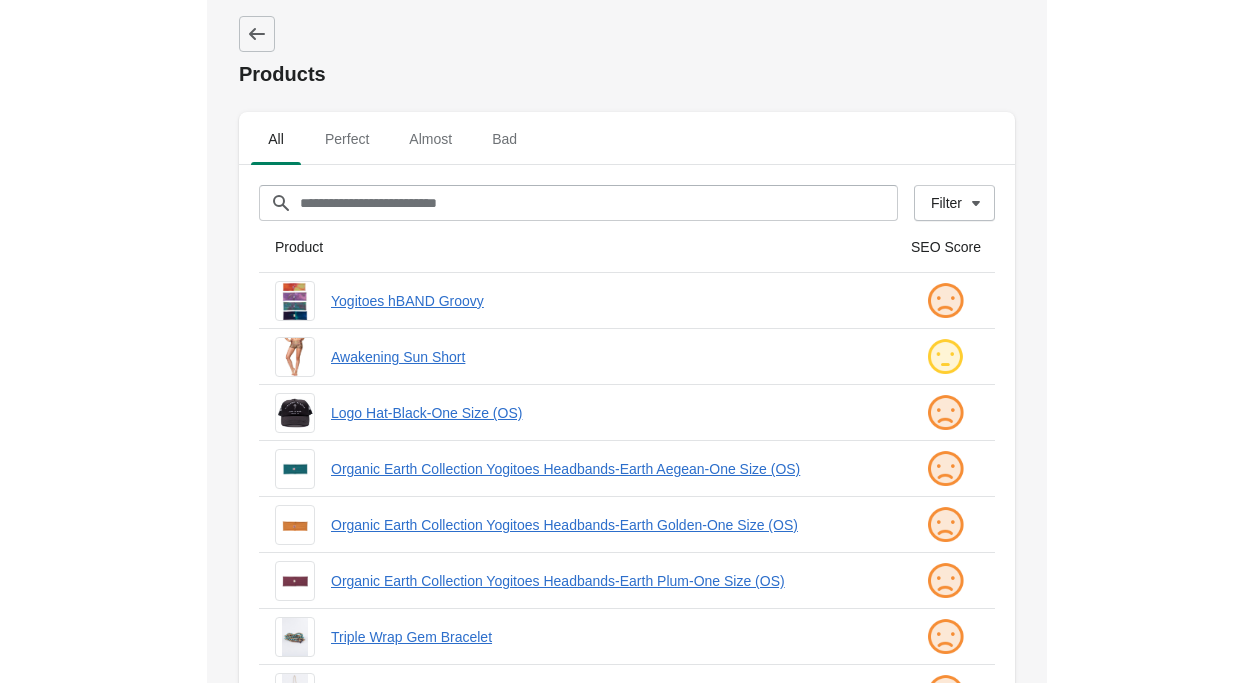 scroll, scrollTop: 0, scrollLeft: 0, axis: both 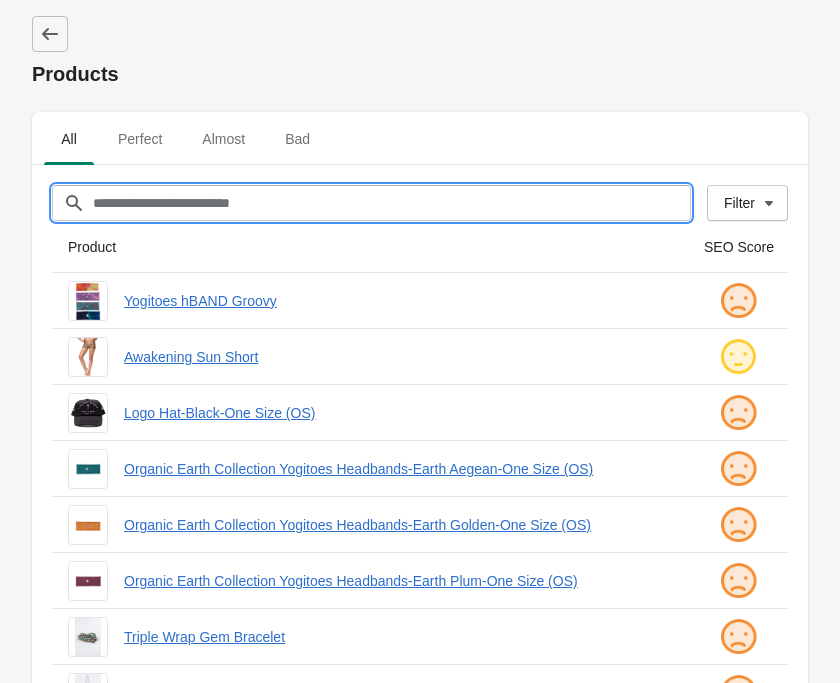 click on "Filter[title]" at bounding box center (391, 203) 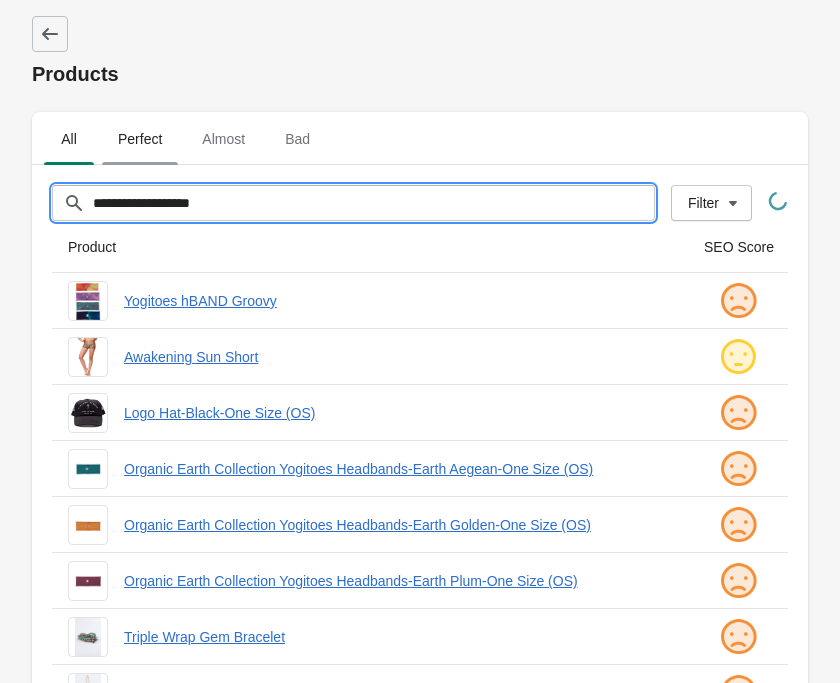 type on "**********" 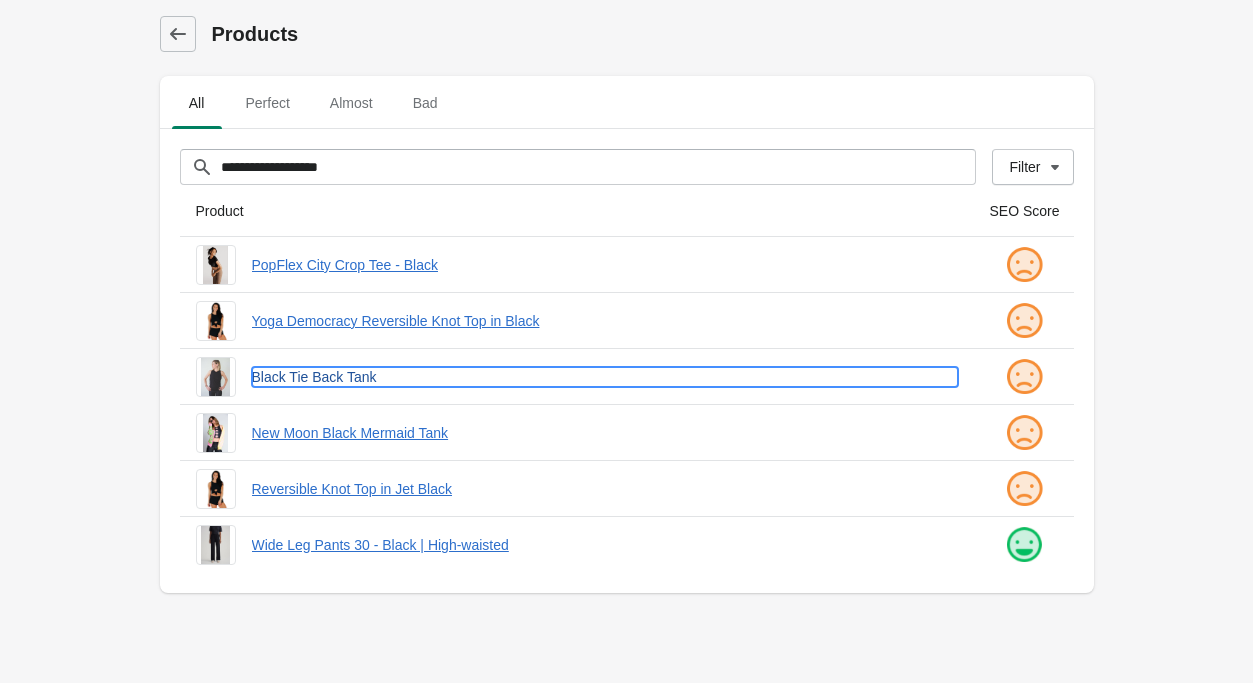 click on "Black Tie Back Tank" at bounding box center (605, 377) 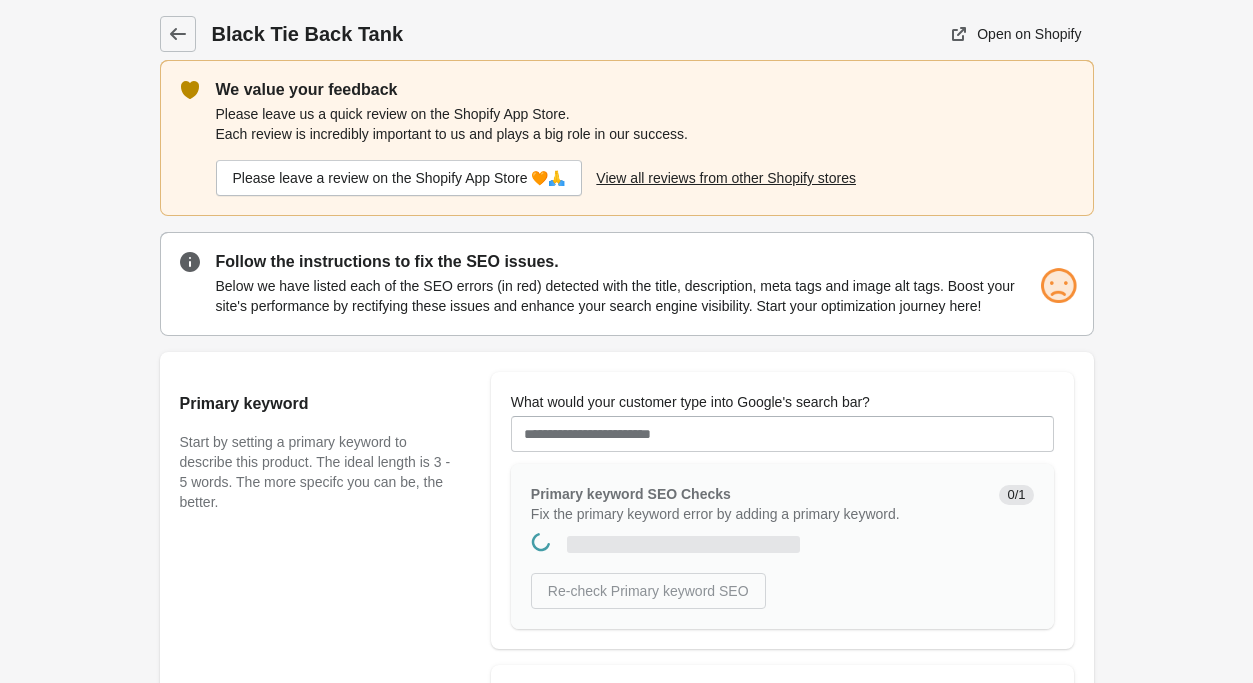 click on "Primary keyword
Start by setting a primary keyword to describe this product. The ideal length is 3 - 5 words. The more specifc you can be, the better." at bounding box center [325, 510] 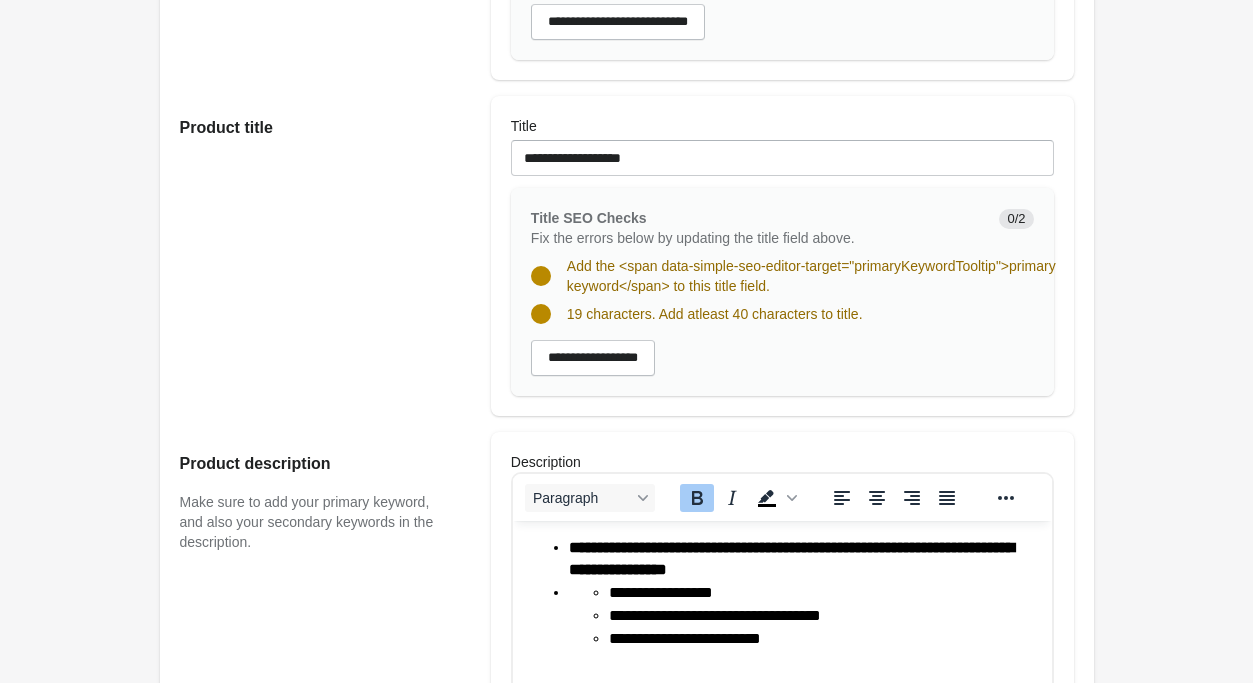 scroll, scrollTop: 612, scrollLeft: 0, axis: vertical 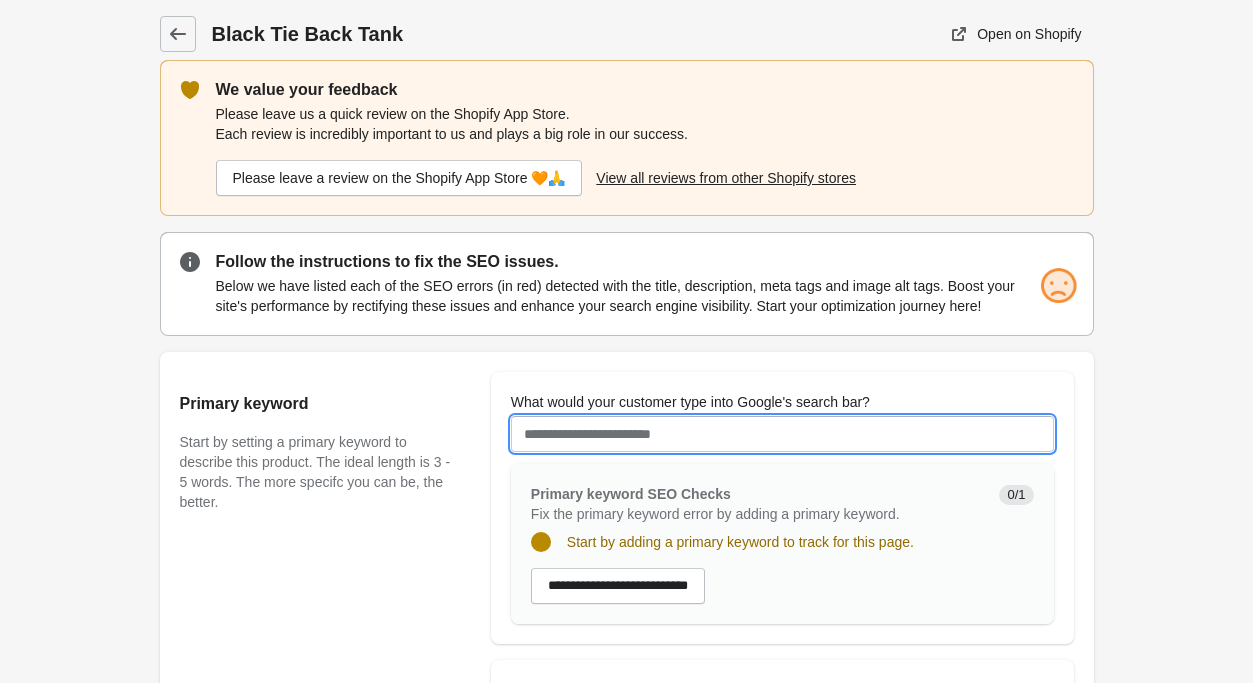 click on "What would your customer type into Google's search bar?" at bounding box center (782, 434) 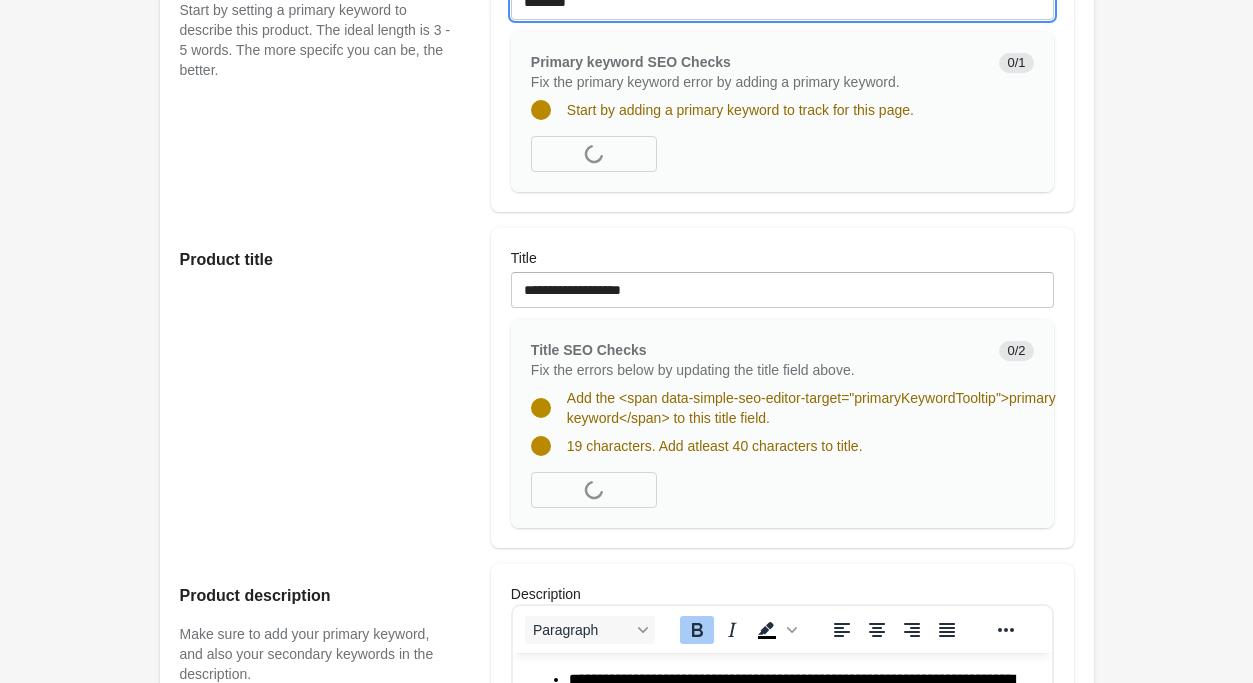 scroll, scrollTop: 510, scrollLeft: 0, axis: vertical 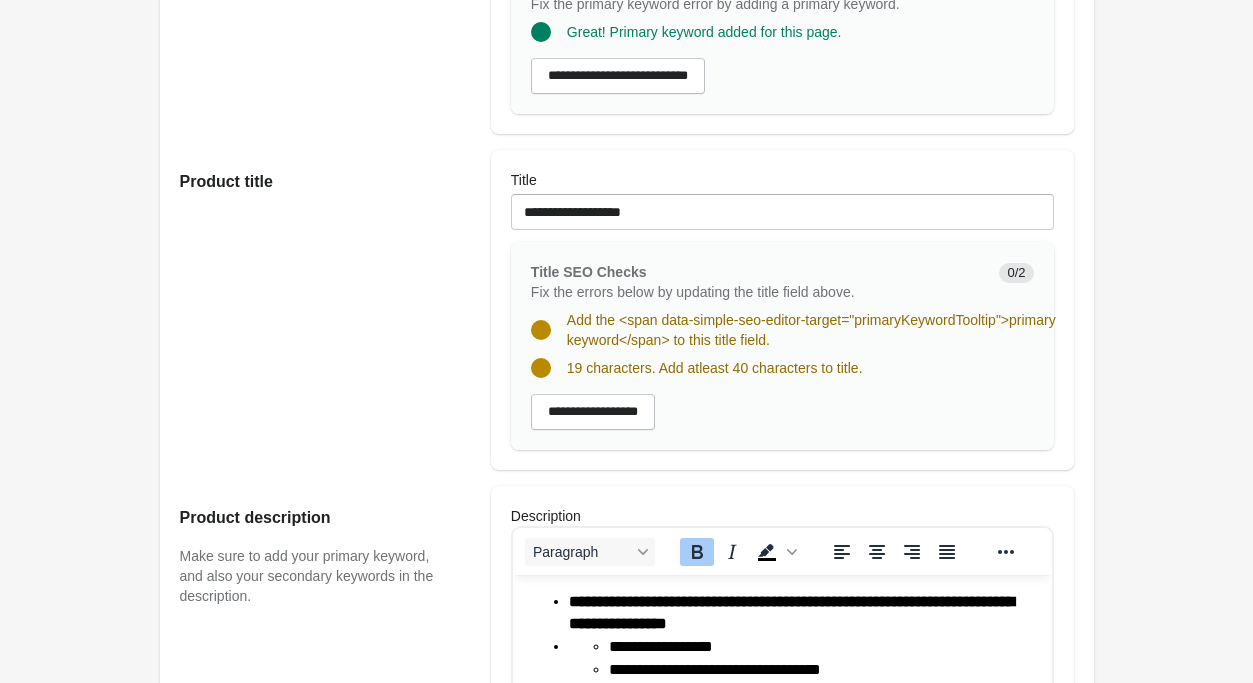 type on "********" 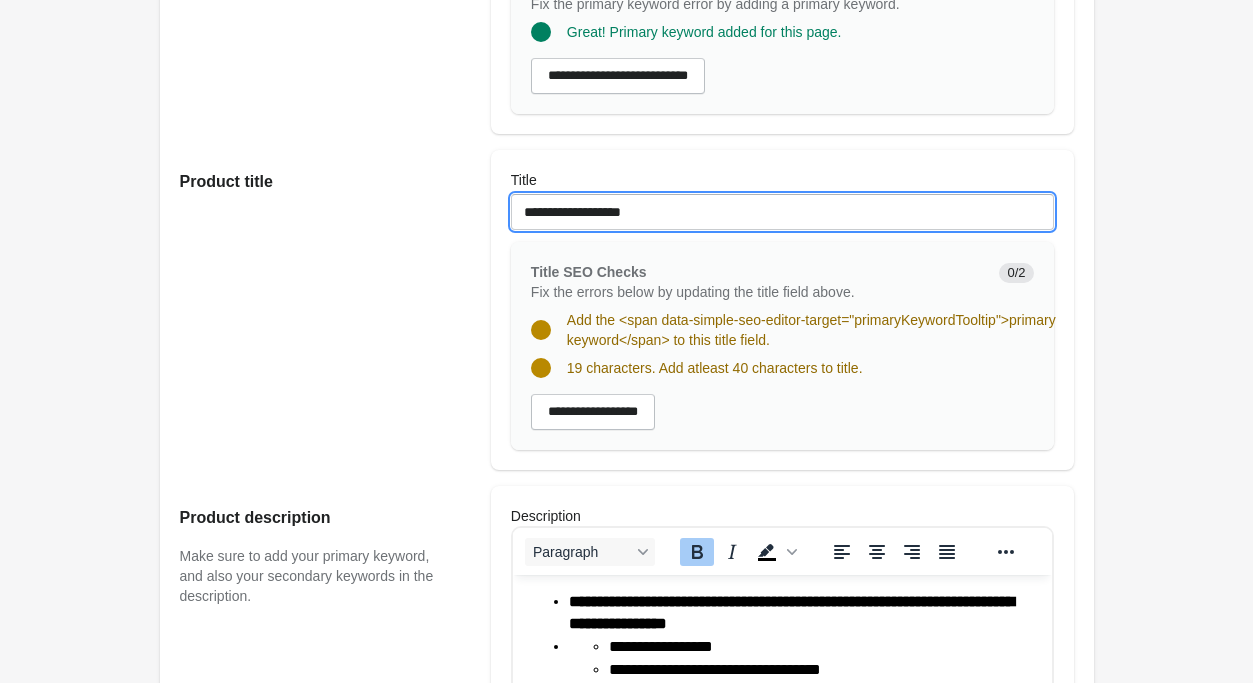 drag, startPoint x: 724, startPoint y: 210, endPoint x: 560, endPoint y: 231, distance: 165.33905 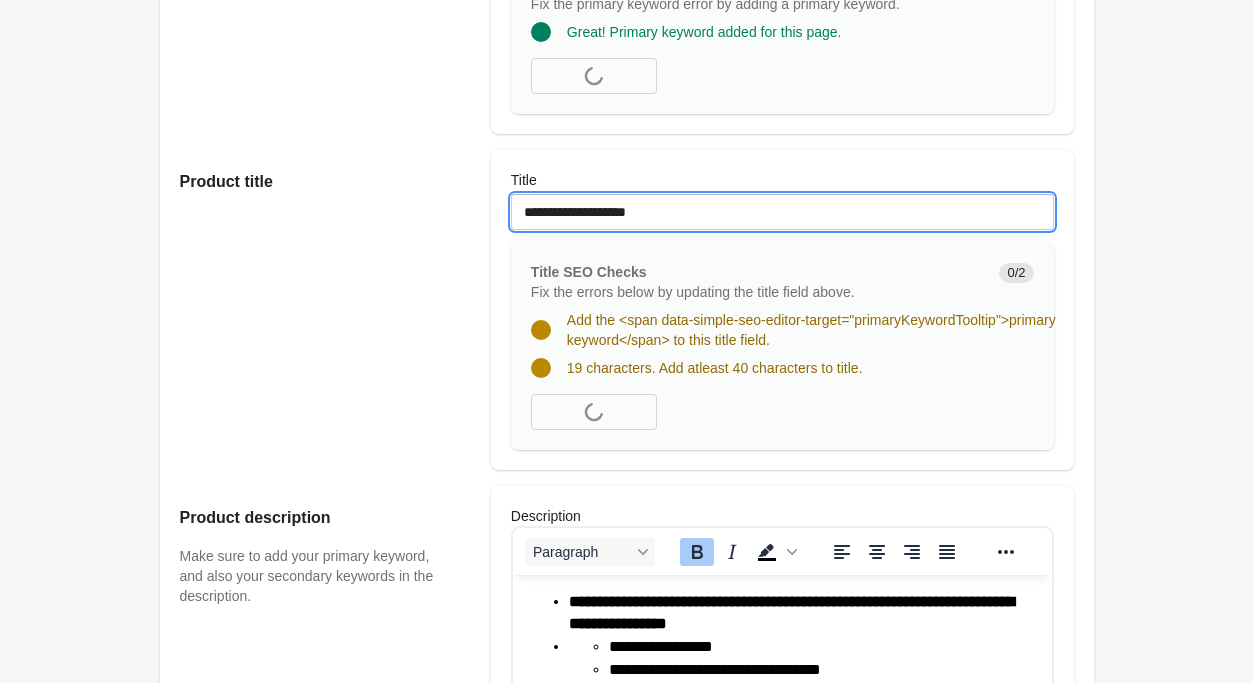 paste on "********" 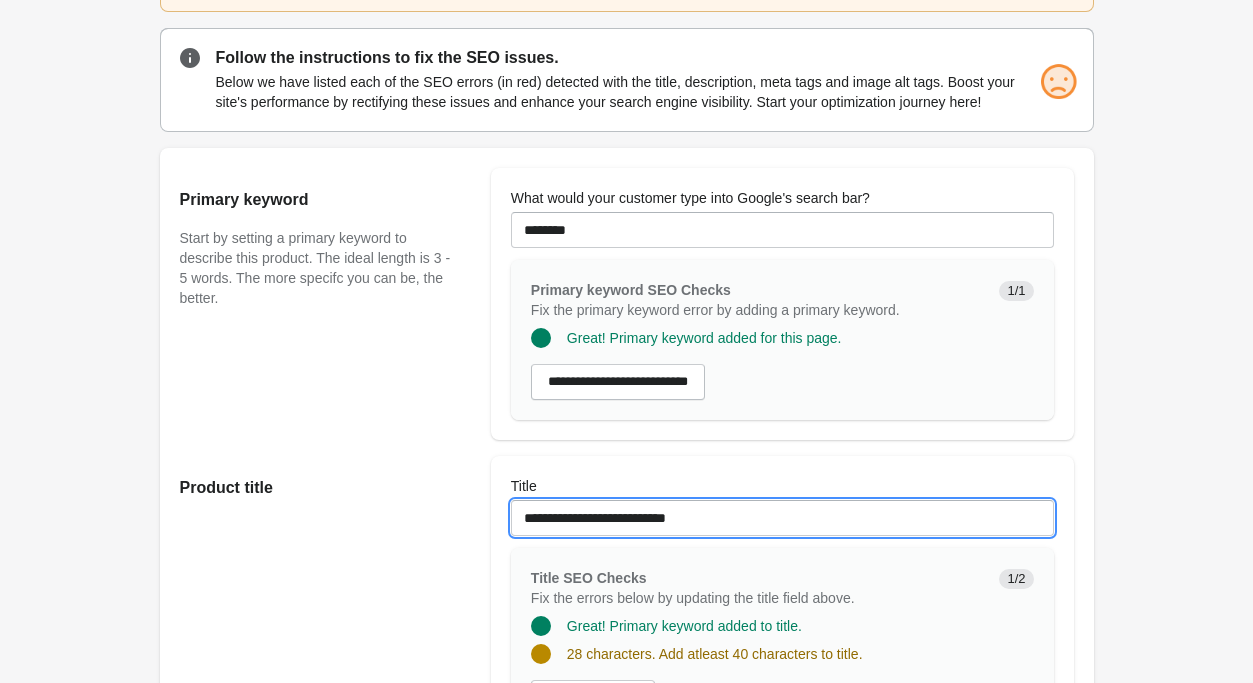 scroll, scrollTop: 408, scrollLeft: 0, axis: vertical 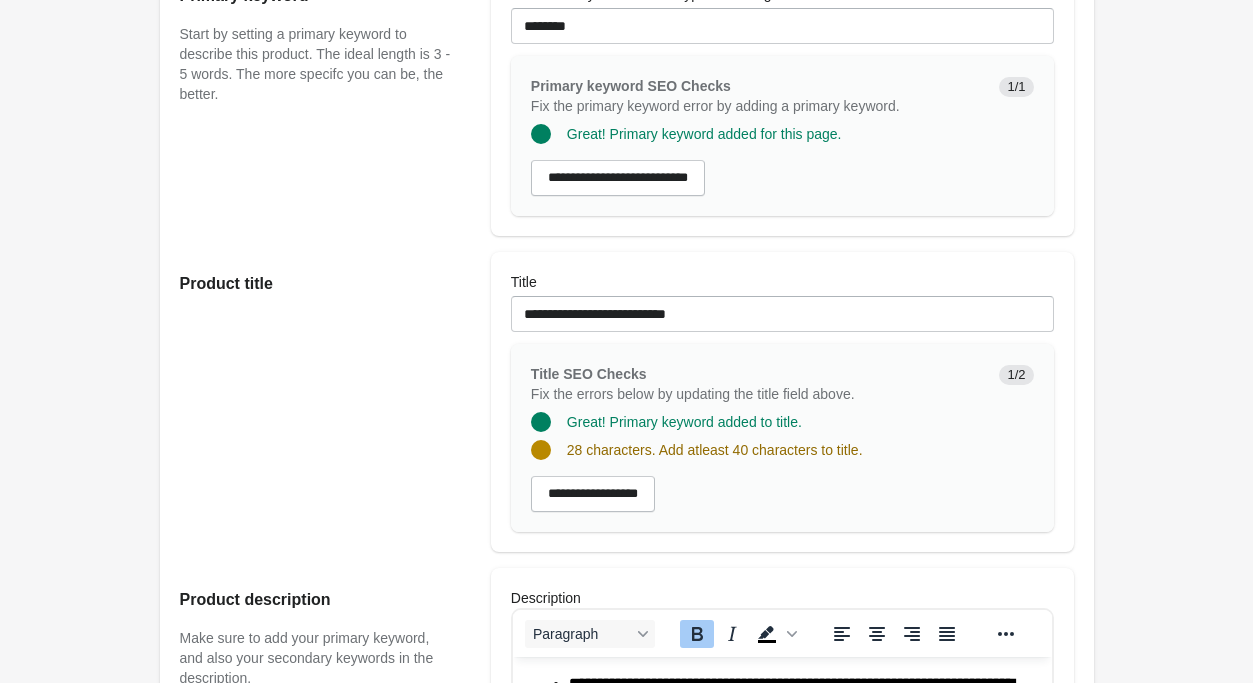 click on "**********" at bounding box center (593, 494) 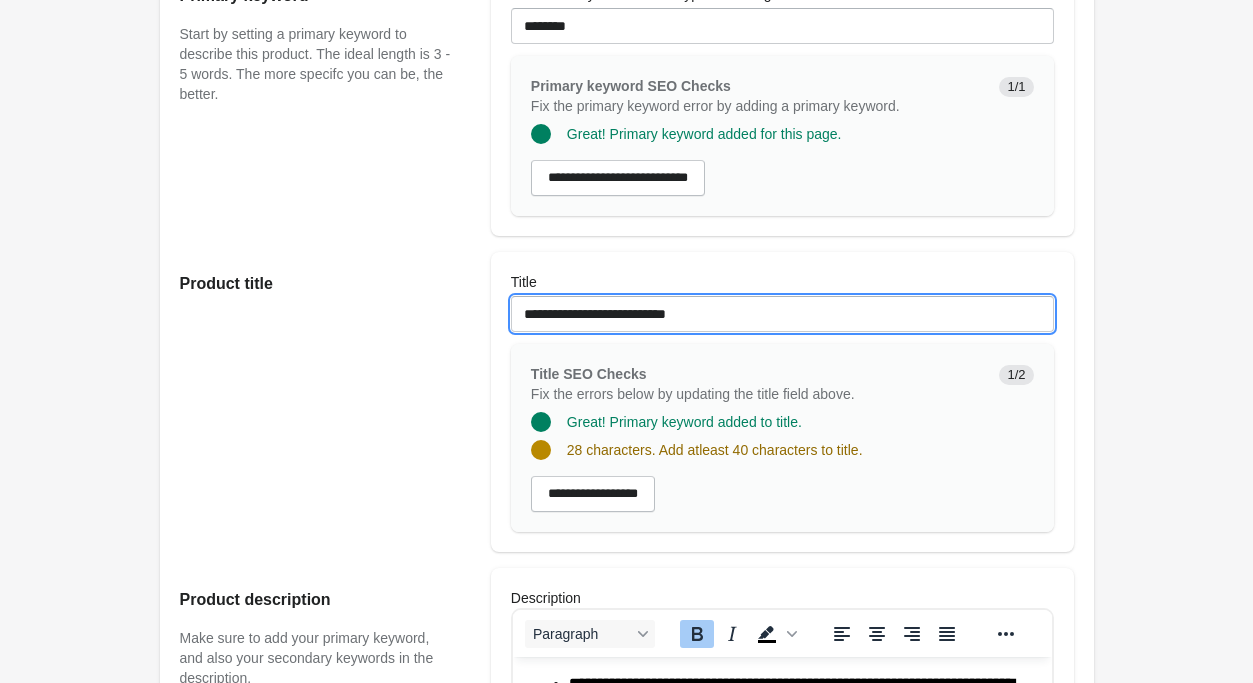 click on "**********" at bounding box center [782, 314] 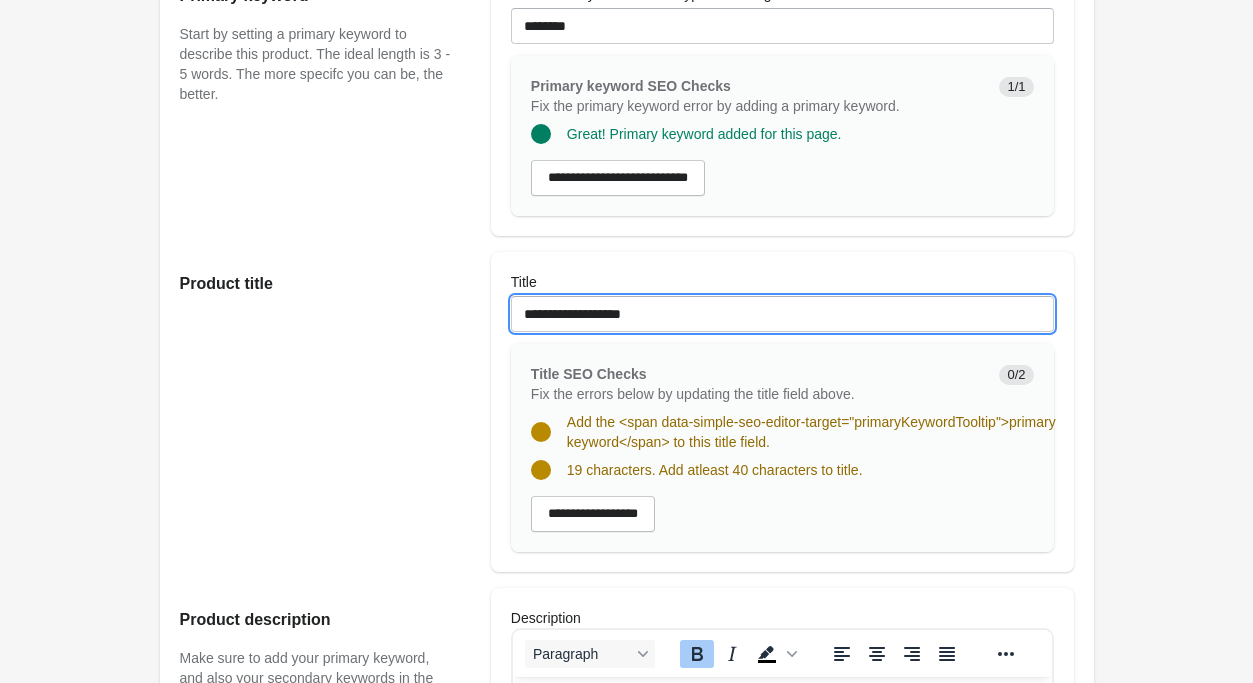 type on "**********" 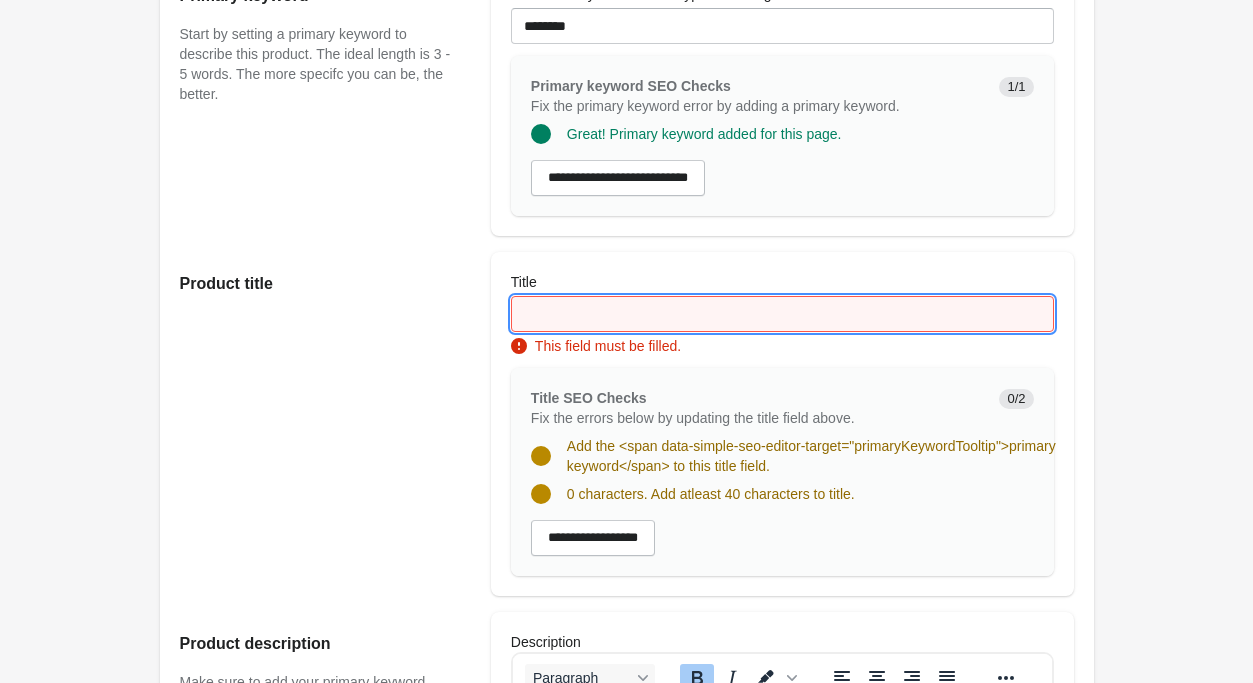 paste on "**********" 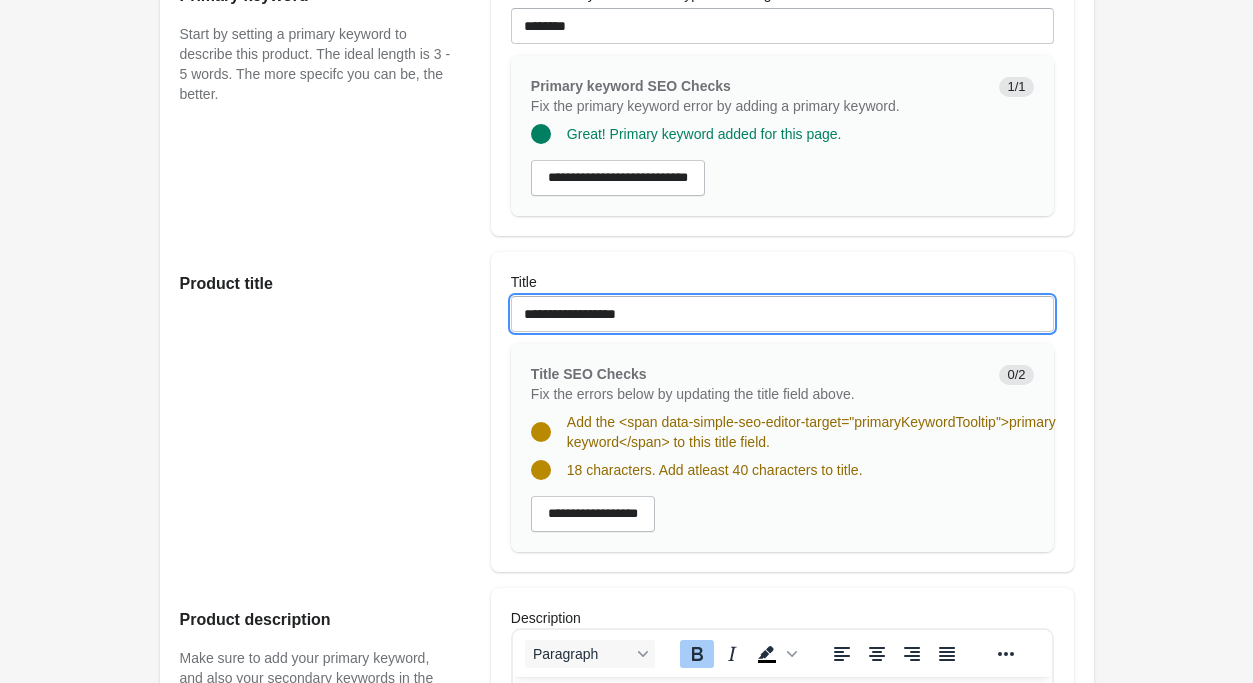 click on "**********" at bounding box center (782, 314) 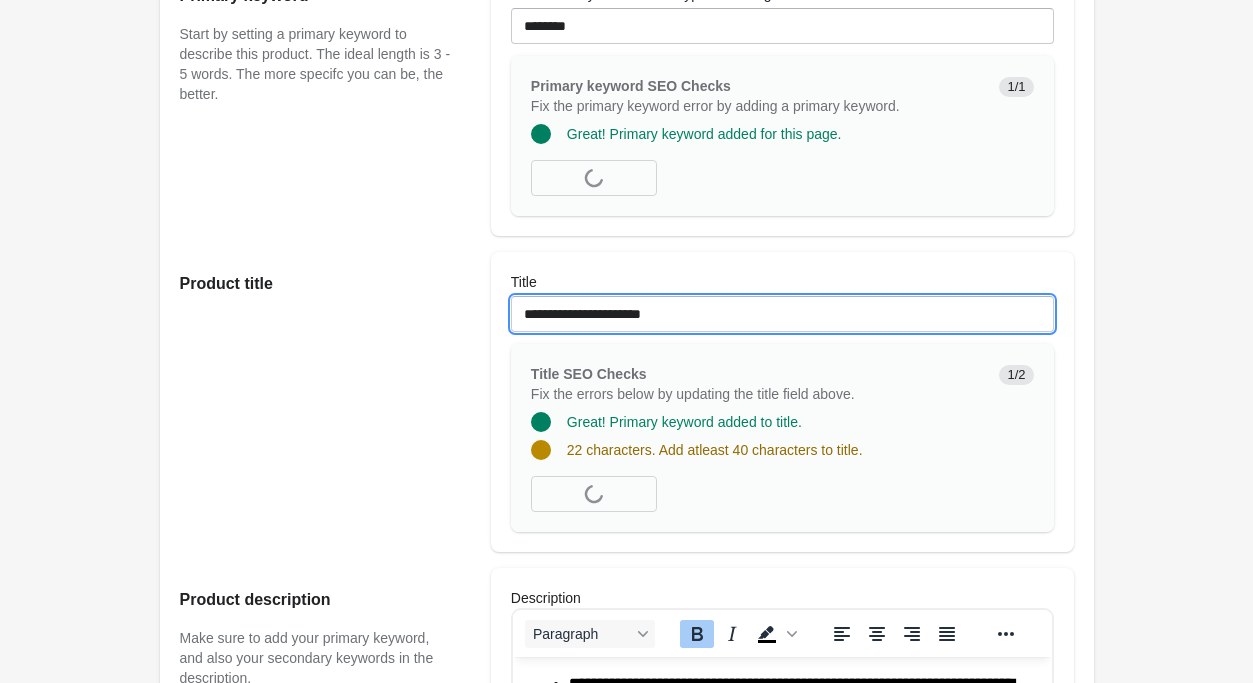 paste on "**********" 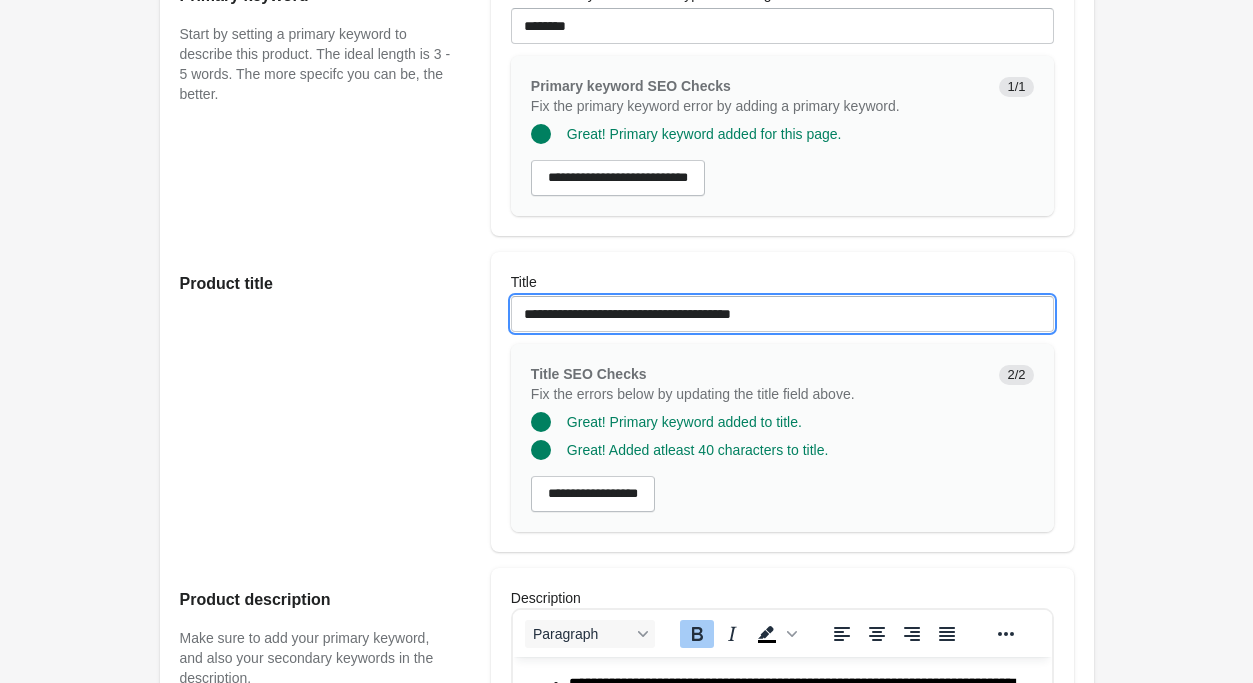 click on "**********" at bounding box center [782, 314] 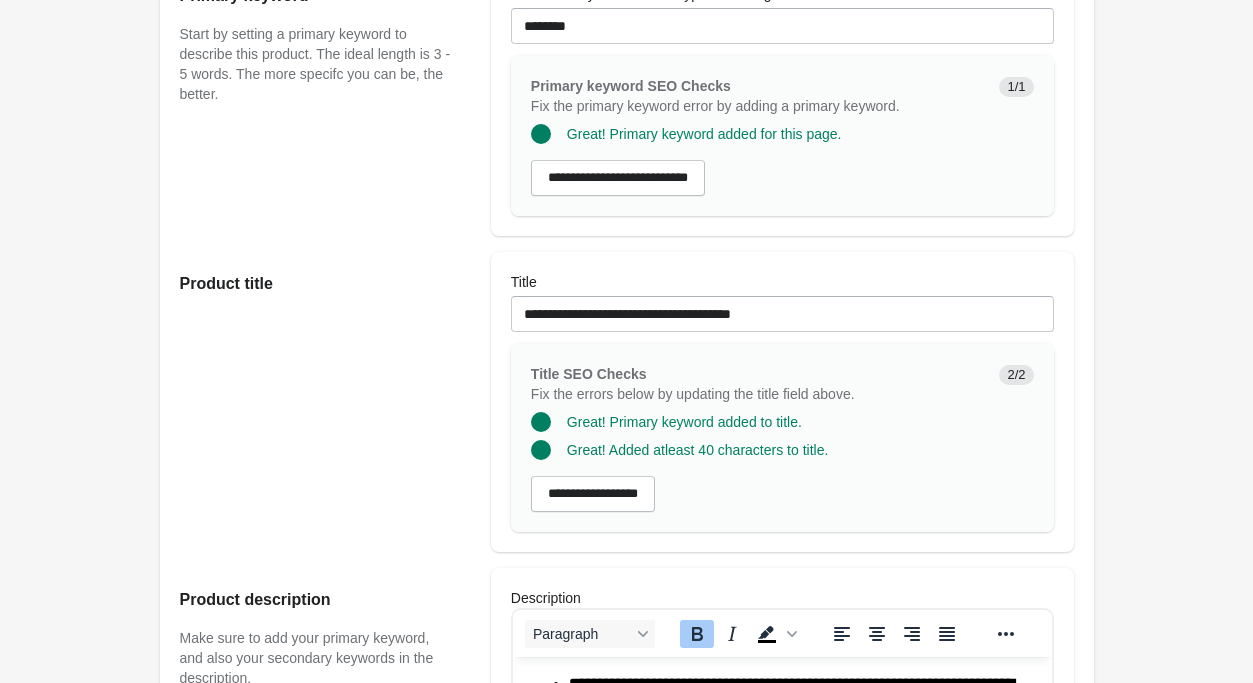click on "**********" at bounding box center [782, 494] 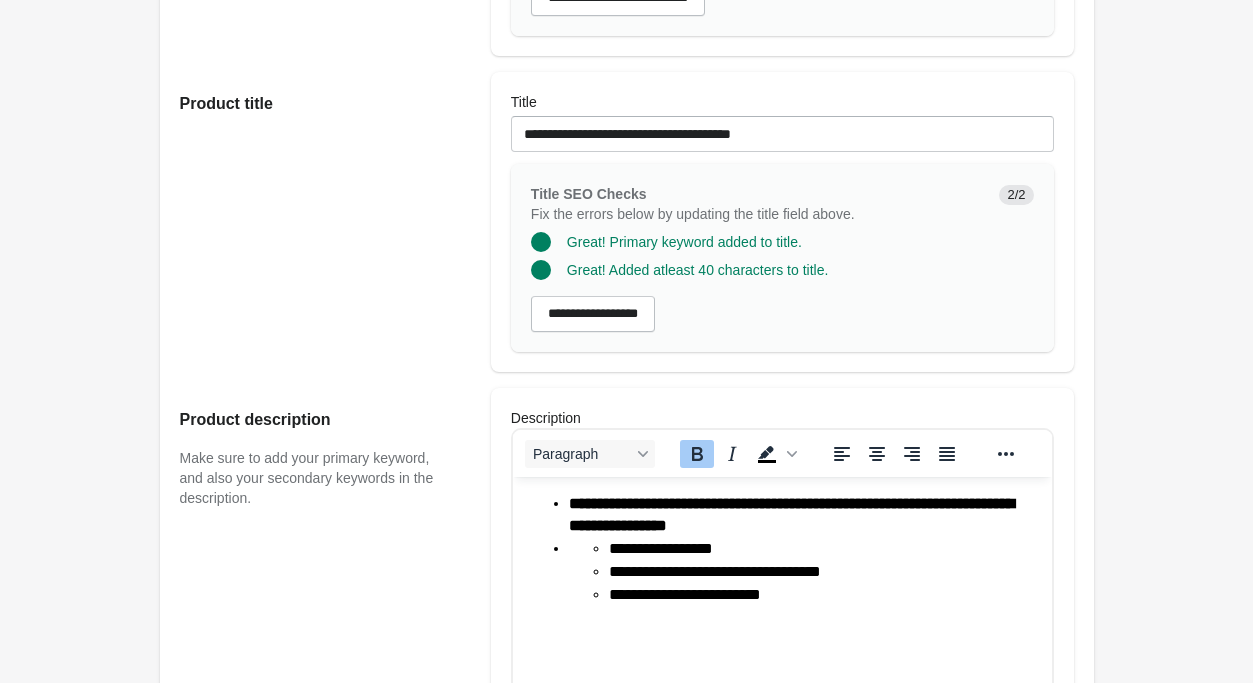 scroll, scrollTop: 408, scrollLeft: 0, axis: vertical 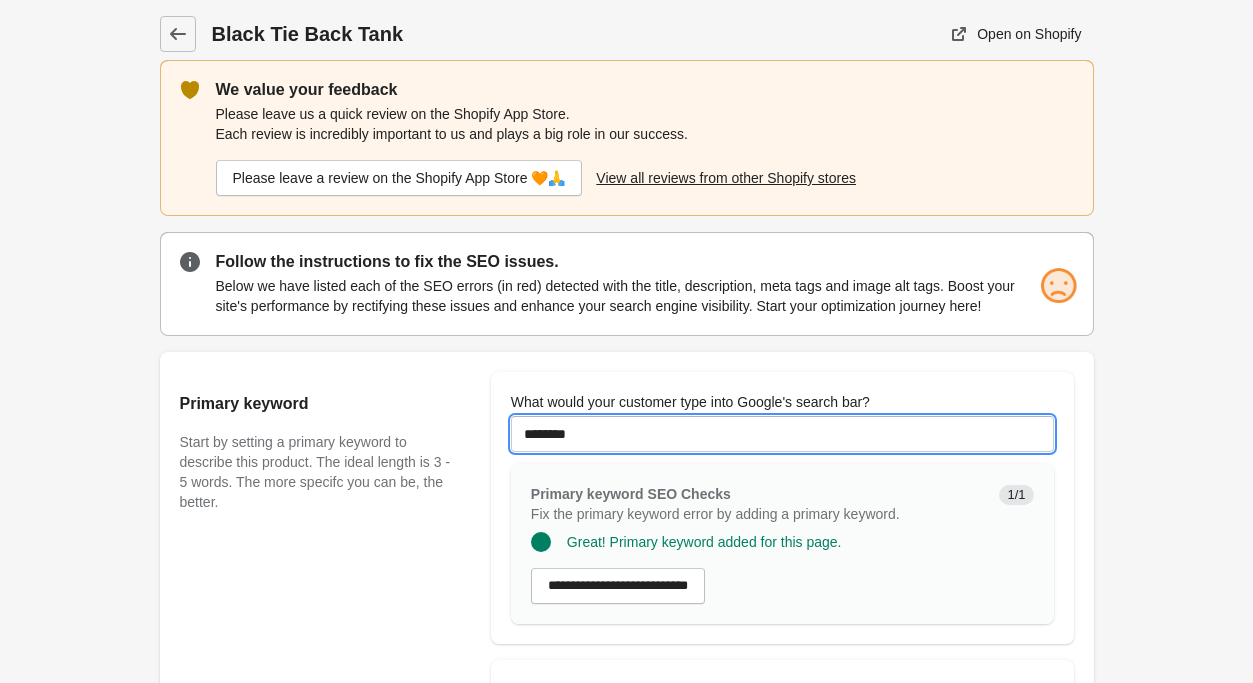 drag, startPoint x: 605, startPoint y: 430, endPoint x: 345, endPoint y: 338, distance: 275.79703 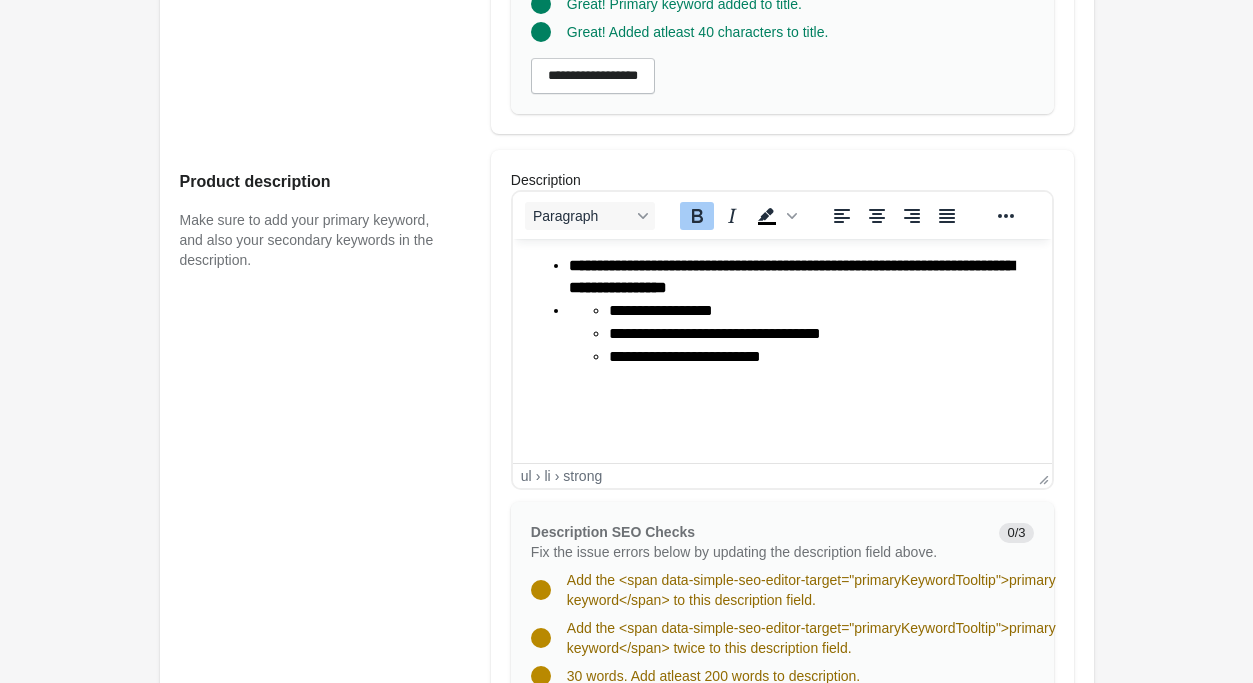 scroll, scrollTop: 918, scrollLeft: 0, axis: vertical 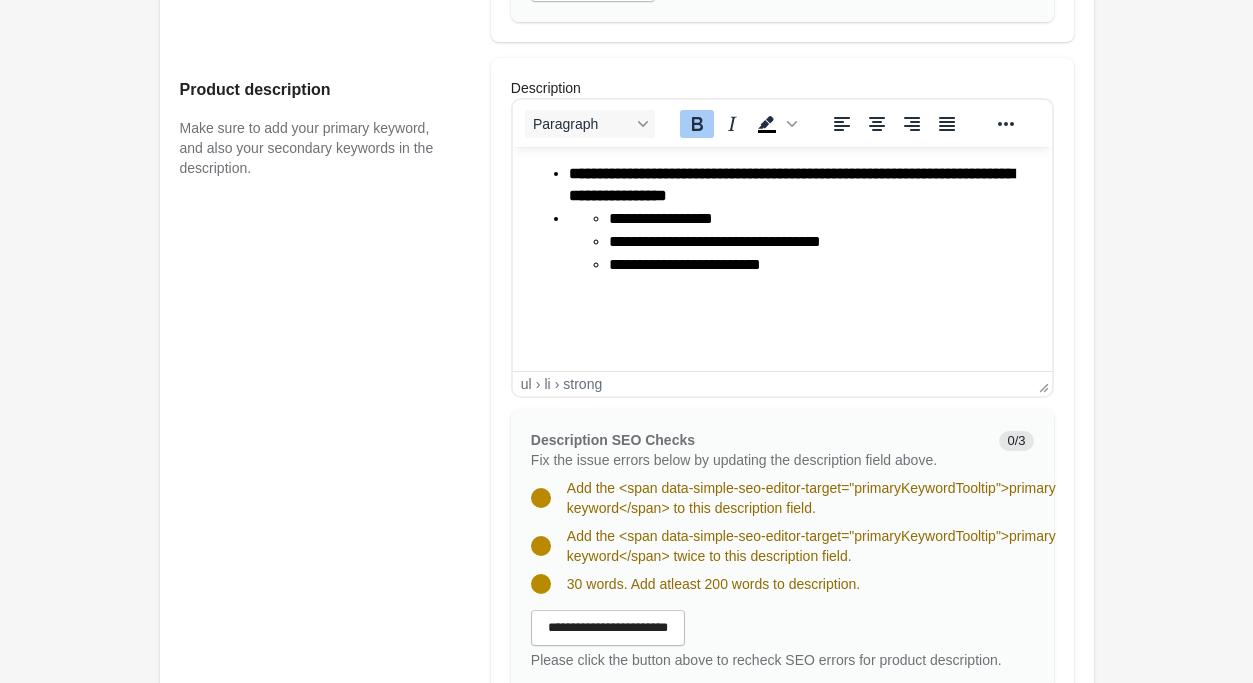 click on "**********" at bounding box center [821, 242] 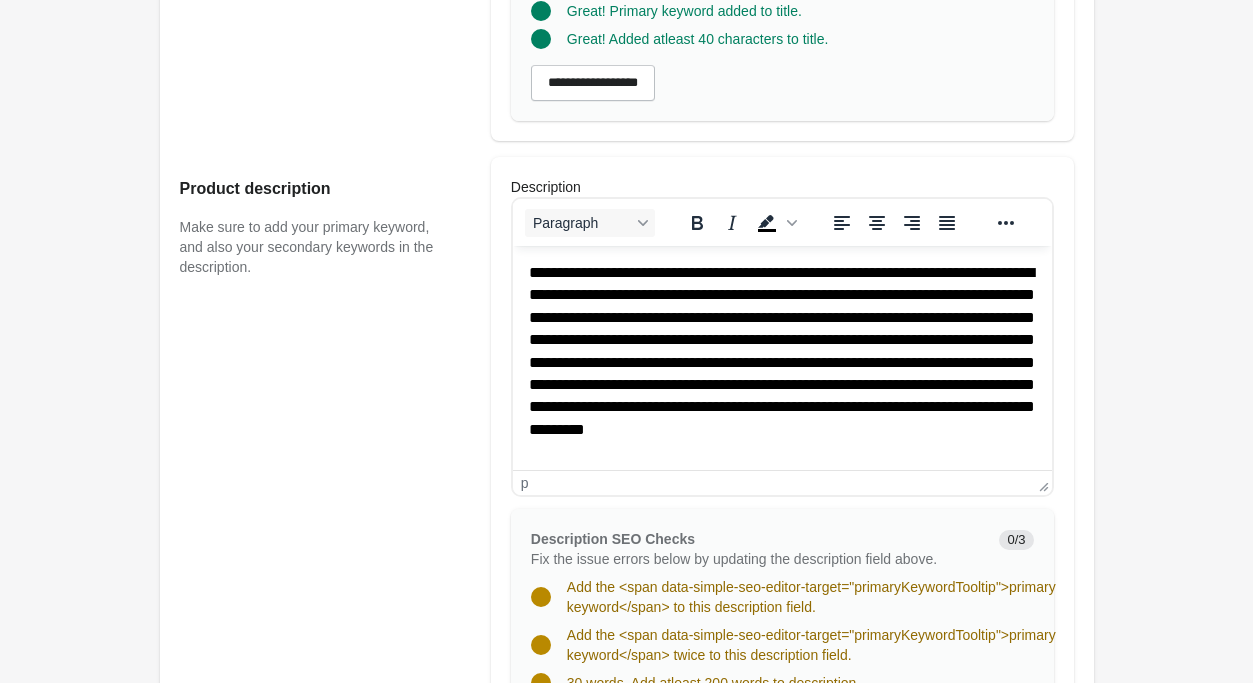 scroll, scrollTop: 816, scrollLeft: 0, axis: vertical 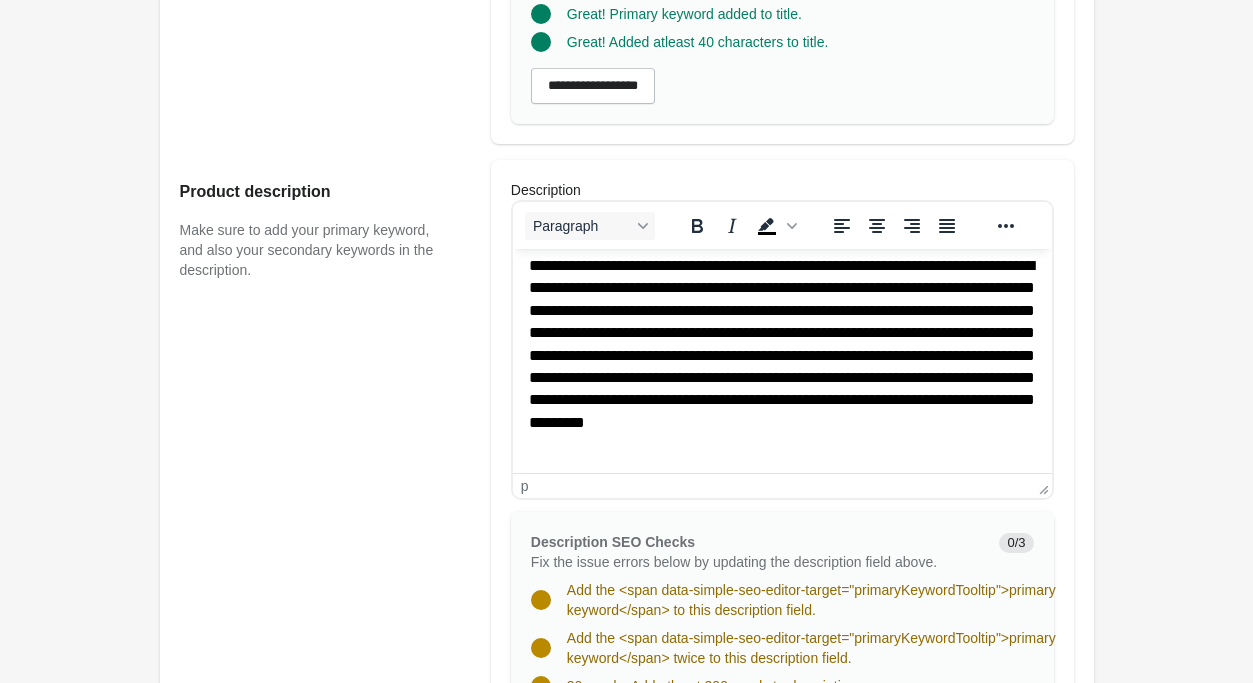 click on "**********" at bounding box center (781, 356) 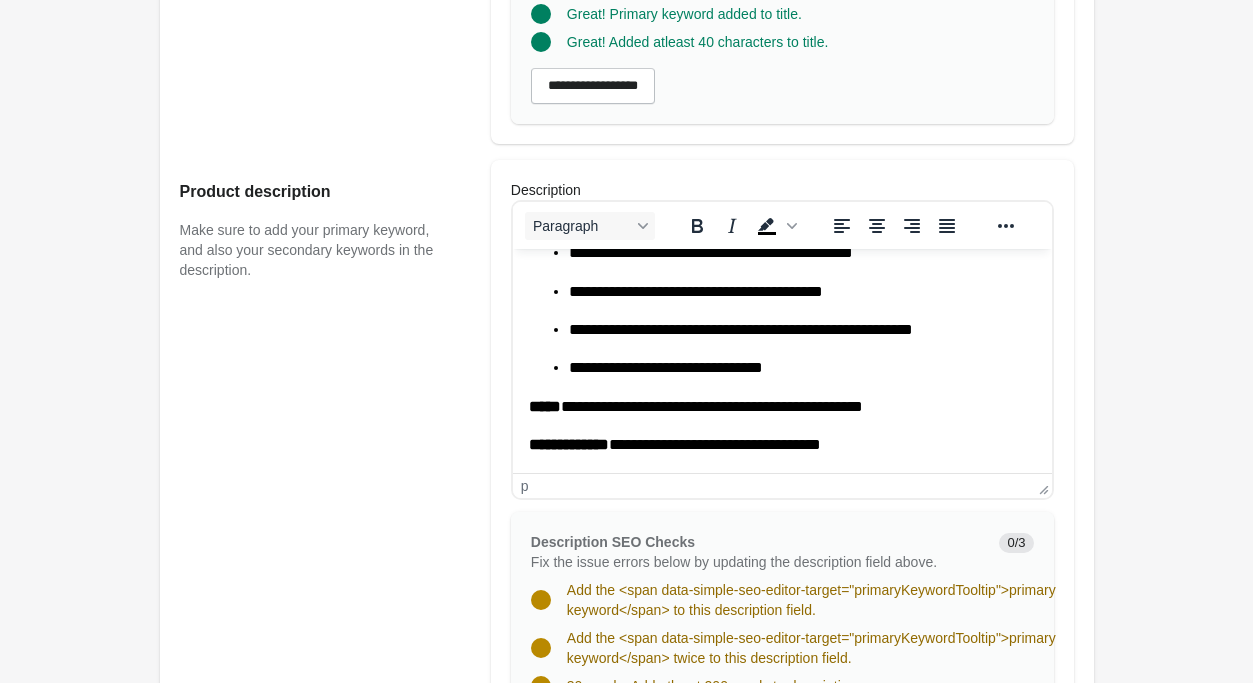 scroll, scrollTop: 1122, scrollLeft: 0, axis: vertical 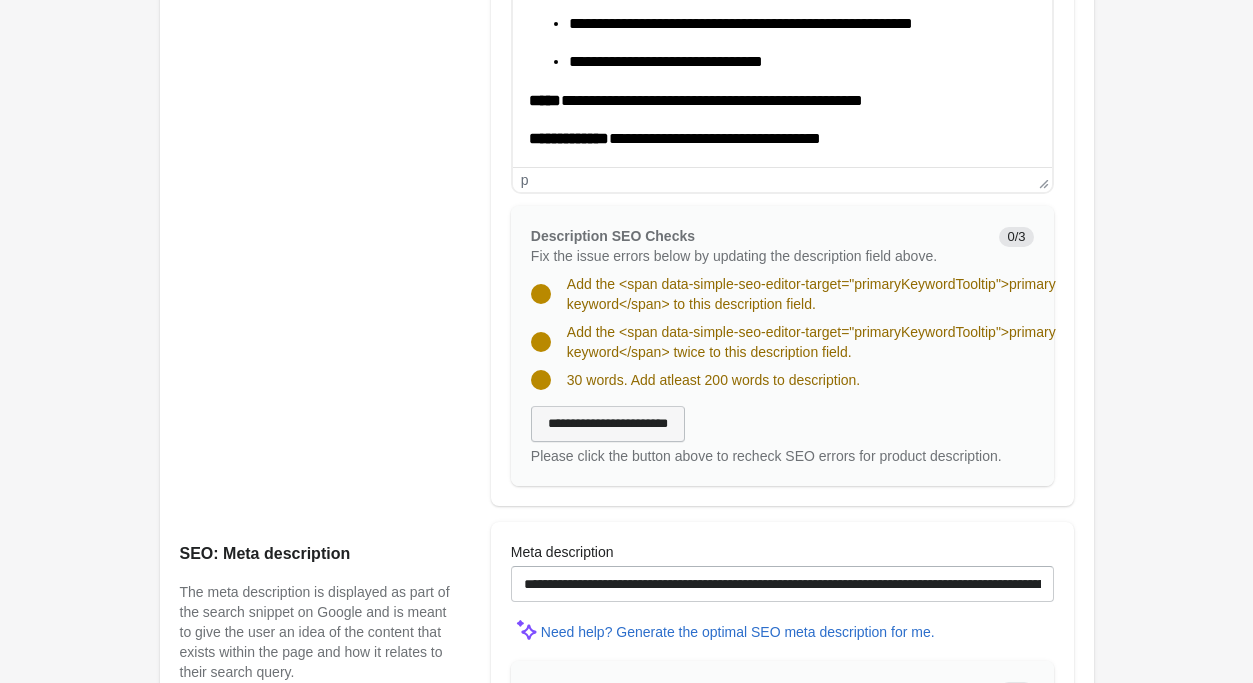 click on "**********" at bounding box center (608, 424) 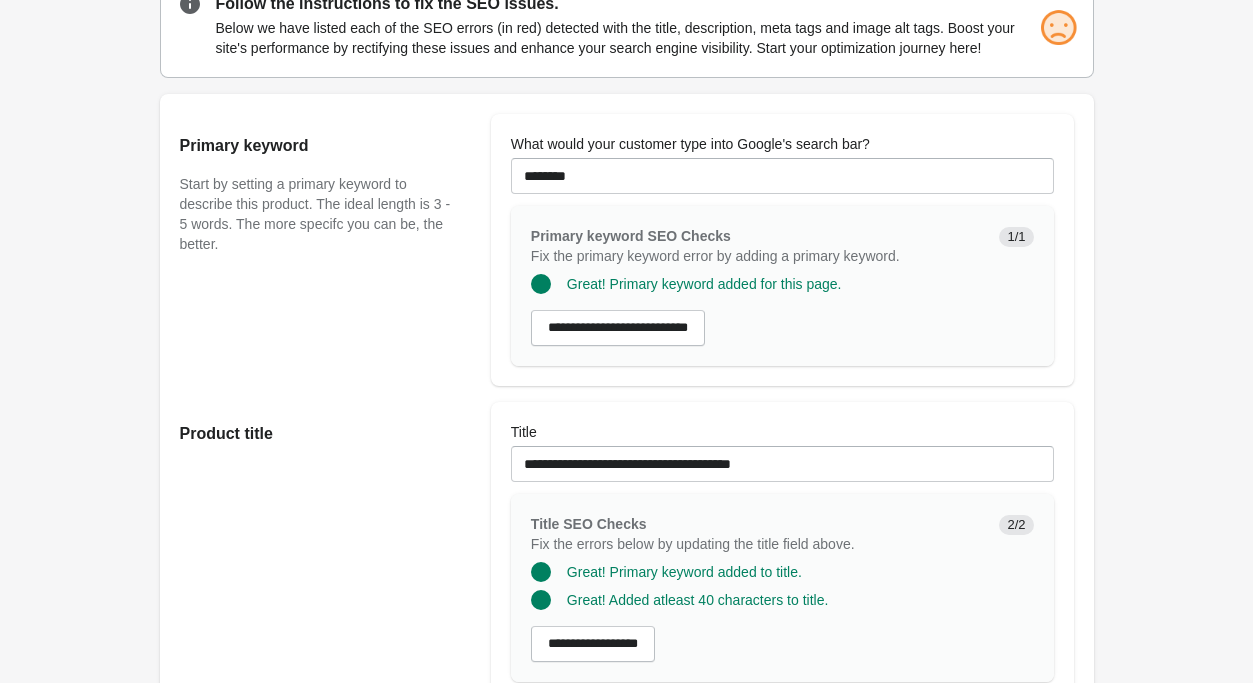 scroll, scrollTop: 306, scrollLeft: 0, axis: vertical 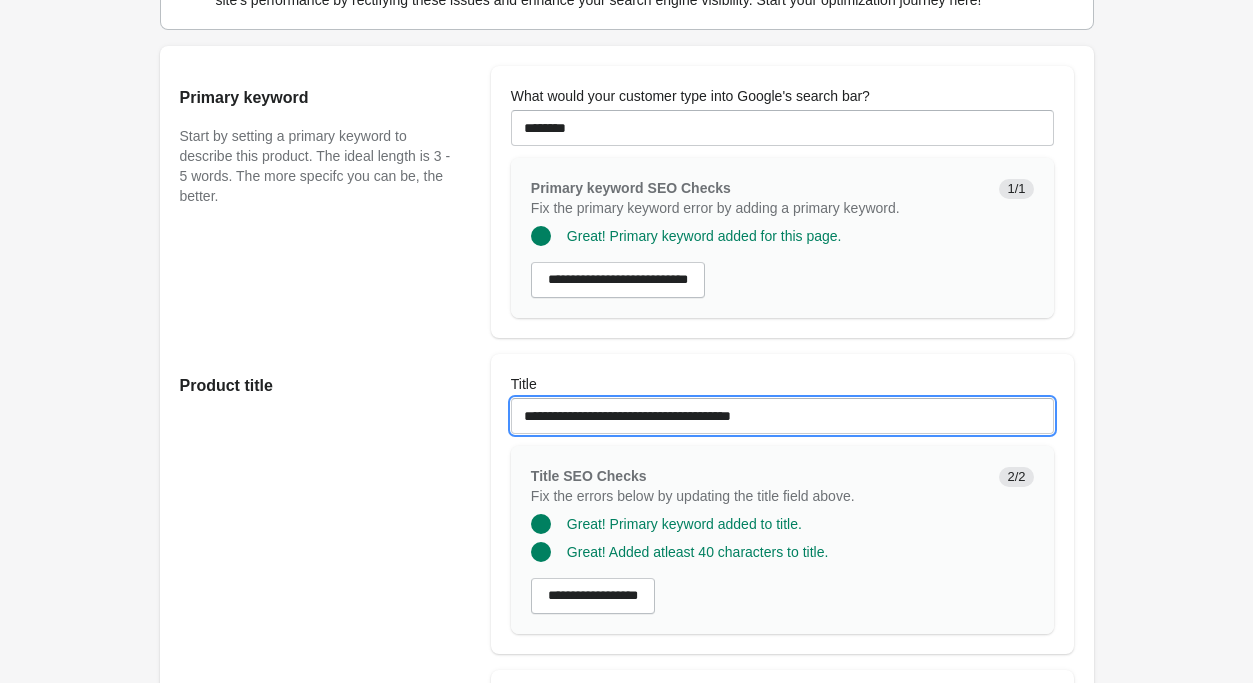 drag, startPoint x: 776, startPoint y: 421, endPoint x: 191, endPoint y: 363, distance: 587.86816 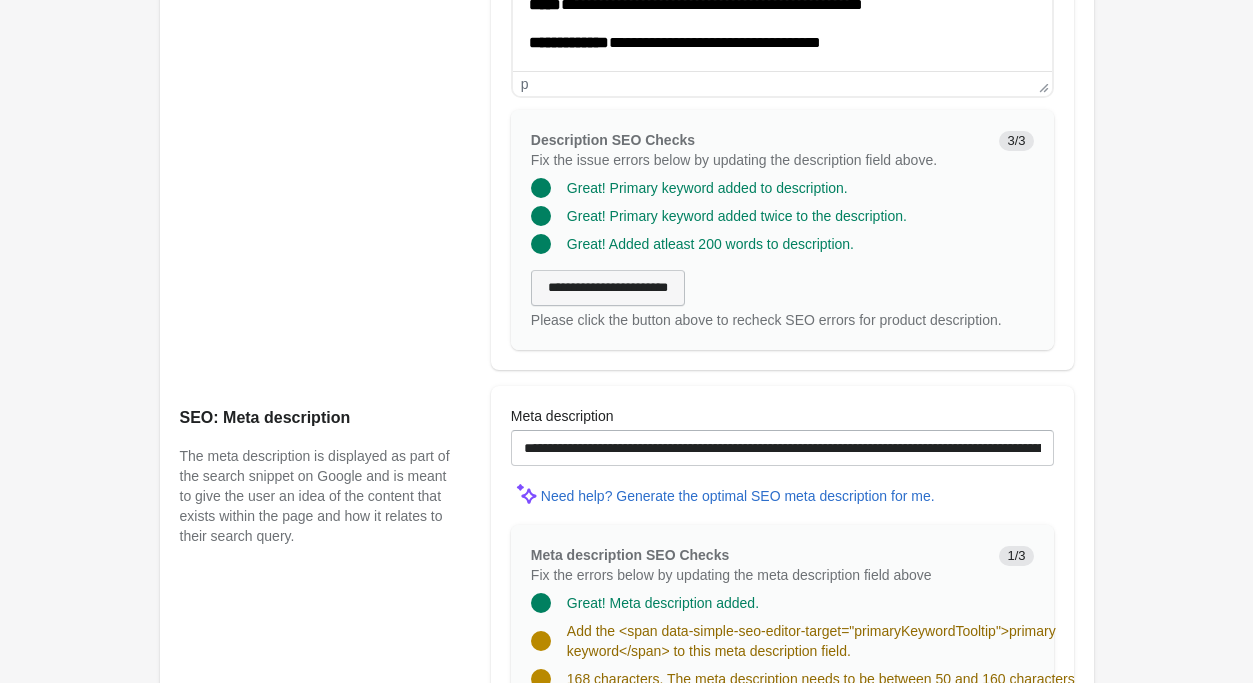 scroll, scrollTop: 1224, scrollLeft: 0, axis: vertical 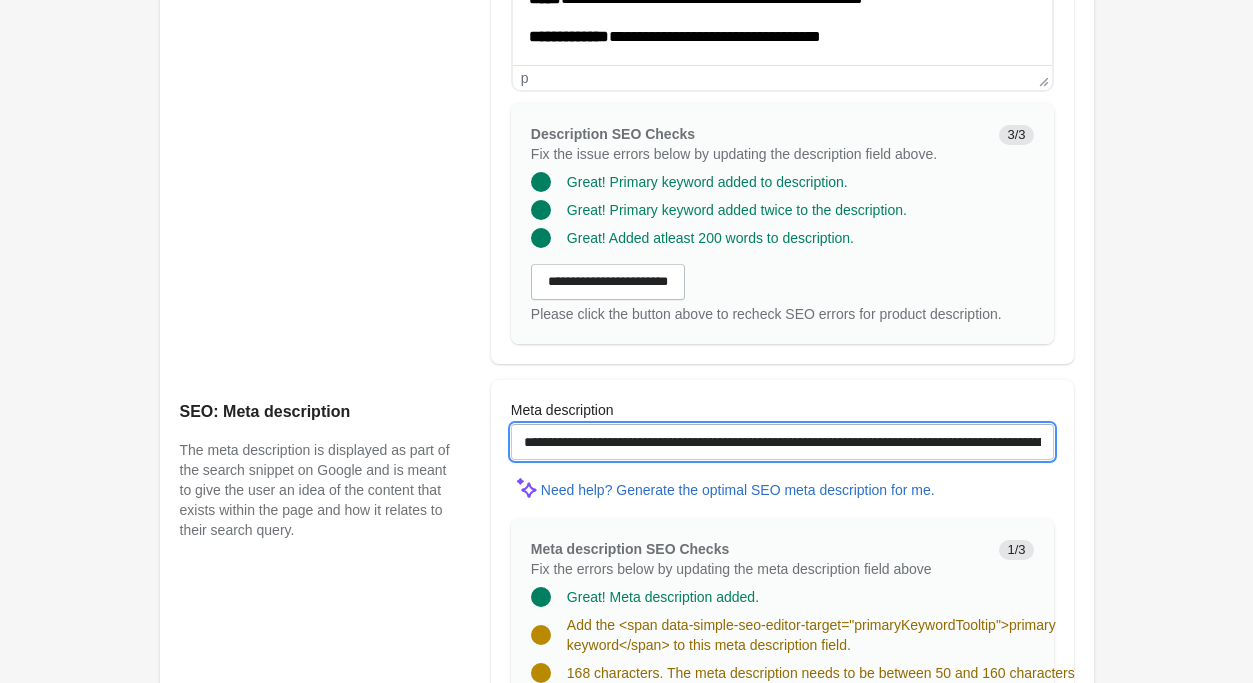 click on "**********" at bounding box center [782, 442] 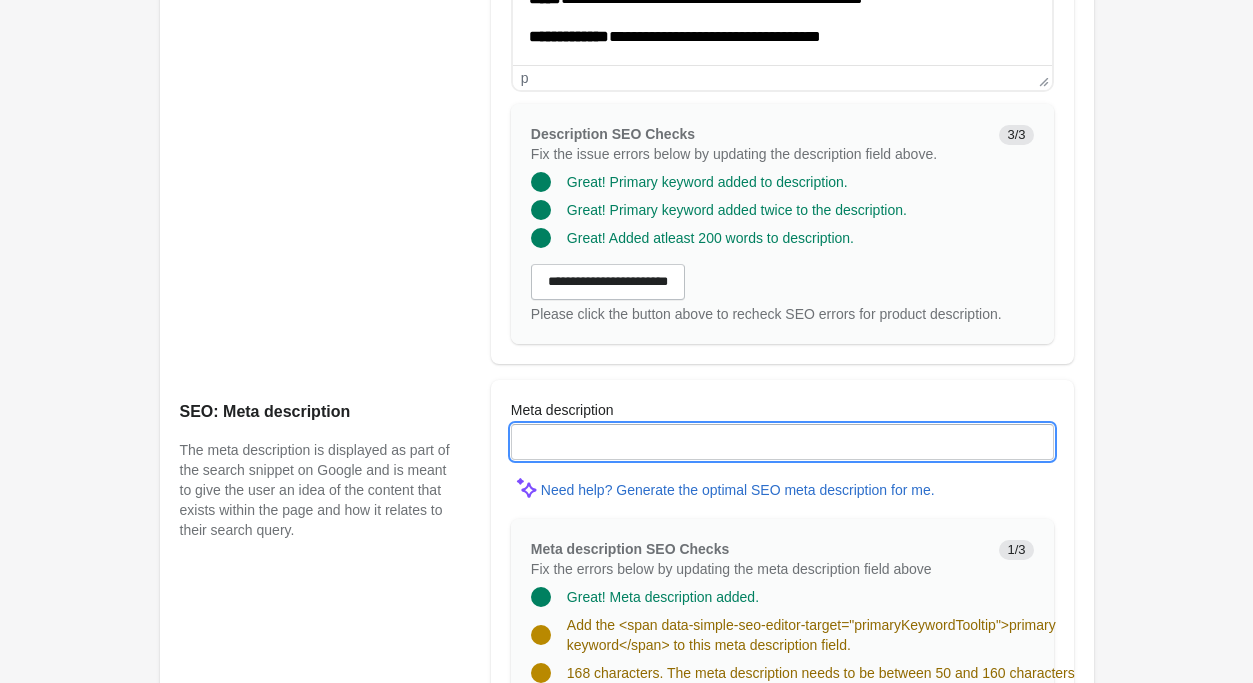 scroll, scrollTop: 0, scrollLeft: 0, axis: both 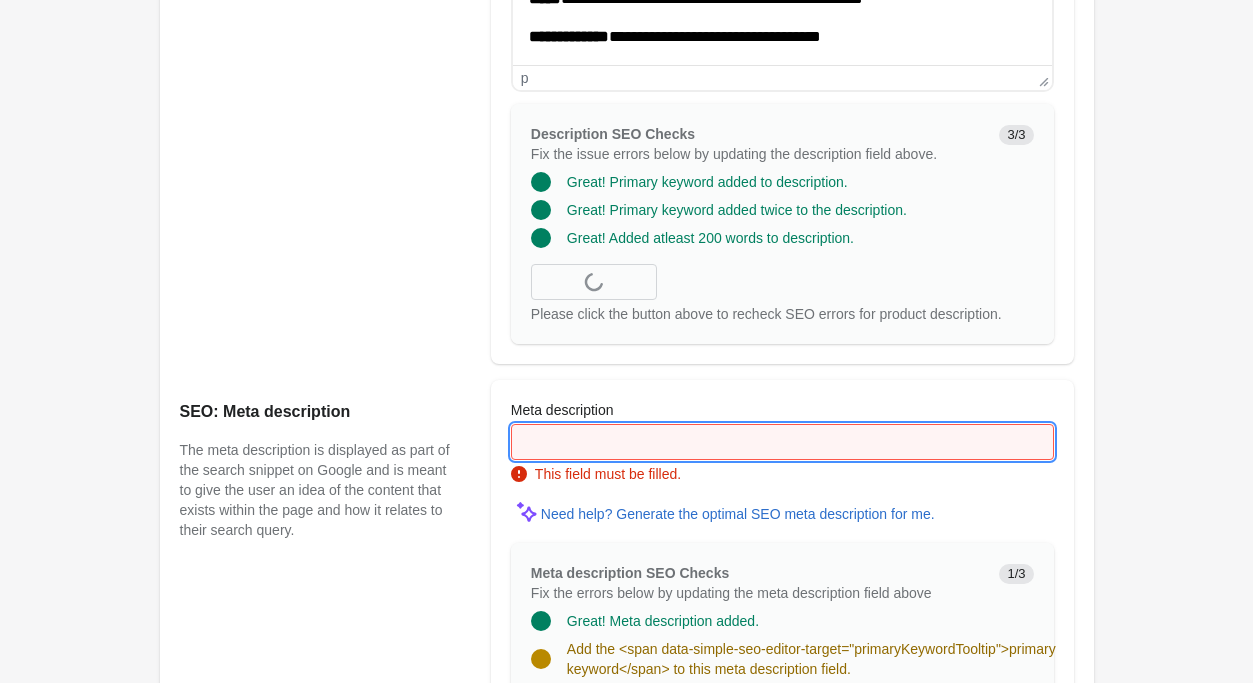 paste on "**********" 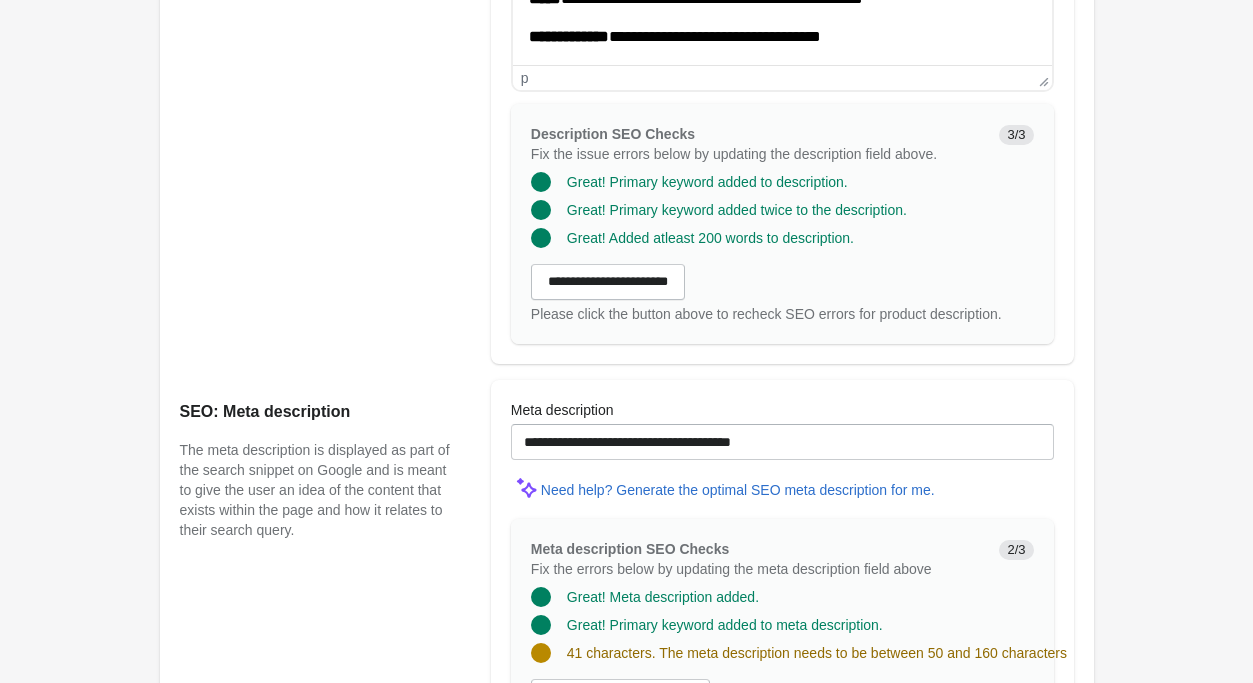 click on "**********" at bounding box center (782, 567) 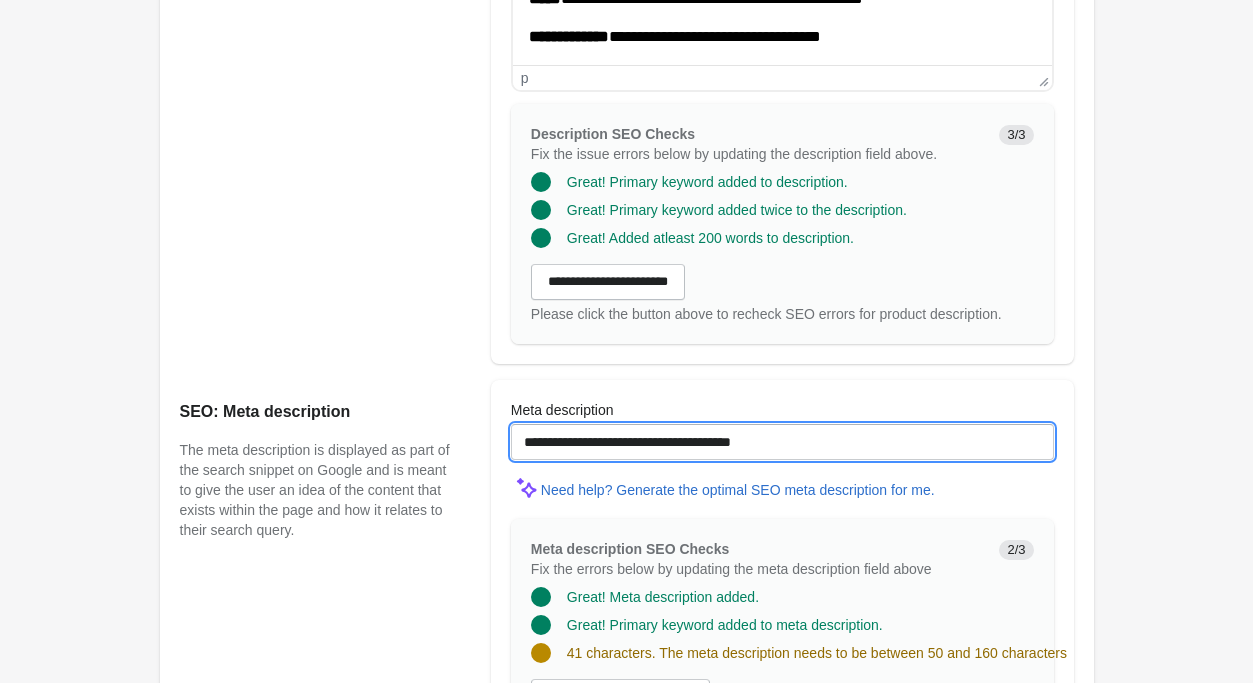 click on "**********" at bounding box center [782, 442] 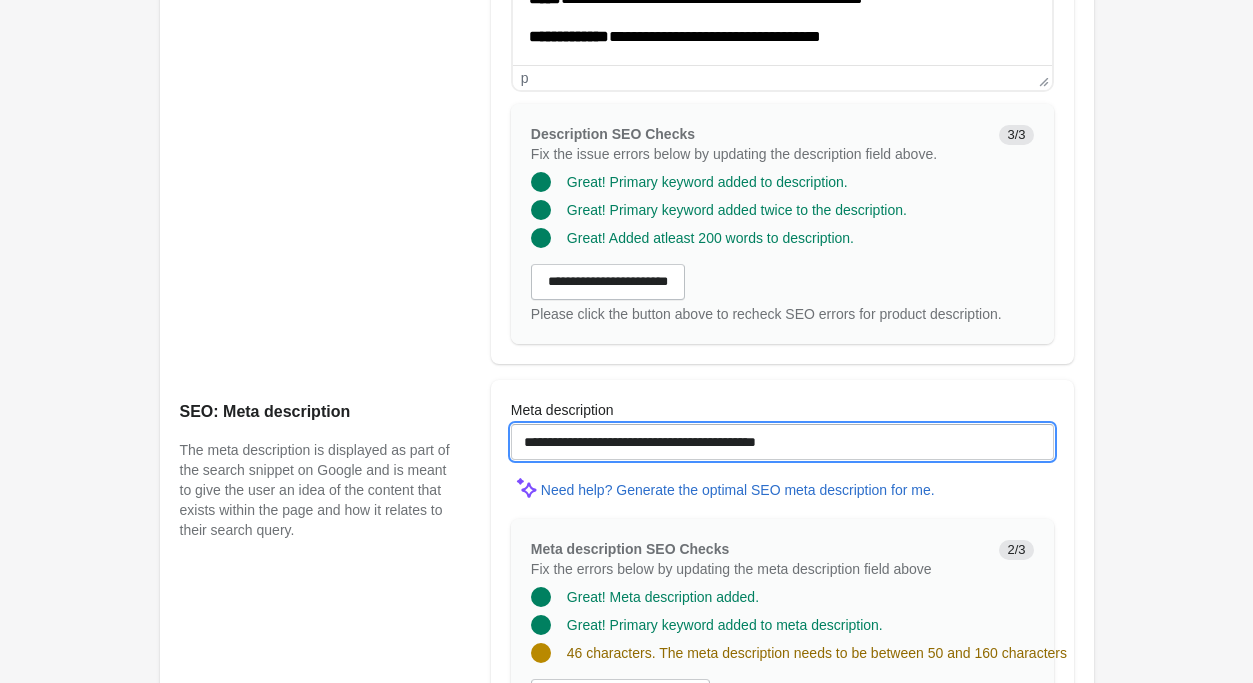 click on "**********" at bounding box center [782, 442] 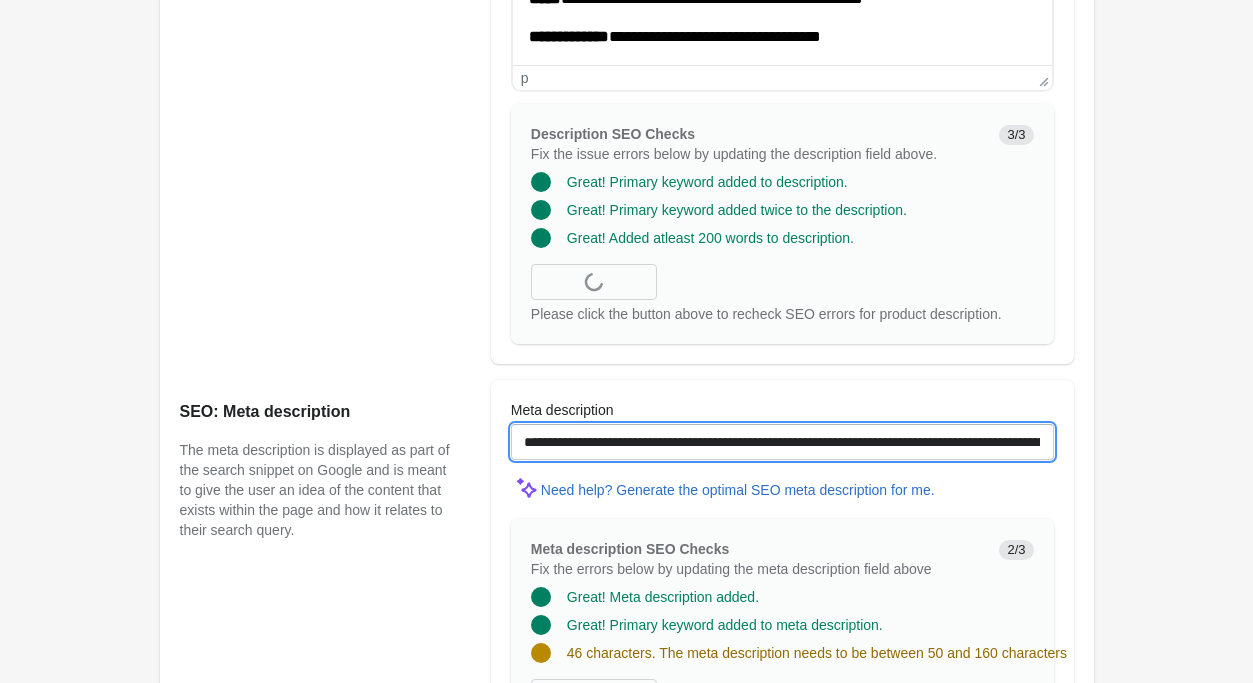 scroll, scrollTop: 0, scrollLeft: 265, axis: horizontal 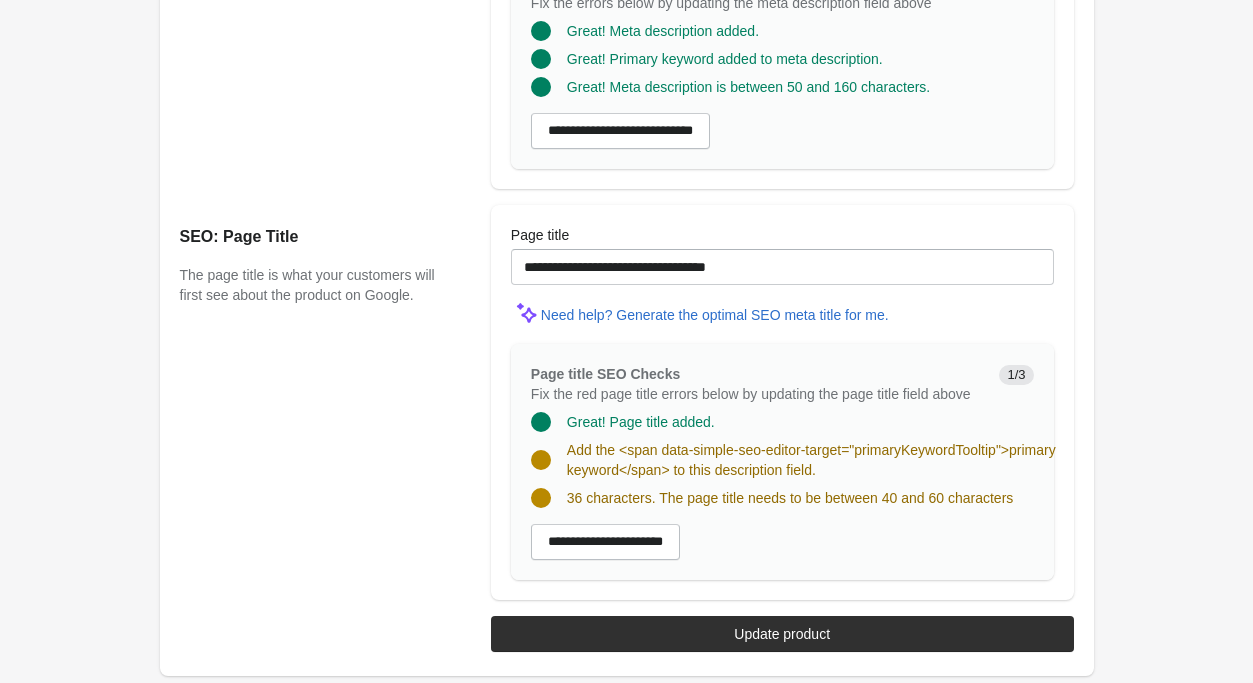 type on "**********" 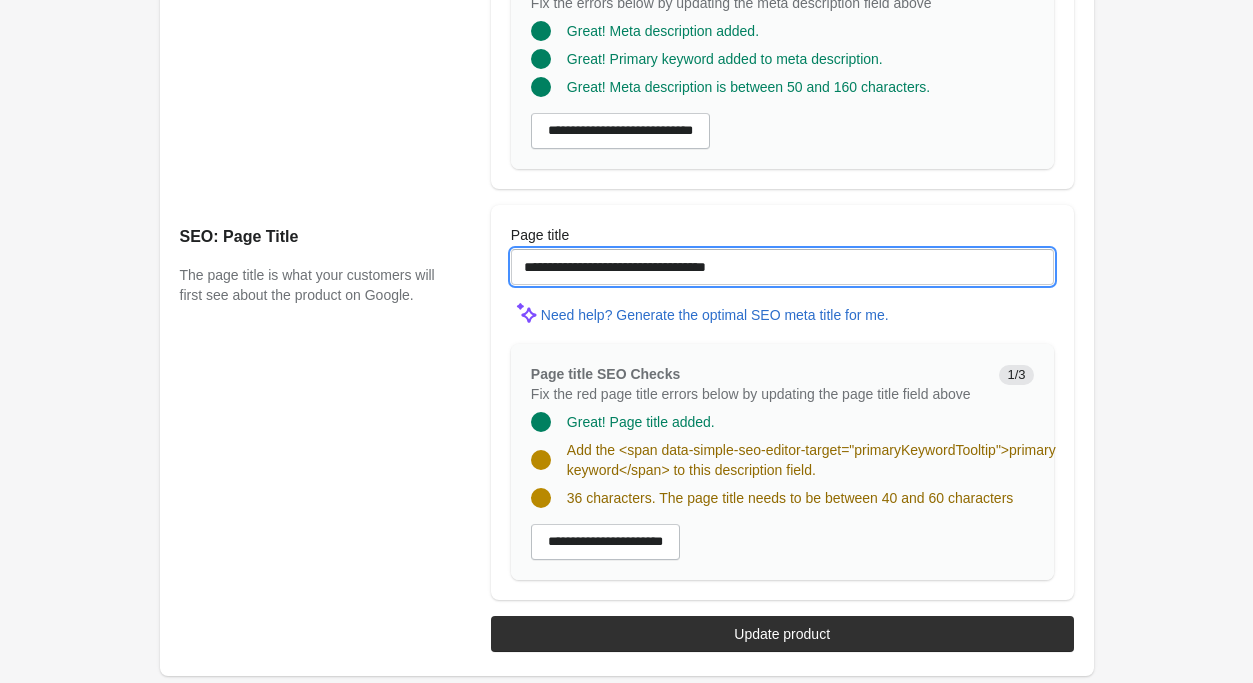 click on "**********" at bounding box center [782, 267] 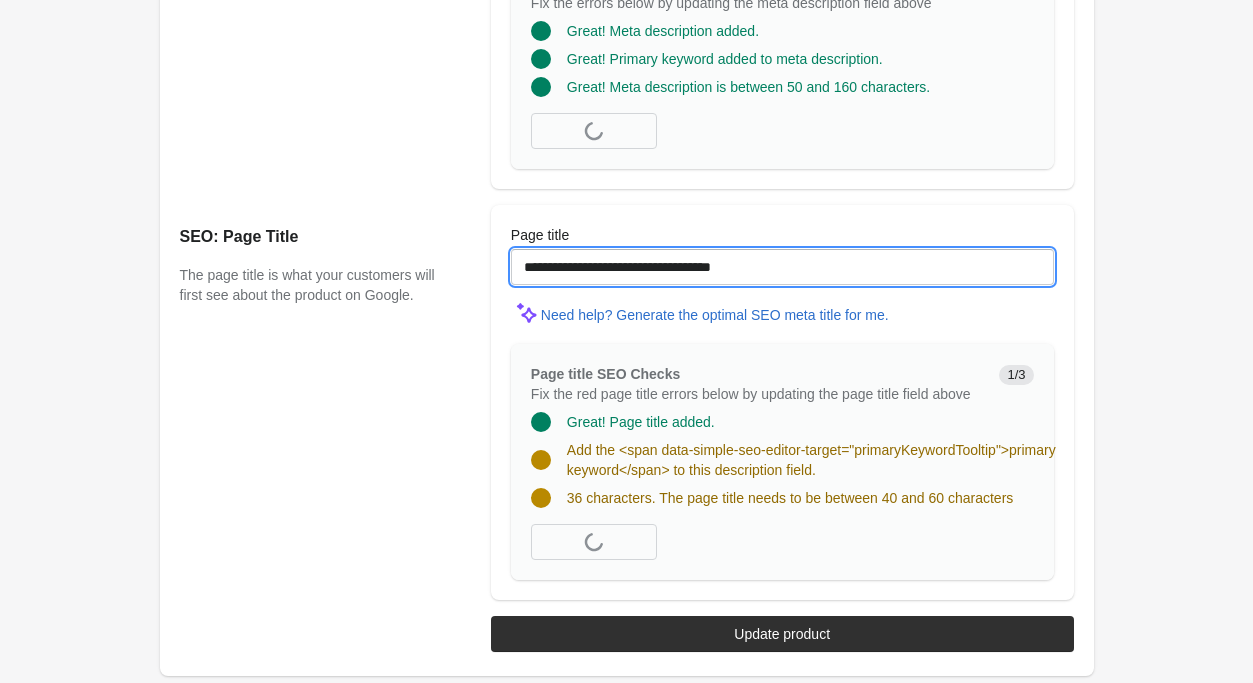 paste on "**********" 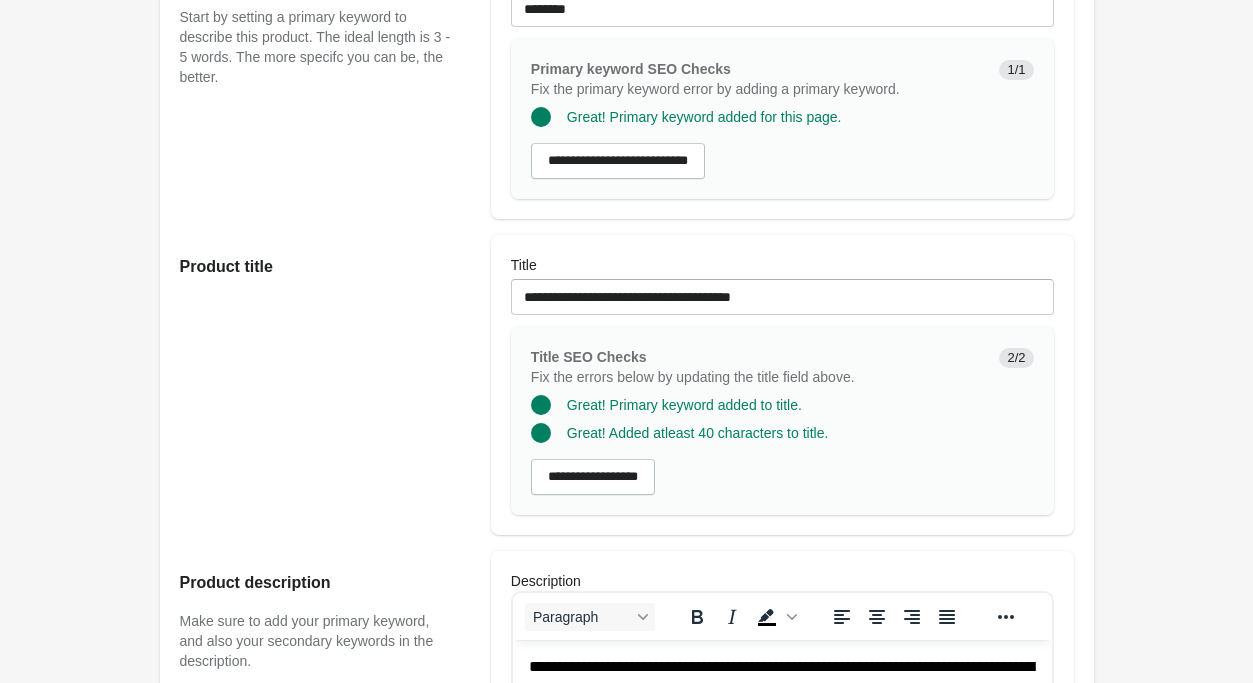 scroll, scrollTop: 510, scrollLeft: 0, axis: vertical 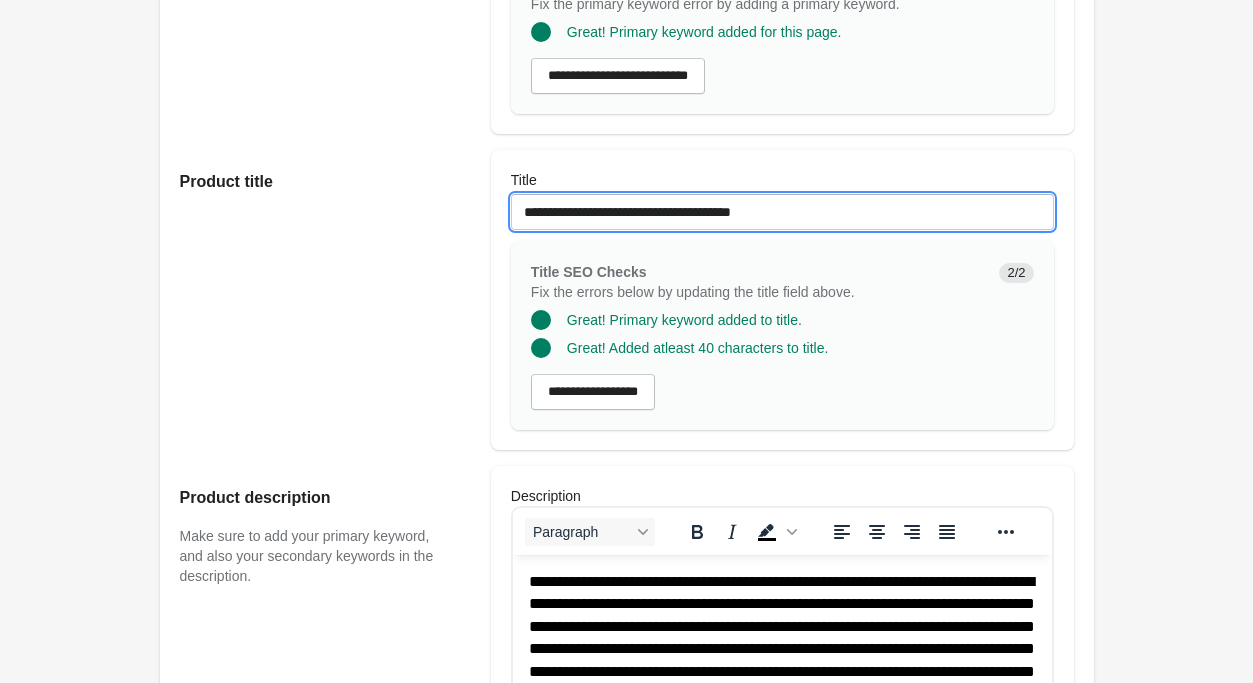 drag, startPoint x: 790, startPoint y: 214, endPoint x: 242, endPoint y: 164, distance: 550.2763 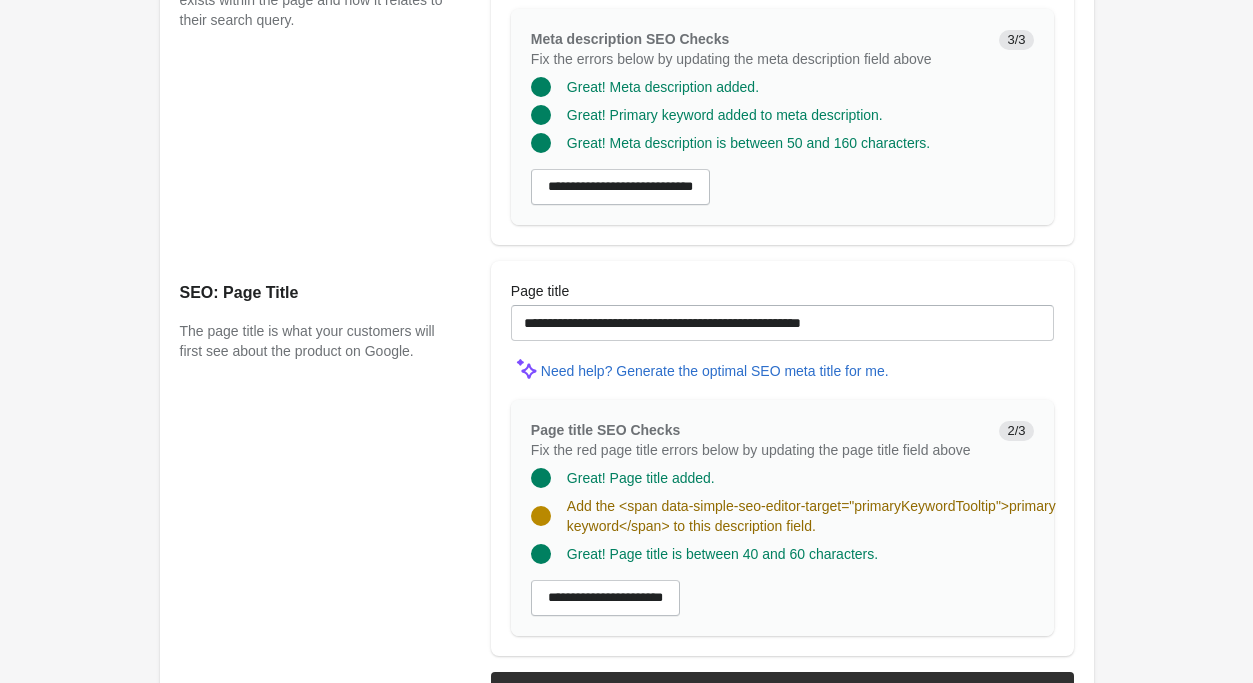 scroll, scrollTop: 1790, scrollLeft: 0, axis: vertical 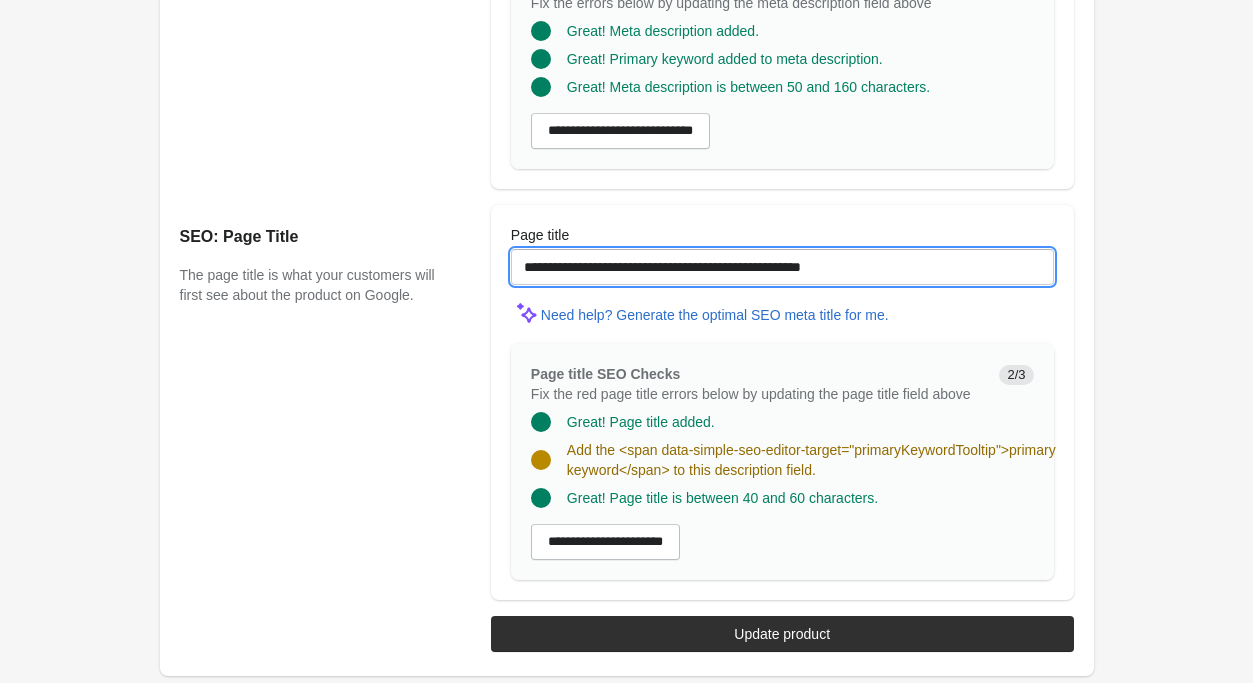 drag, startPoint x: 668, startPoint y: 266, endPoint x: 753, endPoint y: 270, distance: 85.09406 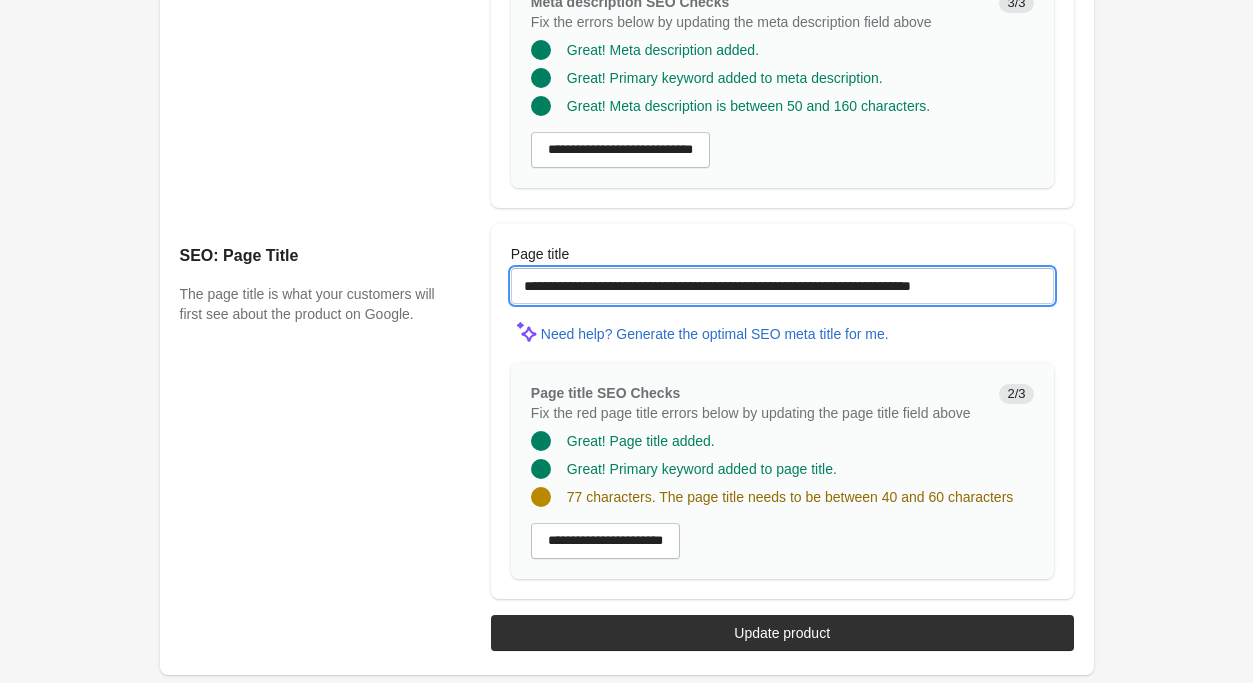 scroll, scrollTop: 1770, scrollLeft: 0, axis: vertical 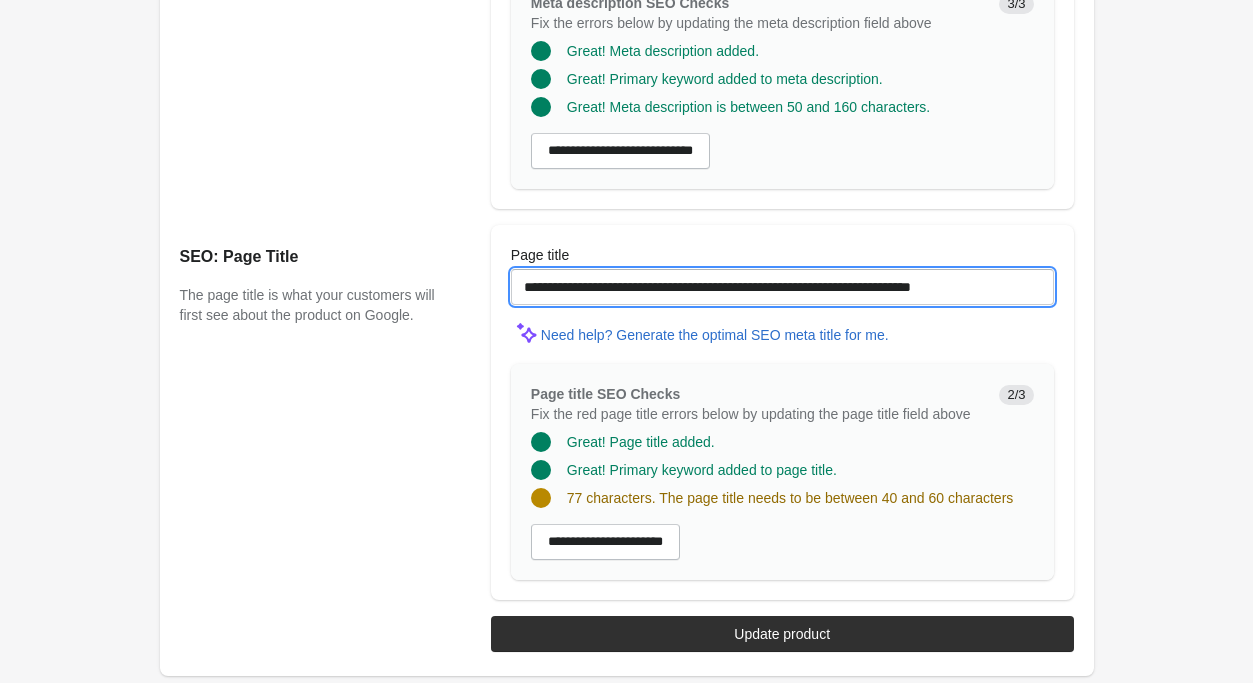click on "**********" at bounding box center (782, 287) 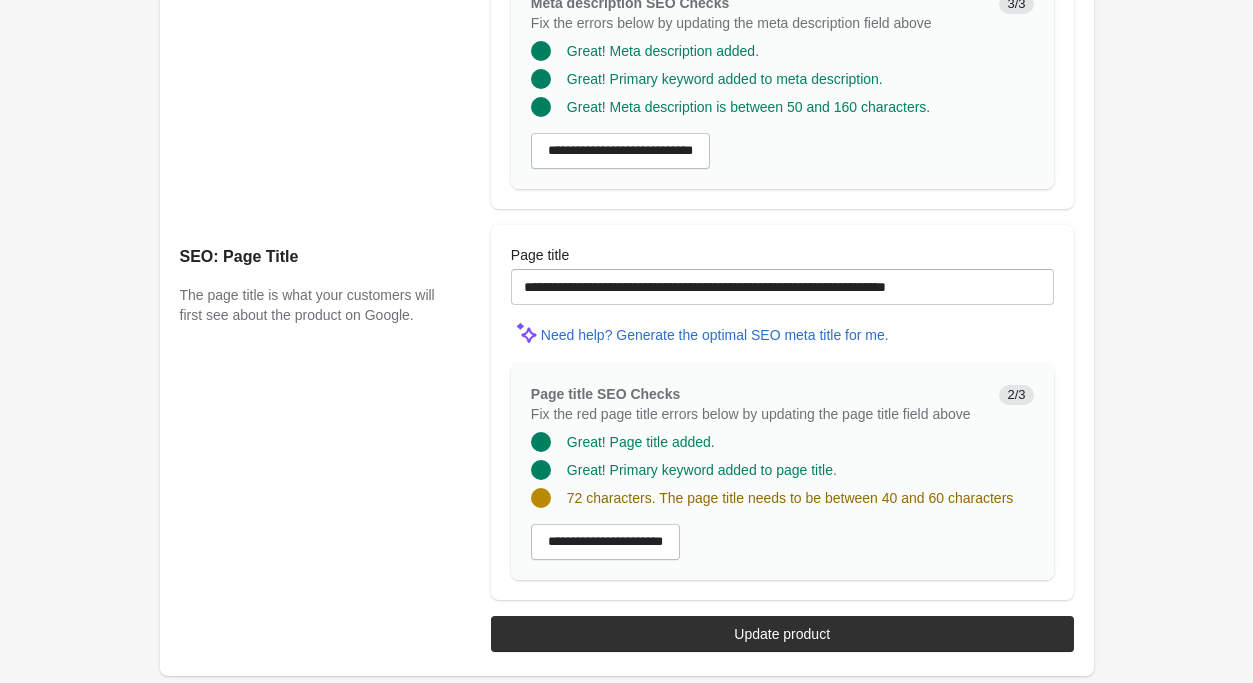 click on "**********" at bounding box center (782, 412) 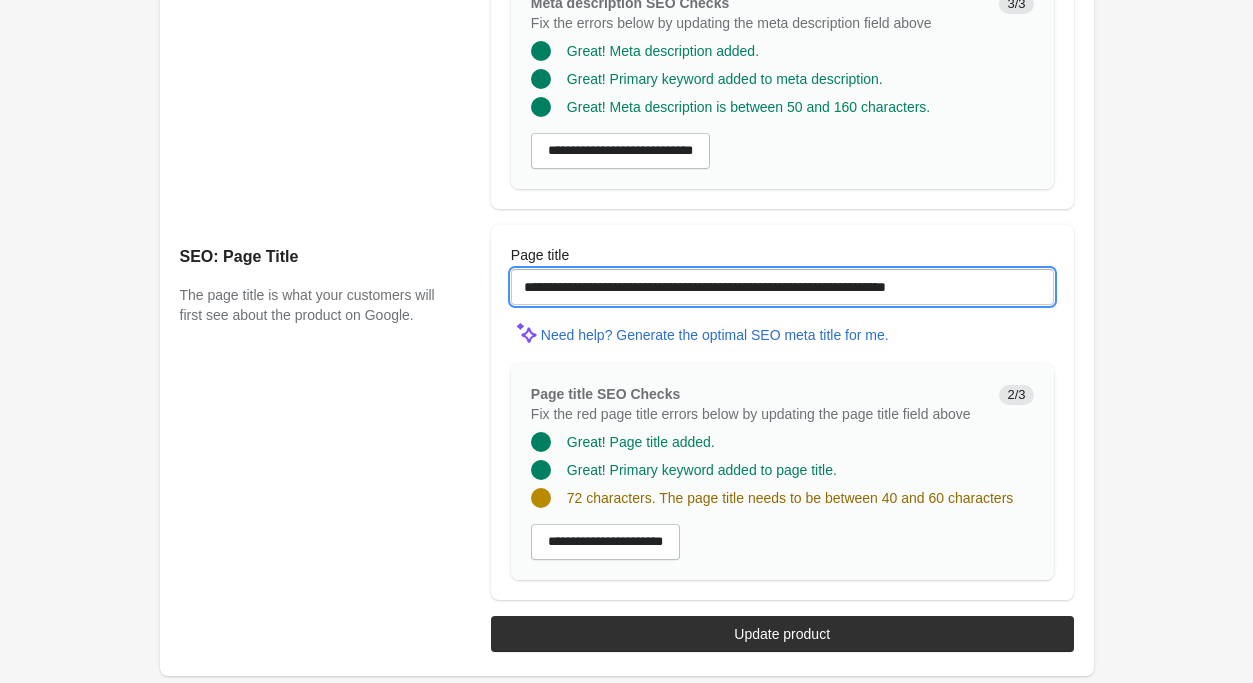 drag, startPoint x: 639, startPoint y: 286, endPoint x: 694, endPoint y: 297, distance: 56.089214 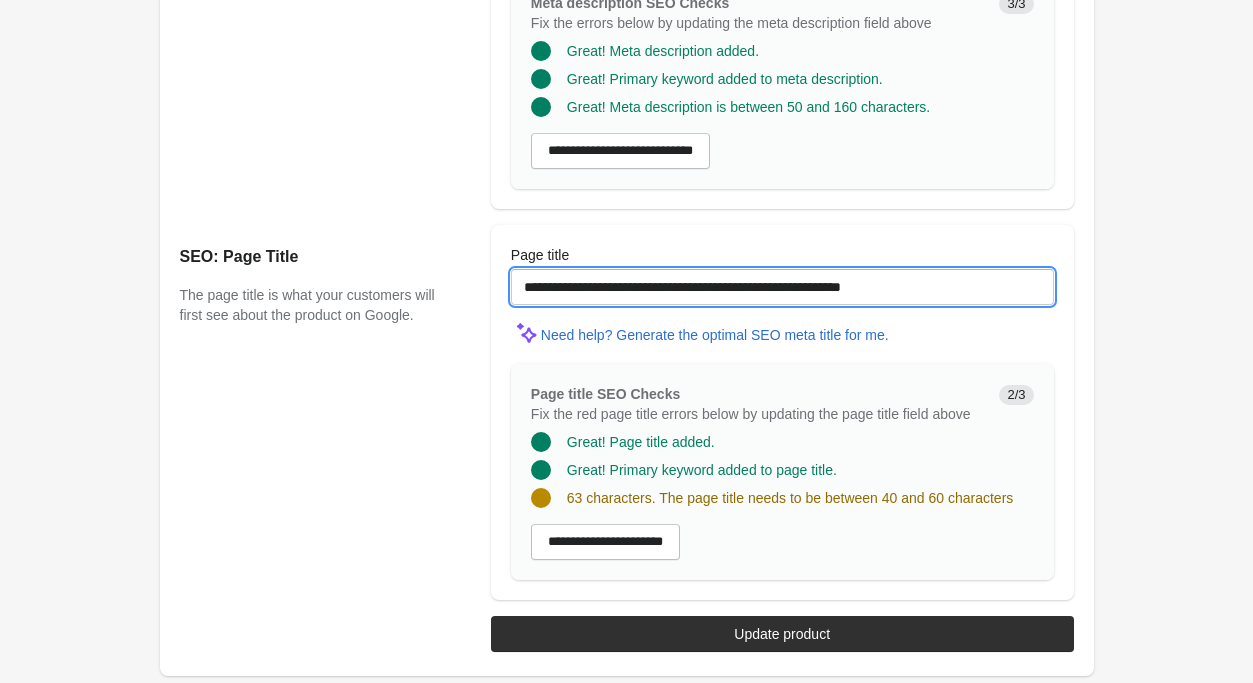click on "**********" at bounding box center (782, 287) 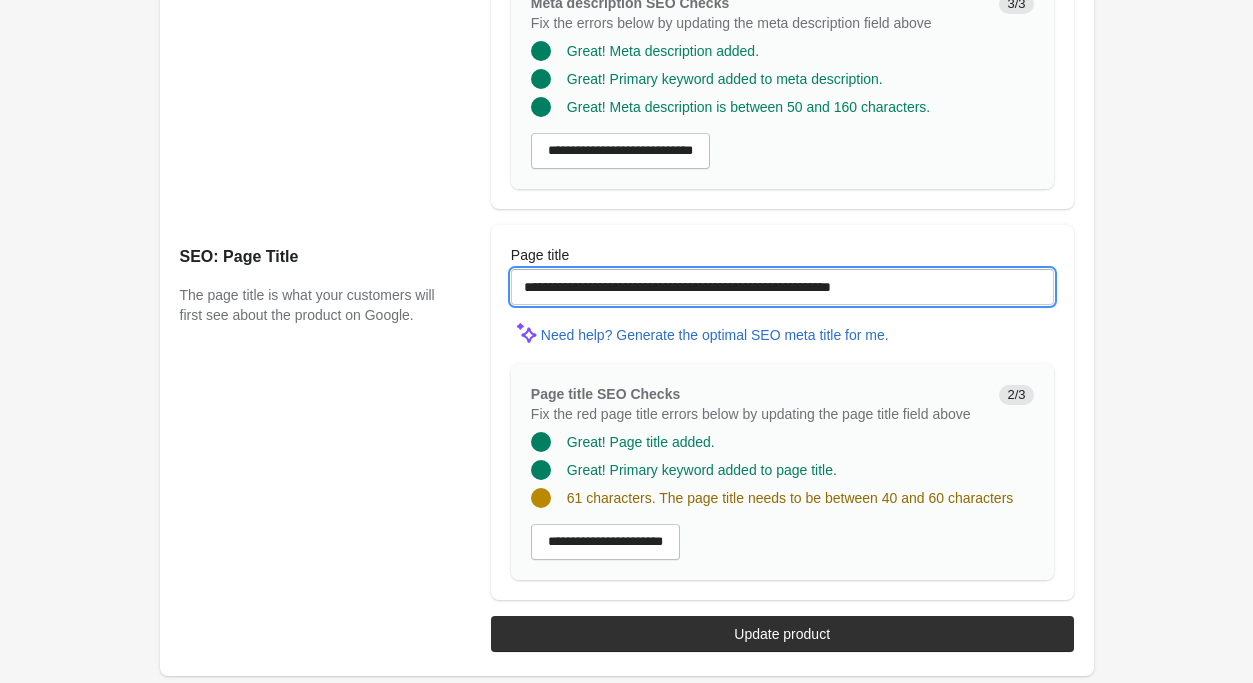 click on "**********" at bounding box center [782, 287] 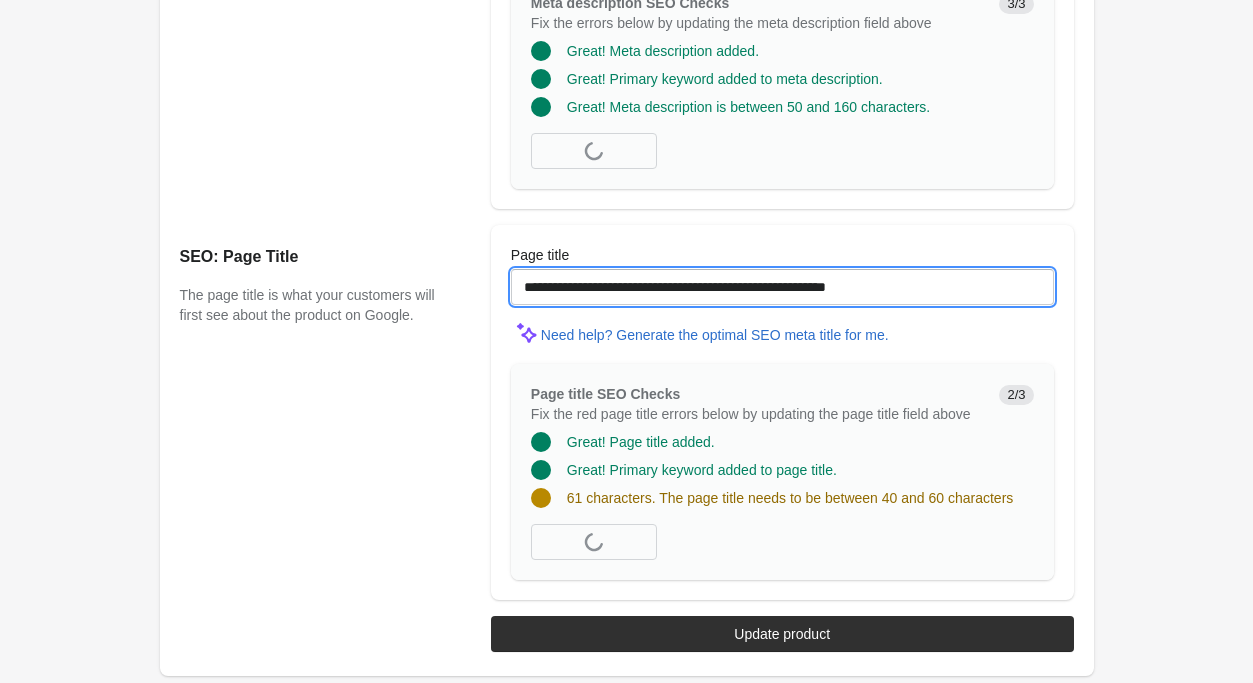 type on "**********" 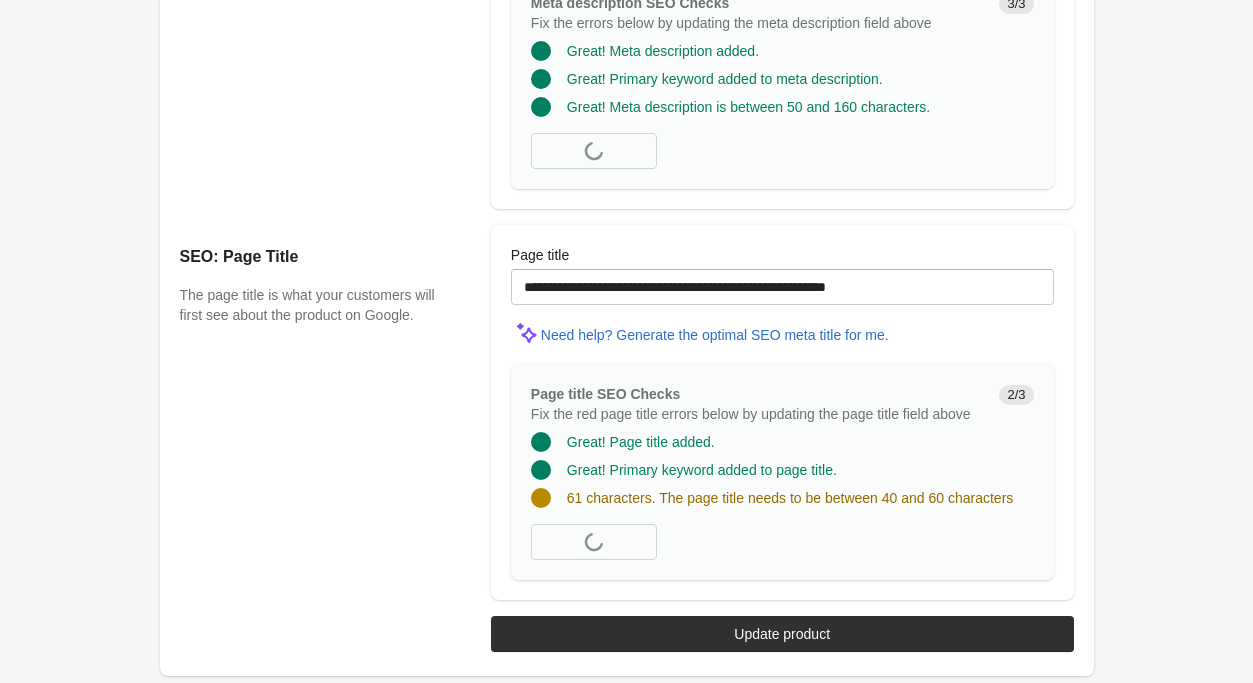 drag, startPoint x: 1188, startPoint y: 432, endPoint x: 1194, endPoint y: 457, distance: 25.70992 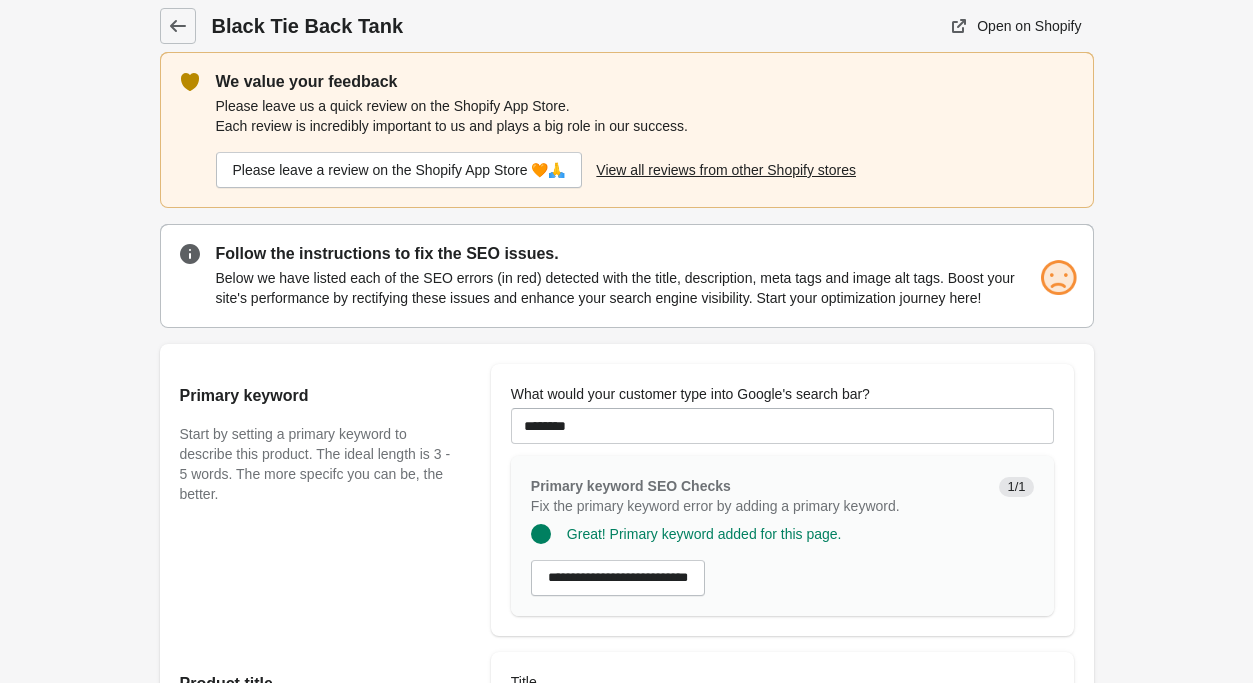 scroll, scrollTop: 0, scrollLeft: 0, axis: both 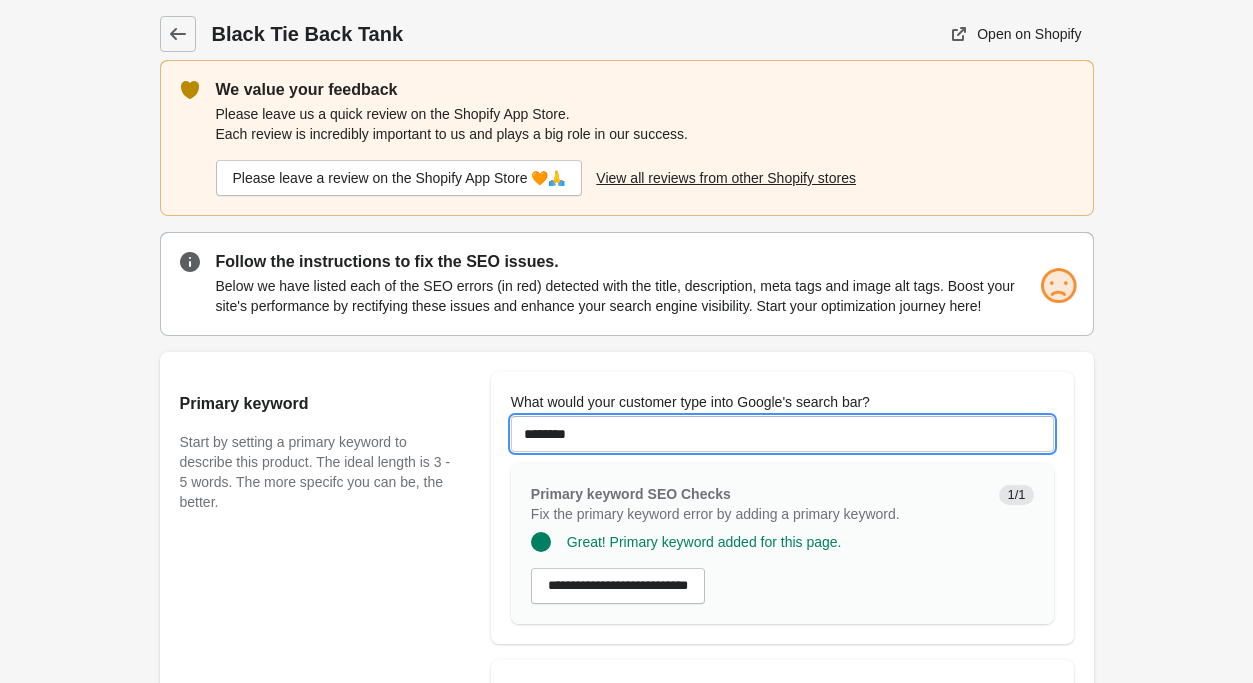 drag, startPoint x: 635, startPoint y: 422, endPoint x: 302, endPoint y: 392, distance: 334.34863 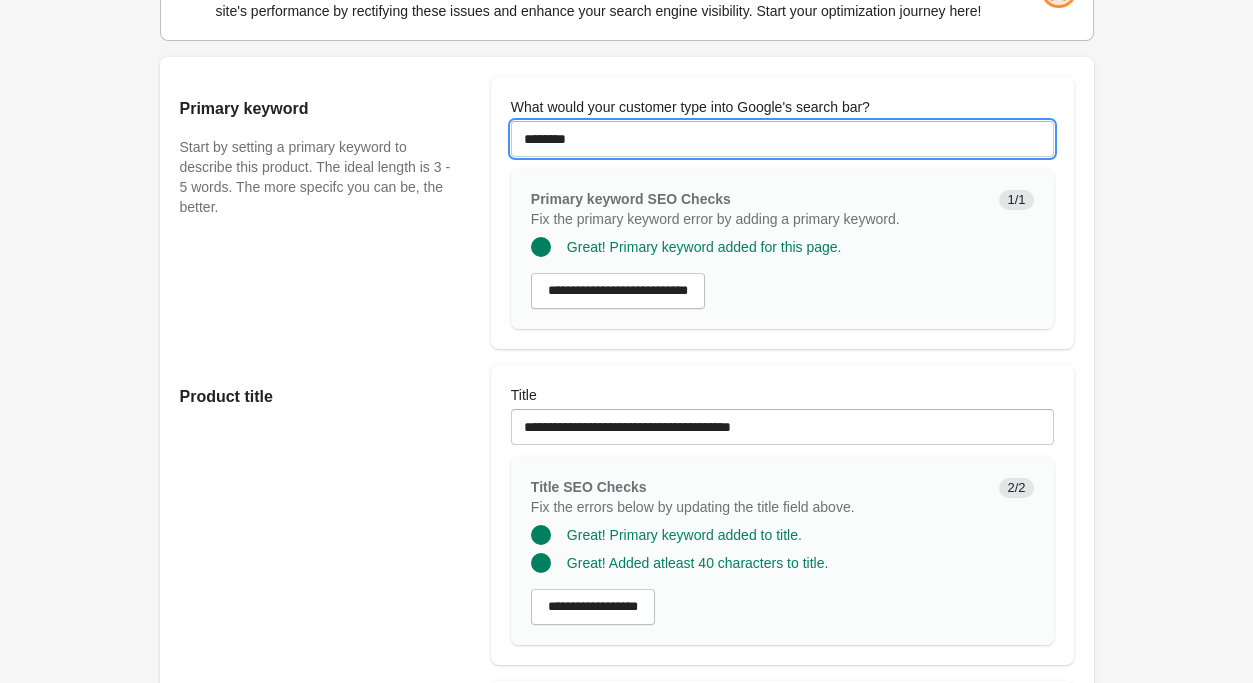 scroll, scrollTop: 306, scrollLeft: 0, axis: vertical 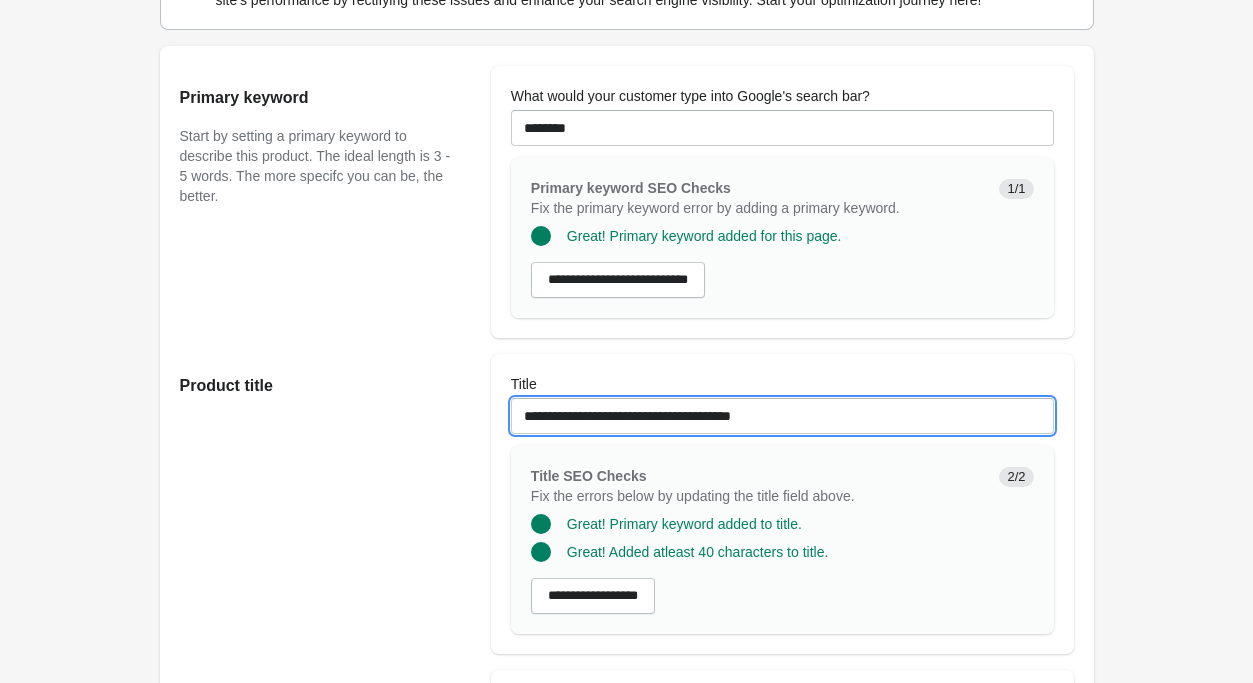 click on "**********" at bounding box center [782, 416] 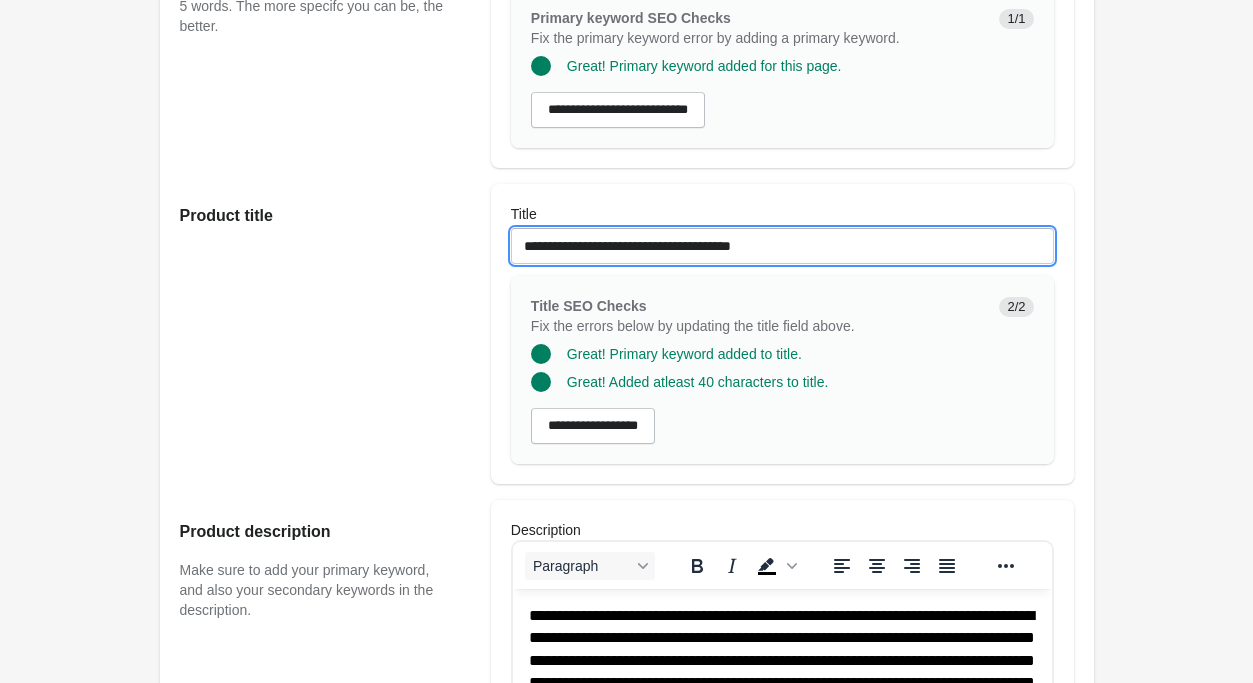 scroll, scrollTop: 612, scrollLeft: 0, axis: vertical 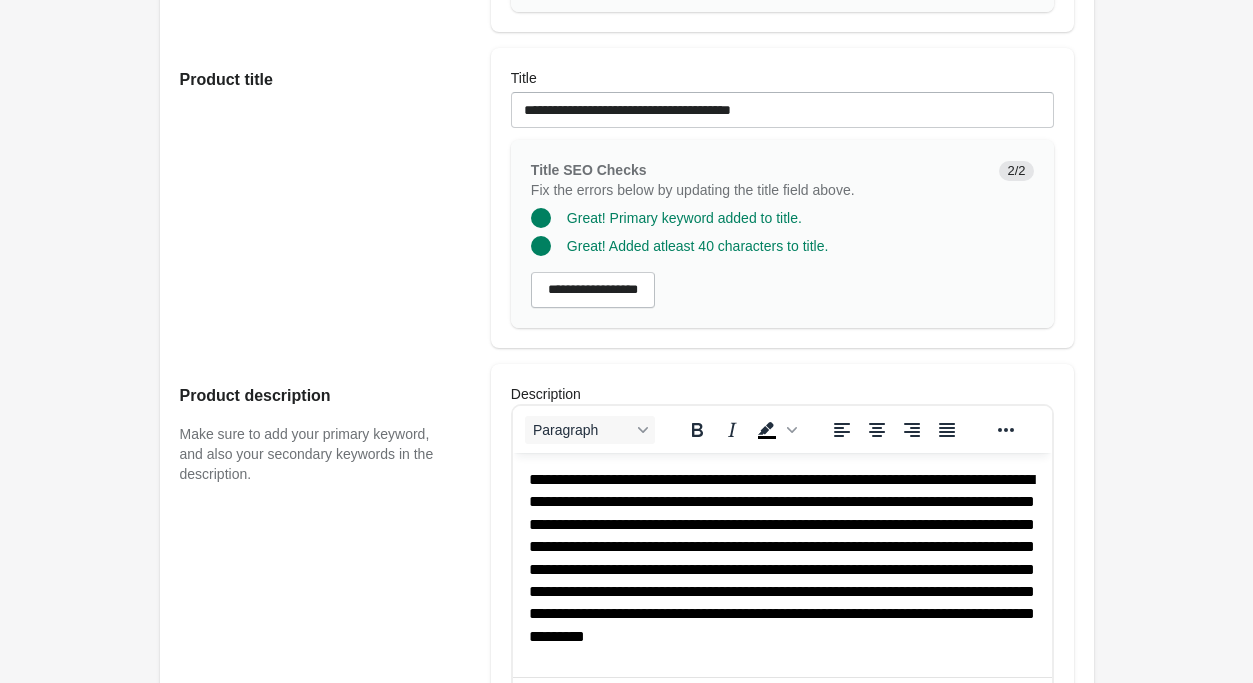 click on "**********" at bounding box center (781, 570) 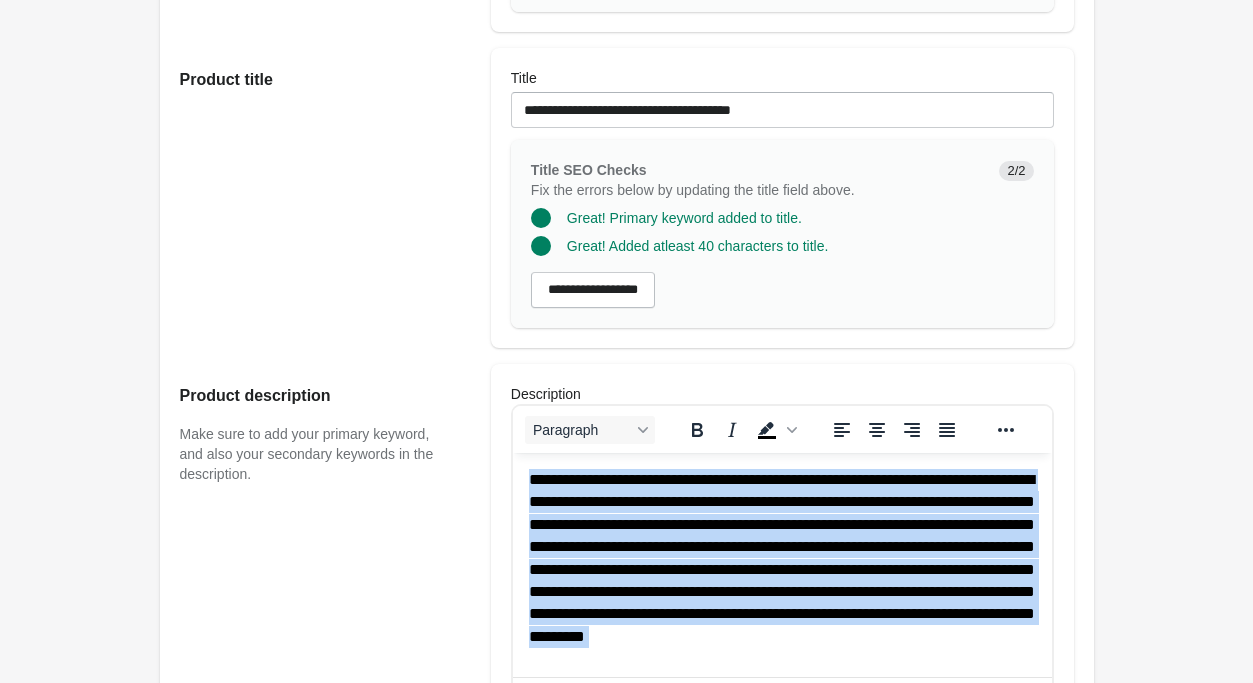 copy on "**********" 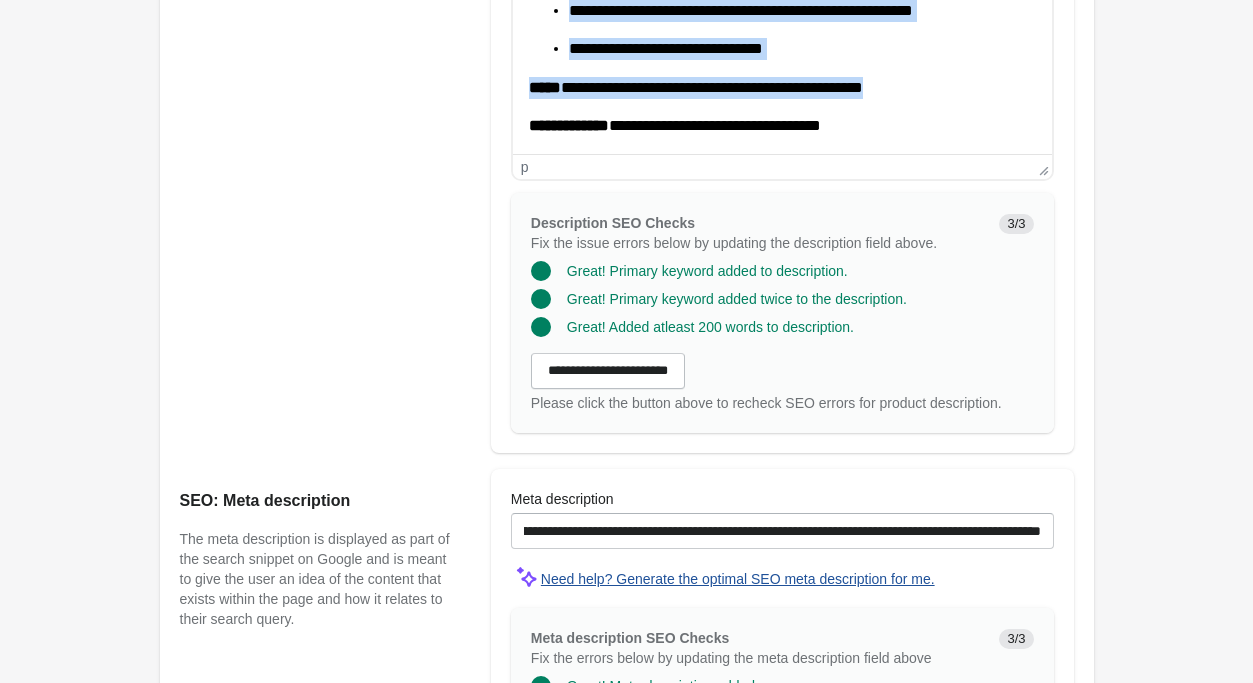 scroll, scrollTop: 1224, scrollLeft: 0, axis: vertical 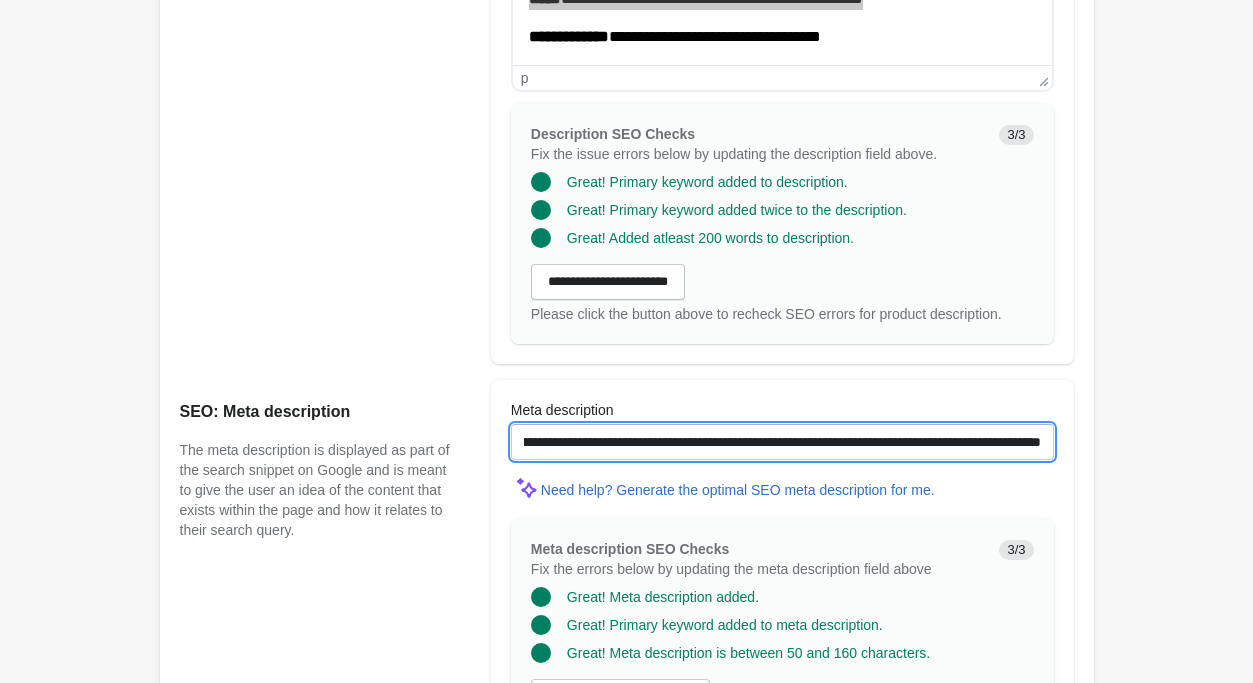 click on "**********" at bounding box center (782, 442) 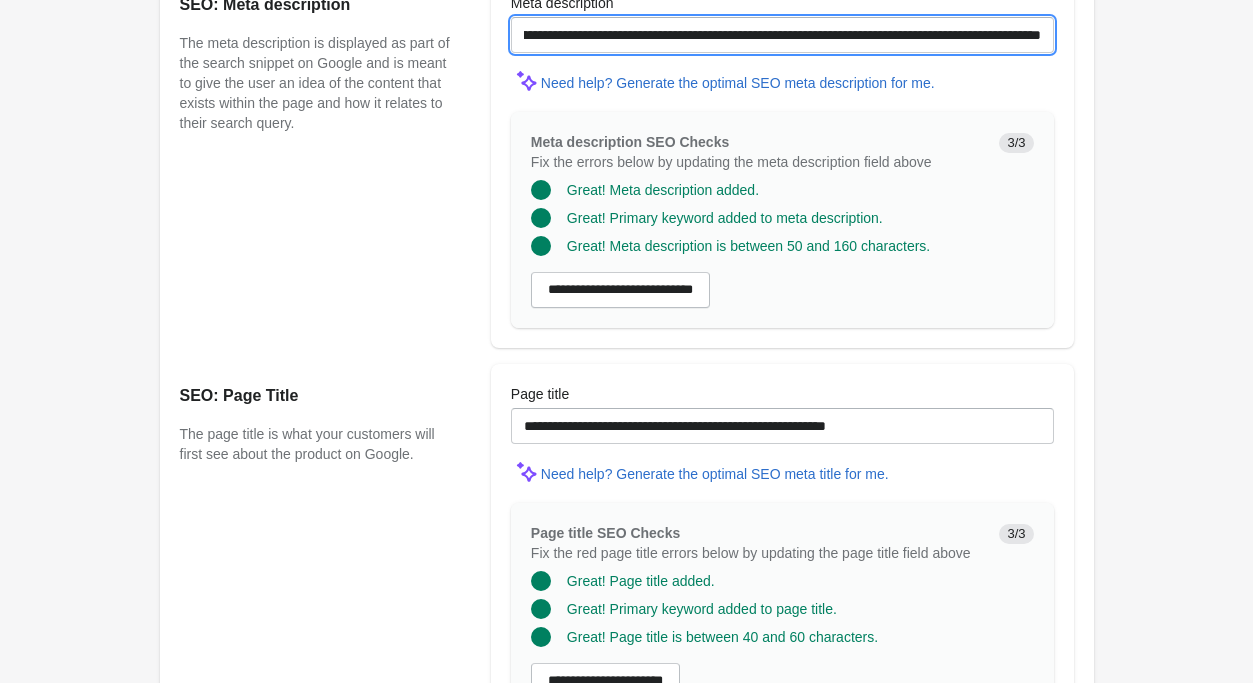 scroll, scrollTop: 1632, scrollLeft: 0, axis: vertical 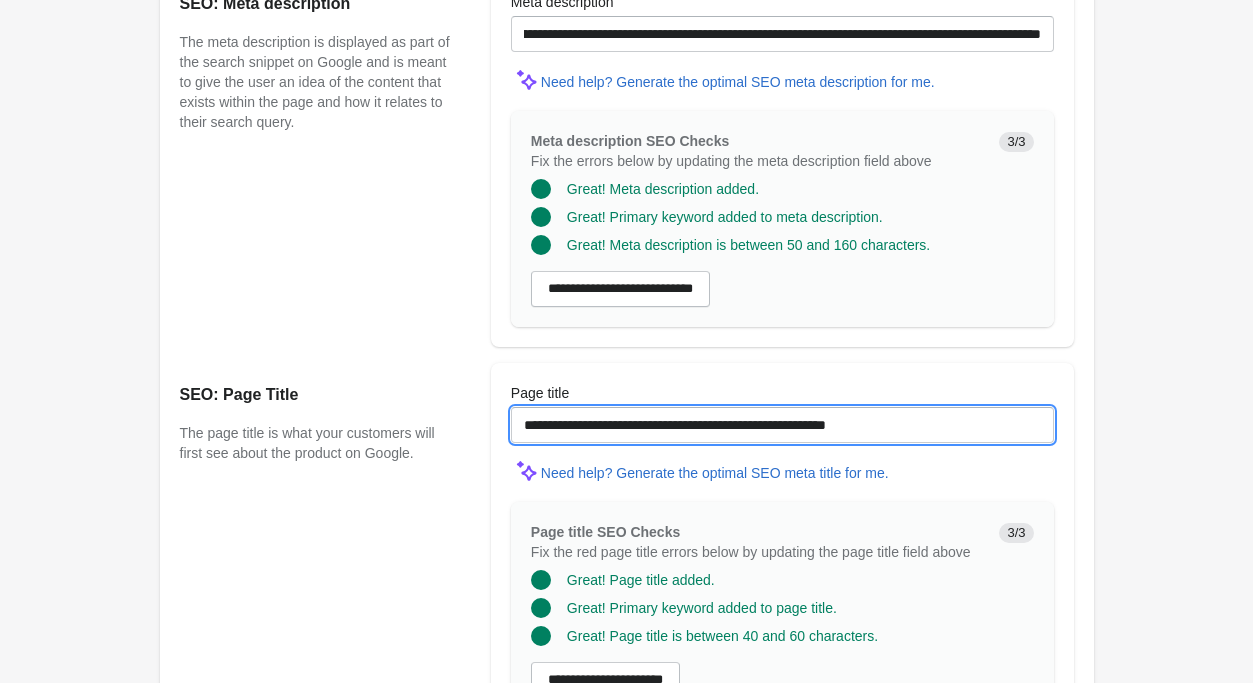 click on "**********" at bounding box center (782, 425) 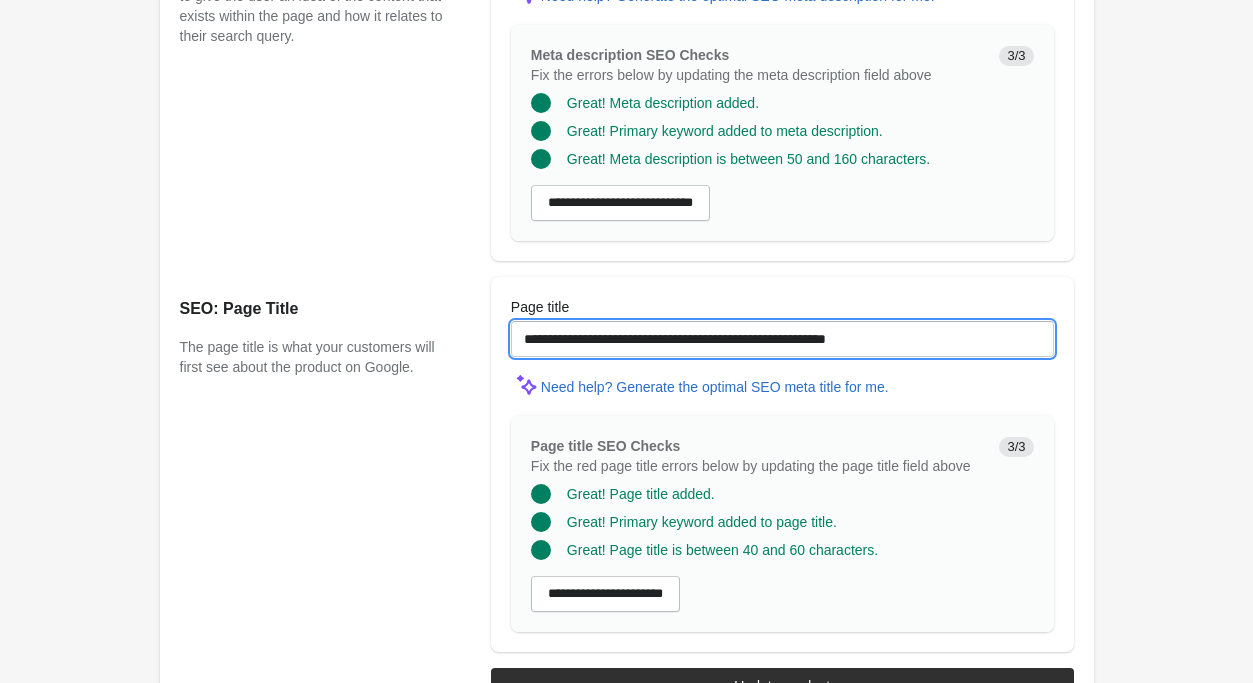 scroll, scrollTop: 1770, scrollLeft: 0, axis: vertical 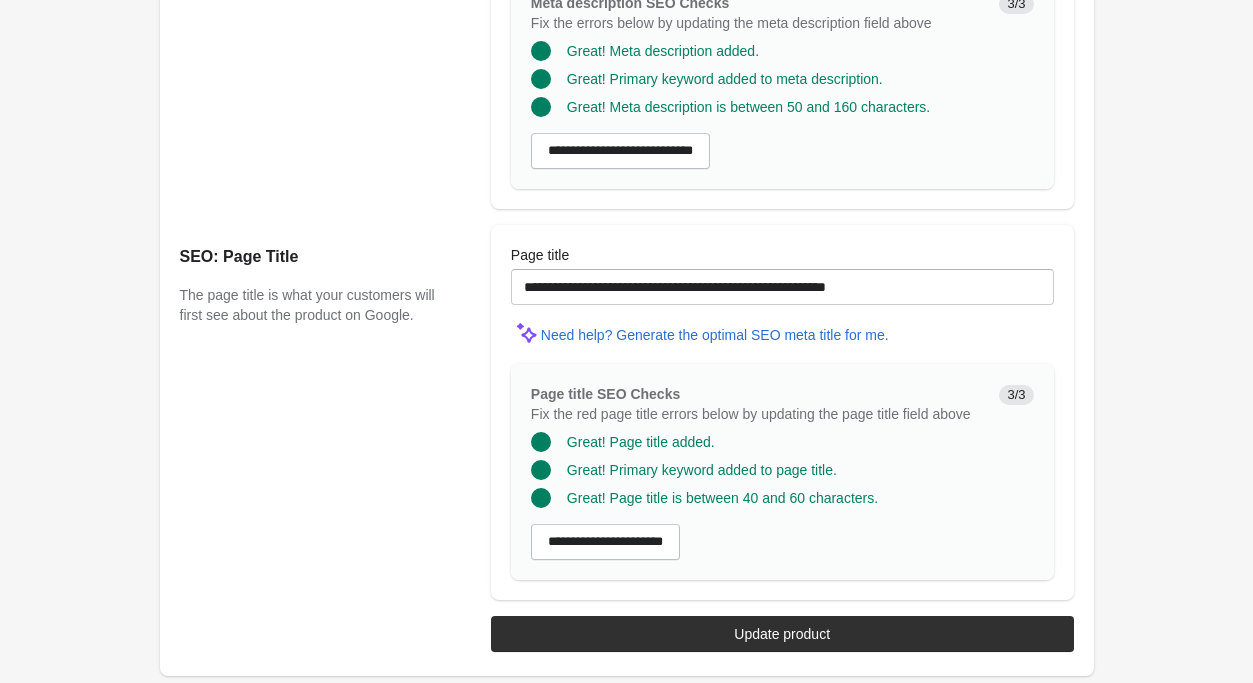 click on "Update product" at bounding box center (782, 634) 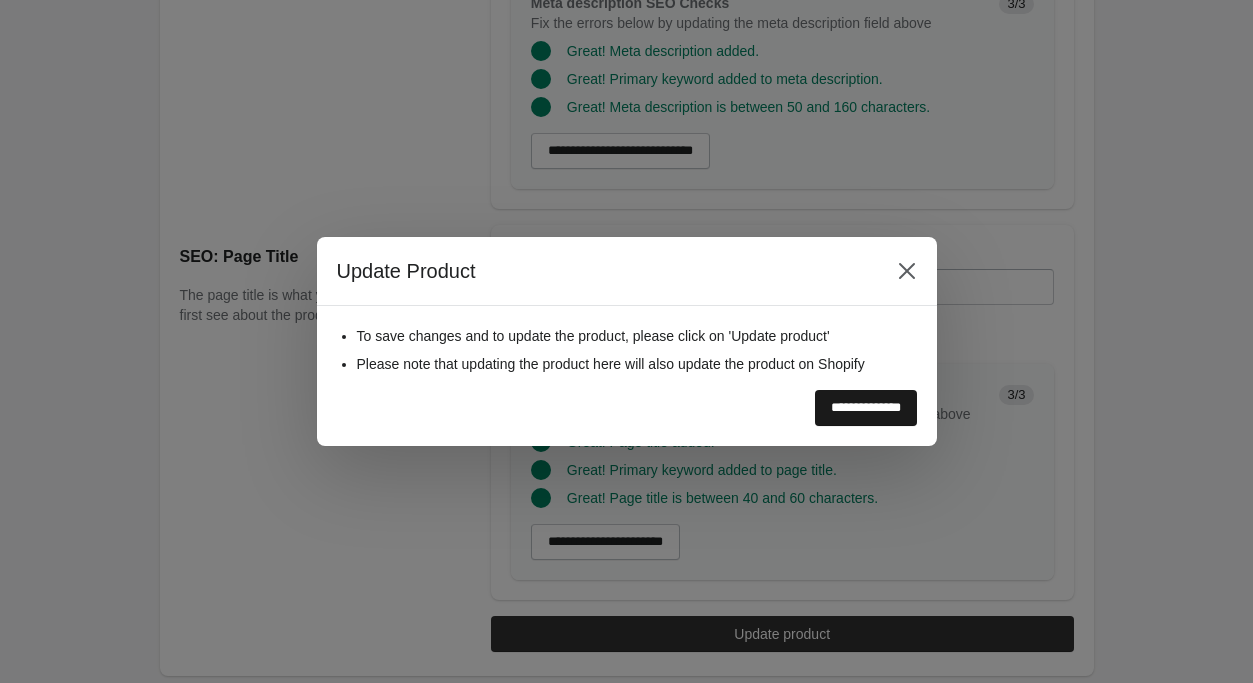click on "**********" at bounding box center [866, 408] 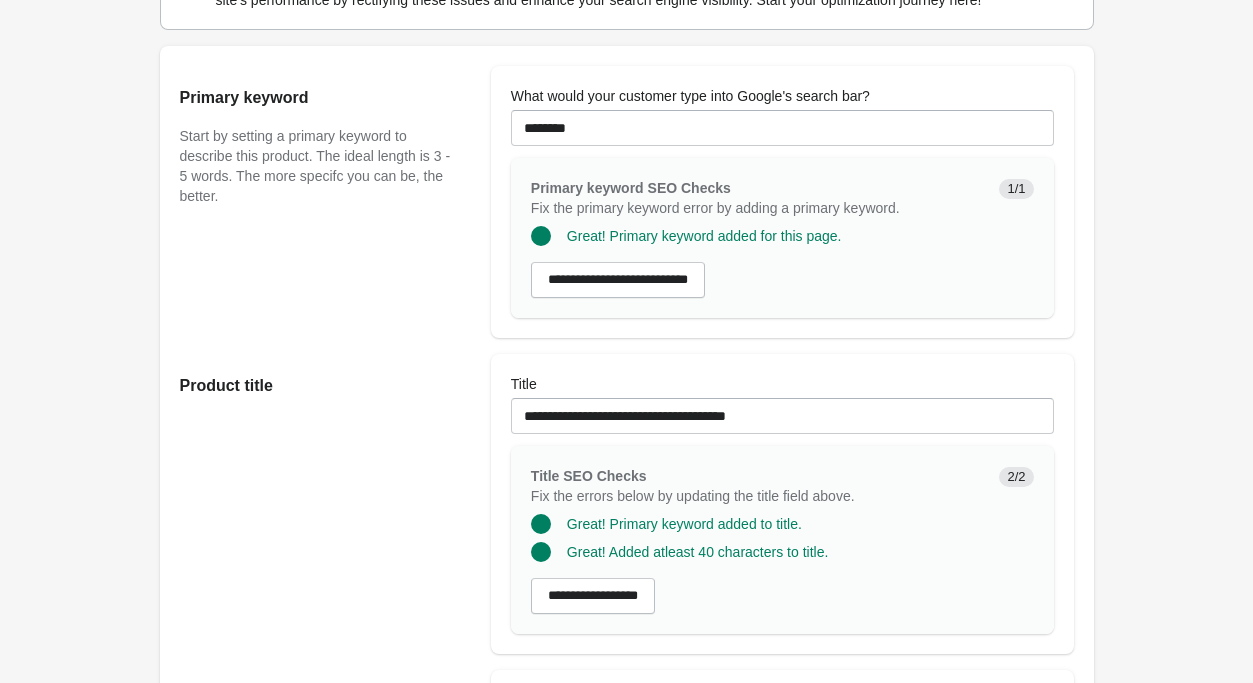 scroll, scrollTop: 510, scrollLeft: 0, axis: vertical 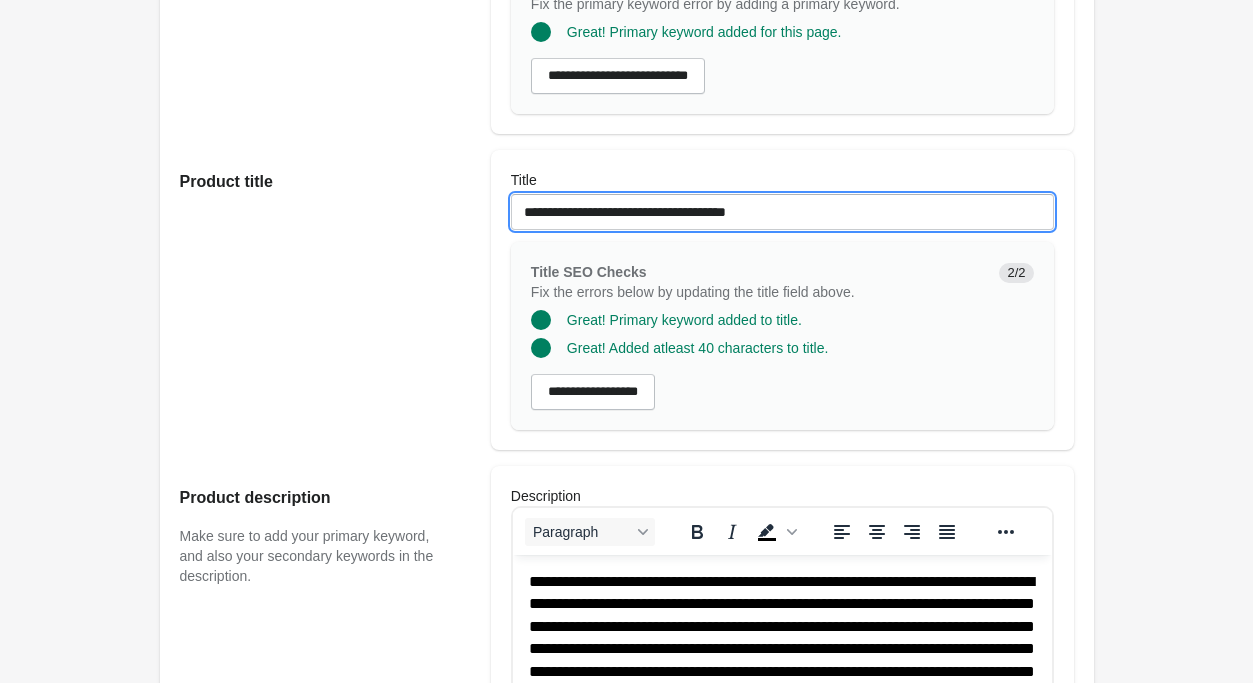 drag, startPoint x: 783, startPoint y: 194, endPoint x: 747, endPoint y: 205, distance: 37.64306 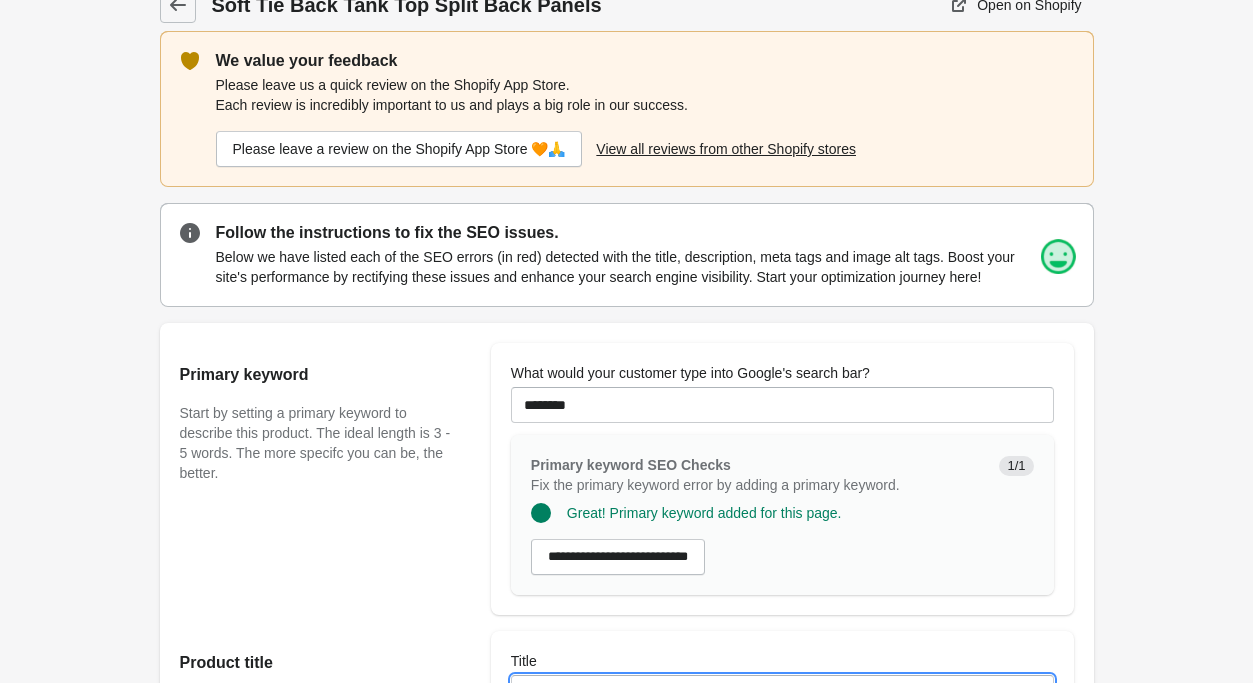 scroll, scrollTop: 0, scrollLeft: 0, axis: both 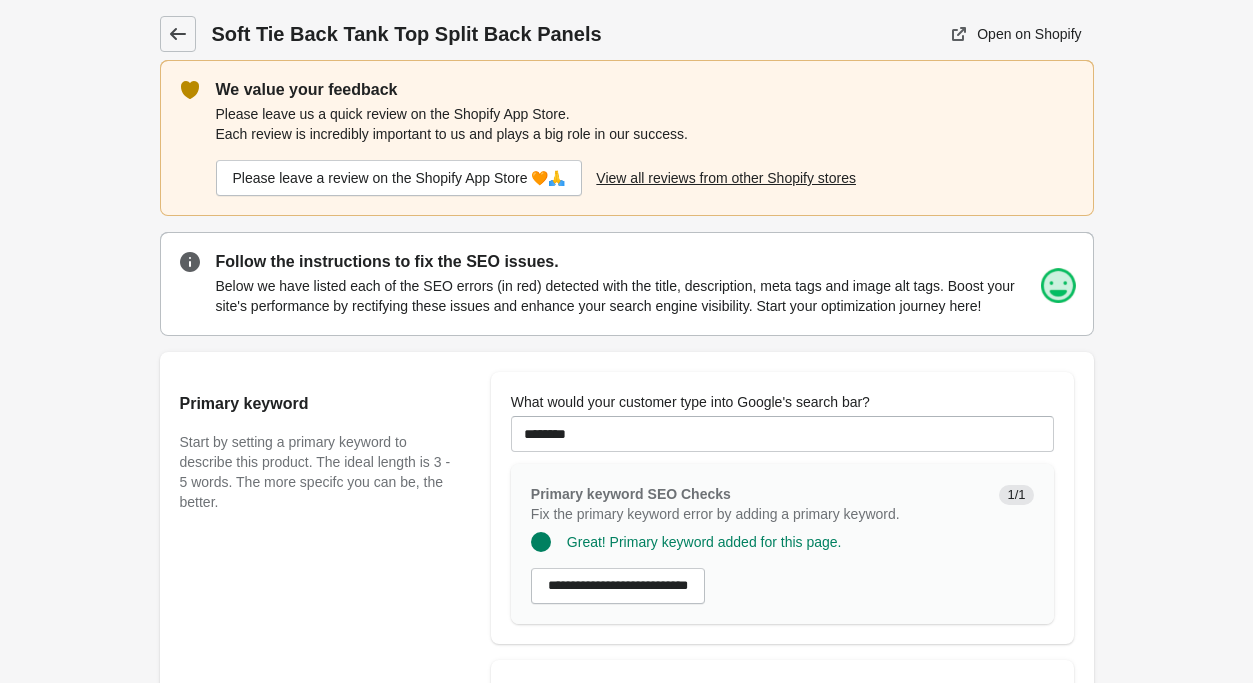click 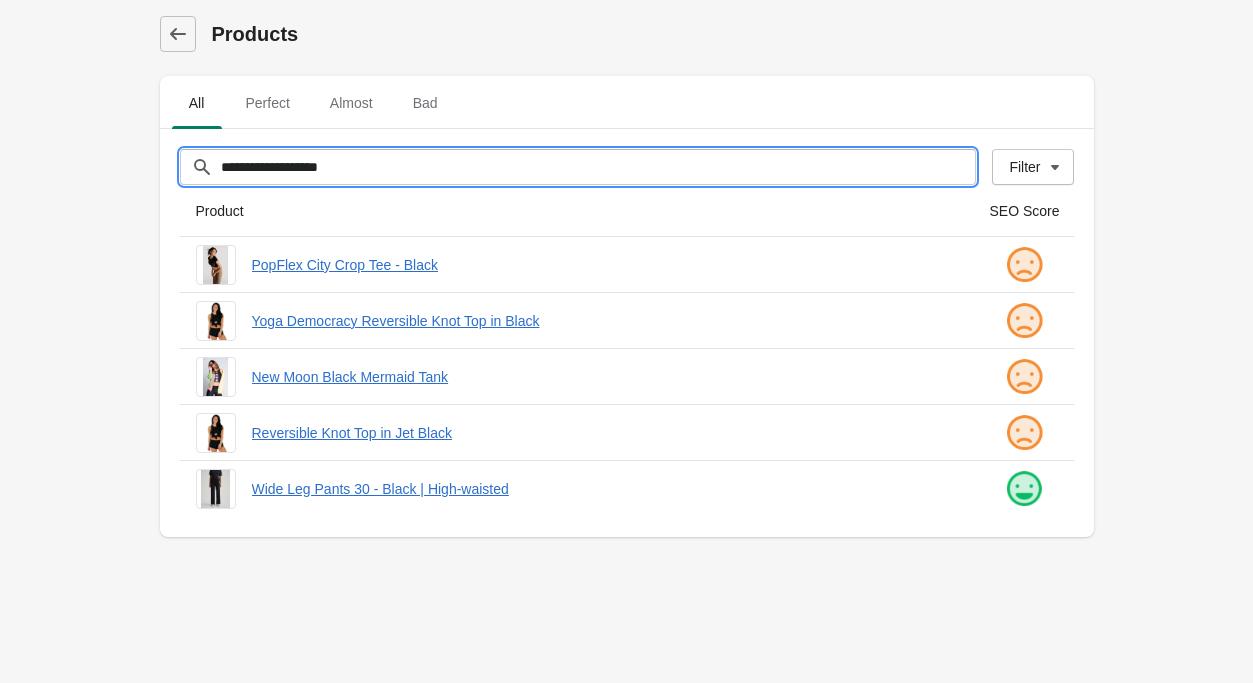 drag, startPoint x: 405, startPoint y: 169, endPoint x: -294, endPoint y: 95, distance: 702.9061 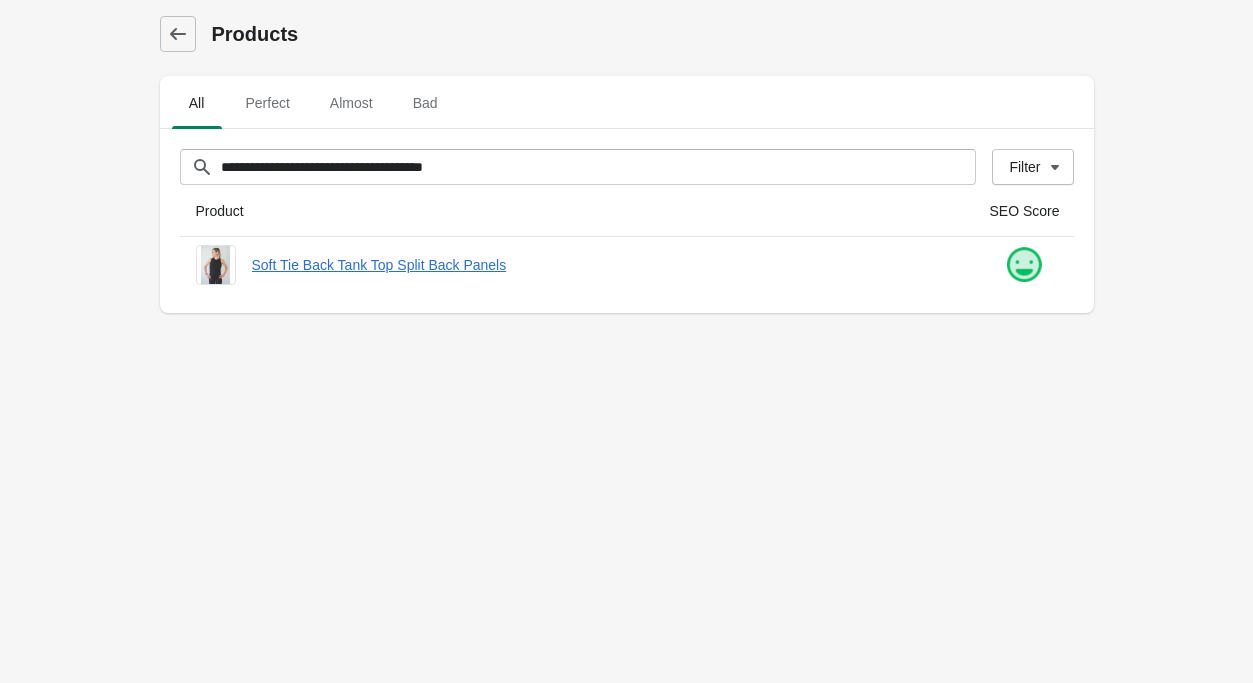 click on "**********" at bounding box center [626, 341] 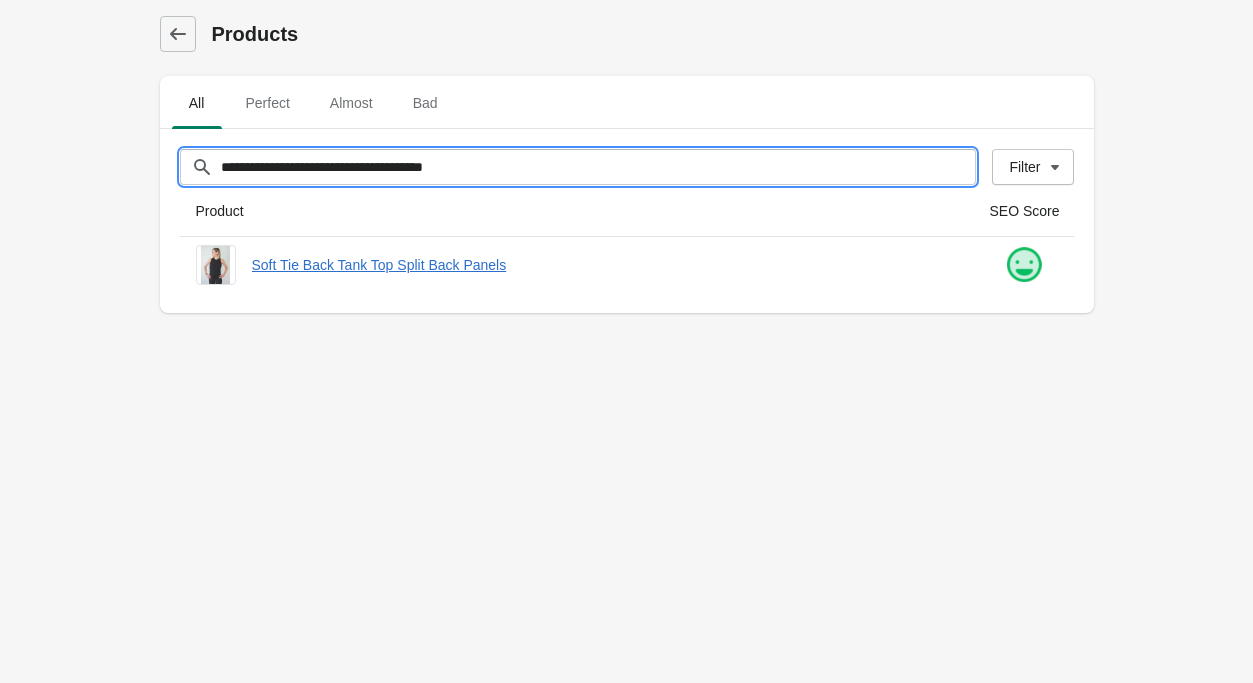 drag, startPoint x: 531, startPoint y: 166, endPoint x: -88, endPoint y: 74, distance: 625.7995 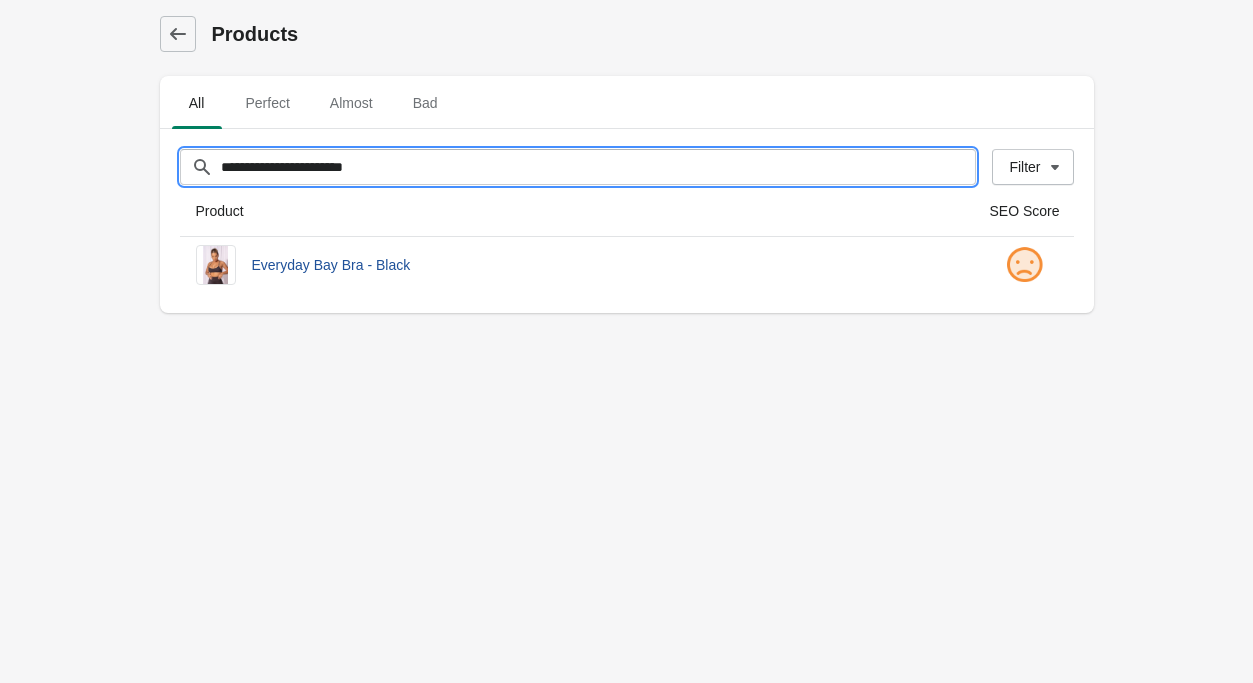 type on "**********" 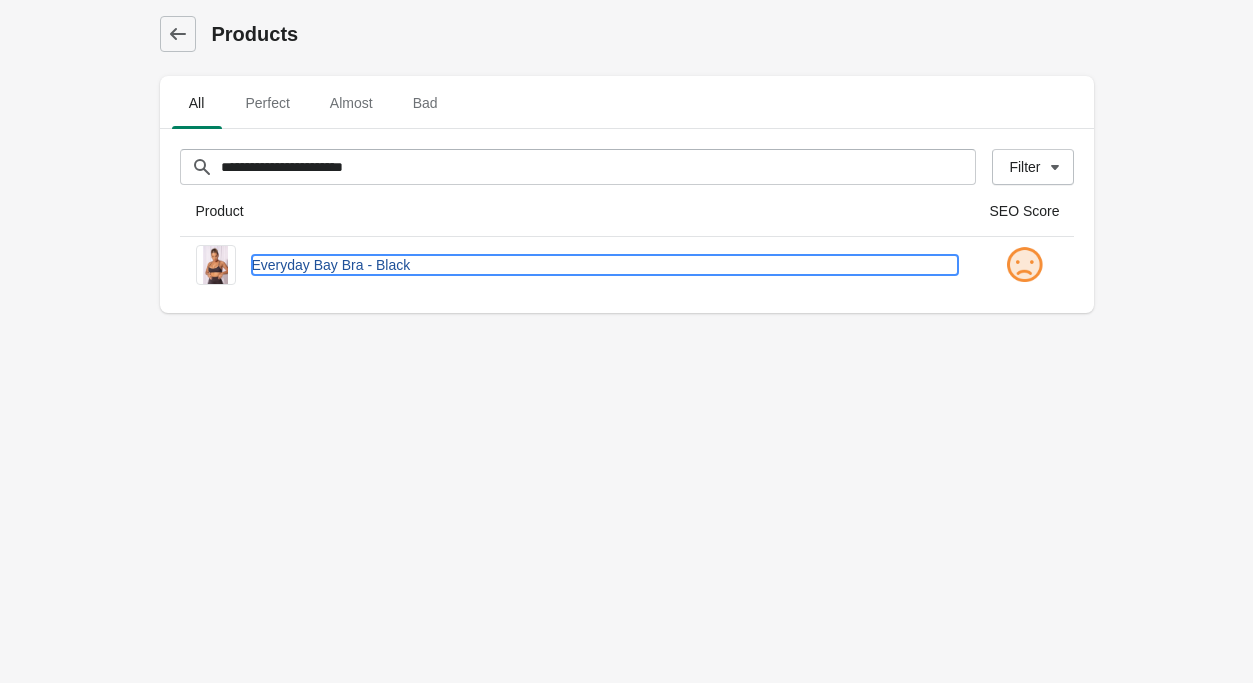 click on "Everyday Bay Bra - Black" at bounding box center [605, 265] 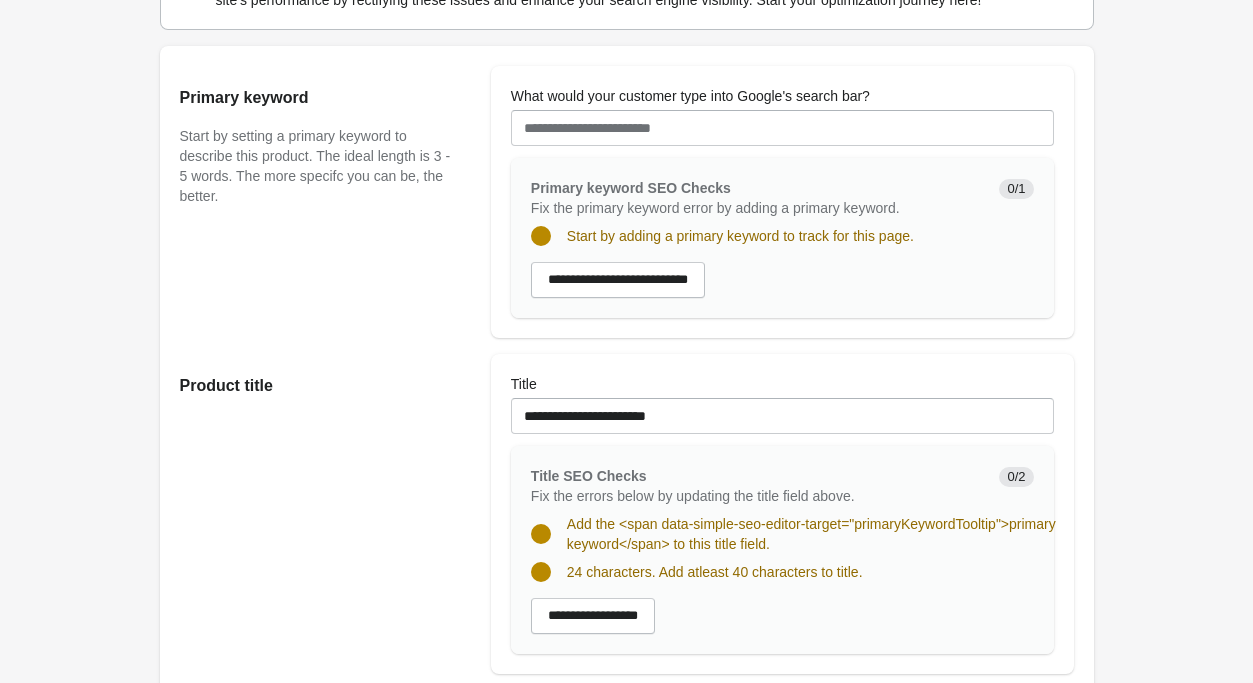 scroll, scrollTop: 612, scrollLeft: 0, axis: vertical 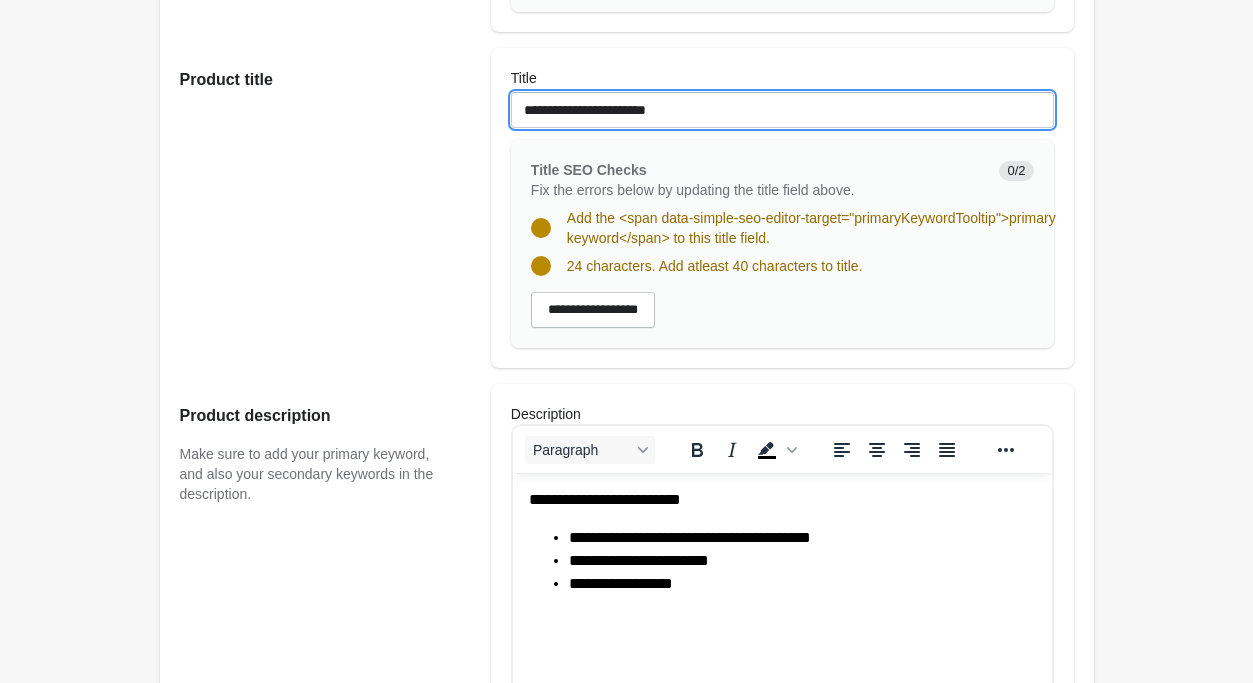 drag, startPoint x: 723, startPoint y: 117, endPoint x: 332, endPoint y: 122, distance: 391.03198 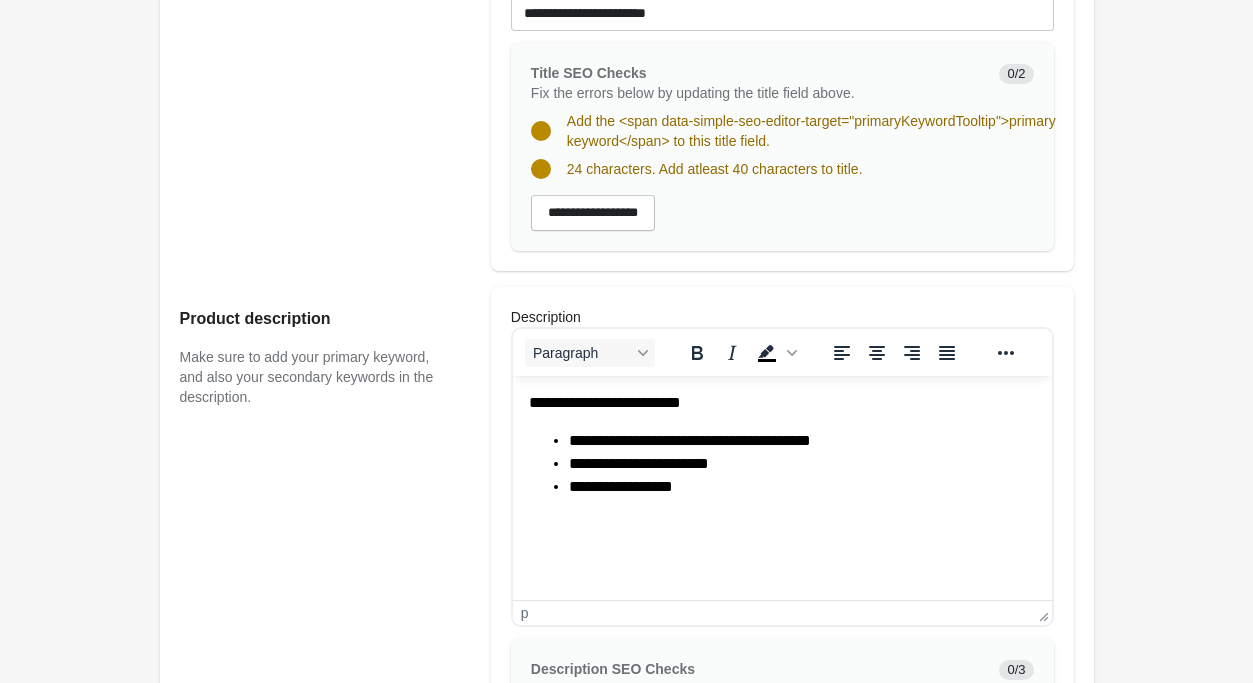 scroll, scrollTop: 714, scrollLeft: 0, axis: vertical 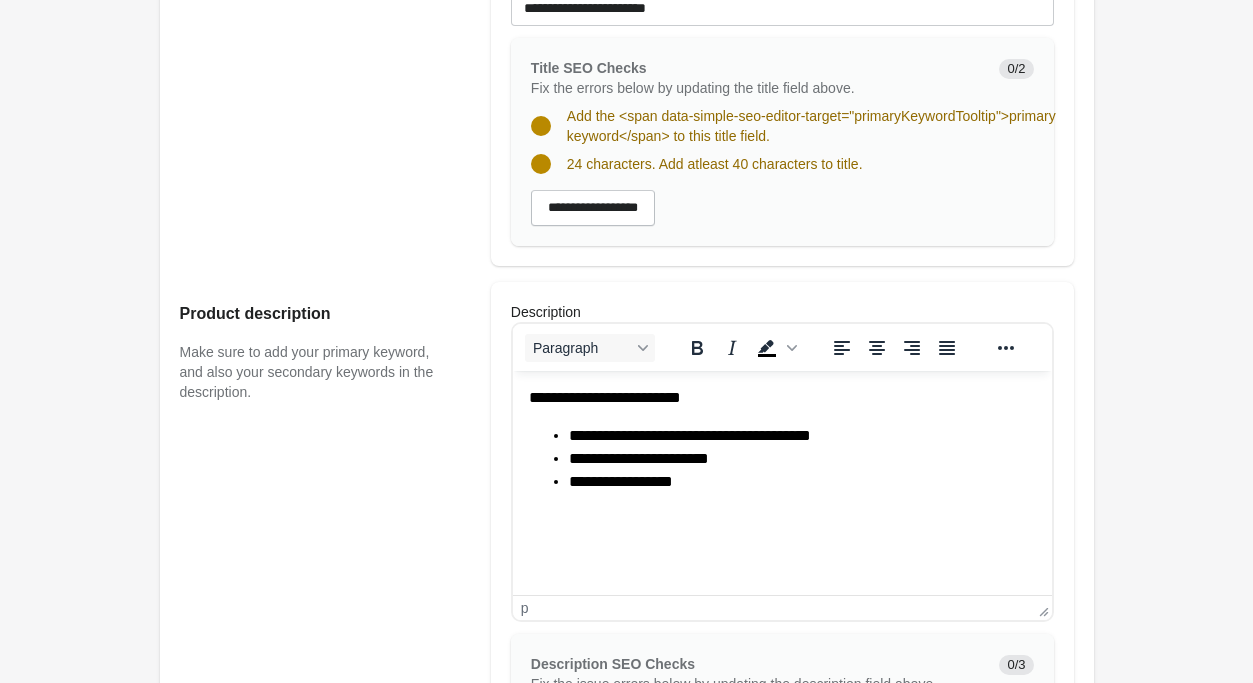 click on "**********" at bounding box center [781, 440] 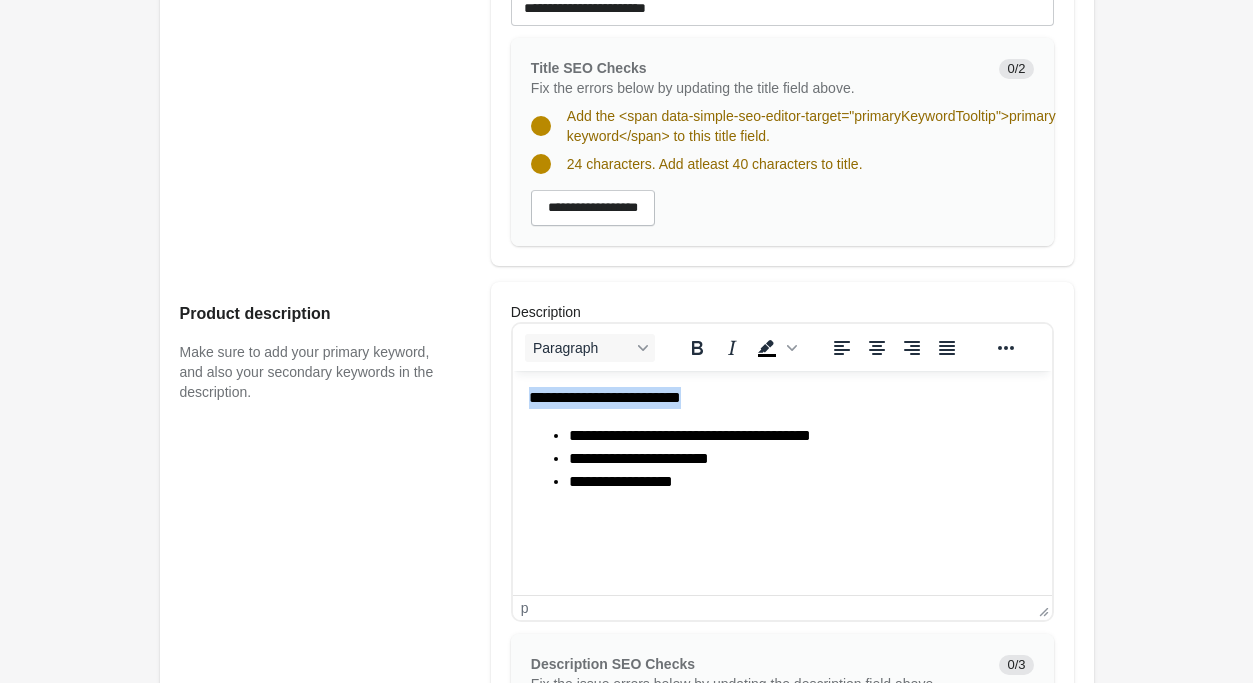 copy on "**********" 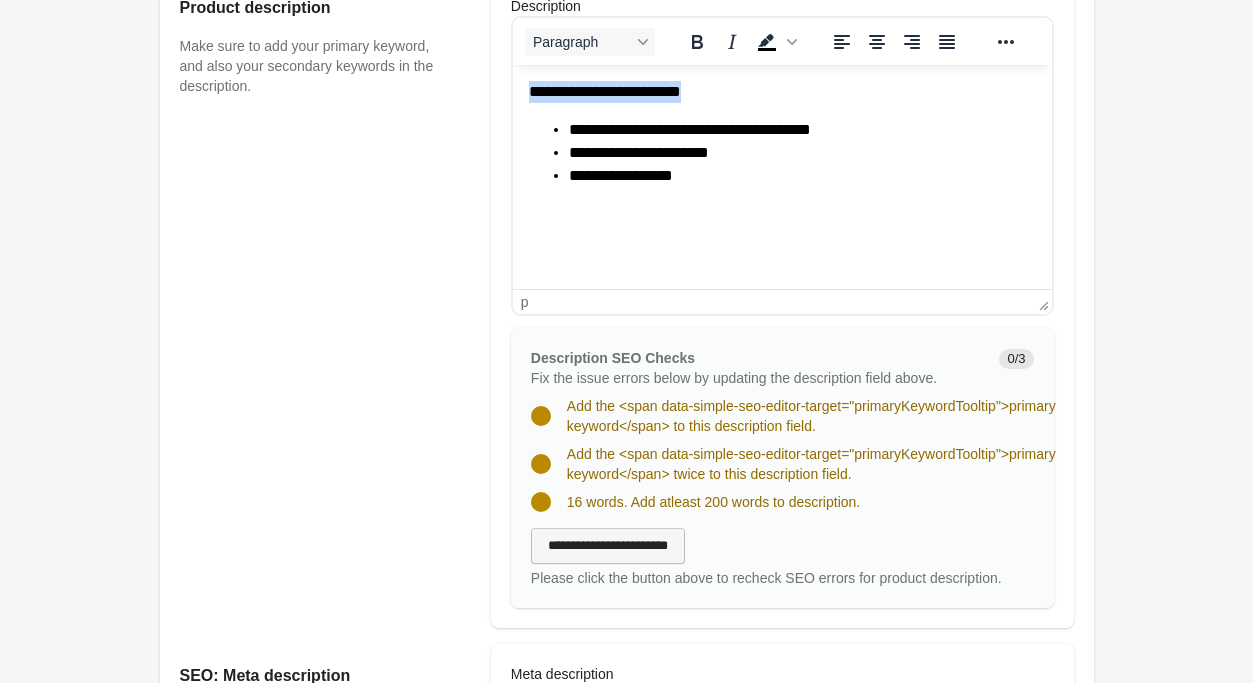 scroll, scrollTop: 1326, scrollLeft: 0, axis: vertical 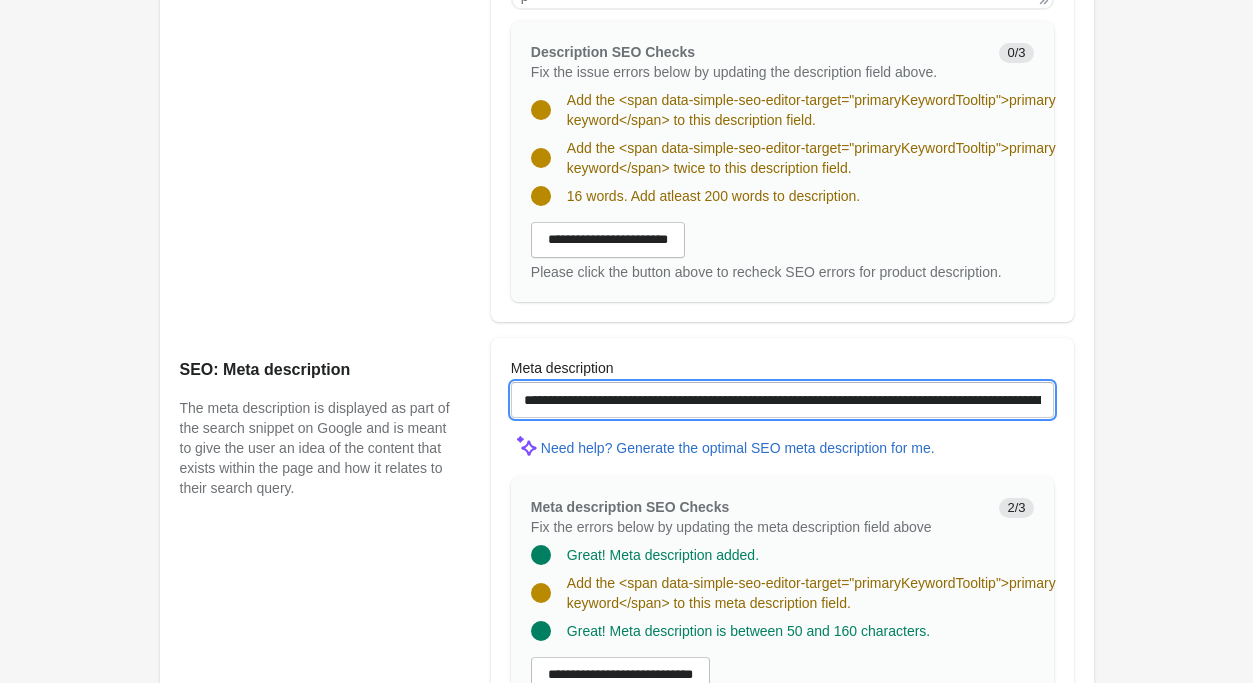 click on "**********" at bounding box center [782, 400] 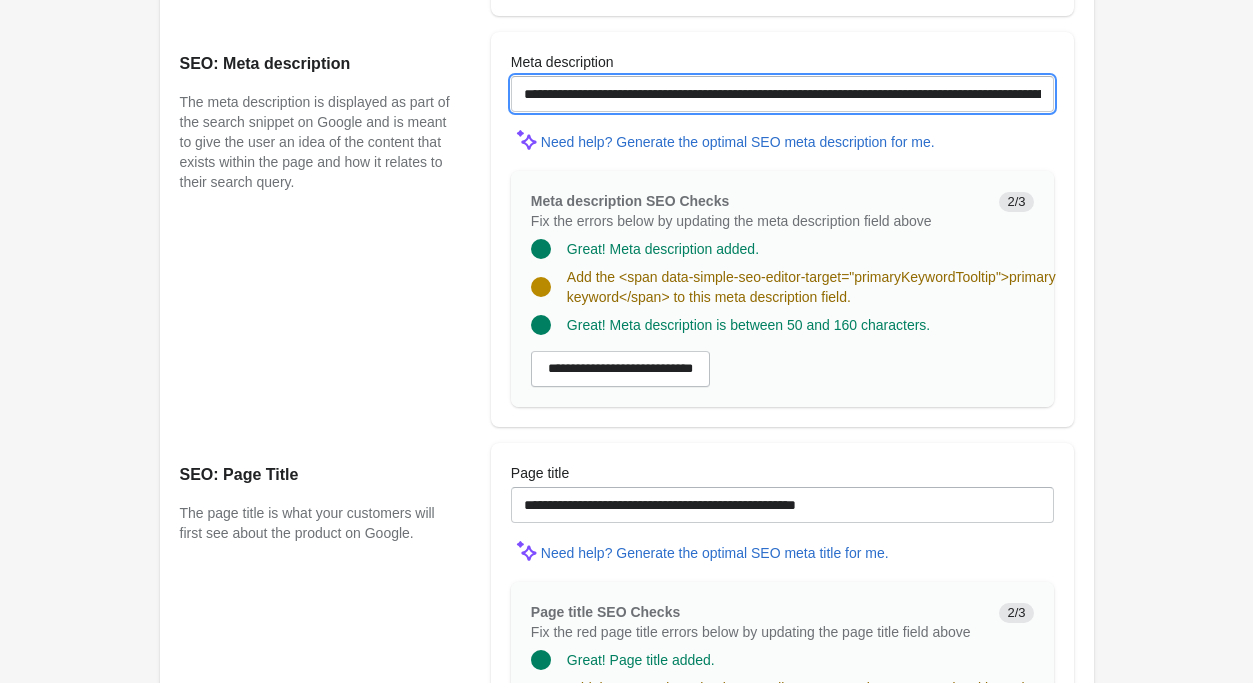 scroll, scrollTop: 1870, scrollLeft: 0, axis: vertical 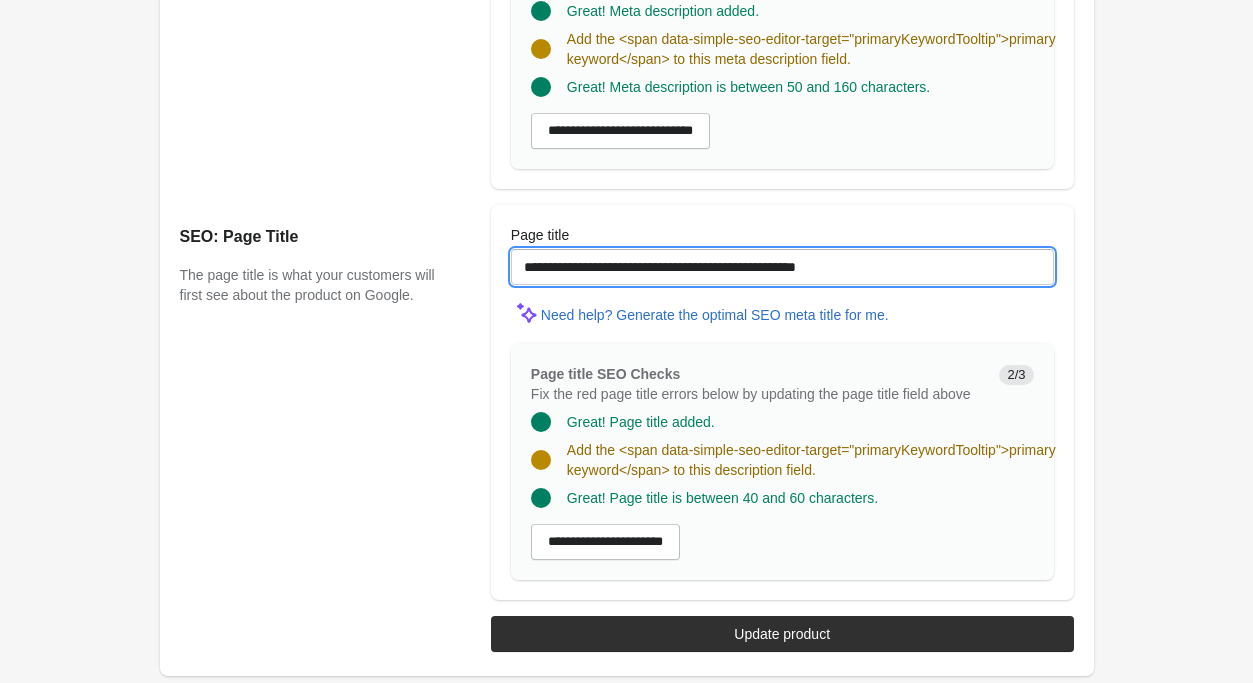 click on "**********" at bounding box center (782, 267) 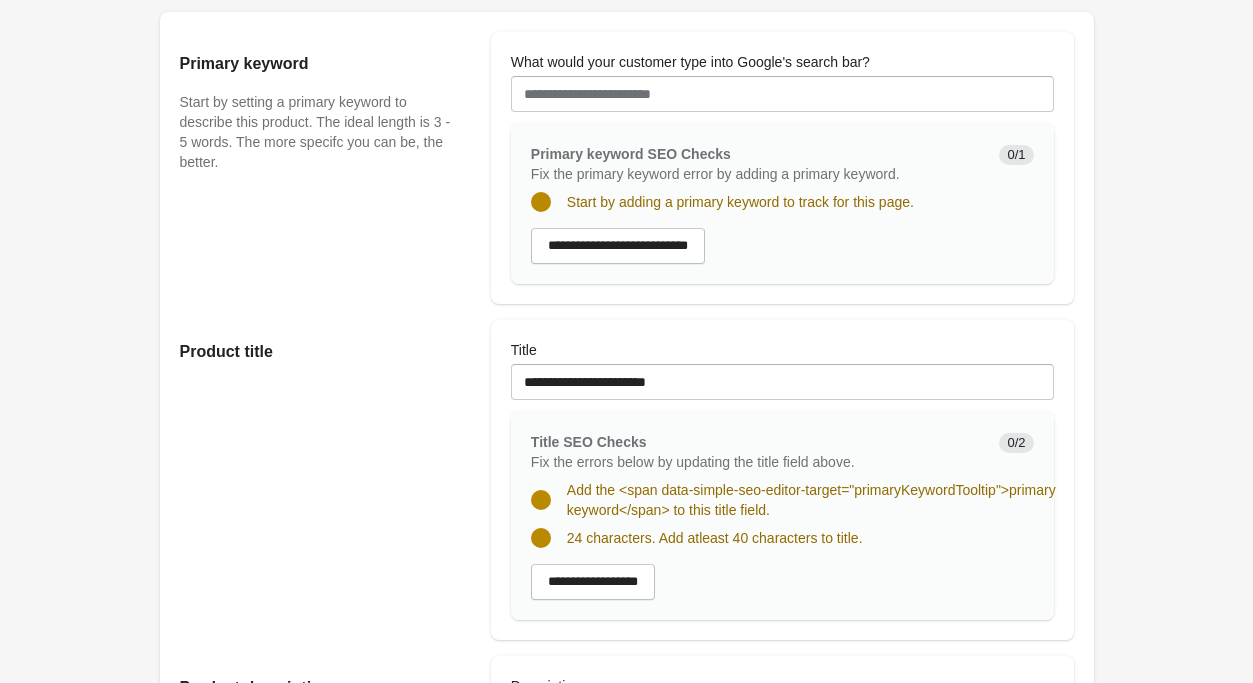 scroll, scrollTop: 748, scrollLeft: 0, axis: vertical 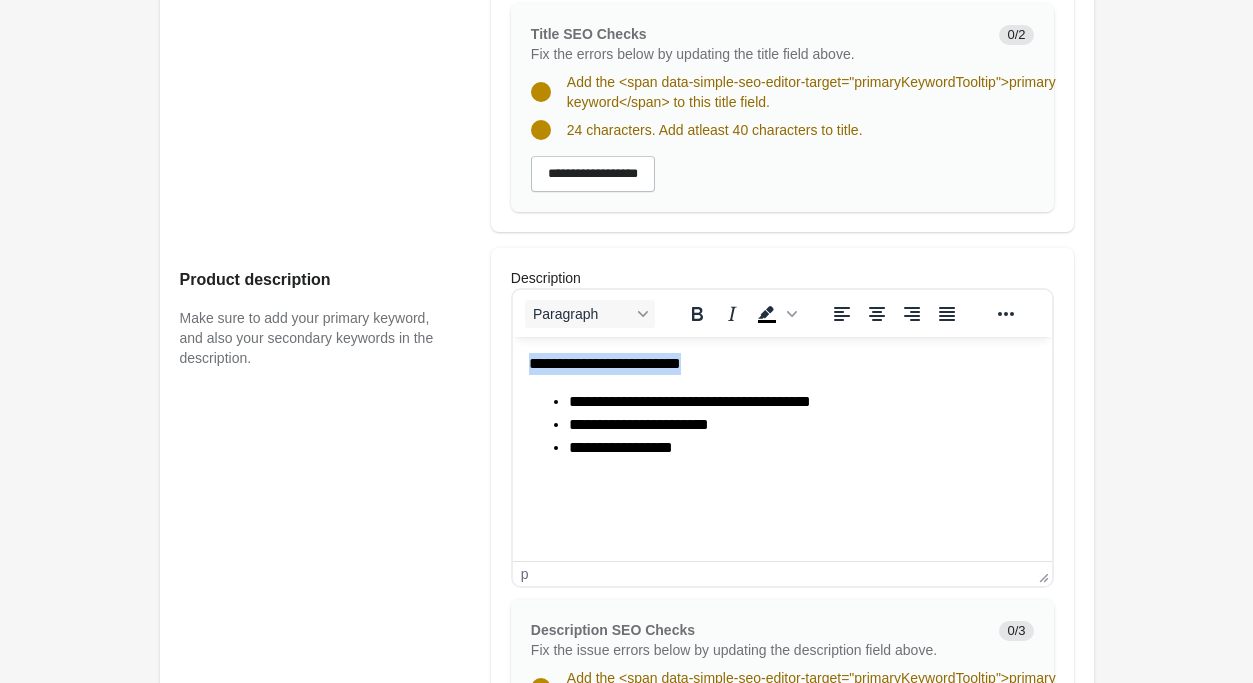 click on "**********" at bounding box center [801, 448] 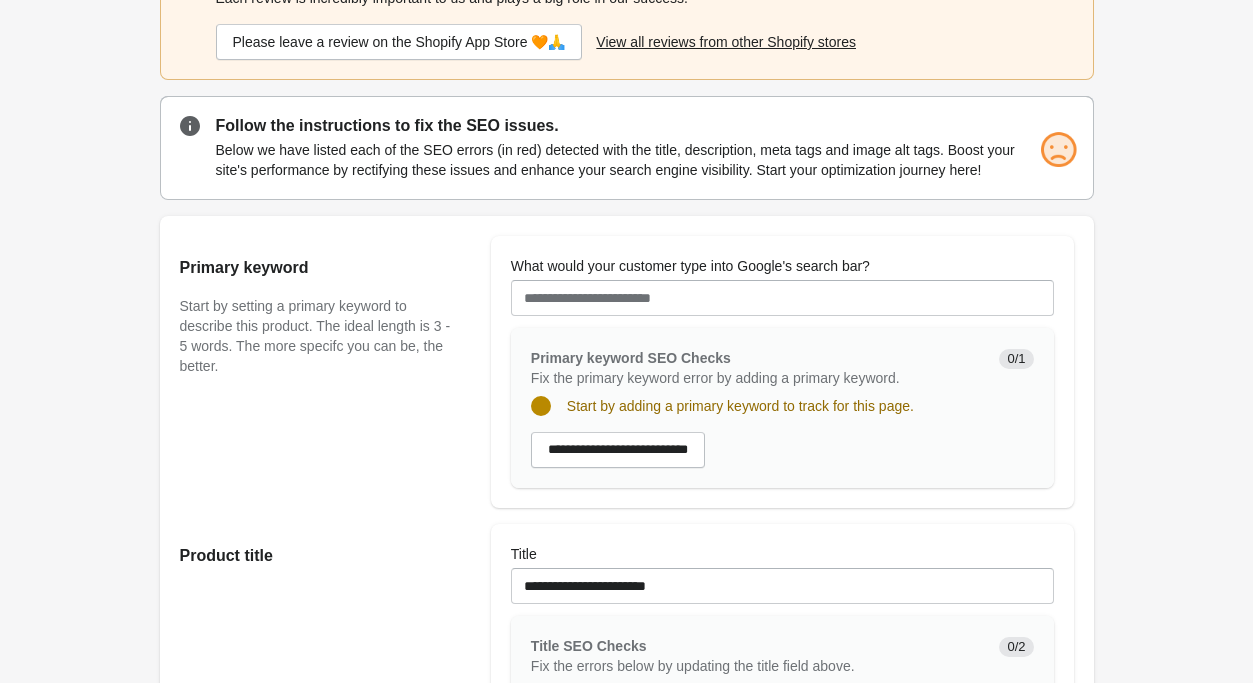 scroll, scrollTop: 0, scrollLeft: 0, axis: both 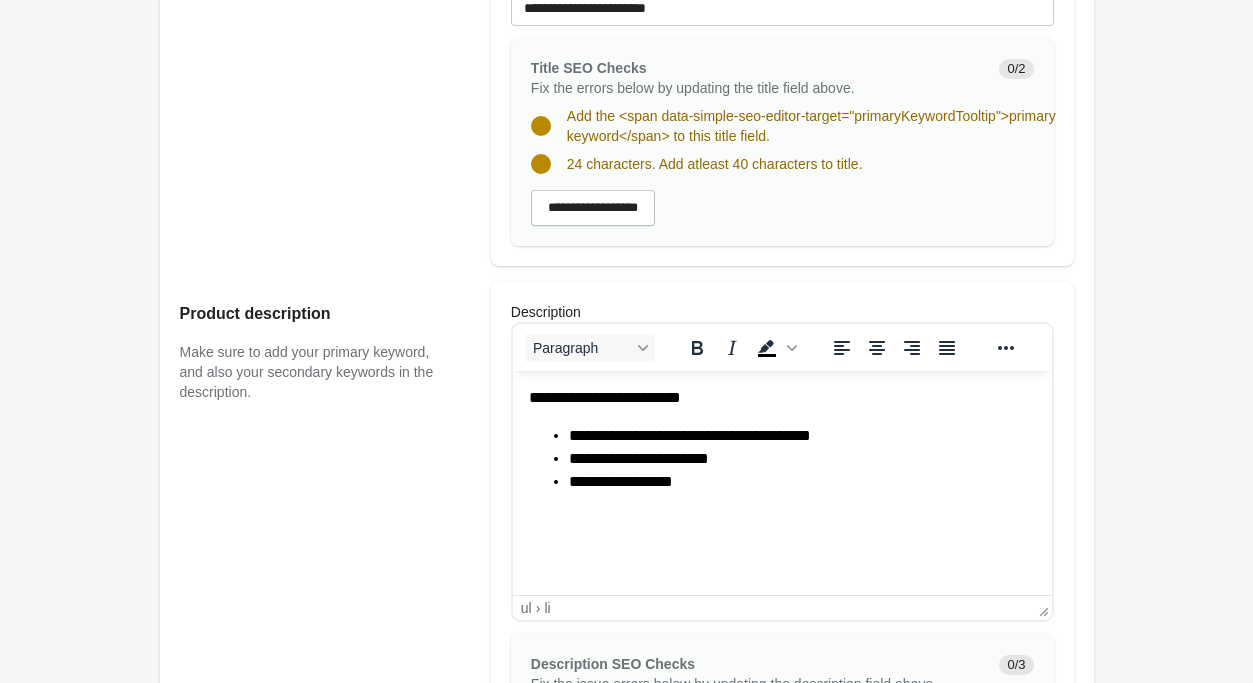 click on "**********" at bounding box center [801, 436] 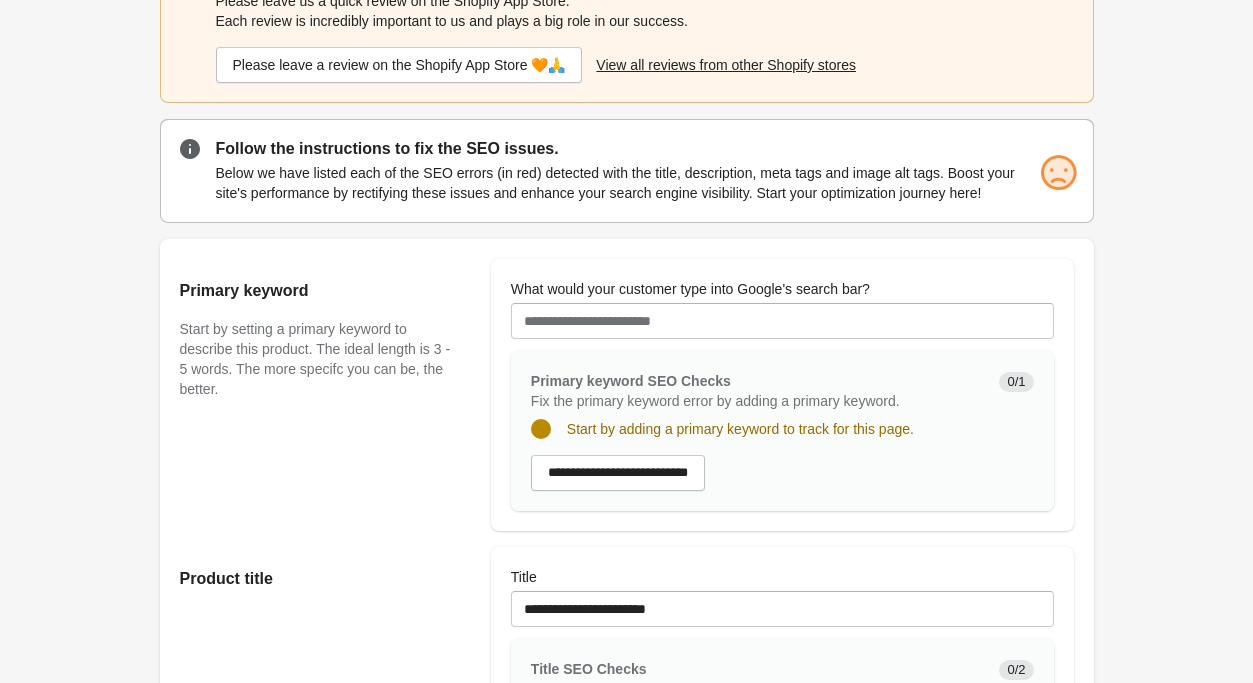scroll, scrollTop: 102, scrollLeft: 0, axis: vertical 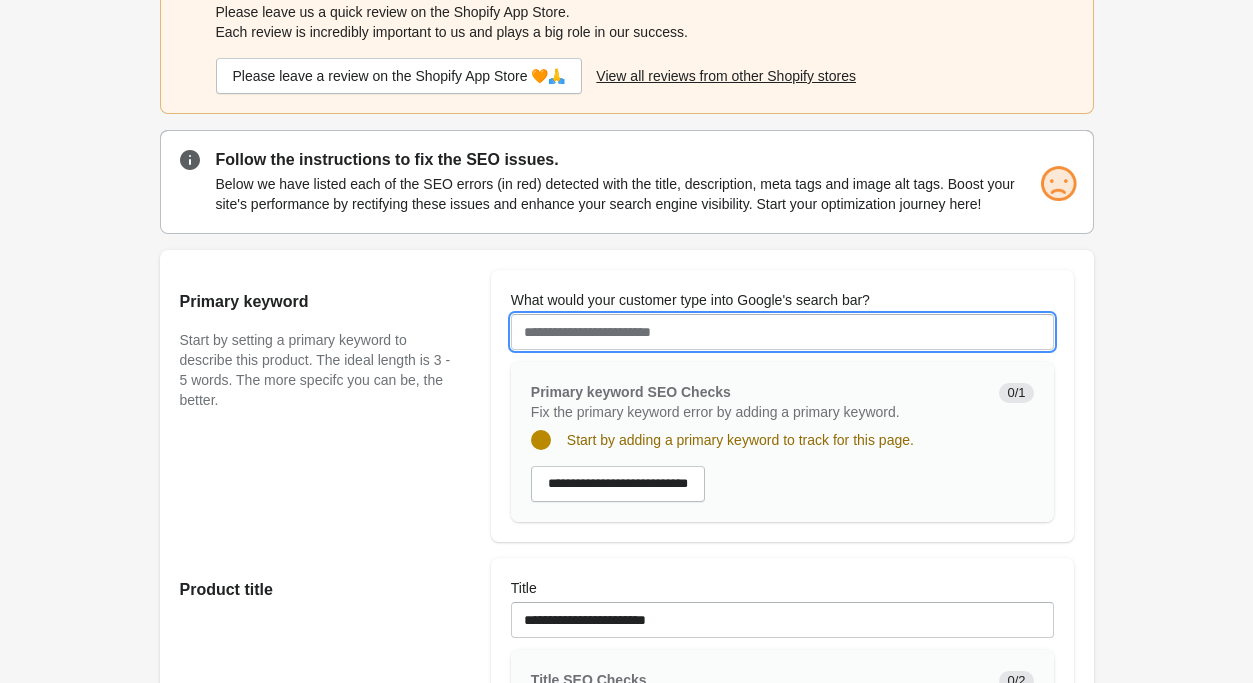 click on "What would your customer type into Google's search bar?" at bounding box center [782, 332] 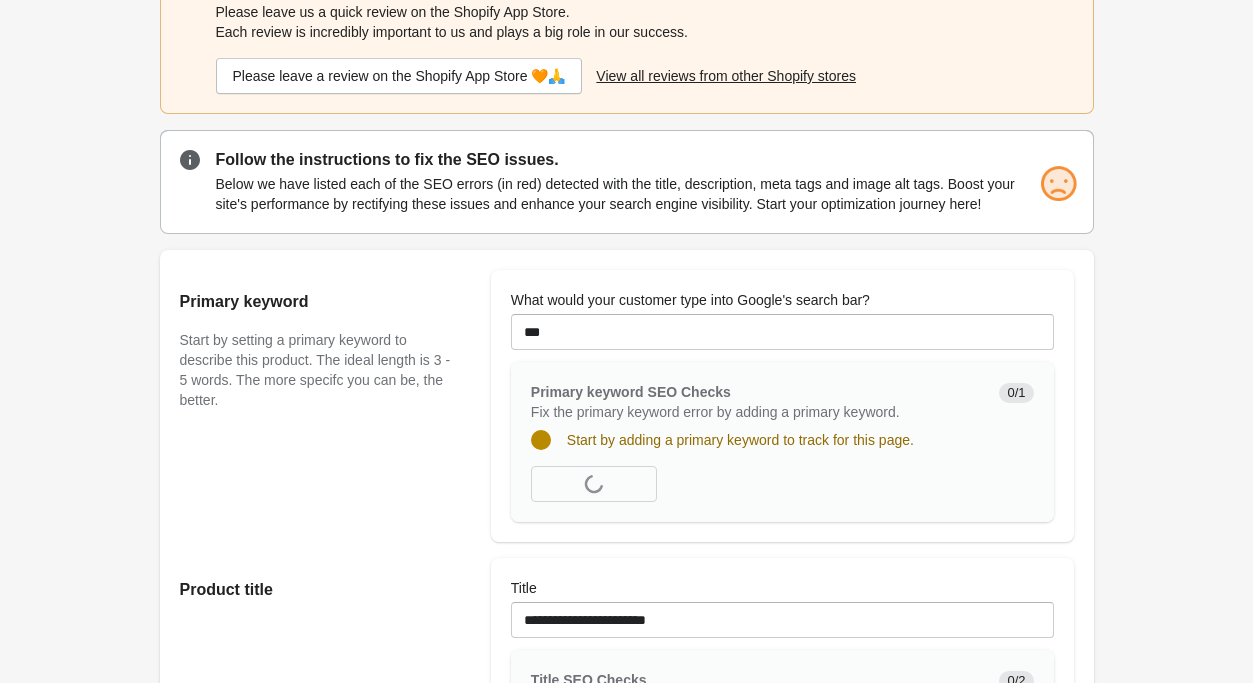 click on "Primary keyword
Start by setting a primary keyword to describe this product. The ideal length is 3 - 5 words. The more specifc you can be, the better." at bounding box center [325, 406] 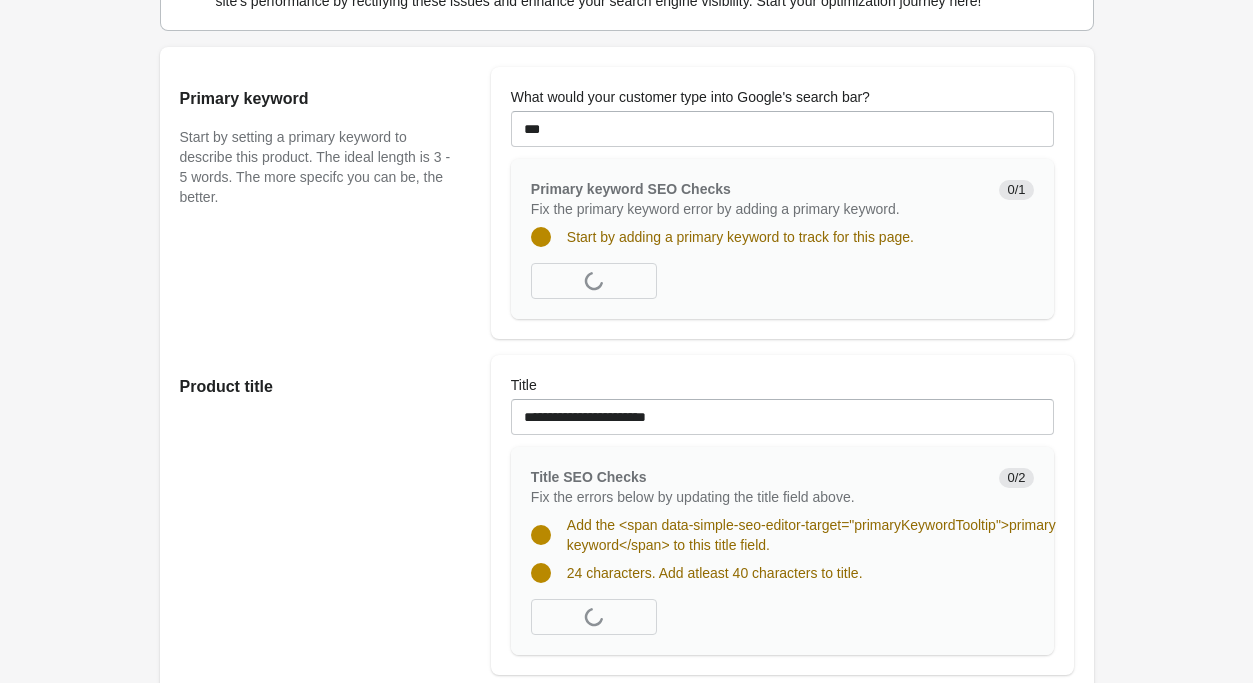 scroll, scrollTop: 306, scrollLeft: 0, axis: vertical 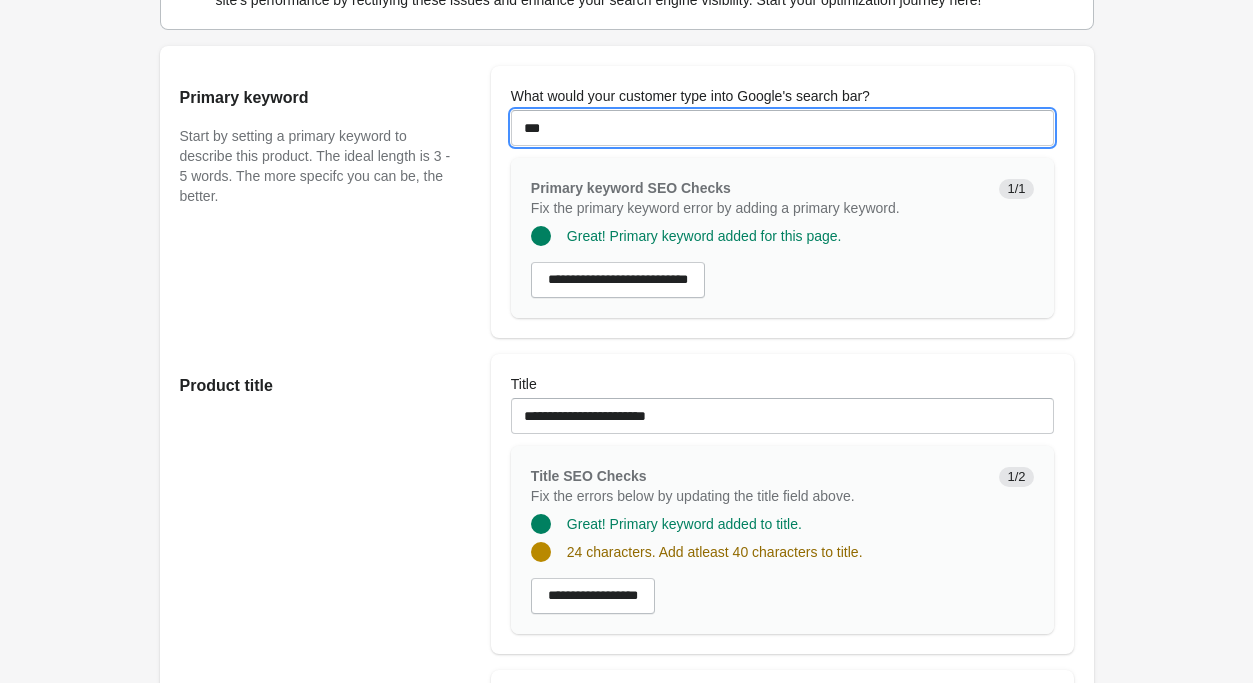drag, startPoint x: 552, startPoint y: 128, endPoint x: 442, endPoint y: 147, distance: 111.62885 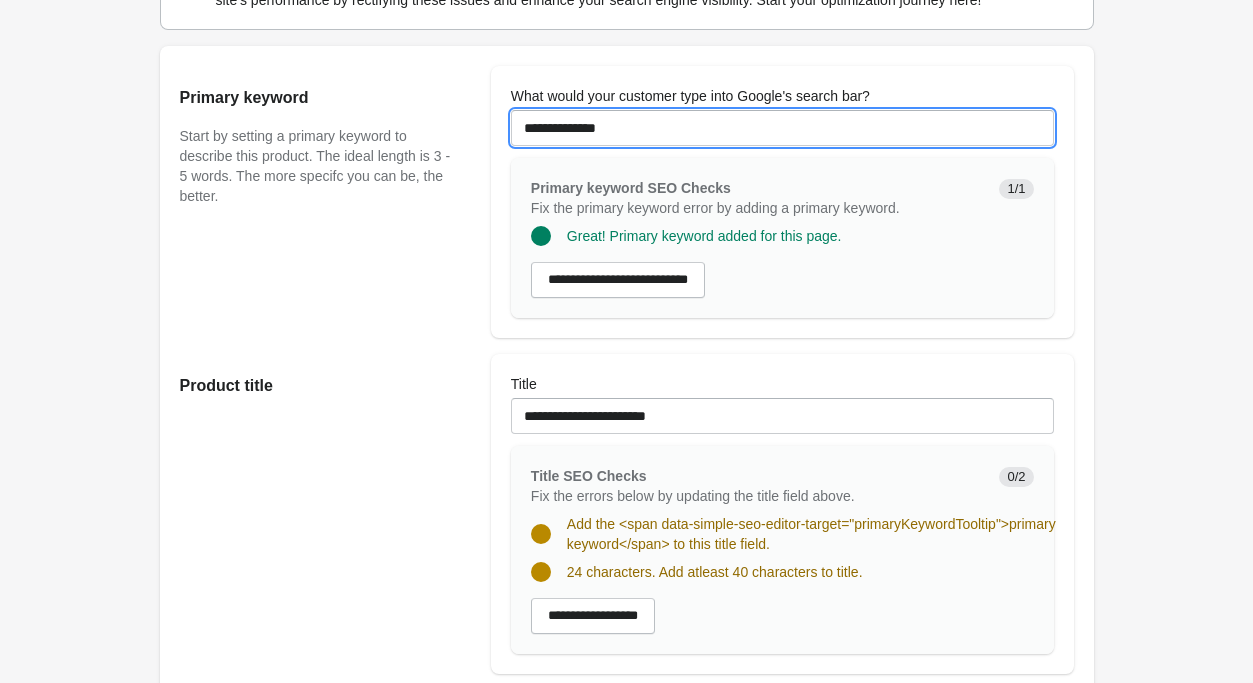 type on "**********" 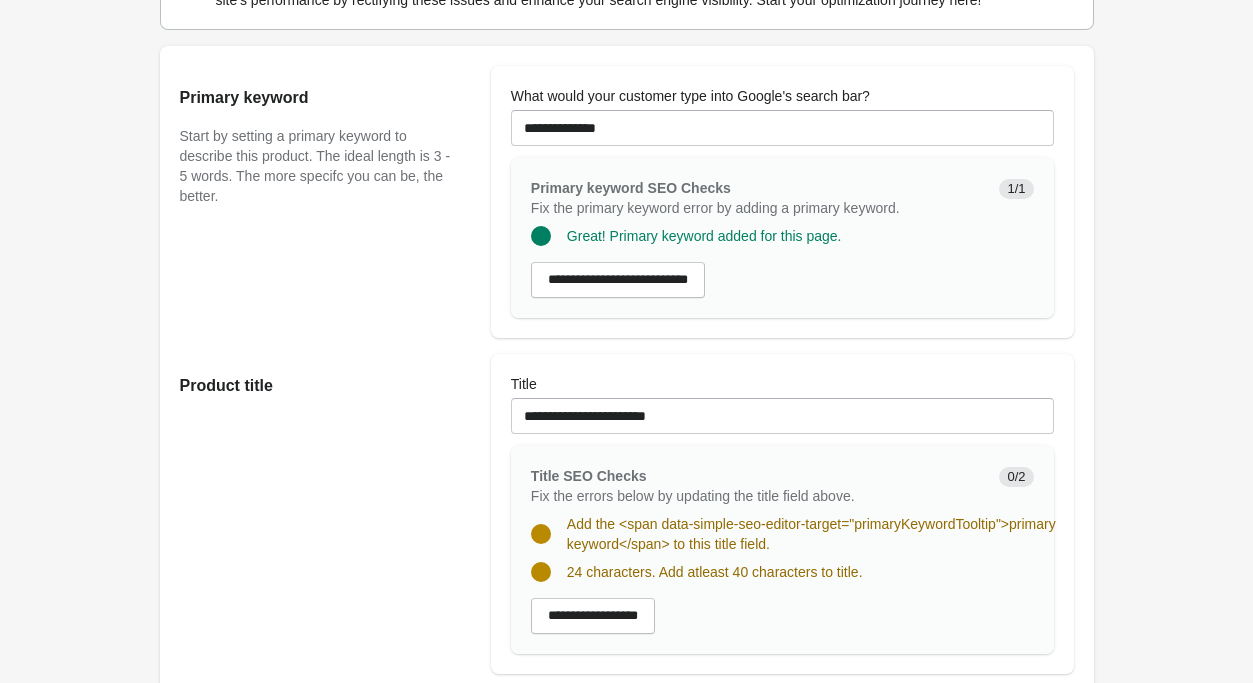 click on "Primary keyword
Start by setting a primary keyword to describe this product. The ideal length is 3 - 5 words. The more specifc you can be, the better." at bounding box center (325, 202) 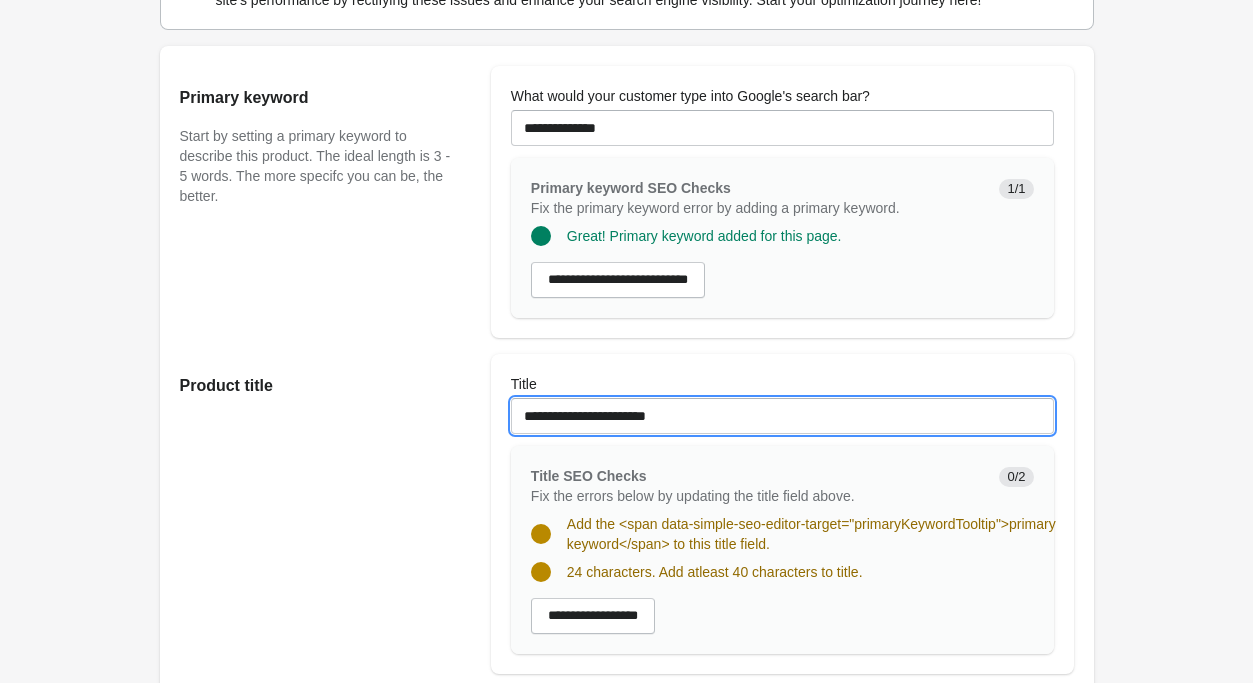 drag, startPoint x: 710, startPoint y: 416, endPoint x: 331, endPoint y: 400, distance: 379.3376 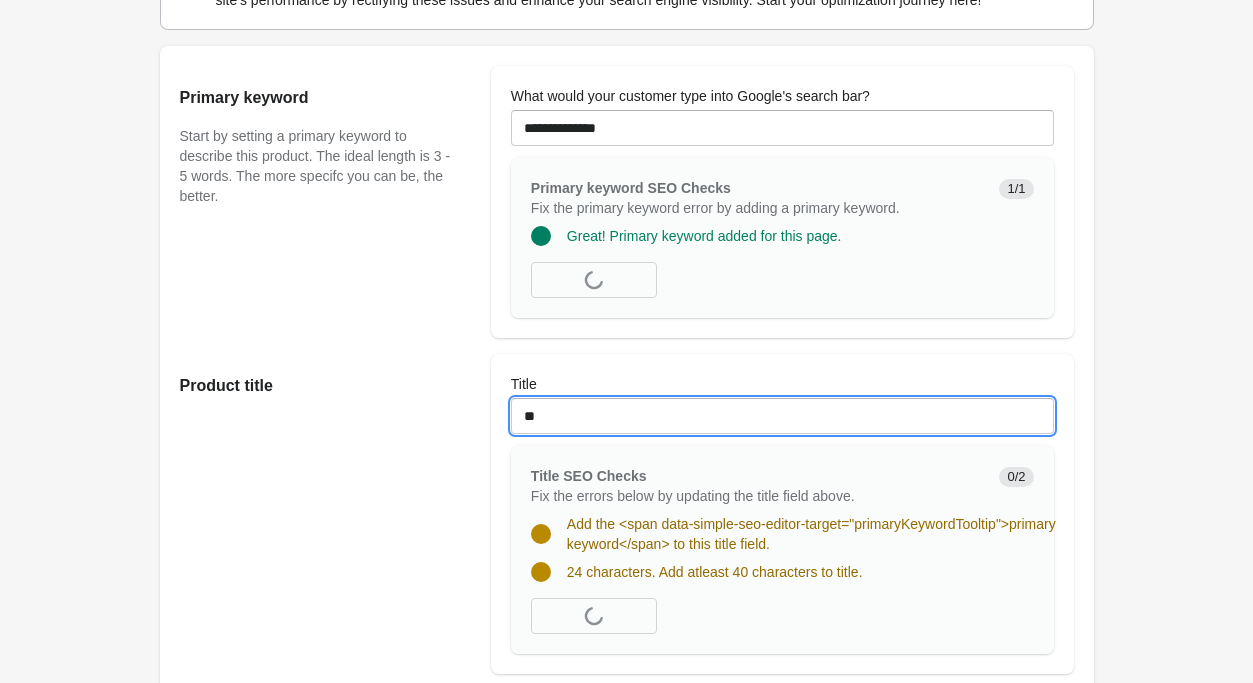 type on "*" 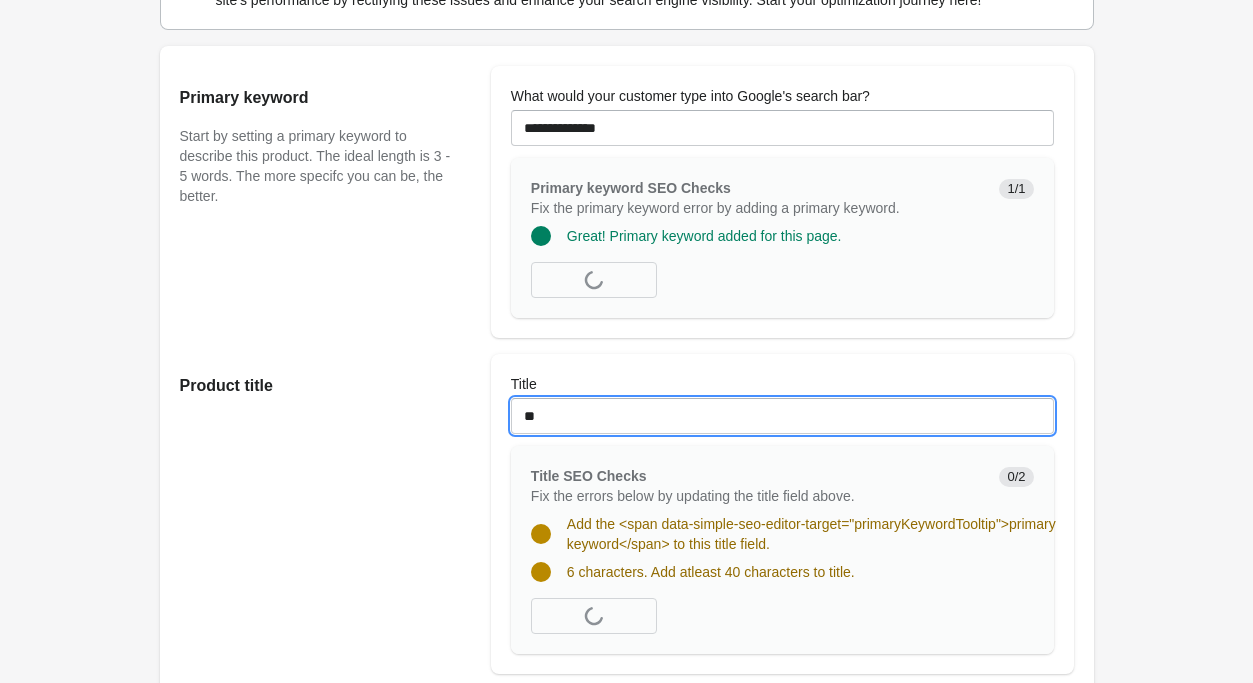 type on "*" 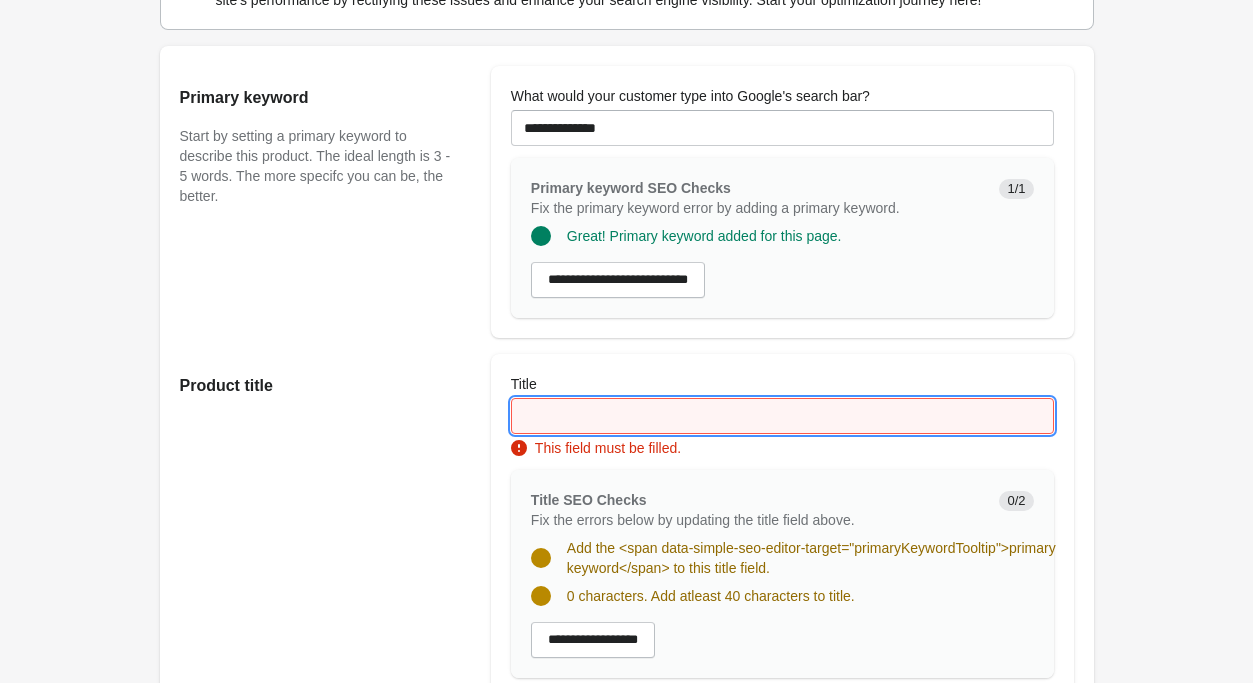 type 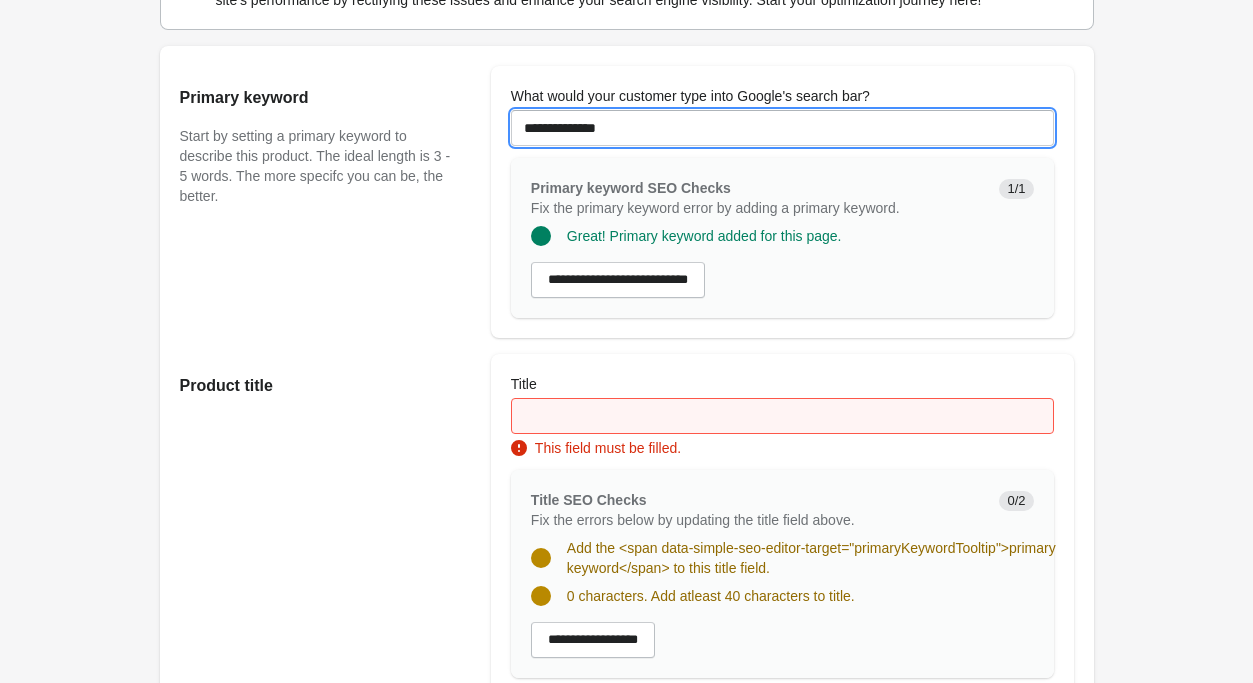 drag, startPoint x: 776, startPoint y: 122, endPoint x: 249, endPoint y: 73, distance: 529.2731 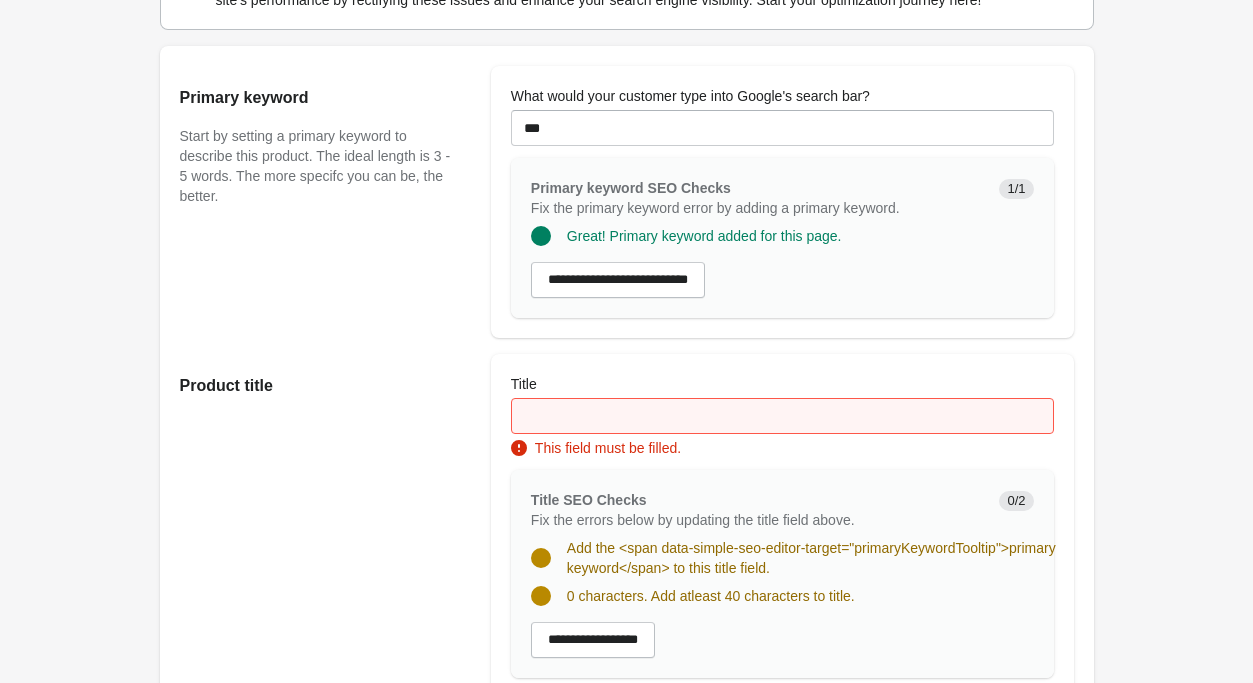 click on "Primary keyword
Start by setting a primary keyword to describe this product. The ideal length is 3 - 5 words. The more specifc you can be, the better." at bounding box center (325, 202) 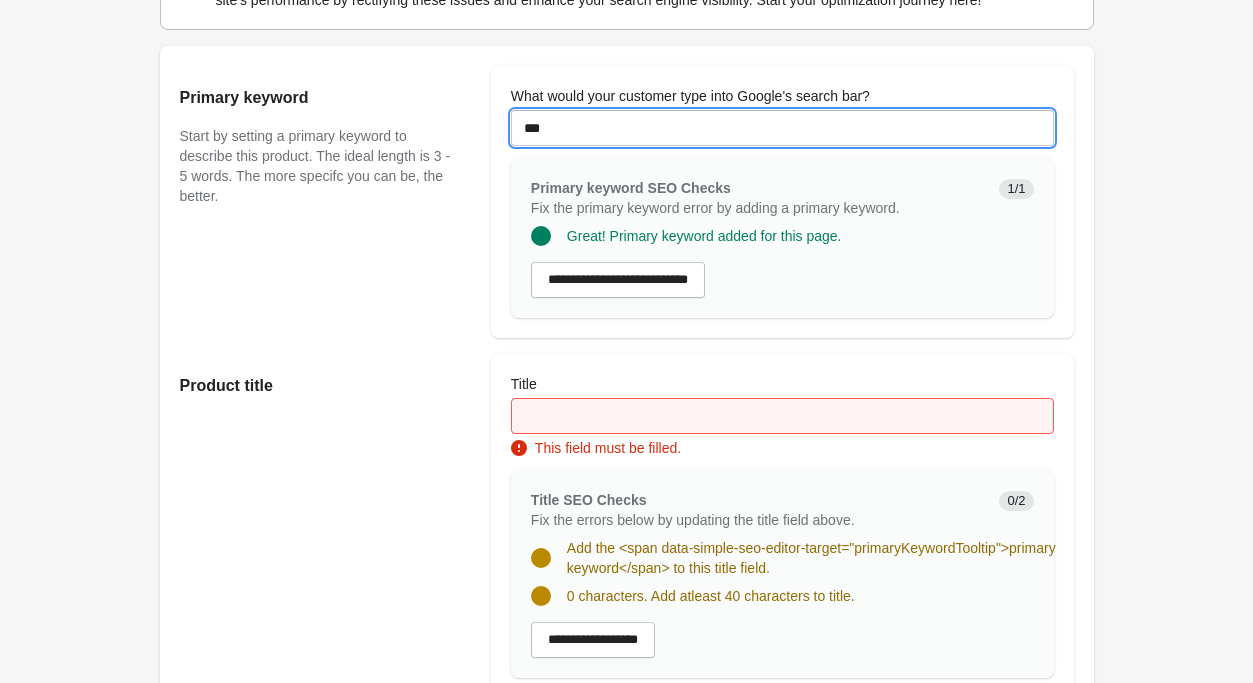 drag, startPoint x: 555, startPoint y: 118, endPoint x: 399, endPoint y: 128, distance: 156.32019 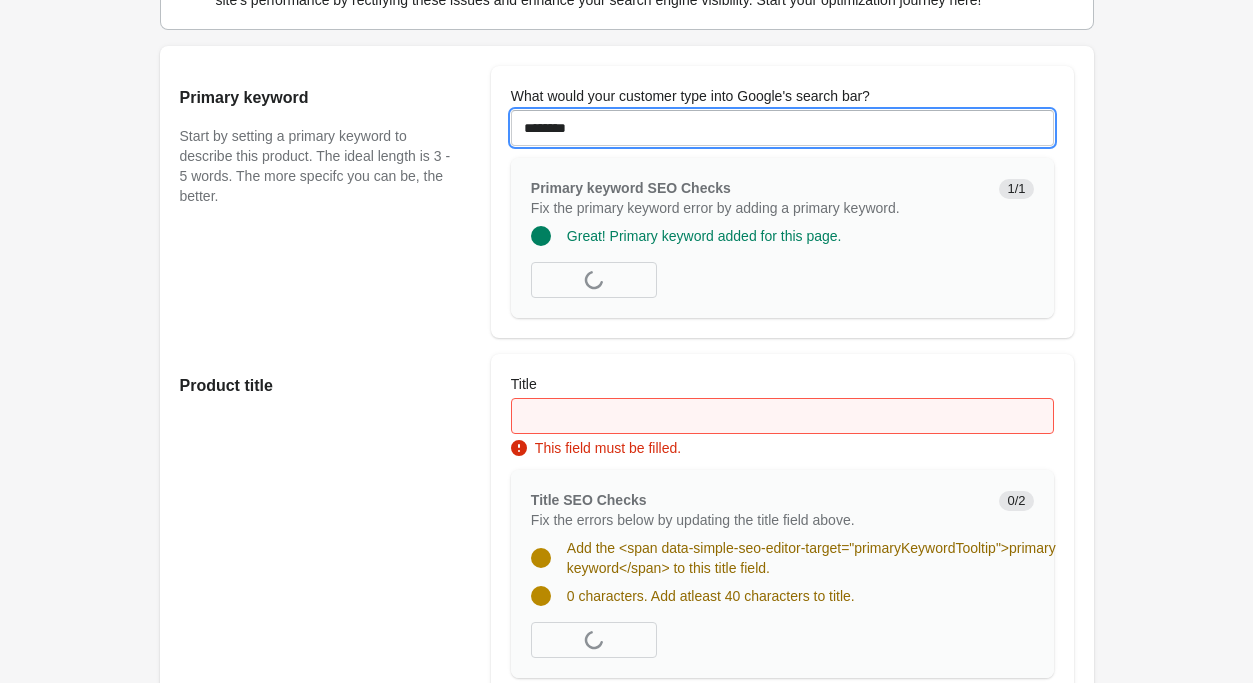 type on "********" 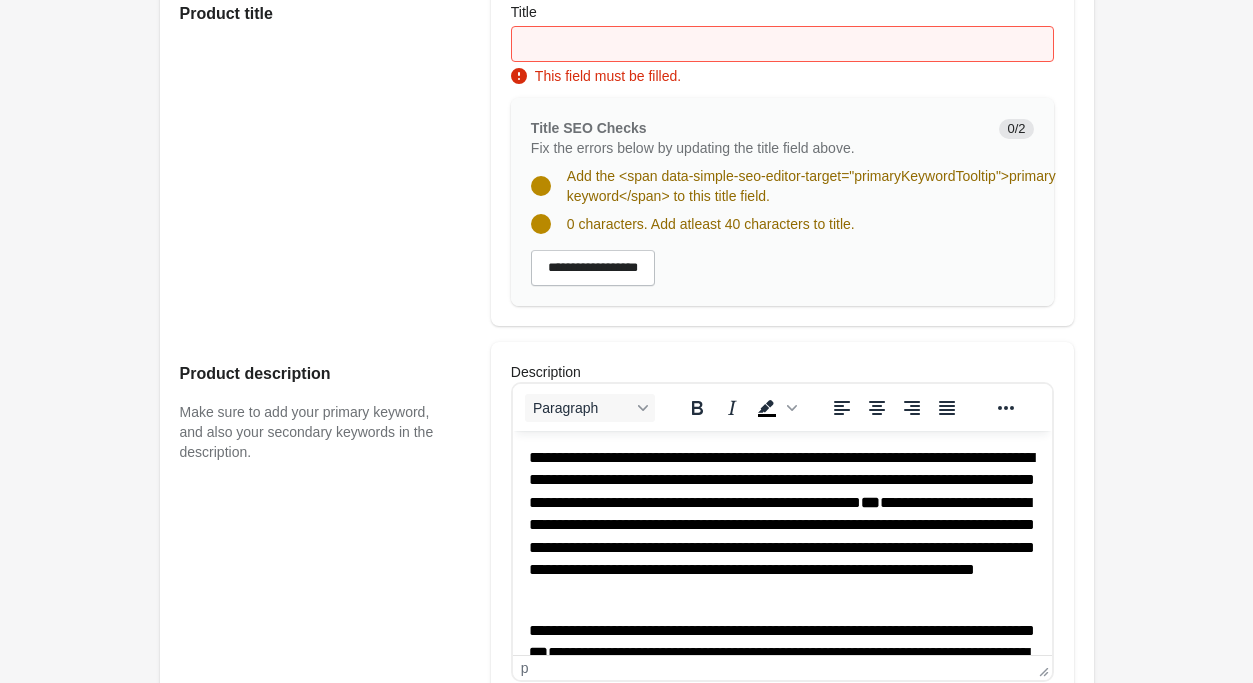 scroll, scrollTop: 816, scrollLeft: 0, axis: vertical 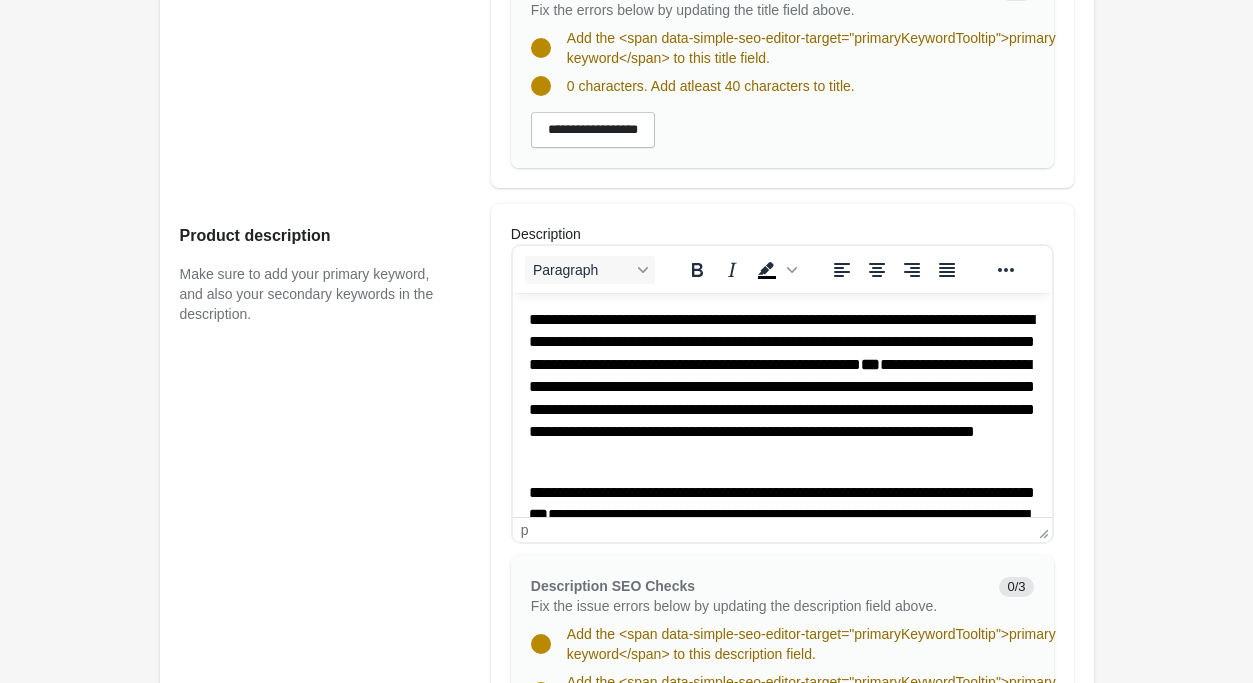 click on "**********" at bounding box center [781, 387] 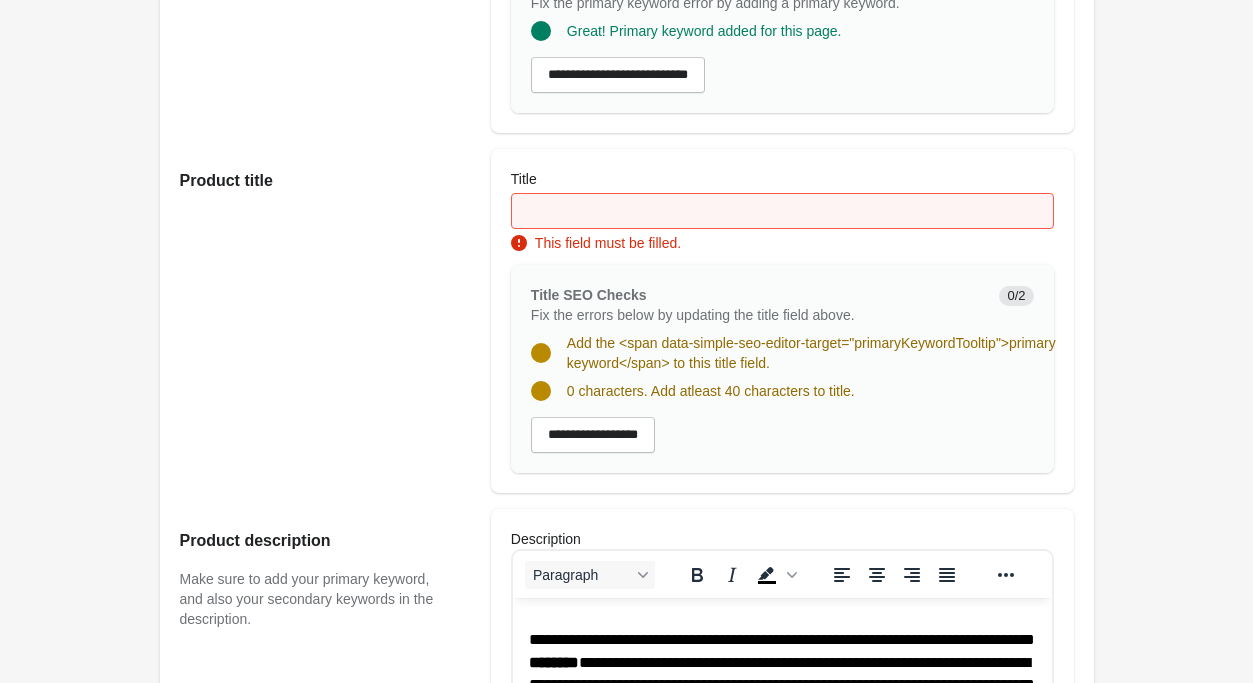 scroll, scrollTop: 408, scrollLeft: 0, axis: vertical 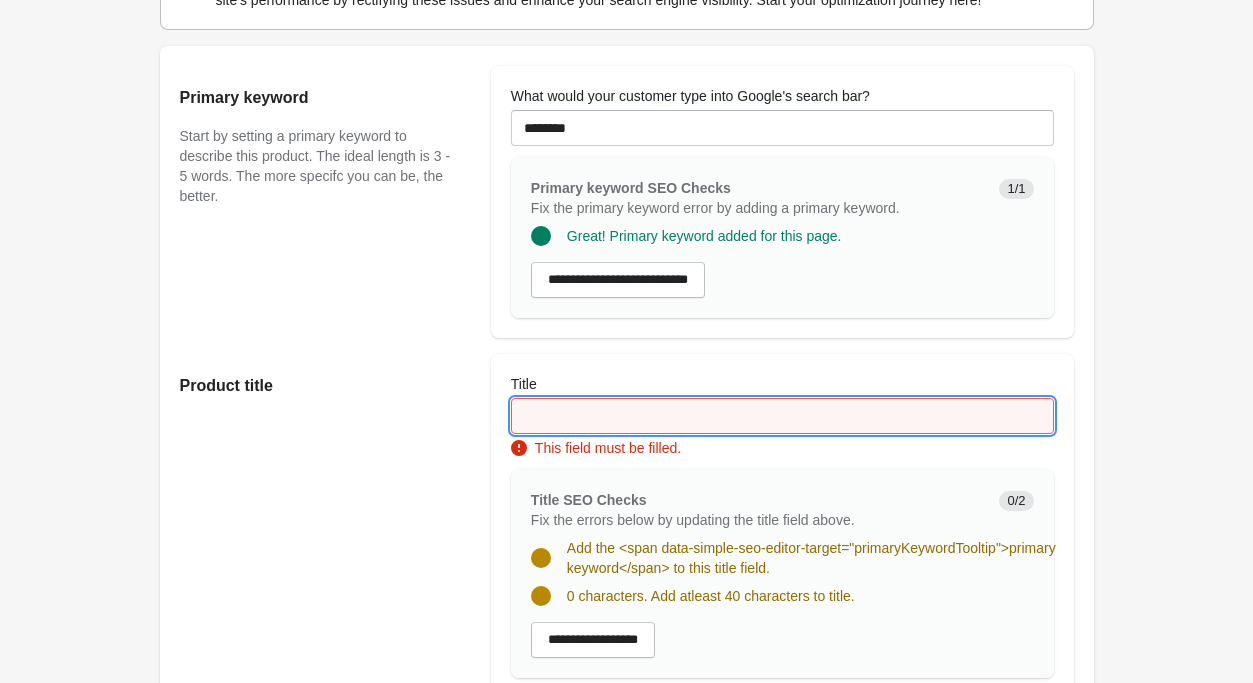 click on "Title" at bounding box center [782, 416] 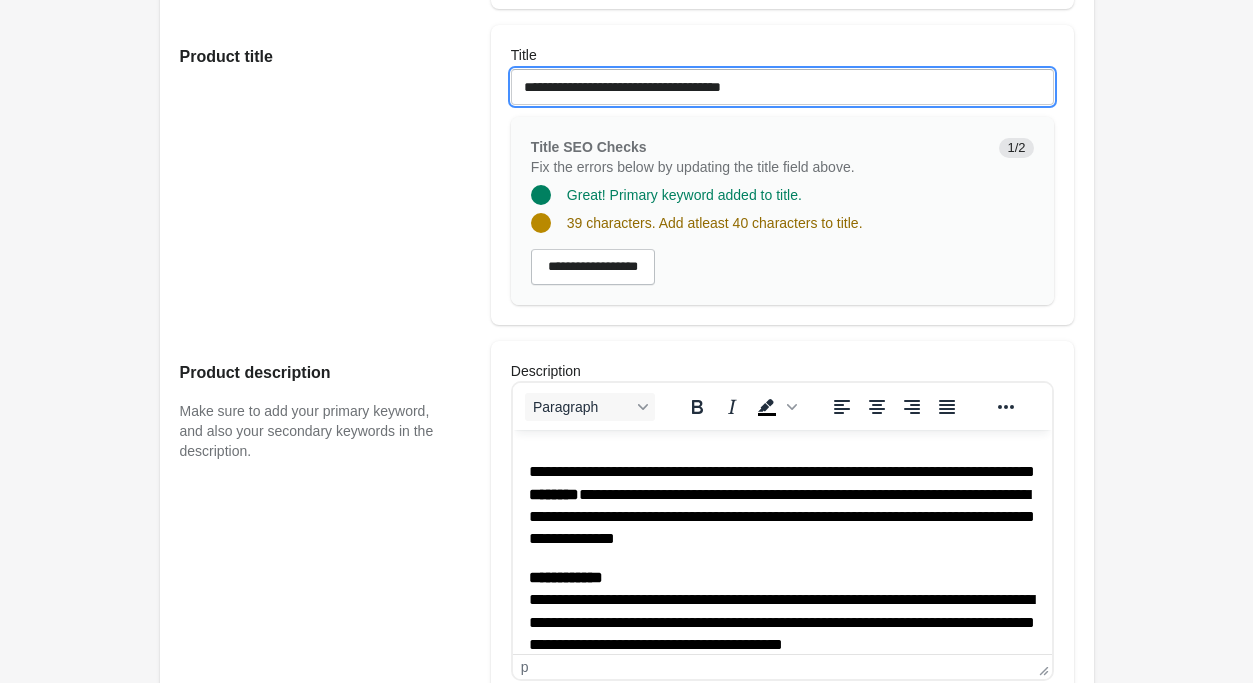 scroll, scrollTop: 612, scrollLeft: 0, axis: vertical 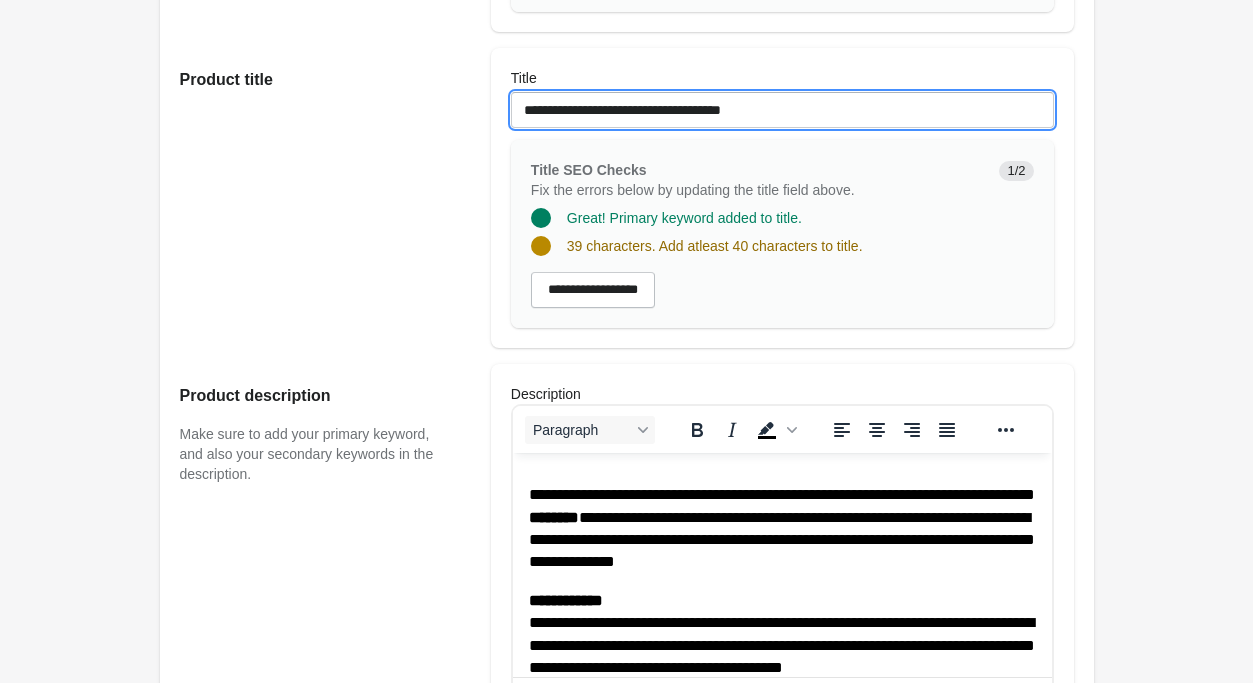 click on "**********" at bounding box center (782, 110) 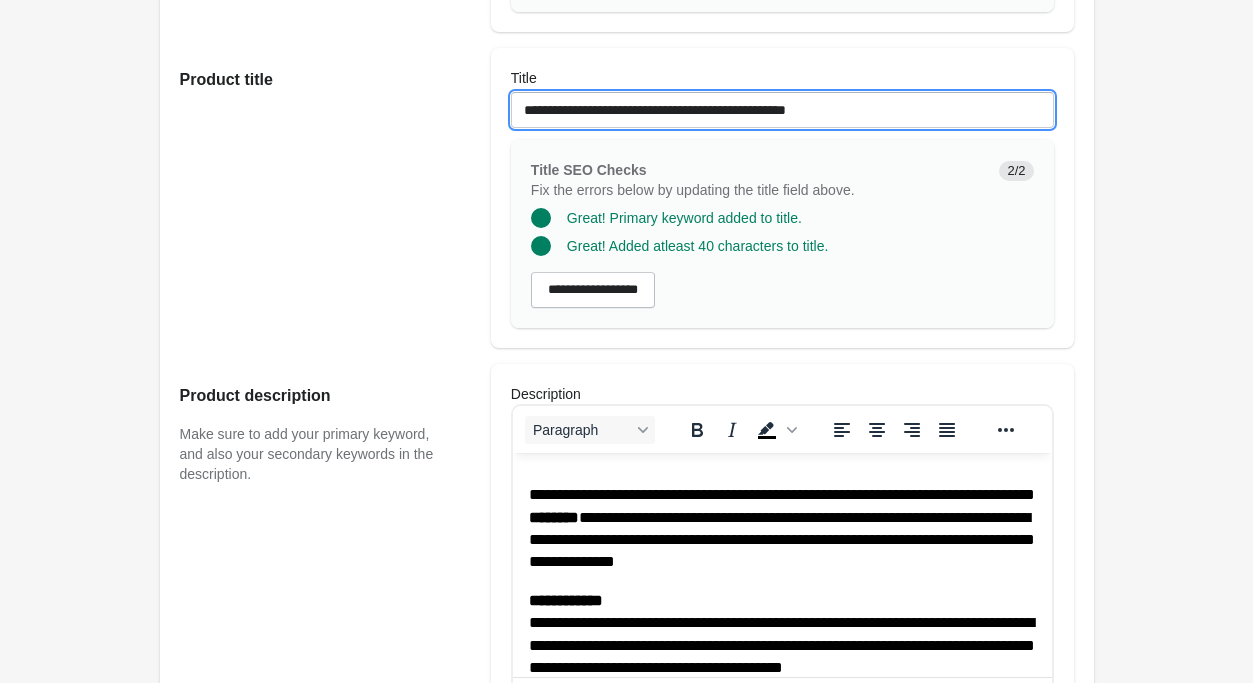 type on "**********" 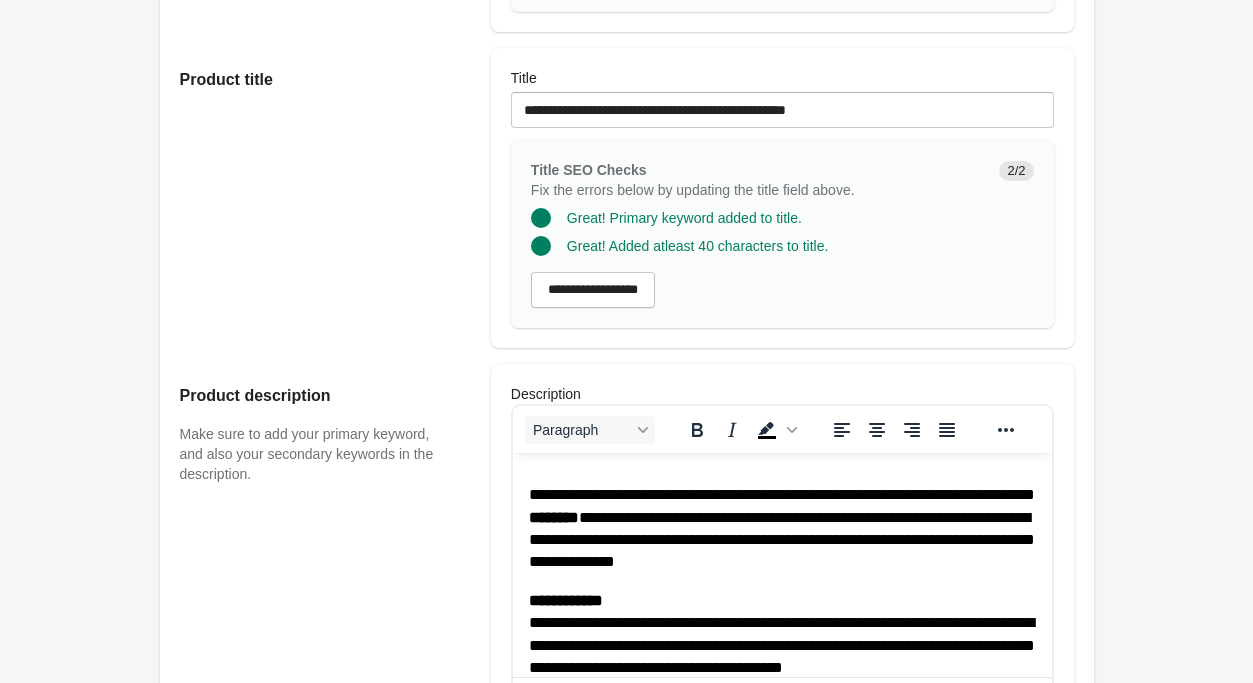click on "Everyday Bay Bra - Black
Open on Shopify
Open on Shopify" at bounding box center (626, 635) 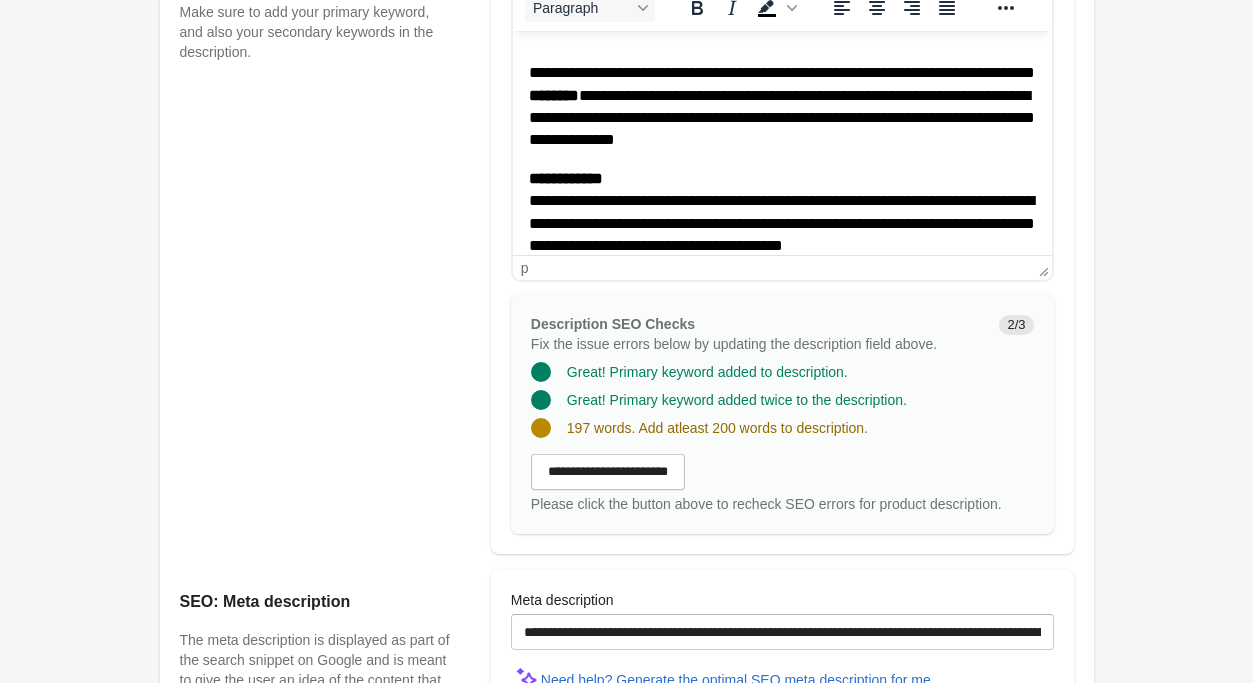 scroll, scrollTop: 1020, scrollLeft: 0, axis: vertical 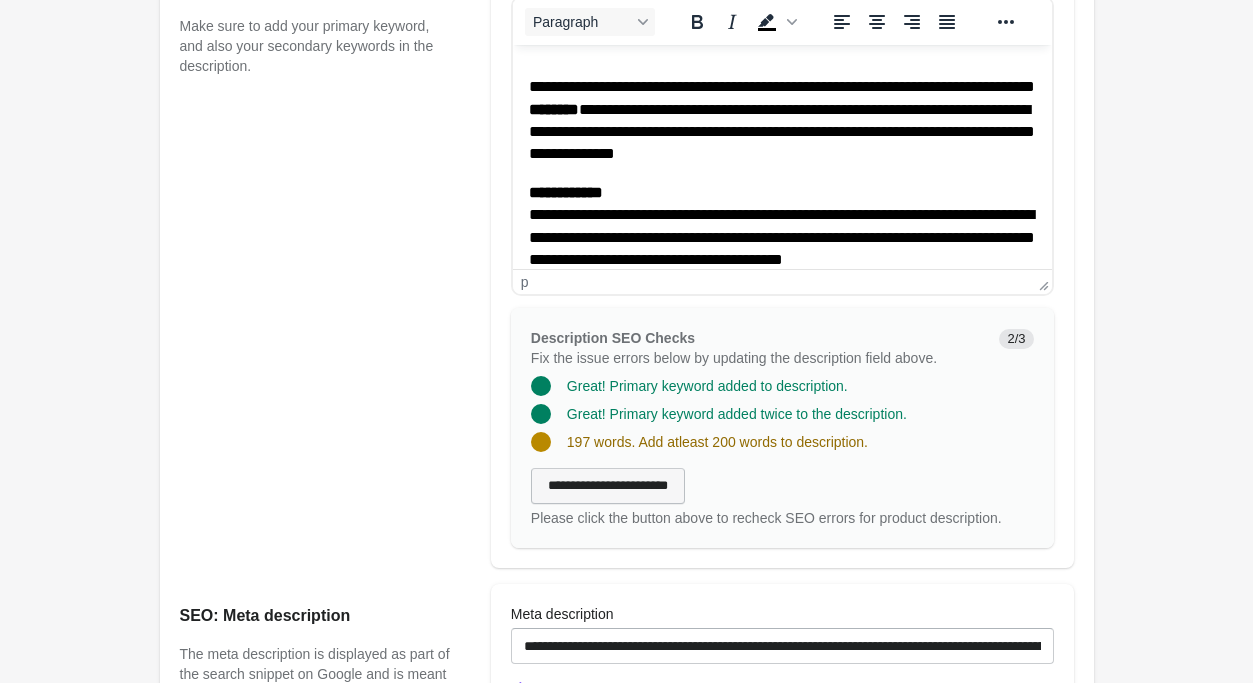 click on "**********" at bounding box center [608, 486] 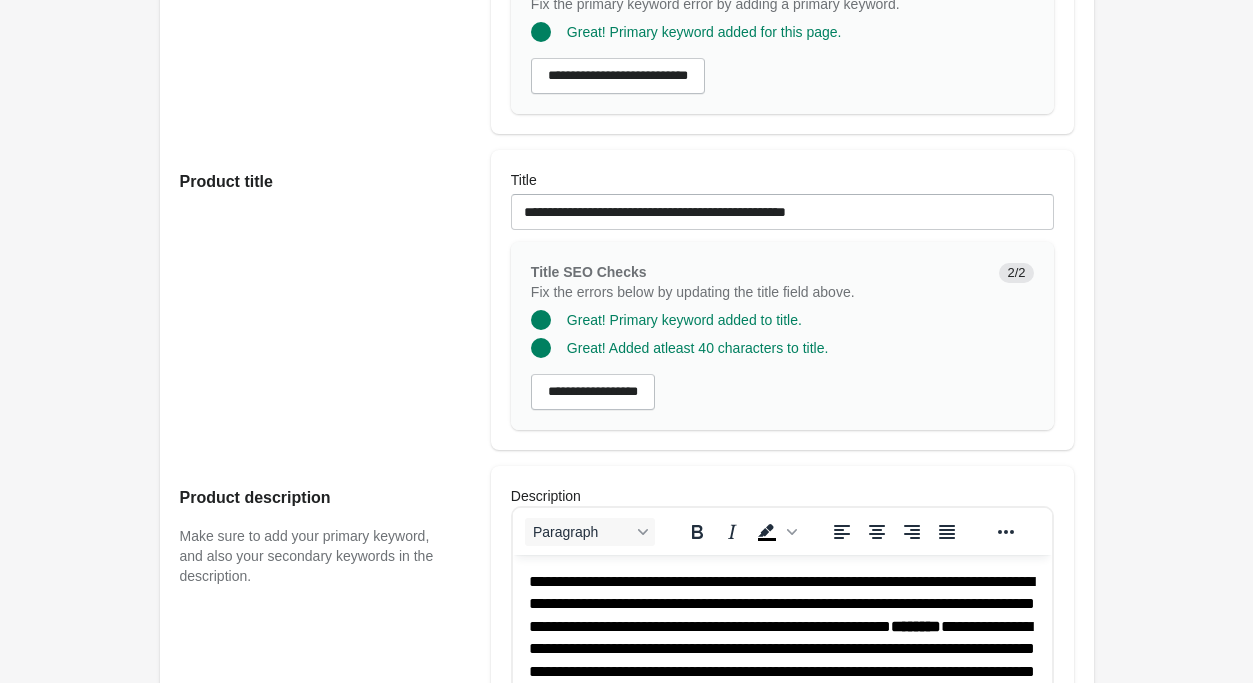 scroll, scrollTop: 408, scrollLeft: 0, axis: vertical 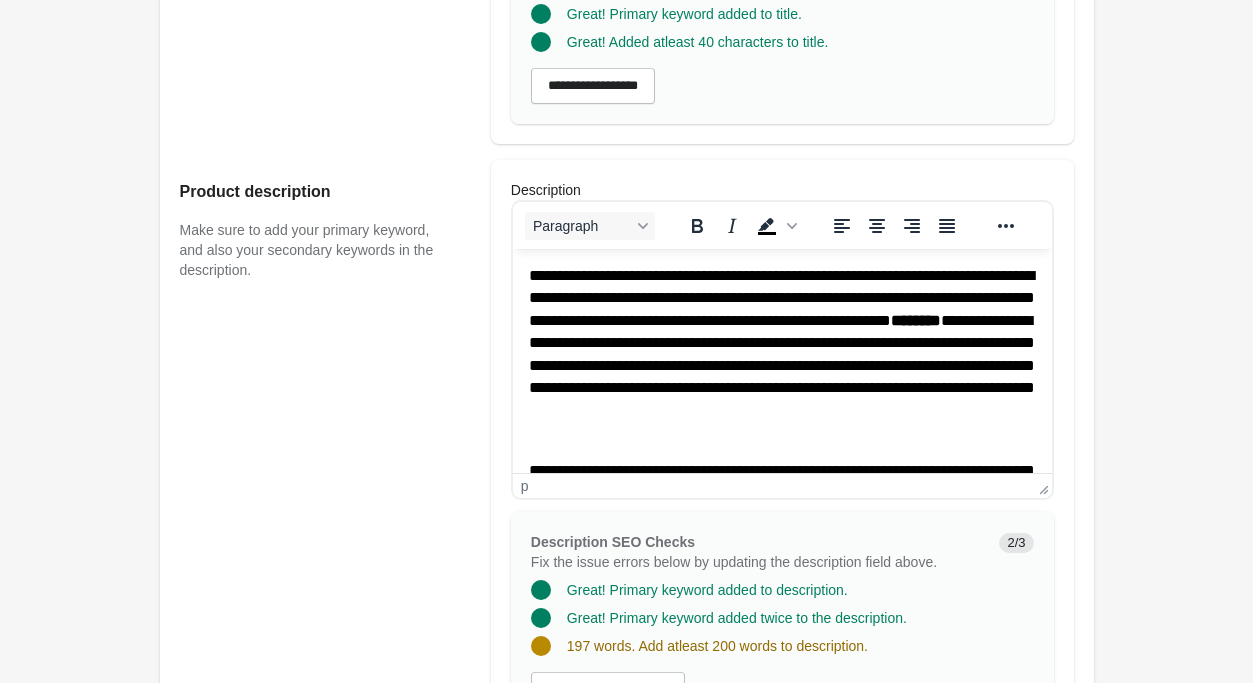 click on "**********" at bounding box center (781, 354) 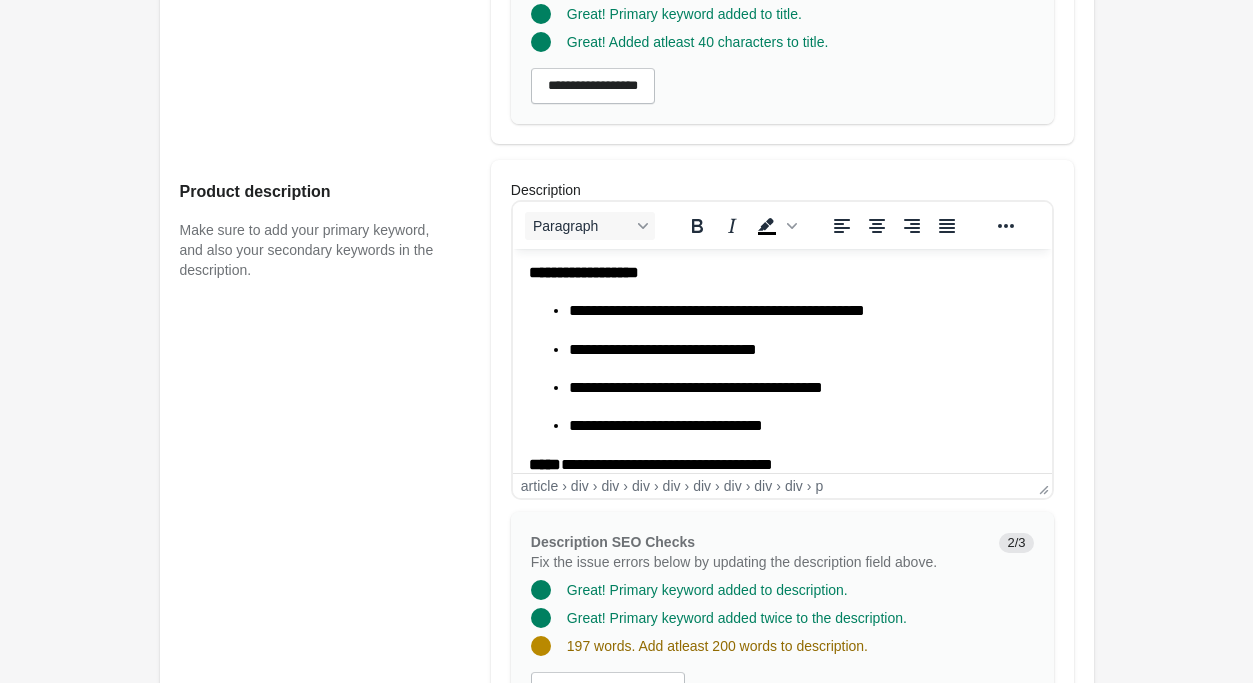 scroll, scrollTop: 1224, scrollLeft: 0, axis: vertical 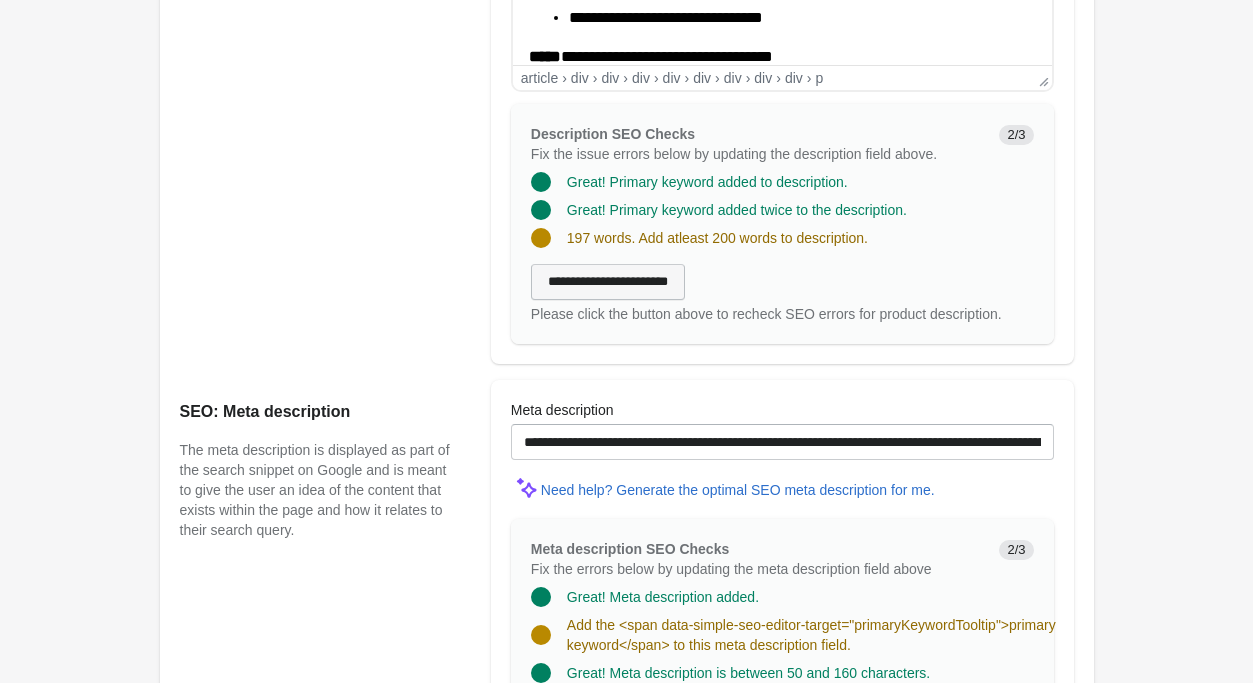 click on "**********" at bounding box center [608, 282] 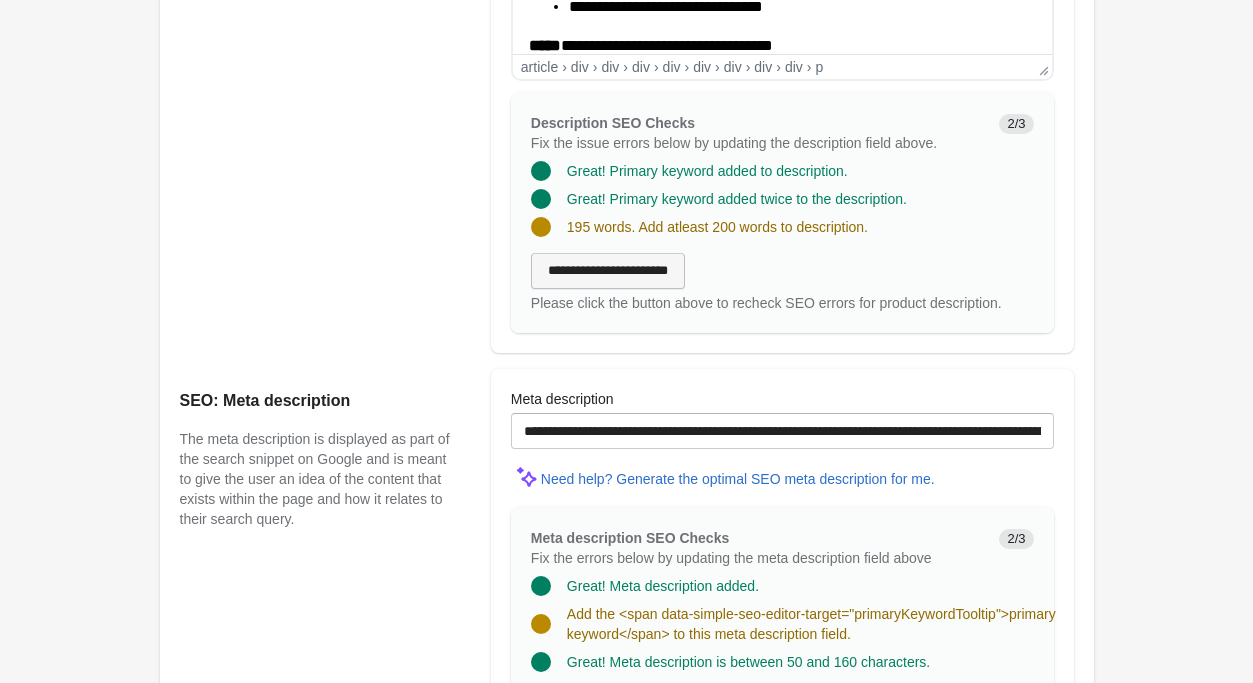 scroll, scrollTop: 1122, scrollLeft: 0, axis: vertical 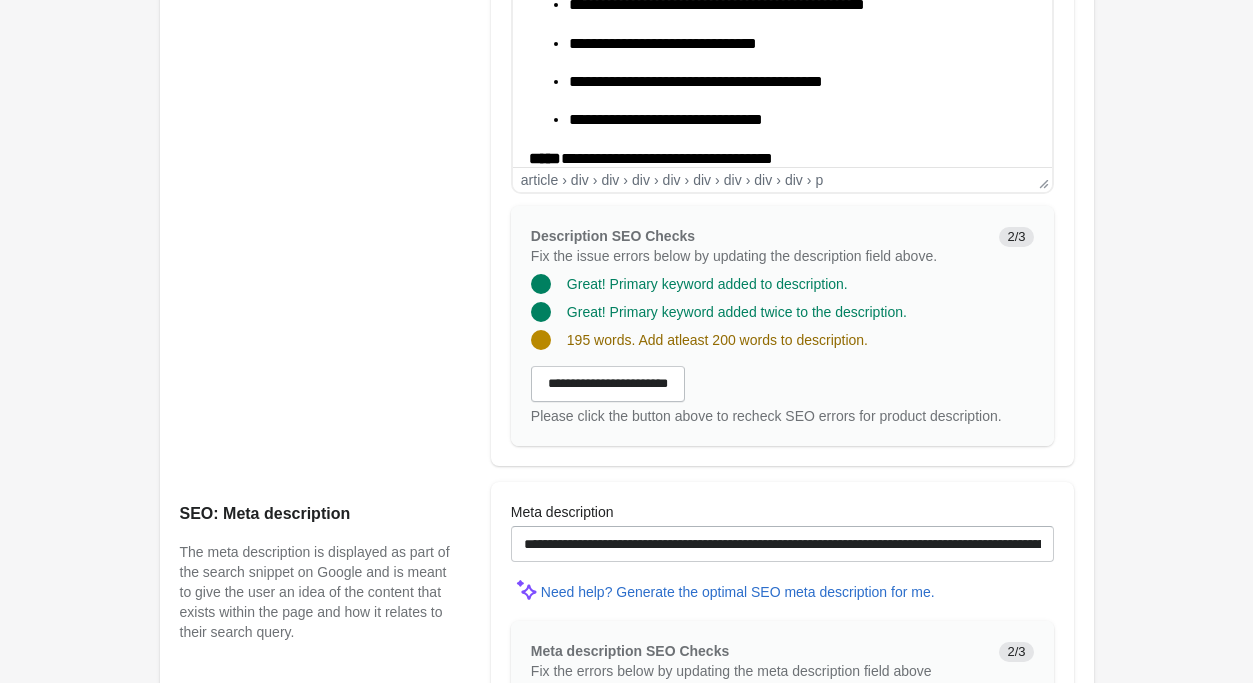 click on "**********" at bounding box center (781, 63) 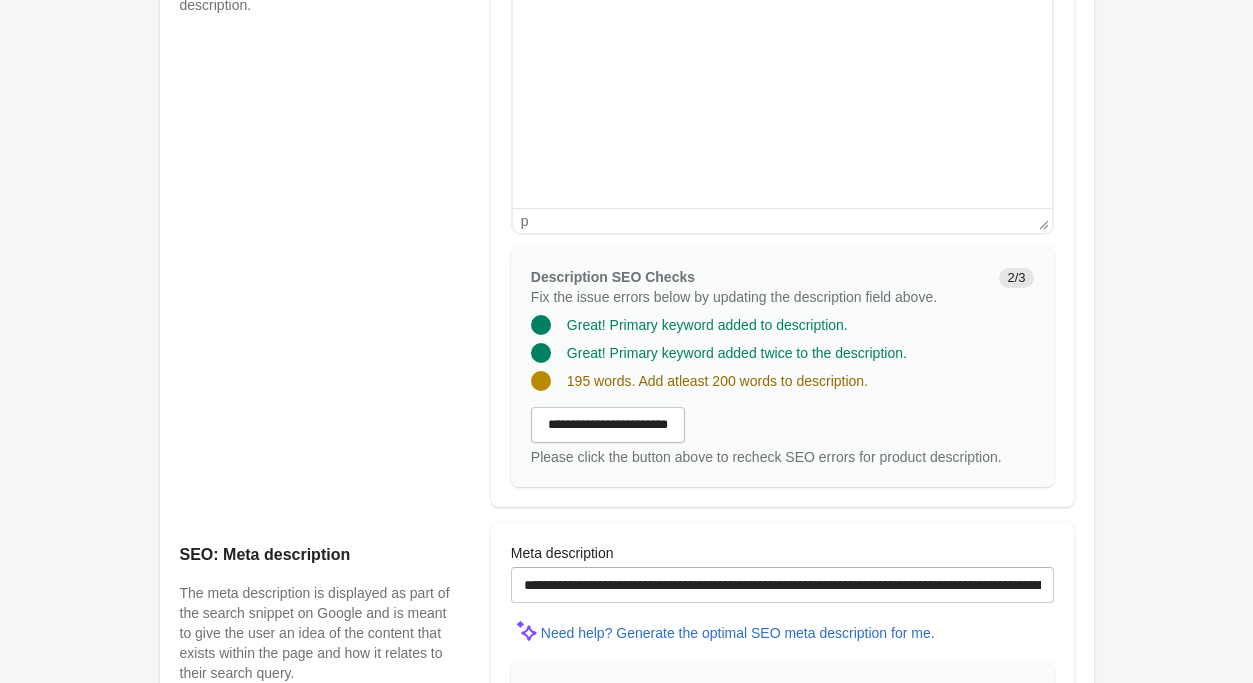 scroll, scrollTop: 454, scrollLeft: 0, axis: vertical 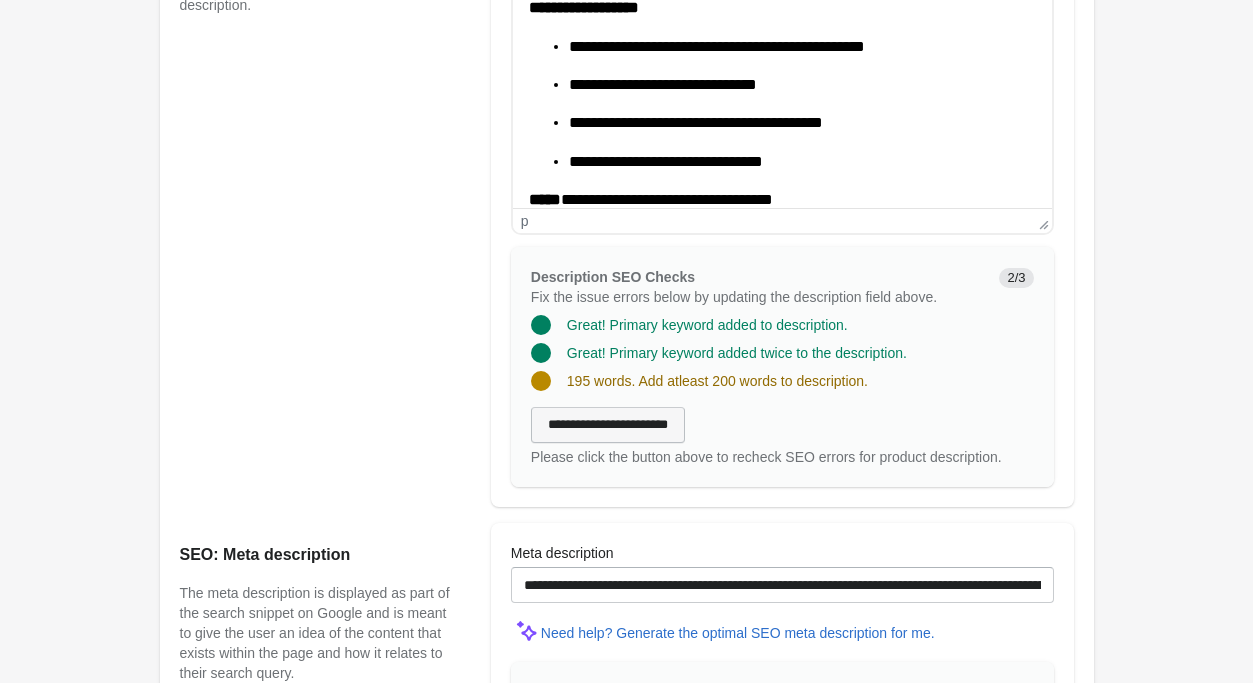 click on "**********" at bounding box center [608, 425] 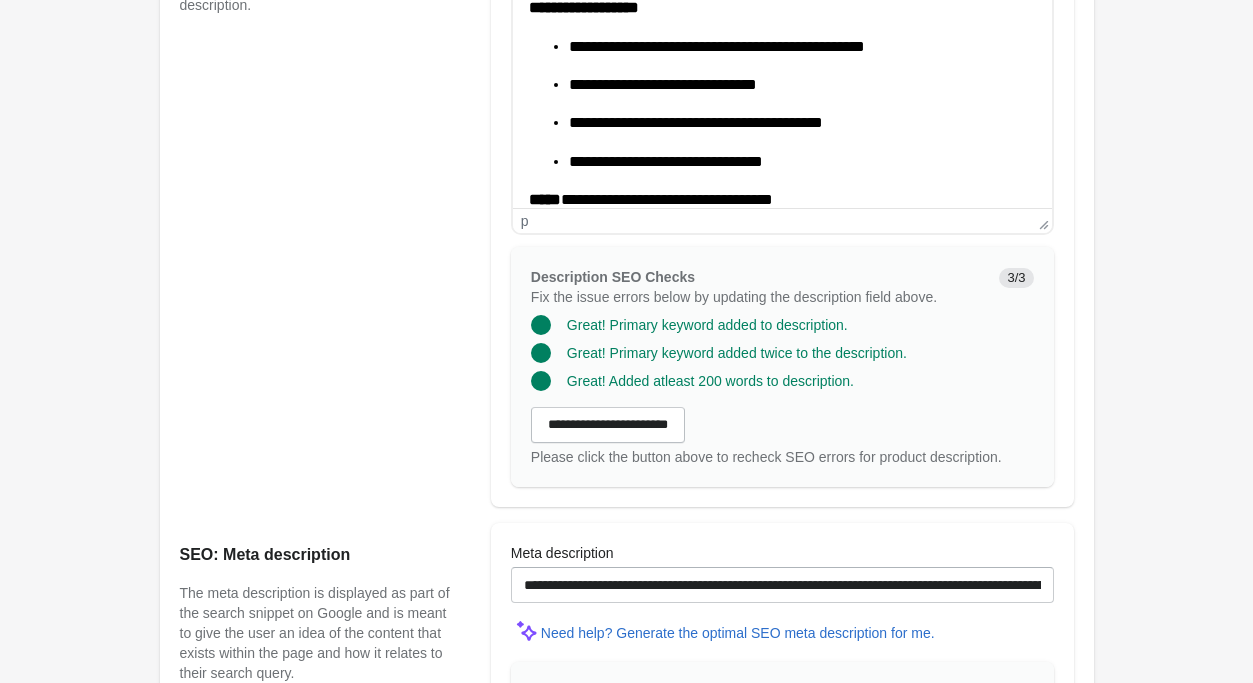 scroll, scrollTop: 1489, scrollLeft: 0, axis: vertical 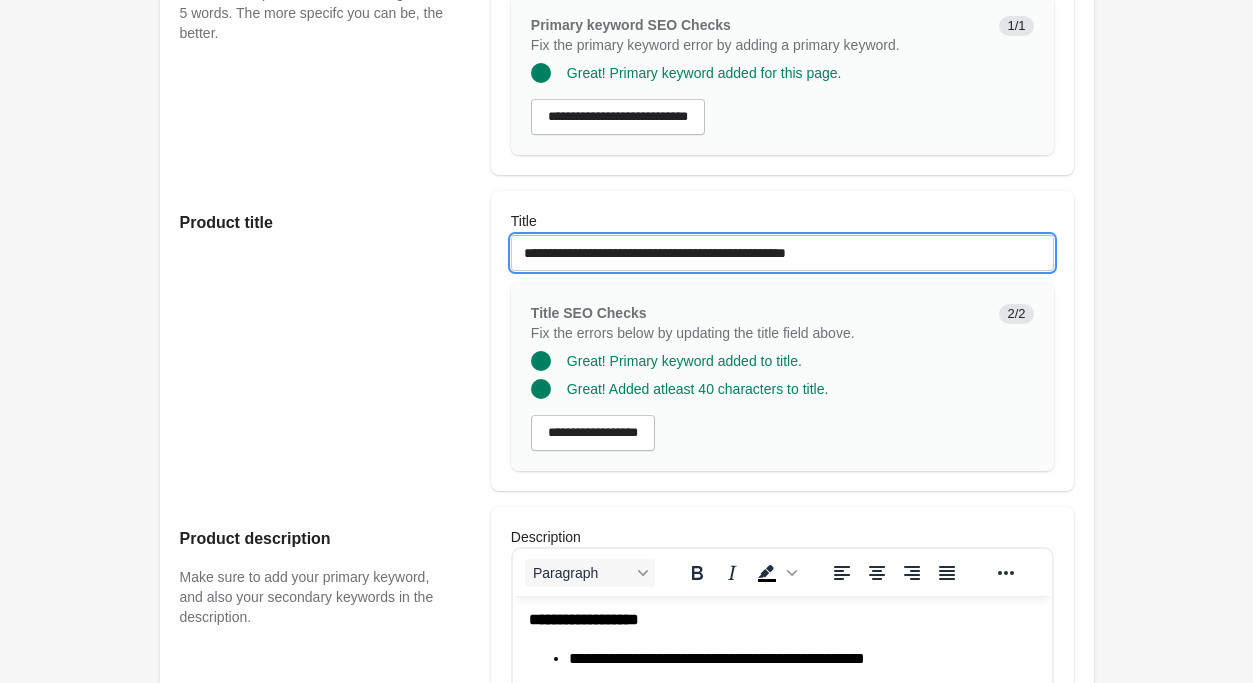 drag, startPoint x: 601, startPoint y: 252, endPoint x: 937, endPoint y: 261, distance: 336.1205 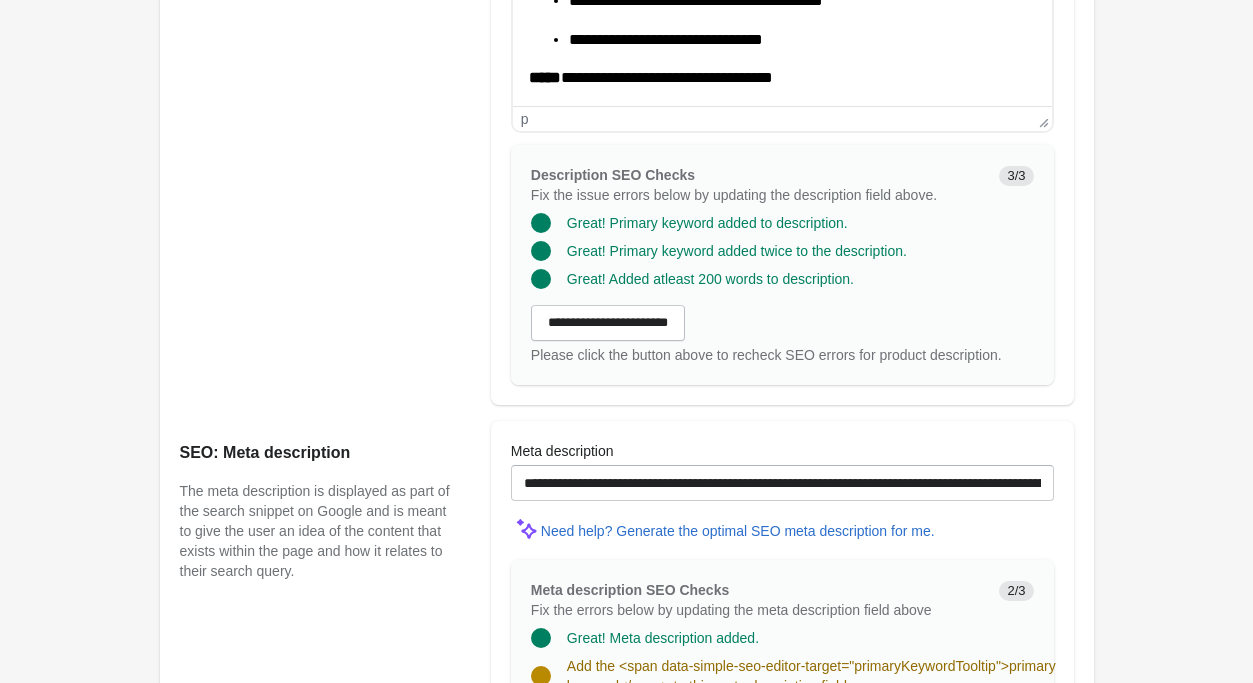scroll, scrollTop: 1489, scrollLeft: 0, axis: vertical 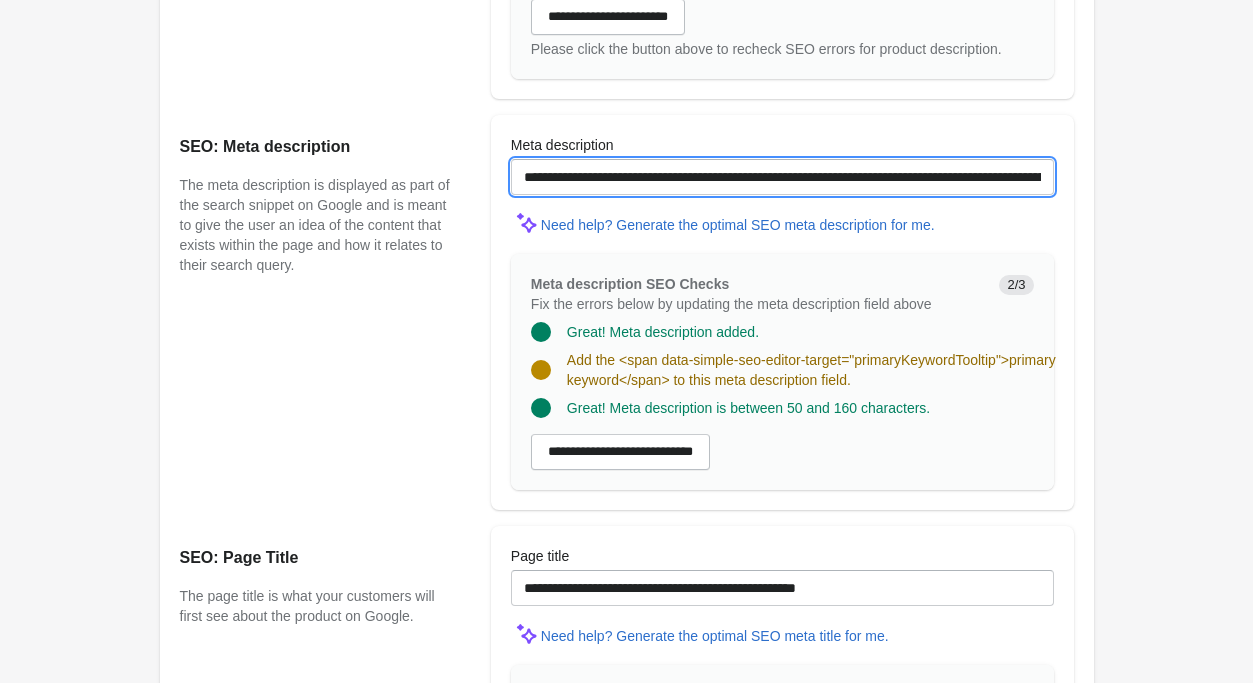 click on "**********" at bounding box center (782, 177) 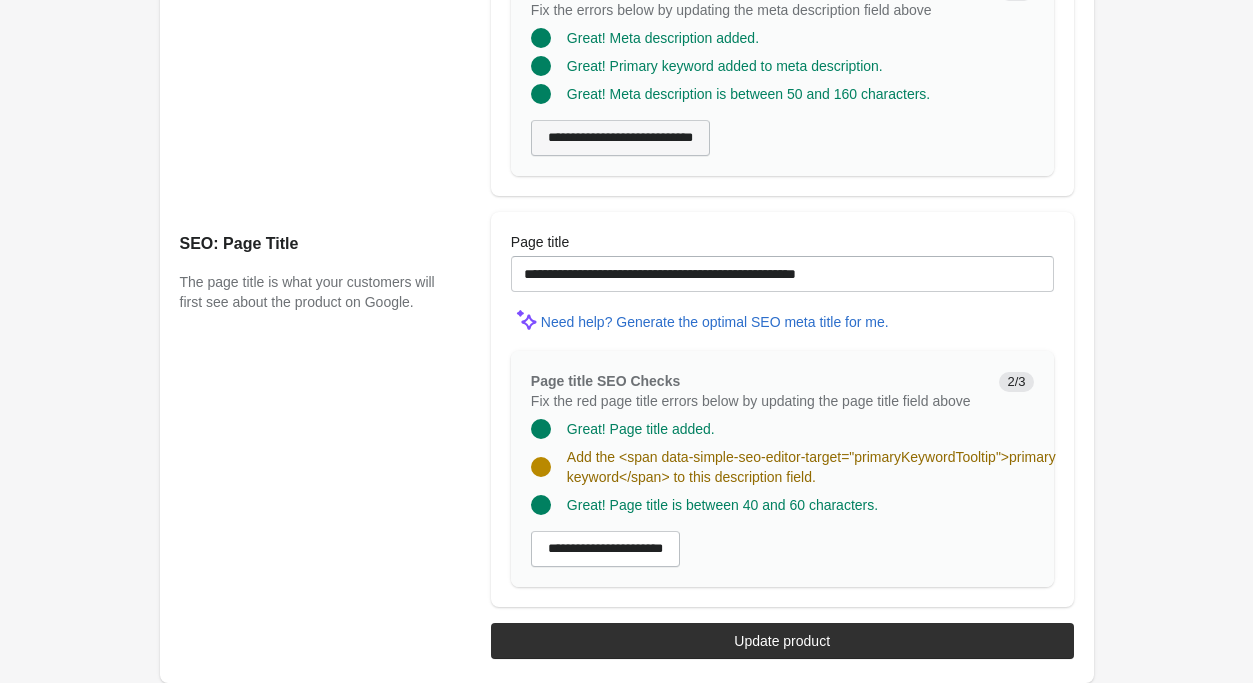 scroll, scrollTop: 1790, scrollLeft: 0, axis: vertical 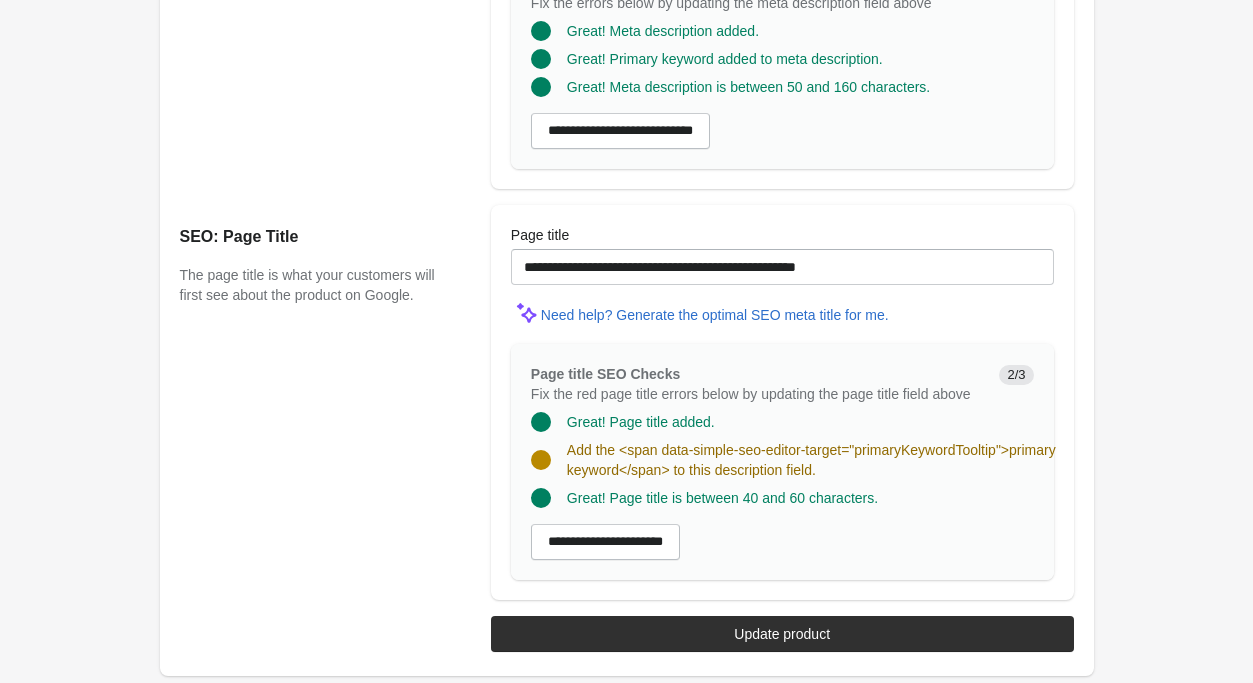 type on "**********" 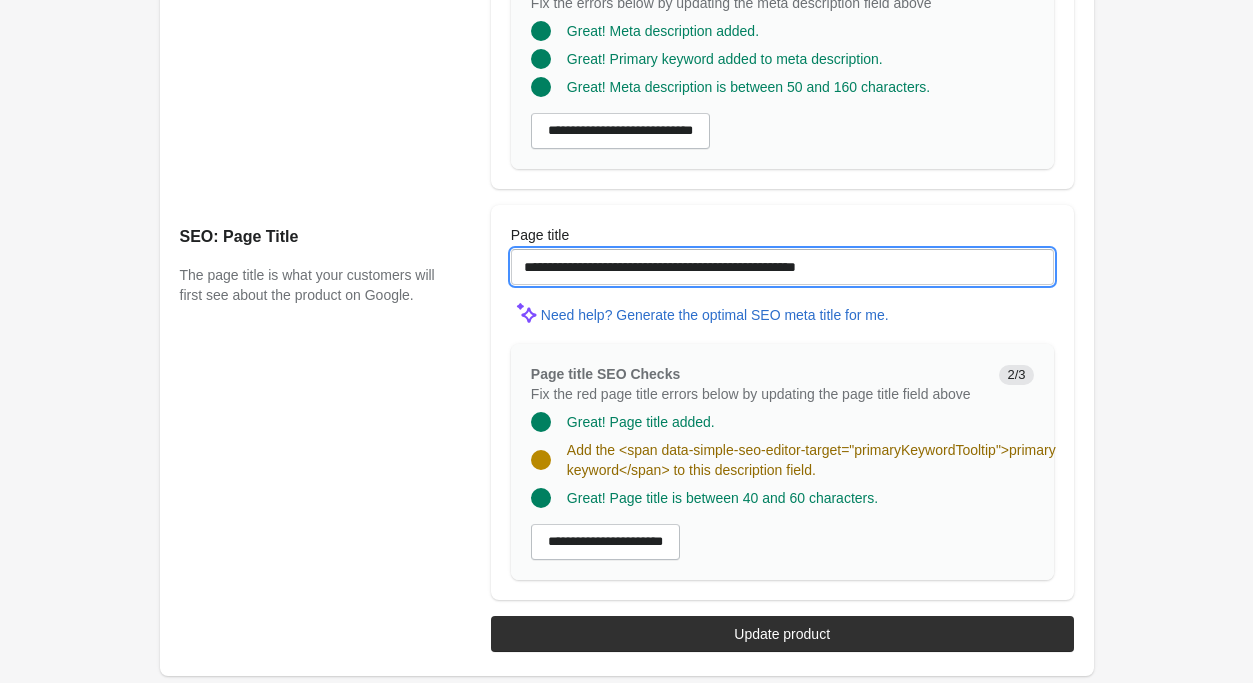 click on "**********" at bounding box center (782, 267) 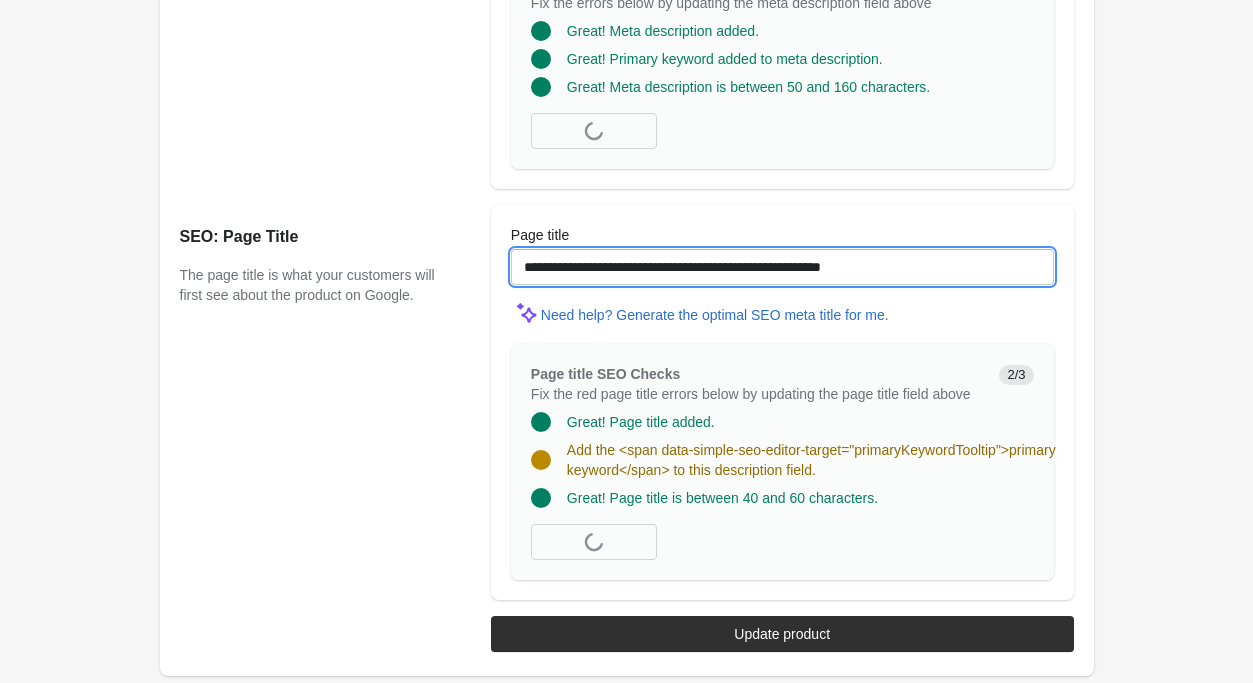scroll, scrollTop: 1770, scrollLeft: 0, axis: vertical 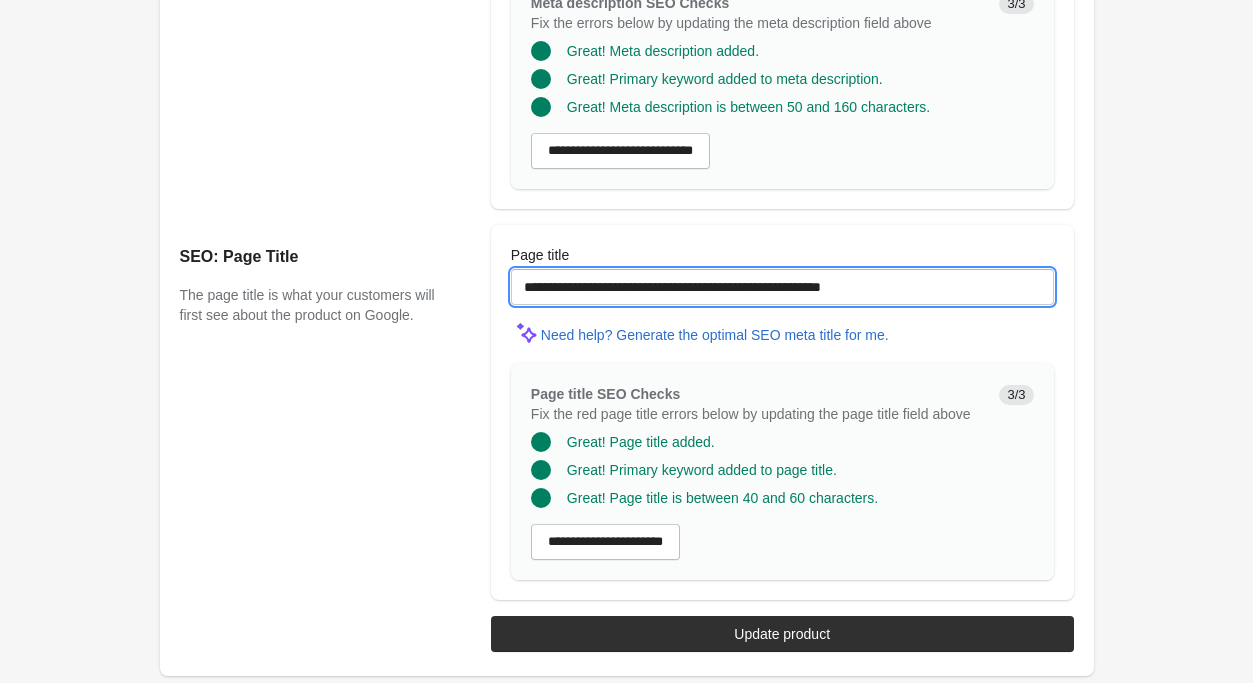 drag, startPoint x: 815, startPoint y: 285, endPoint x: 965, endPoint y: 269, distance: 150.85092 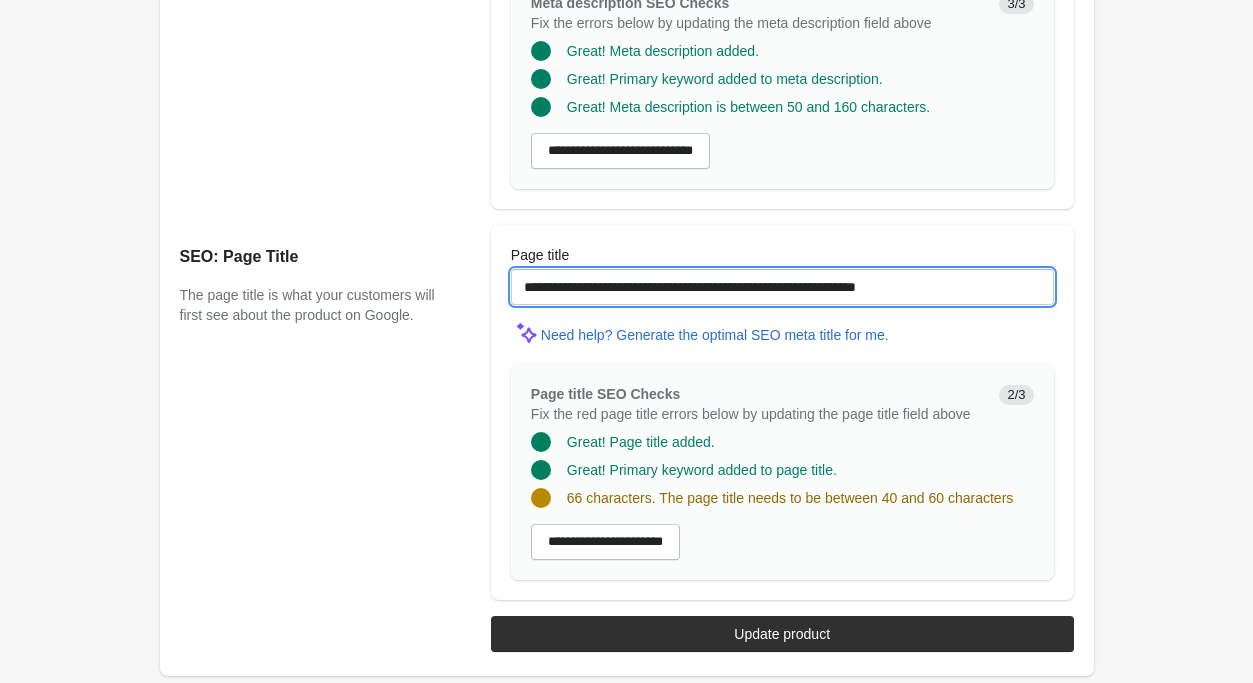 click on "**********" at bounding box center (782, 287) 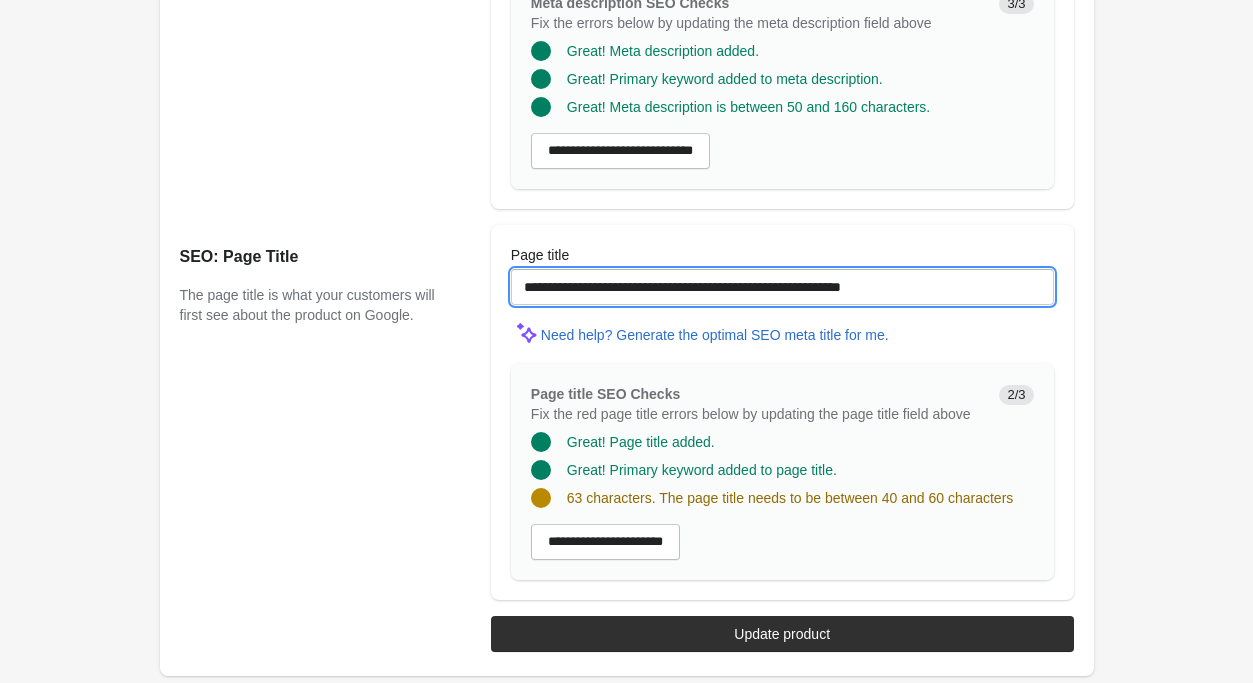 click on "**********" at bounding box center (782, 287) 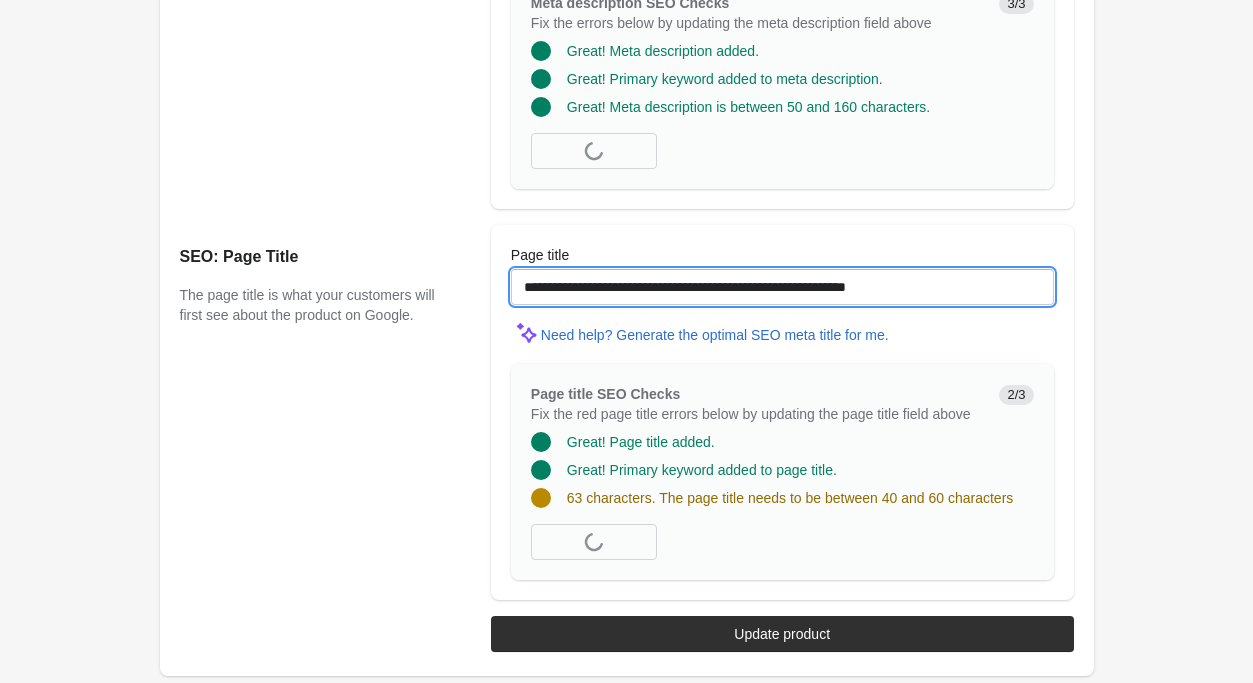 drag, startPoint x: 718, startPoint y: 290, endPoint x: 740, endPoint y: 295, distance: 22.561028 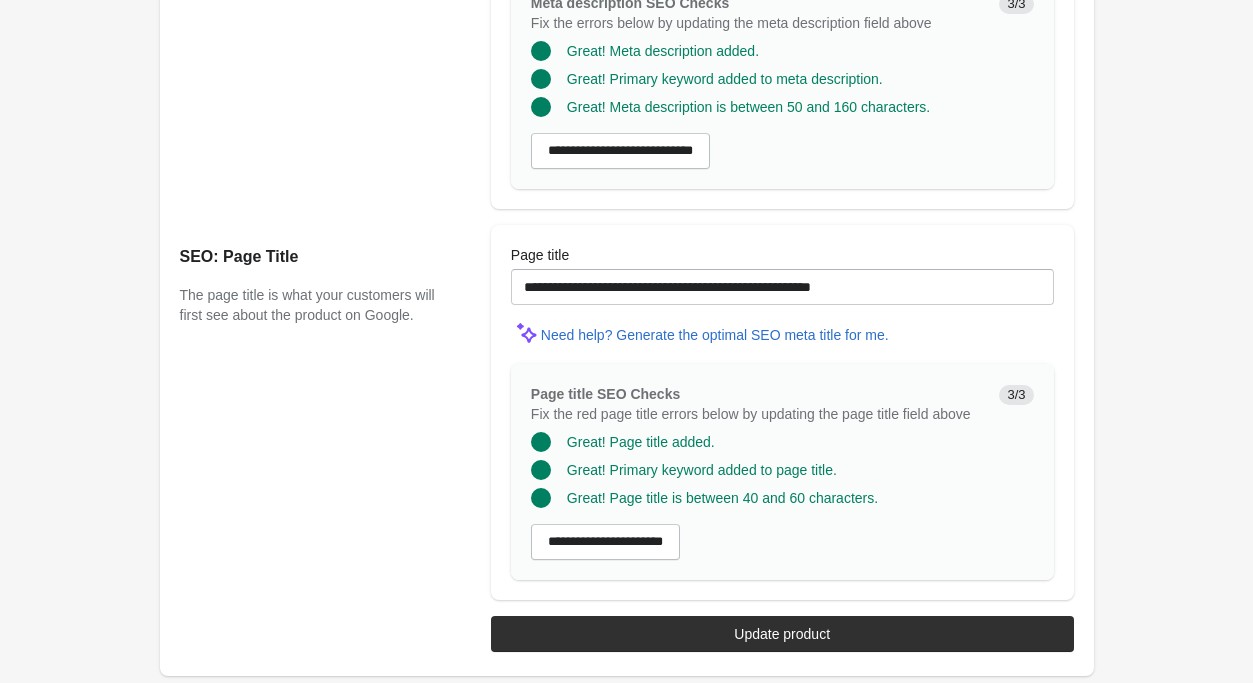 click on "Everyday Bay Bra - Black
Open on Shopify
Open on Shopify" at bounding box center [626, -543] 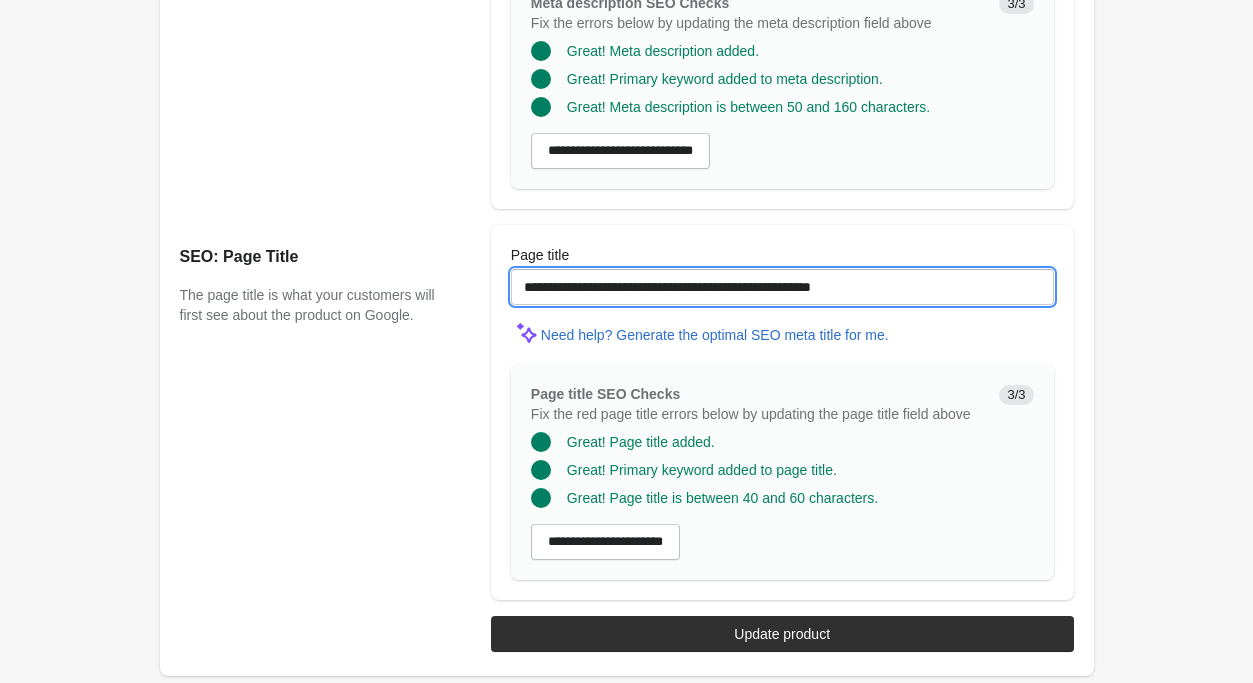 click on "**********" at bounding box center [782, 287] 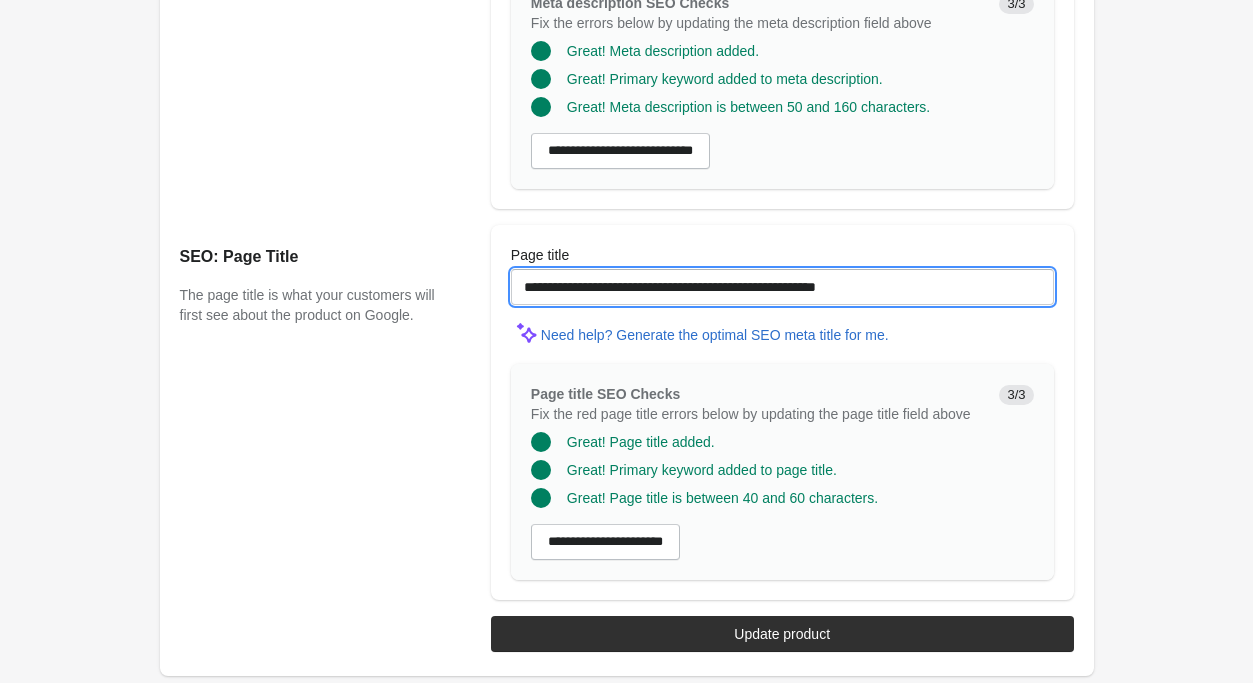 click on "**********" at bounding box center [782, 287] 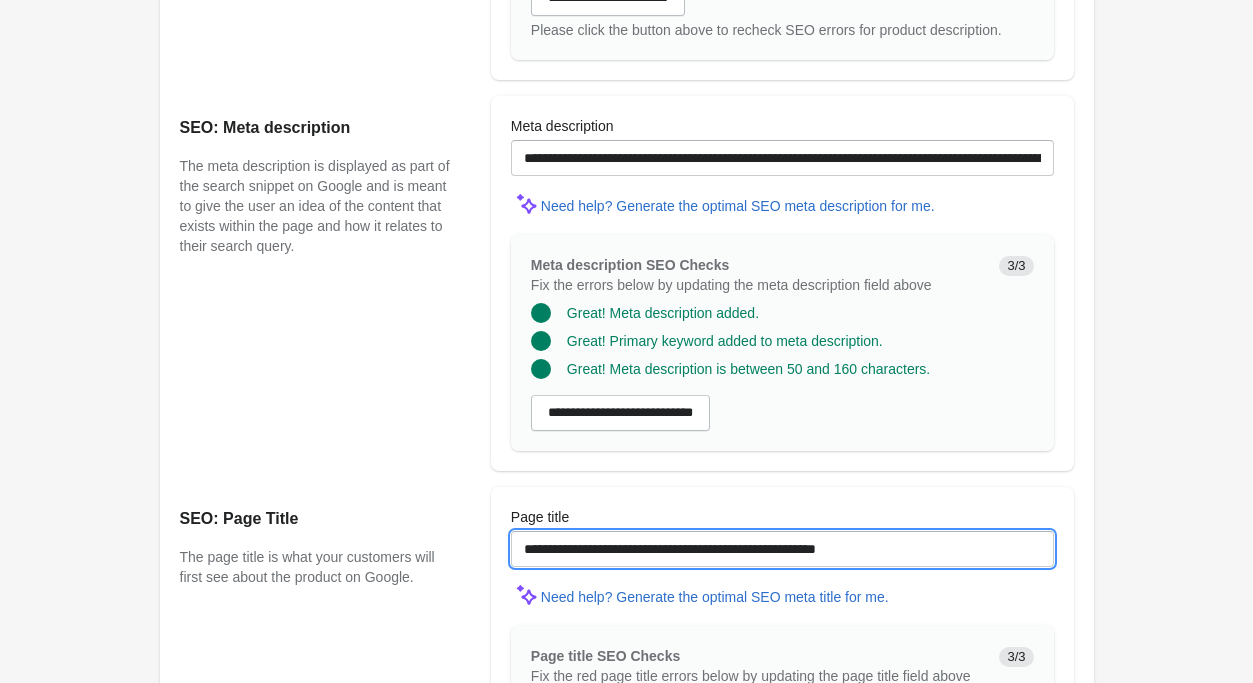 scroll, scrollTop: 1464, scrollLeft: 0, axis: vertical 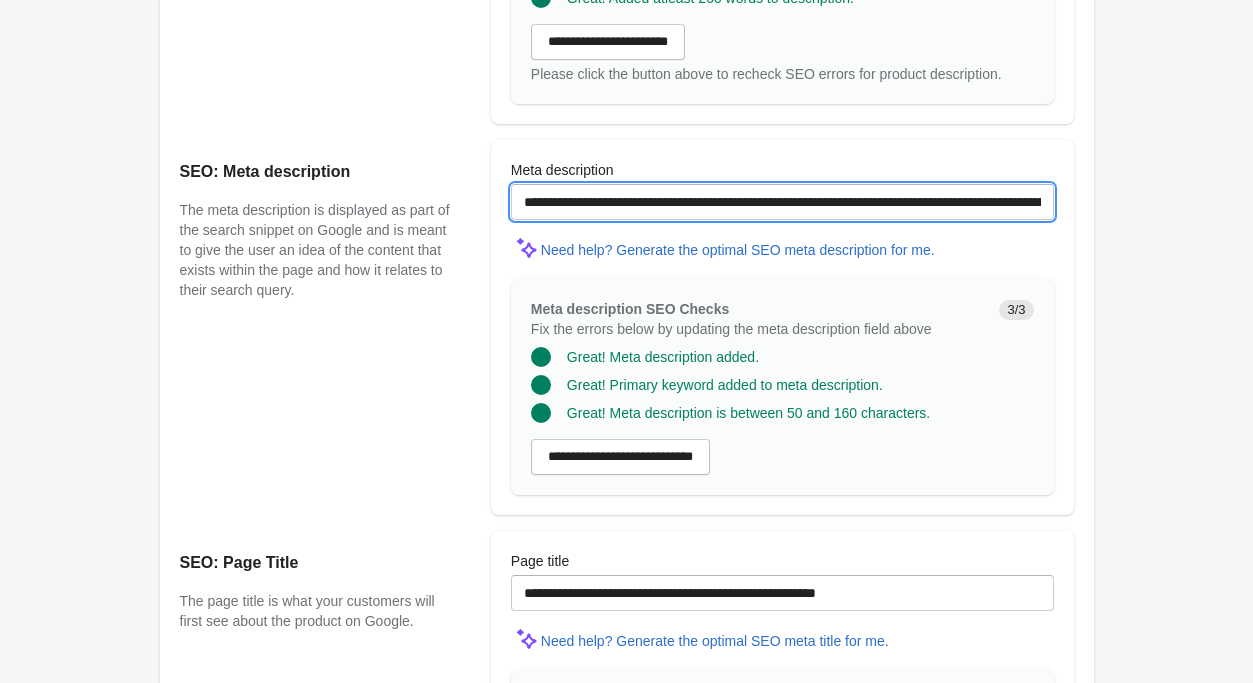 click on "**********" at bounding box center [782, 202] 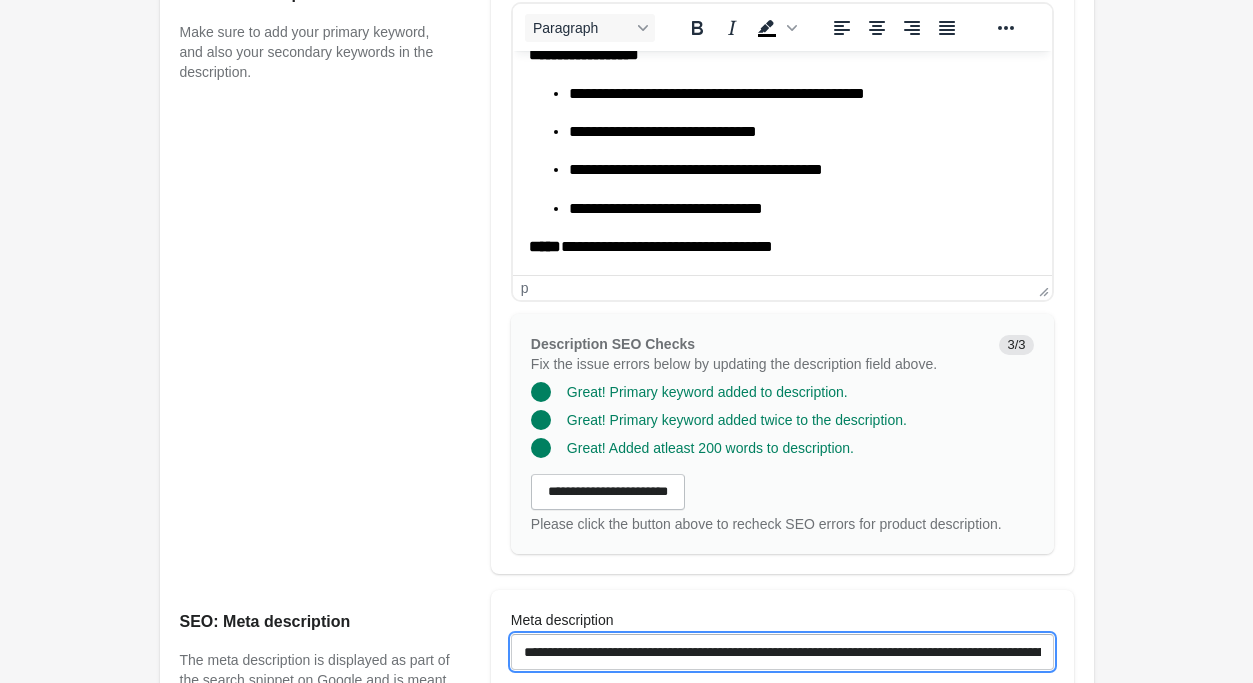 scroll, scrollTop: 954, scrollLeft: 0, axis: vertical 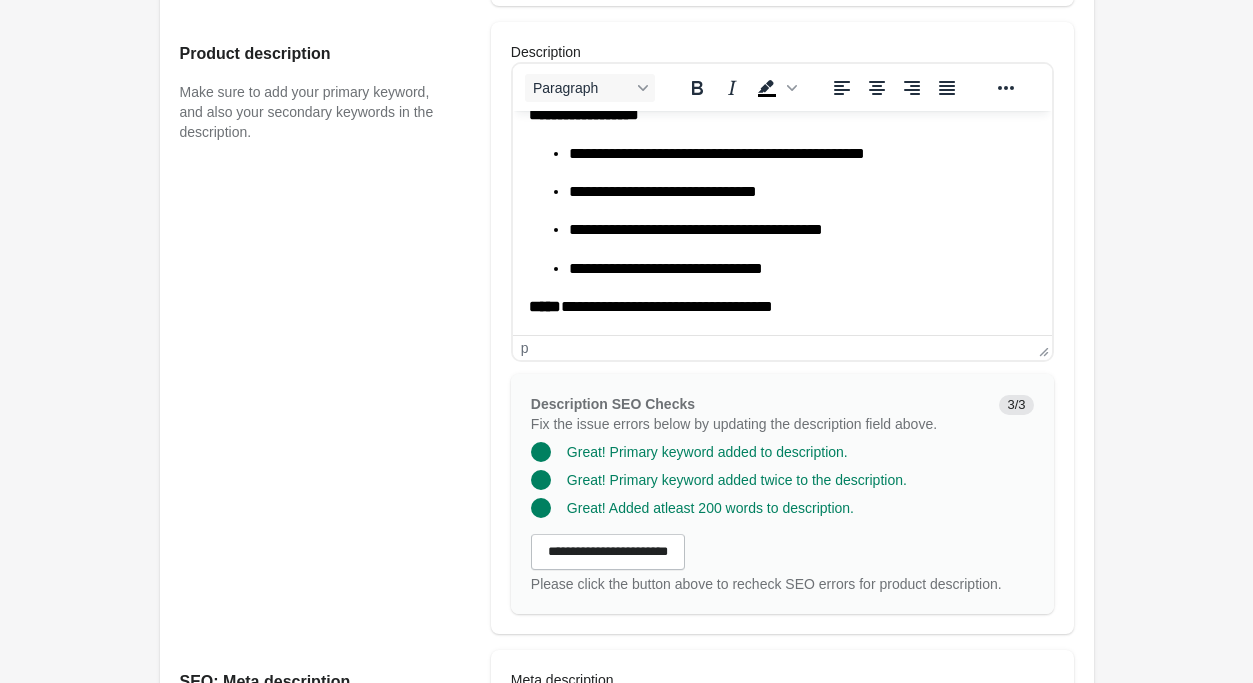 click on "**********" at bounding box center (781, 212) 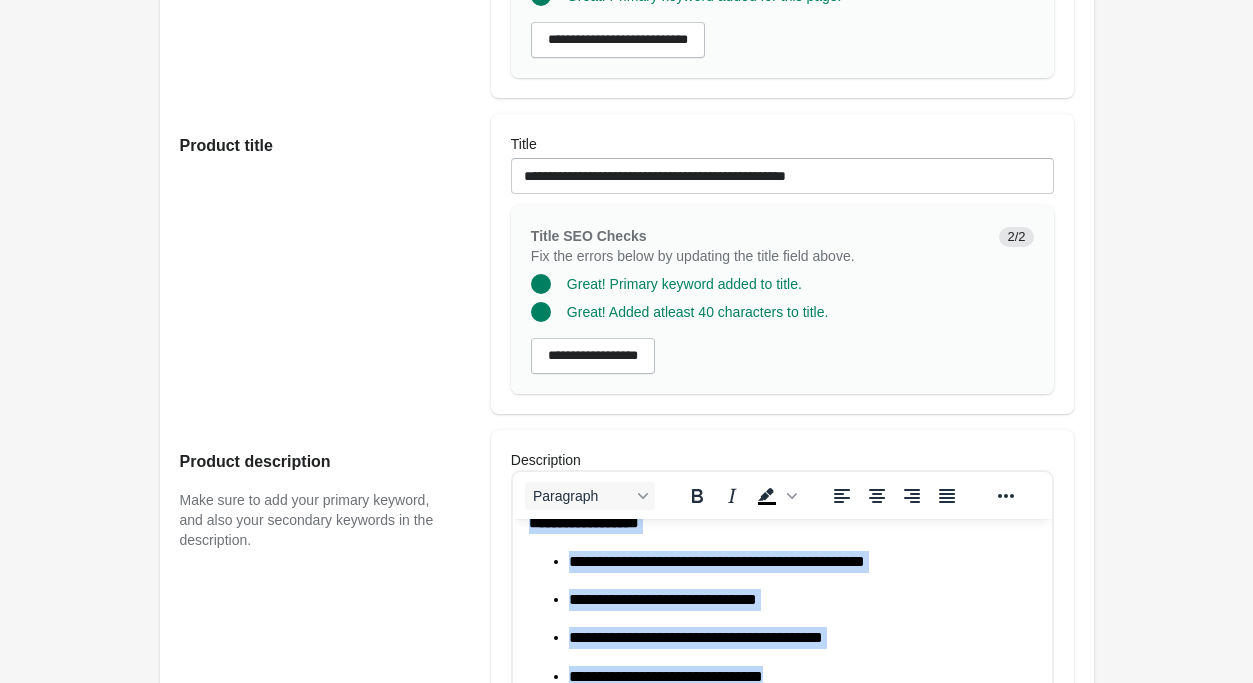 scroll, scrollTop: 342, scrollLeft: 0, axis: vertical 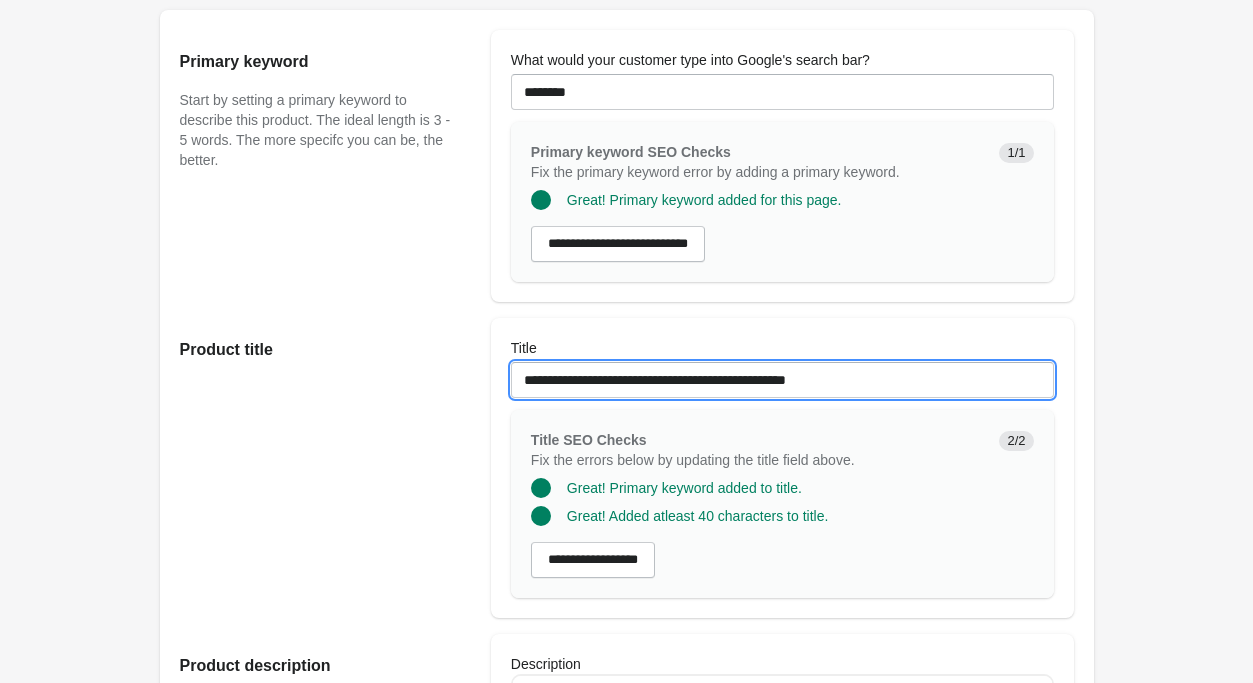 click on "**********" at bounding box center (782, 380) 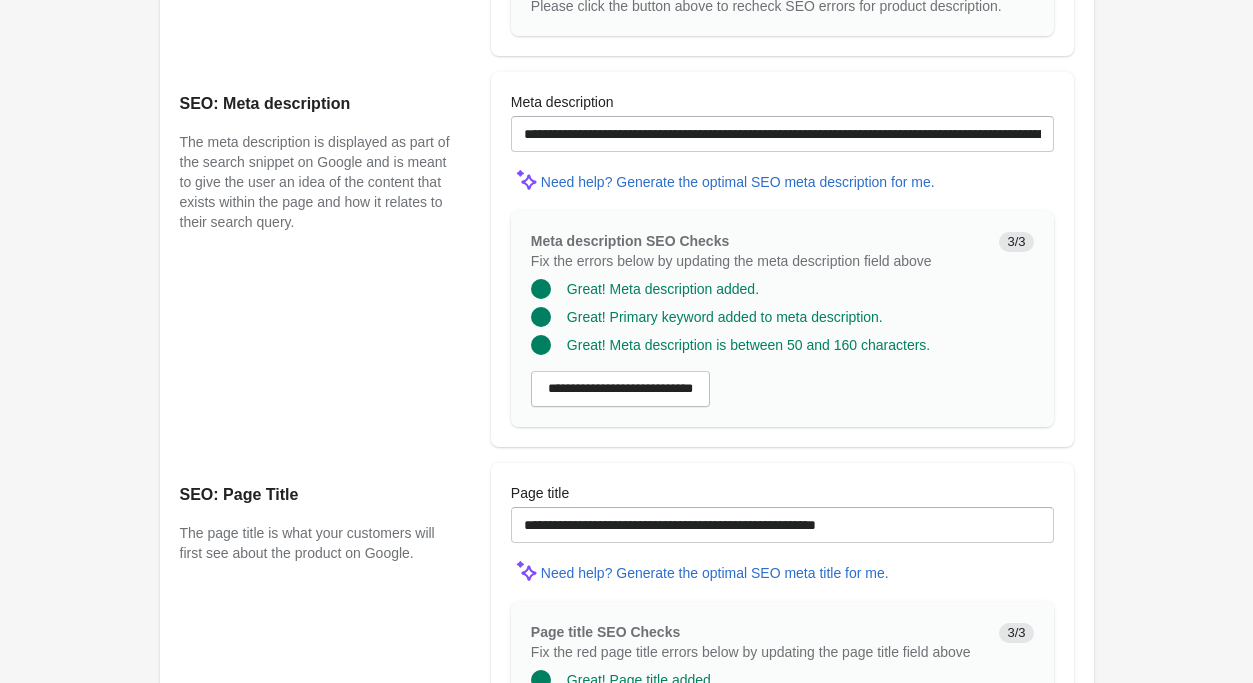 scroll, scrollTop: 1770, scrollLeft: 0, axis: vertical 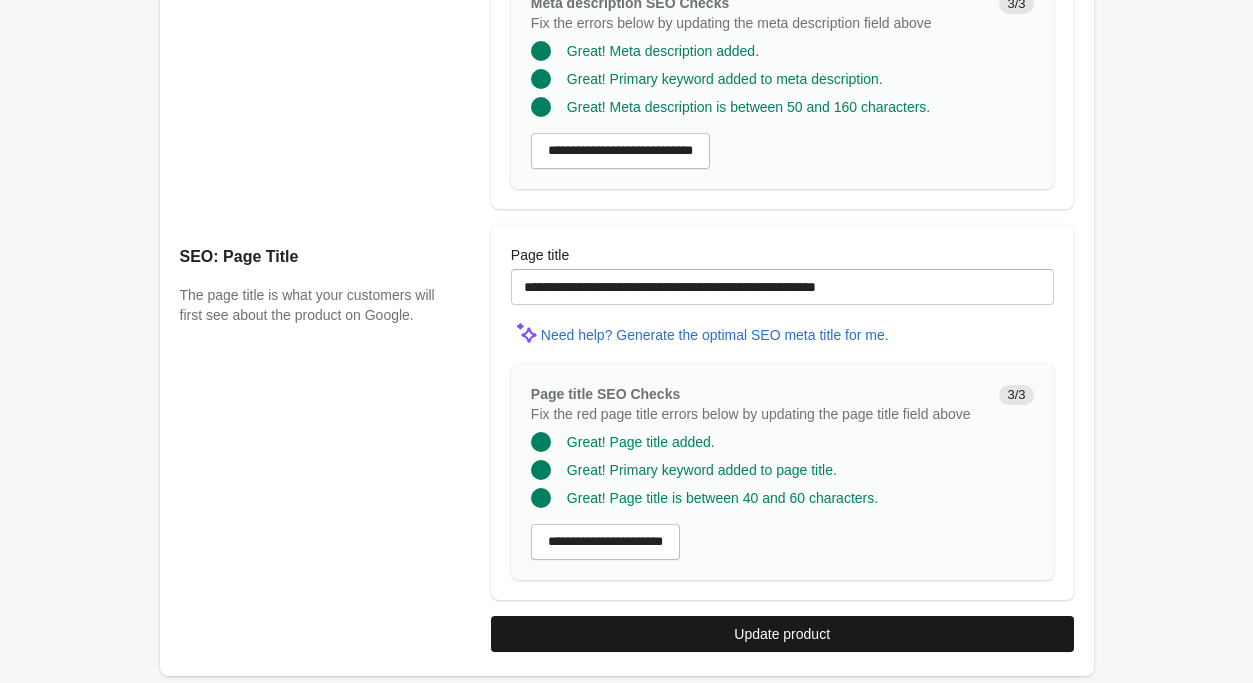 click on "Update product" at bounding box center (782, 634) 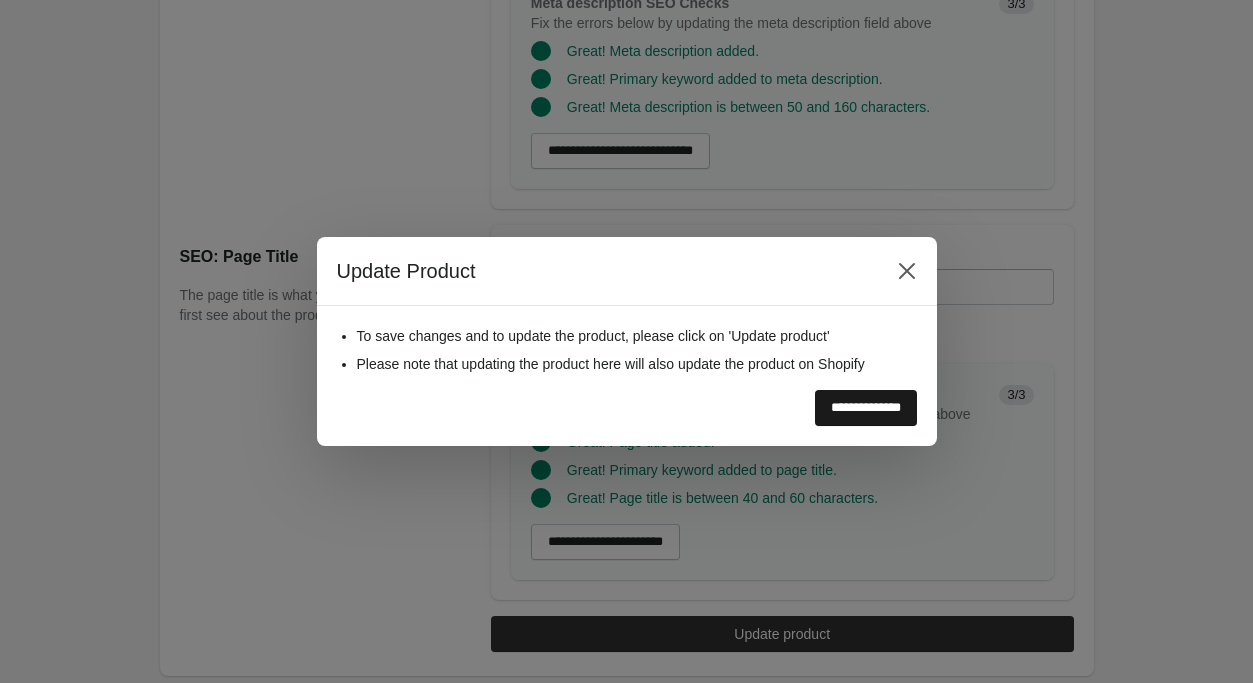 click on "**********" at bounding box center (866, 408) 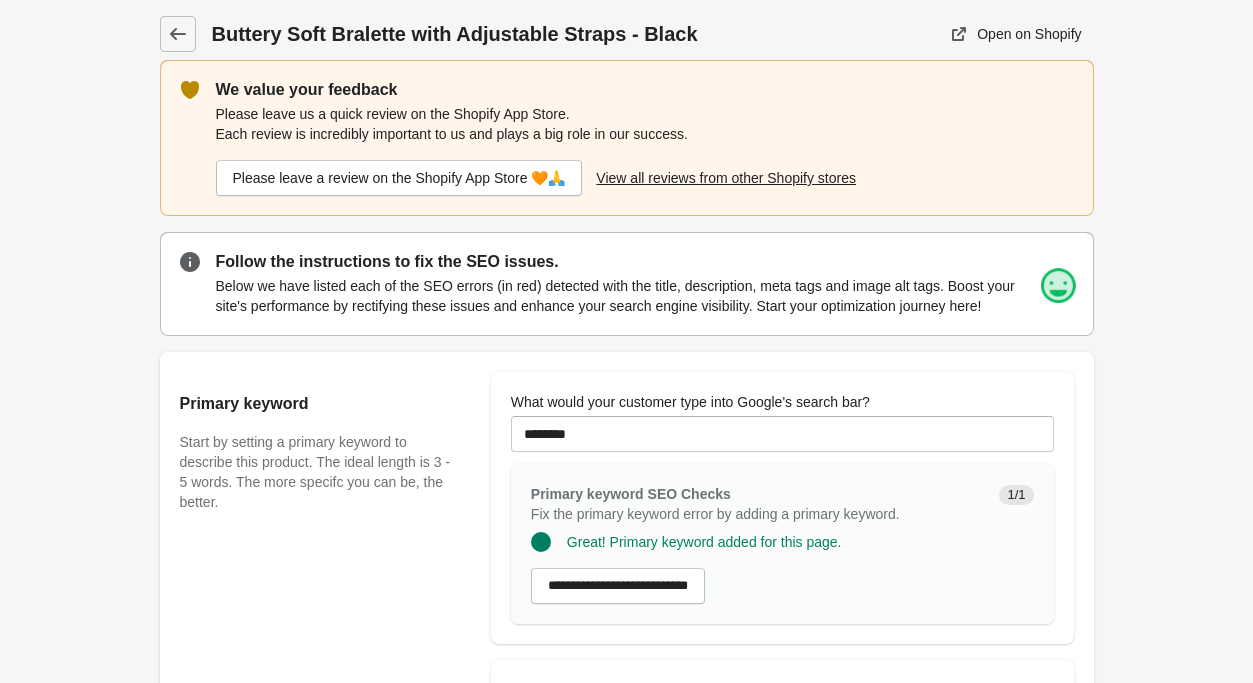 scroll, scrollTop: 408, scrollLeft: 0, axis: vertical 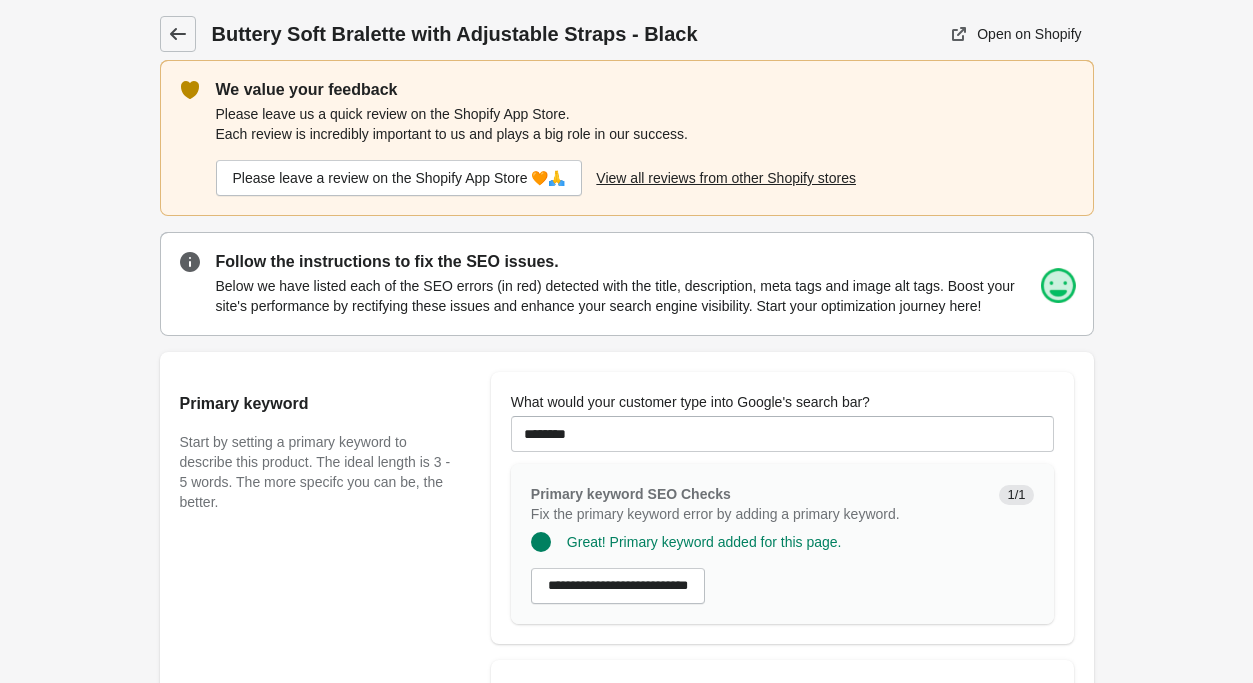 click 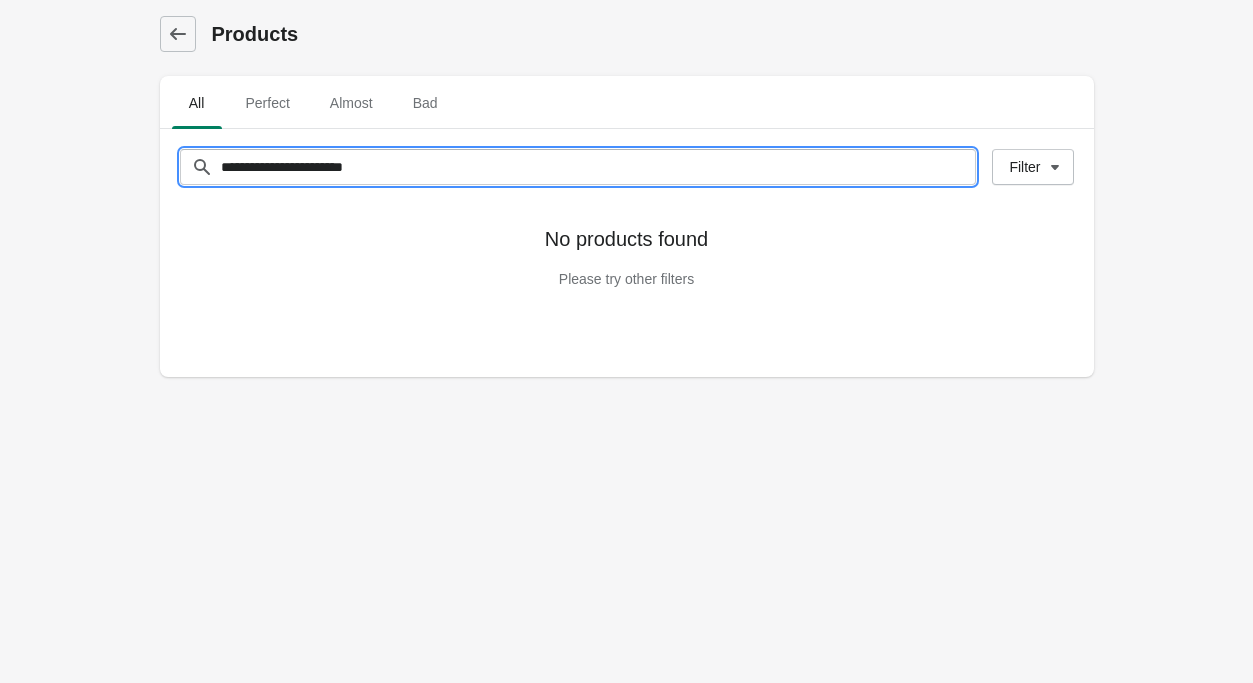 drag, startPoint x: 528, startPoint y: 163, endPoint x: -241, endPoint y: 53, distance: 776.8275 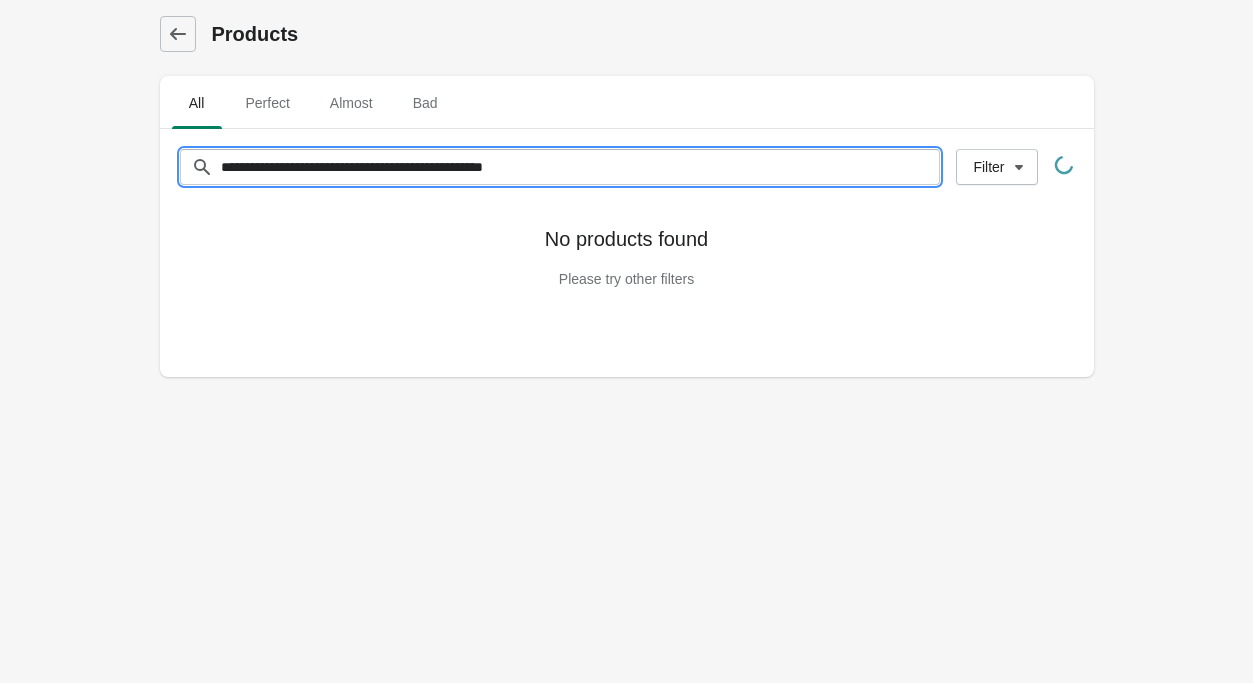 type on "**********" 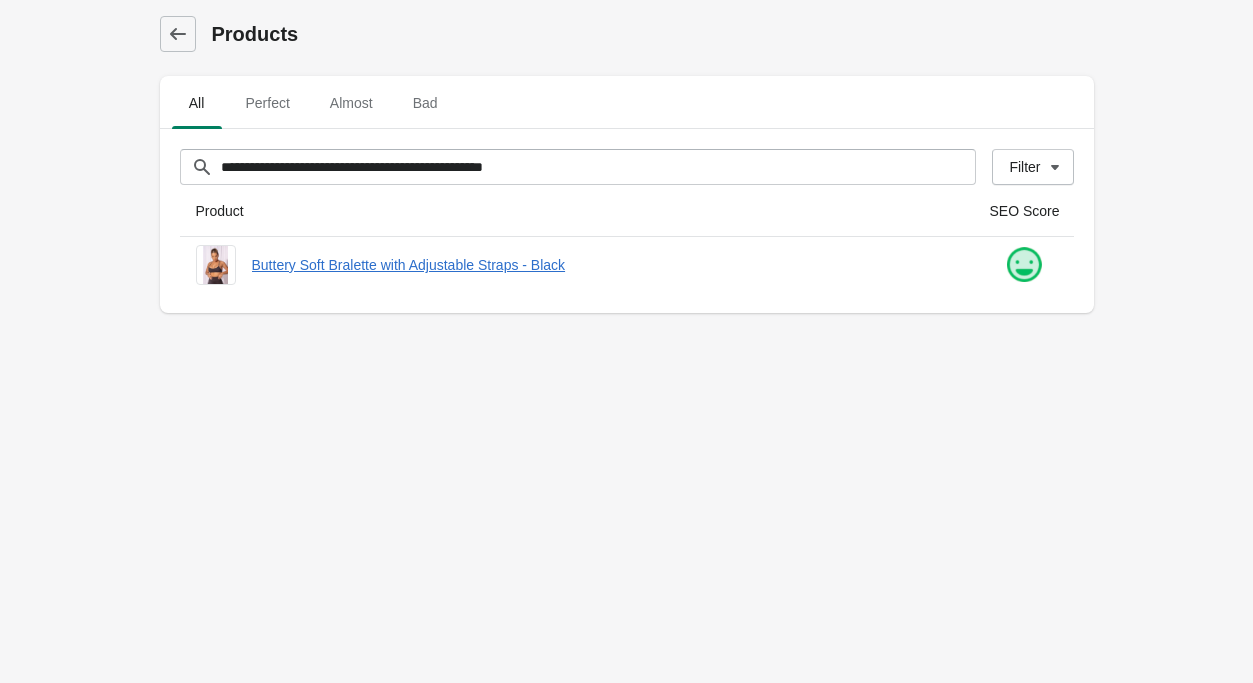 click on "**********" at bounding box center (626, 341) 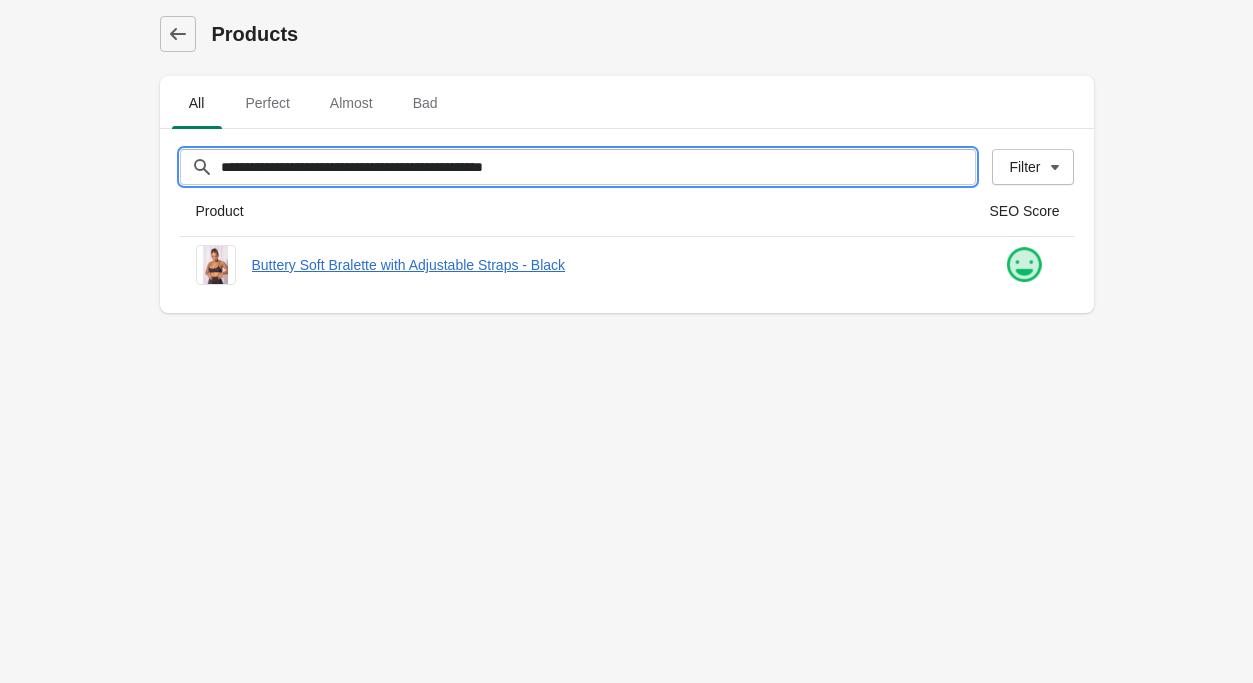 click on "**********" at bounding box center (598, 167) 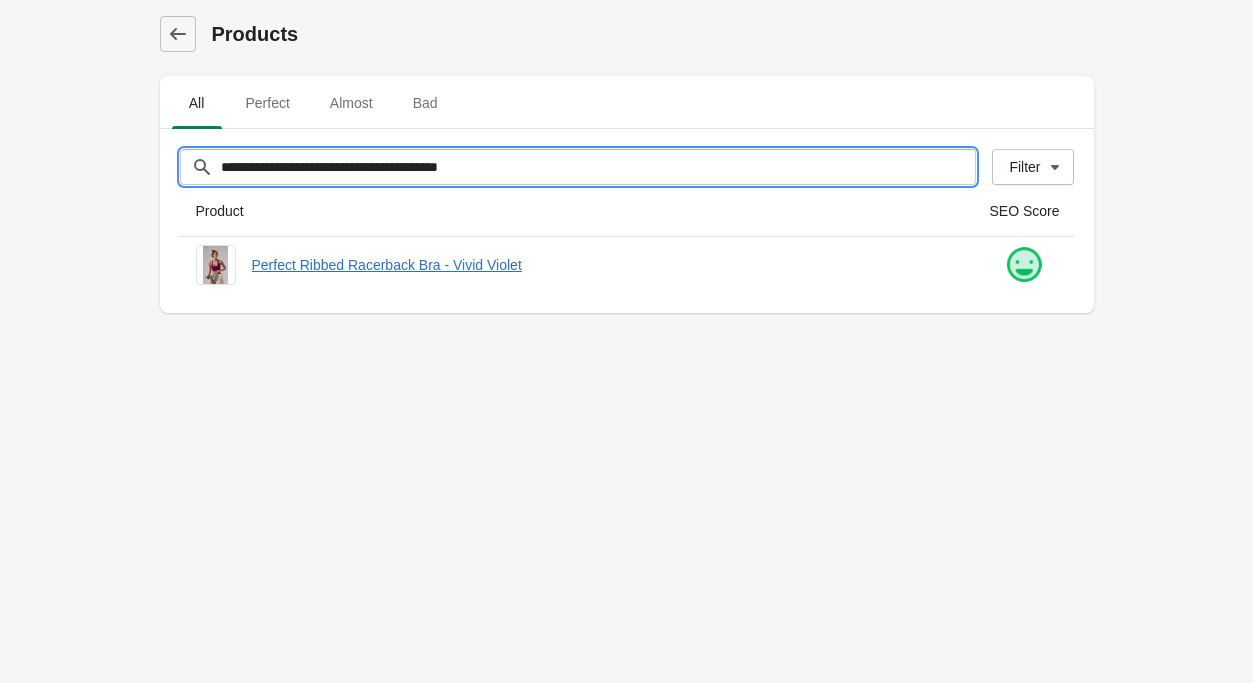 drag, startPoint x: 496, startPoint y: 166, endPoint x: -210, endPoint y: 82, distance: 710.9796 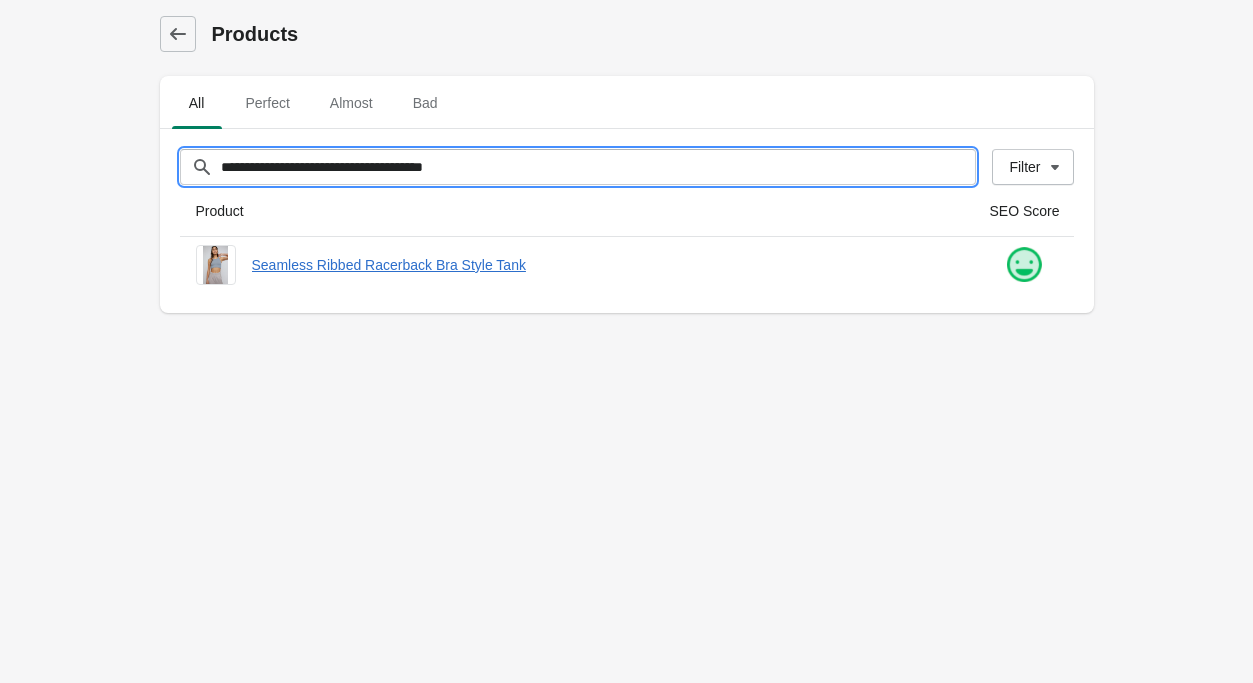 drag, startPoint x: 332, startPoint y: 149, endPoint x: -204, endPoint y: 122, distance: 536.6796 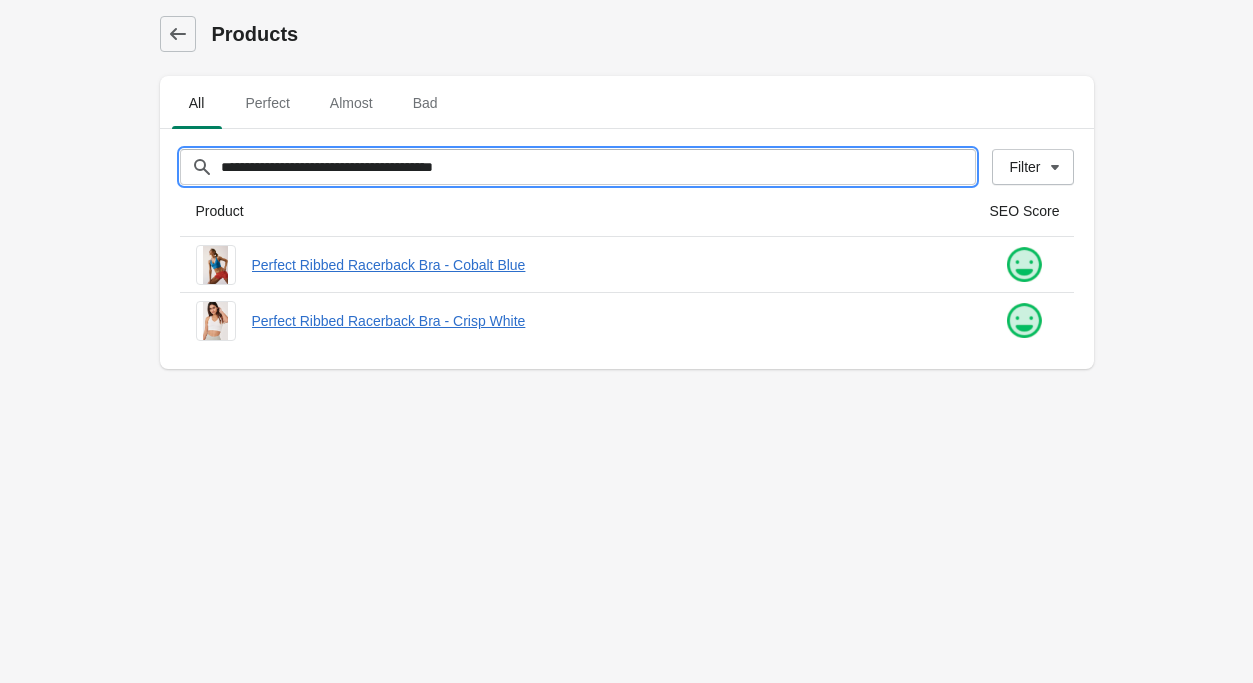 drag, startPoint x: 559, startPoint y: 180, endPoint x: 39, endPoint y: 134, distance: 522.03064 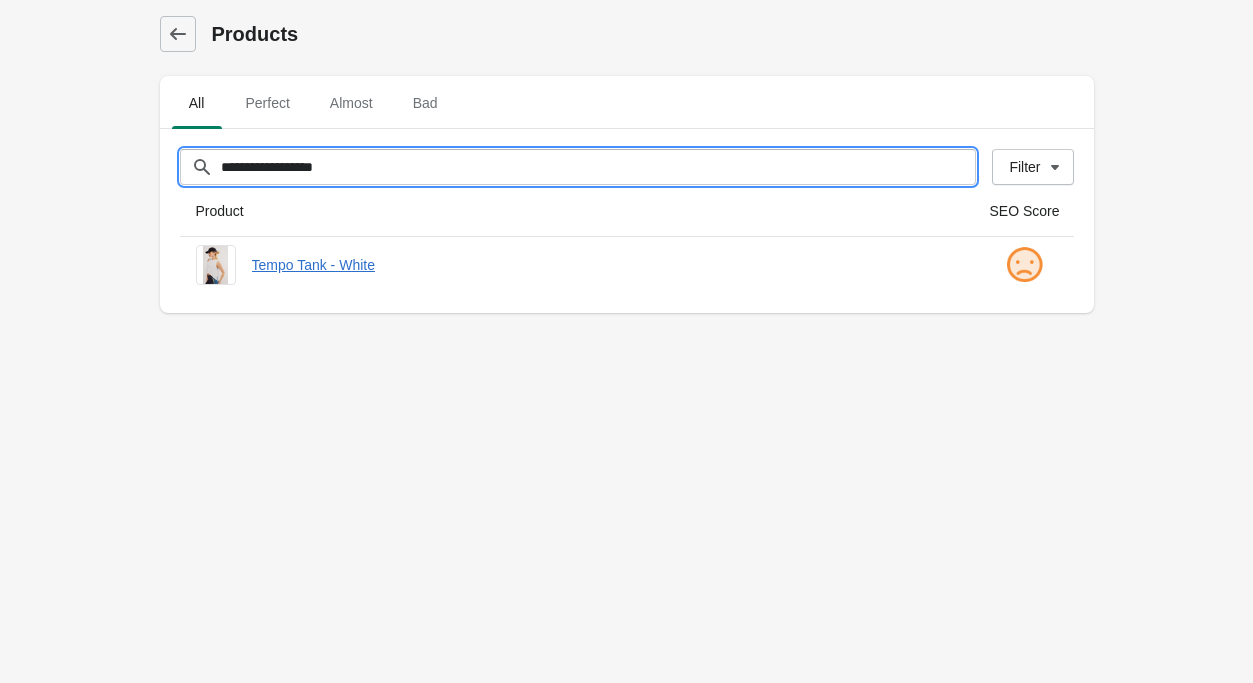 type on "**********" 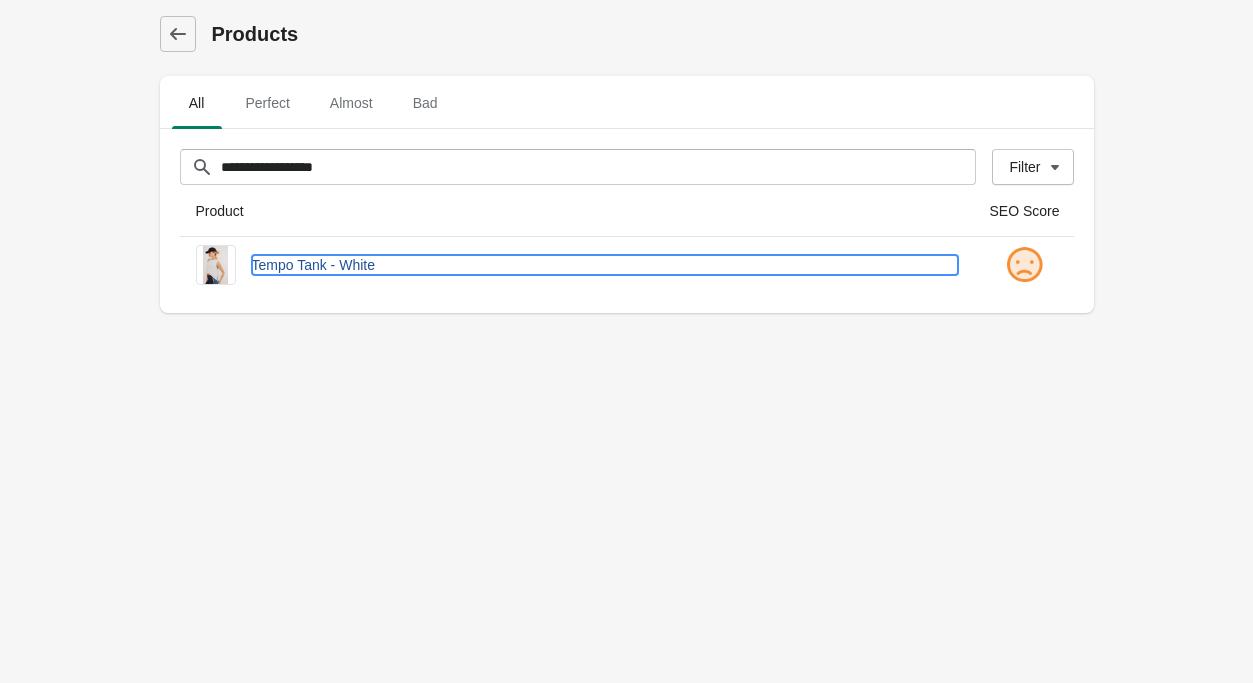 click on "Tempo Tank - White" at bounding box center [605, 265] 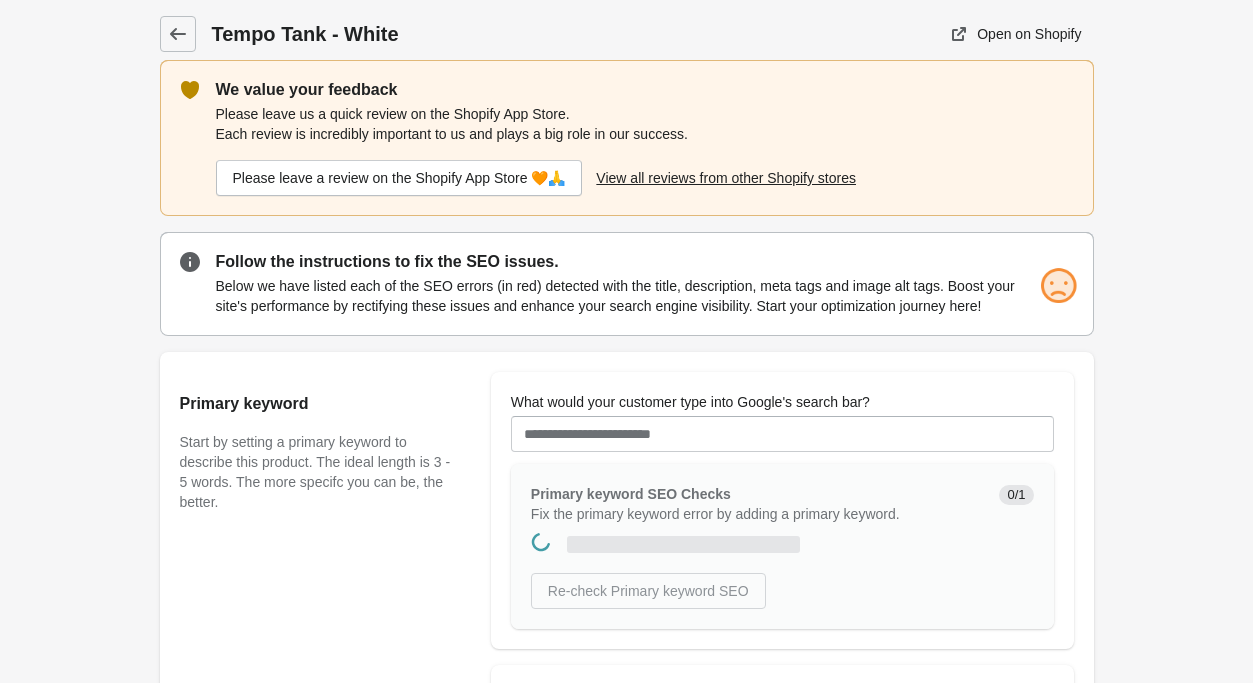 click on "Follow the instructions to fix the SEO issues." at bounding box center [645, 262] 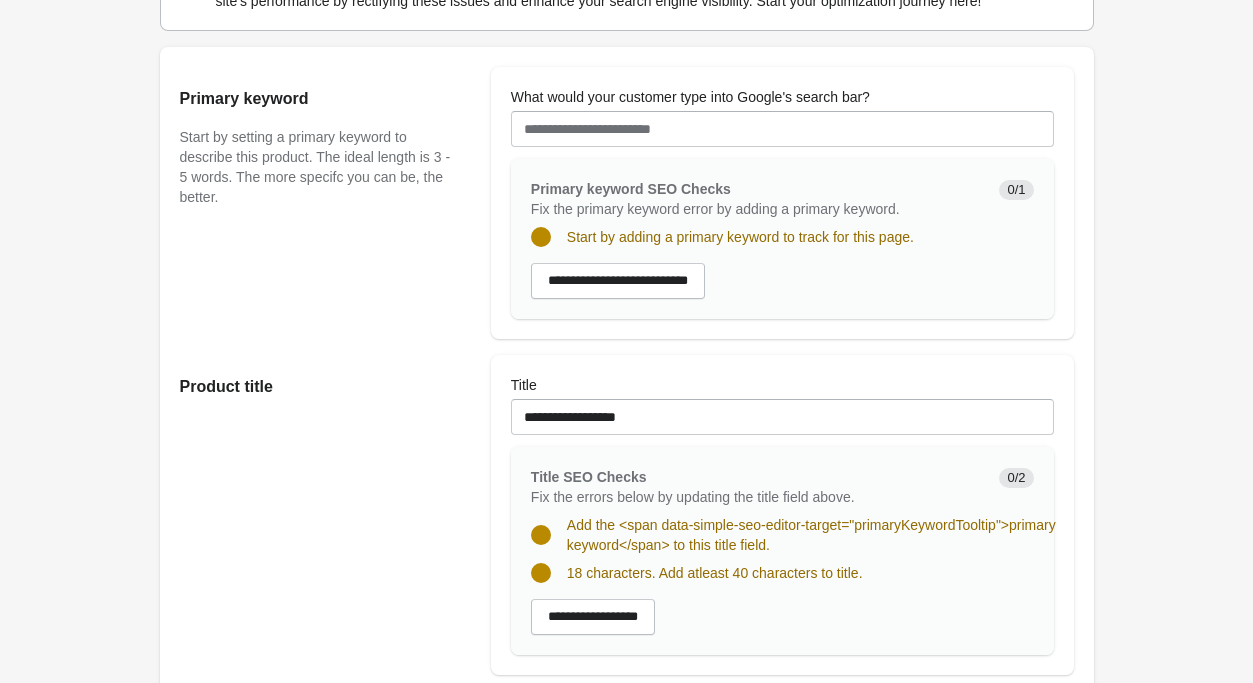 scroll, scrollTop: 306, scrollLeft: 0, axis: vertical 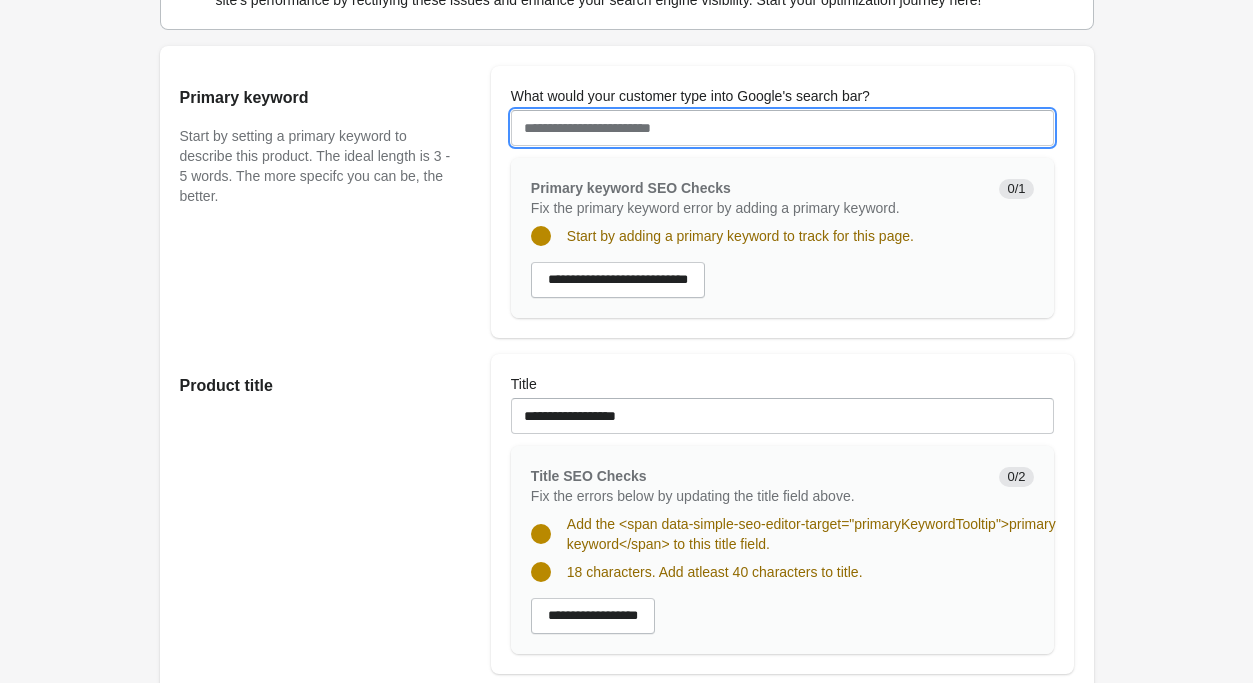 click on "What would your customer type into Google's search bar?" at bounding box center [782, 128] 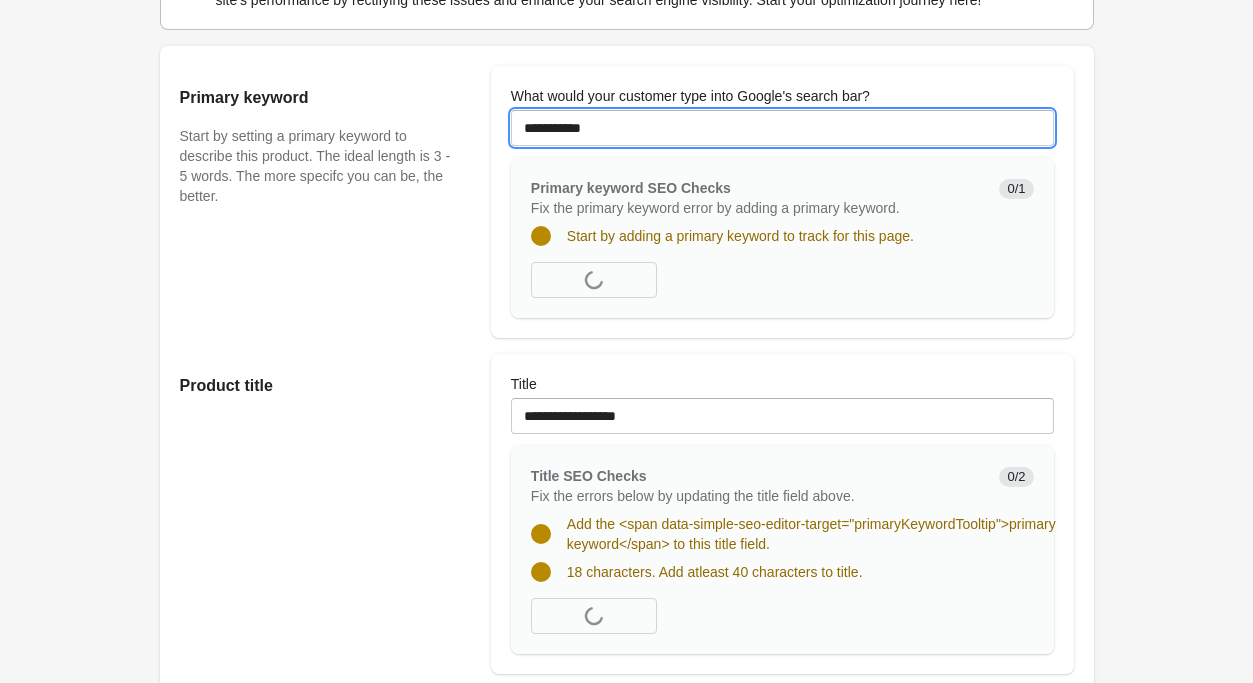 type on "**********" 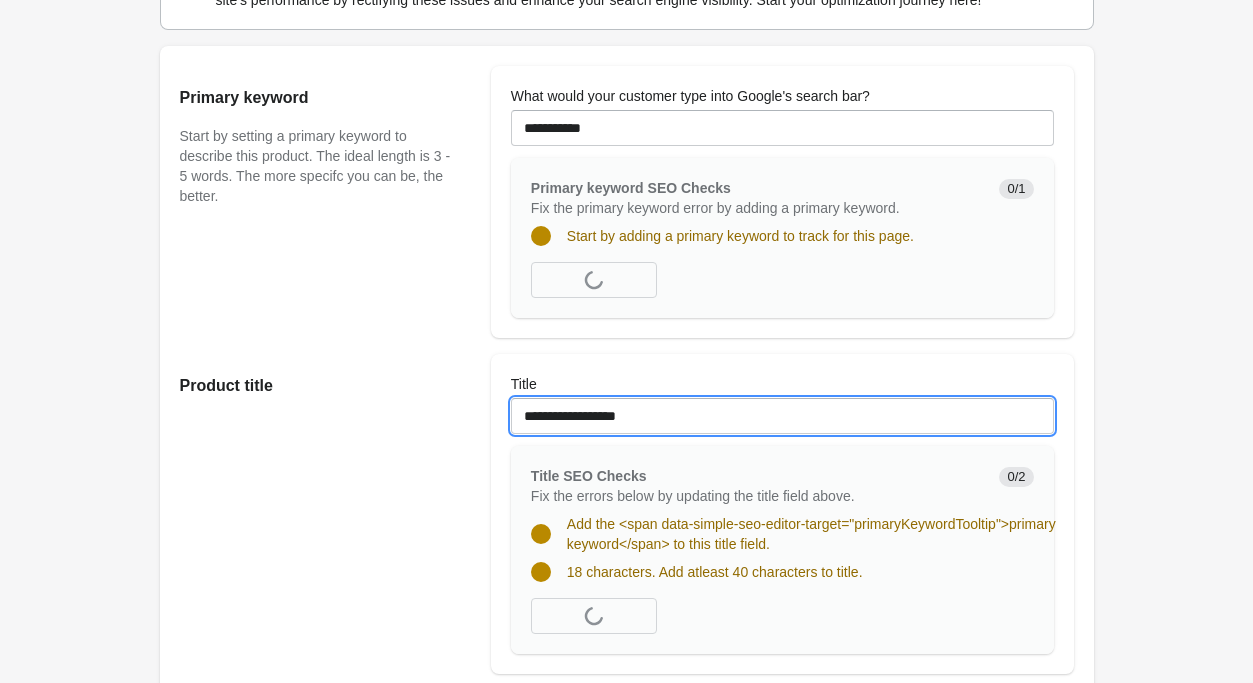 drag, startPoint x: 671, startPoint y: 420, endPoint x: 344, endPoint y: 417, distance: 327.01376 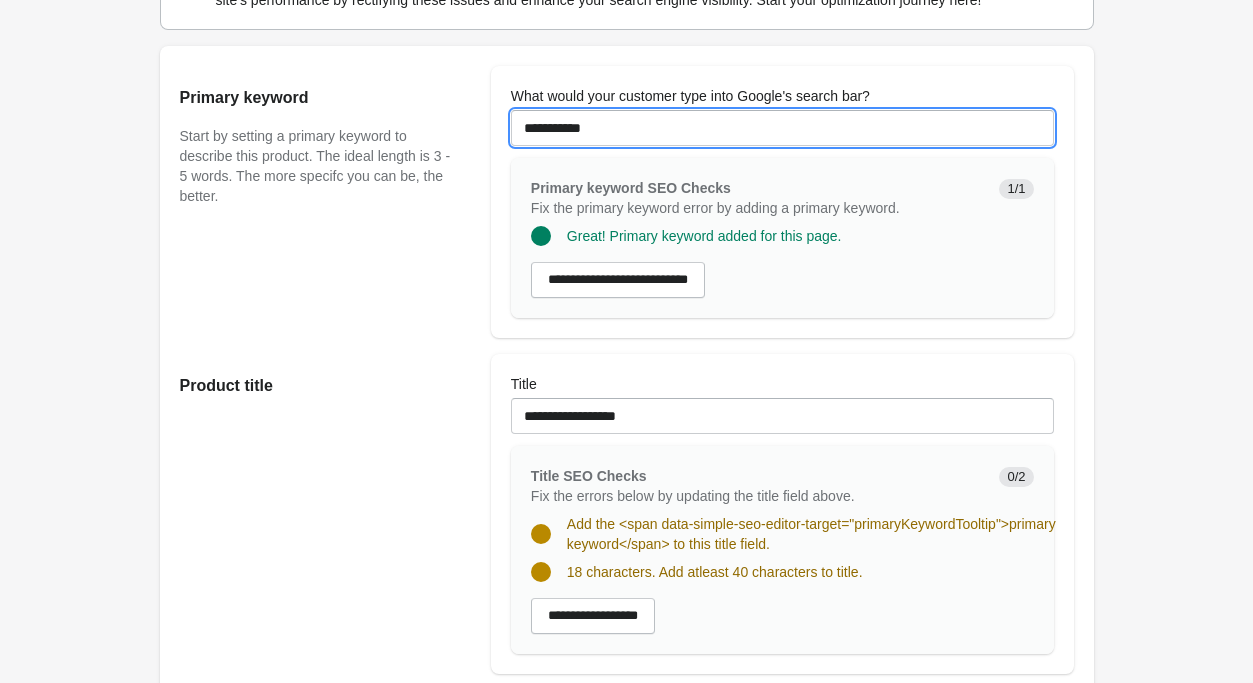 drag, startPoint x: 681, startPoint y: 113, endPoint x: 350, endPoint y: 107, distance: 331.05438 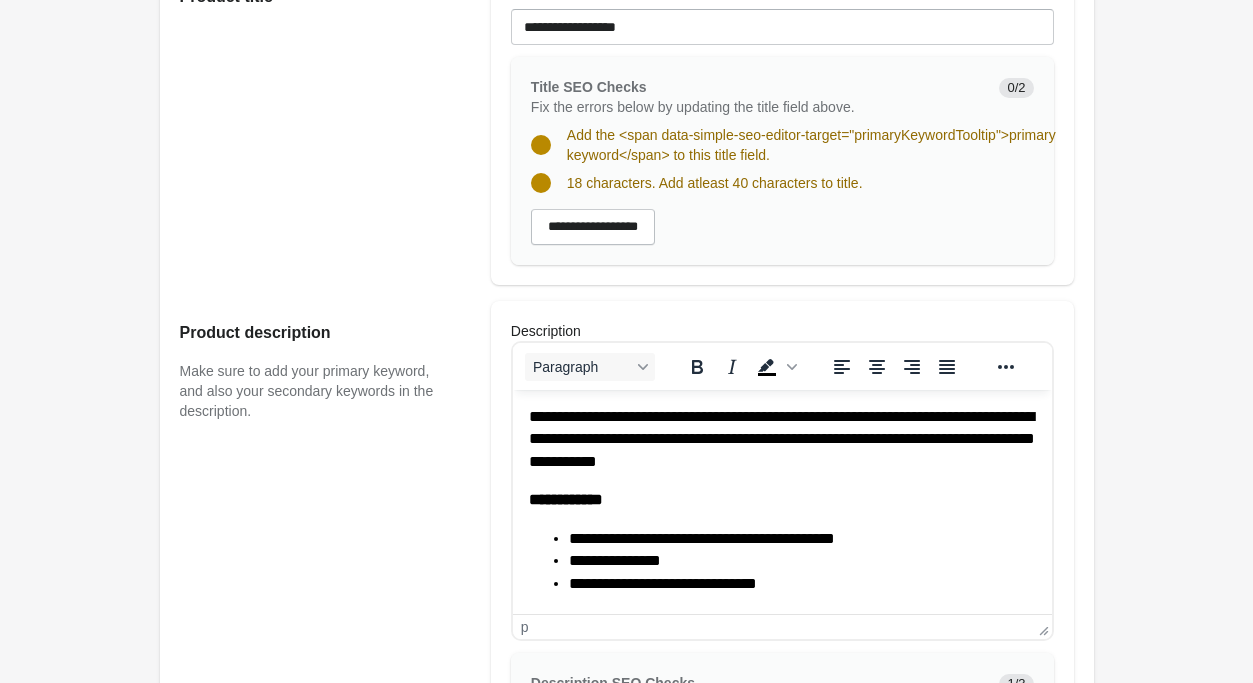 scroll, scrollTop: 918, scrollLeft: 0, axis: vertical 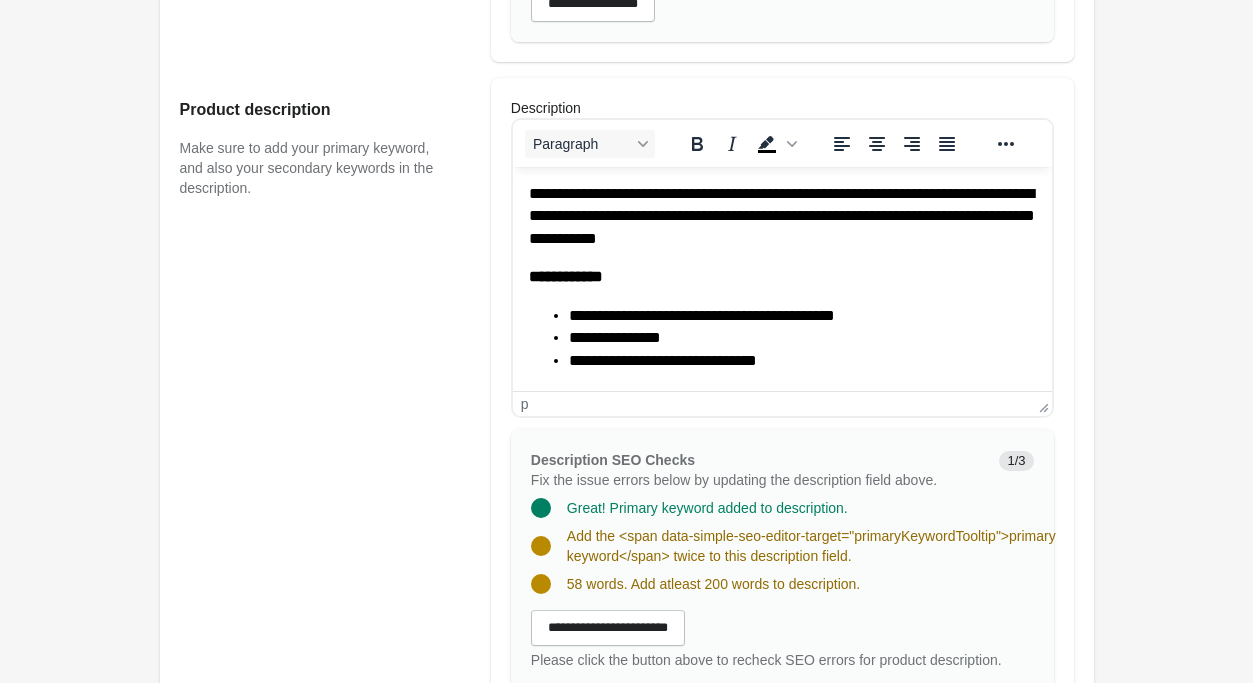 click on "Description SEO Checks" at bounding box center [613, 460] 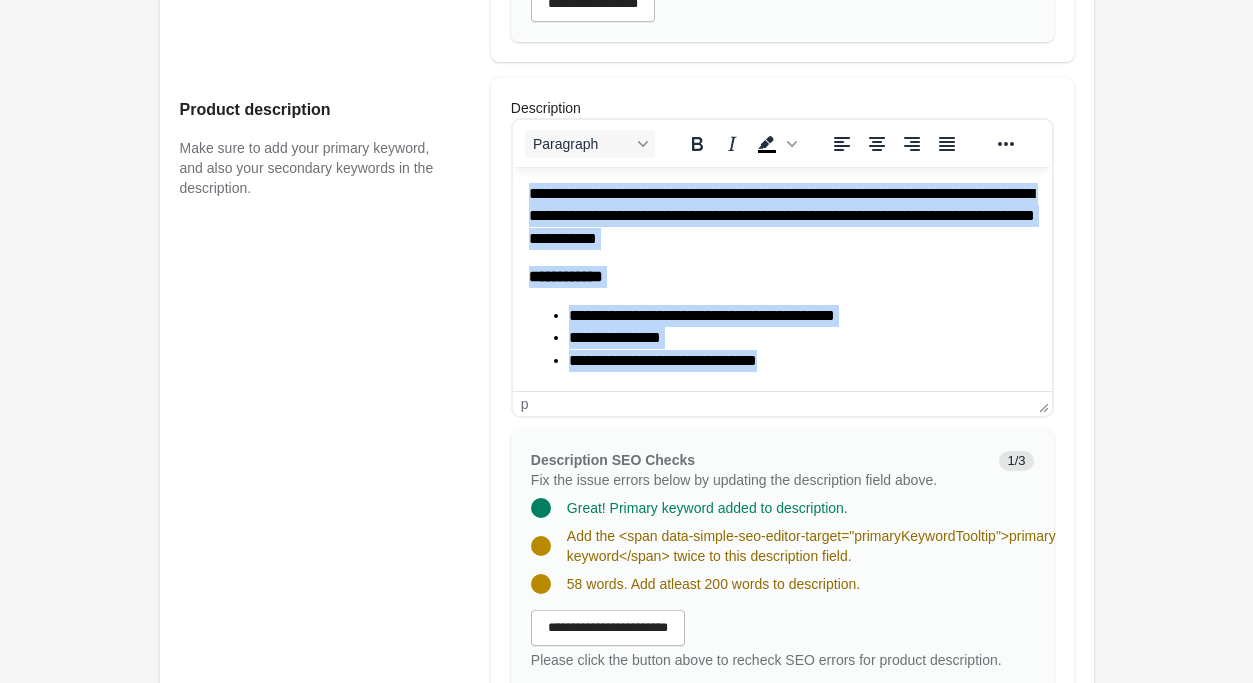 copy on "**********" 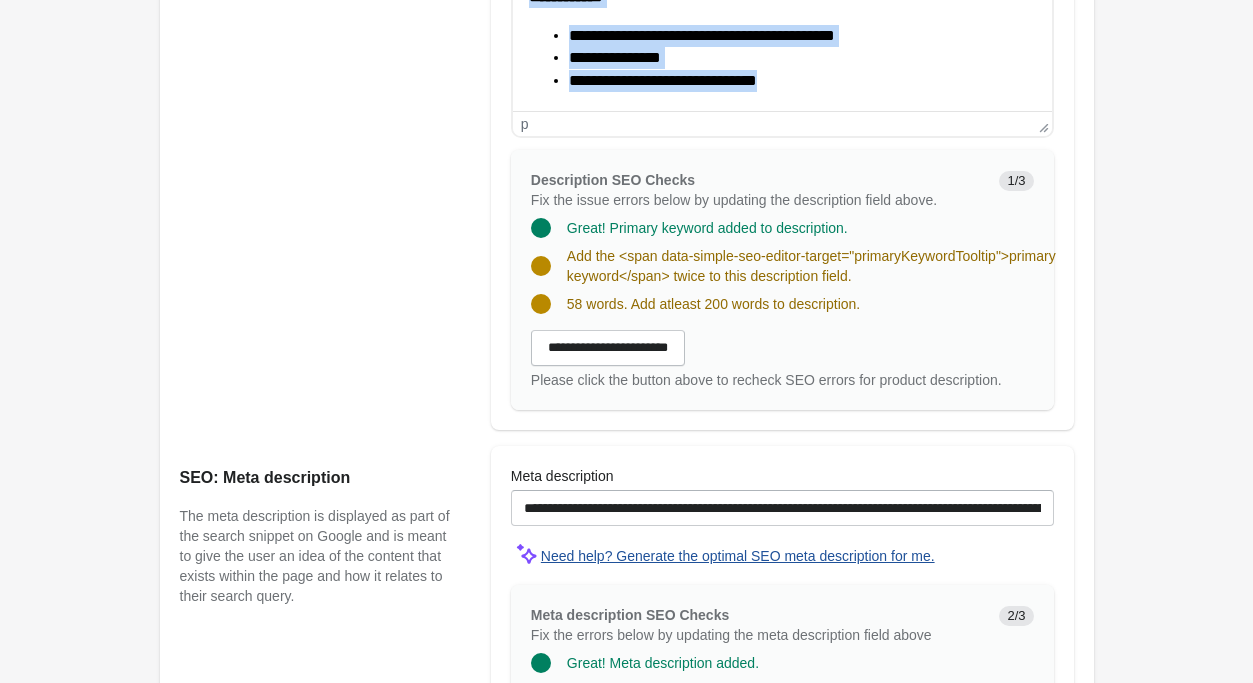 scroll, scrollTop: 1224, scrollLeft: 0, axis: vertical 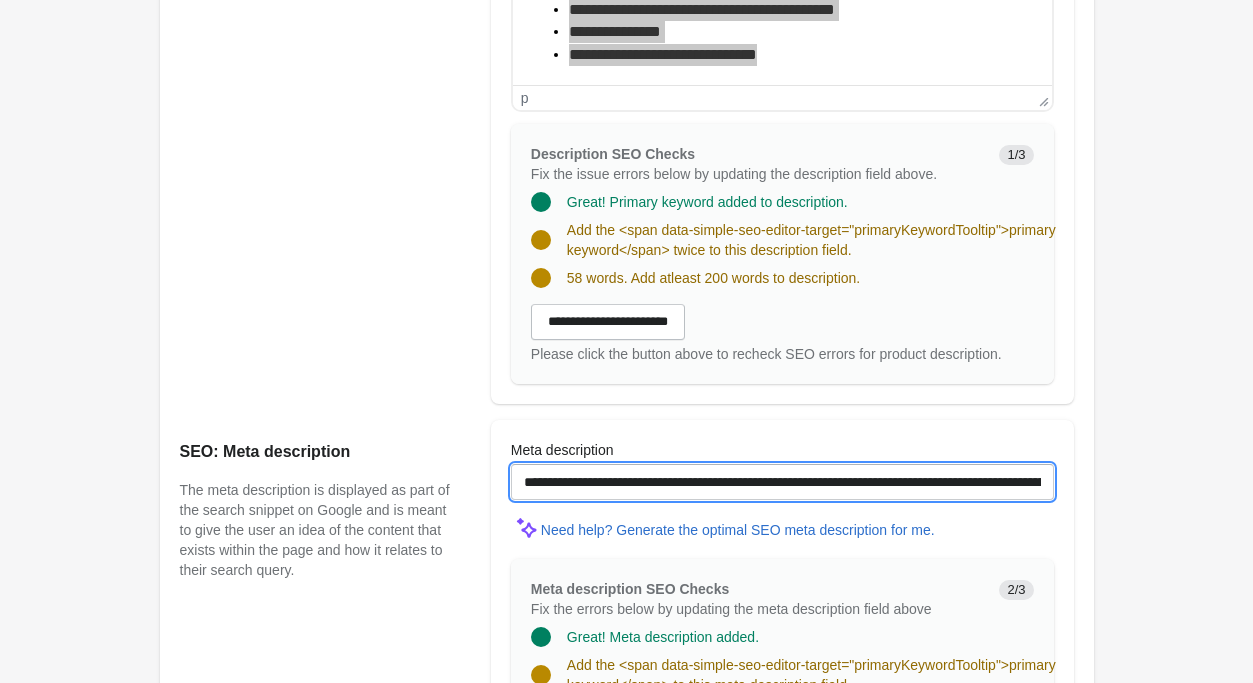 click on "**********" at bounding box center (782, 482) 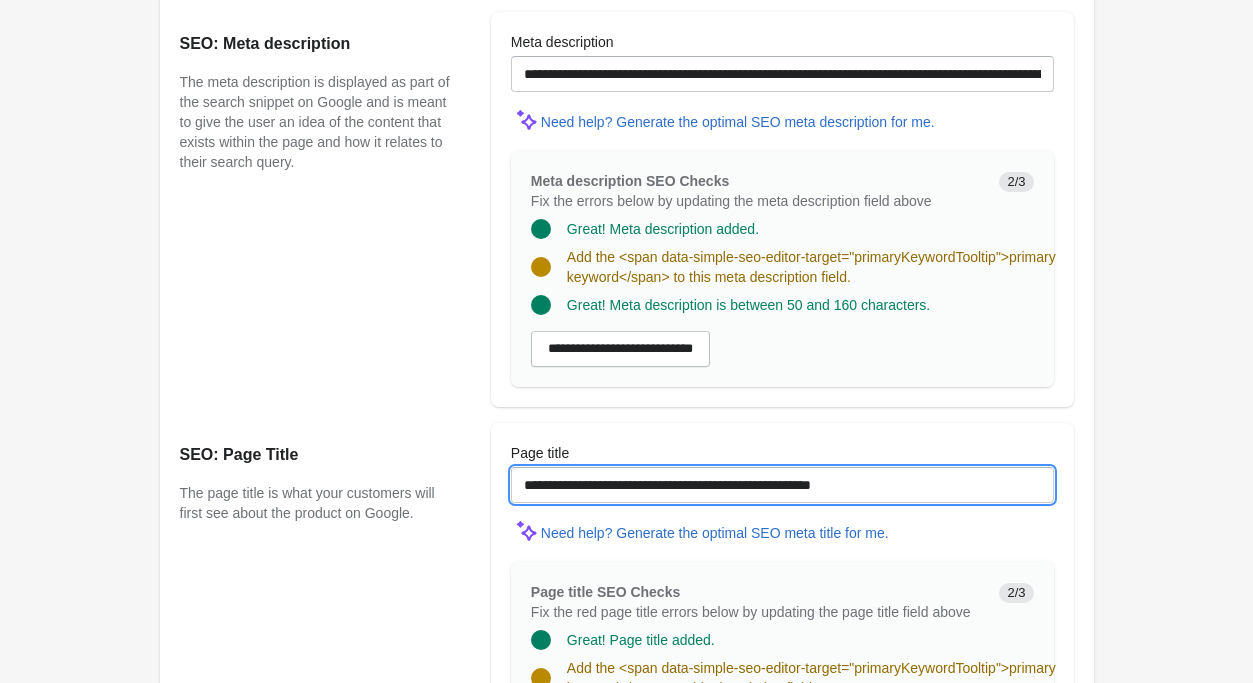 click on "**********" at bounding box center (782, 485) 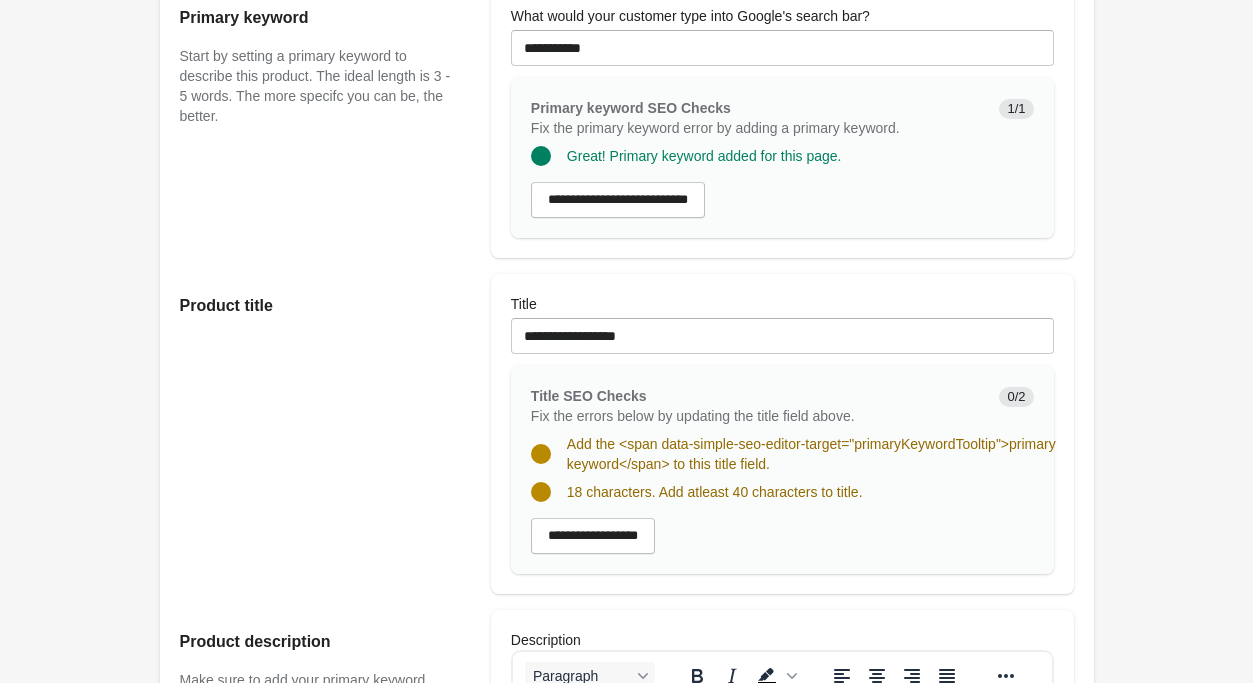 scroll, scrollTop: 408, scrollLeft: 0, axis: vertical 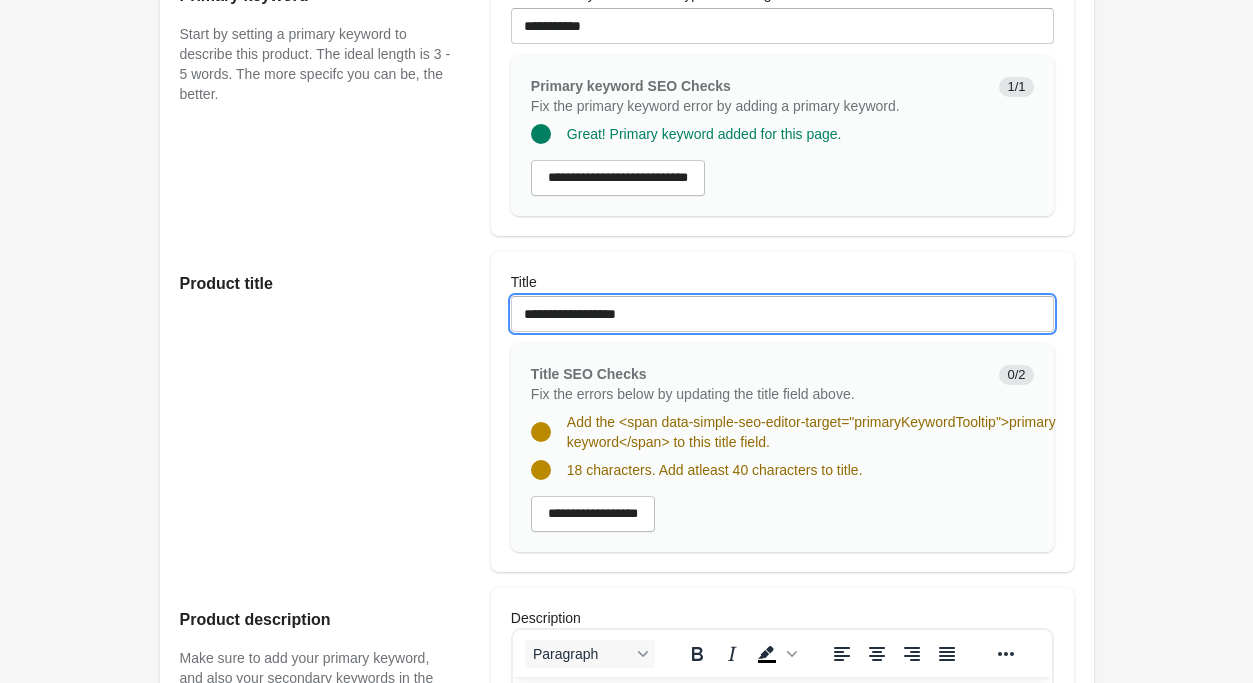 drag, startPoint x: 661, startPoint y: 312, endPoint x: -78, endPoint y: 237, distance: 742.7961 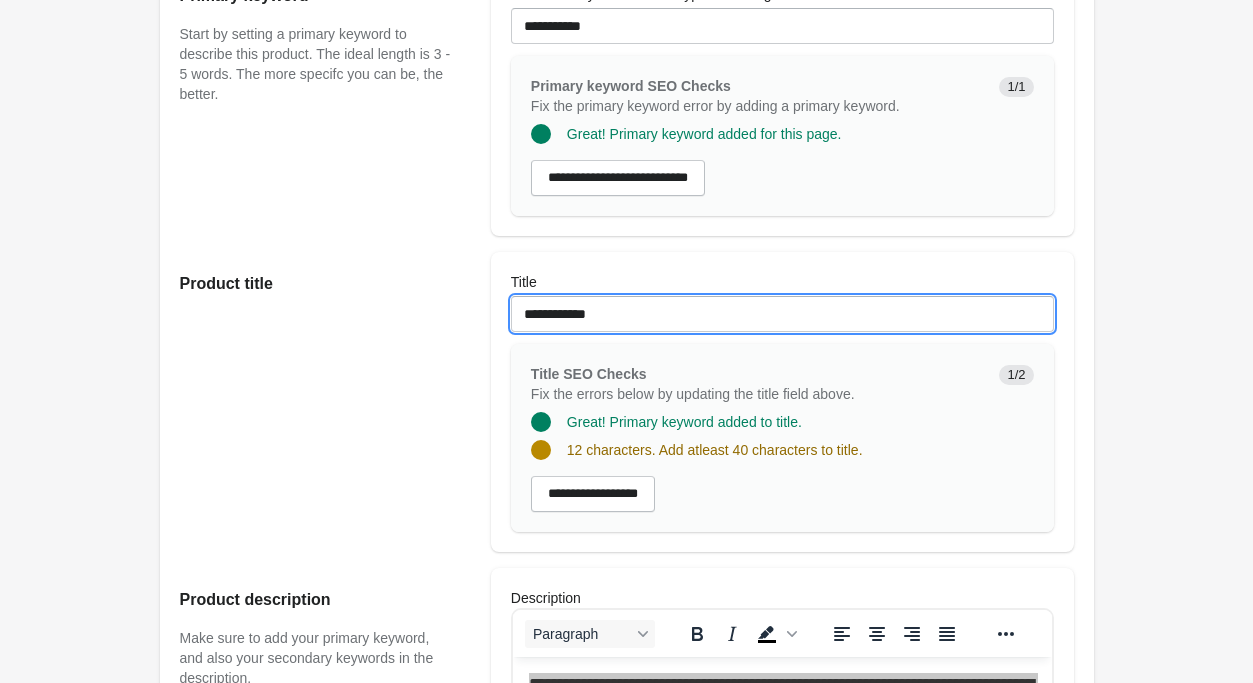 type on "**********" 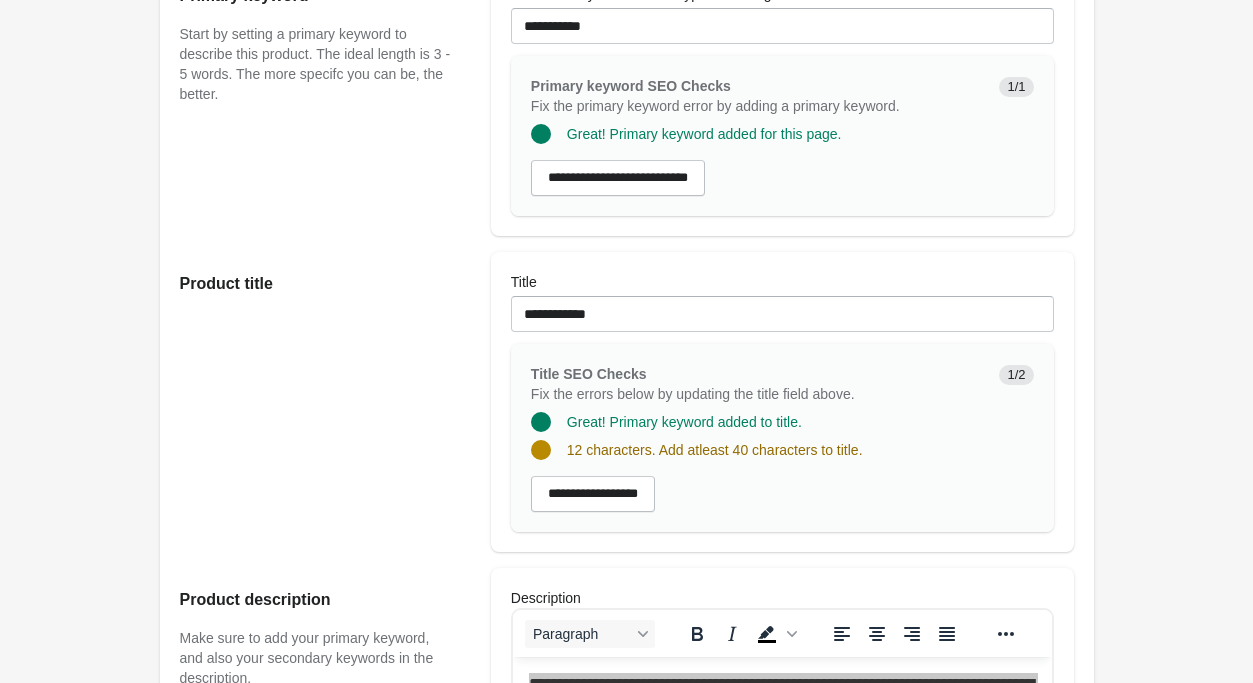 drag, startPoint x: 225, startPoint y: 136, endPoint x: 226, endPoint y: 157, distance: 21.023796 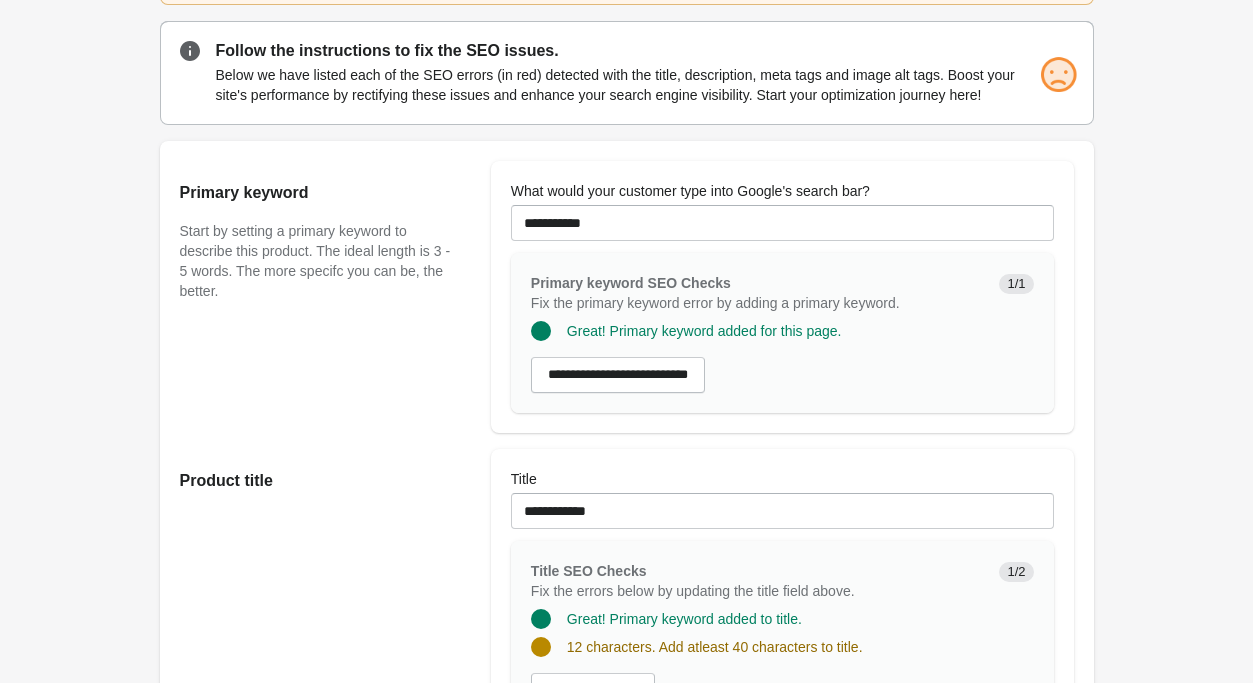 scroll, scrollTop: 306, scrollLeft: 0, axis: vertical 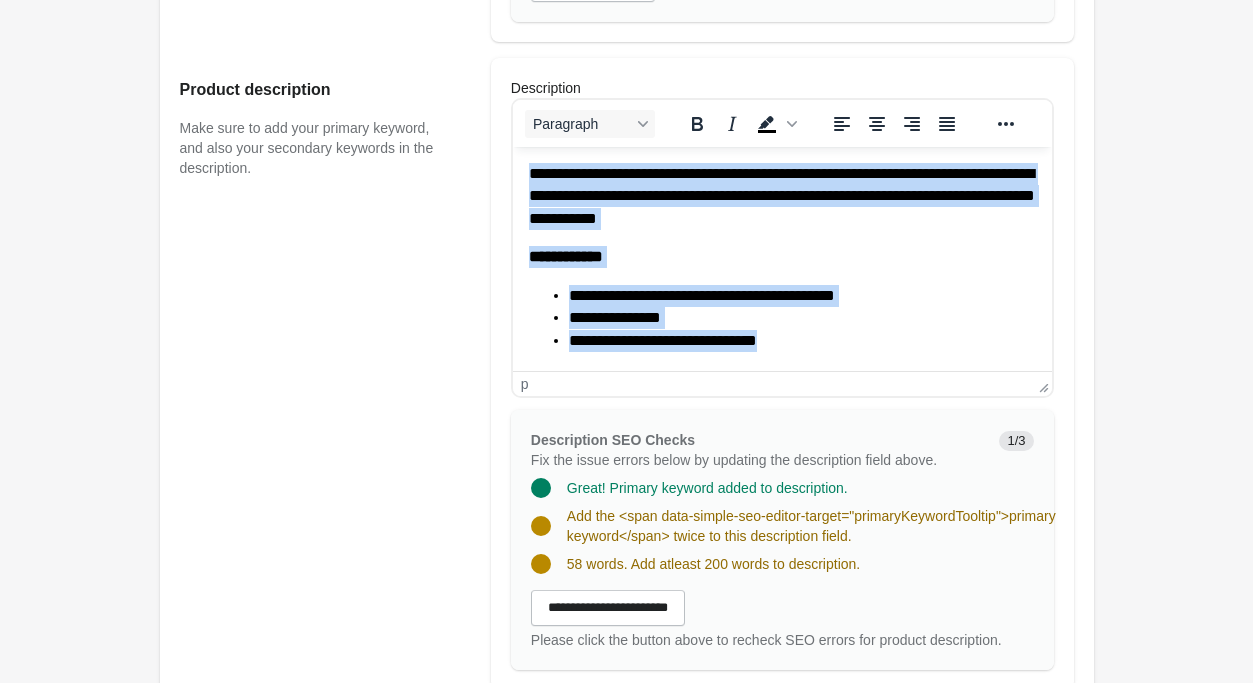 click on "**********" at bounding box center [801, 341] 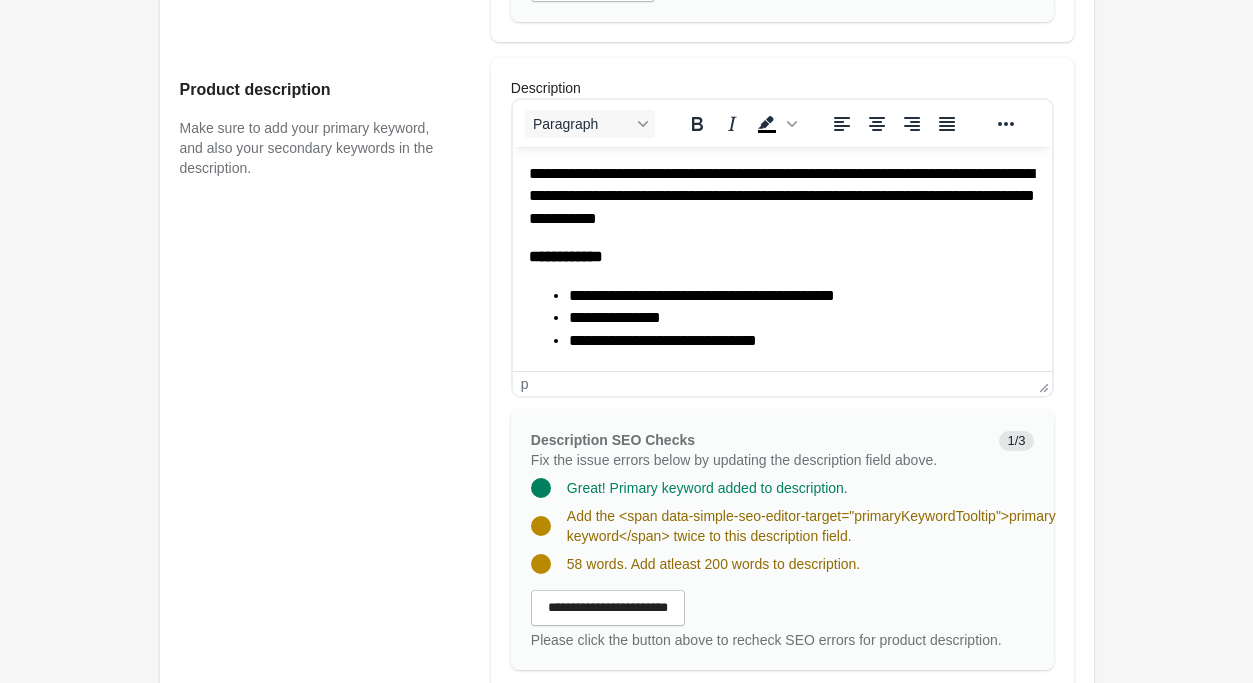 scroll, scrollTop: 511, scrollLeft: 0, axis: vertical 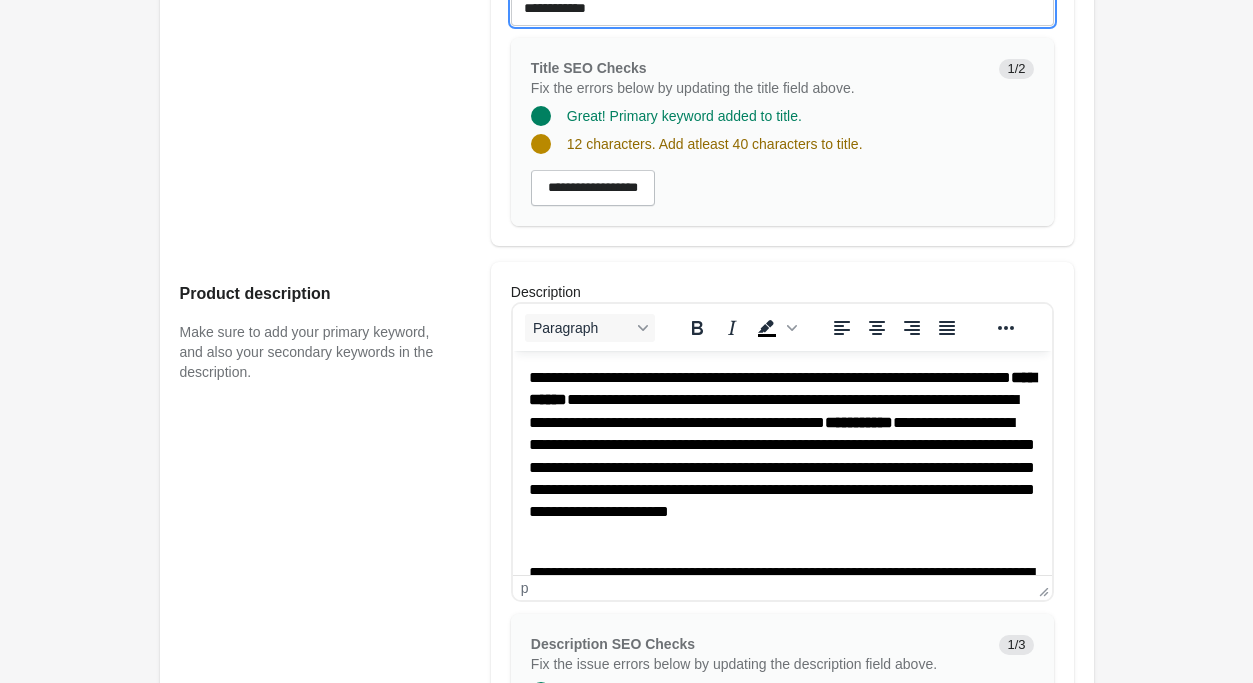 click on "**********" at bounding box center [782, 8] 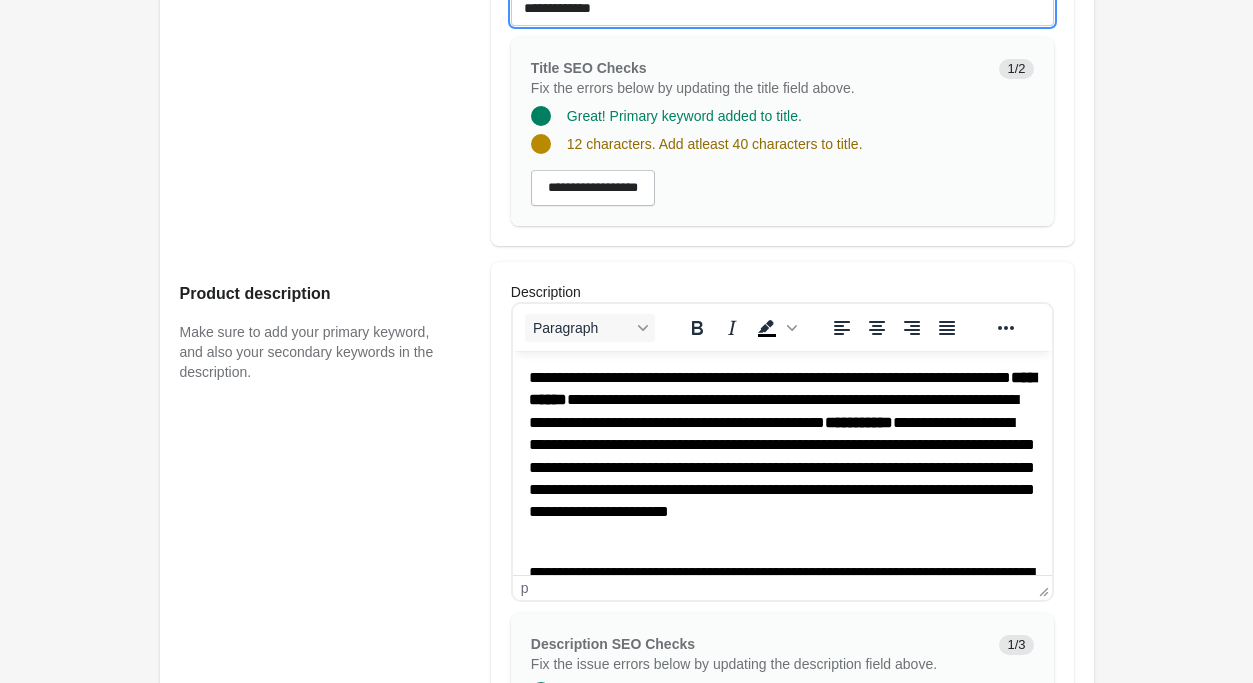 scroll, scrollTop: 712, scrollLeft: 0, axis: vertical 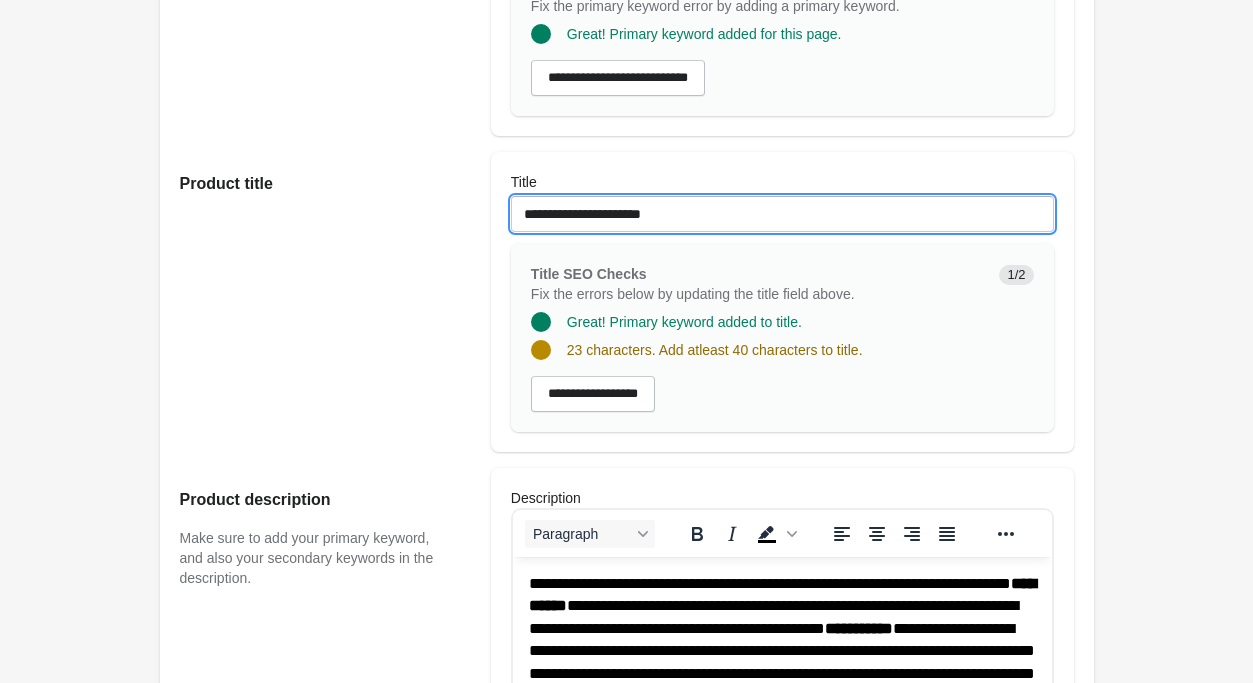 click on "**********" at bounding box center (782, 214) 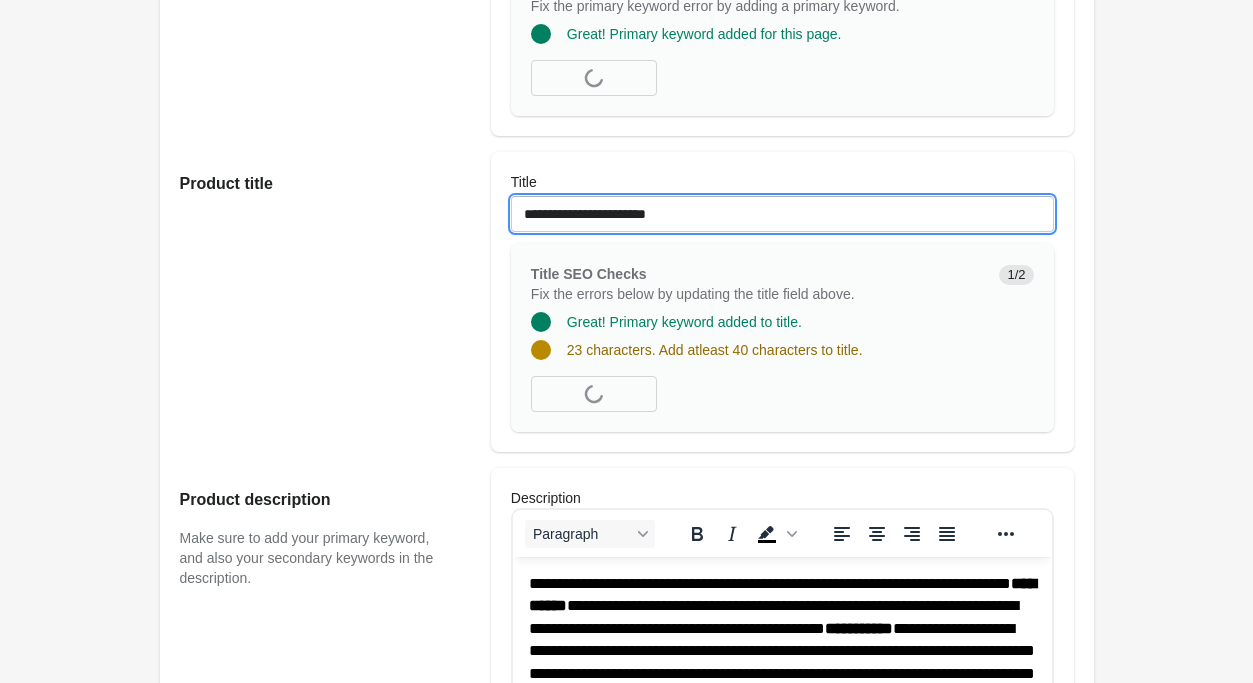 click on "**********" at bounding box center [782, 214] 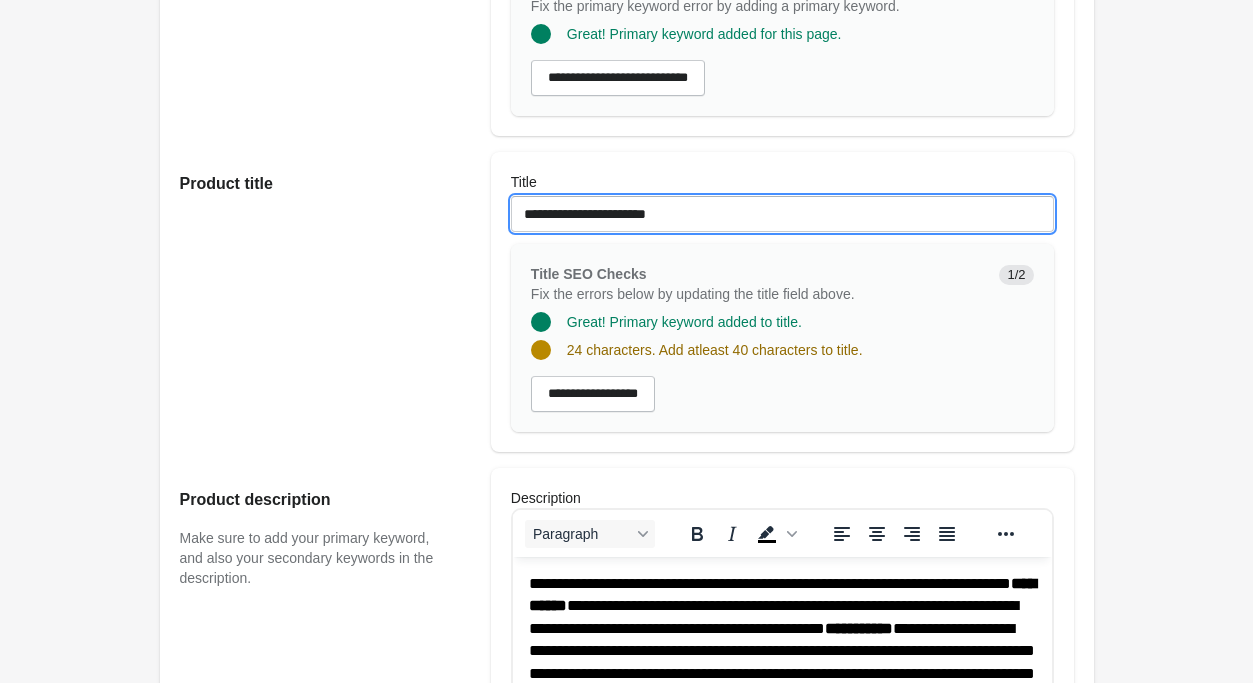 click on "**********" at bounding box center [782, 214] 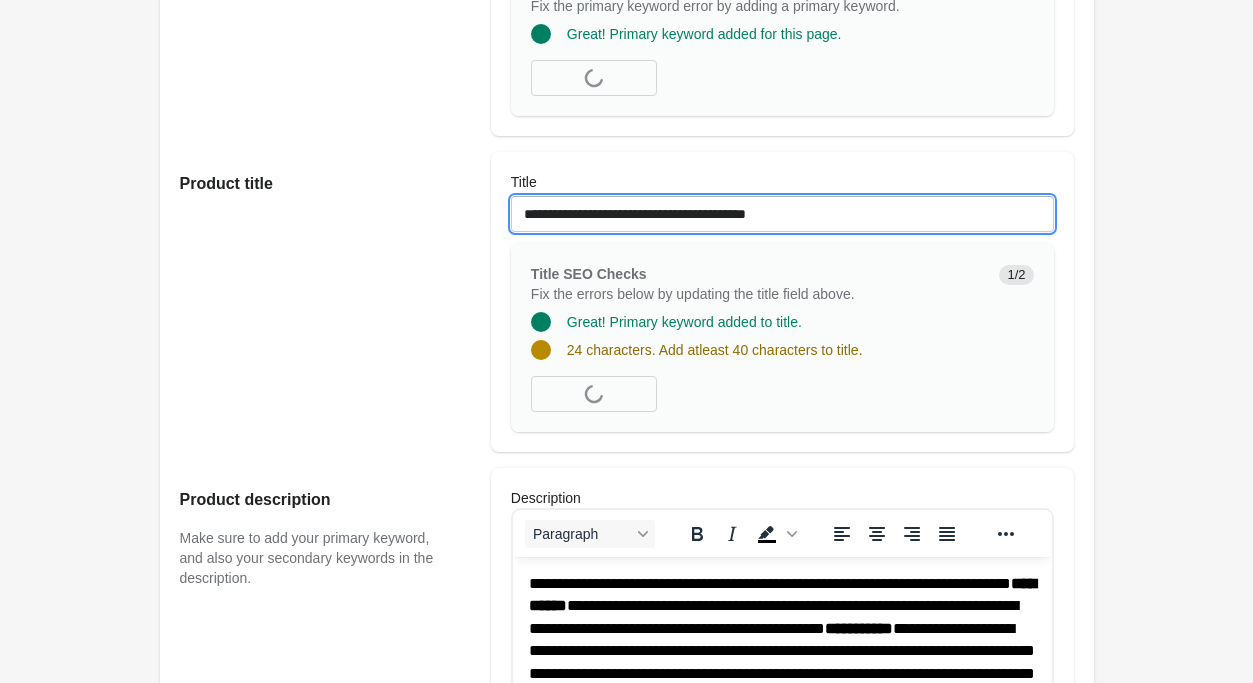 click on "**********" at bounding box center [782, 214] 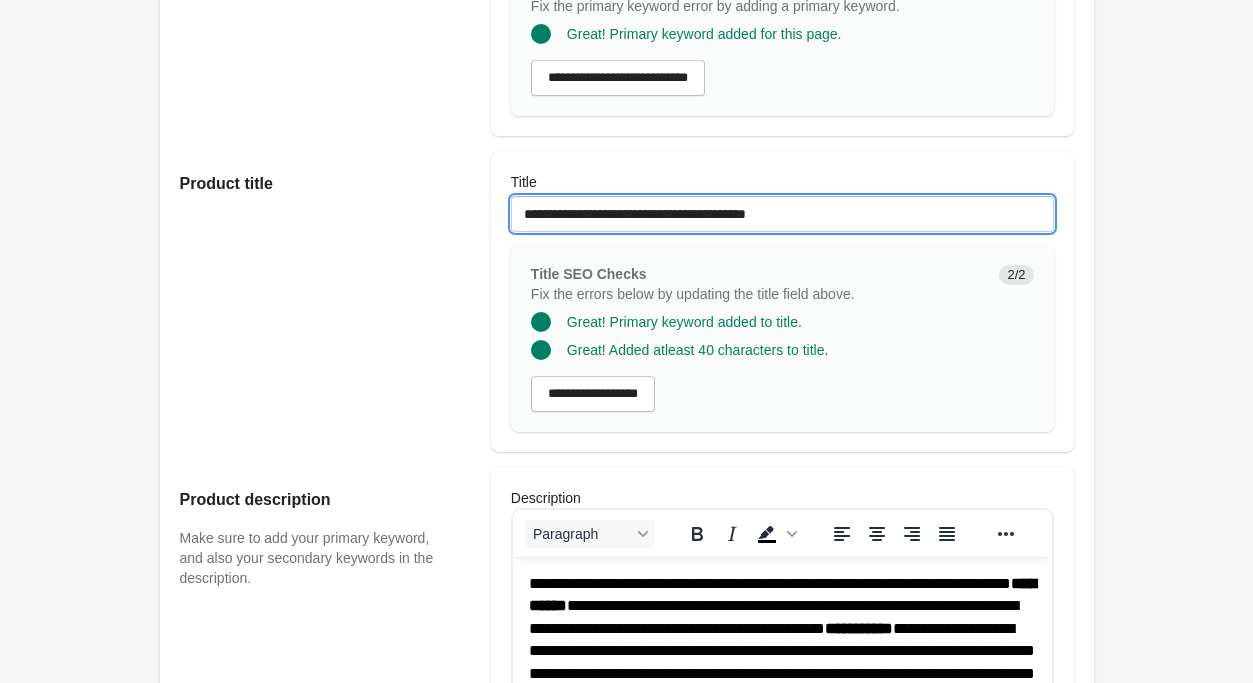 click on "**********" at bounding box center [782, 214] 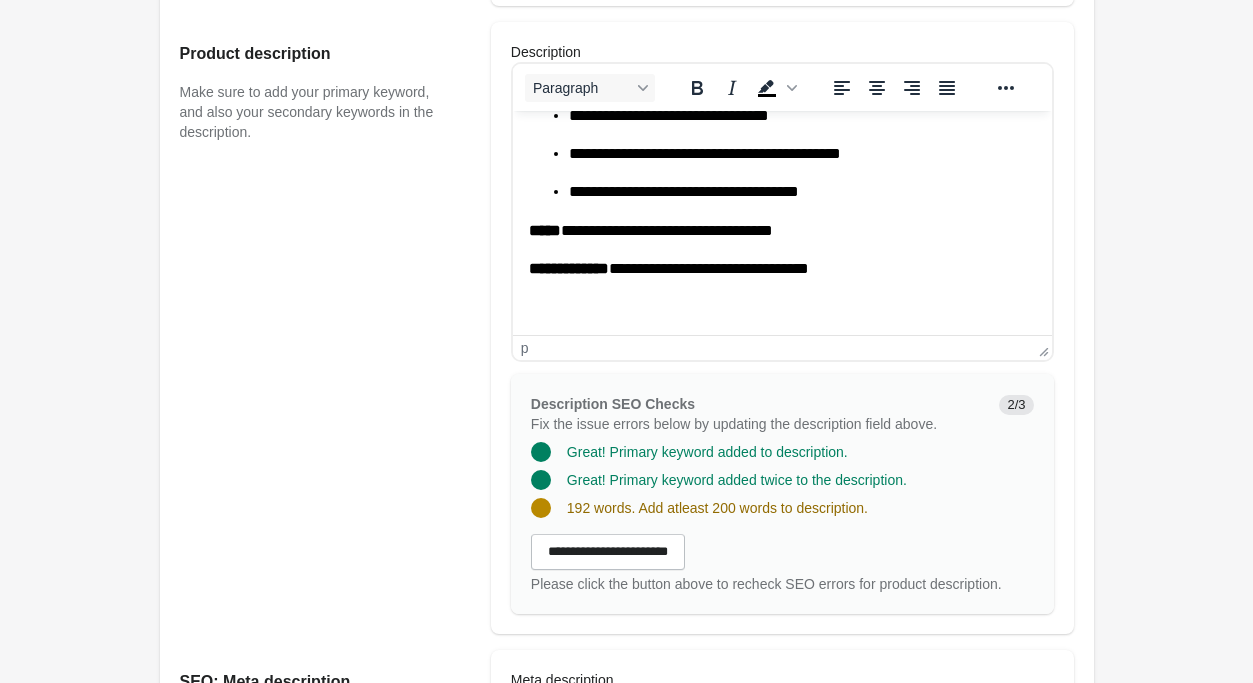 scroll, scrollTop: 1018, scrollLeft: 0, axis: vertical 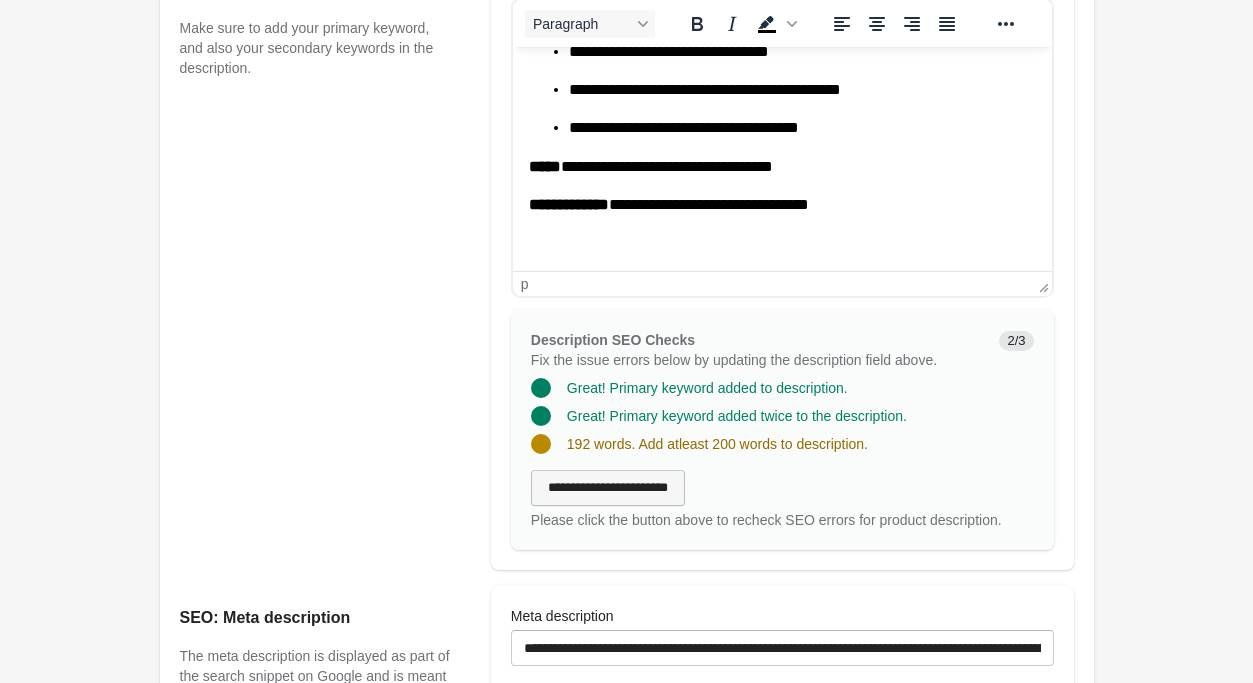 type on "**********" 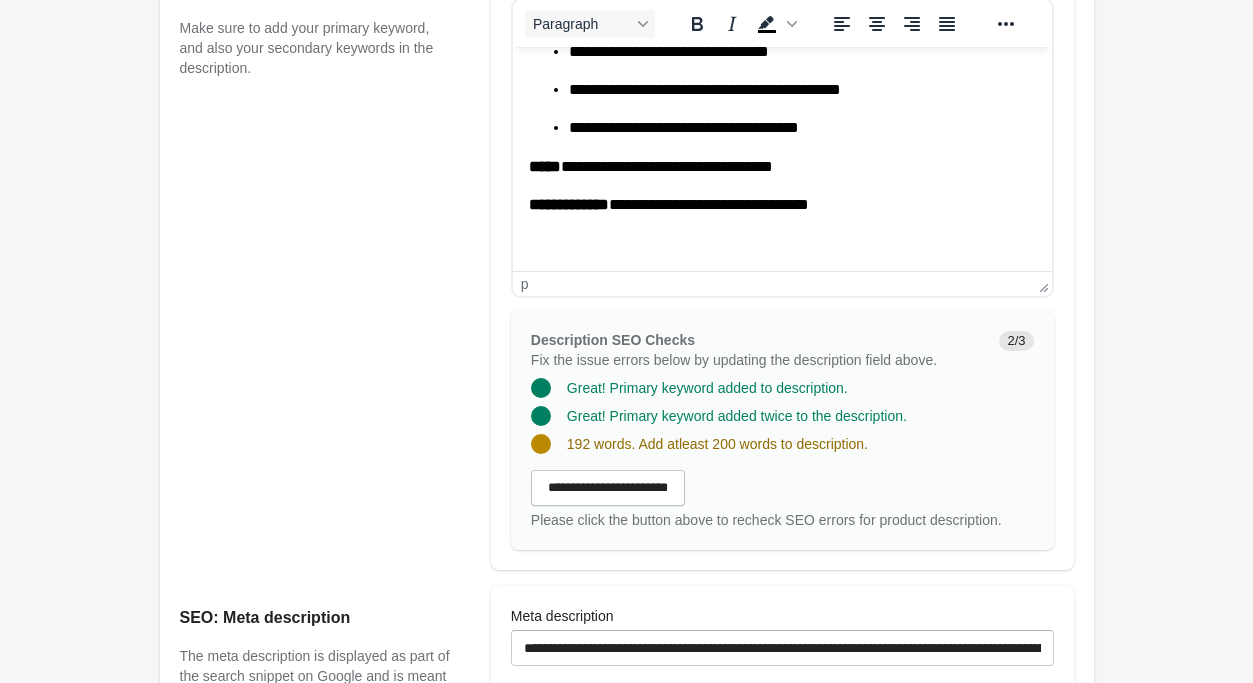 click on "**********" at bounding box center (781, 205) 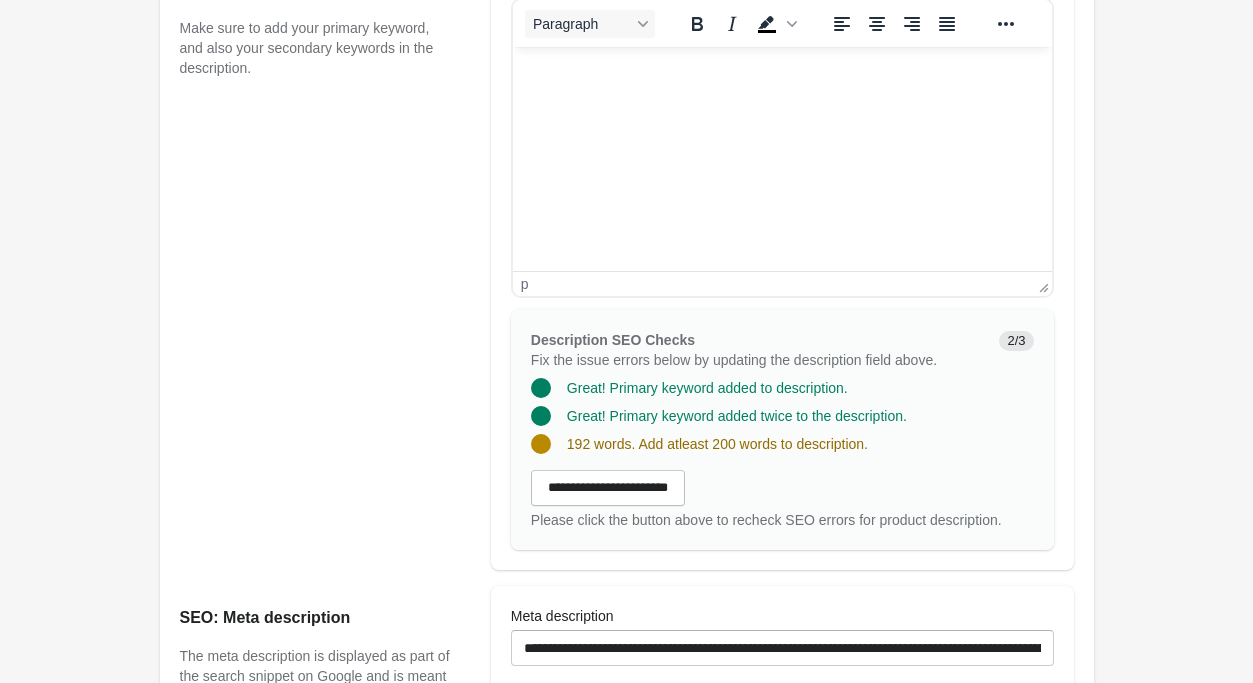 scroll, scrollTop: 470, scrollLeft: 0, axis: vertical 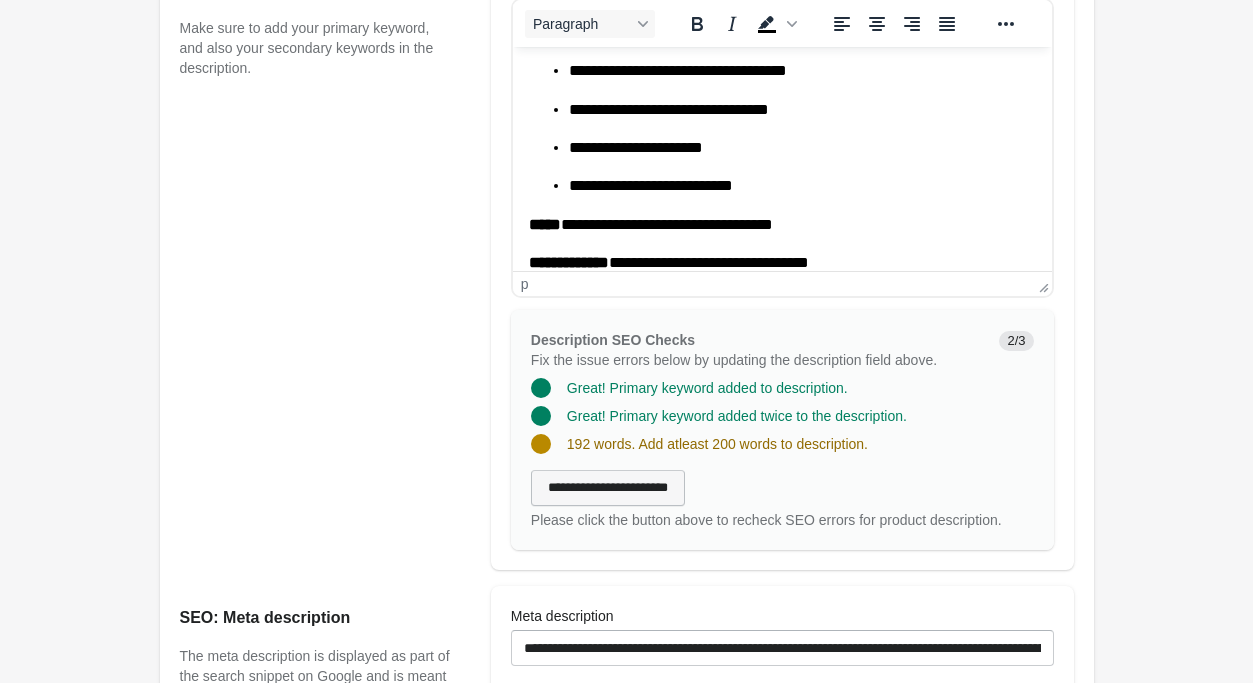 click on "**********" at bounding box center [608, 488] 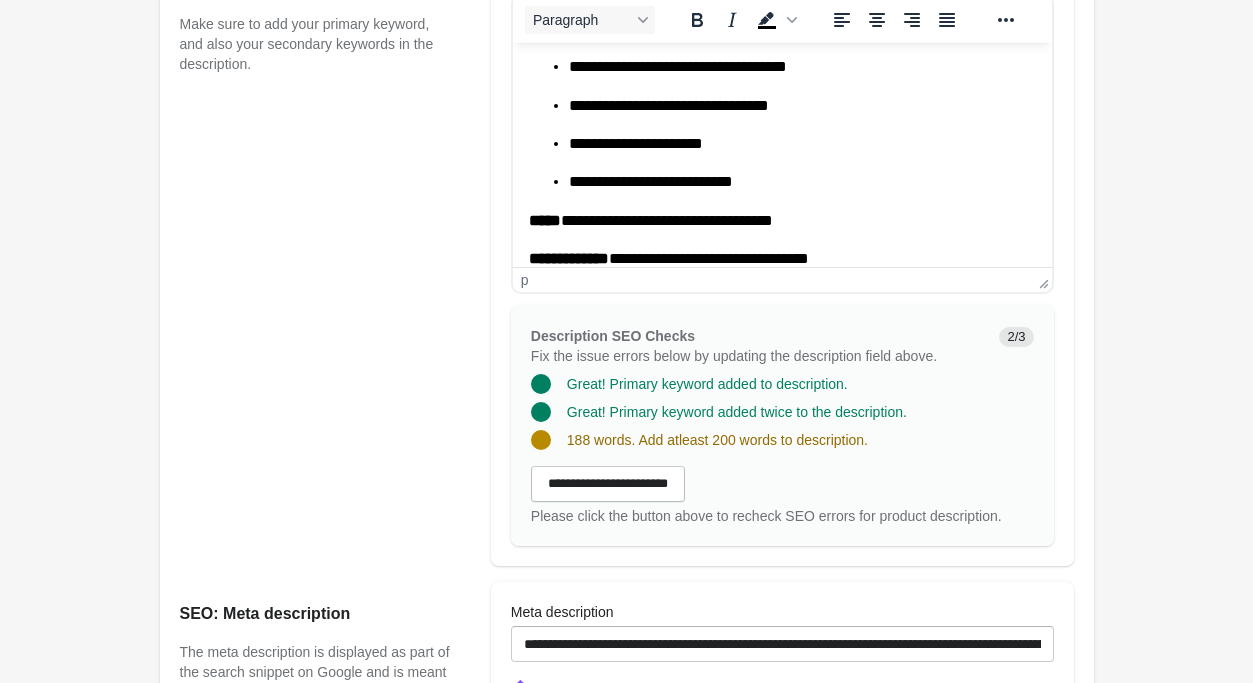 scroll, scrollTop: 1020, scrollLeft: 0, axis: vertical 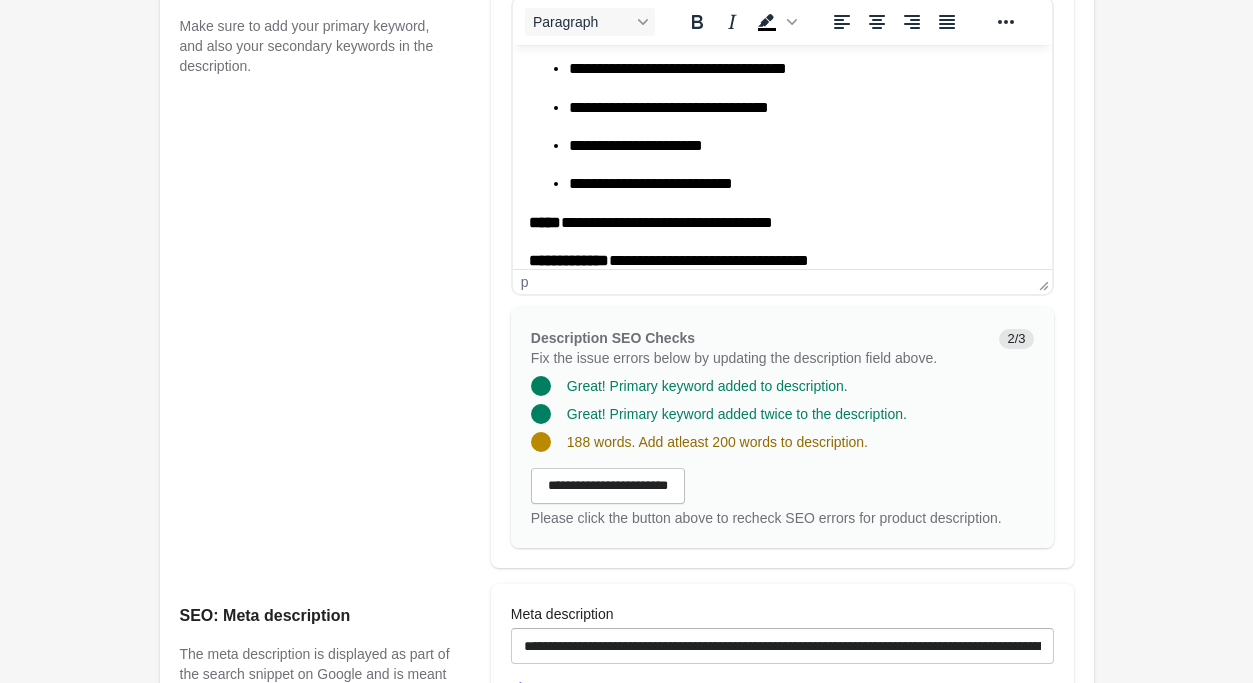 click on "**********" at bounding box center (781, -68) 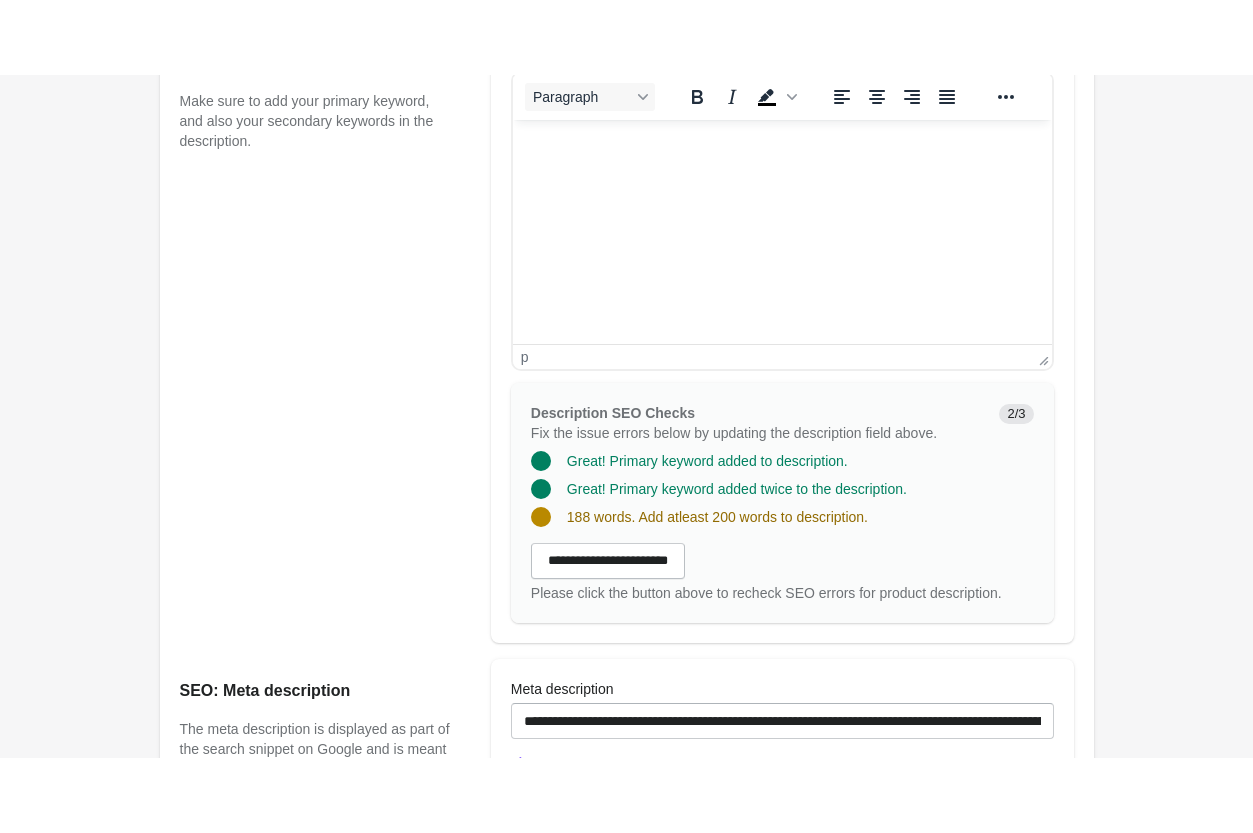 scroll, scrollTop: 470, scrollLeft: 0, axis: vertical 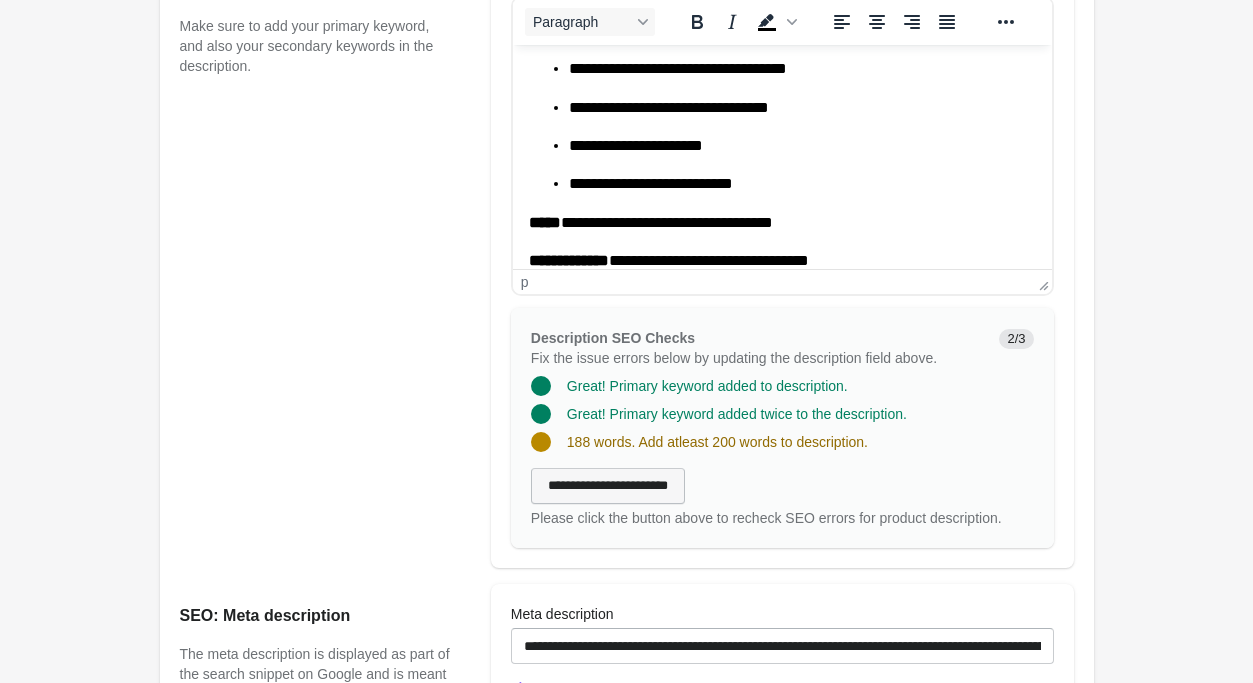 click on "**********" at bounding box center [608, 486] 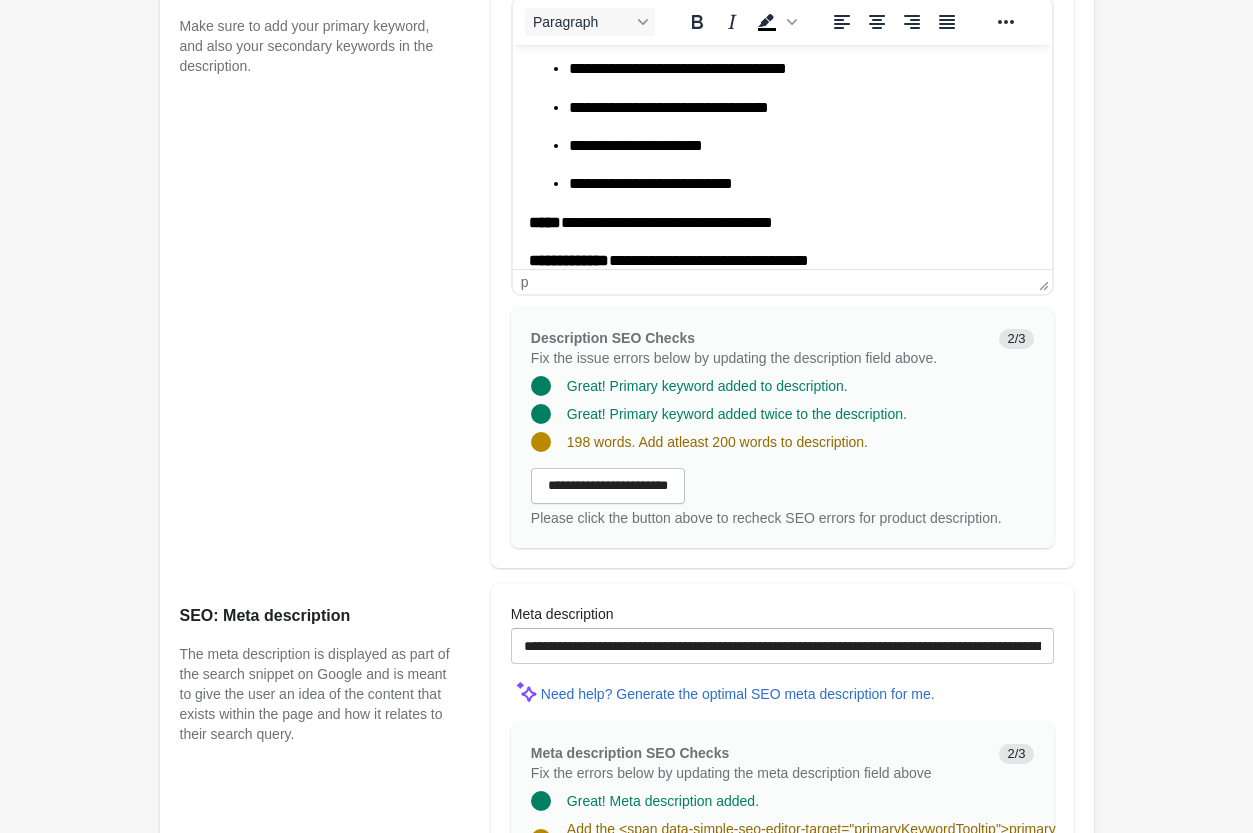 click on "**********" at bounding box center (781, 223) 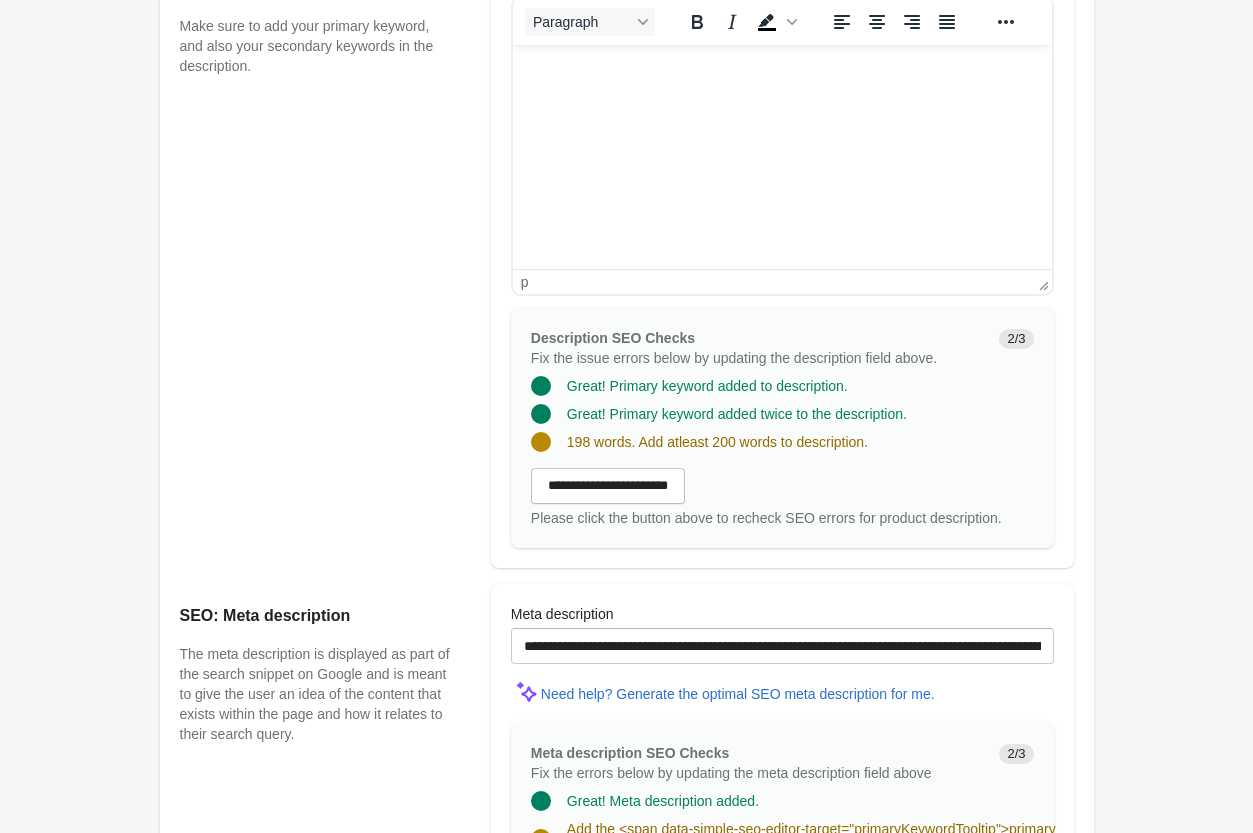 scroll, scrollTop: 515, scrollLeft: 0, axis: vertical 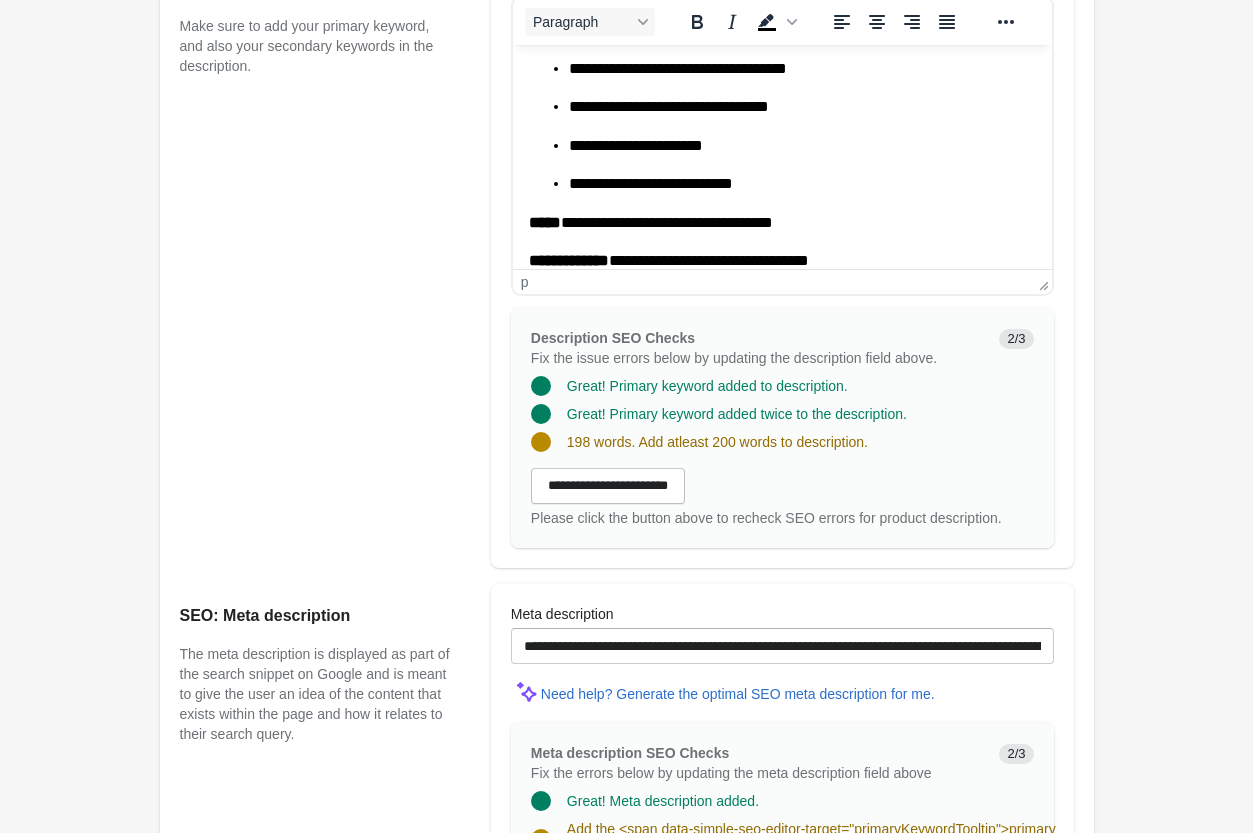 drag, startPoint x: 699, startPoint y: 483, endPoint x: 968, endPoint y: 446, distance: 271.53268 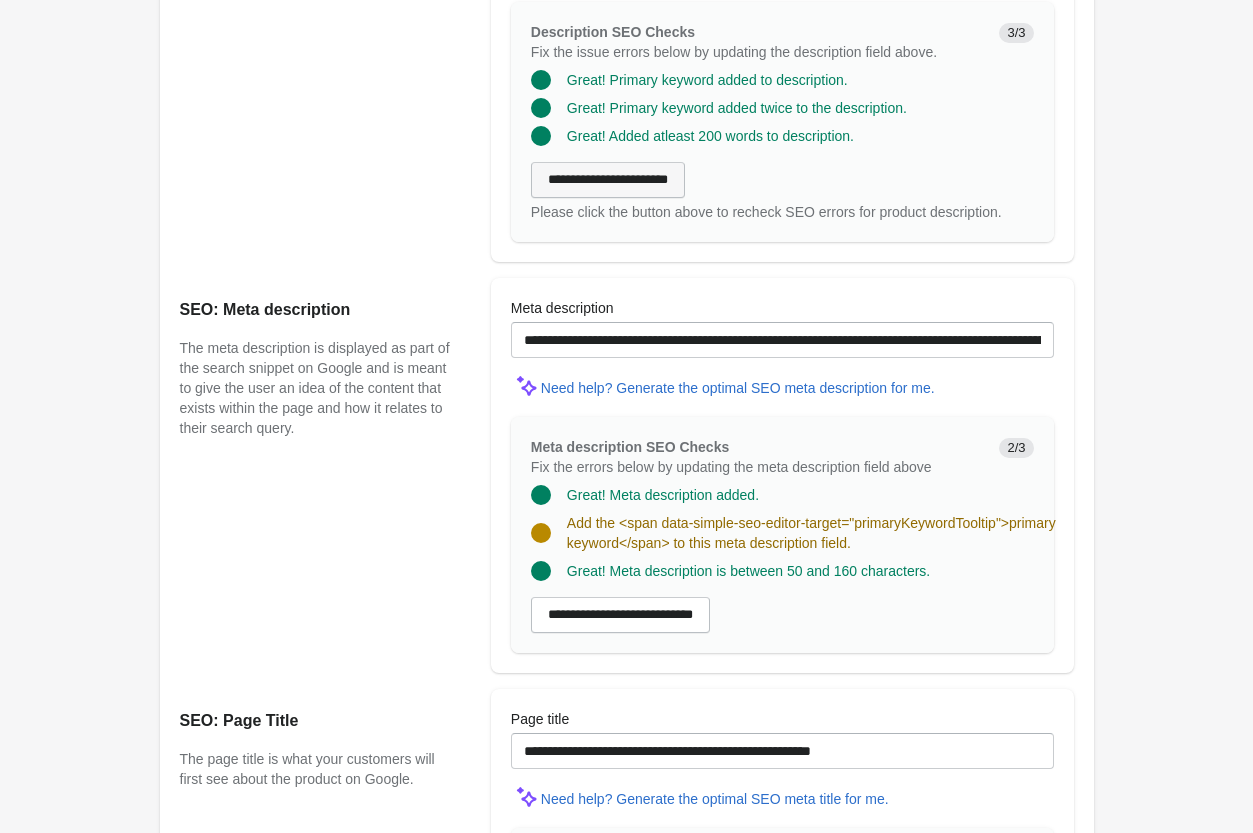 scroll, scrollTop: 918, scrollLeft: 0, axis: vertical 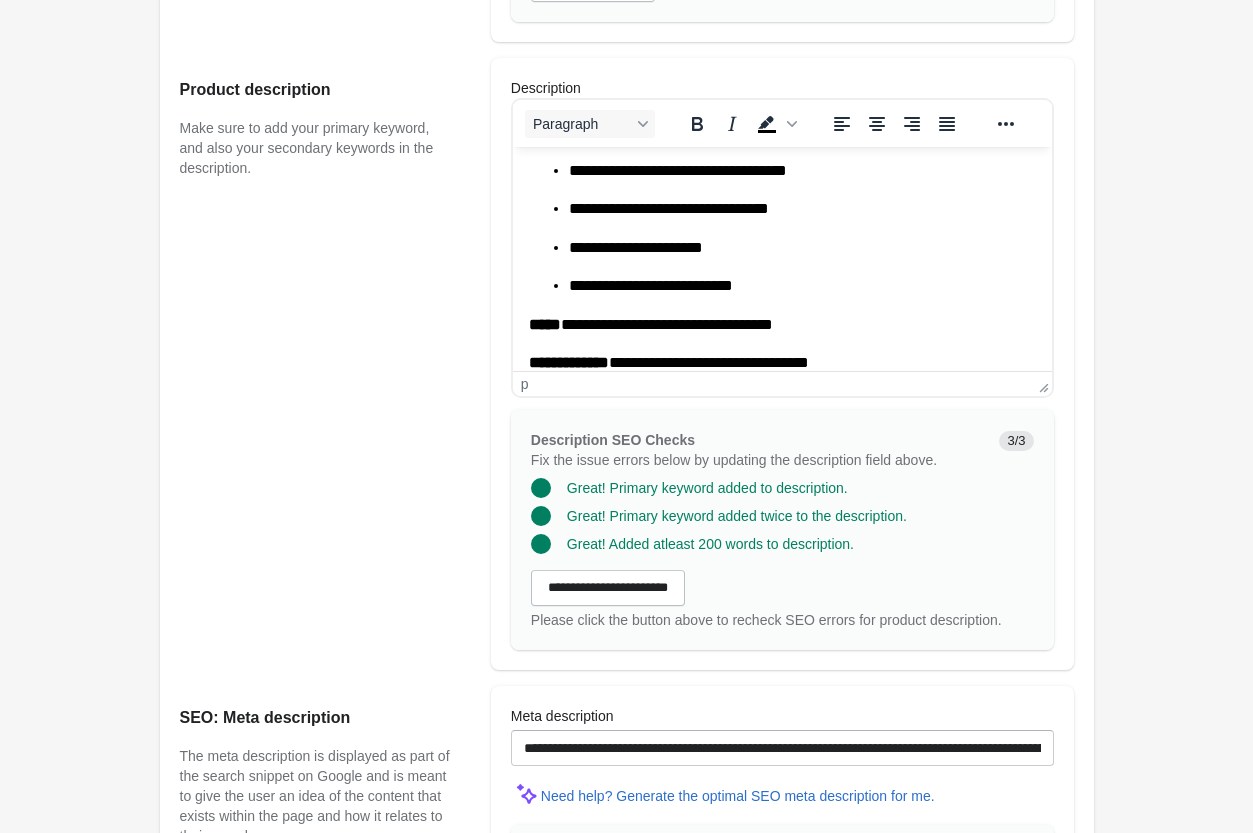click on "**********" at bounding box center (781, 229) 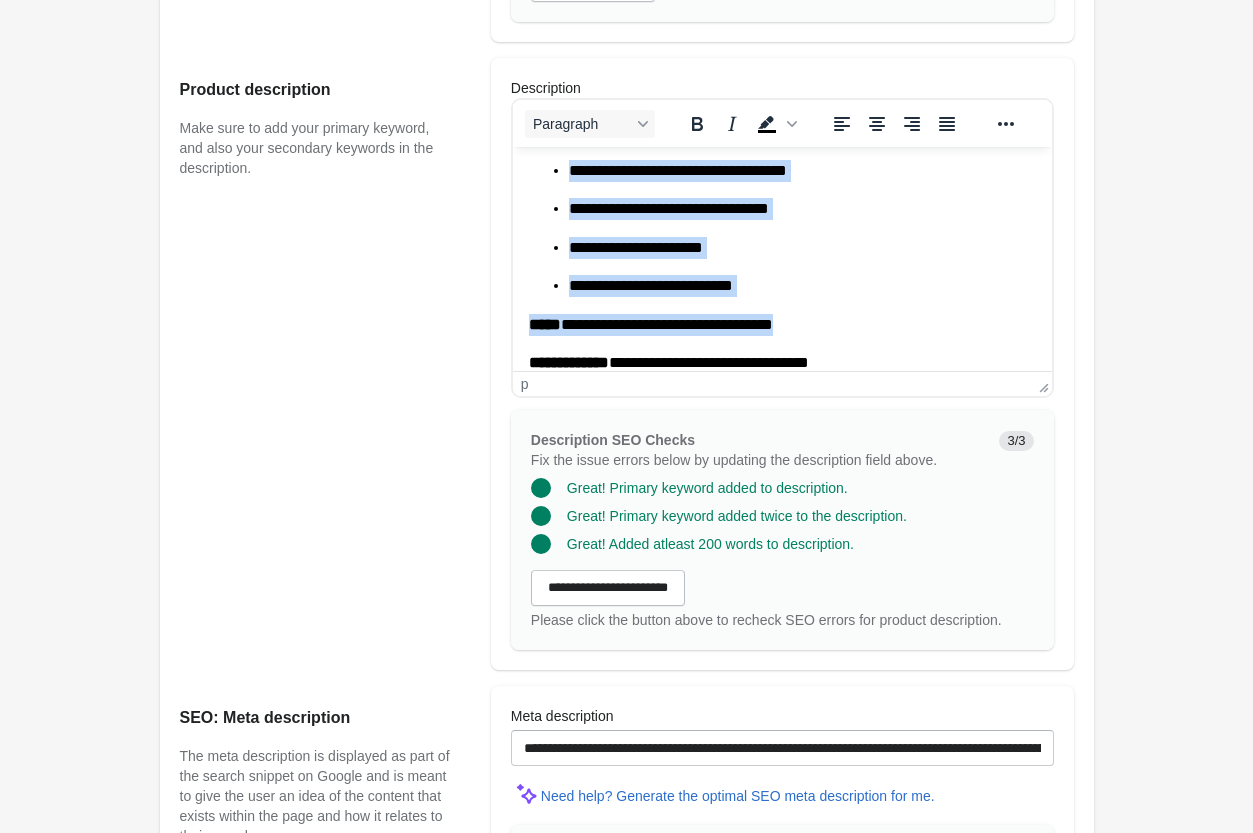 scroll, scrollTop: 510, scrollLeft: 0, axis: vertical 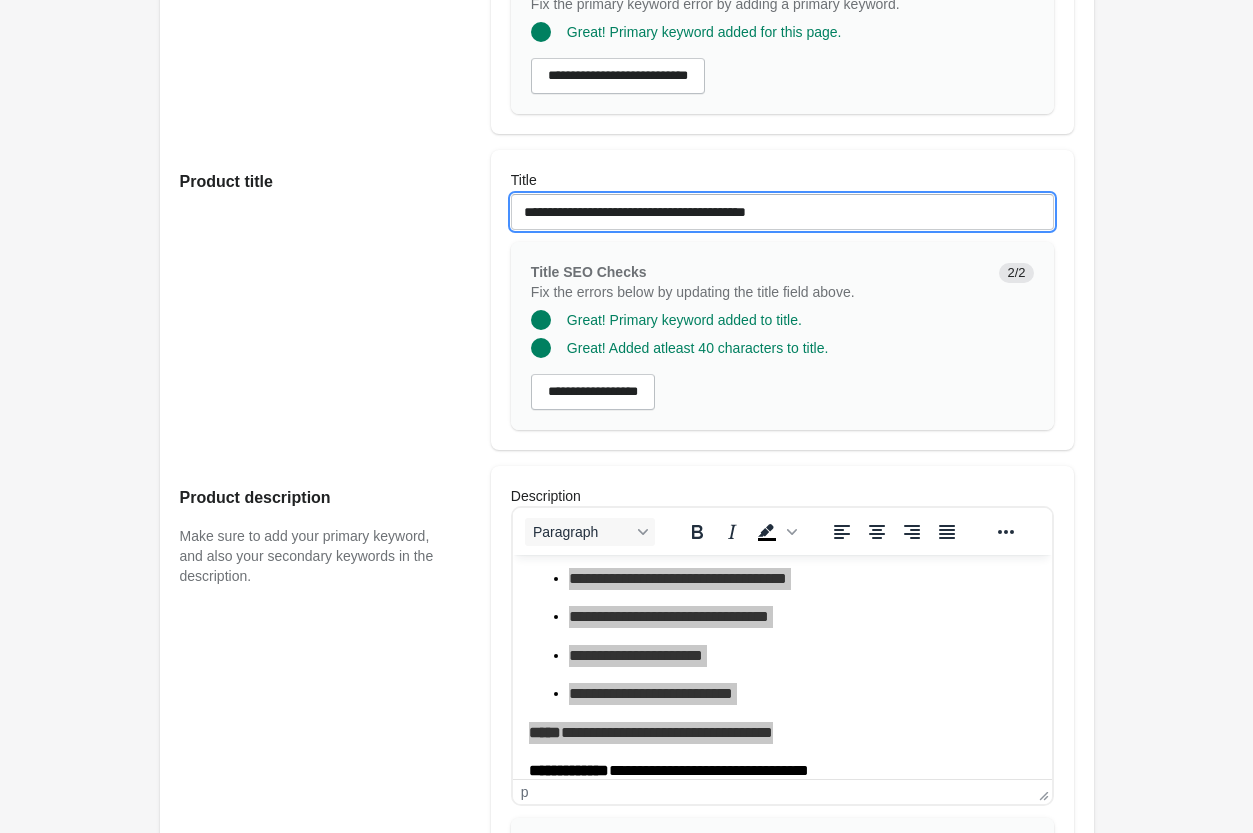 click on "**********" at bounding box center (782, 212) 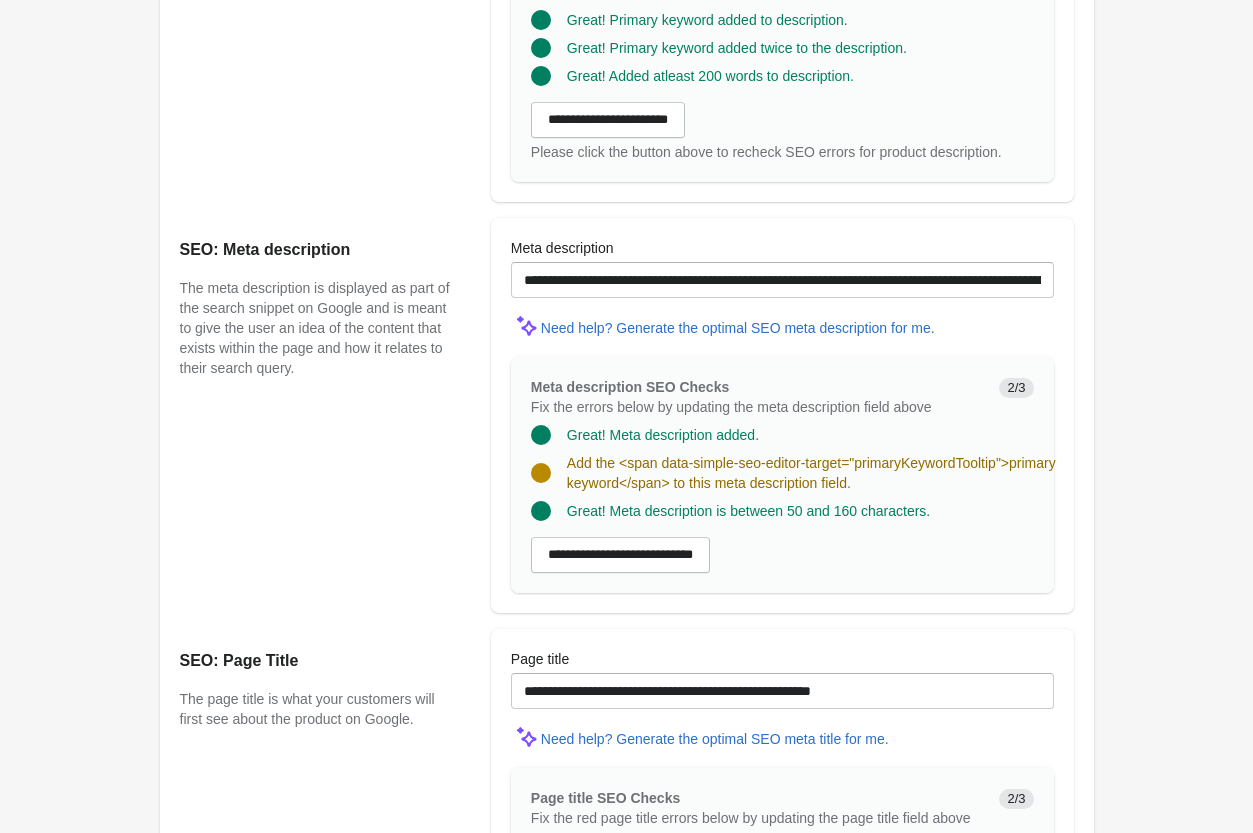 scroll, scrollTop: 1428, scrollLeft: 0, axis: vertical 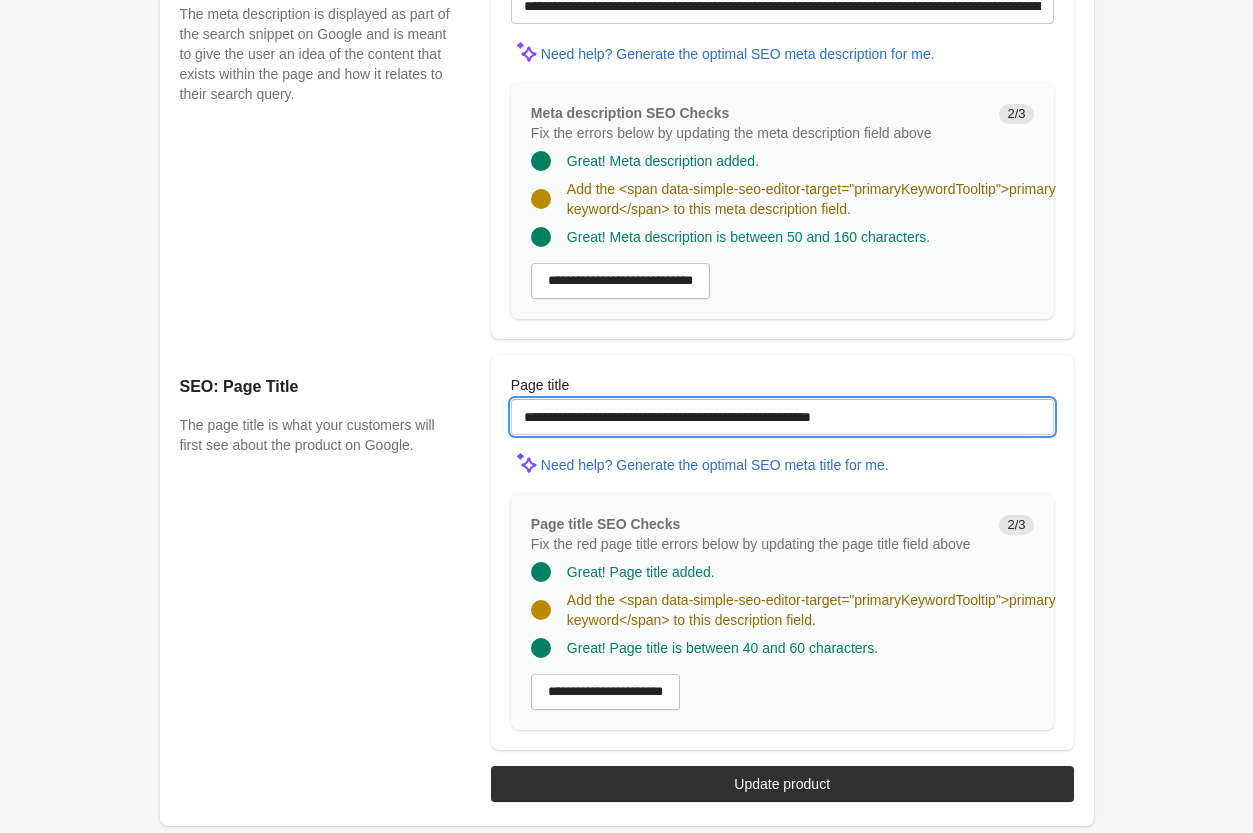 click on "**********" at bounding box center (782, 417) 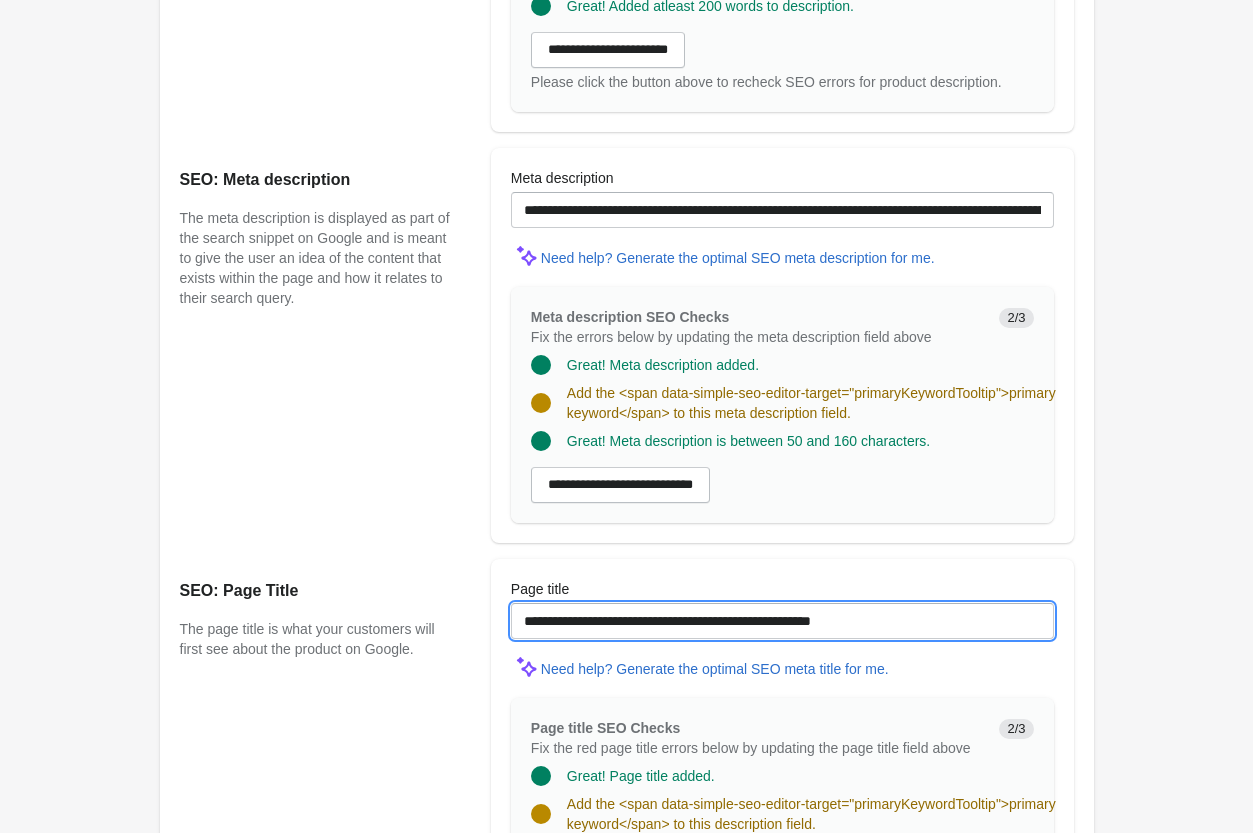 scroll, scrollTop: 1660, scrollLeft: 0, axis: vertical 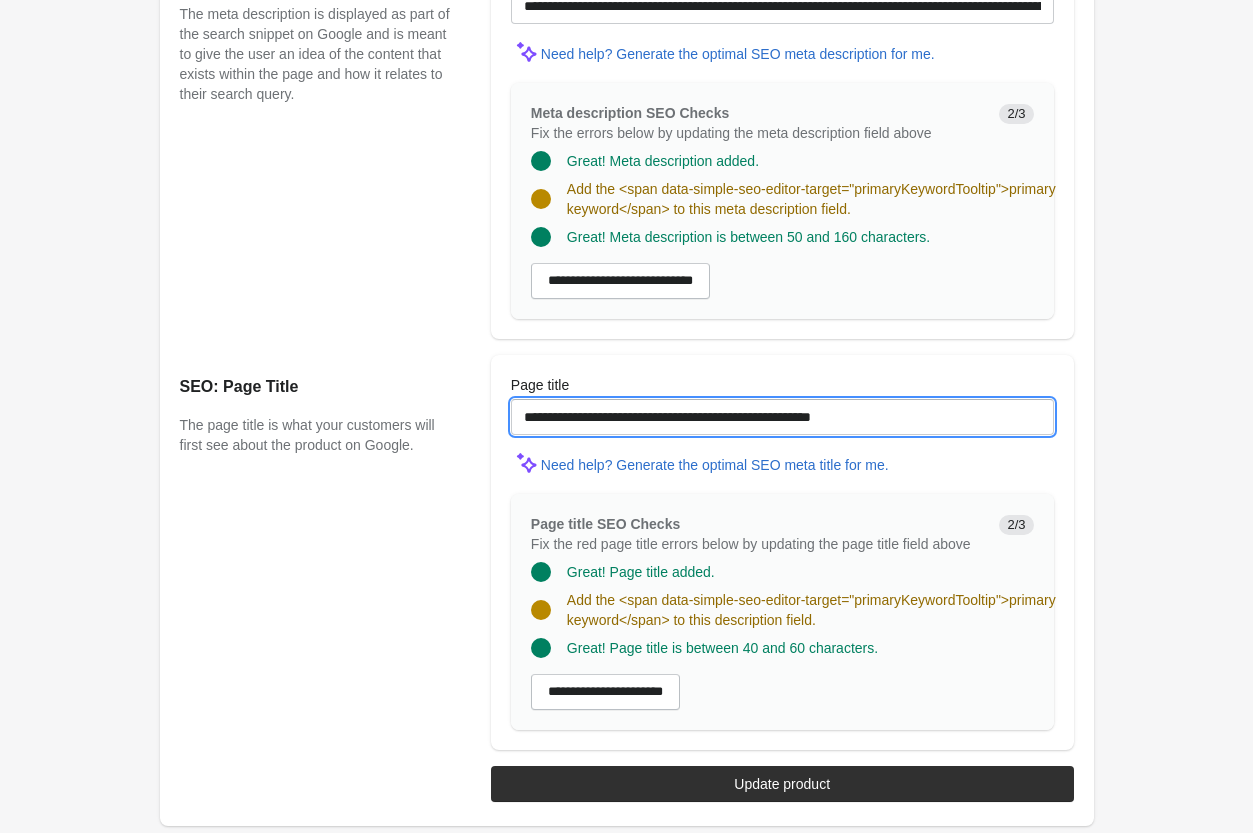 drag, startPoint x: 716, startPoint y: 418, endPoint x: 796, endPoint y: 423, distance: 80.1561 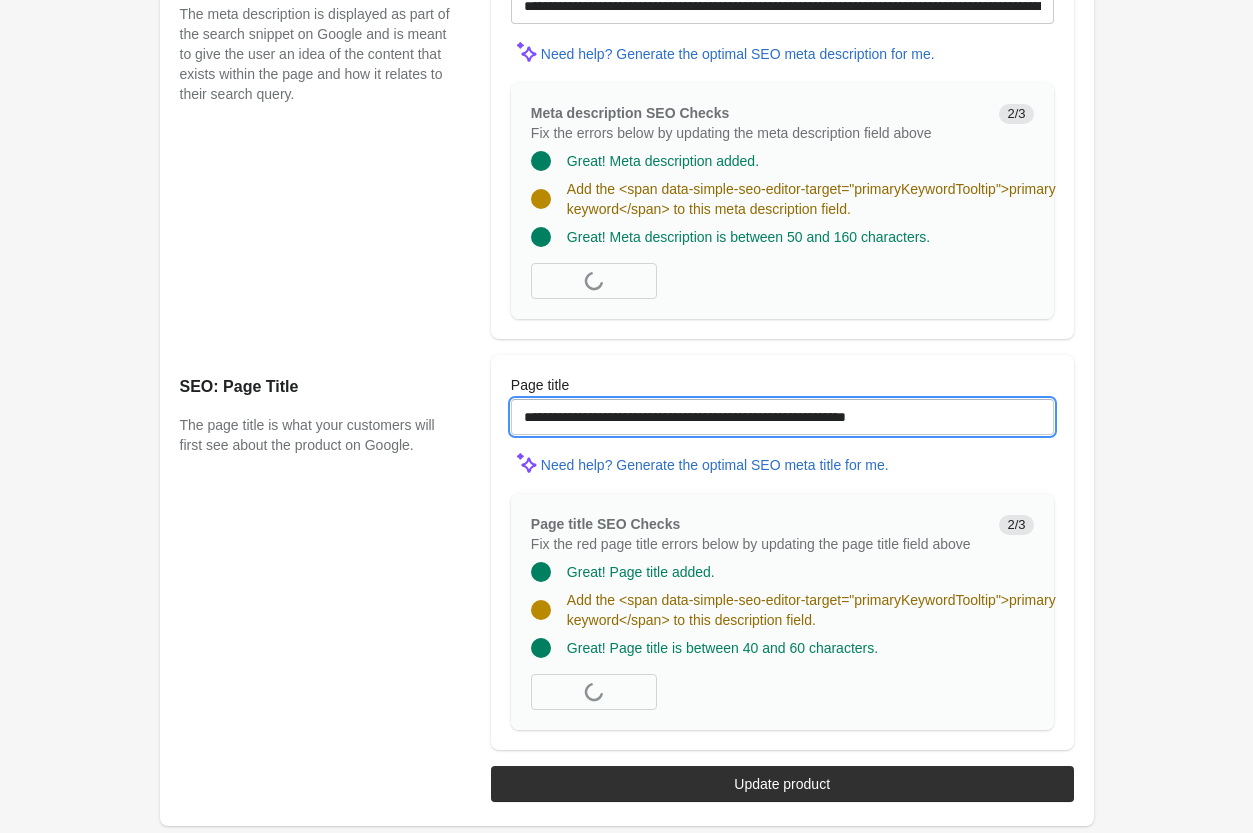 scroll, scrollTop: 1640, scrollLeft: 0, axis: vertical 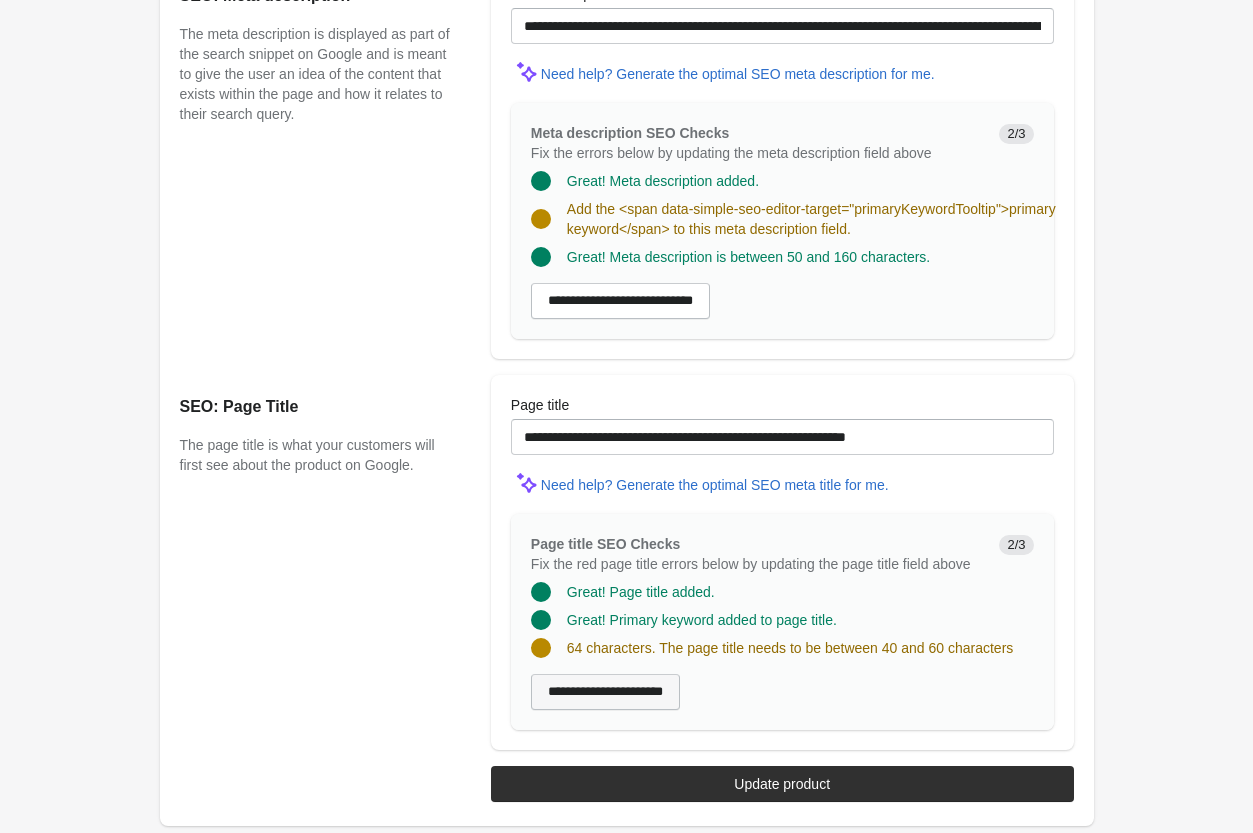 click on "**********" at bounding box center [605, 692] 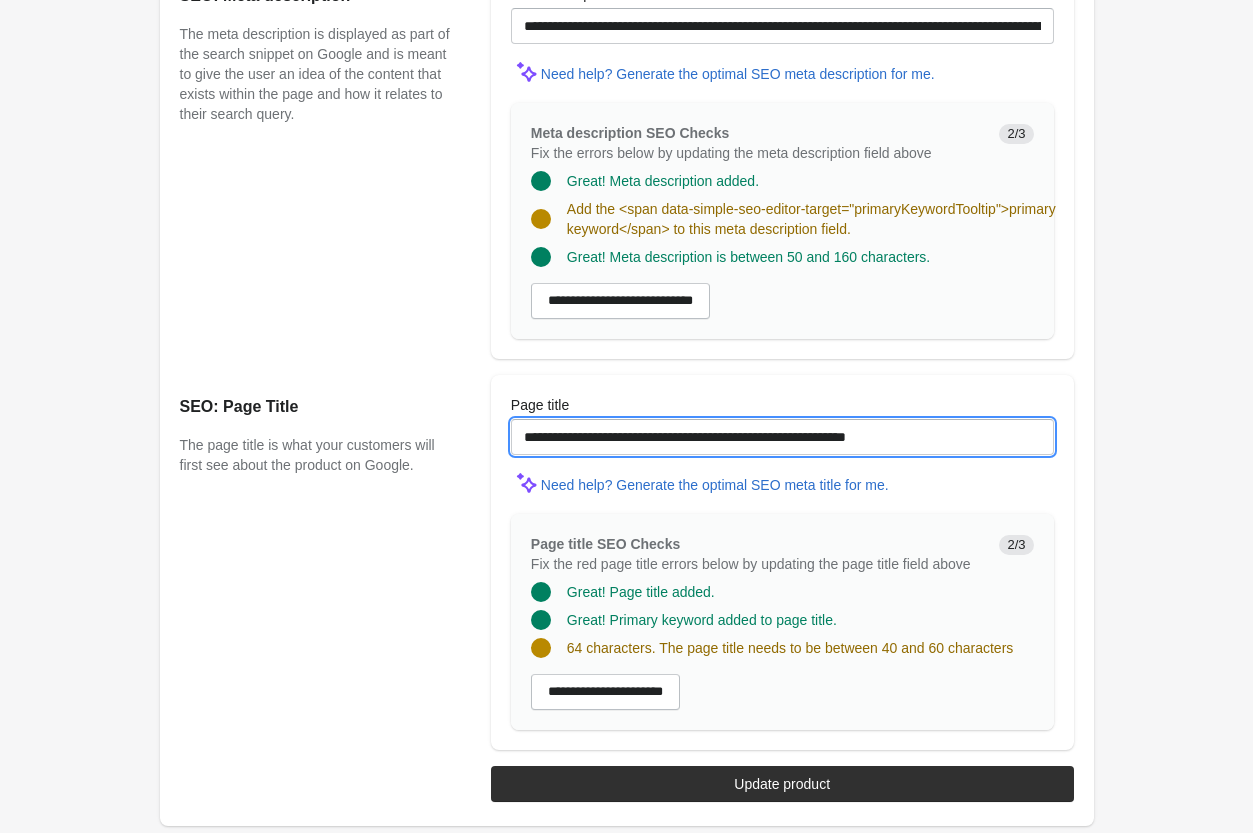 click on "**********" at bounding box center [782, 437] 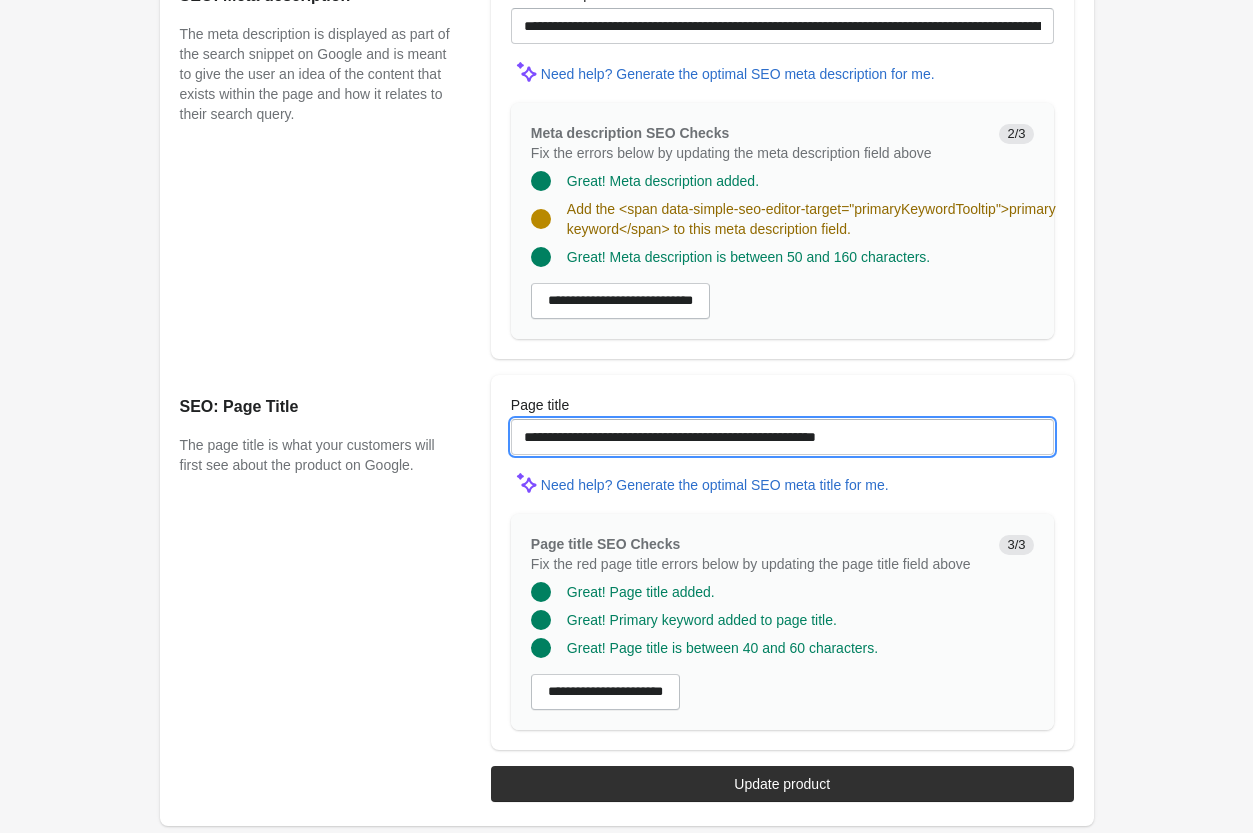 type on "**********" 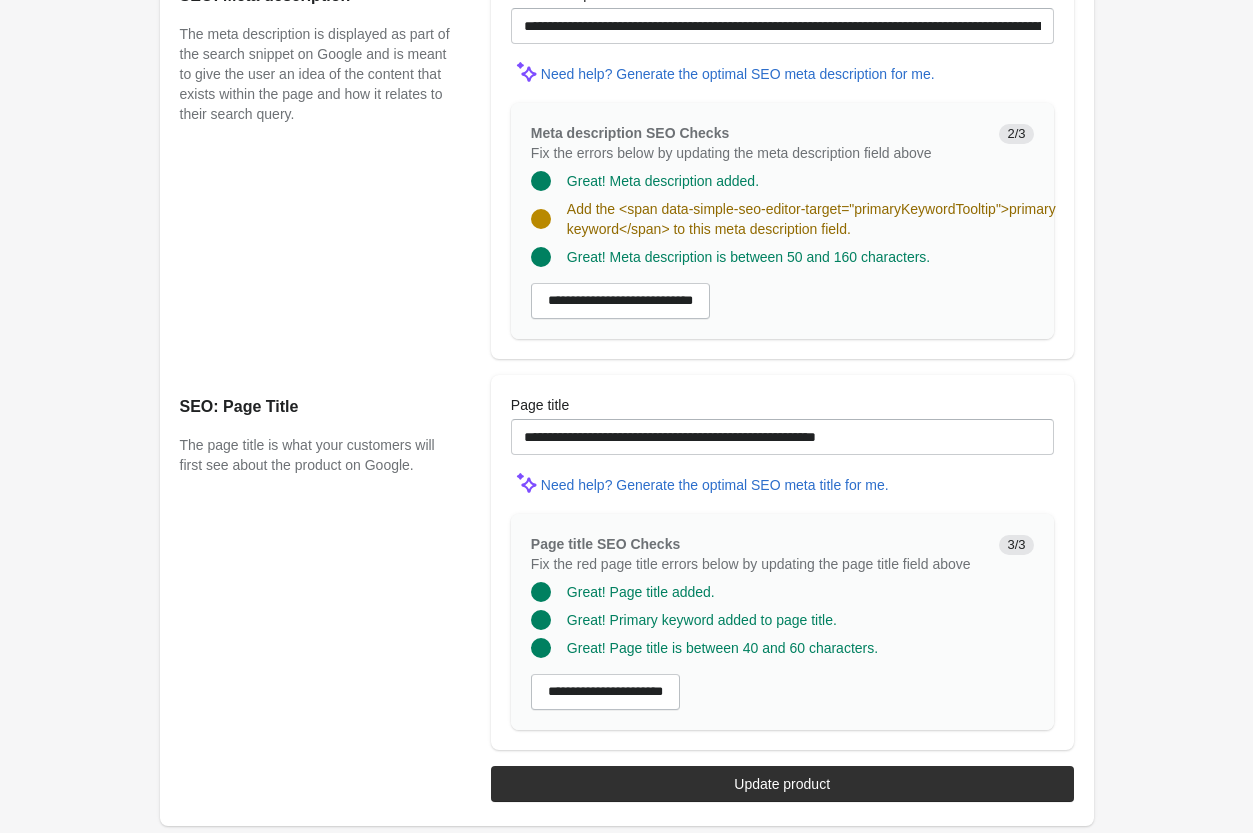 click on "Great! Page title is between 40 and 60 characters." at bounding box center [774, 640] 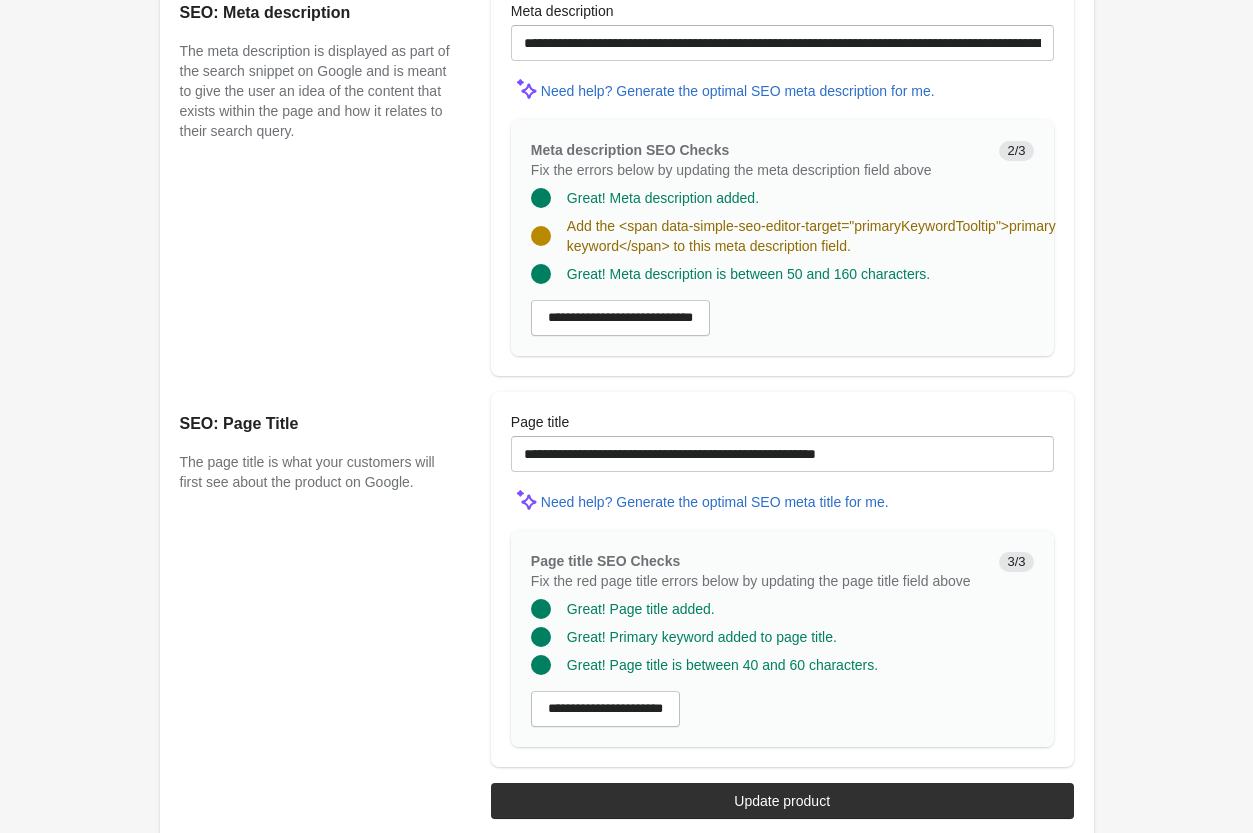 scroll, scrollTop: 1640, scrollLeft: 0, axis: vertical 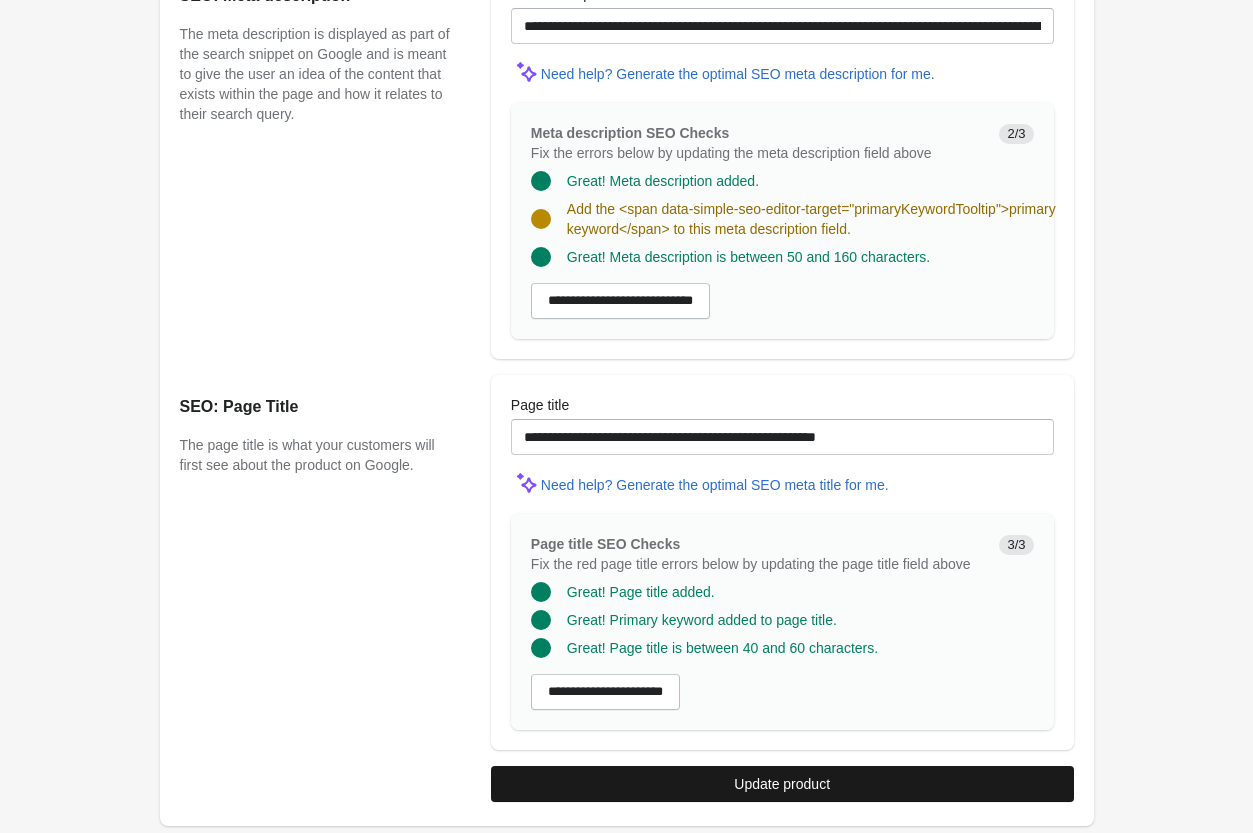 click on "Update product" at bounding box center (782, 784) 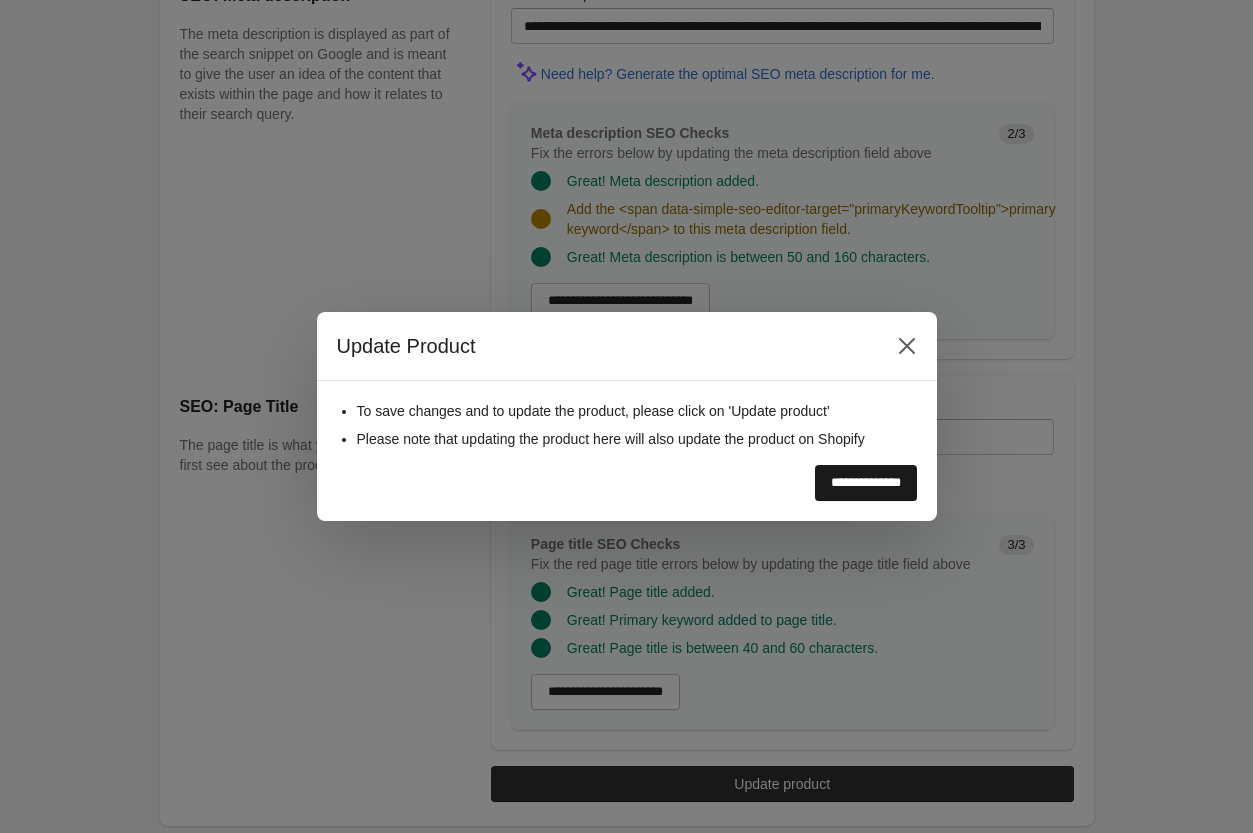 click on "**********" at bounding box center [866, 483] 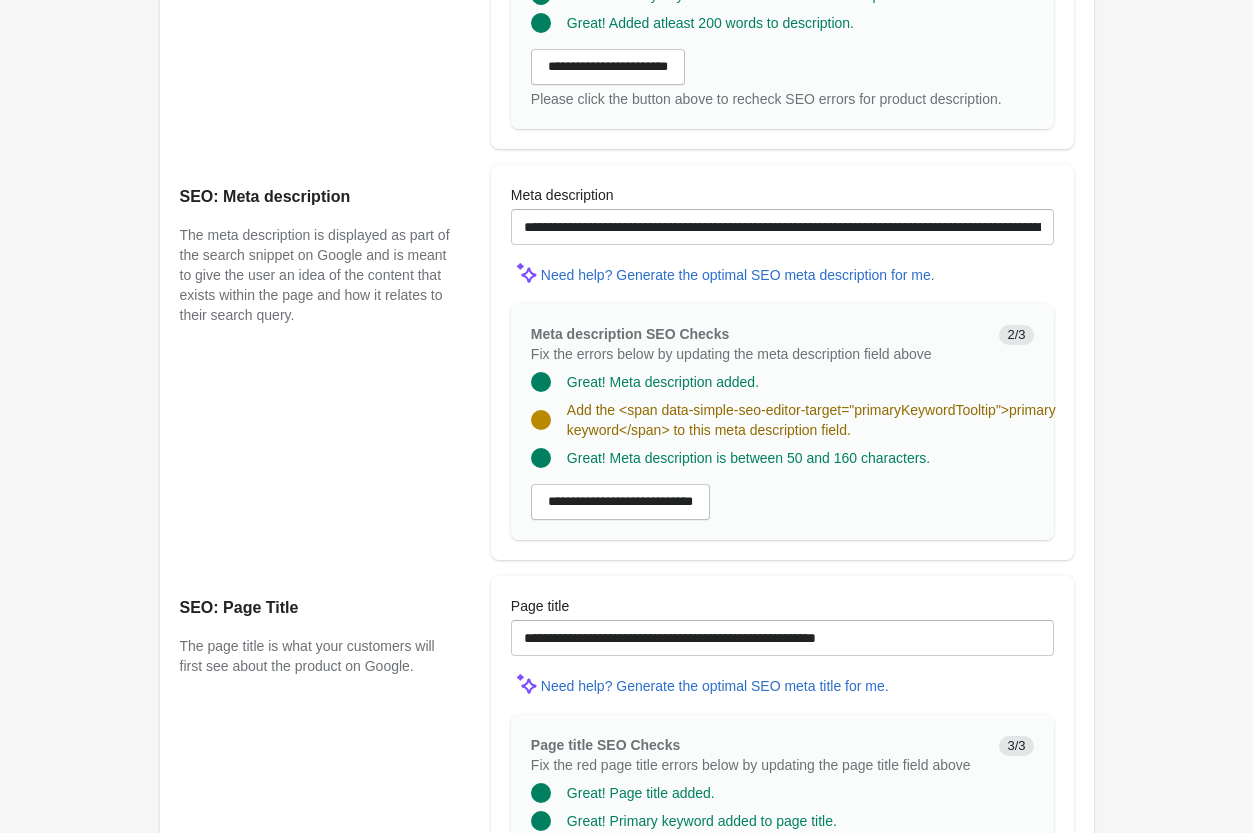scroll, scrollTop: 1264, scrollLeft: 0, axis: vertical 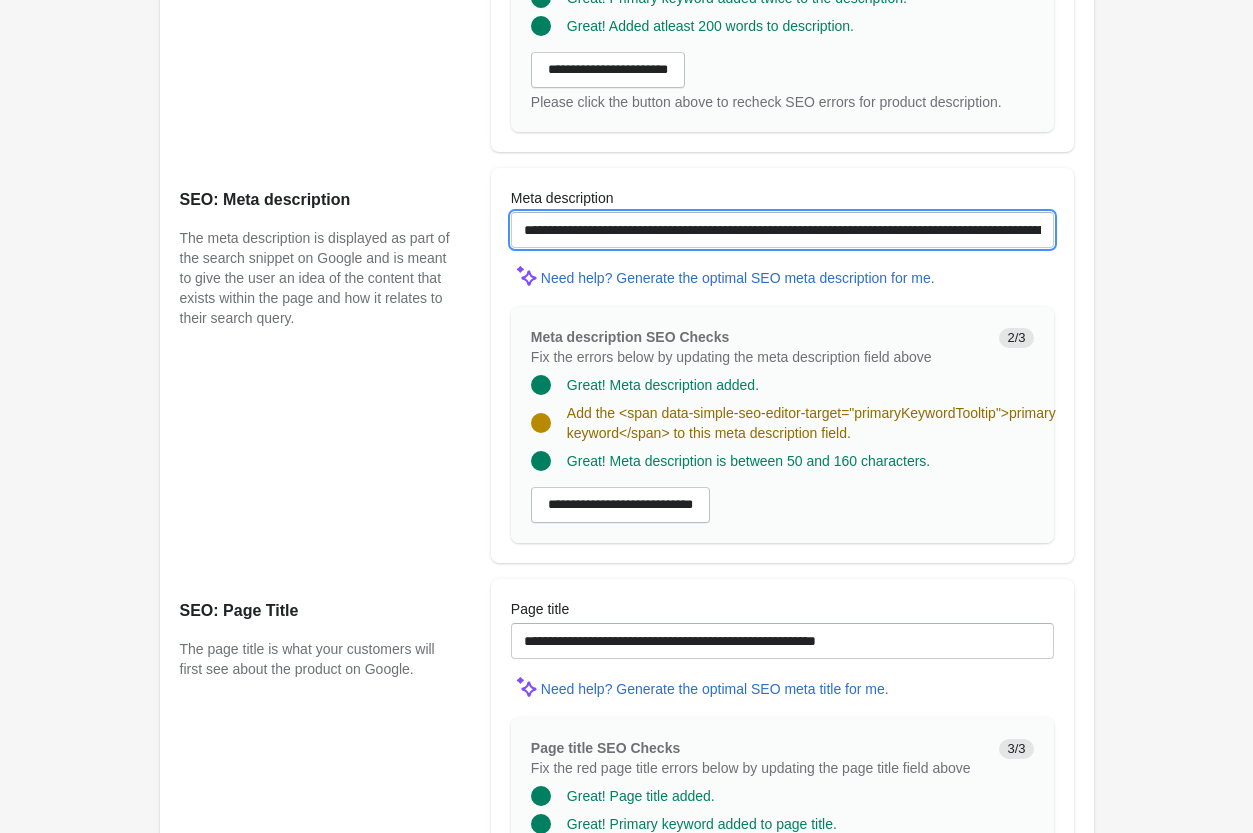 click on "**********" at bounding box center [782, 230] 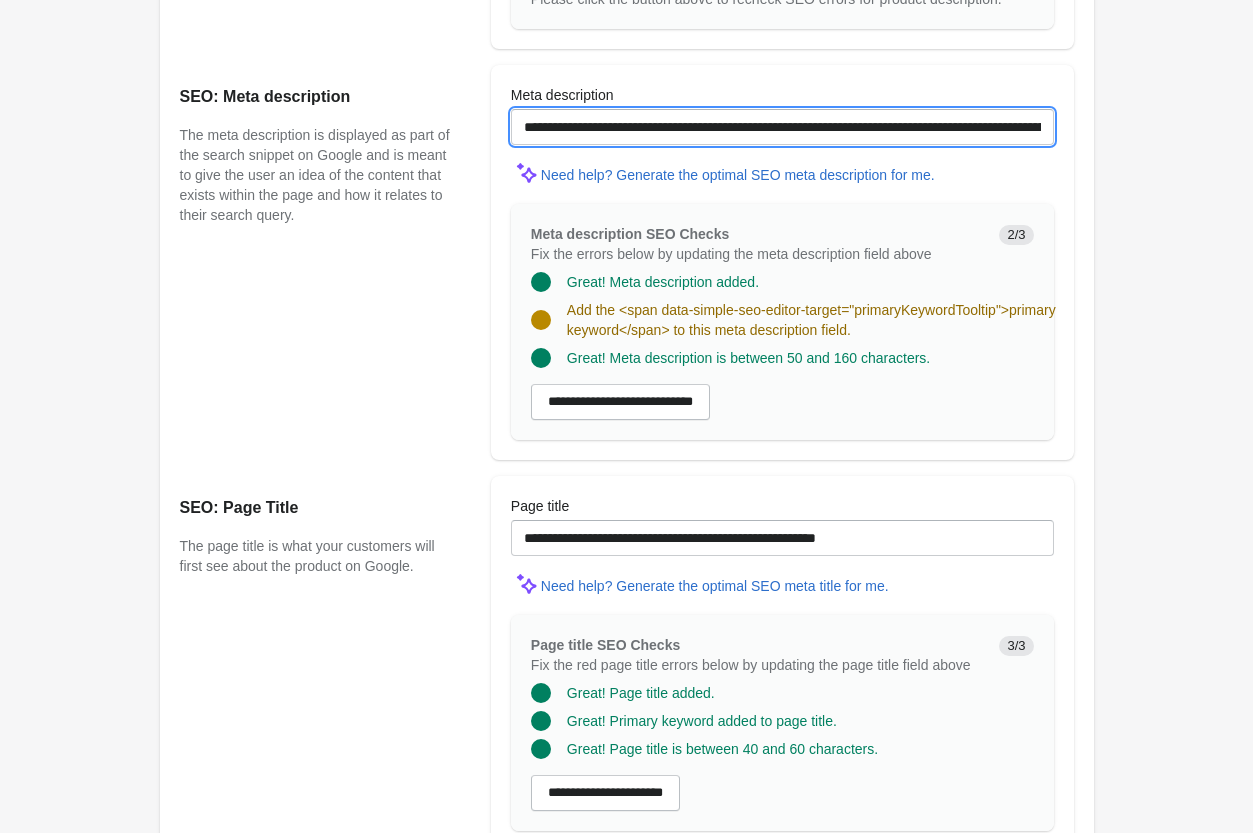 scroll, scrollTop: 1468, scrollLeft: 0, axis: vertical 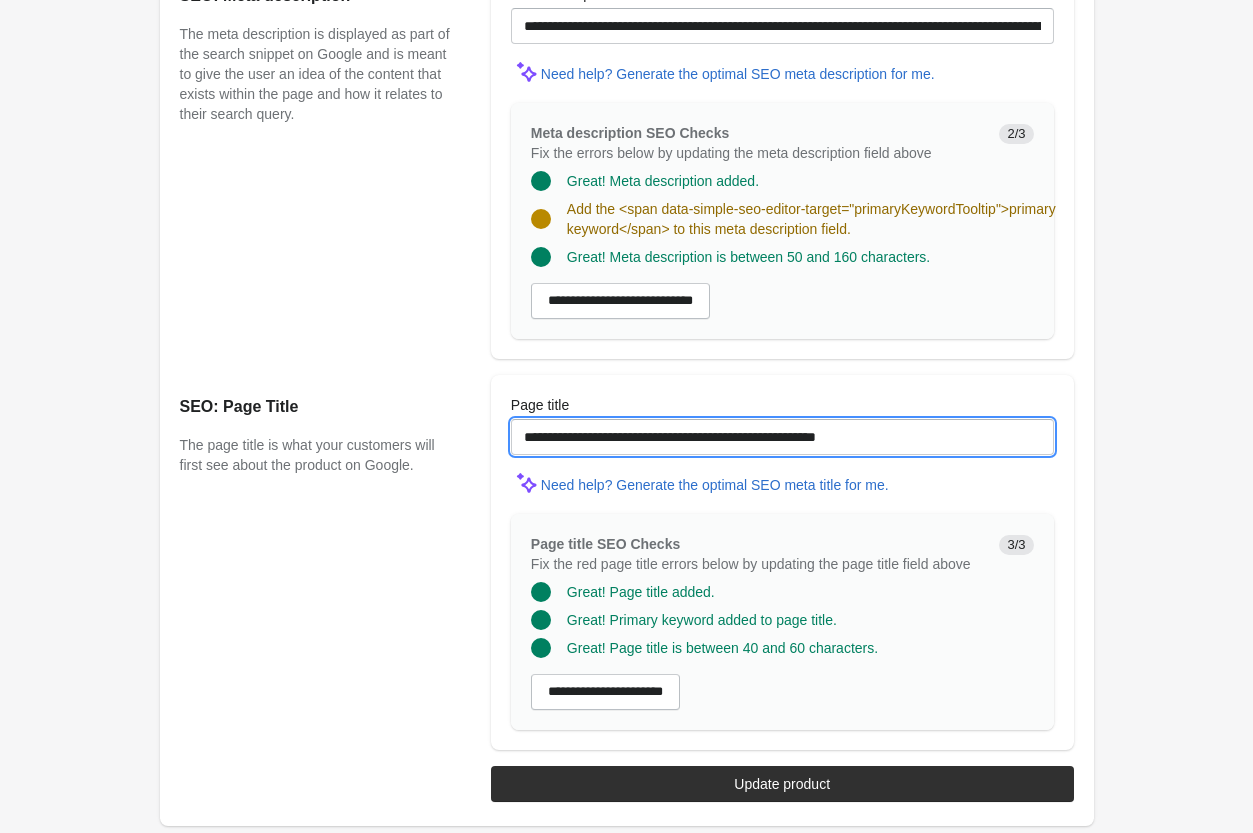 click on "**********" at bounding box center (782, 437) 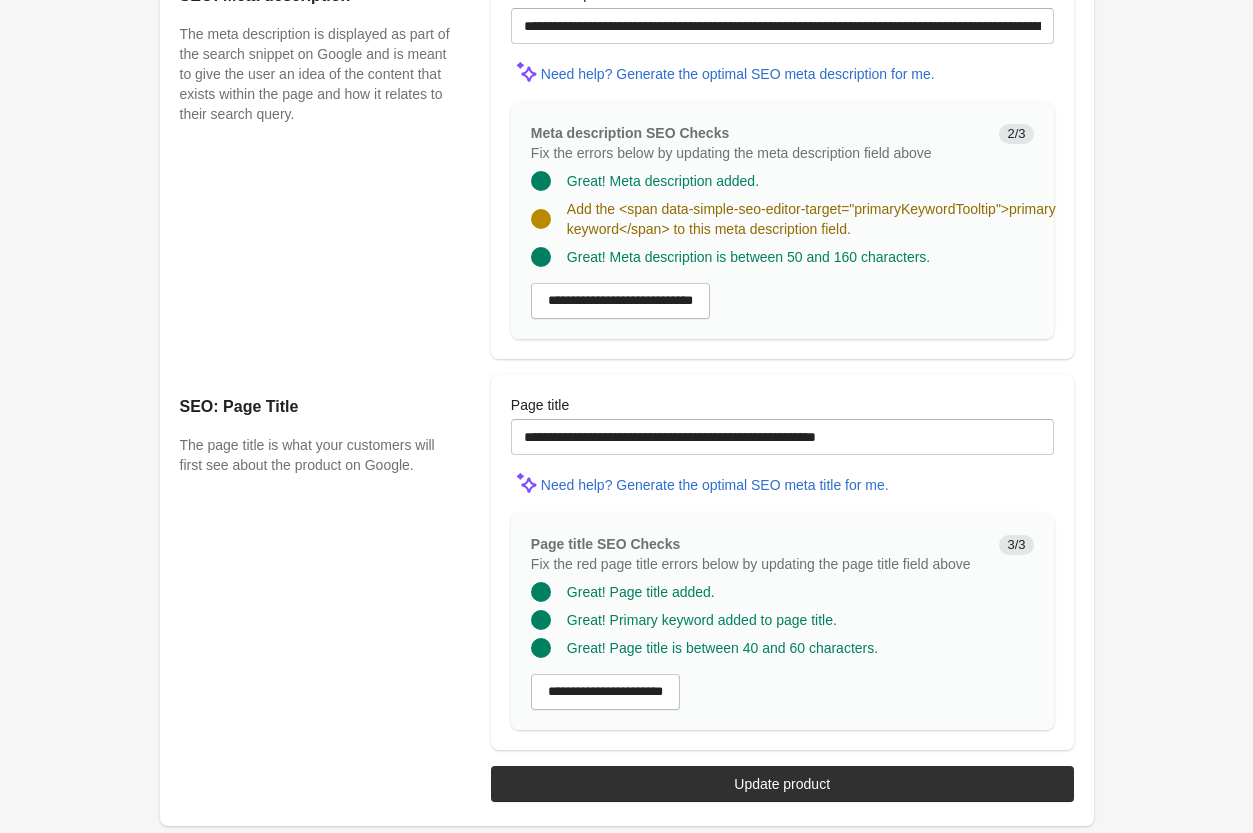 click on "Lightweight Muscle Tank with Ribbed Hemlines
Open on Shopify" at bounding box center (626, -317) 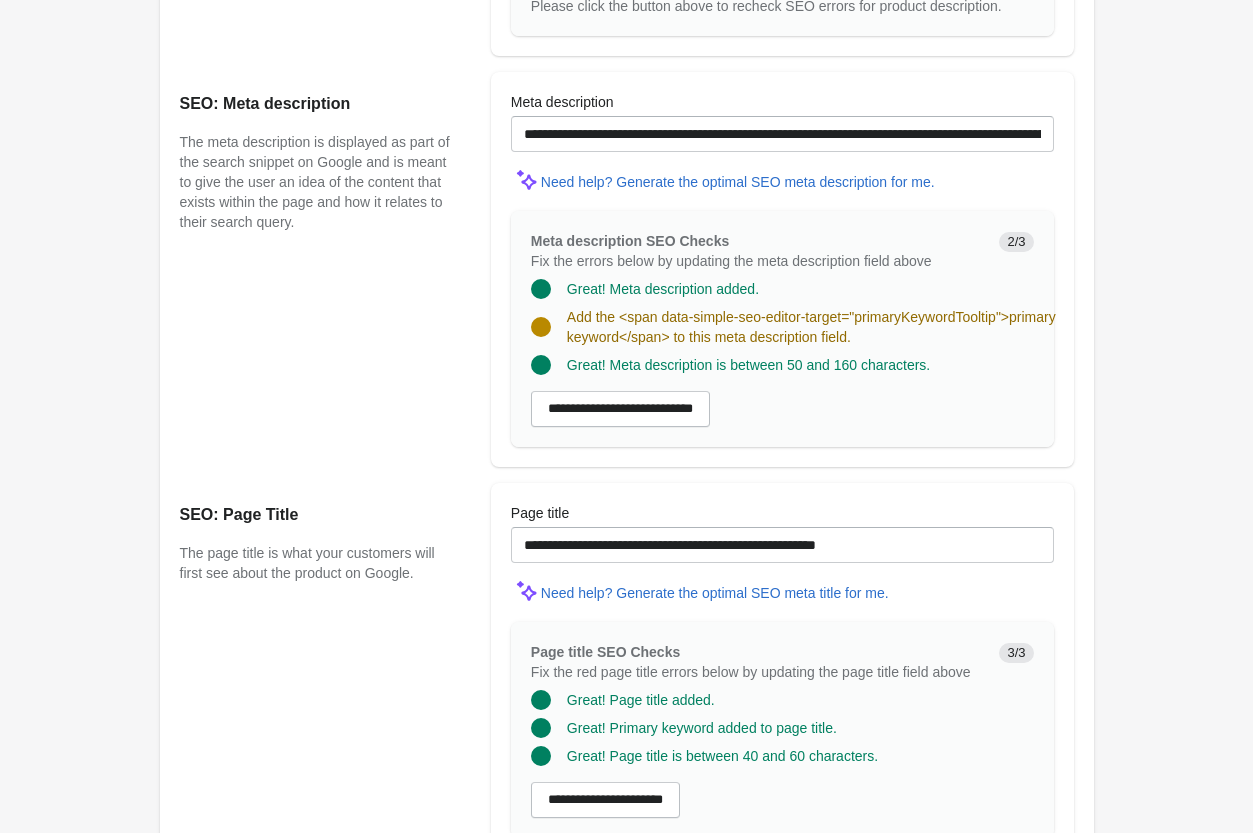 scroll, scrollTop: 1264, scrollLeft: 0, axis: vertical 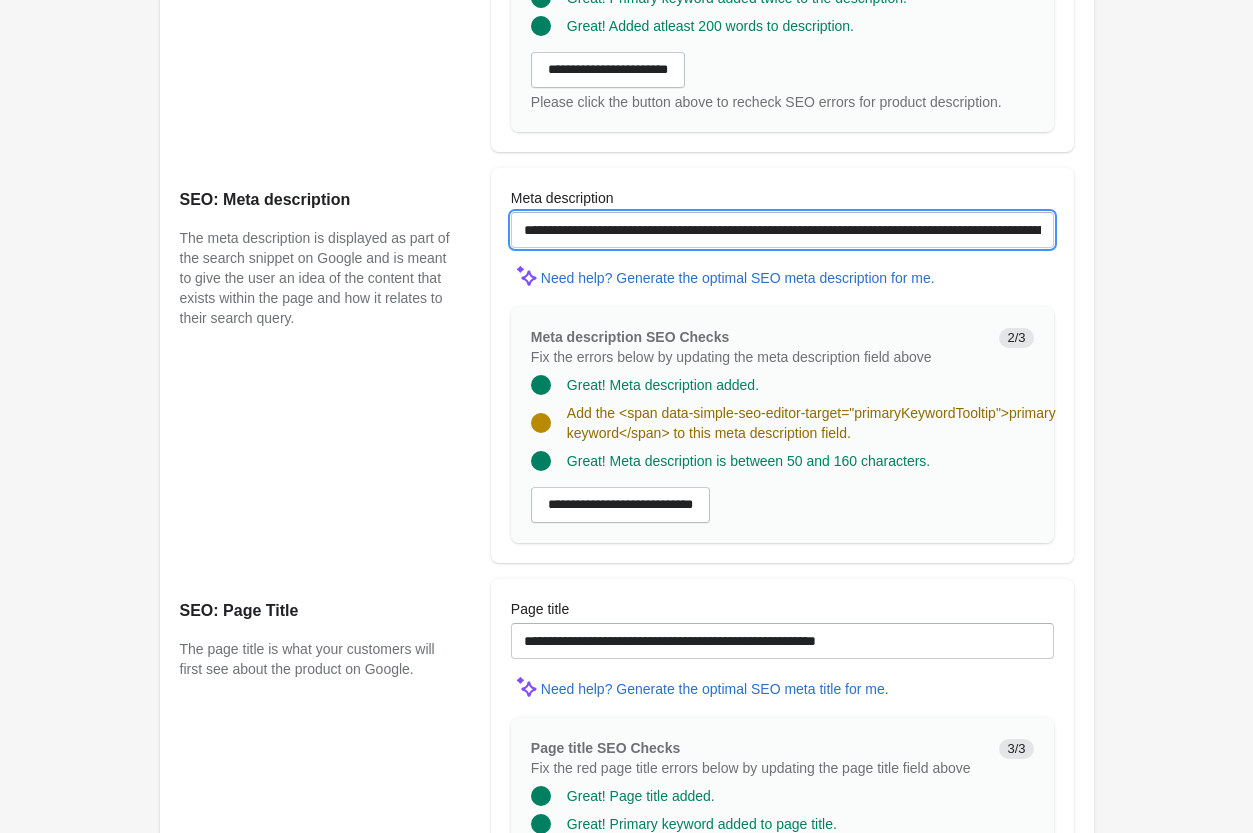click on "**********" at bounding box center [782, 230] 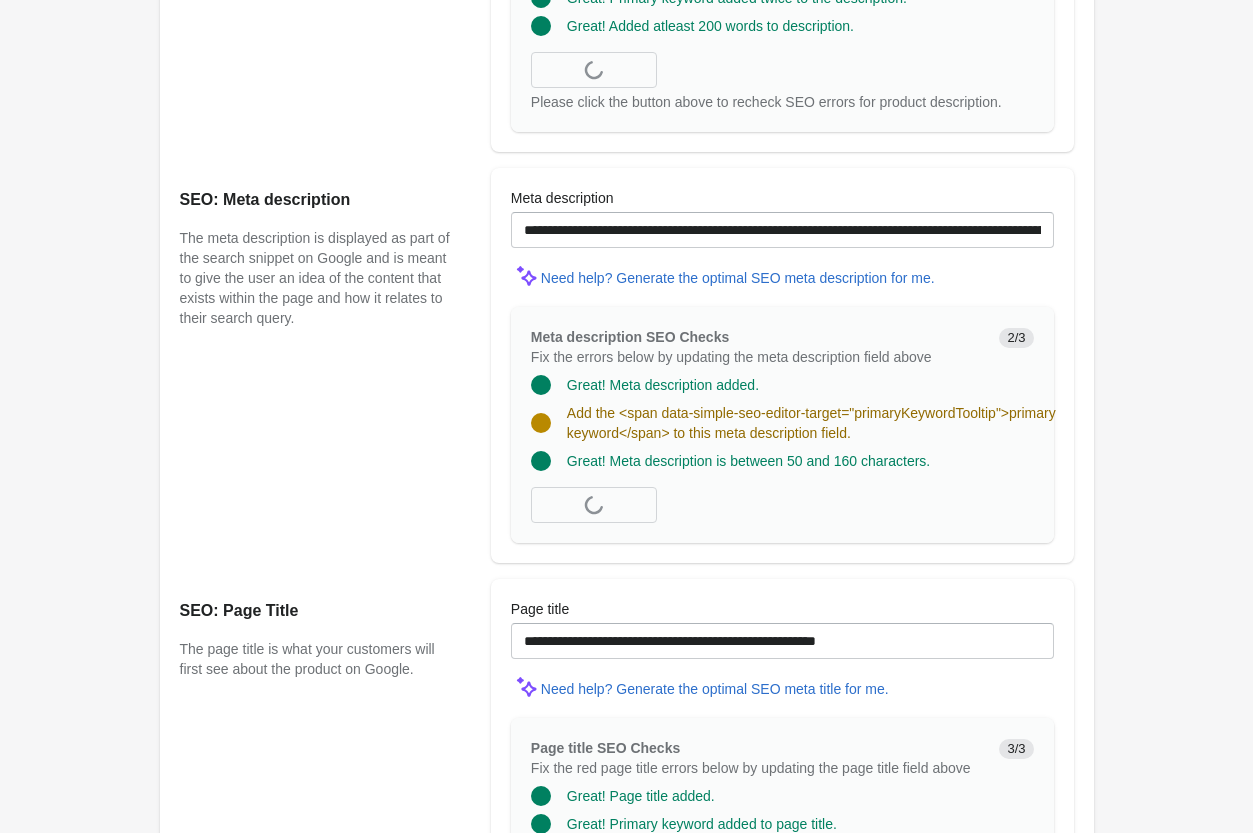 click on "Lightweight Muscle Tank with Ribbed Hemlines
Open on Shopify" at bounding box center [626, -113] 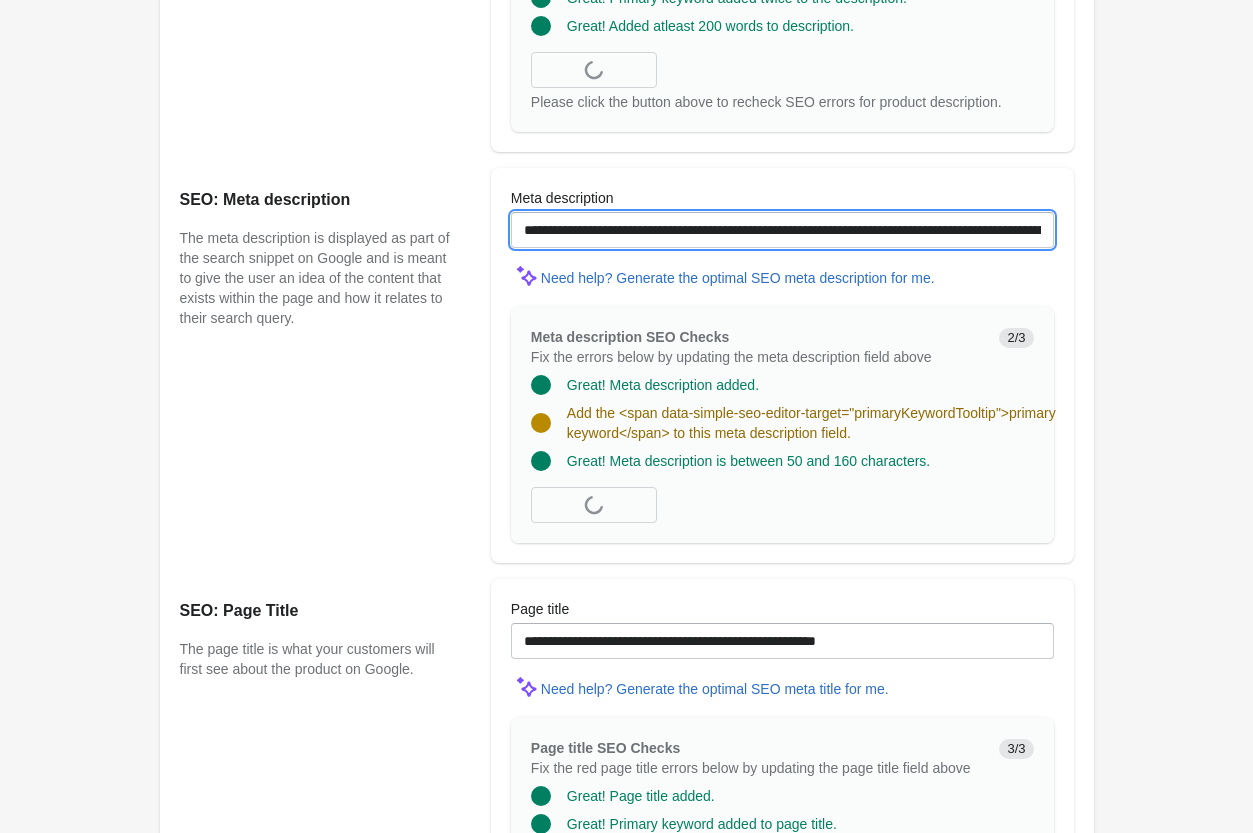 click on "**********" at bounding box center [782, 230] 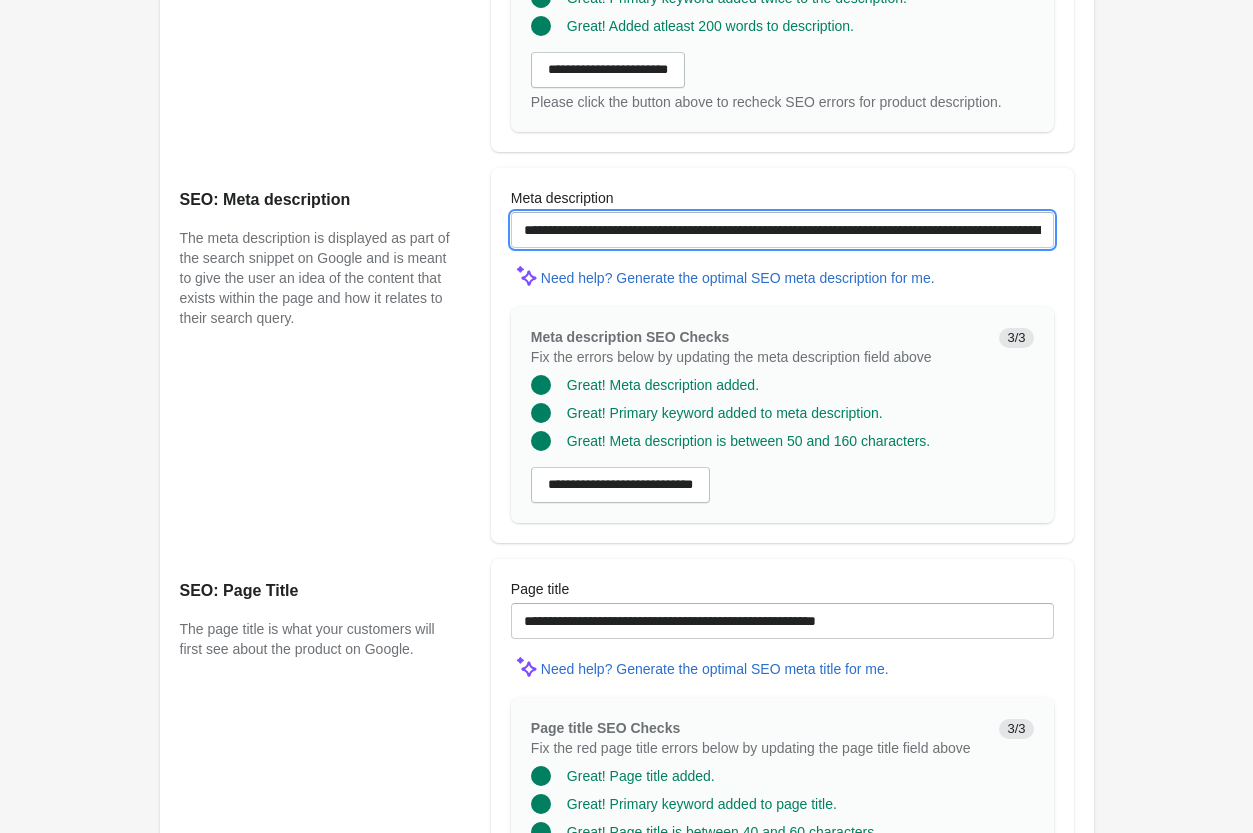type on "**********" 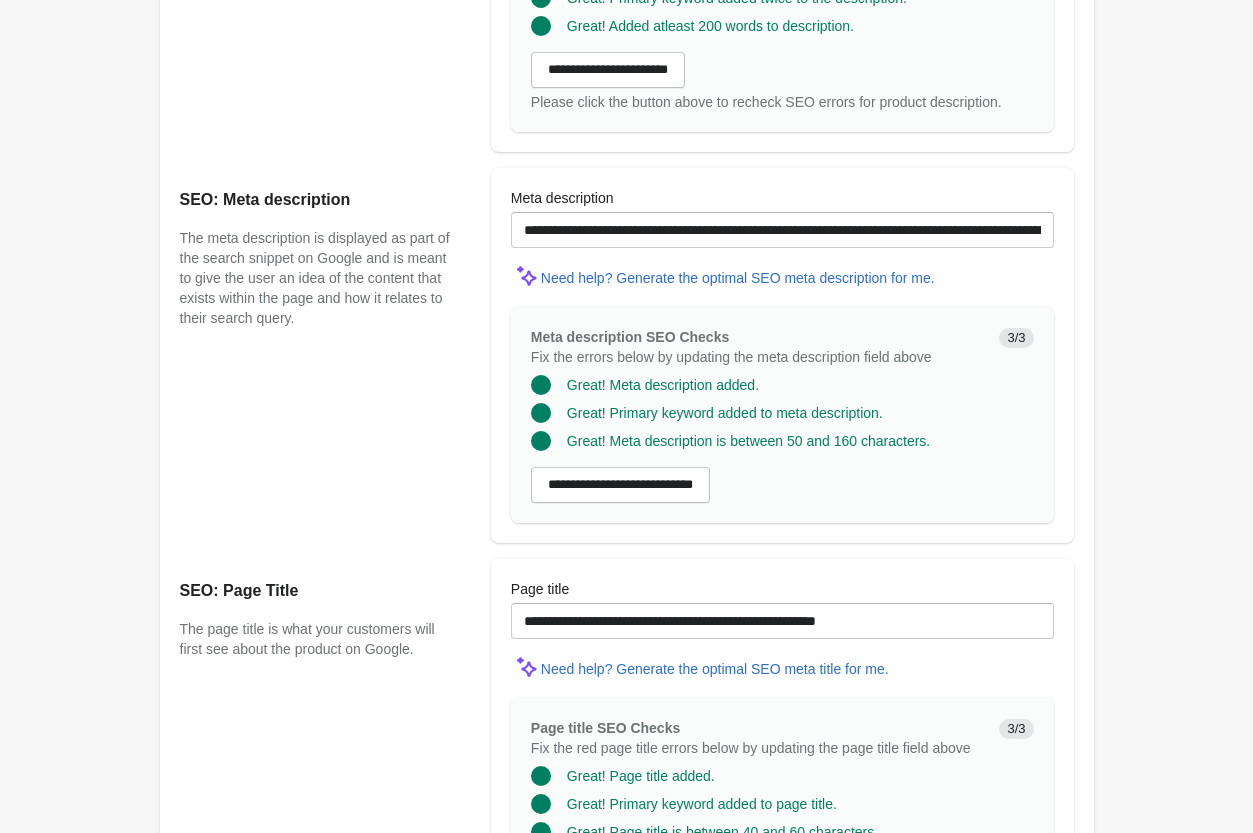 click on "**********" at bounding box center (627, -37) 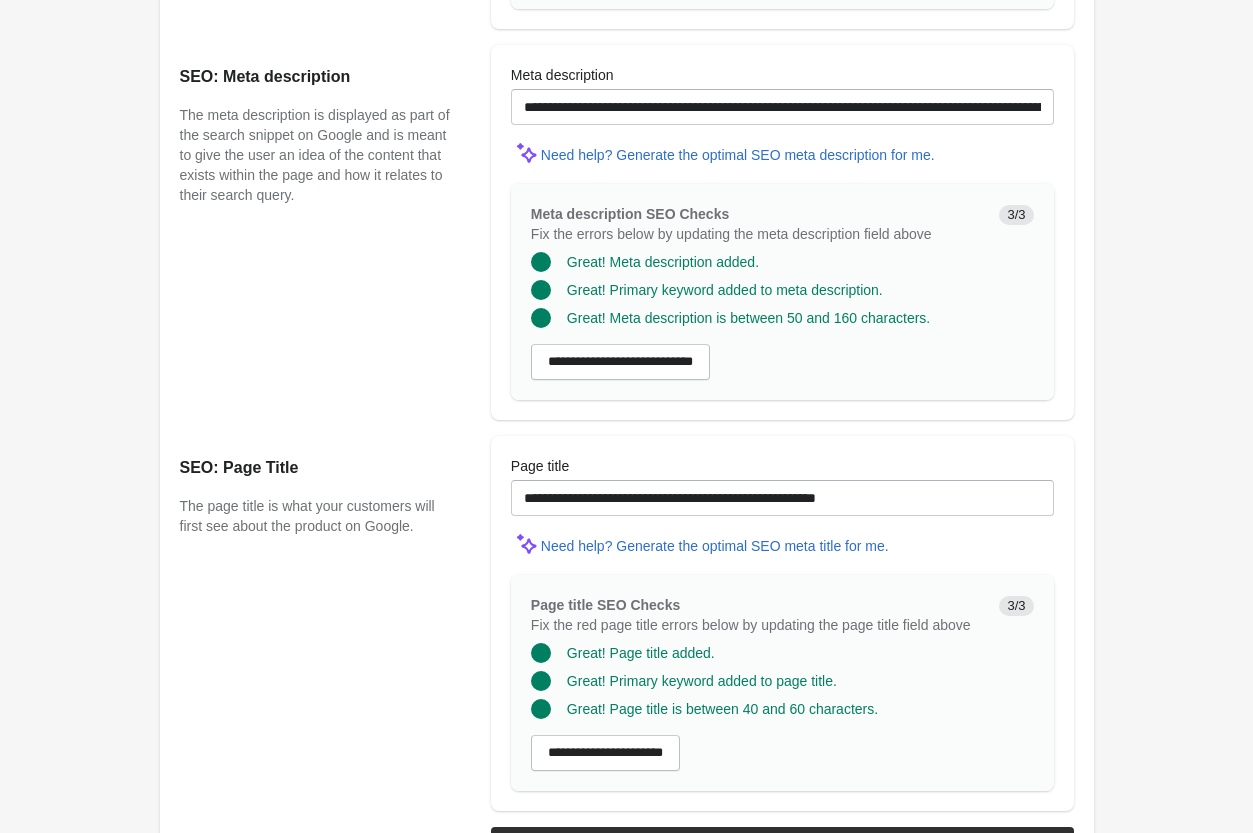 scroll, scrollTop: 1346, scrollLeft: 0, axis: vertical 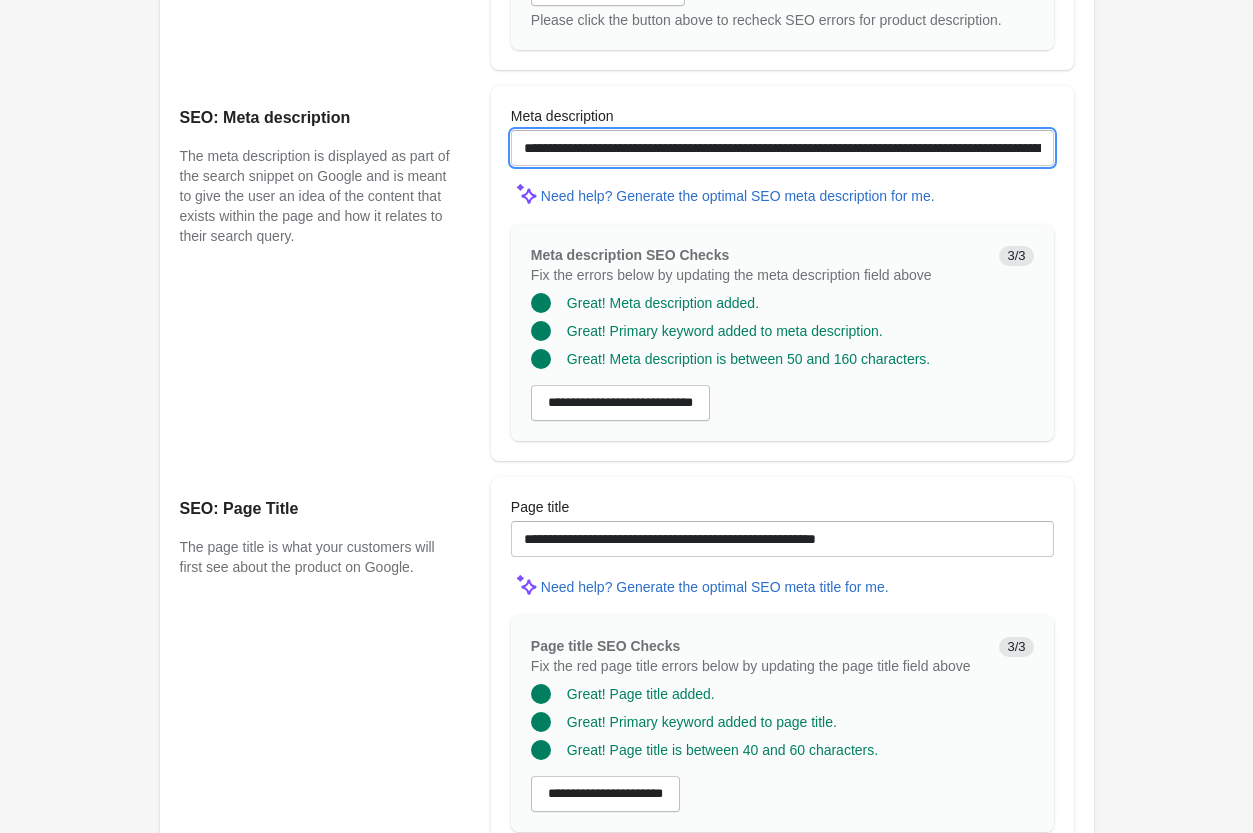 click on "**********" at bounding box center (782, 148) 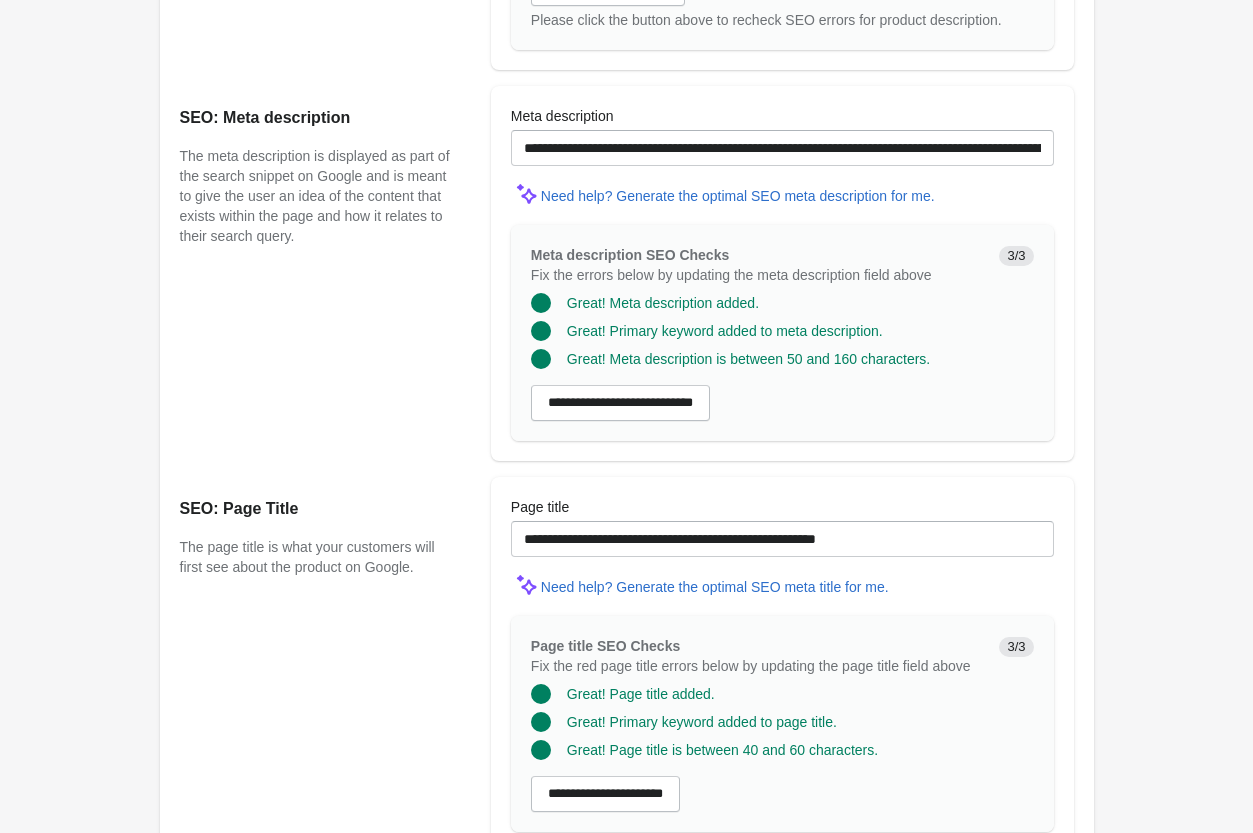 click on "Lightweight Muscle Tank with Ribbed Hemlines
Open on Shopify" at bounding box center (626, -205) 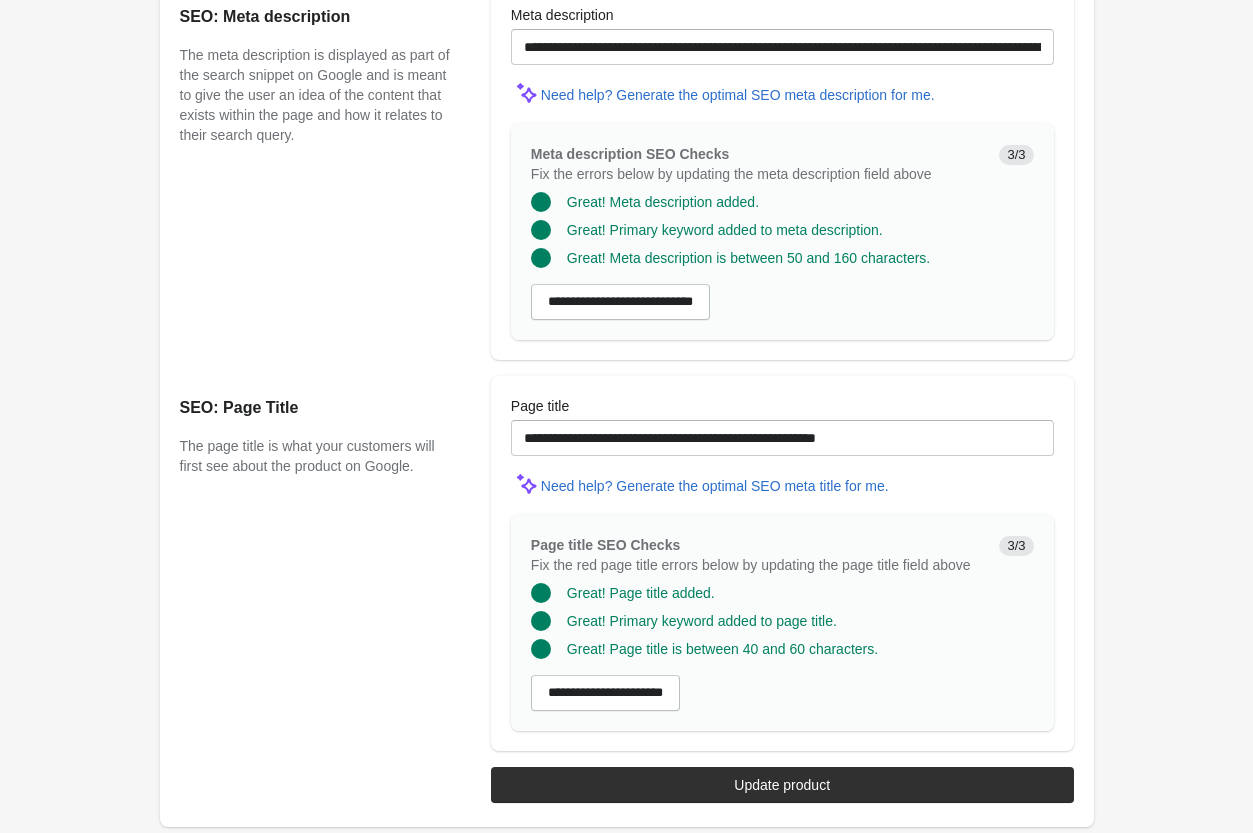 scroll, scrollTop: 1448, scrollLeft: 0, axis: vertical 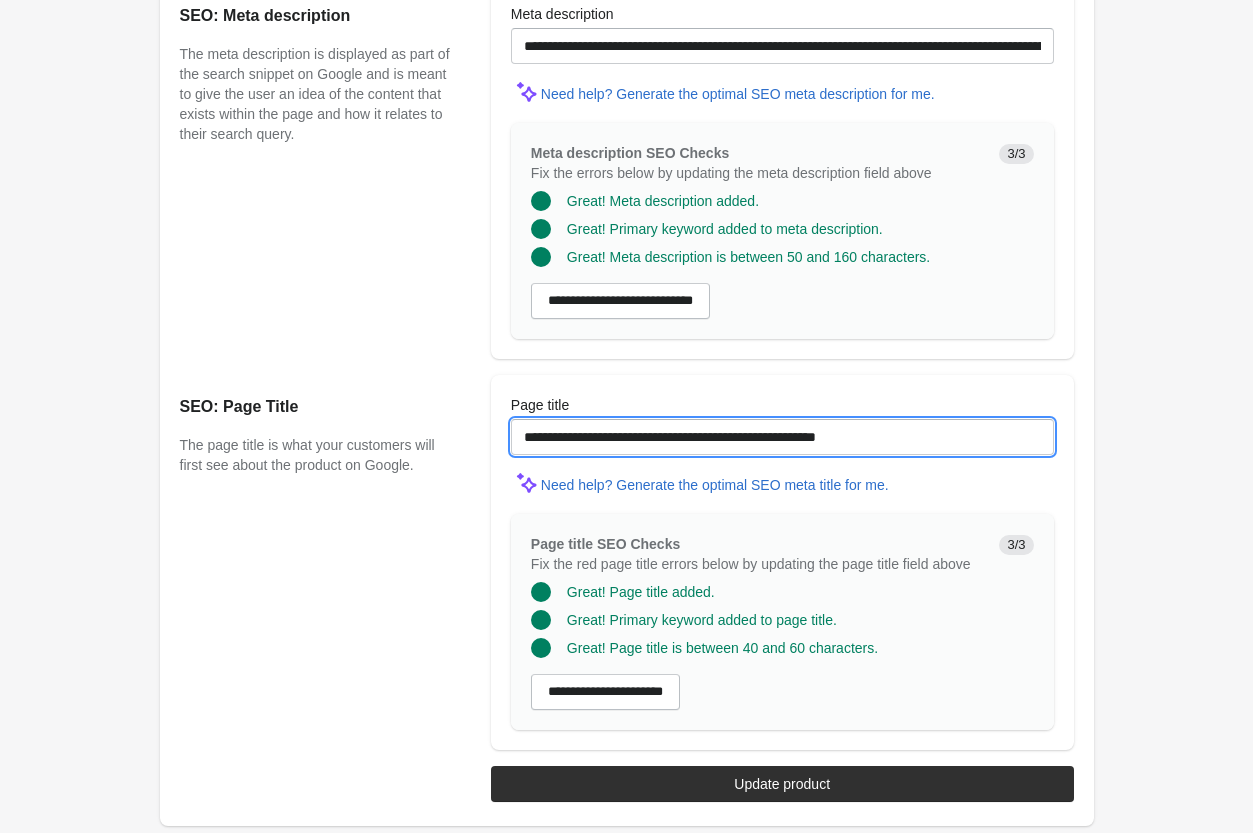 click on "**********" at bounding box center [782, 437] 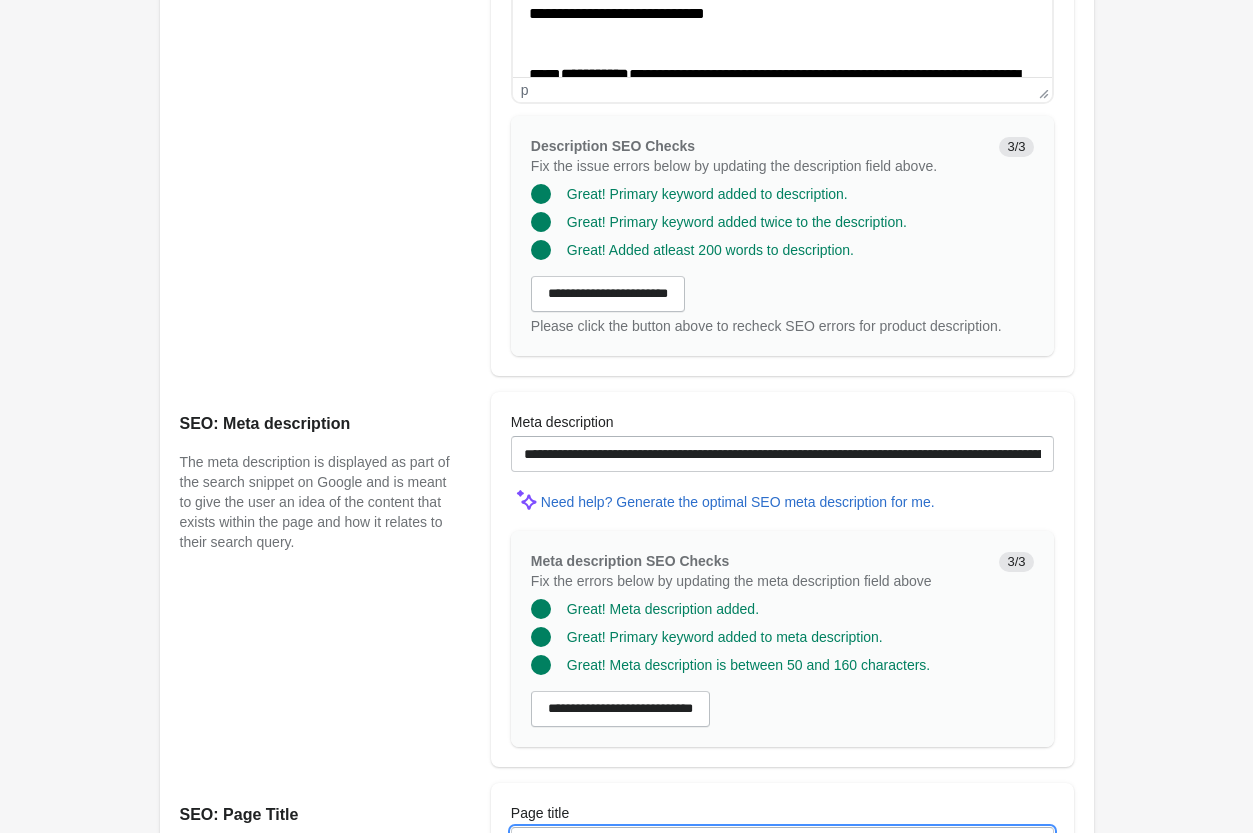 scroll, scrollTop: 1448, scrollLeft: 0, axis: vertical 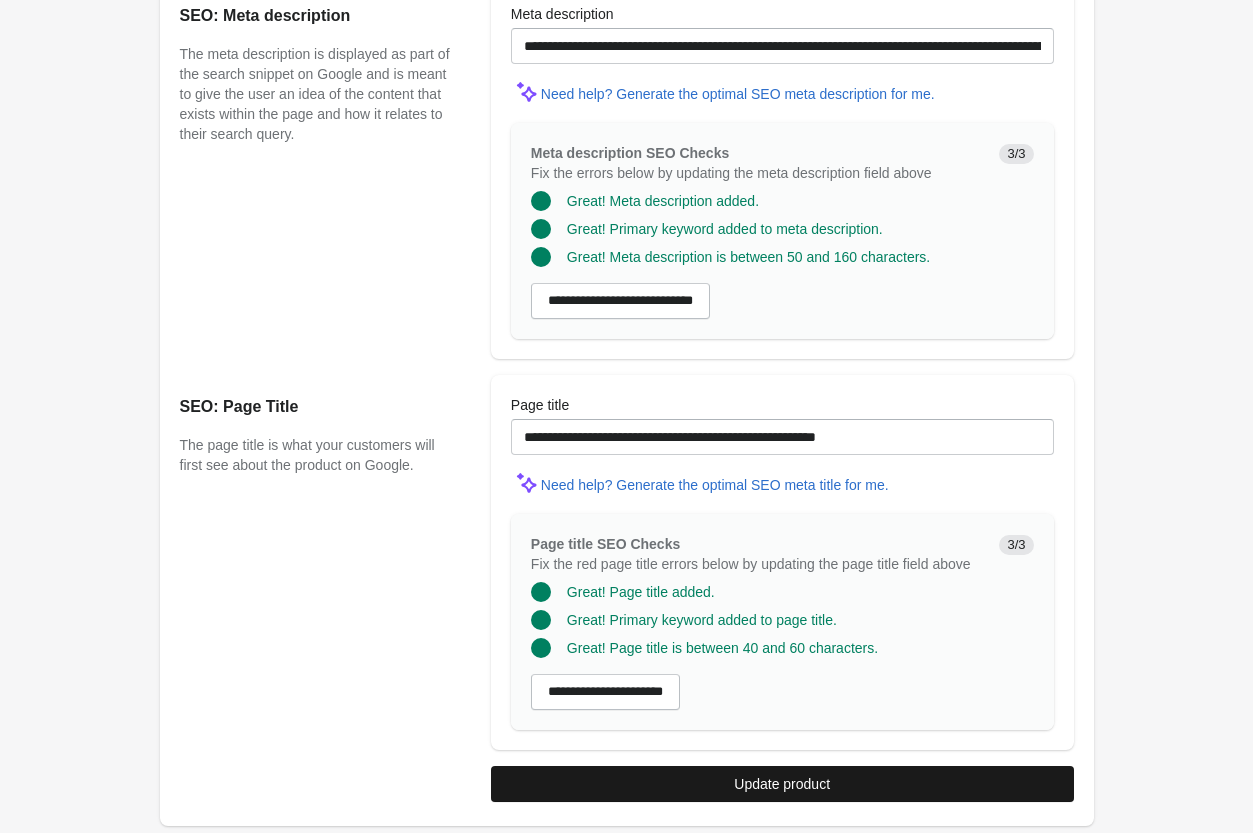 click on "Update product" at bounding box center [782, 784] 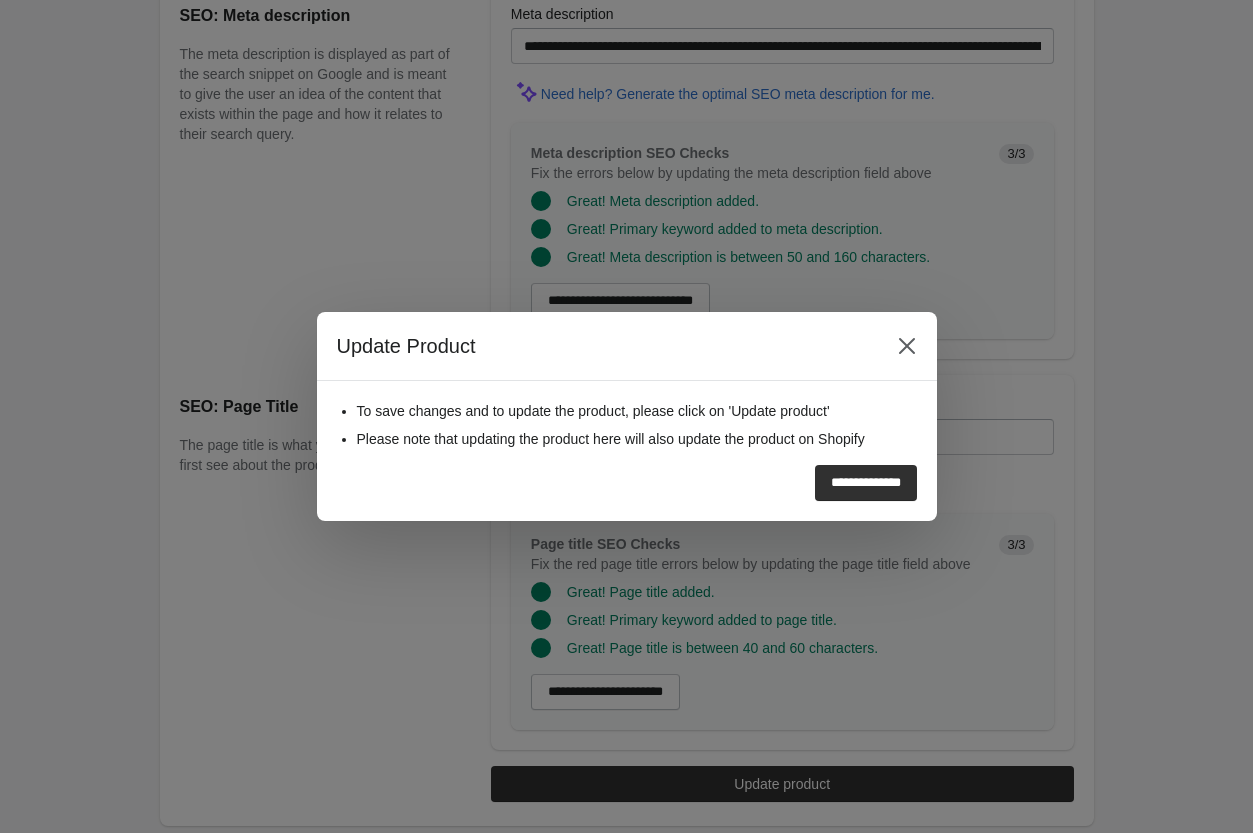 click on "**********" at bounding box center [866, 483] 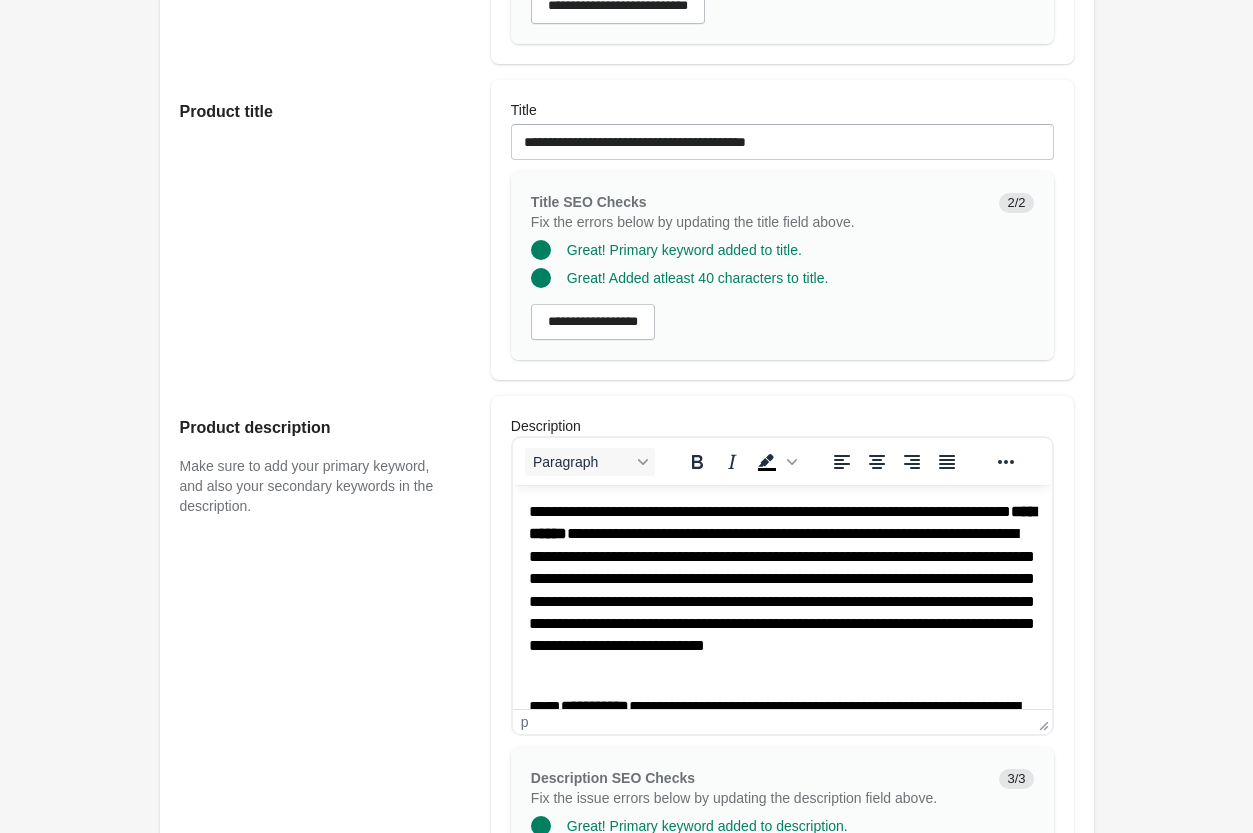 scroll, scrollTop: 0, scrollLeft: 0, axis: both 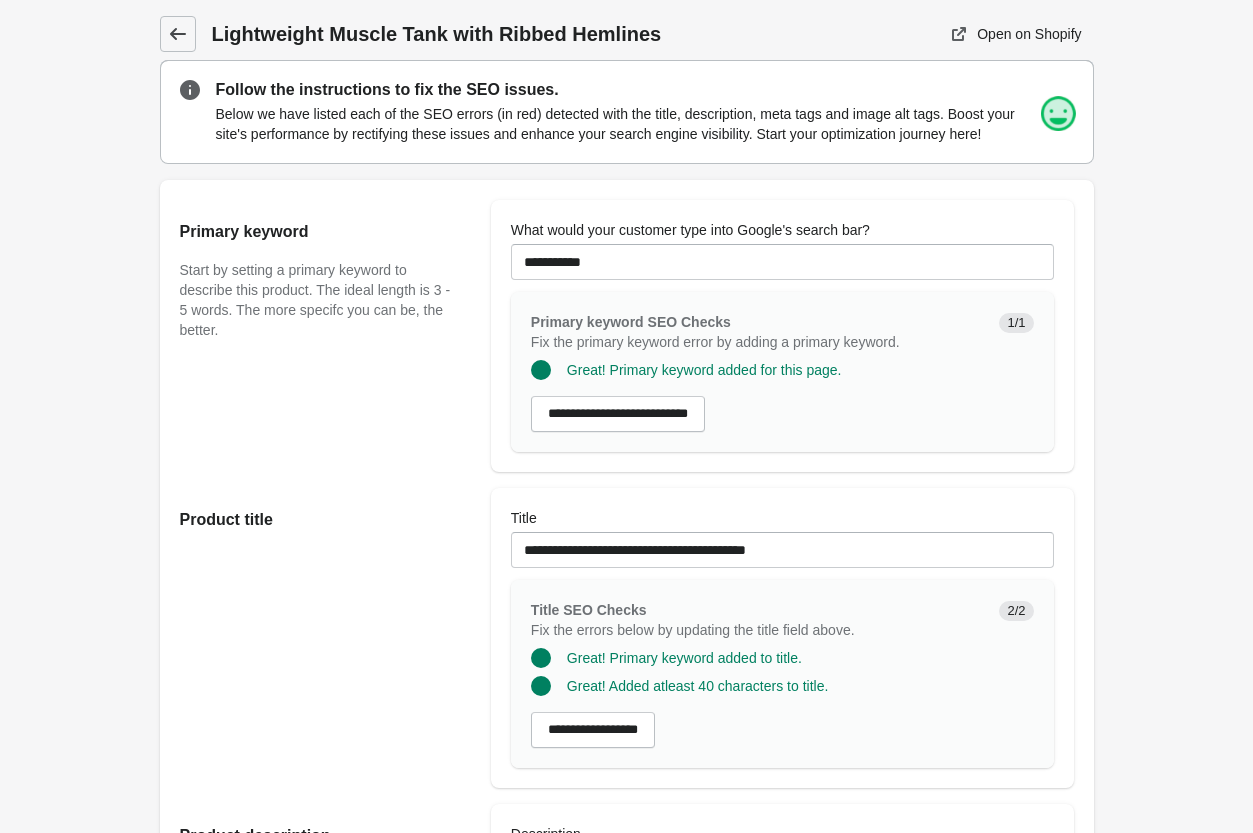 click 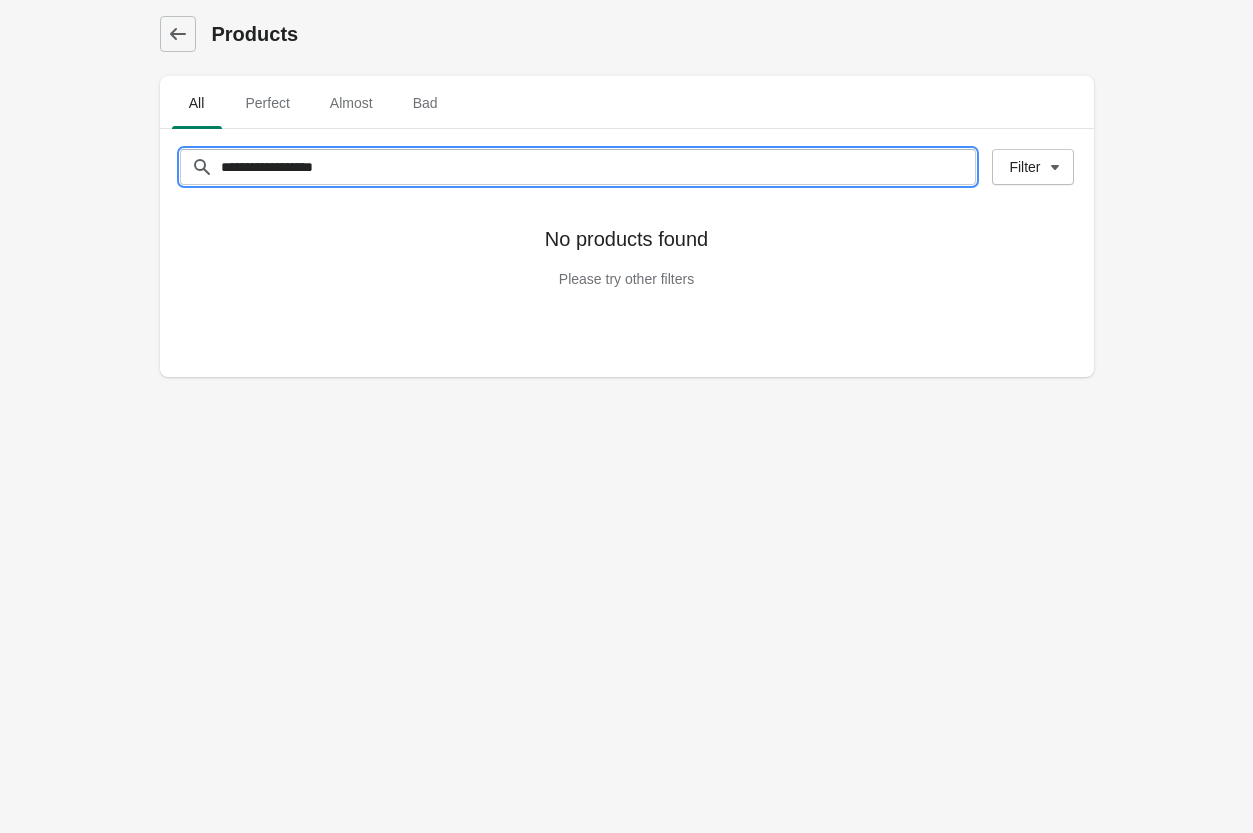 drag, startPoint x: 348, startPoint y: 166, endPoint x: -273, endPoint y: 91, distance: 625.5126 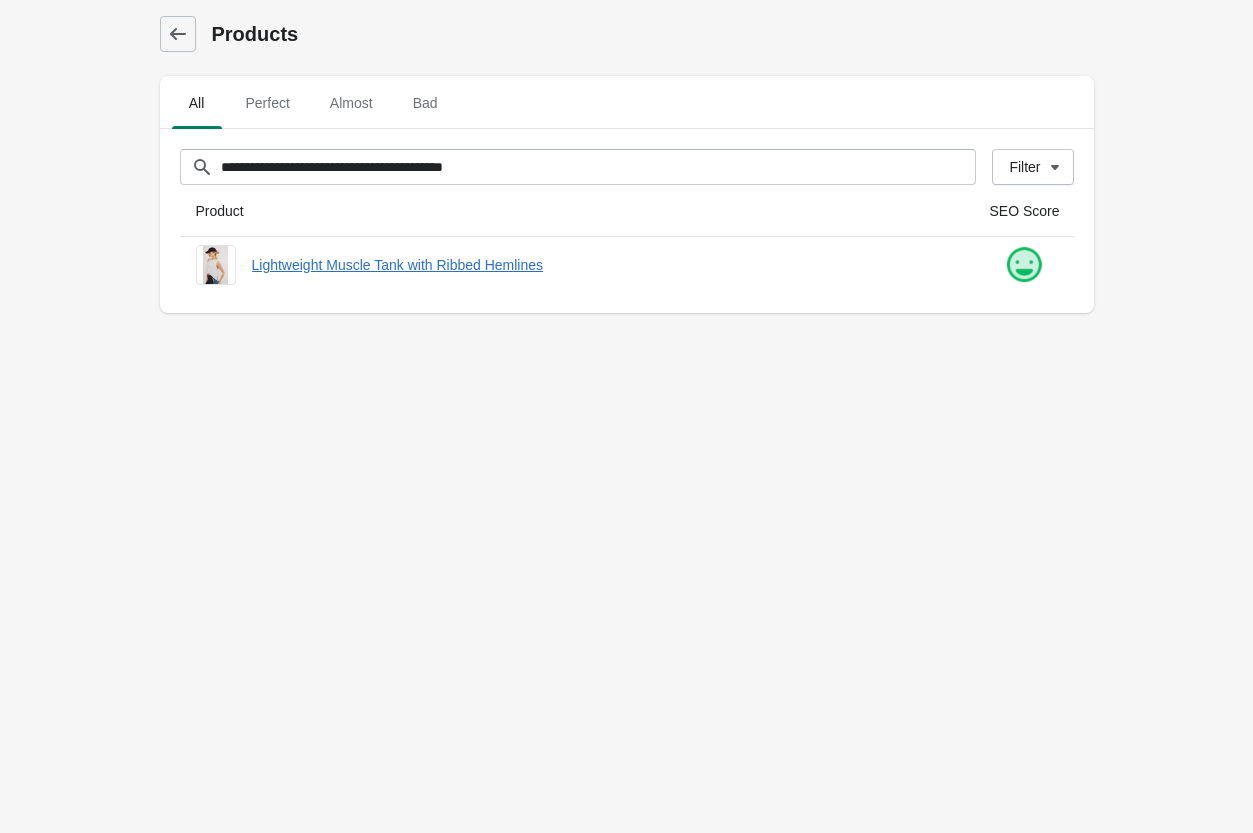 click on "**********" at bounding box center [626, 416] 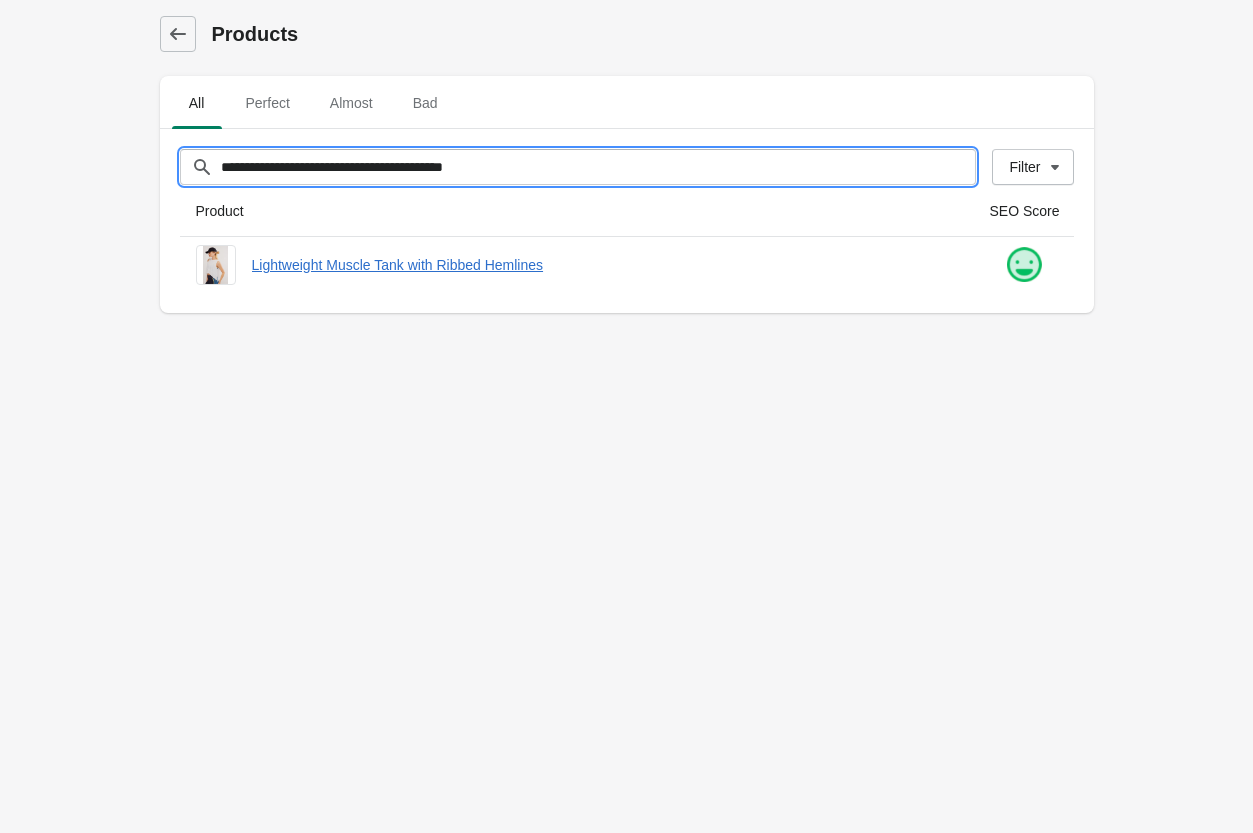 drag, startPoint x: 527, startPoint y: 170, endPoint x: 67, endPoint y: 142, distance: 460.85138 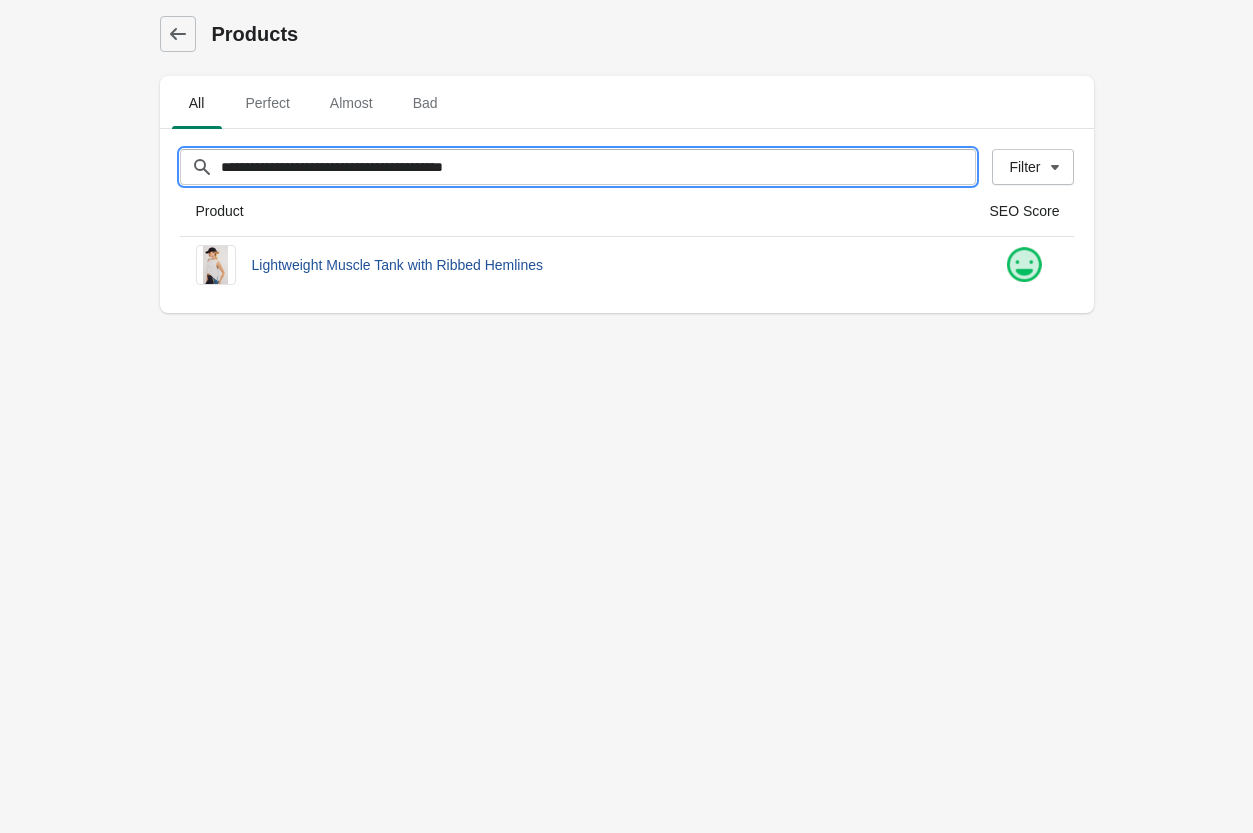 paste on "**********" 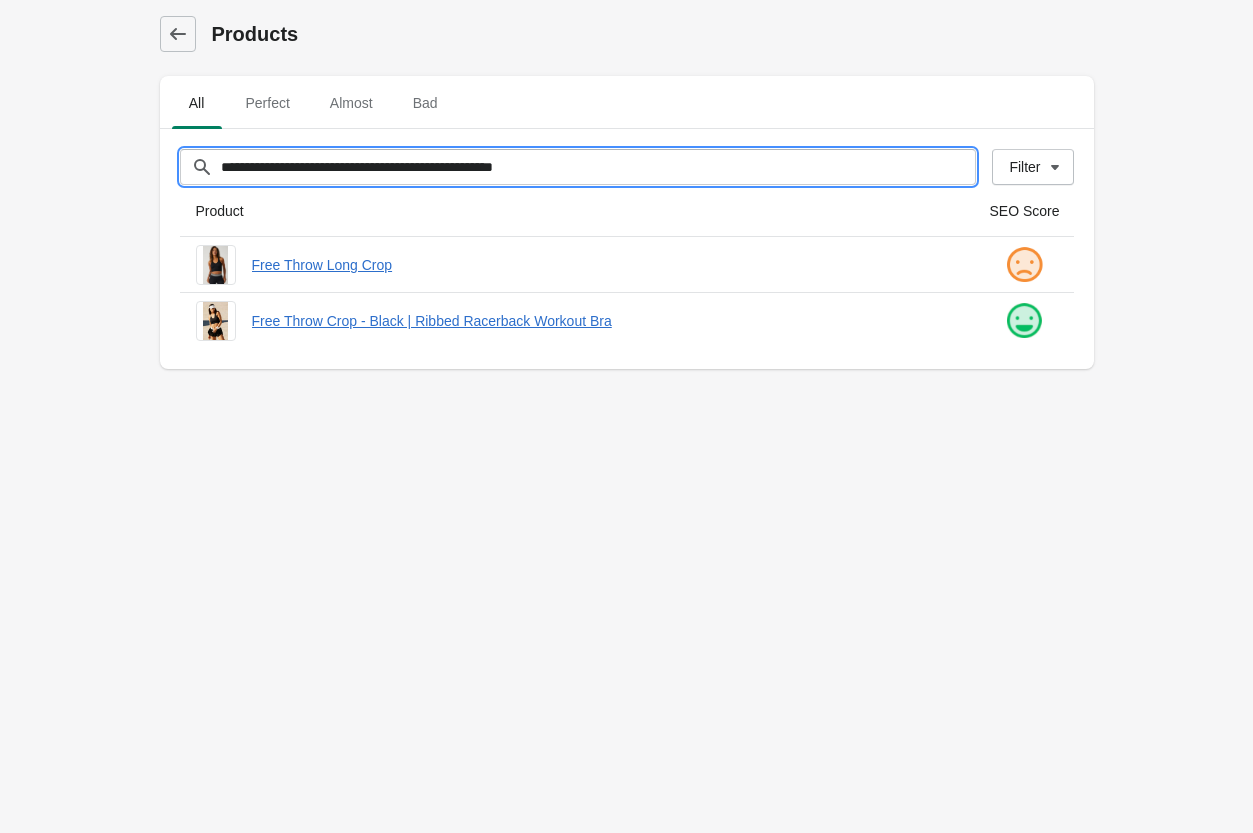 drag, startPoint x: 611, startPoint y: 160, endPoint x: 23, endPoint y: 120, distance: 589.35895 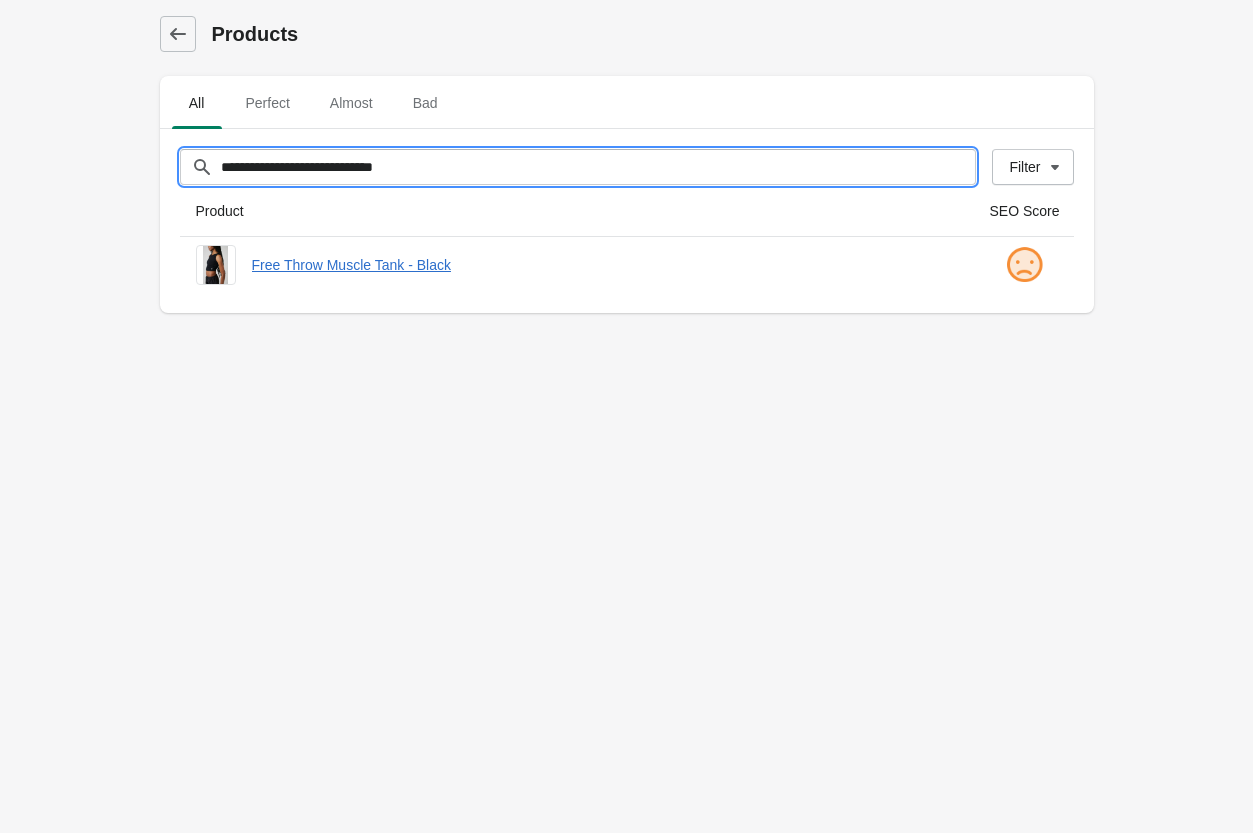 drag, startPoint x: 455, startPoint y: 160, endPoint x: -205, endPoint y: 150, distance: 660.07574 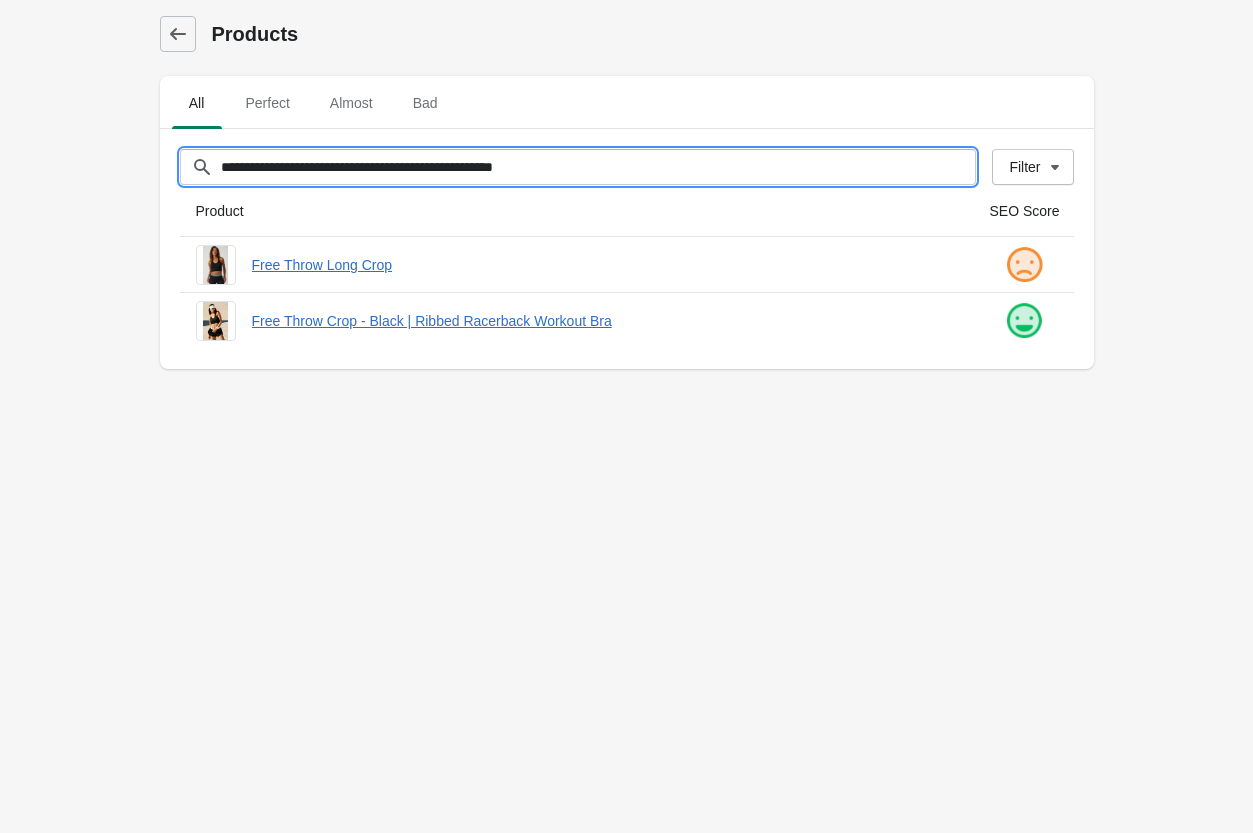 type on "**********" 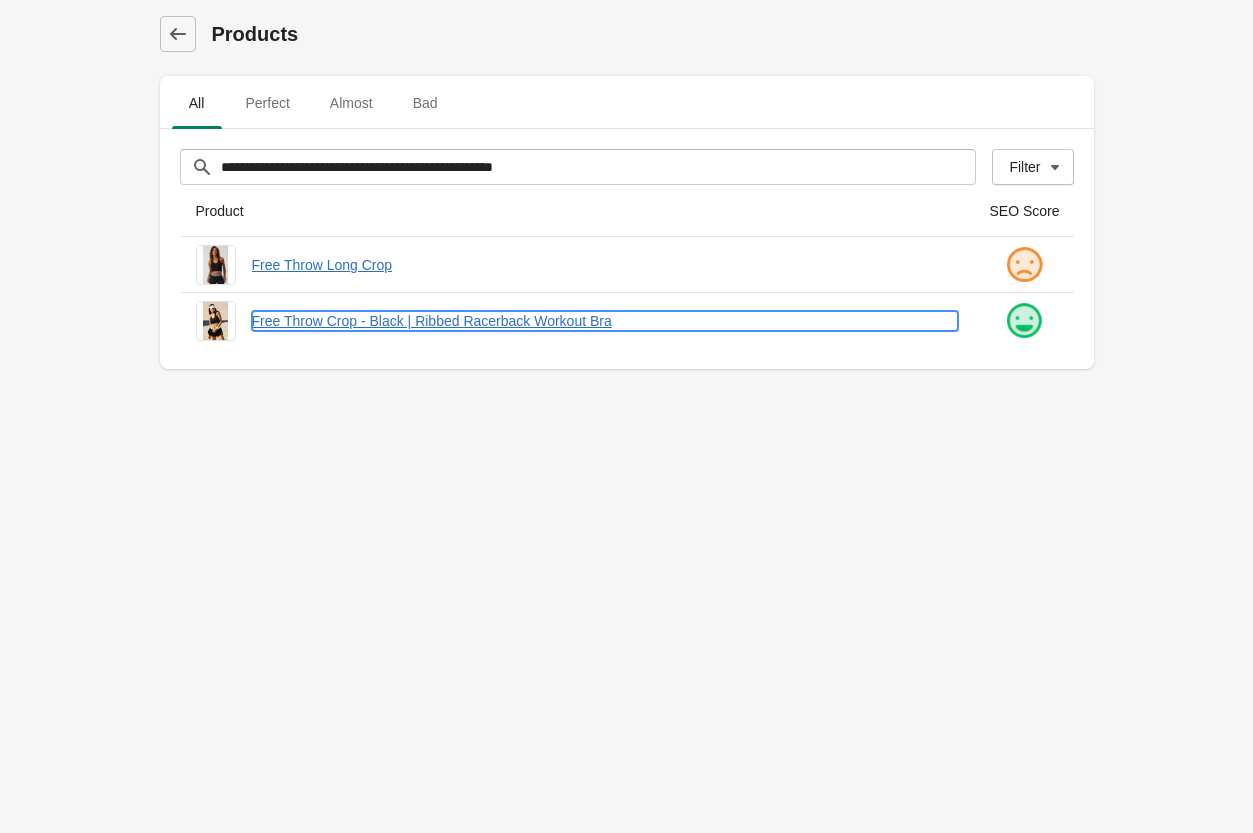 click on "Free Throw Crop - Black | Ribbed Racerback Workout Bra" at bounding box center [605, 321] 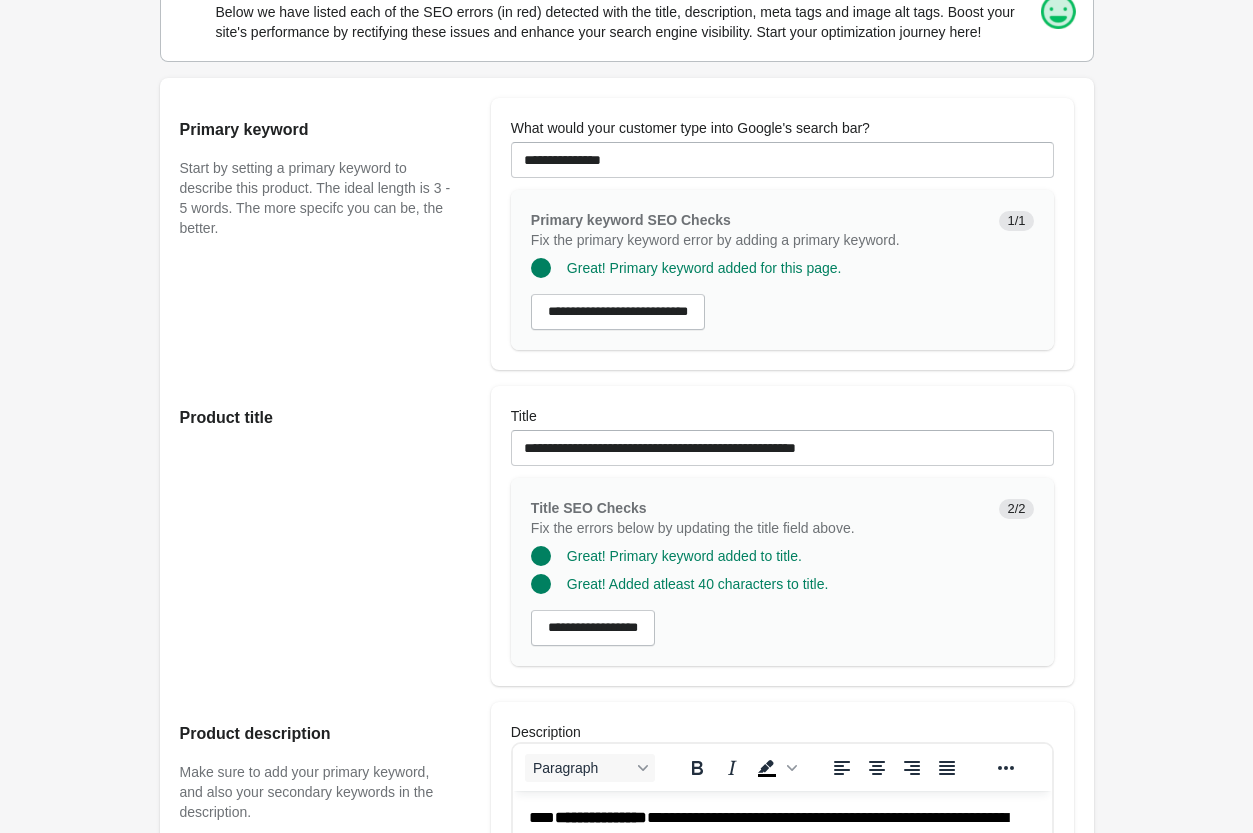 scroll, scrollTop: 0, scrollLeft: 0, axis: both 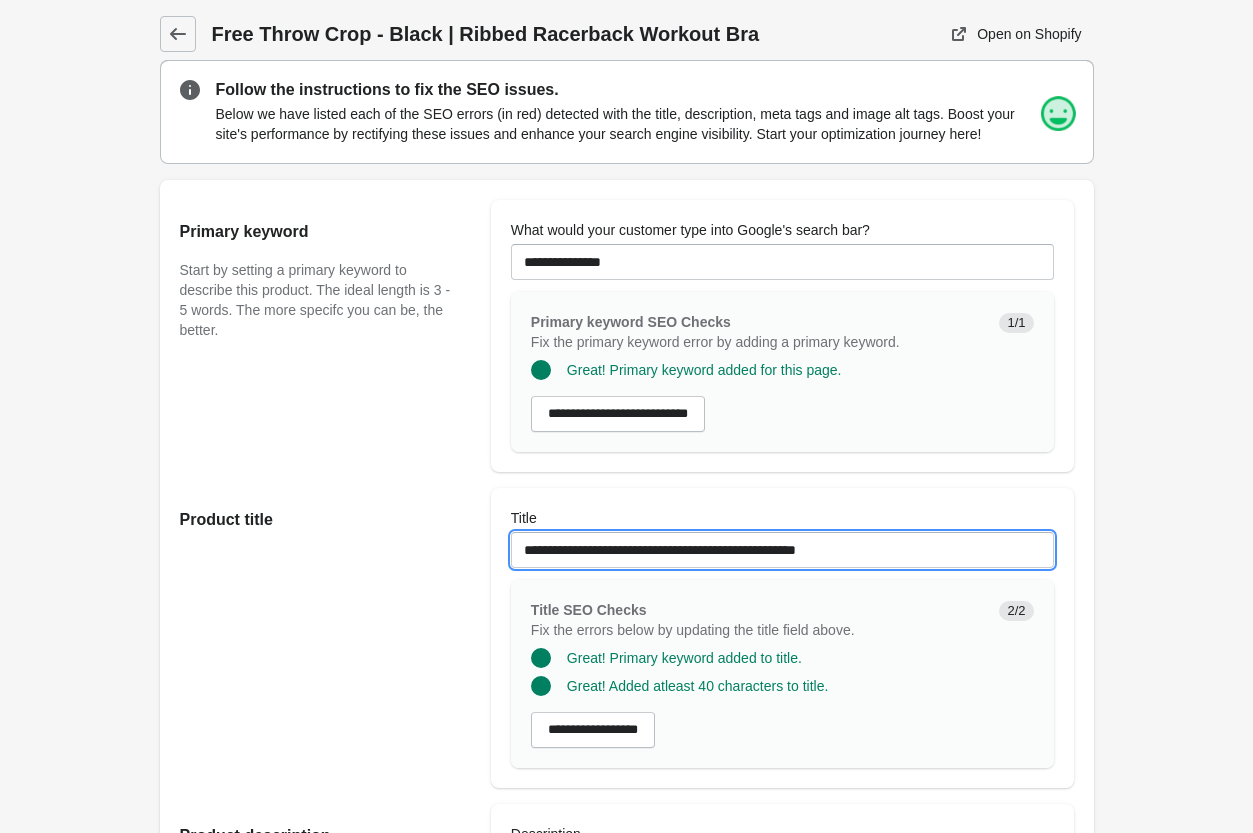 click on "**********" at bounding box center [782, 550] 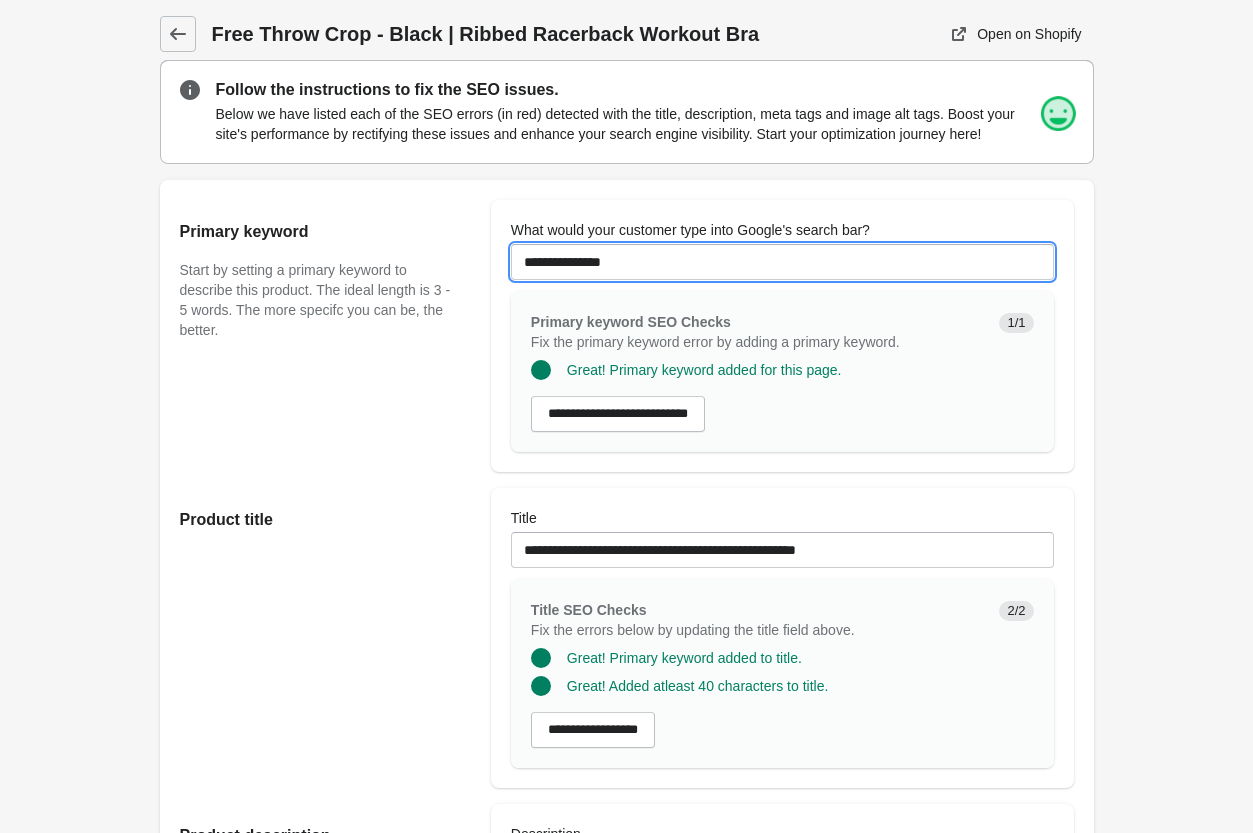 drag, startPoint x: 638, startPoint y: 256, endPoint x: 175, endPoint y: 214, distance: 464.90106 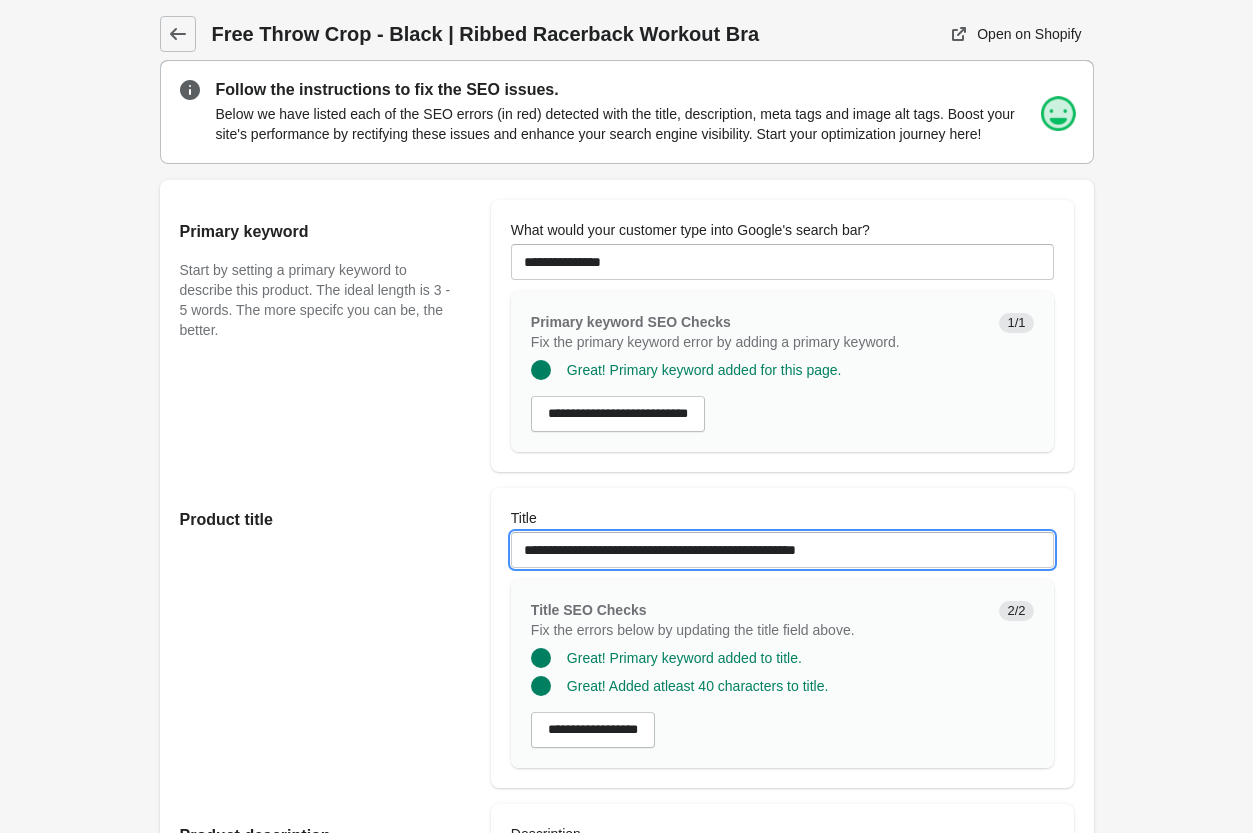 click on "**********" at bounding box center (782, 550) 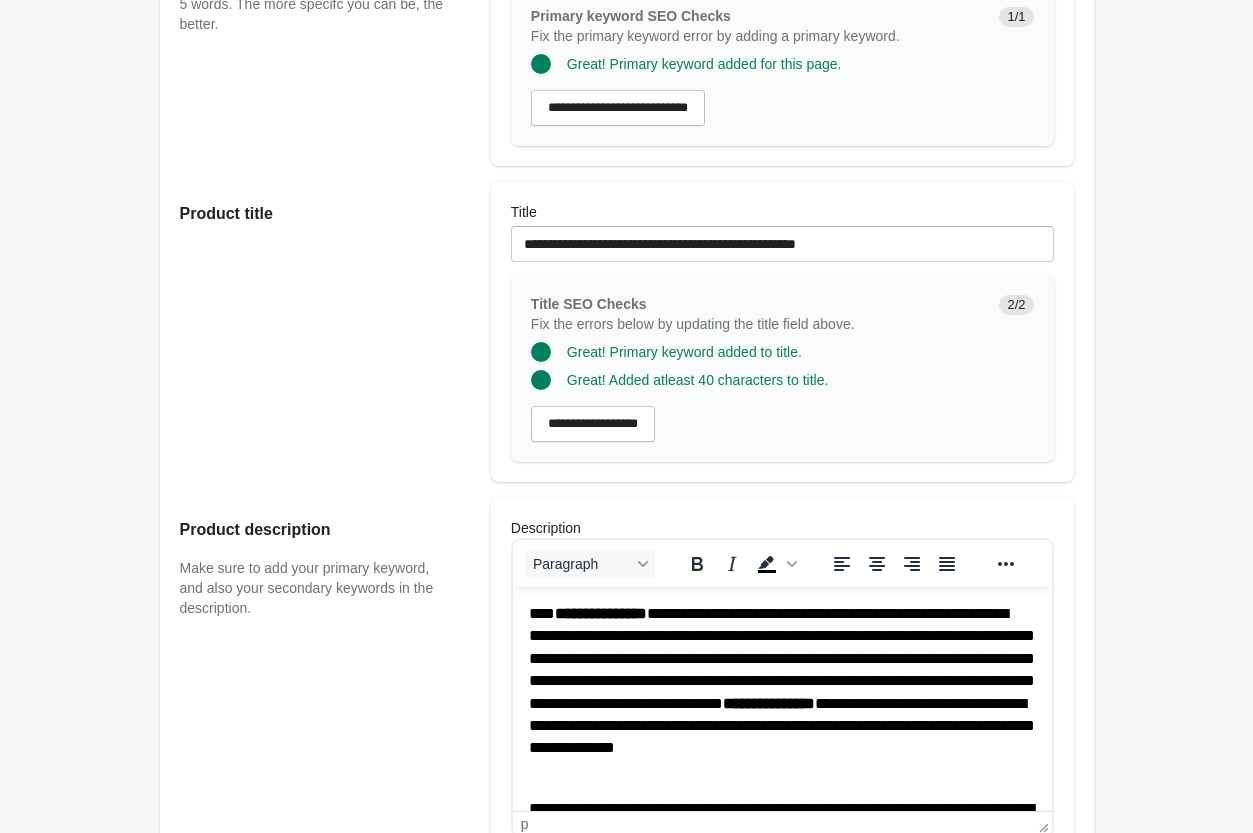 click on "**********" at bounding box center (781, 692) 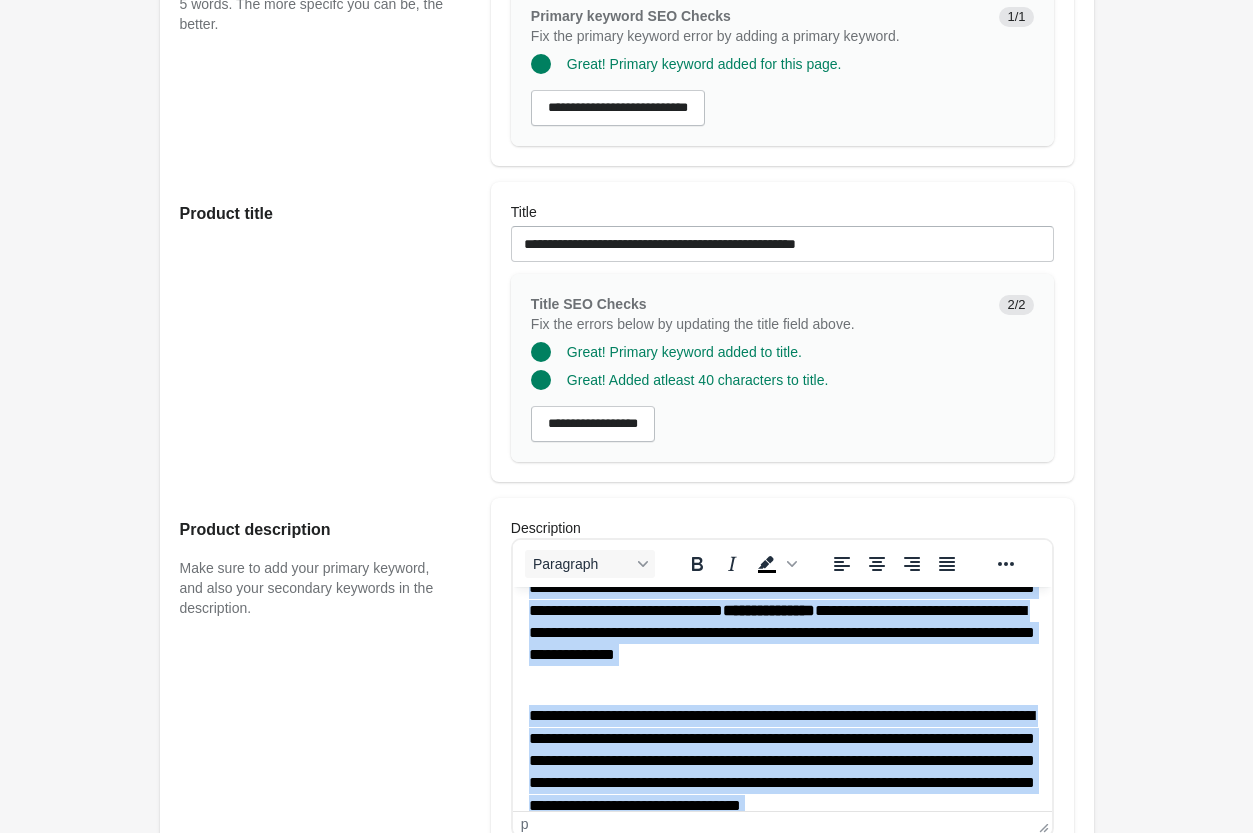 scroll, scrollTop: 306, scrollLeft: 0, axis: vertical 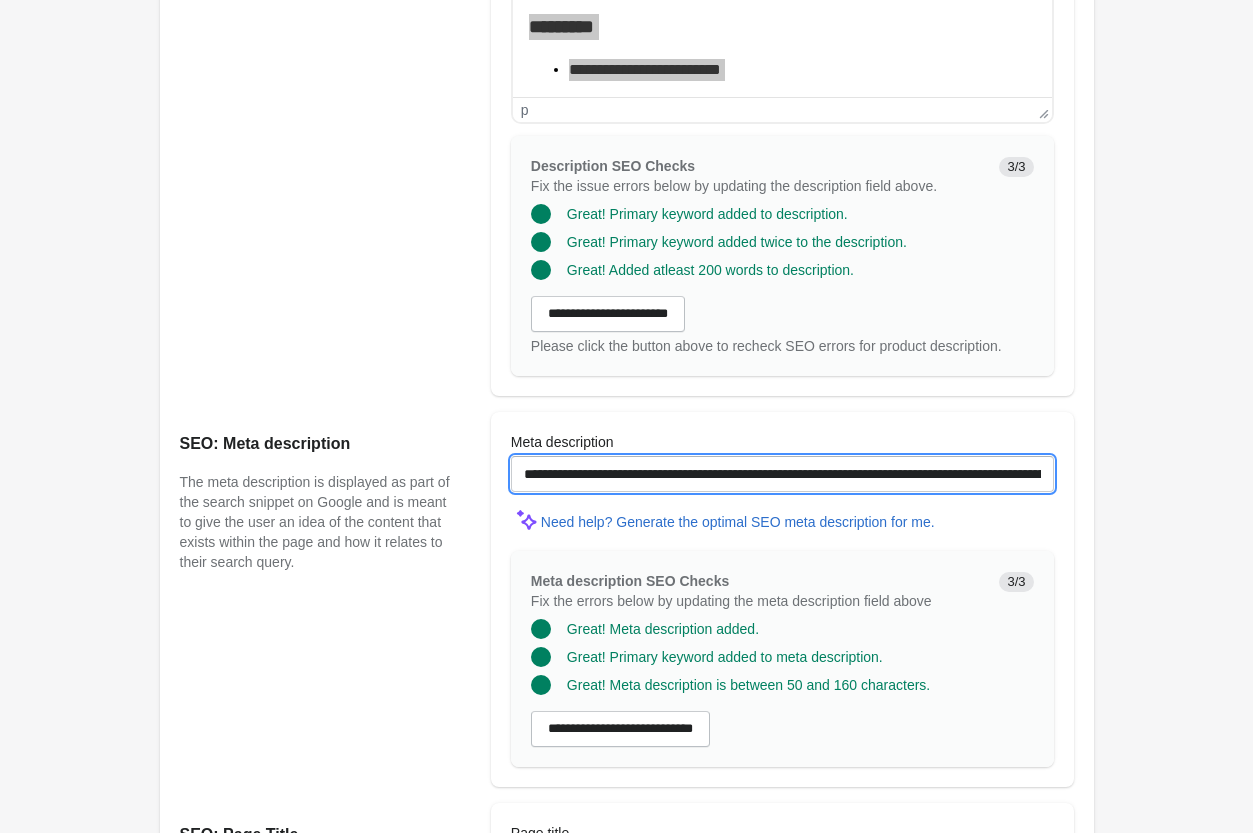 click on "**********" at bounding box center [782, 474] 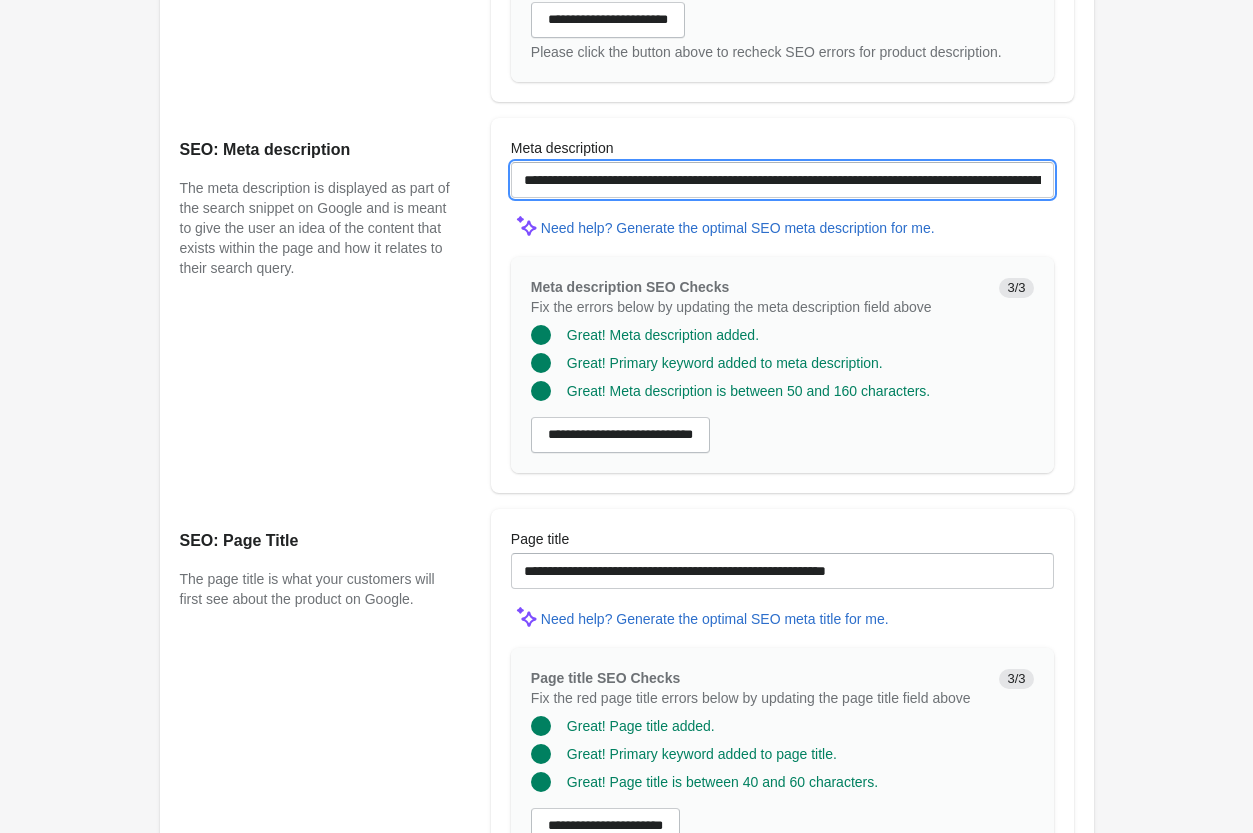 scroll, scrollTop: 1326, scrollLeft: 0, axis: vertical 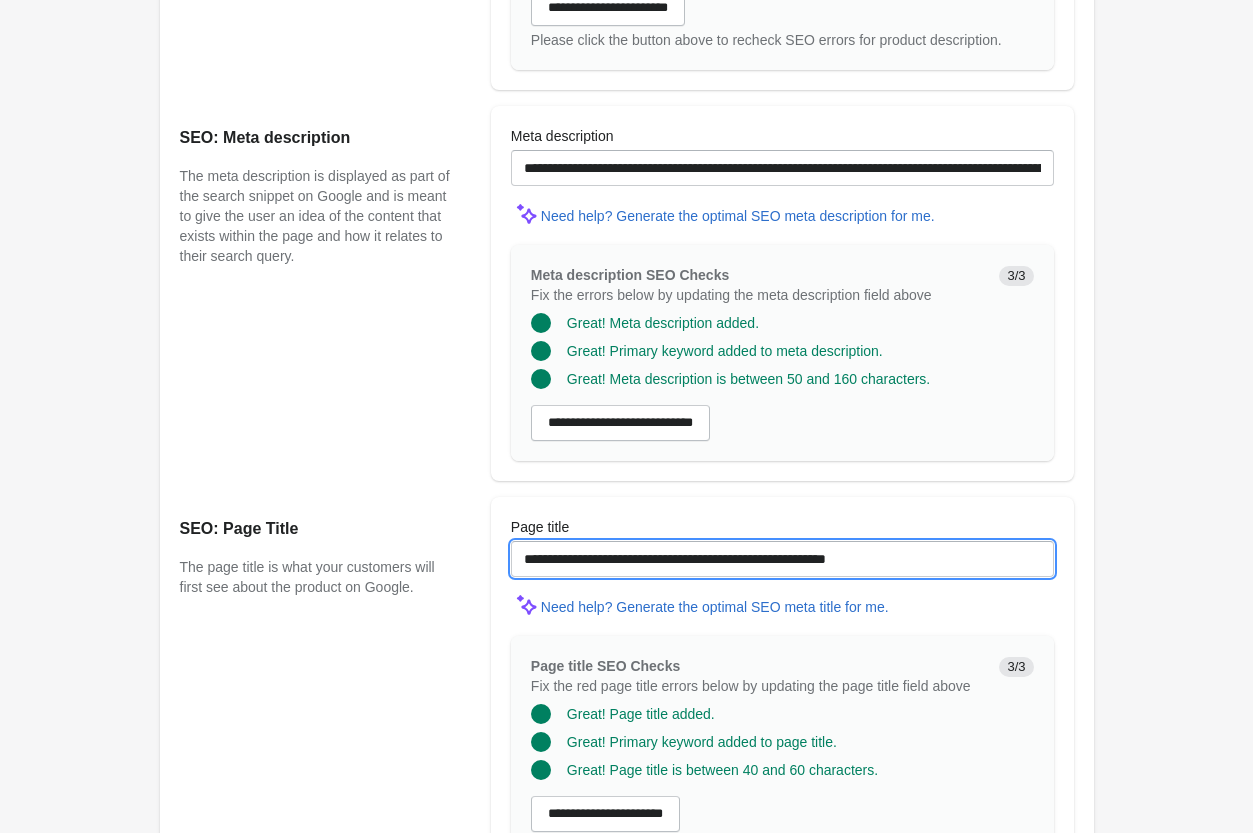 click on "**********" at bounding box center [782, 559] 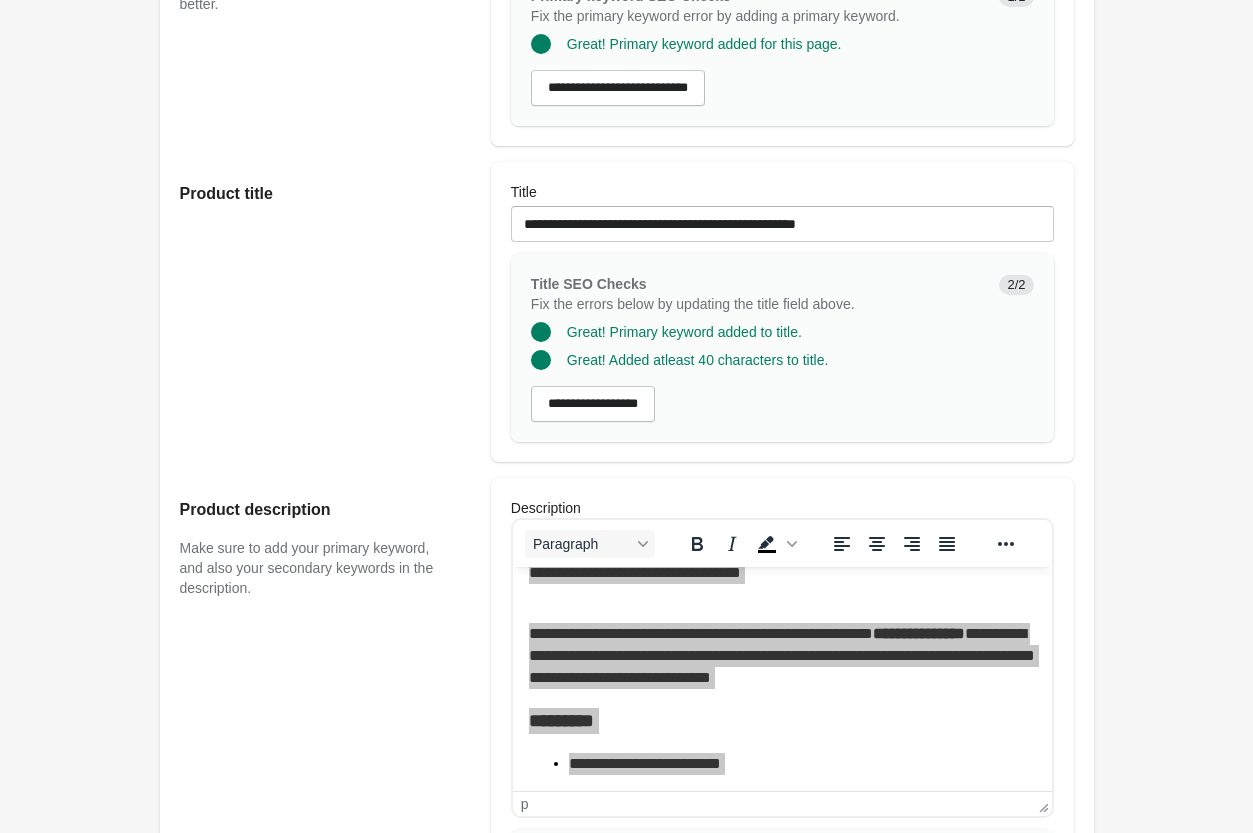 scroll, scrollTop: 0, scrollLeft: 0, axis: both 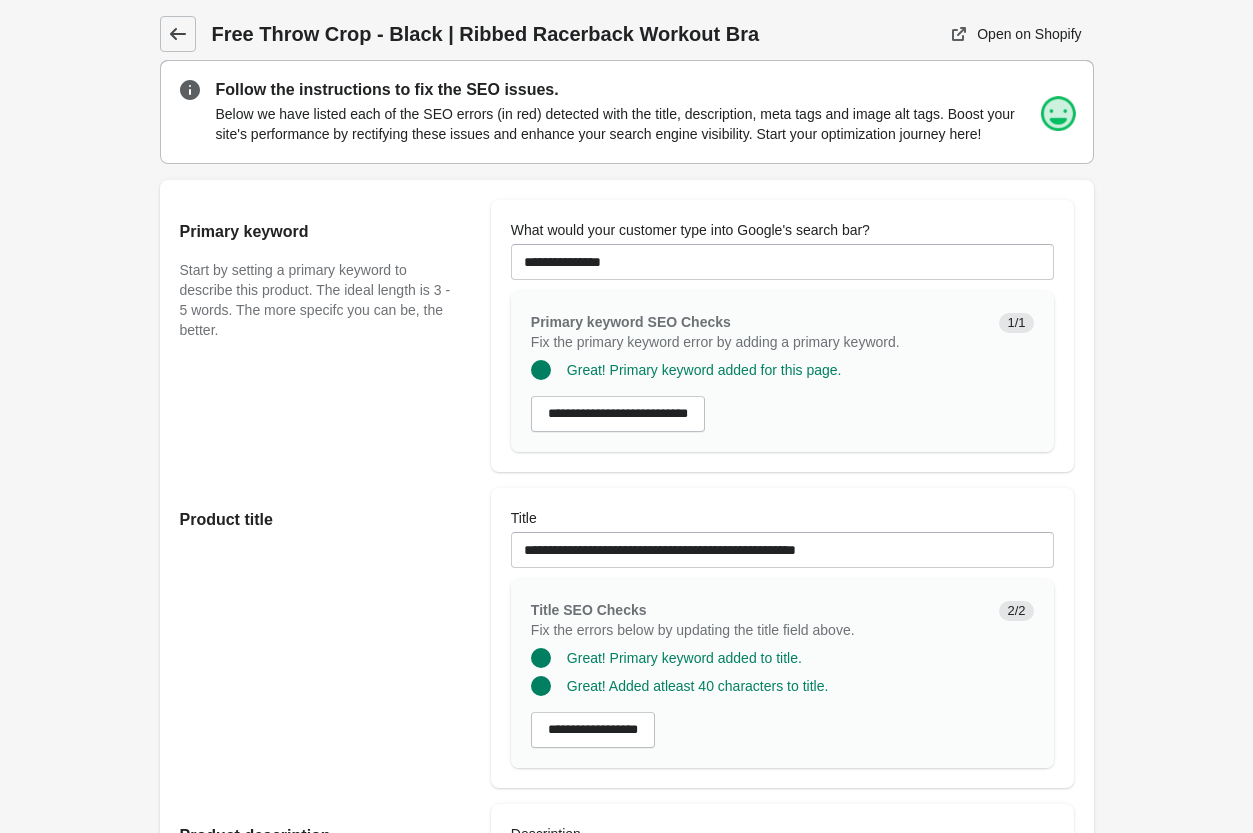 click 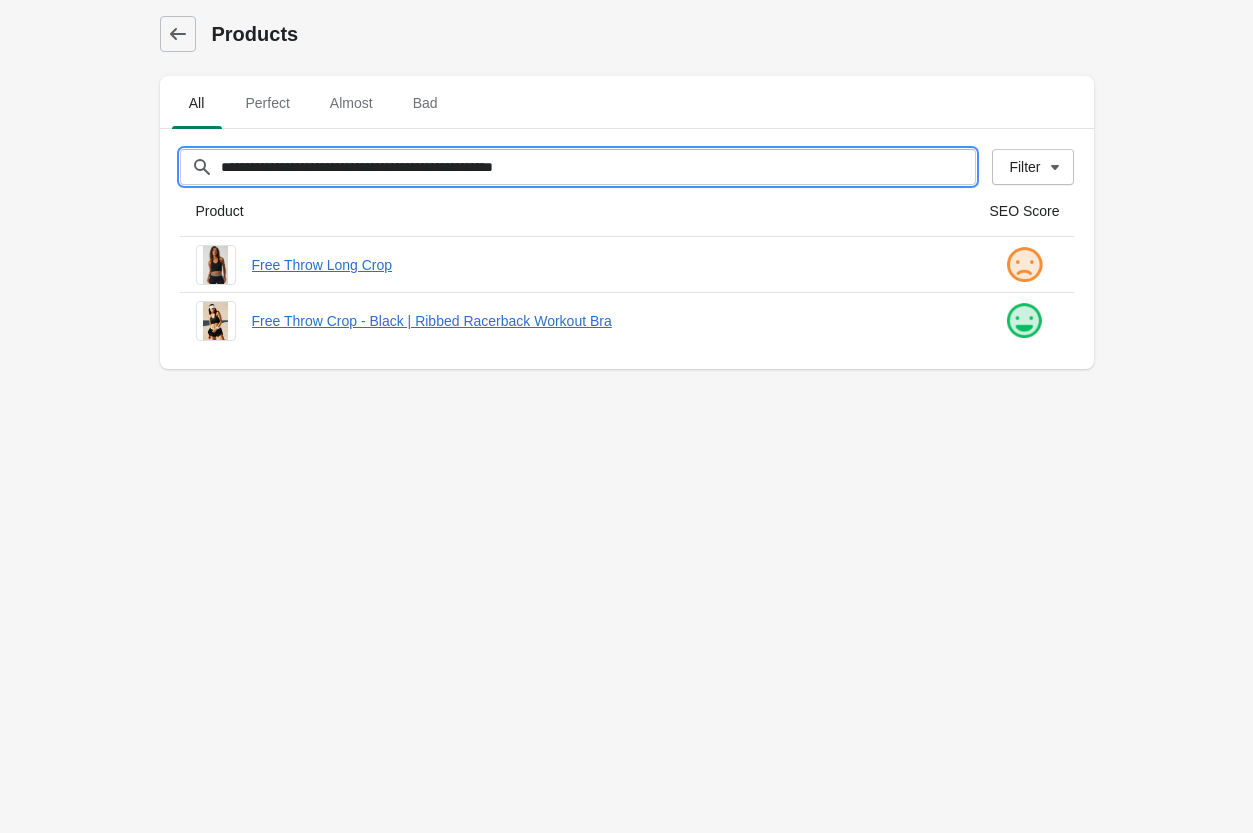 click on "**********" at bounding box center [598, 167] 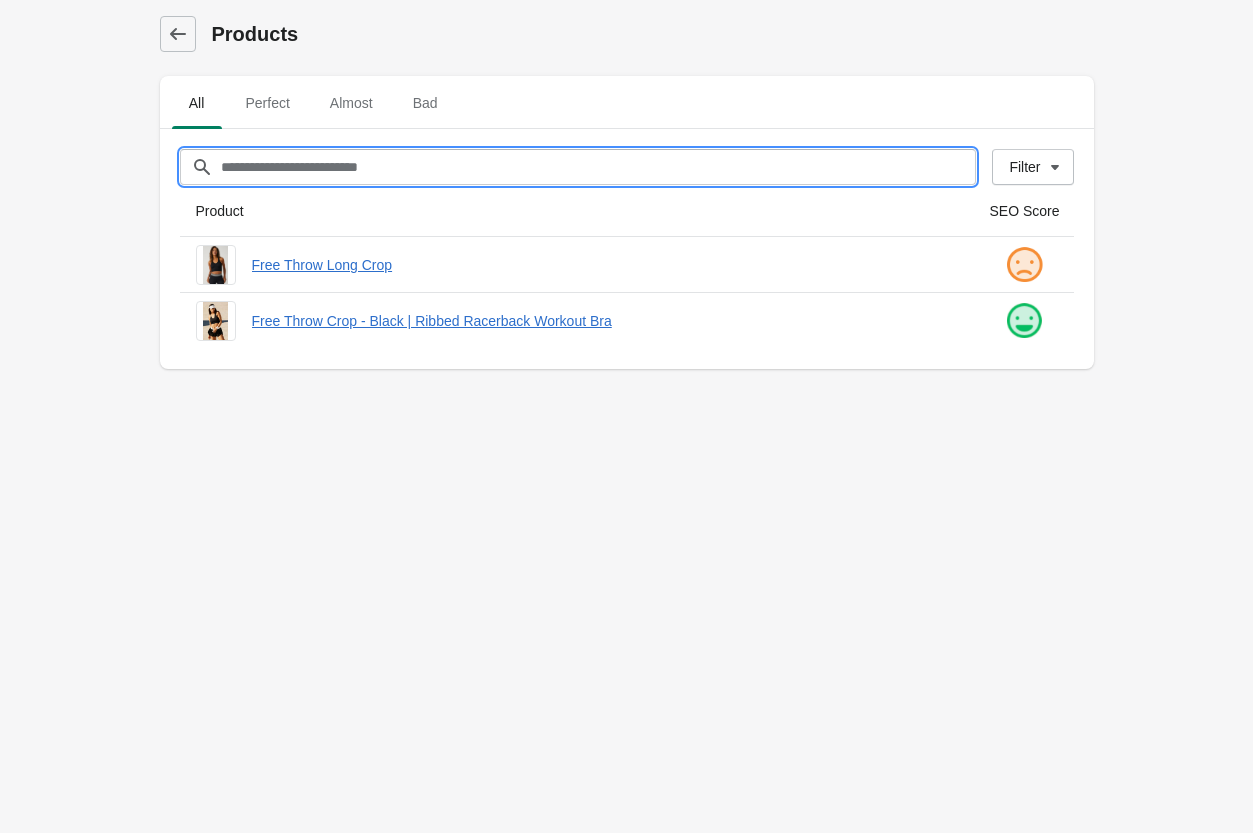 paste on "**********" 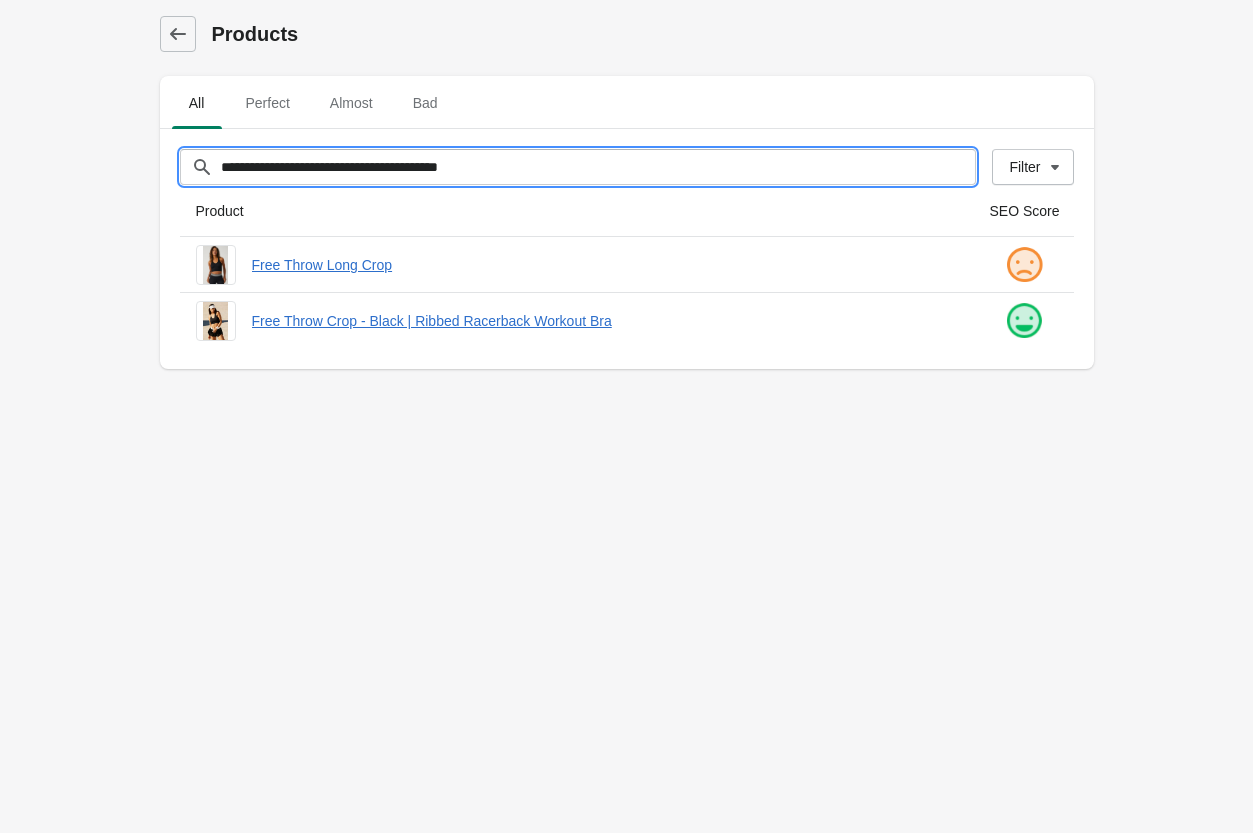 type on "**********" 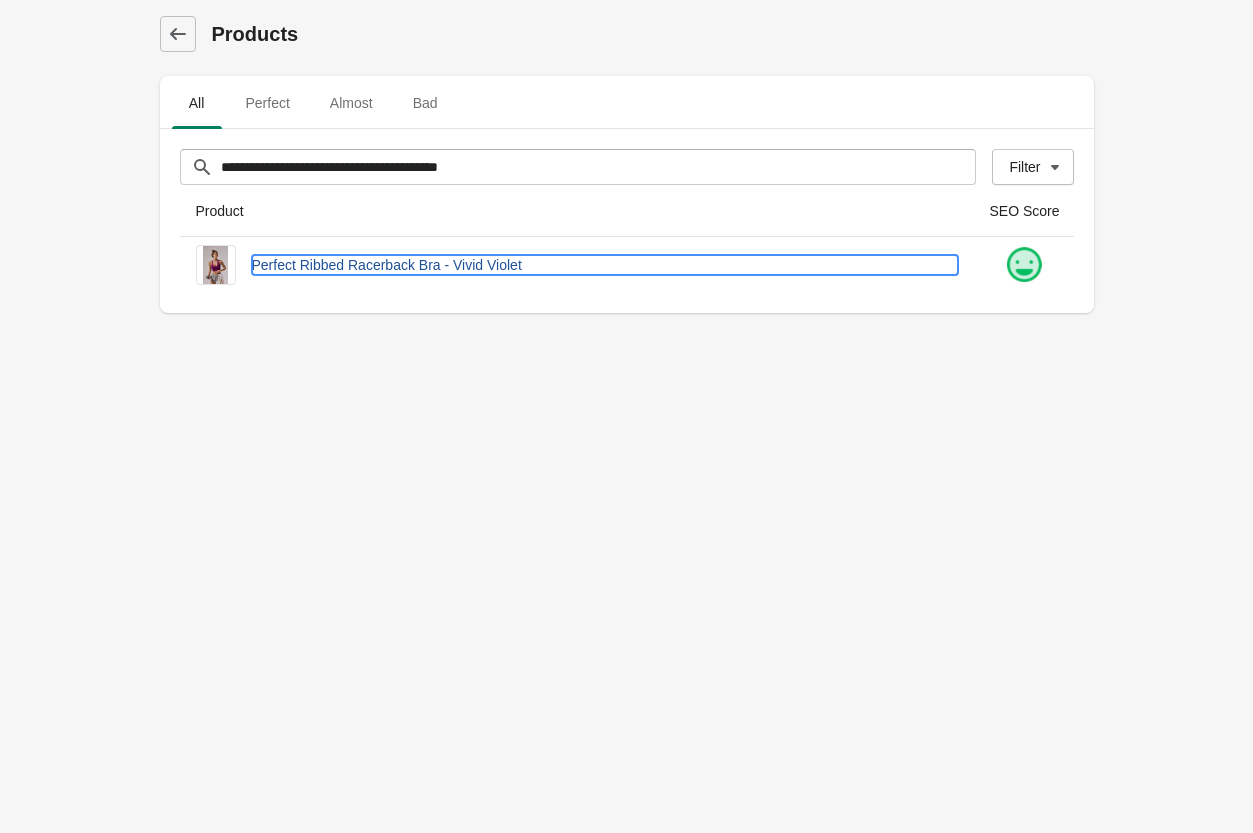 click on "Perfect Ribbed Racerback Bra - Vivid Violet" at bounding box center [605, 265] 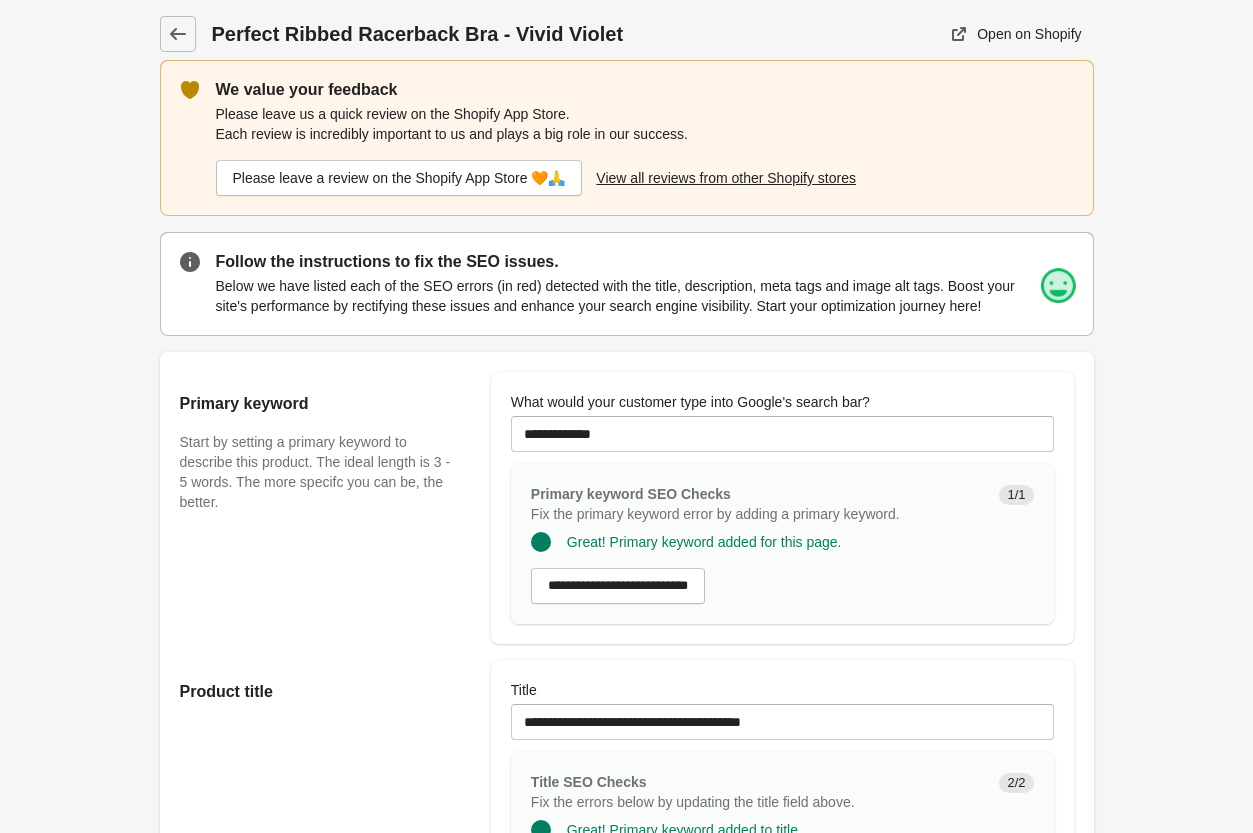 scroll, scrollTop: 0, scrollLeft: 0, axis: both 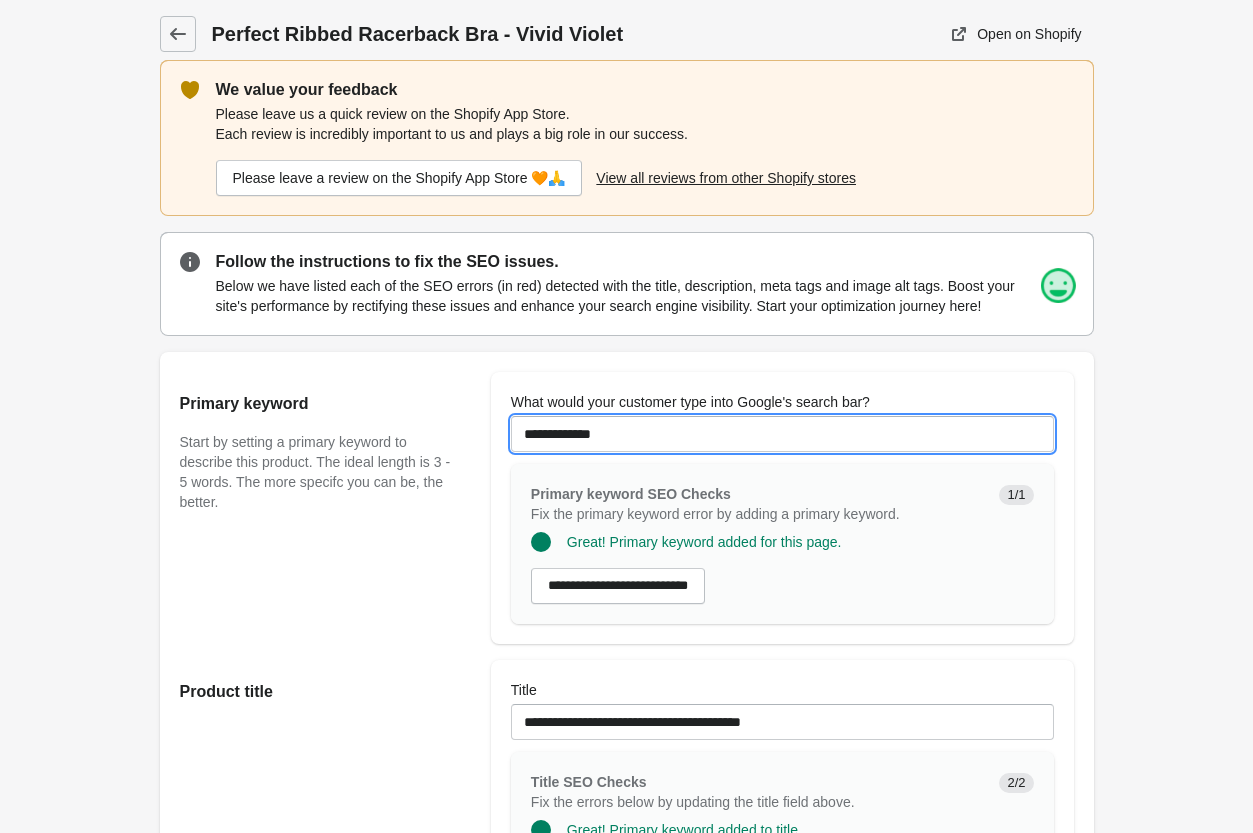 drag, startPoint x: 657, startPoint y: 434, endPoint x: 346, endPoint y: 433, distance: 311.00162 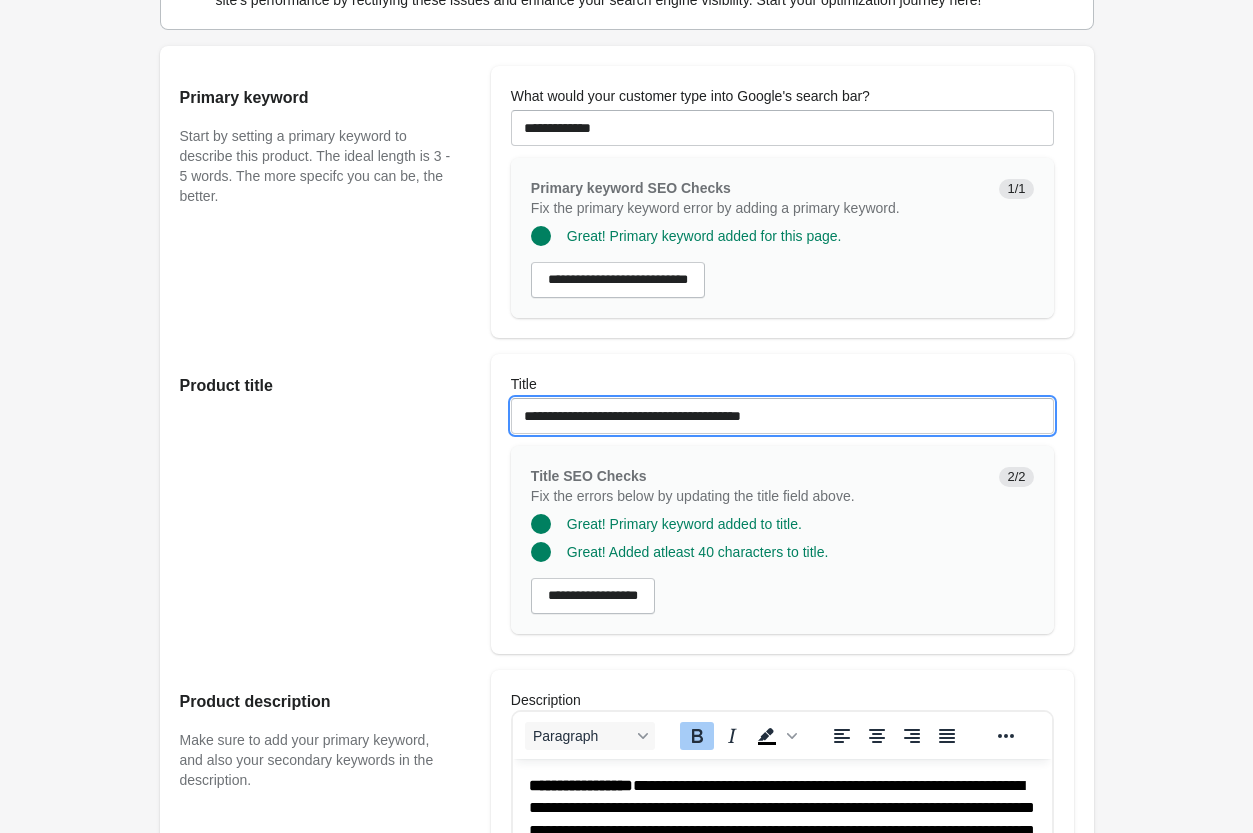 click on "**********" at bounding box center [782, 416] 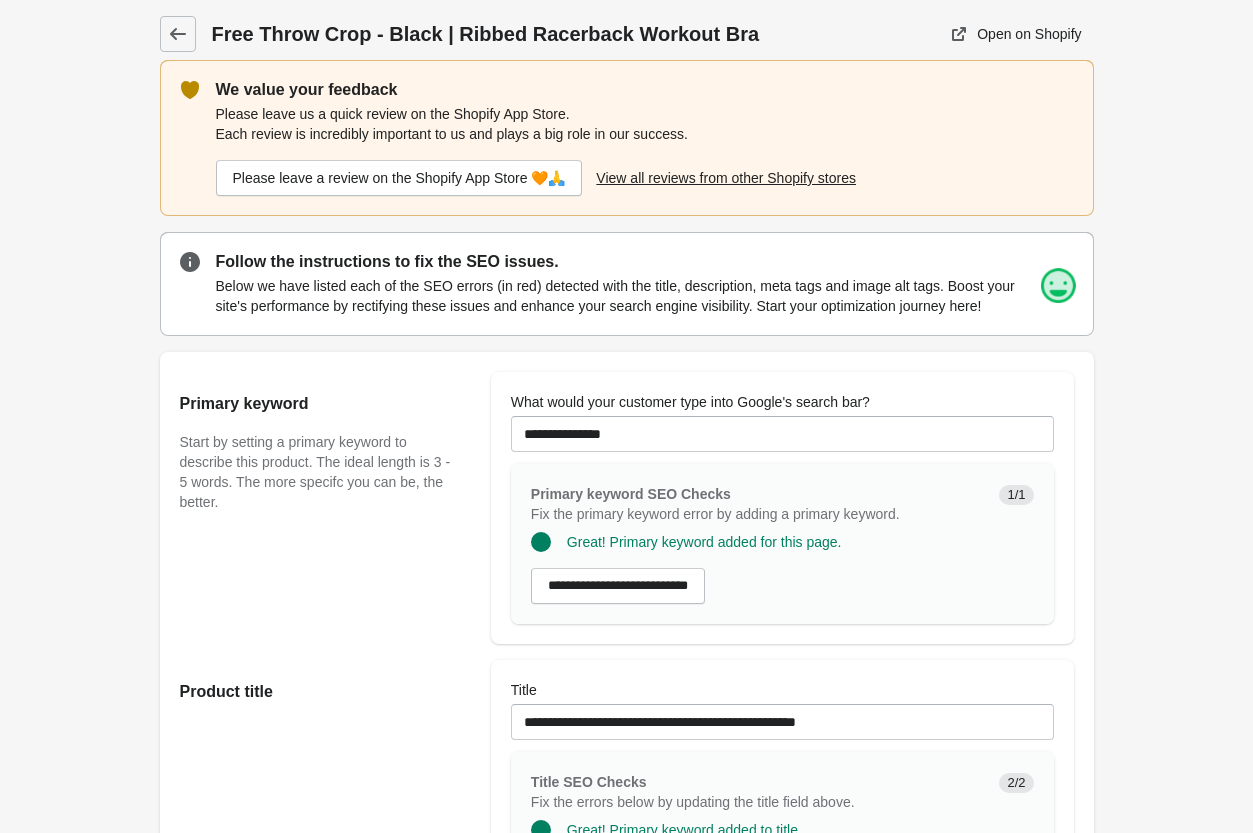 scroll, scrollTop: 0, scrollLeft: 0, axis: both 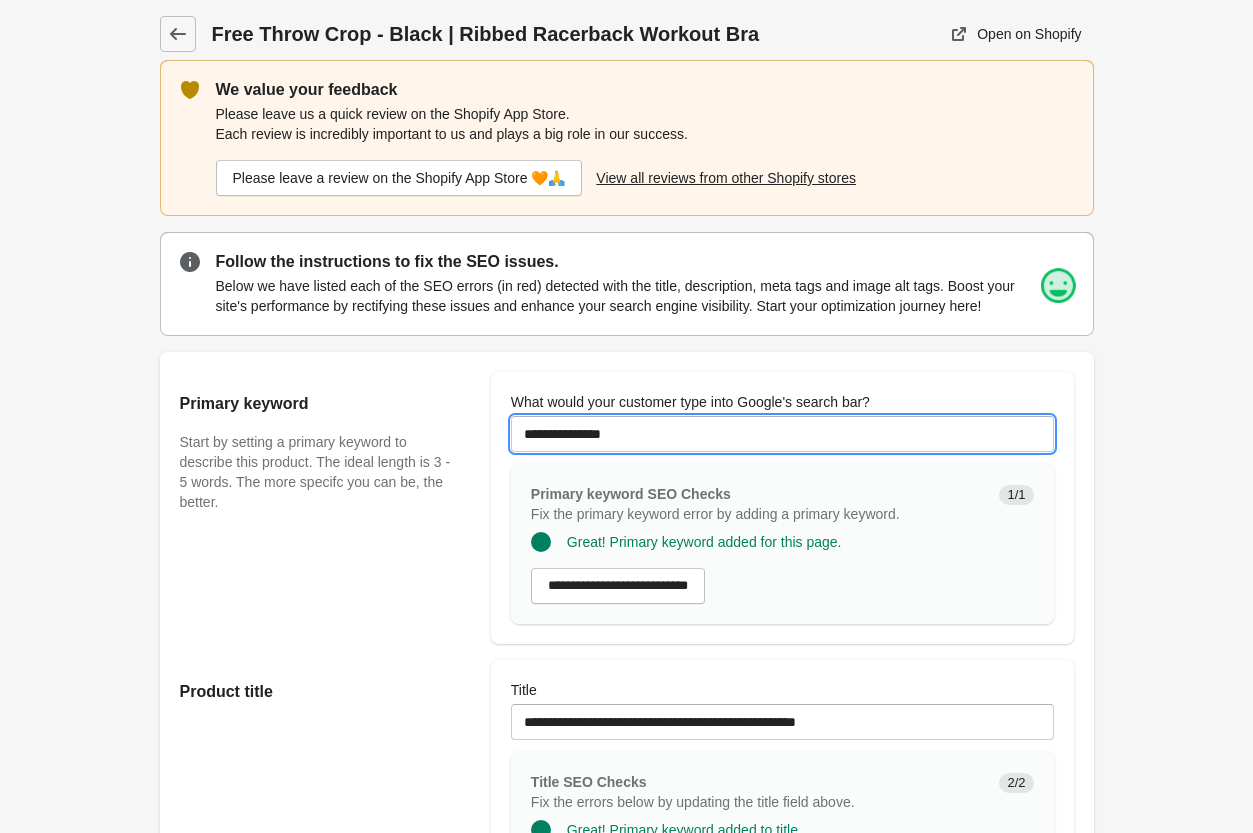 drag, startPoint x: 667, startPoint y: 449, endPoint x: 388, endPoint y: 424, distance: 280.11783 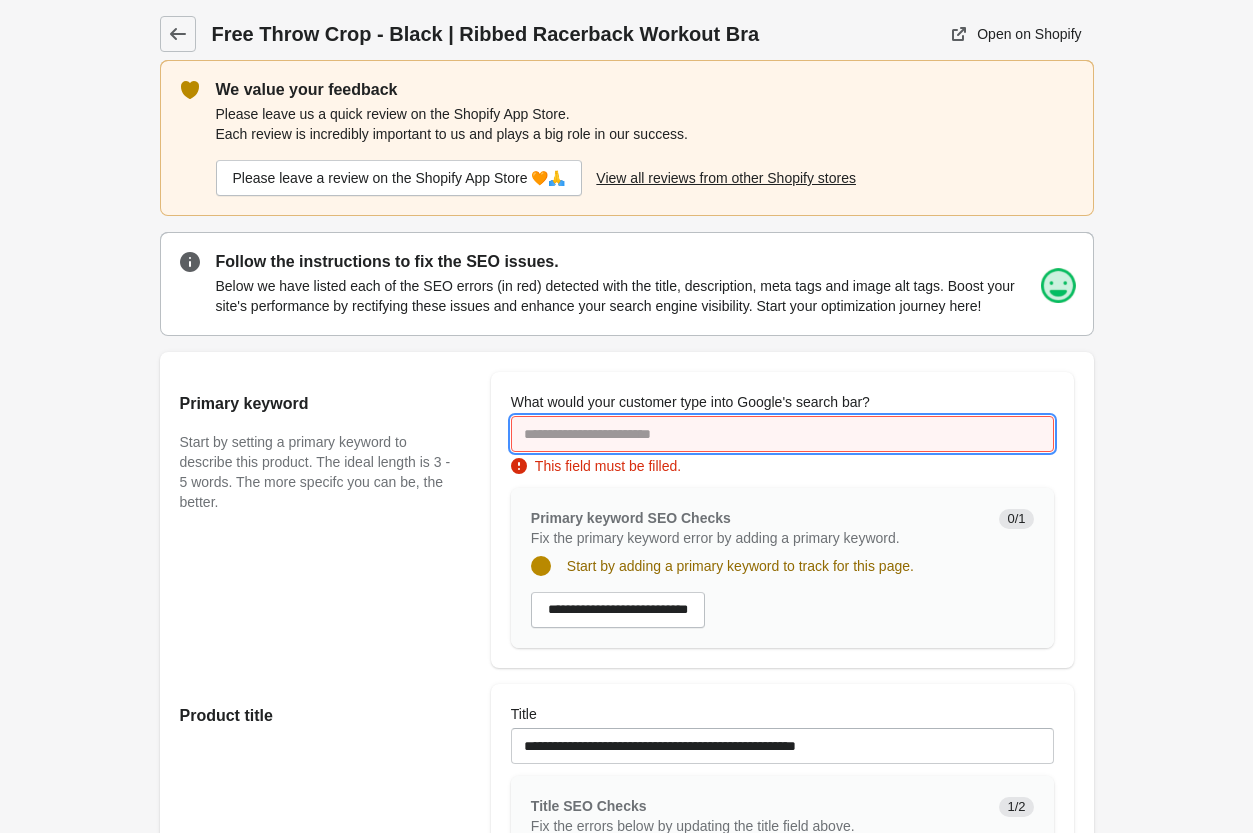 drag, startPoint x: 671, startPoint y: 449, endPoint x: 669, endPoint y: 414, distance: 35.057095 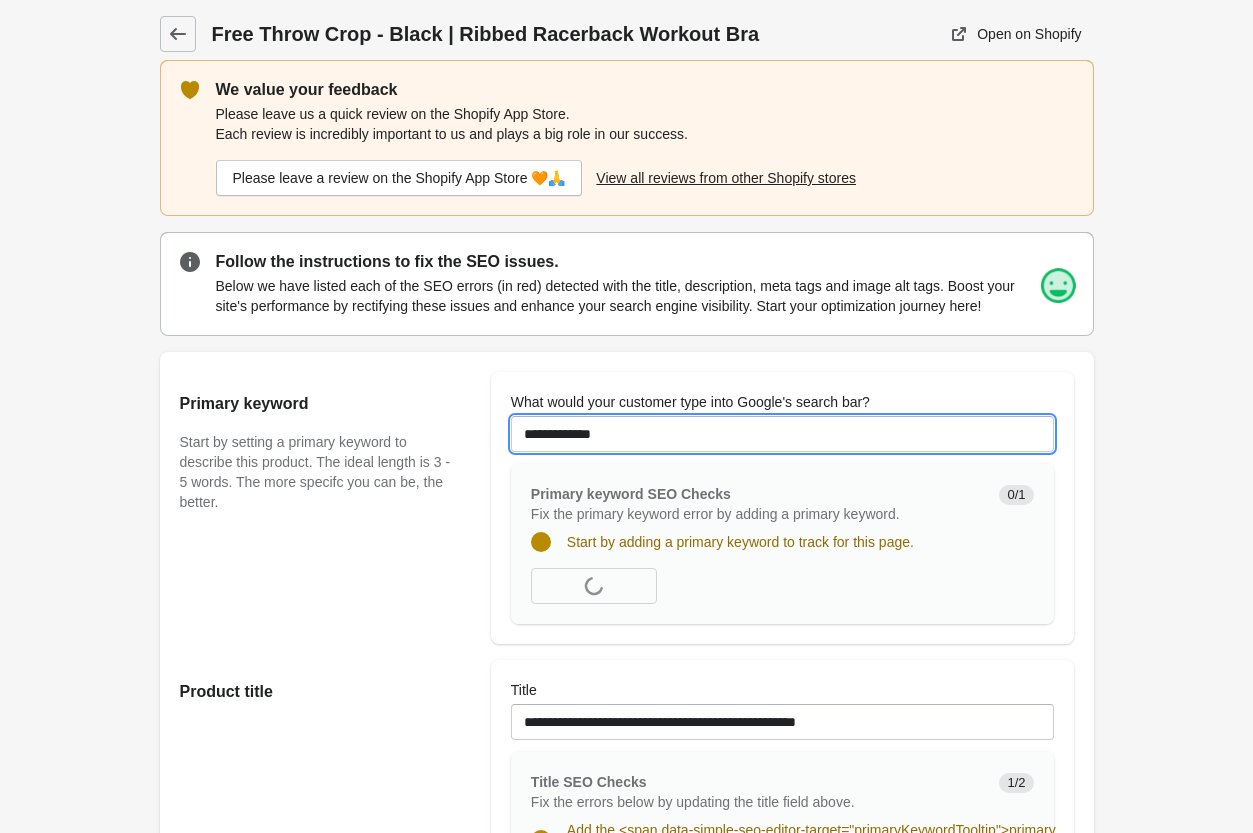 type on "**********" 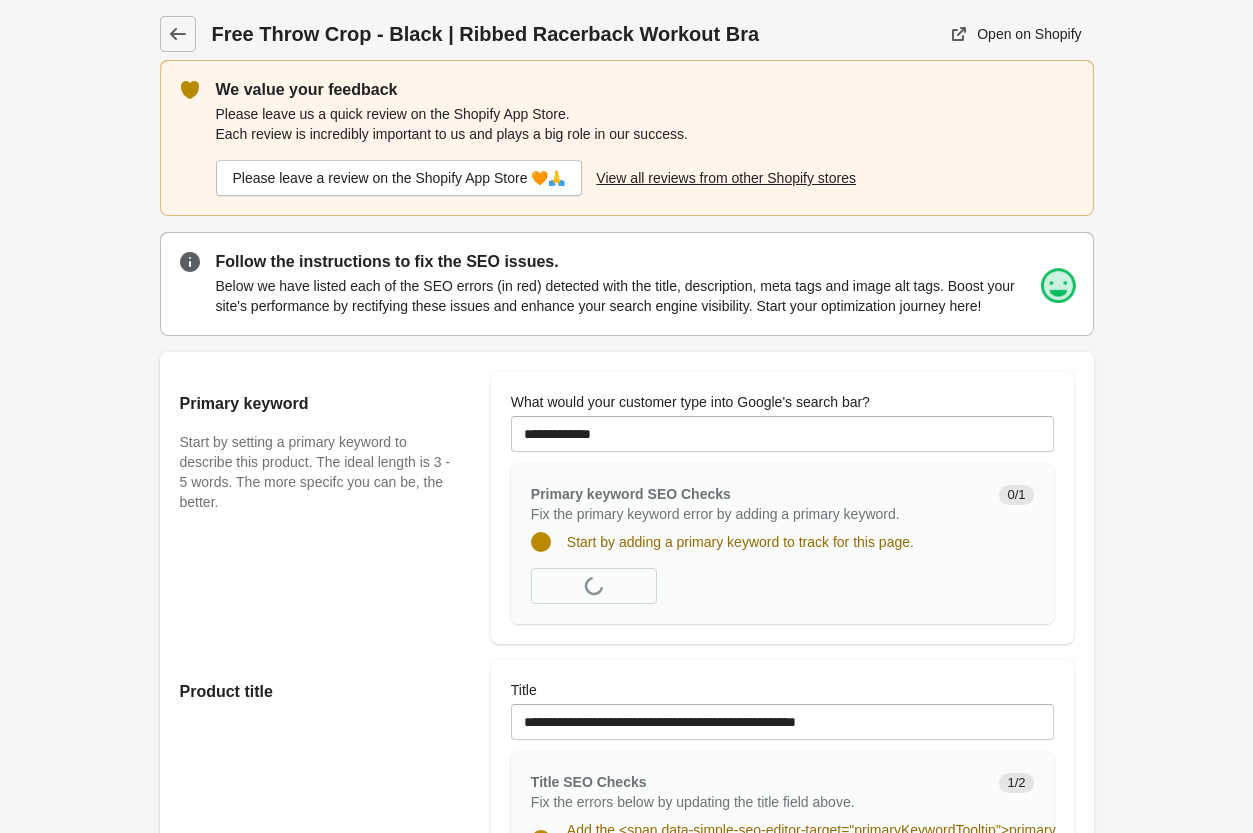 click on "Primary keyword
Start by setting a primary keyword to describe this product. The ideal length is 3 - 5 words. The more specifc you can be, the better." at bounding box center [325, 508] 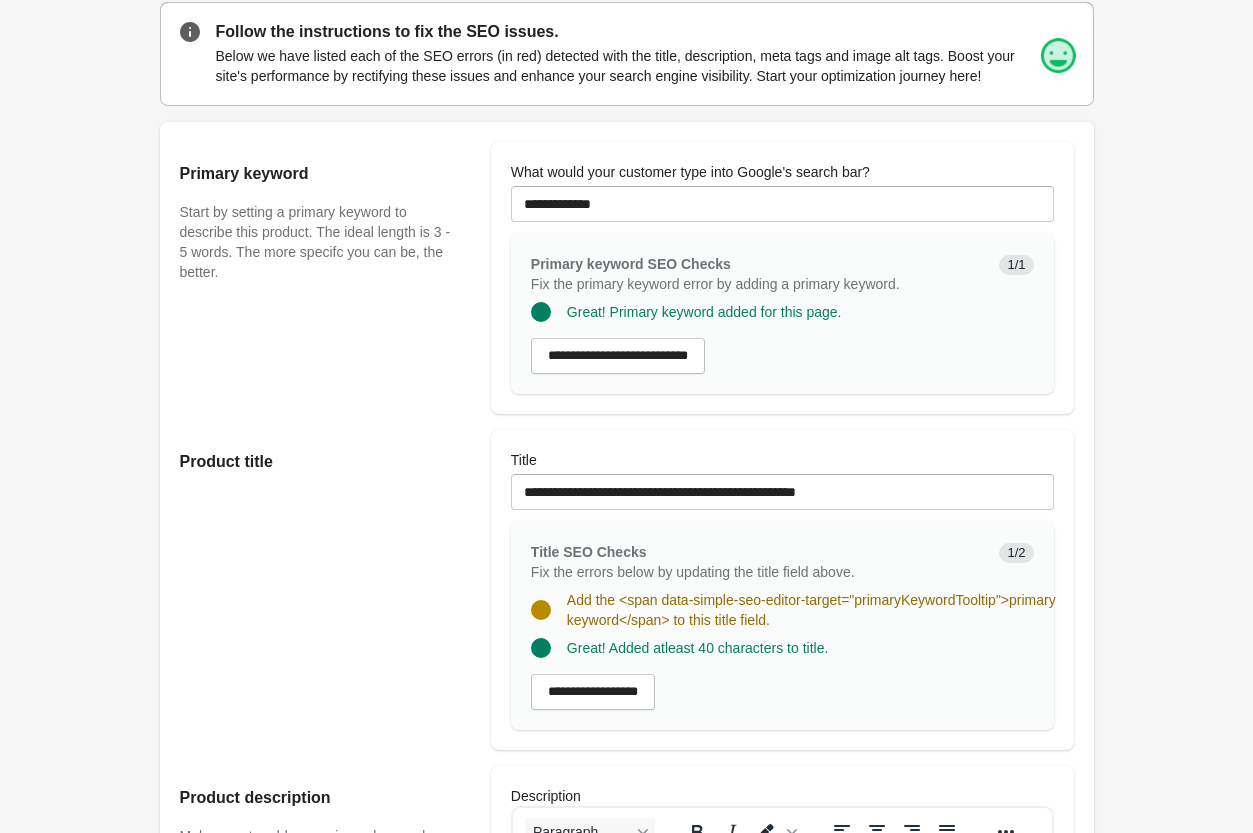 scroll, scrollTop: 204, scrollLeft: 0, axis: vertical 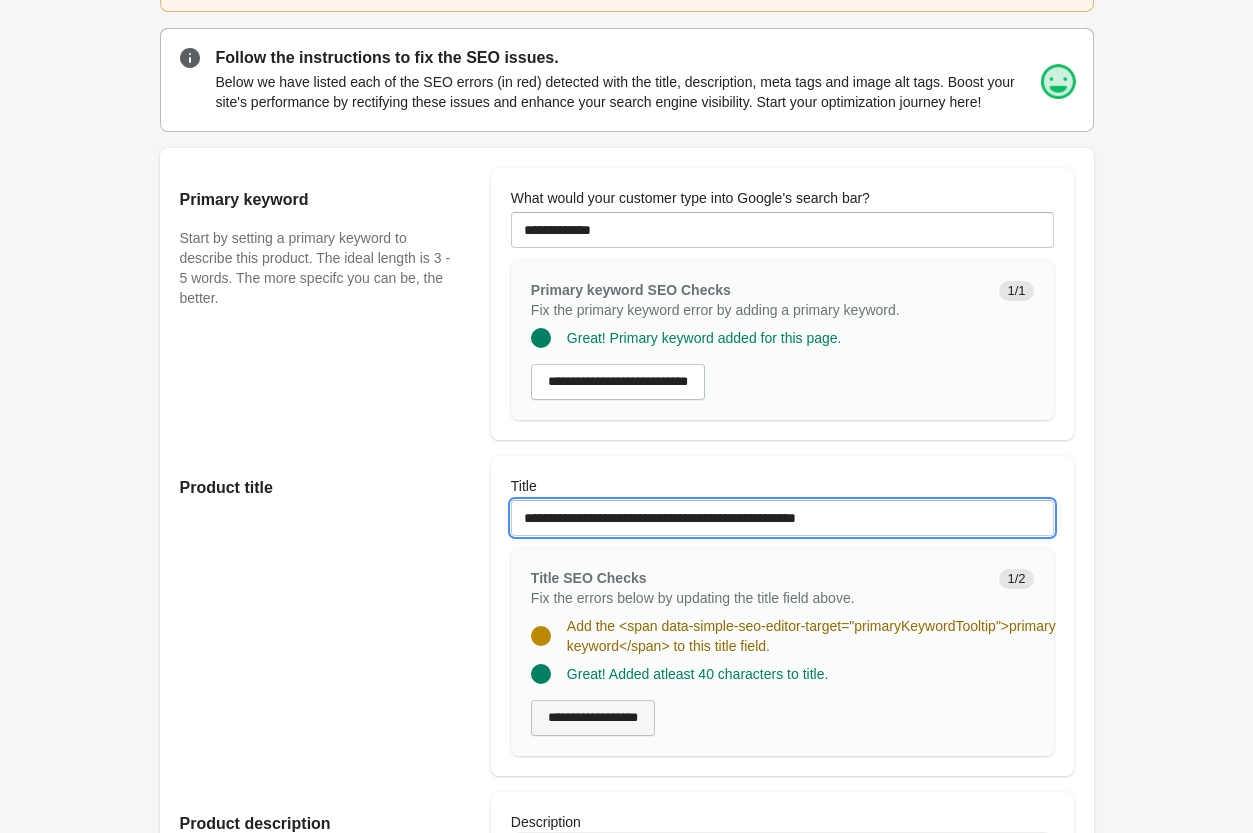 click on "**********" at bounding box center [782, 518] 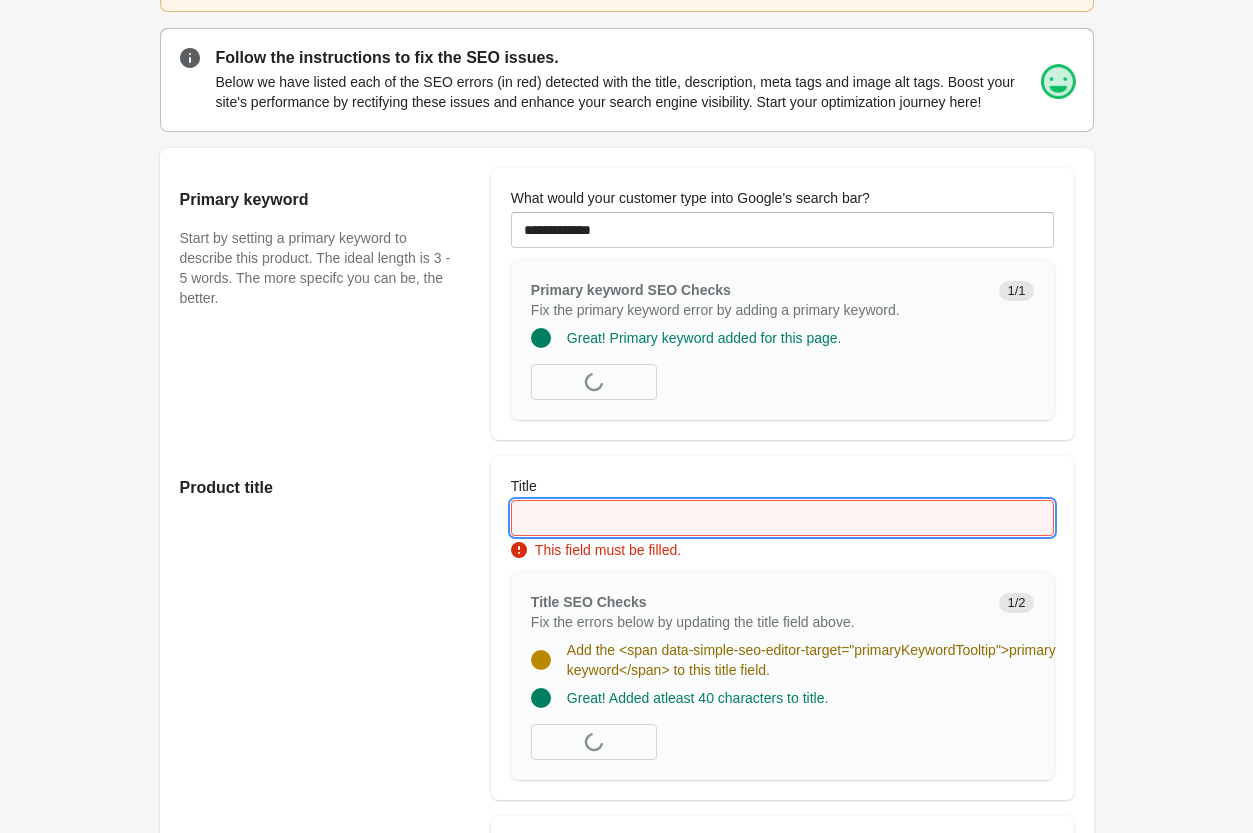 paste on "**********" 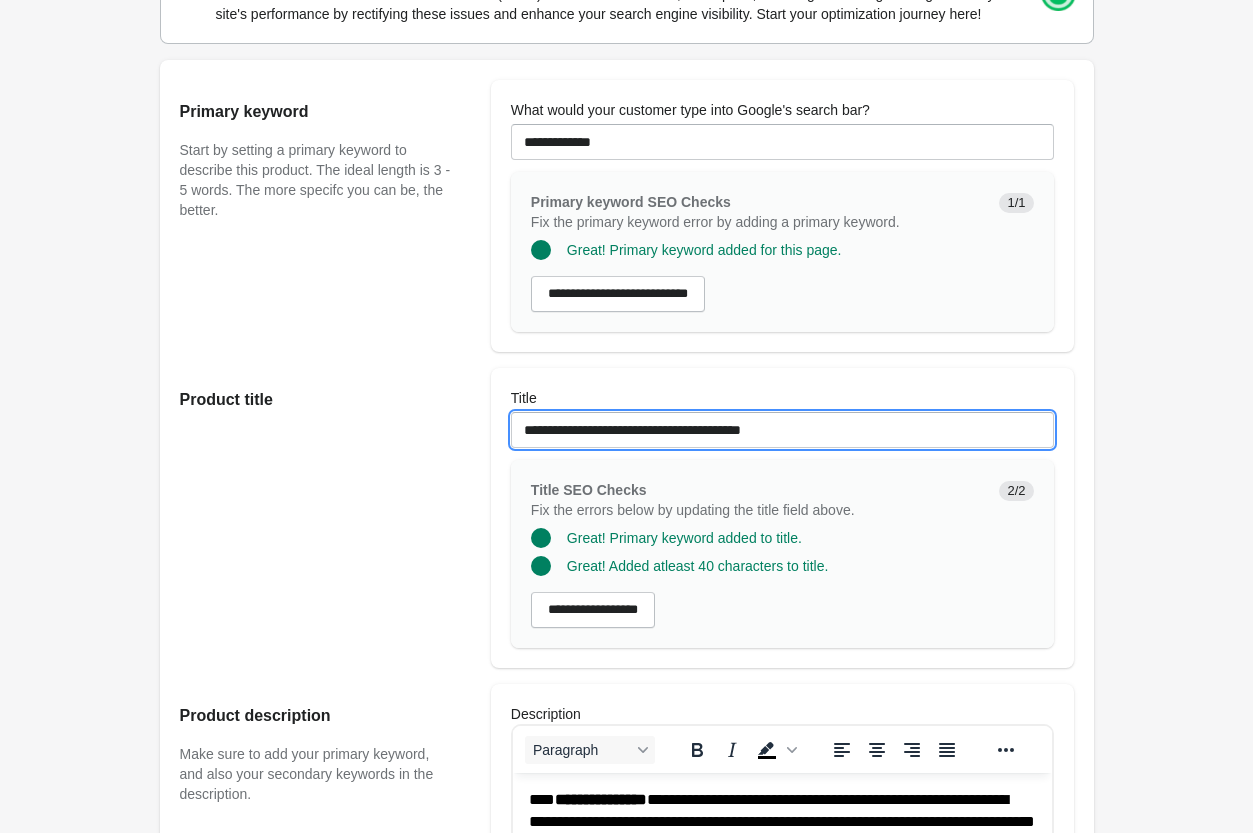 scroll, scrollTop: 408, scrollLeft: 0, axis: vertical 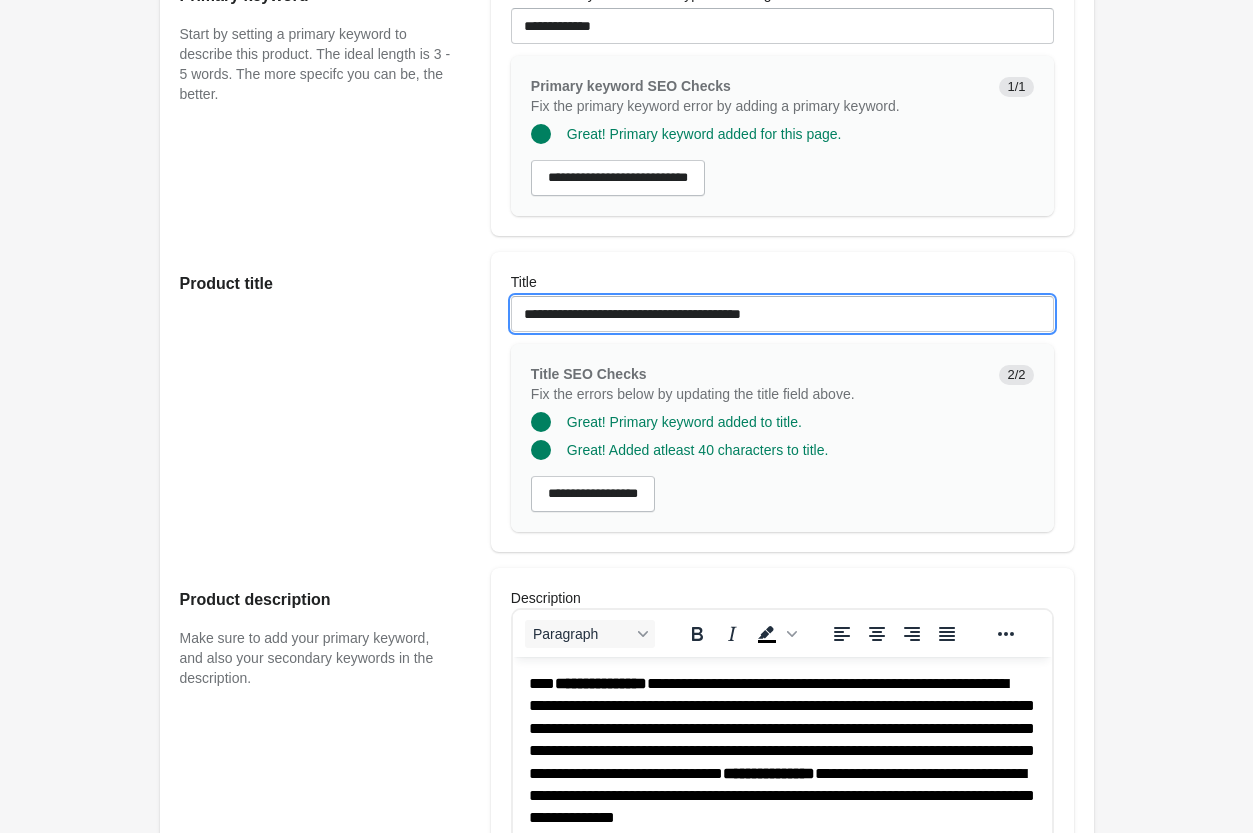 drag, startPoint x: 725, startPoint y: 316, endPoint x: 1062, endPoint y: 37, distance: 437.50427 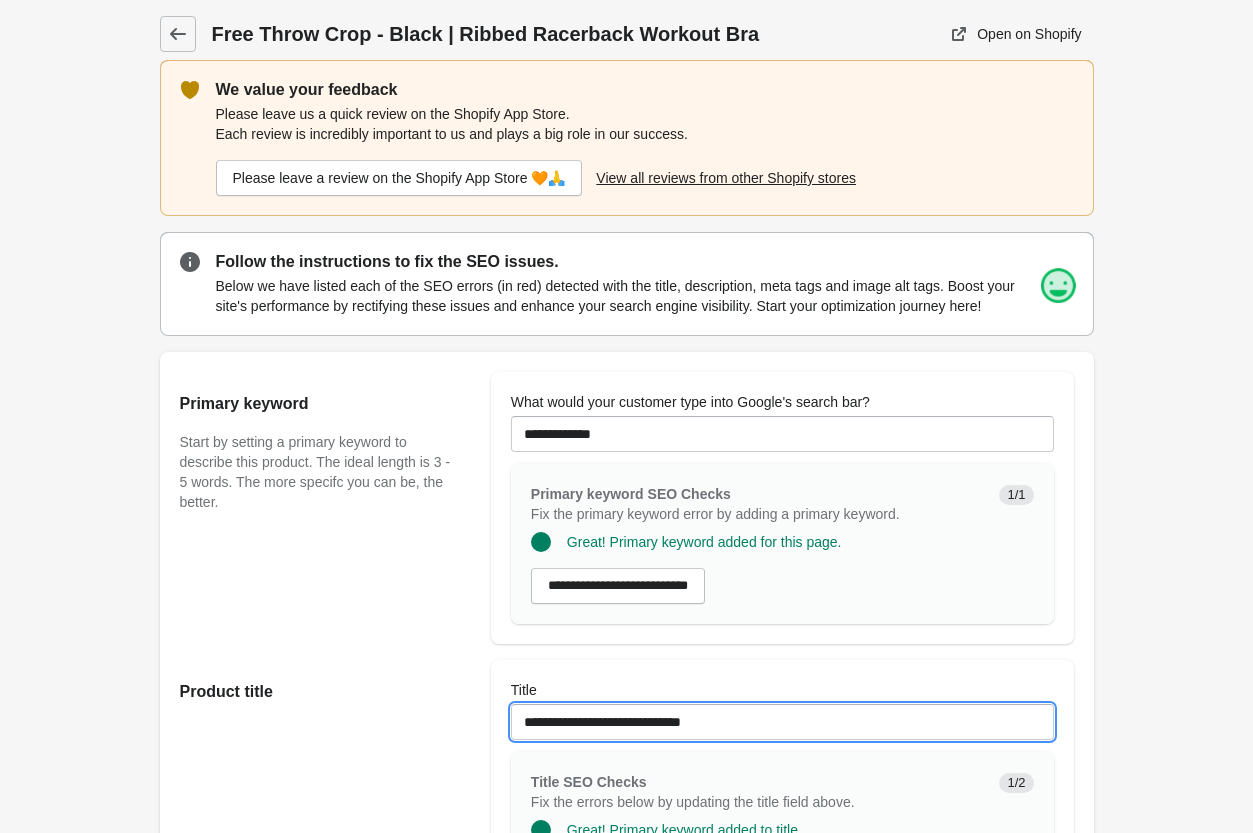 scroll, scrollTop: 306, scrollLeft: 0, axis: vertical 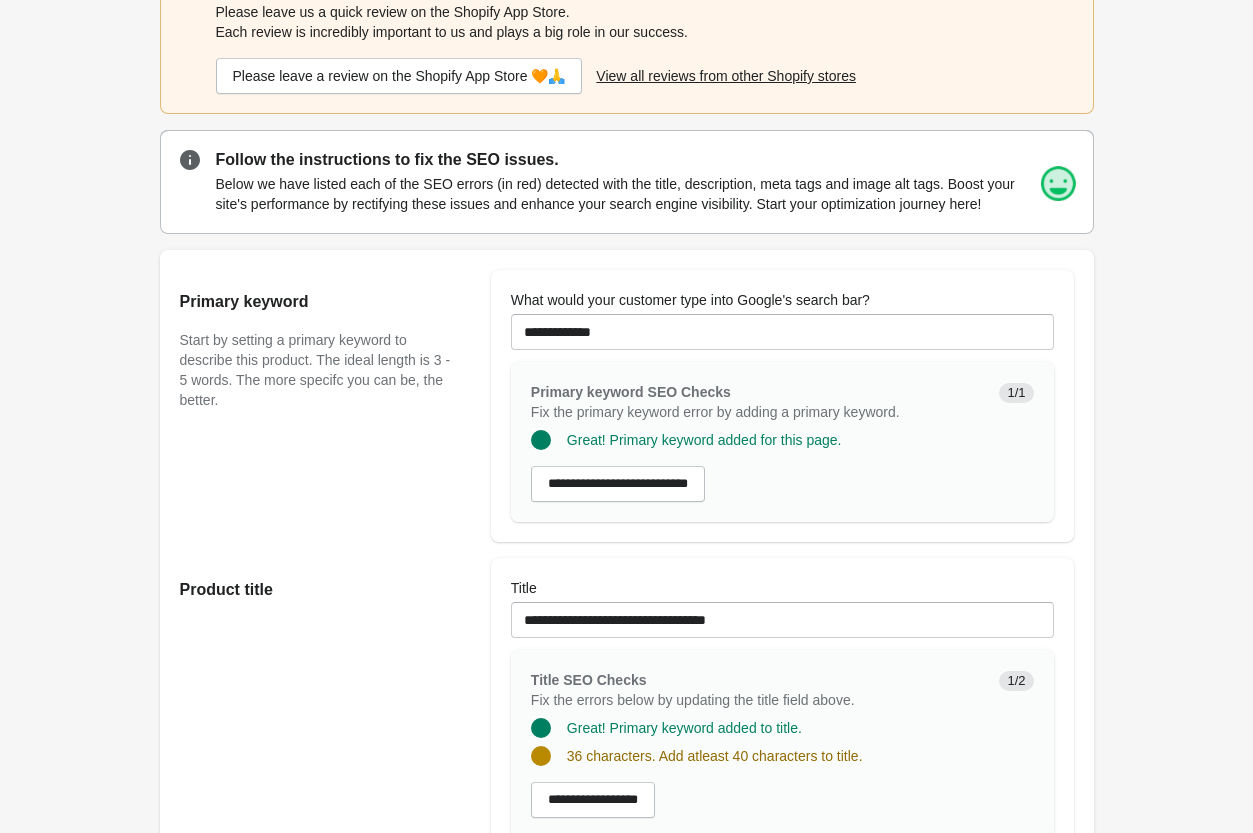 drag, startPoint x: 645, startPoint y: 350, endPoint x: 616, endPoint y: 334, distance: 33.12099 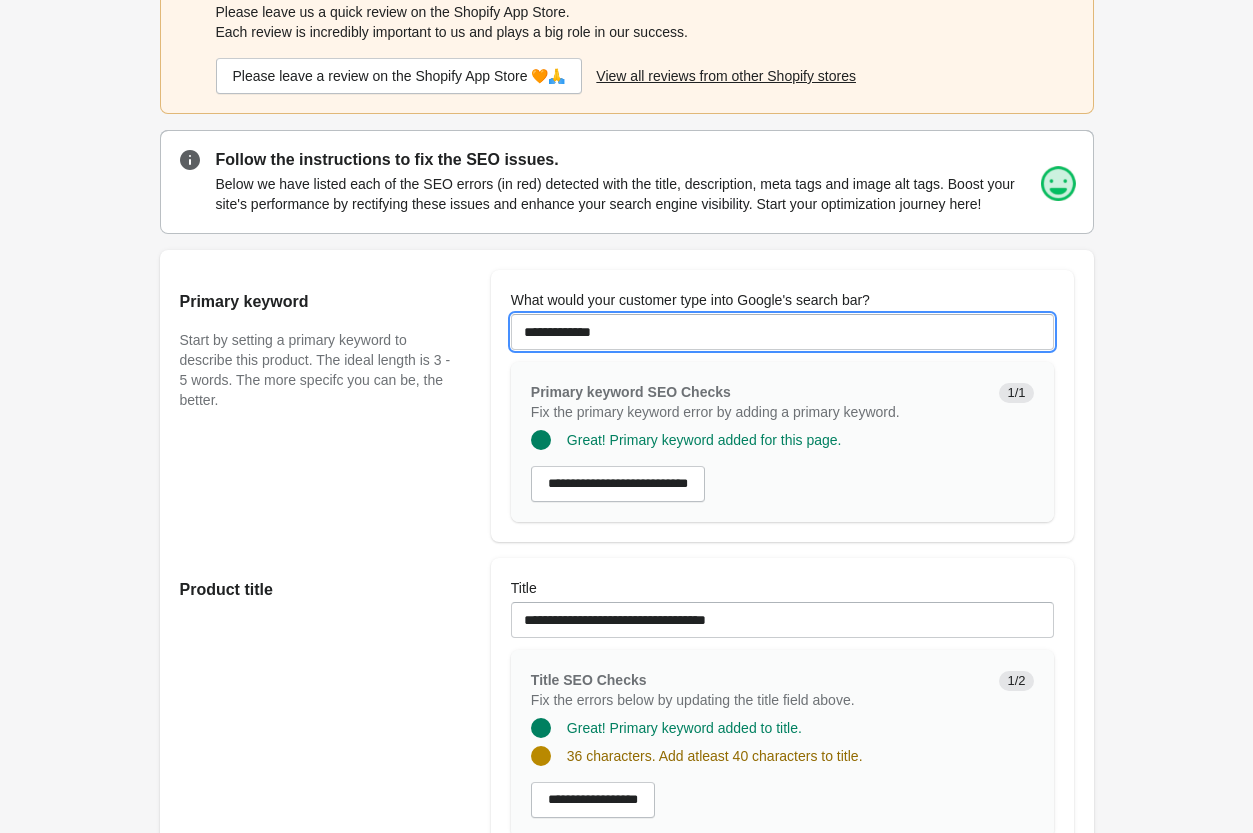 drag, startPoint x: 616, startPoint y: 334, endPoint x: 442, endPoint y: 326, distance: 174.1838 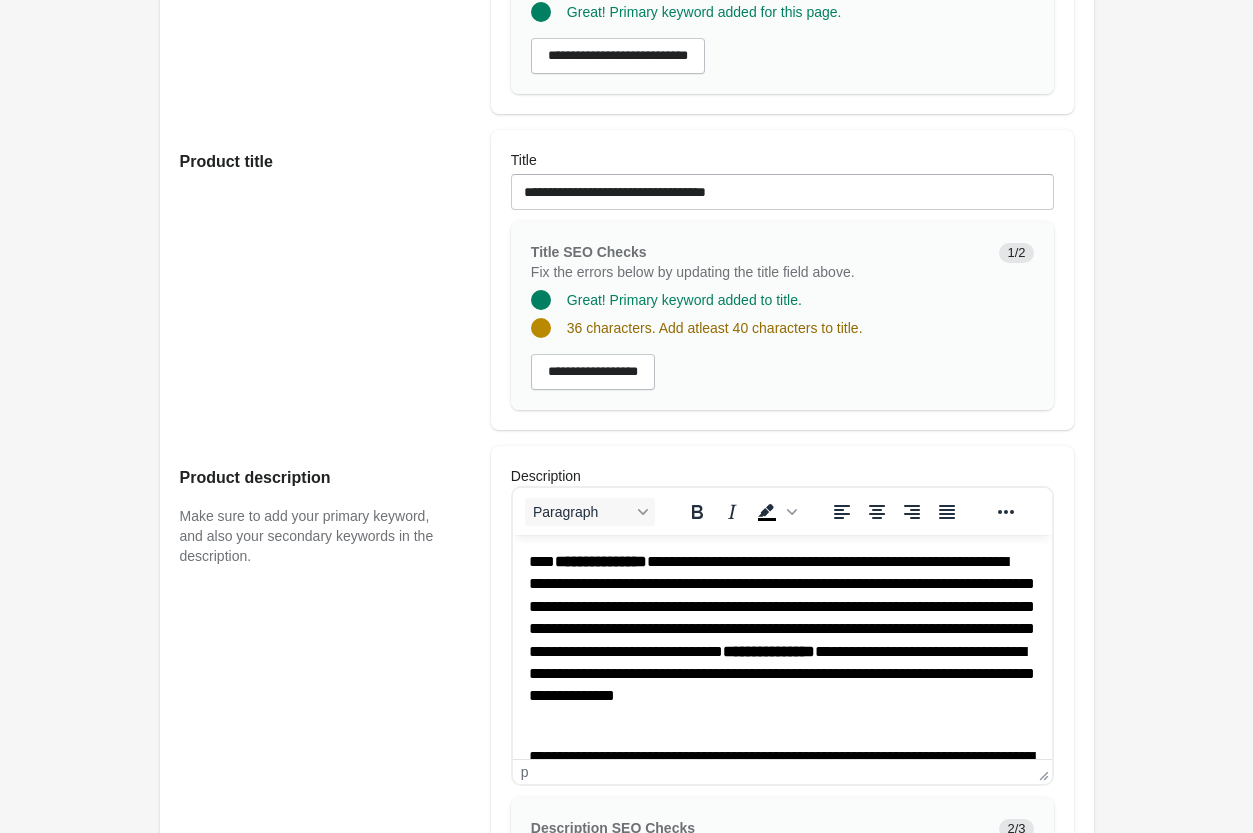 scroll, scrollTop: 612, scrollLeft: 0, axis: vertical 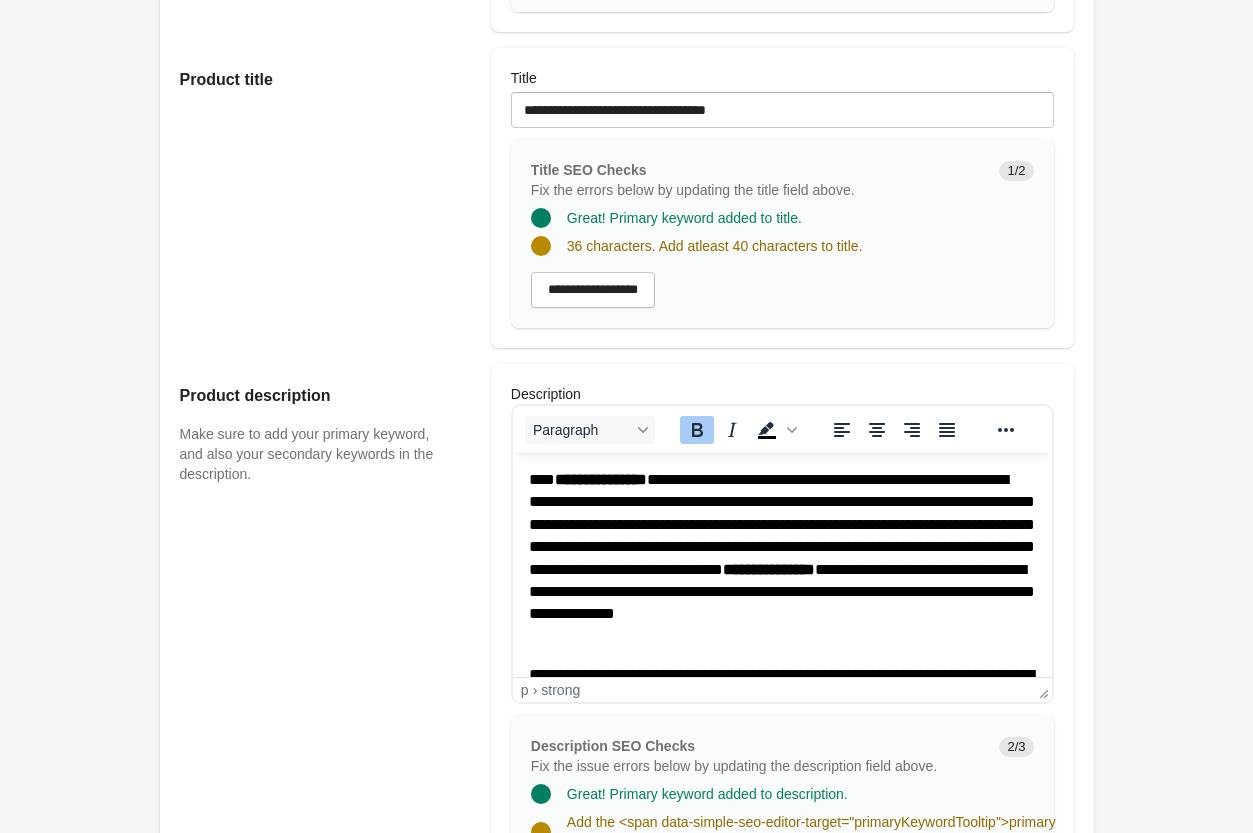 drag, startPoint x: 696, startPoint y: 594, endPoint x: 705, endPoint y: 554, distance: 41 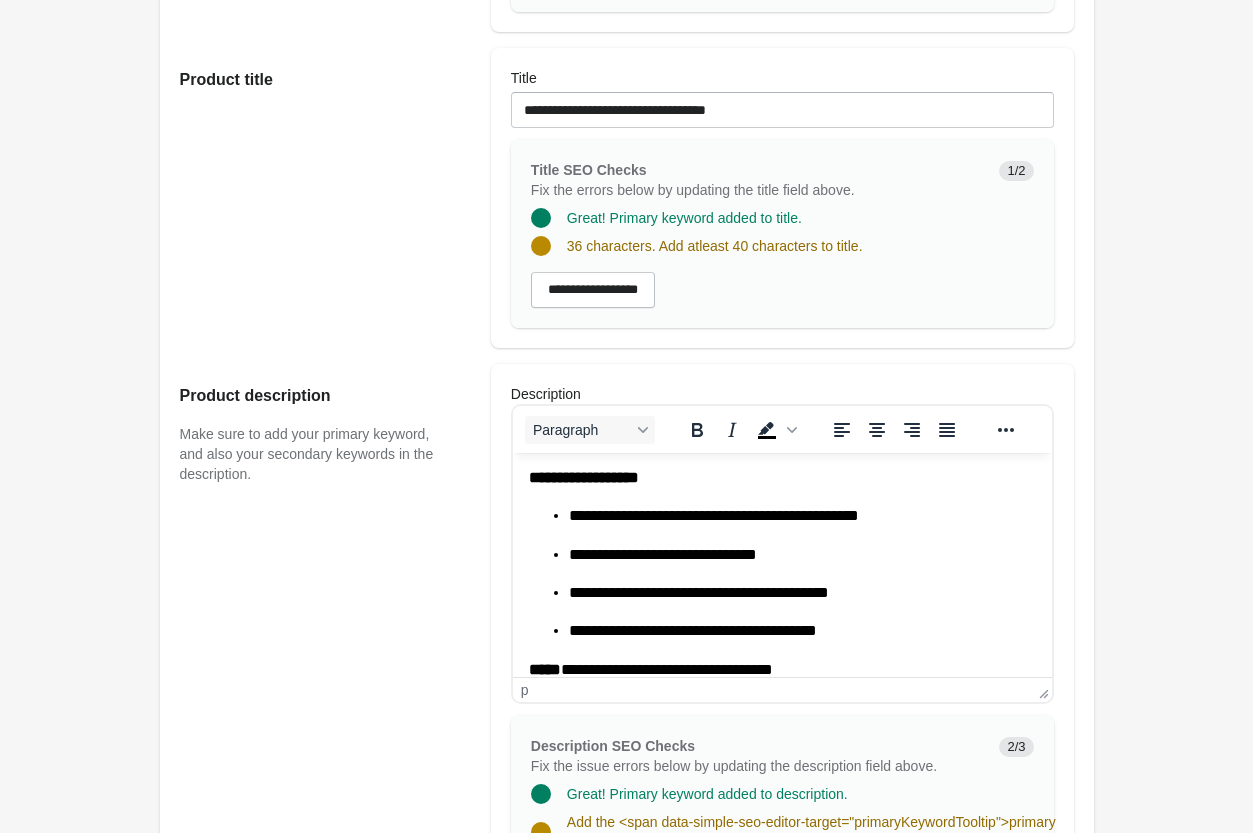 scroll, scrollTop: 490, scrollLeft: 0, axis: vertical 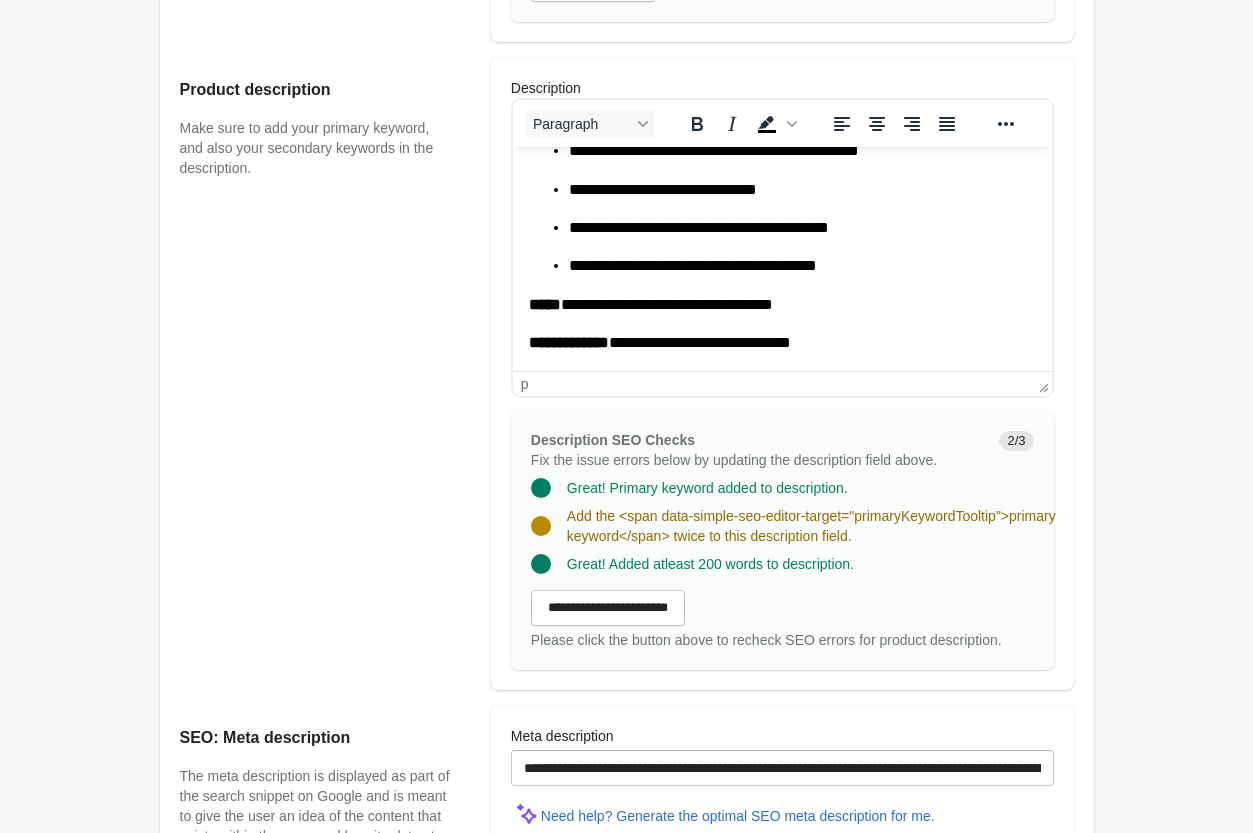 click on "Product description
Make sure to add your primary keyword, and also your secondary keywords in the description." at bounding box center (325, 374) 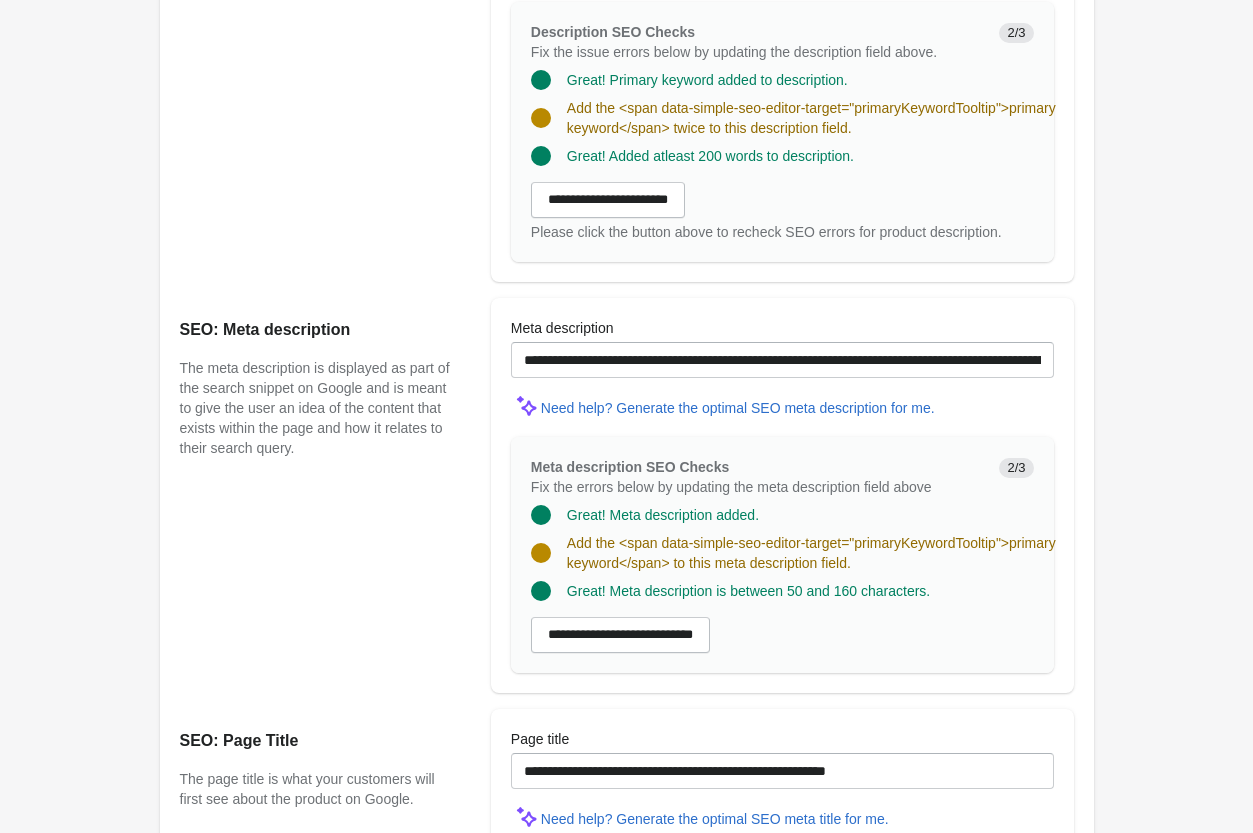 drag, startPoint x: 614, startPoint y: 626, endPoint x: 754, endPoint y: 608, distance: 141.1524 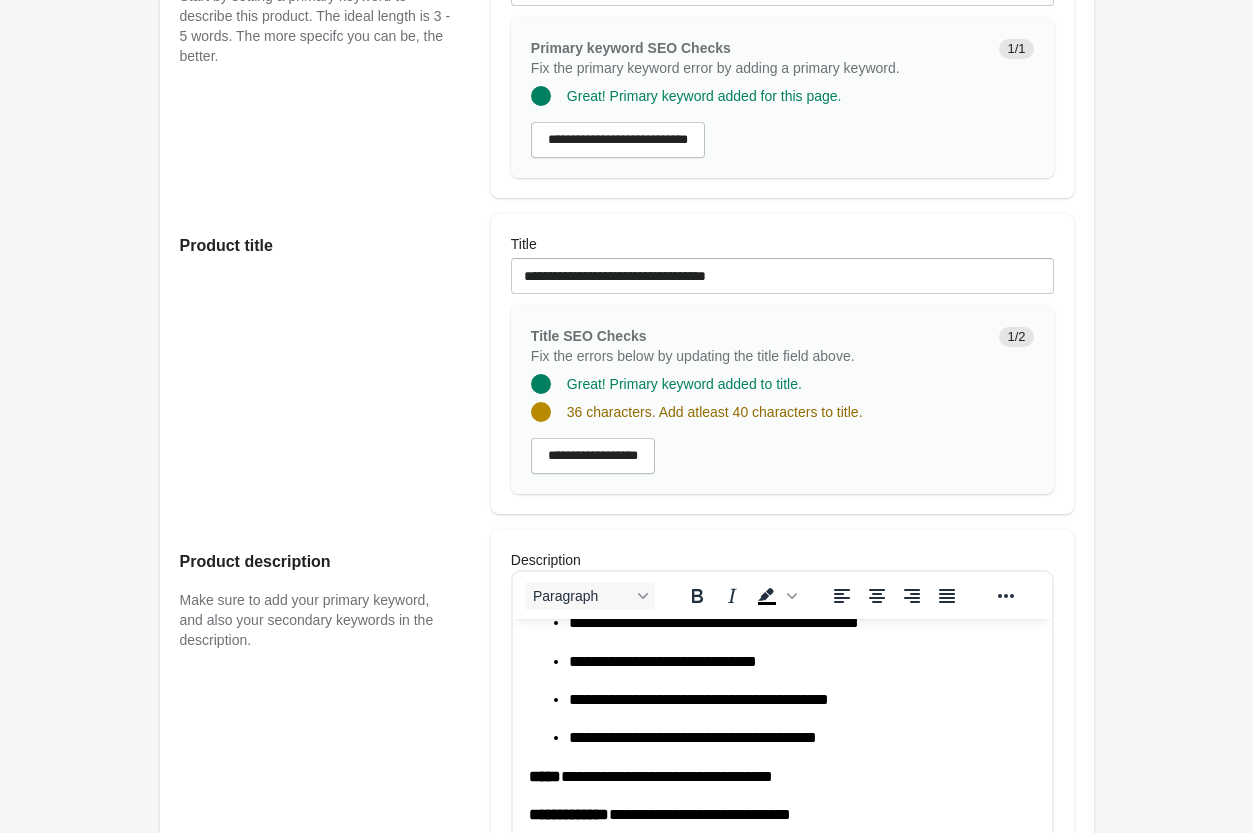 scroll, scrollTop: 306, scrollLeft: 0, axis: vertical 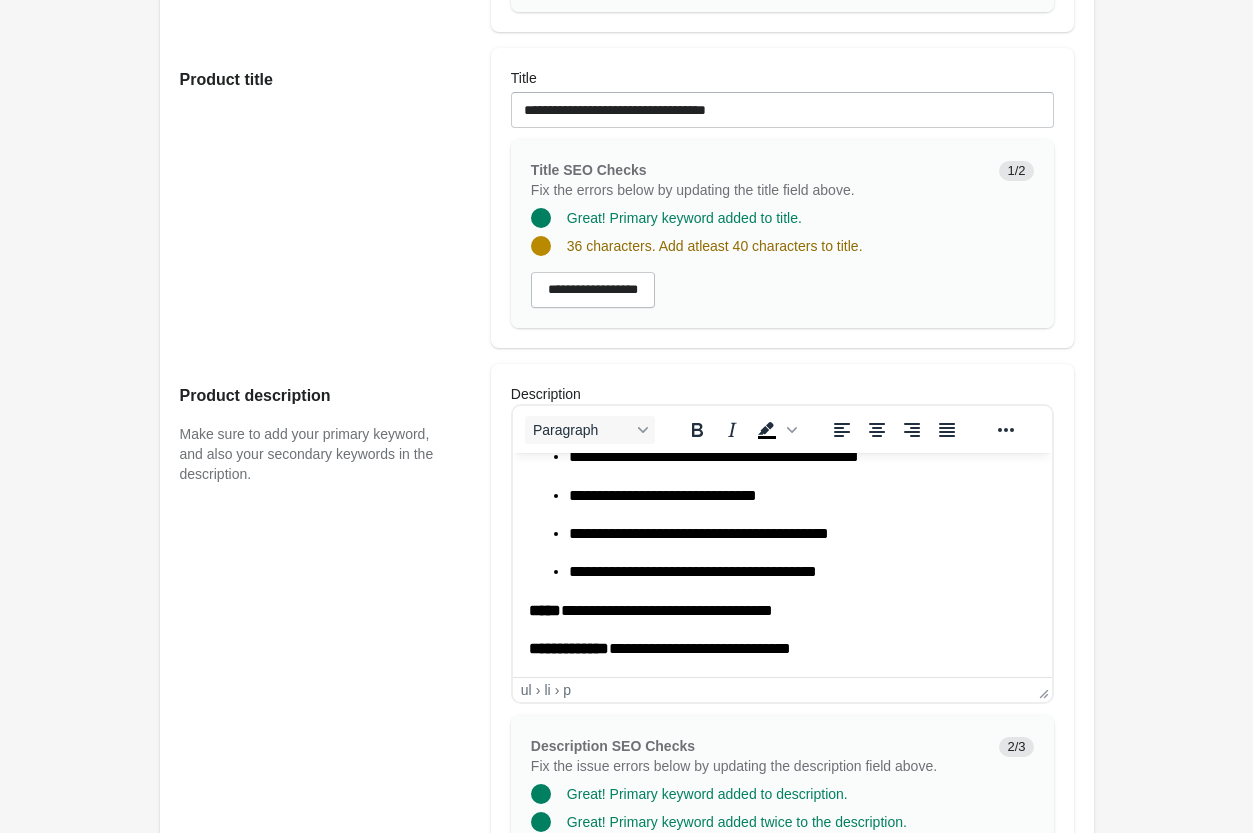 click on "**********" at bounding box center [801, 572] 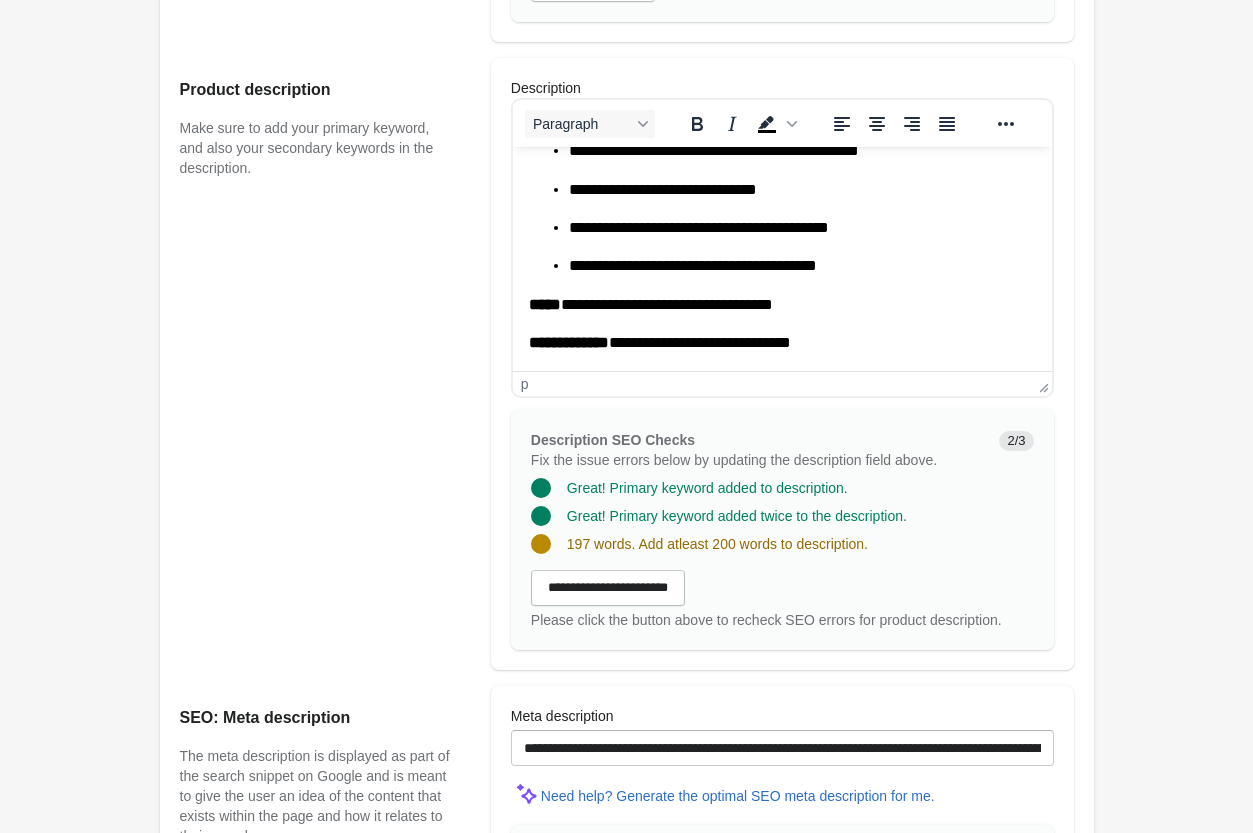 scroll, scrollTop: 1122, scrollLeft: 0, axis: vertical 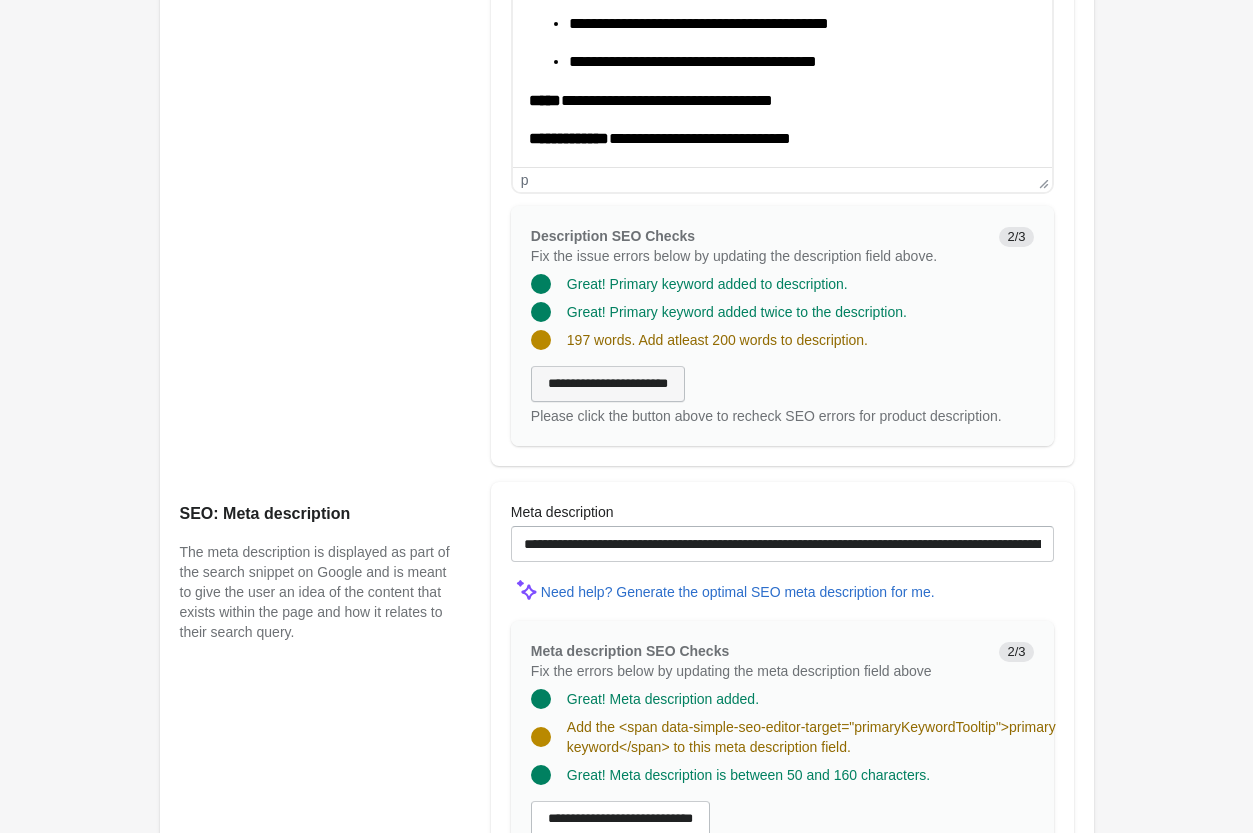 click on "**********" at bounding box center [608, 384] 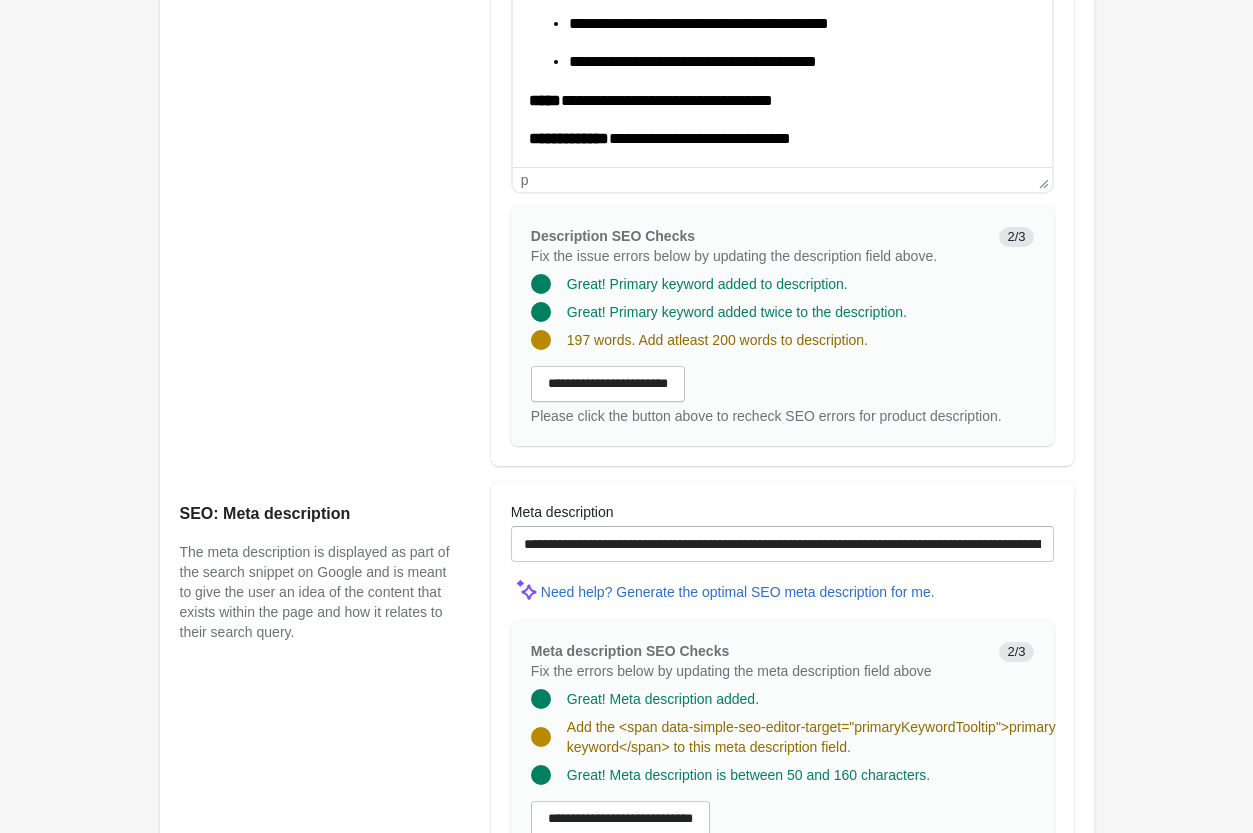 scroll, scrollTop: 816, scrollLeft: 0, axis: vertical 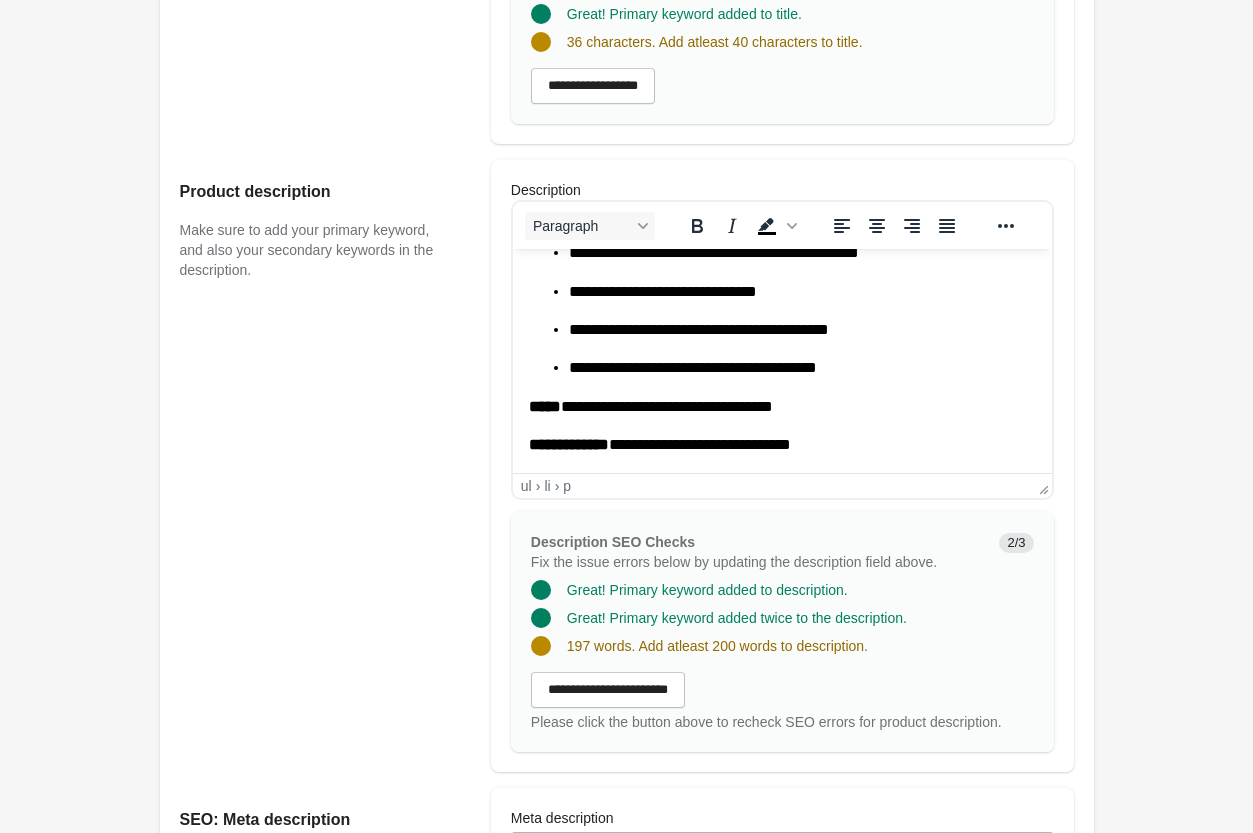 click on "**********" at bounding box center [801, 330] 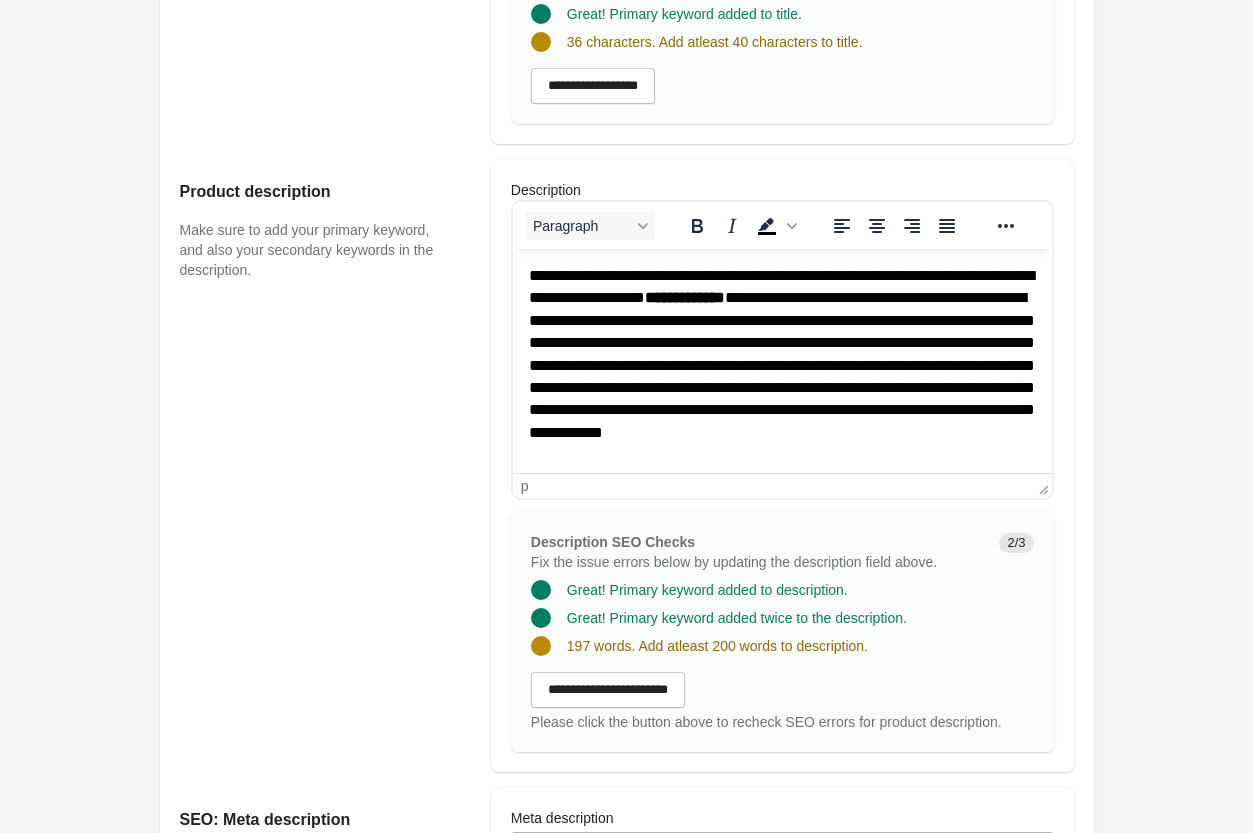 scroll, scrollTop: 493, scrollLeft: 0, axis: vertical 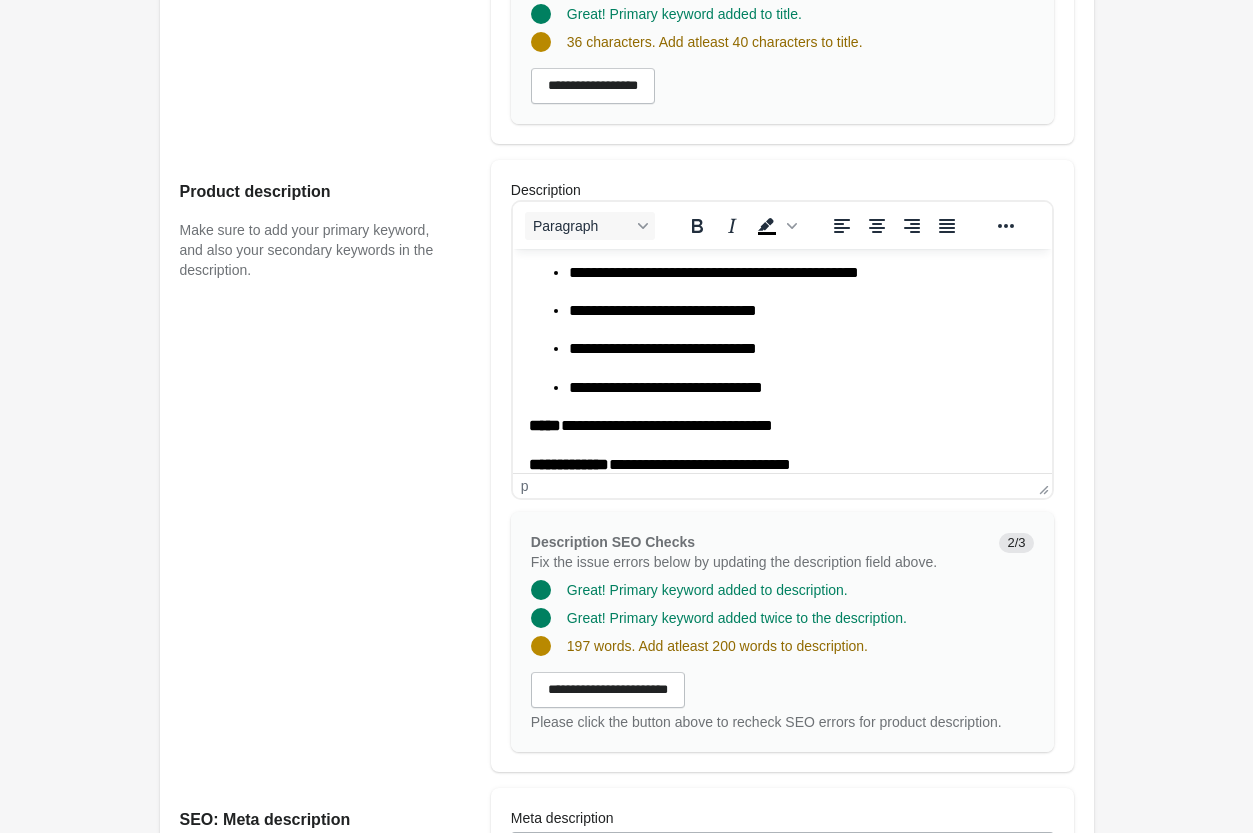 click on "**********" at bounding box center (608, 690) 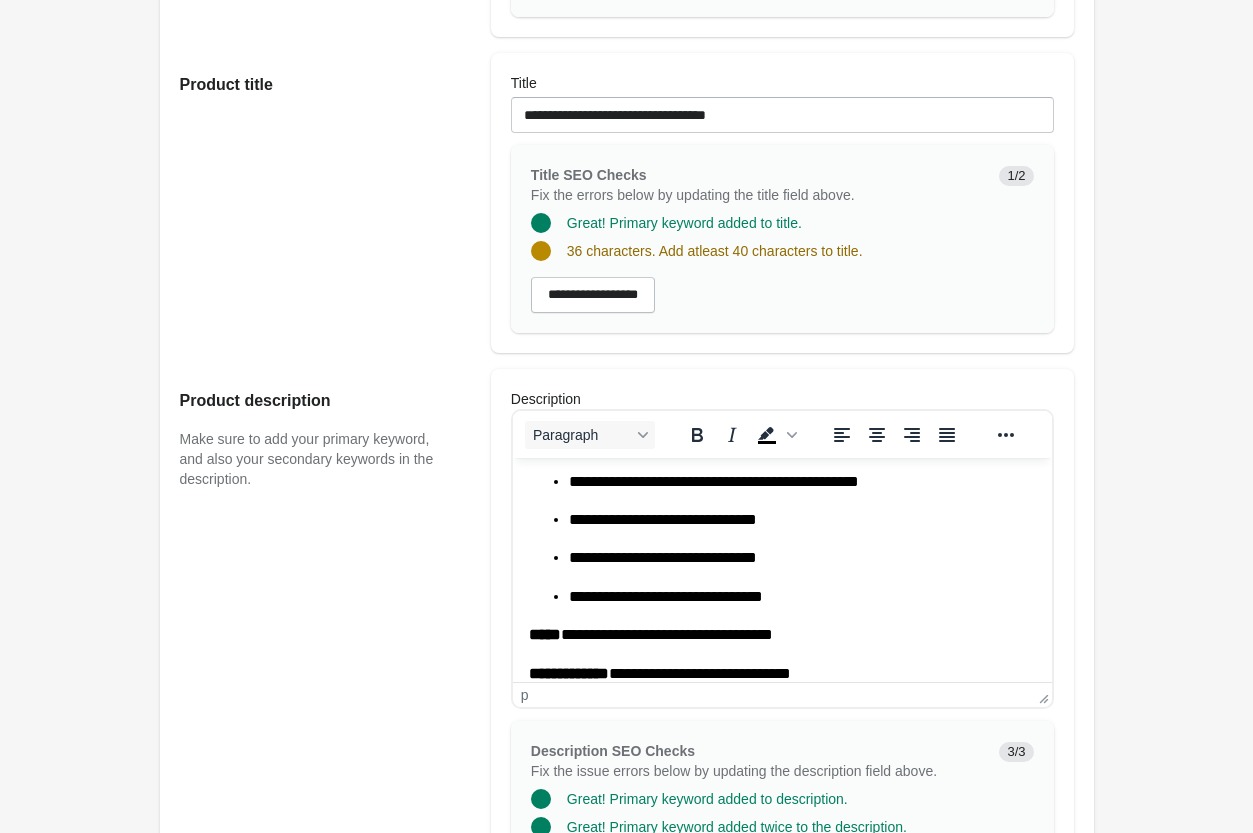 scroll, scrollTop: 510, scrollLeft: 0, axis: vertical 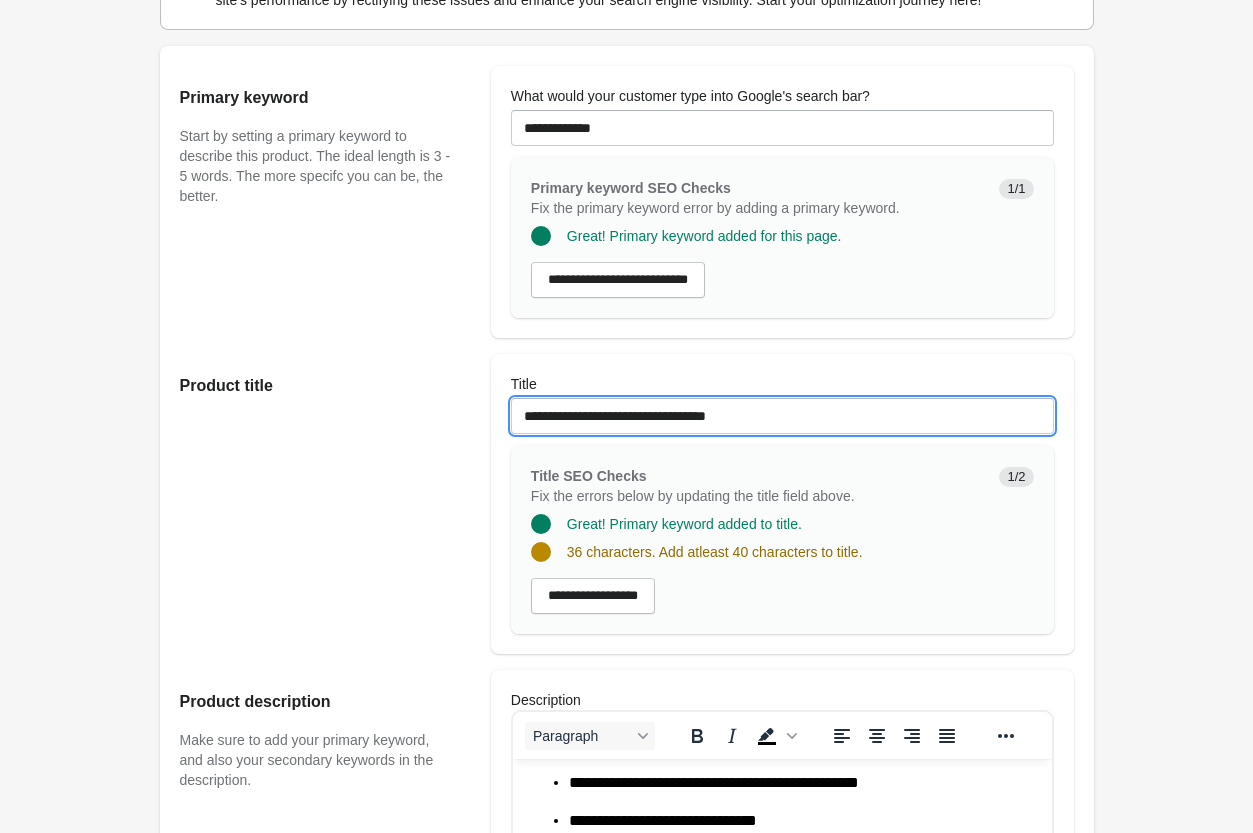drag, startPoint x: 517, startPoint y: 390, endPoint x: 189, endPoint y: 365, distance: 328.95135 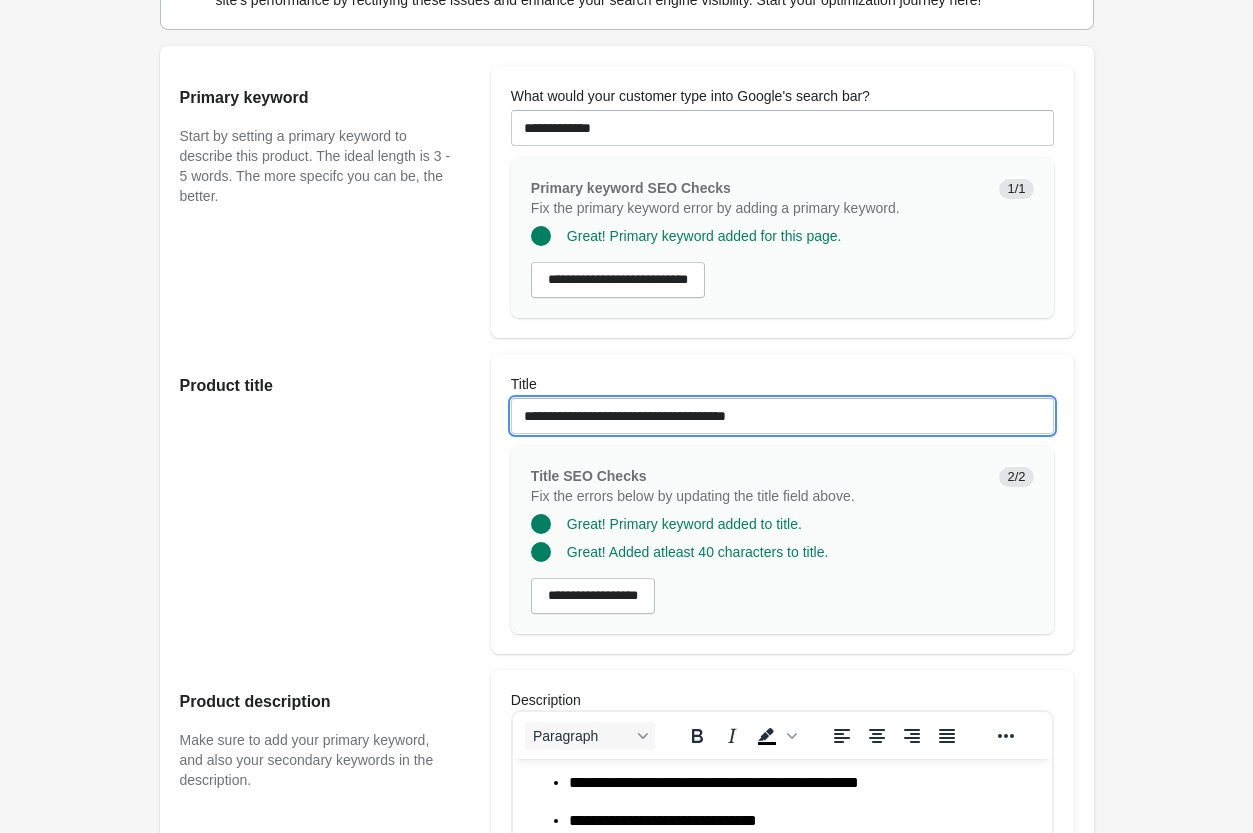 click on "**********" at bounding box center (782, 416) 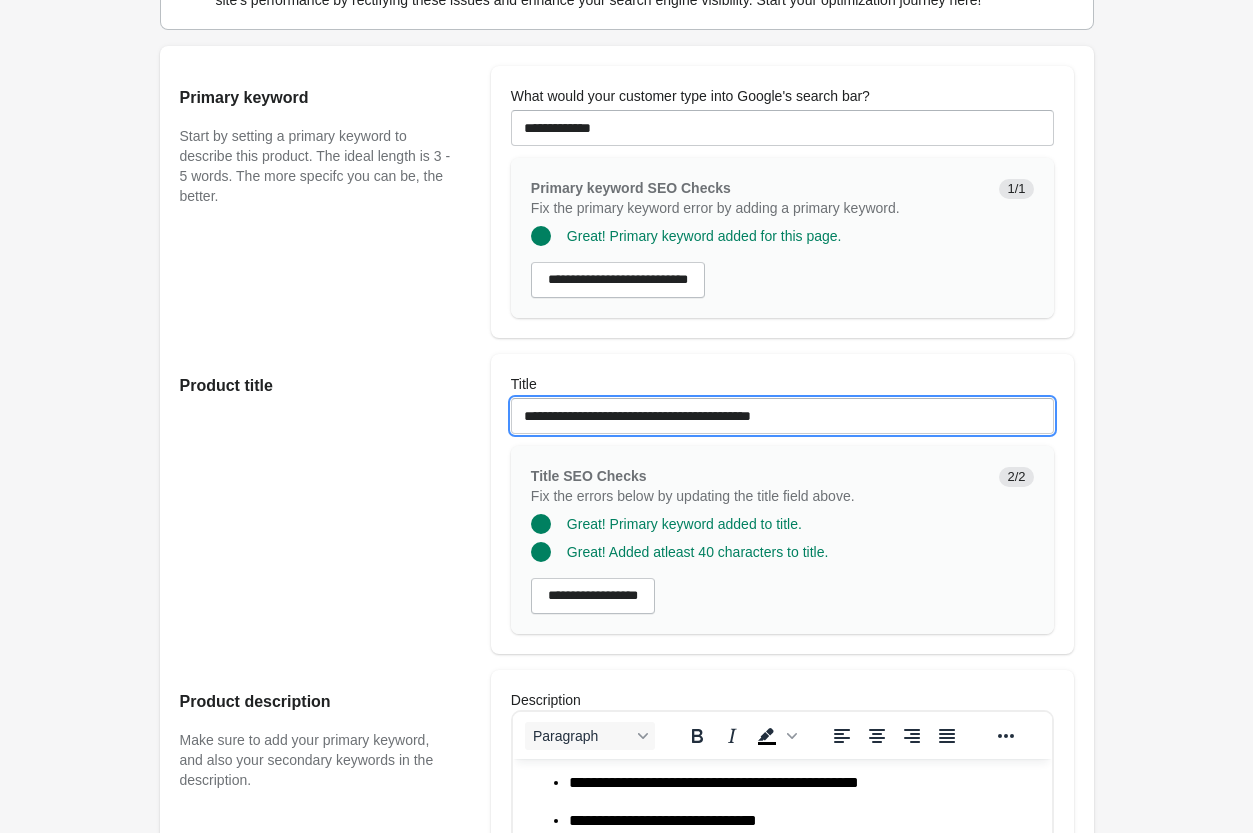 click on "**********" at bounding box center [782, 416] 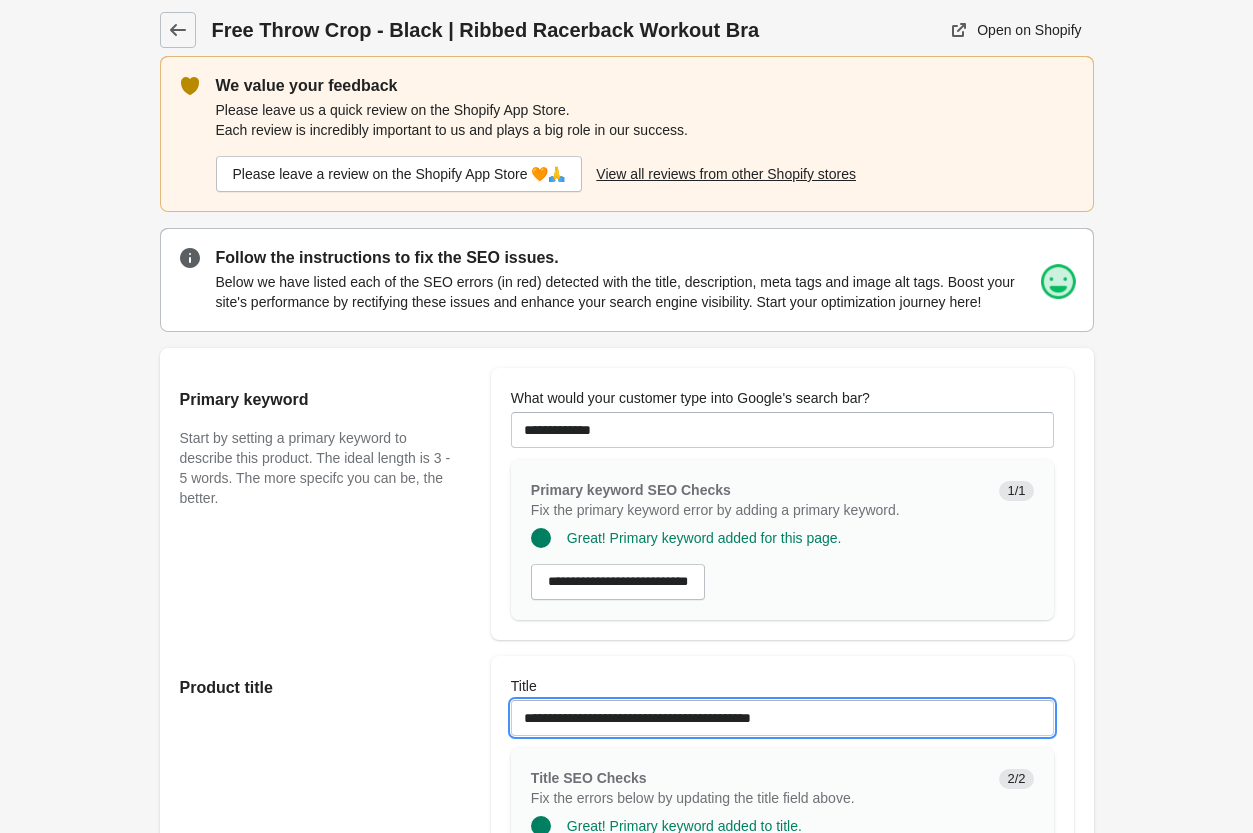 scroll, scrollTop: 0, scrollLeft: 0, axis: both 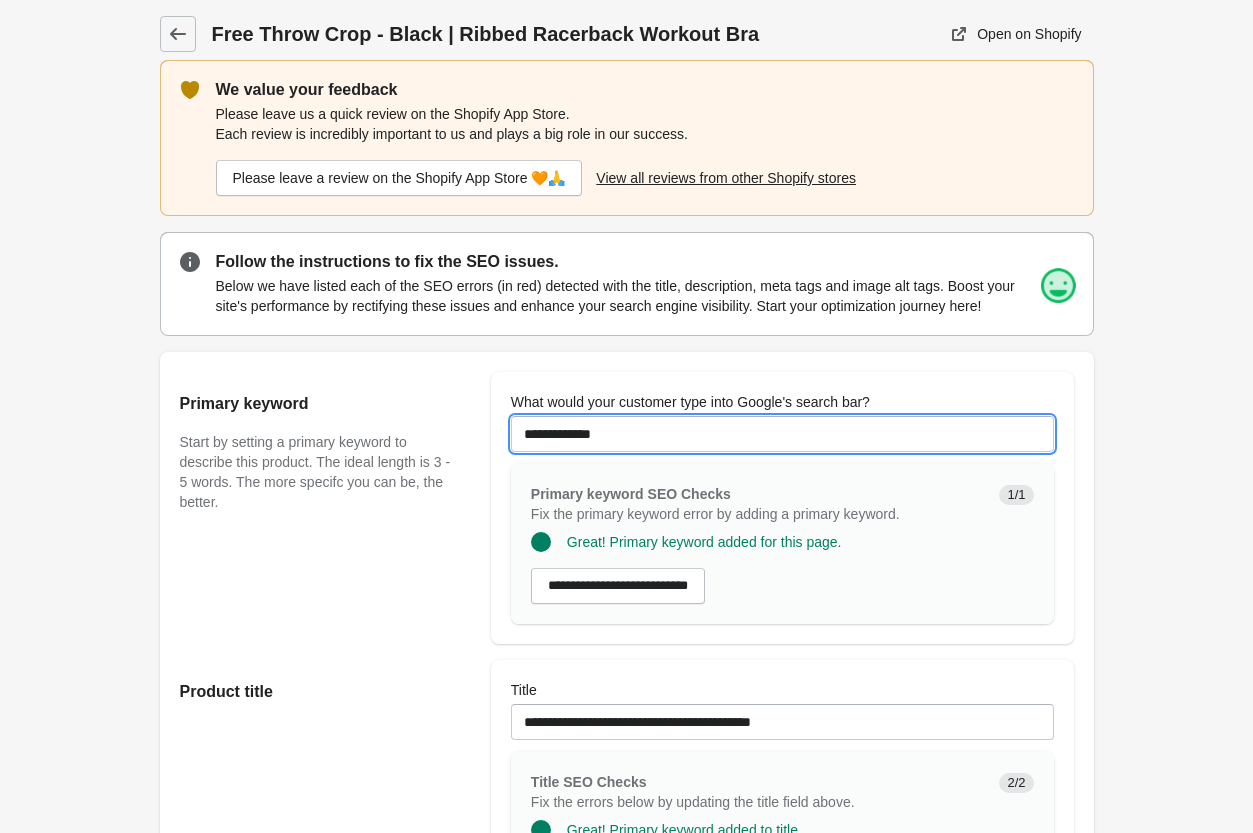 drag, startPoint x: 337, startPoint y: 395, endPoint x: 247, endPoint y: 392, distance: 90.04999 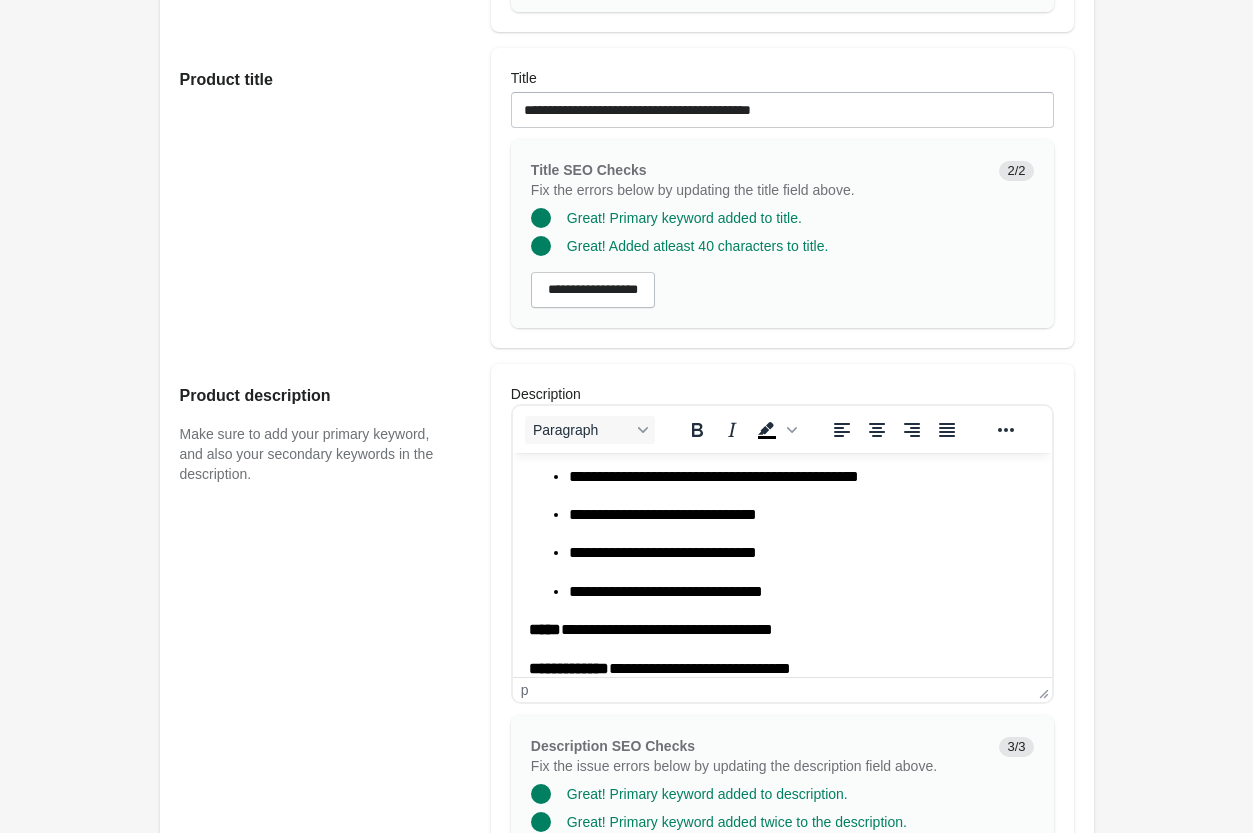 scroll, scrollTop: 918, scrollLeft: 0, axis: vertical 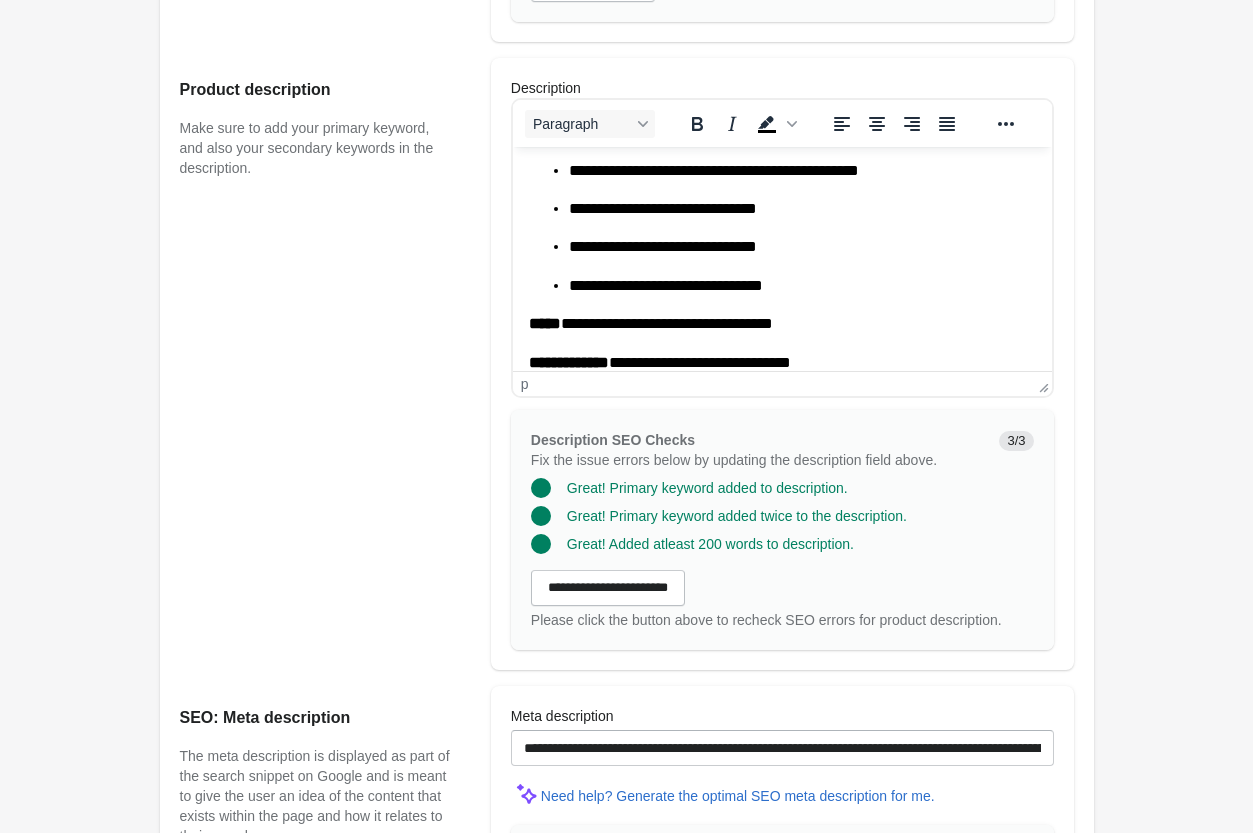 click on "**********" at bounding box center (781, 22) 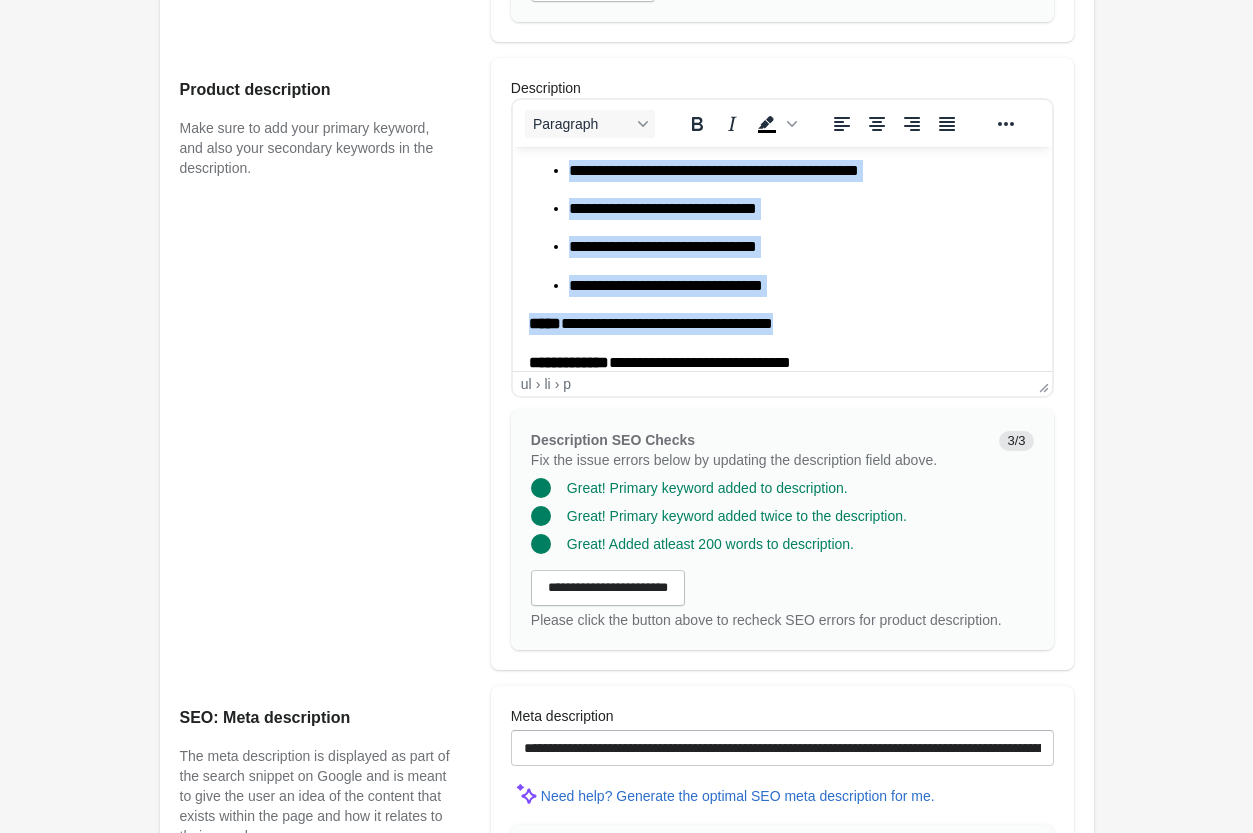 copy on "**********" 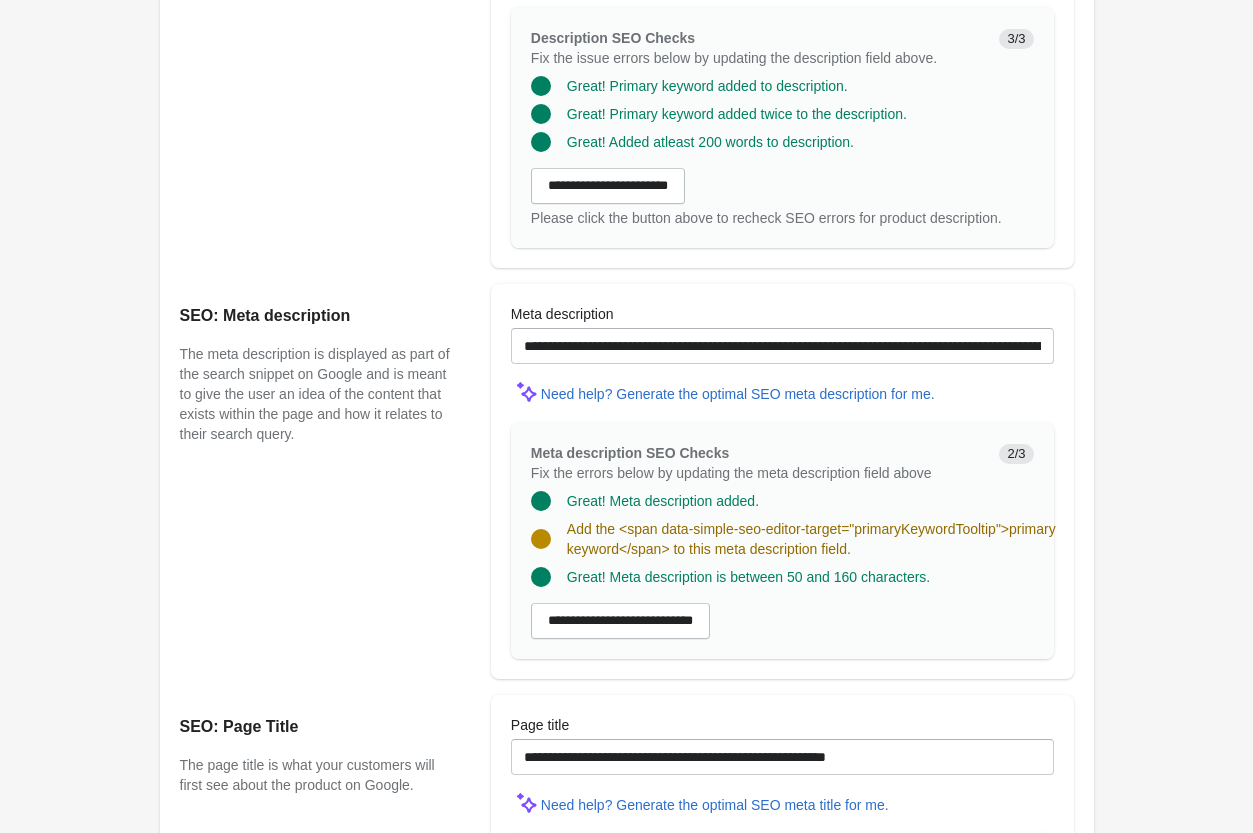 scroll, scrollTop: 1326, scrollLeft: 0, axis: vertical 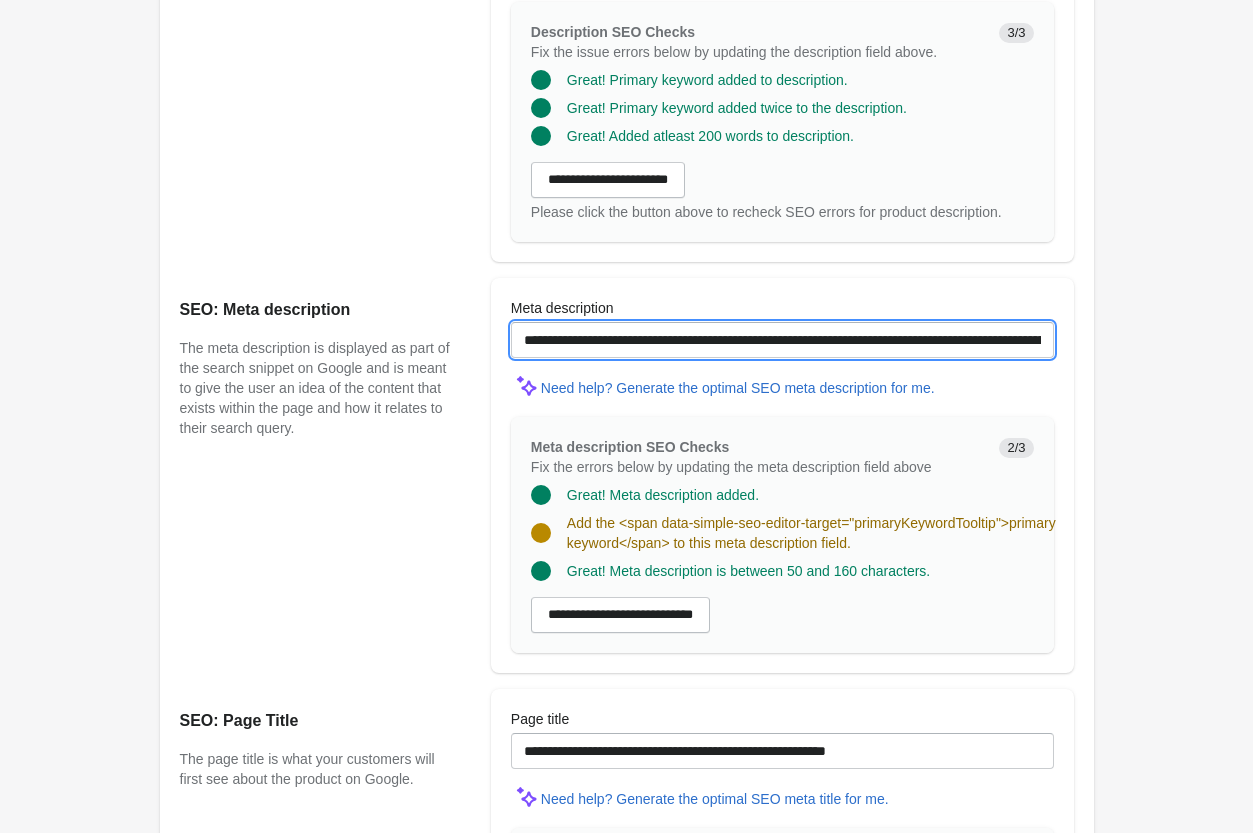 click on "**********" at bounding box center [782, 340] 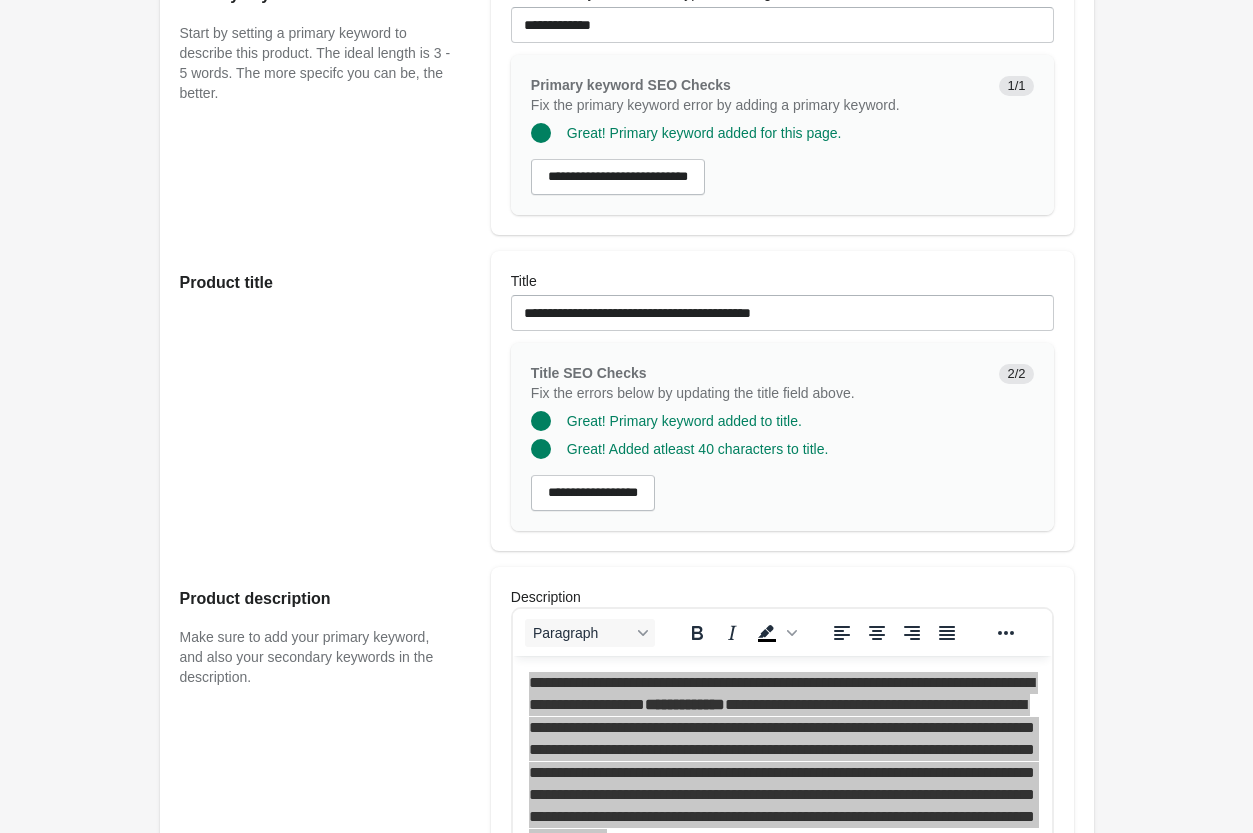 scroll, scrollTop: 408, scrollLeft: 0, axis: vertical 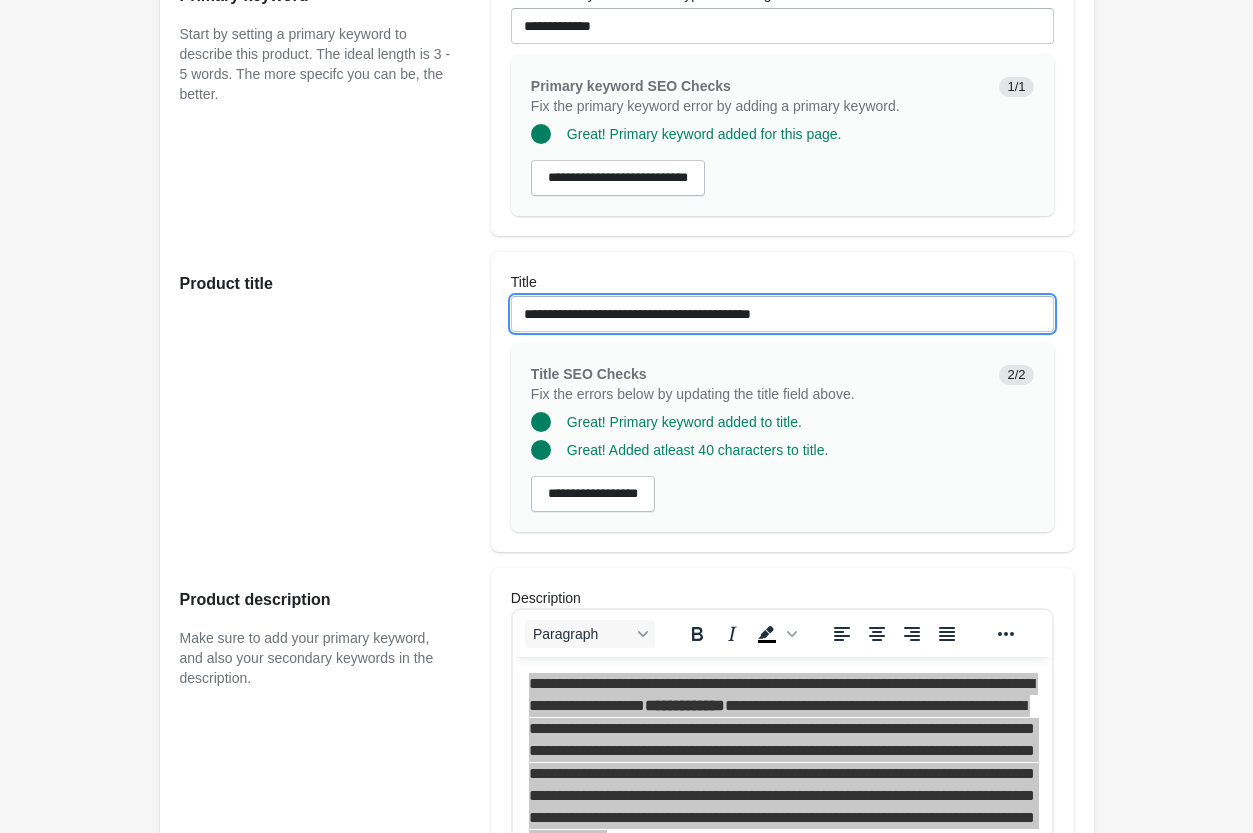 drag, startPoint x: 169, startPoint y: 282, endPoint x: 45, endPoint y: 282, distance: 124 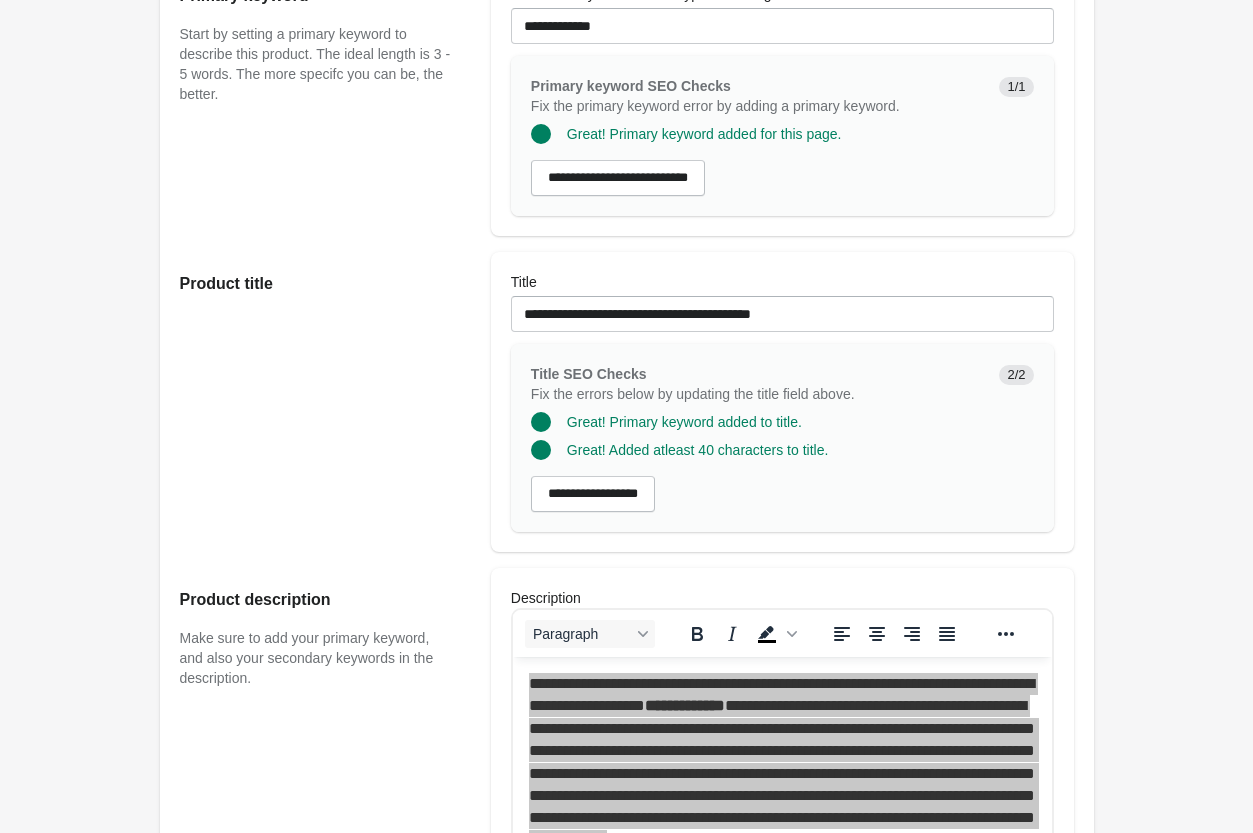 click on "Product title" at bounding box center [325, 402] 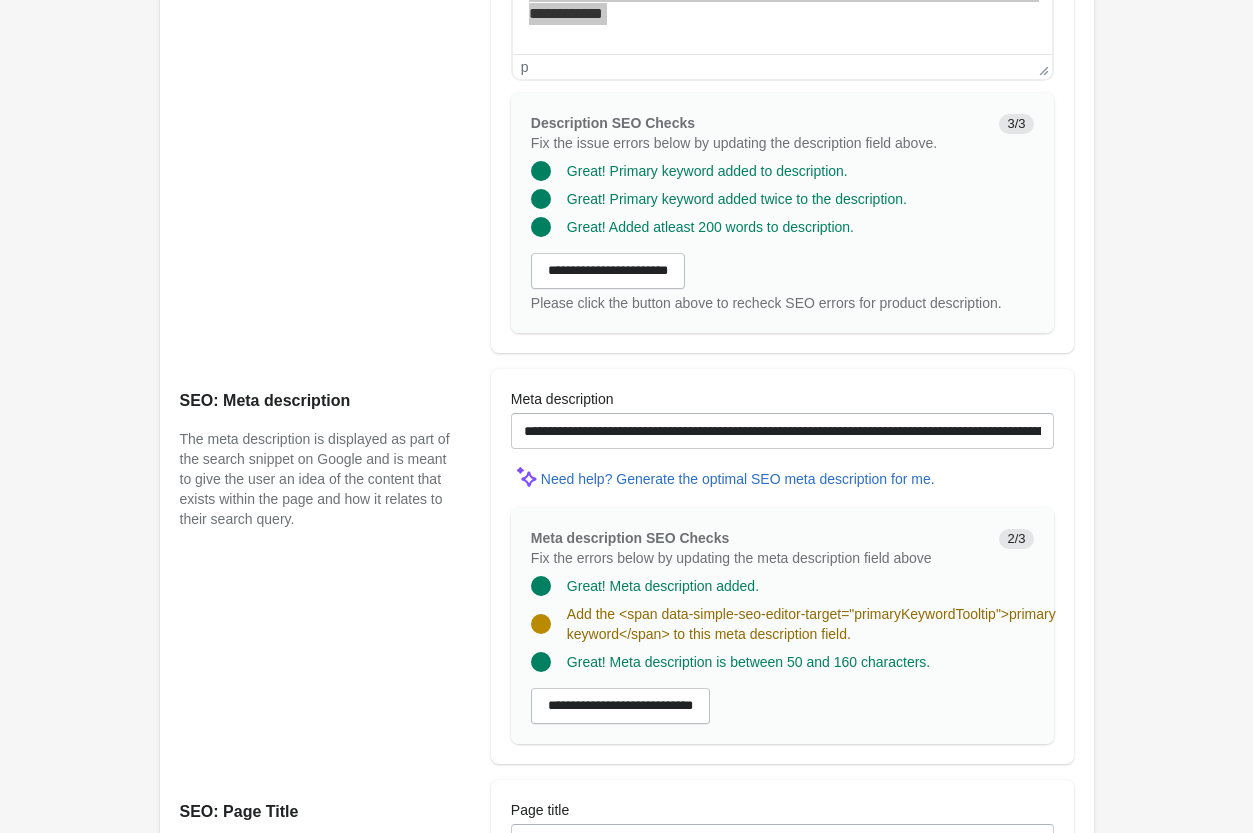 scroll, scrollTop: 1428, scrollLeft: 0, axis: vertical 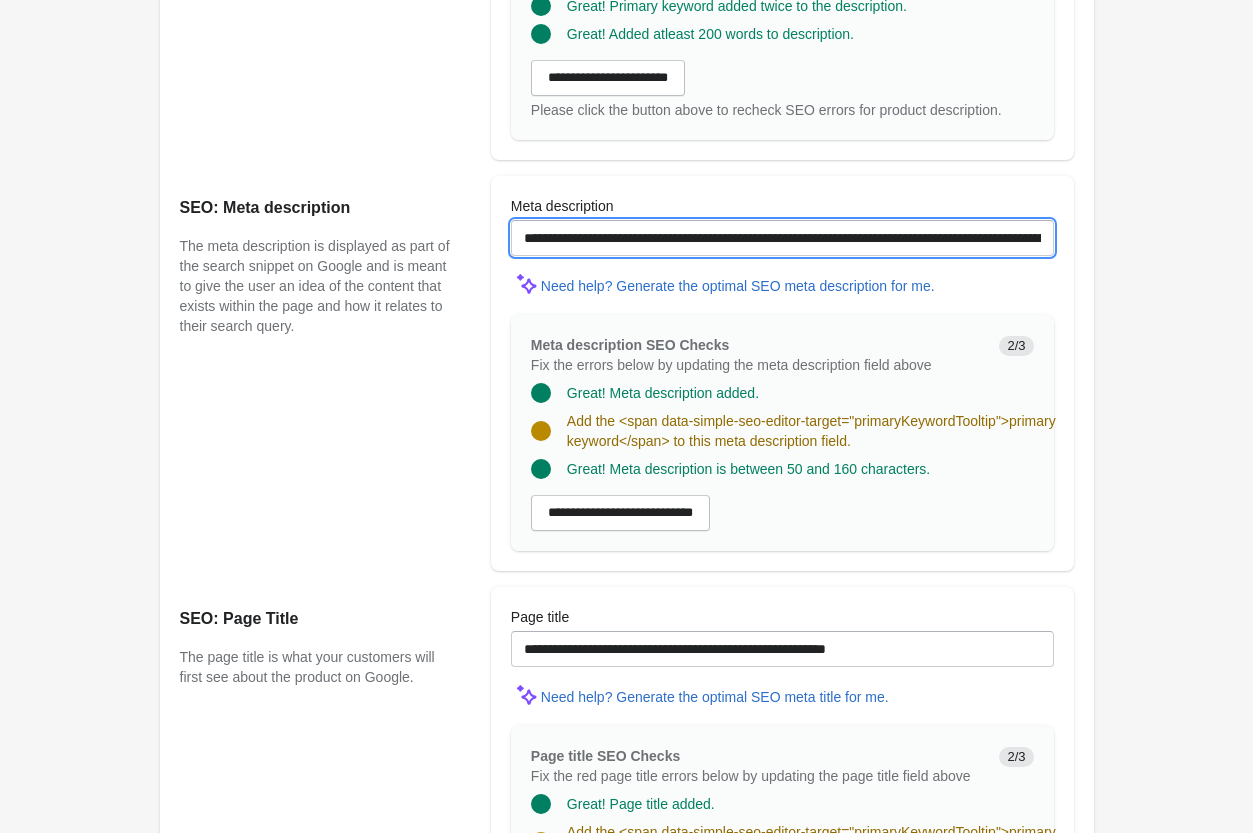 click on "**********" at bounding box center (782, 238) 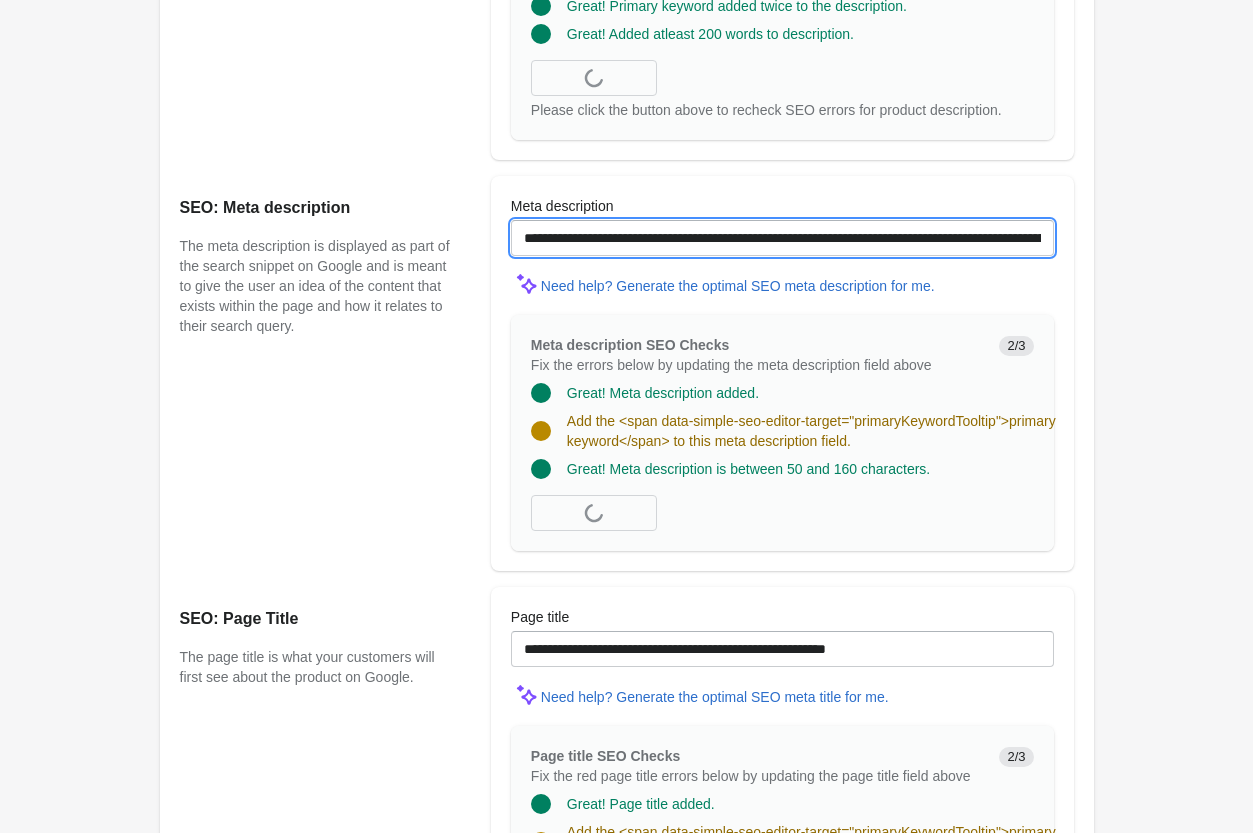 paste on "**********" 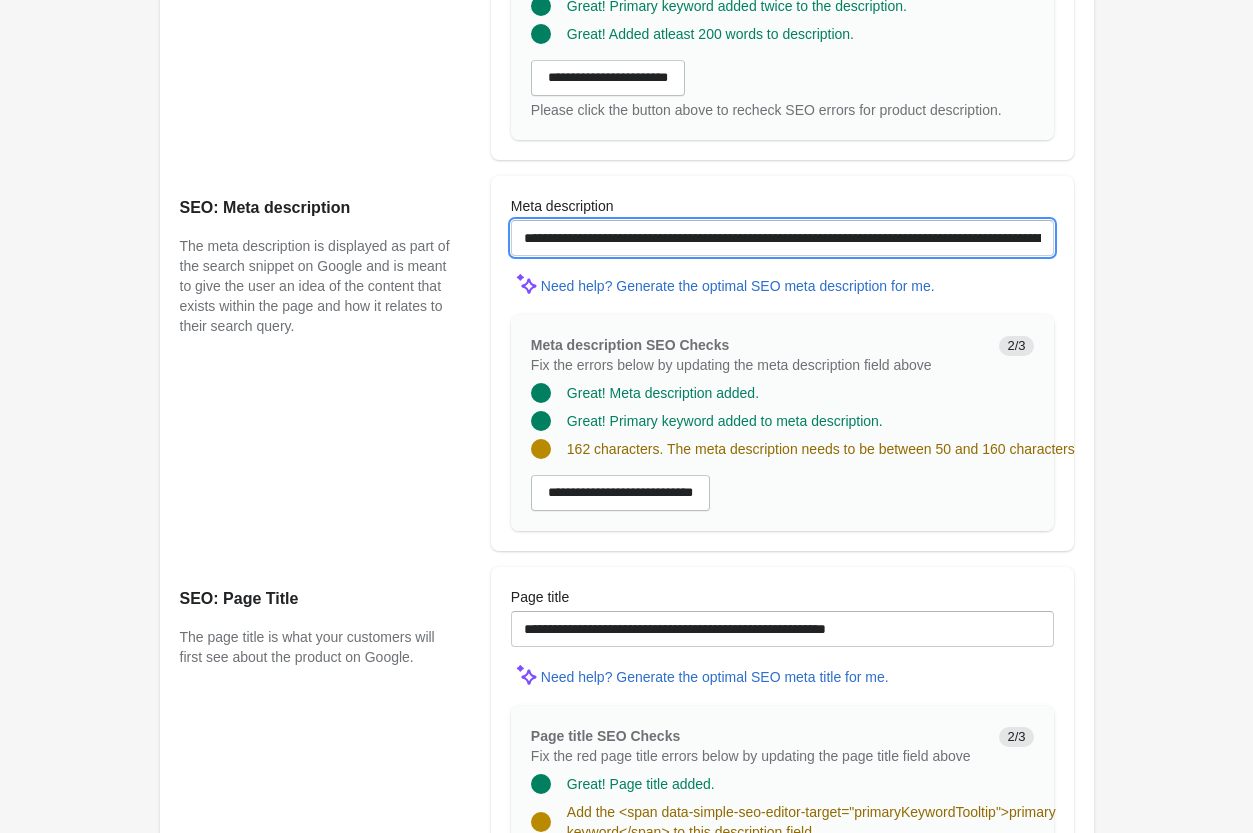 click on "**********" at bounding box center (782, 238) 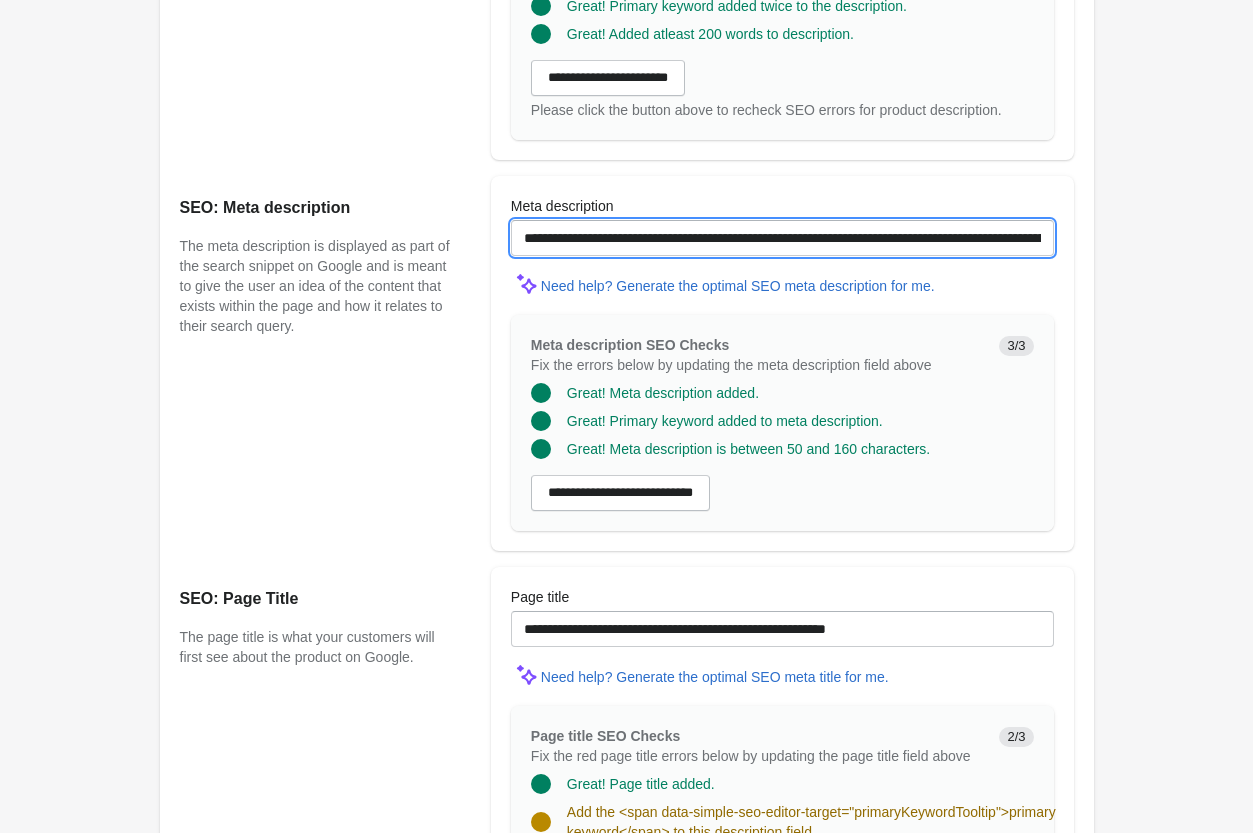 type on "**********" 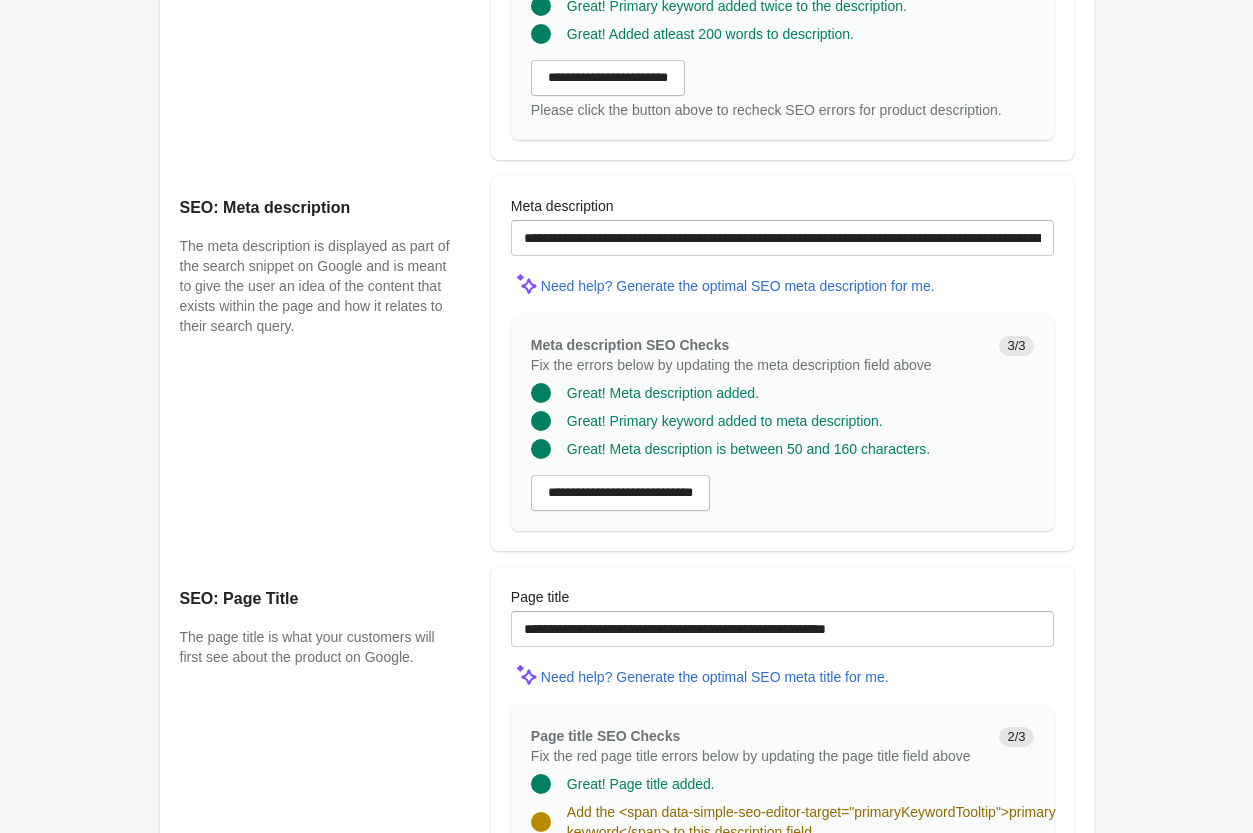 click on "SEO: Meta description
The meta description is displayed as part of the search snippet on Google and is meant to give the user an idea of the content that exists within the page and how it relates to their search query." at bounding box center (325, 363) 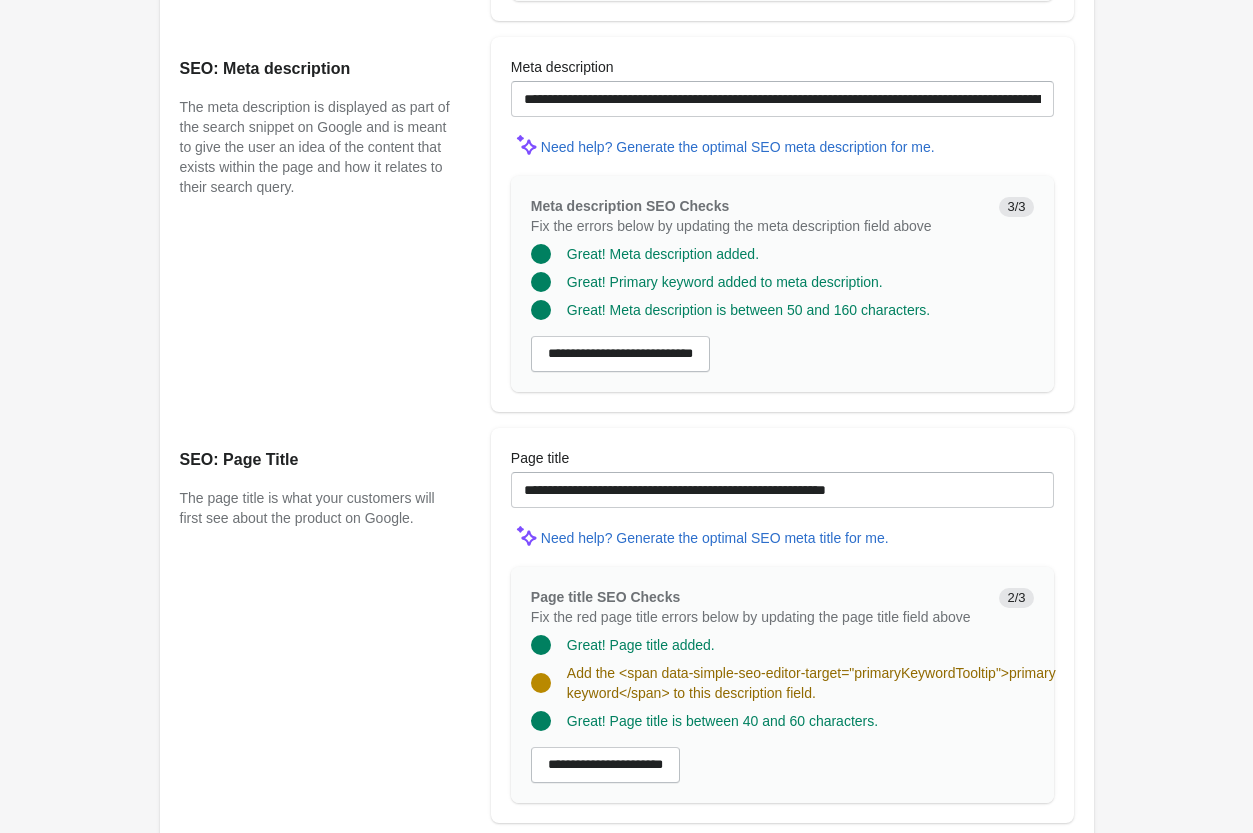 scroll, scrollTop: 1640, scrollLeft: 0, axis: vertical 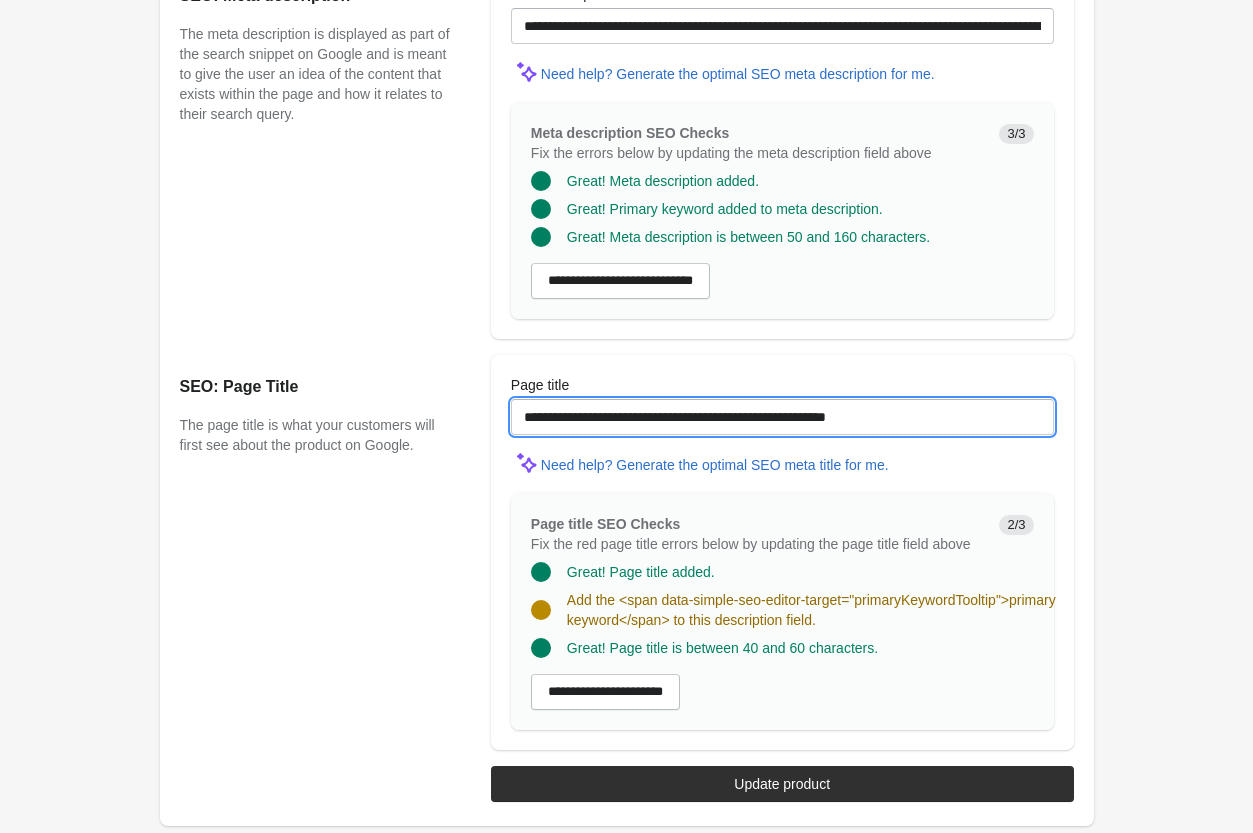 drag, startPoint x: 669, startPoint y: 417, endPoint x: 809, endPoint y: 420, distance: 140.03214 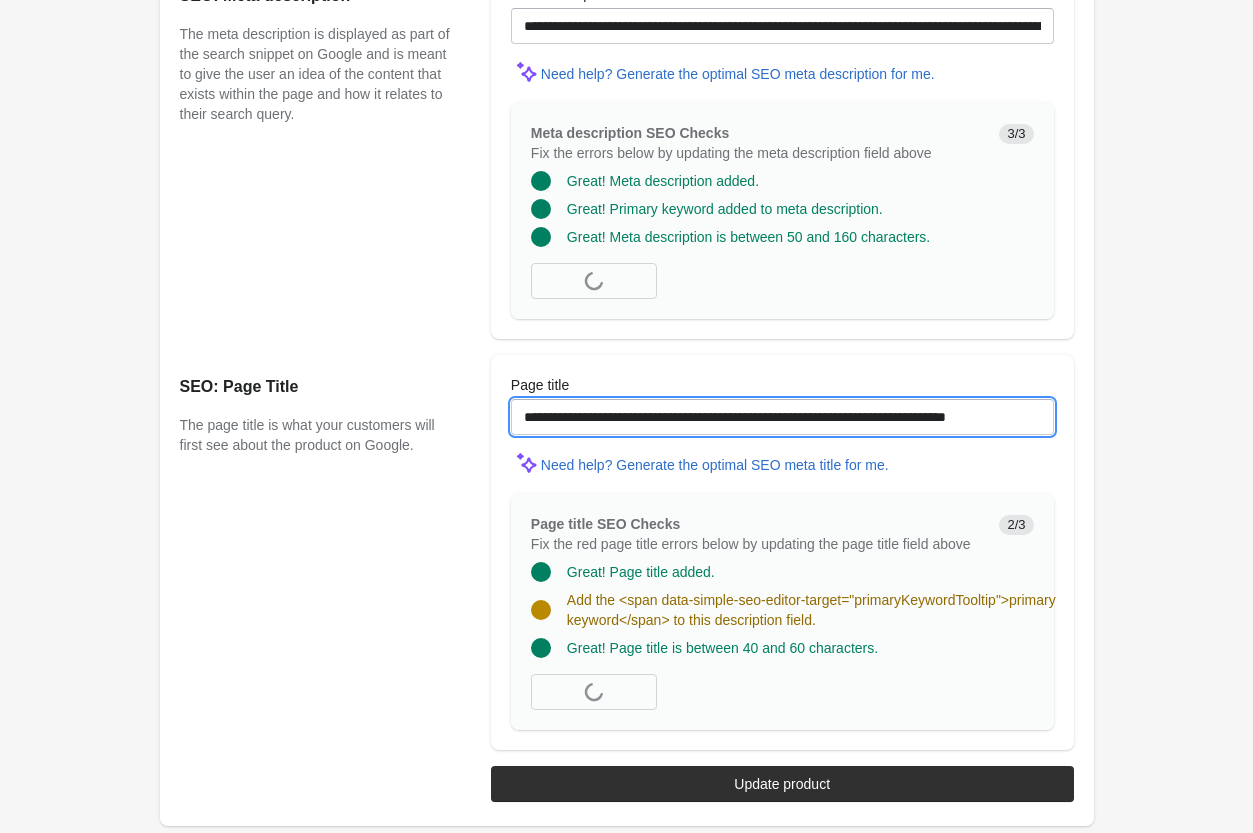 scroll, scrollTop: 1620, scrollLeft: 0, axis: vertical 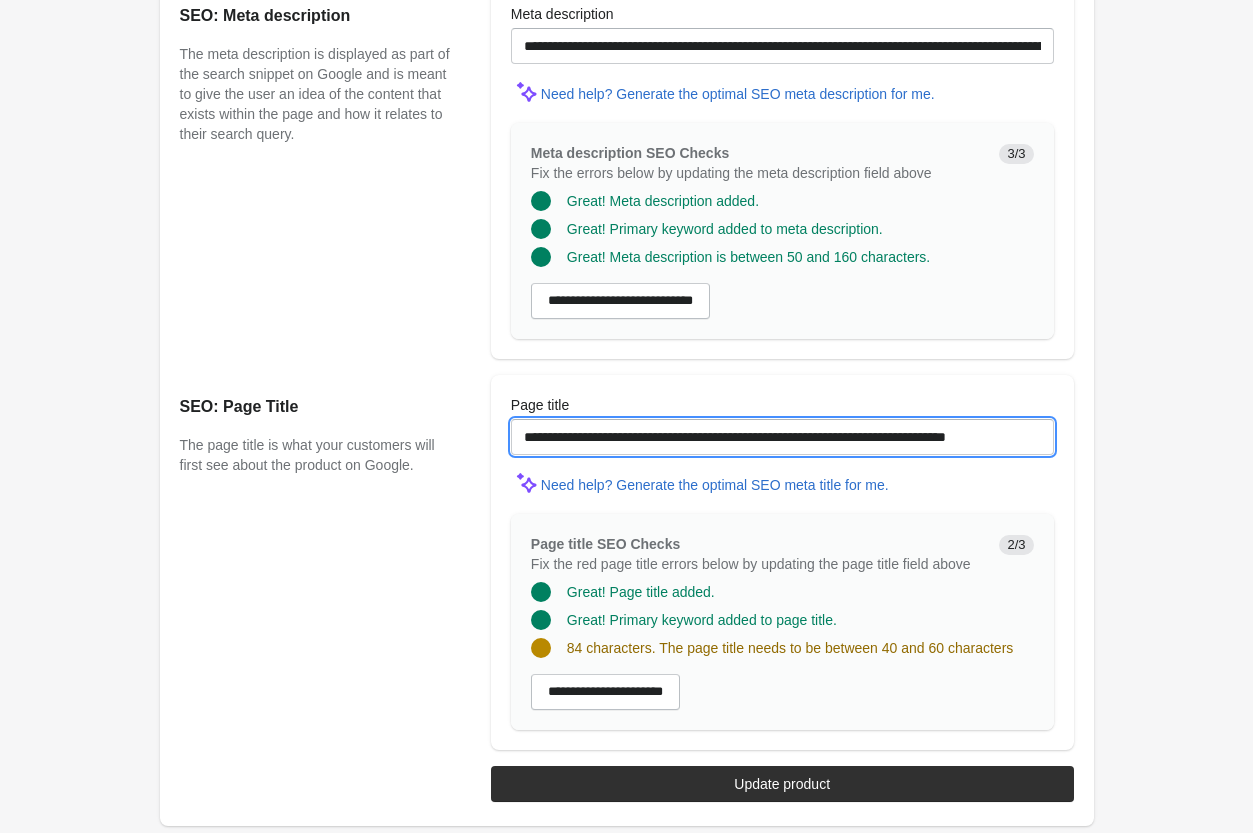 click on "**********" at bounding box center (782, 437) 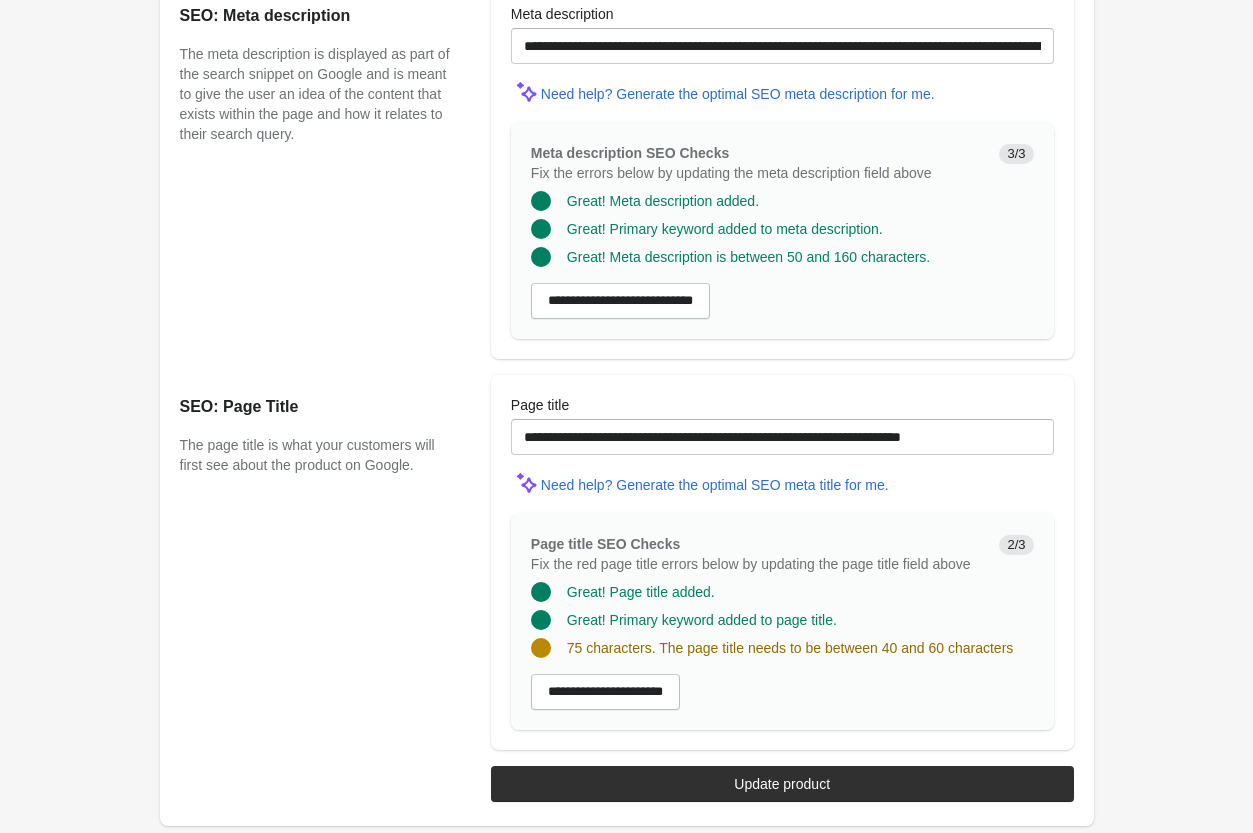 click on "Great! Primary keyword added to page title." at bounding box center [774, 612] 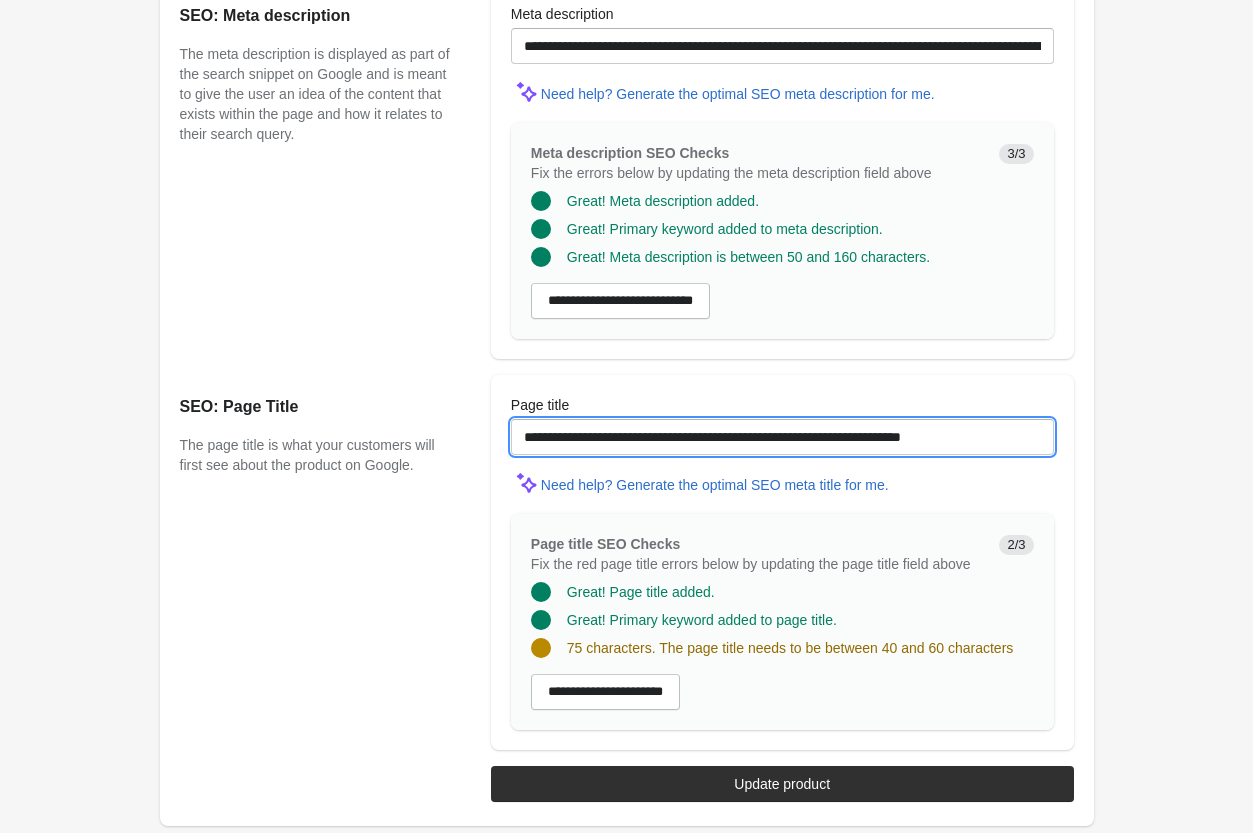 click on "**********" at bounding box center (782, 437) 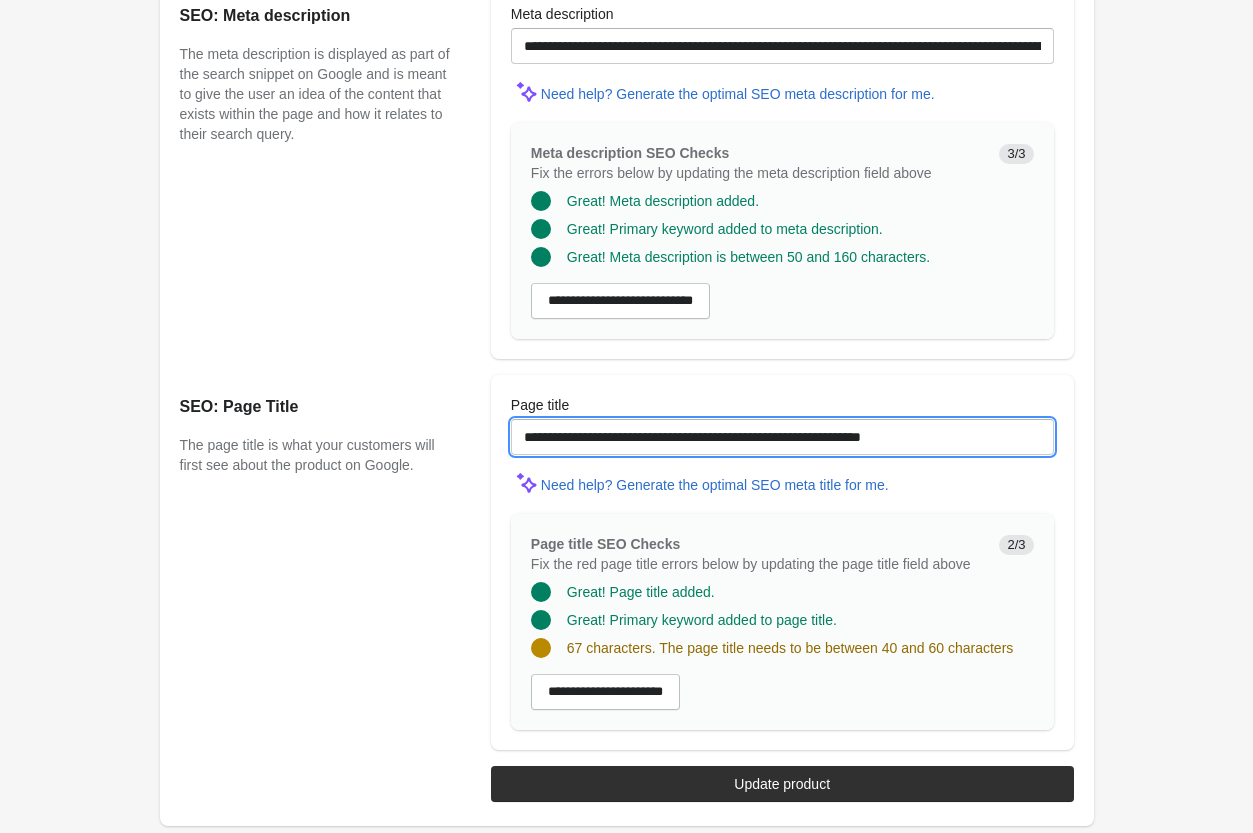 click on "**********" at bounding box center (782, 437) 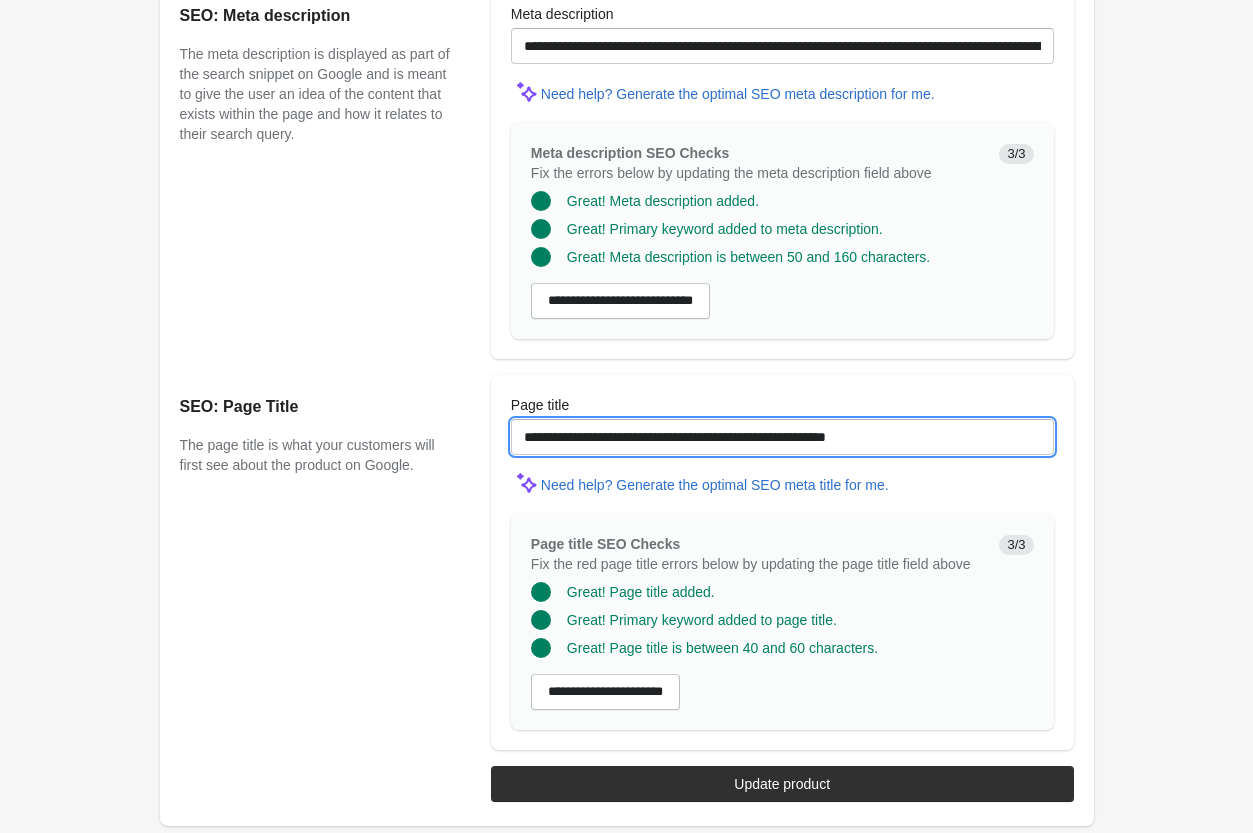 type on "**********" 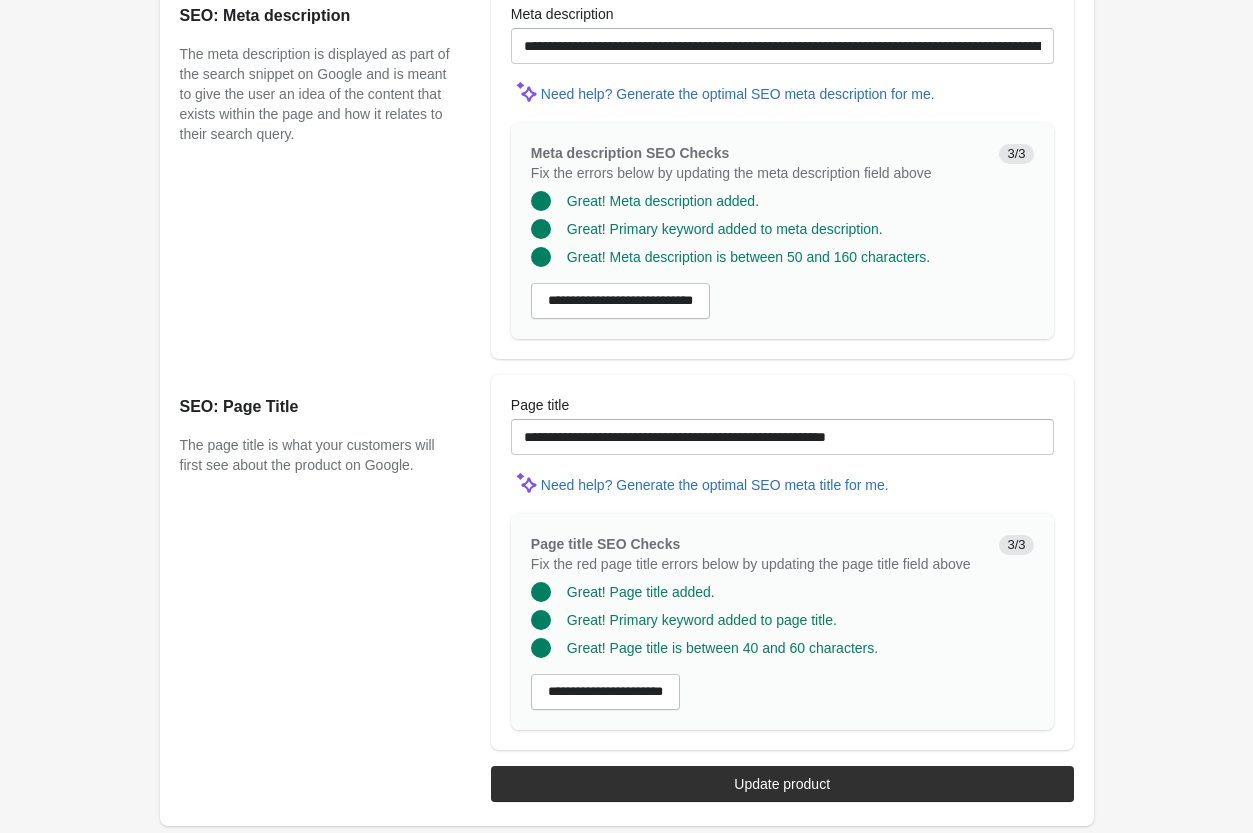 click on "Great! Page title is between 40 and 60 characters." at bounding box center [774, 640] 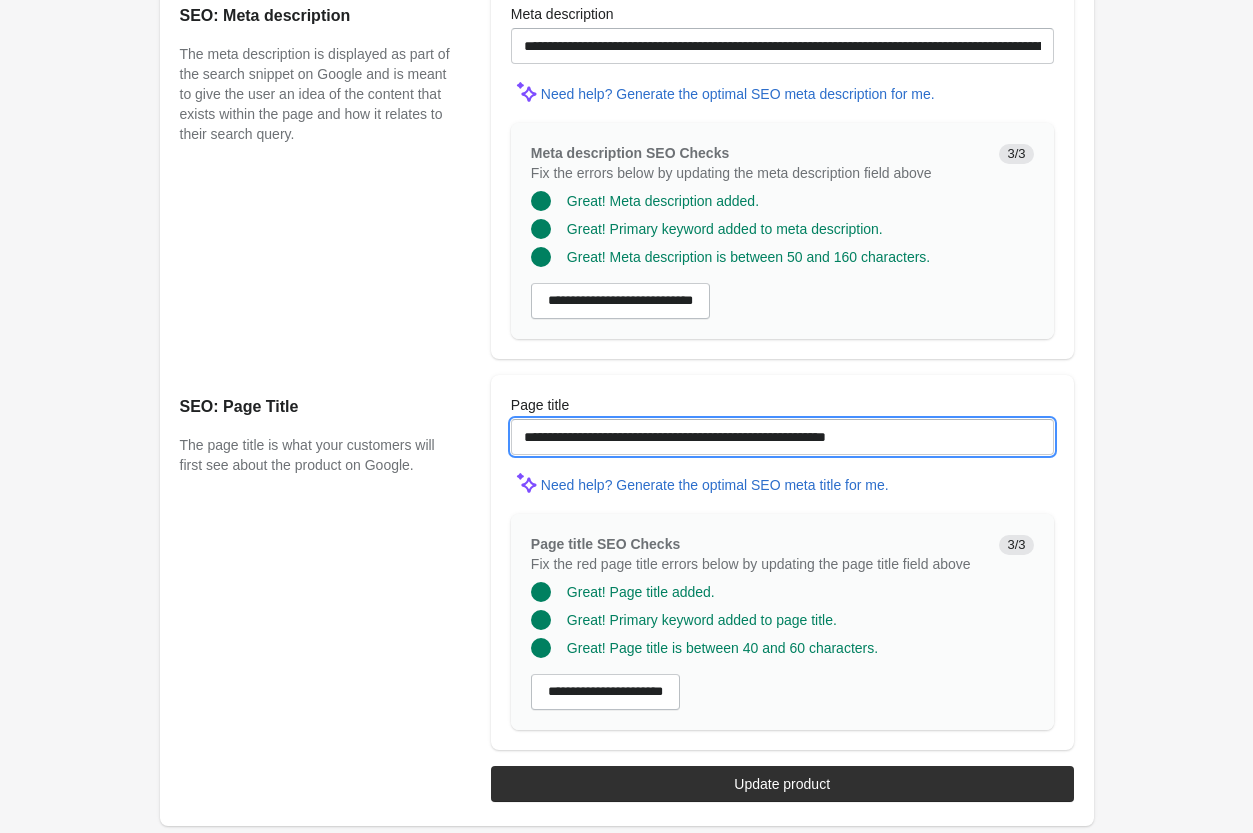 click on "**********" at bounding box center (782, 437) 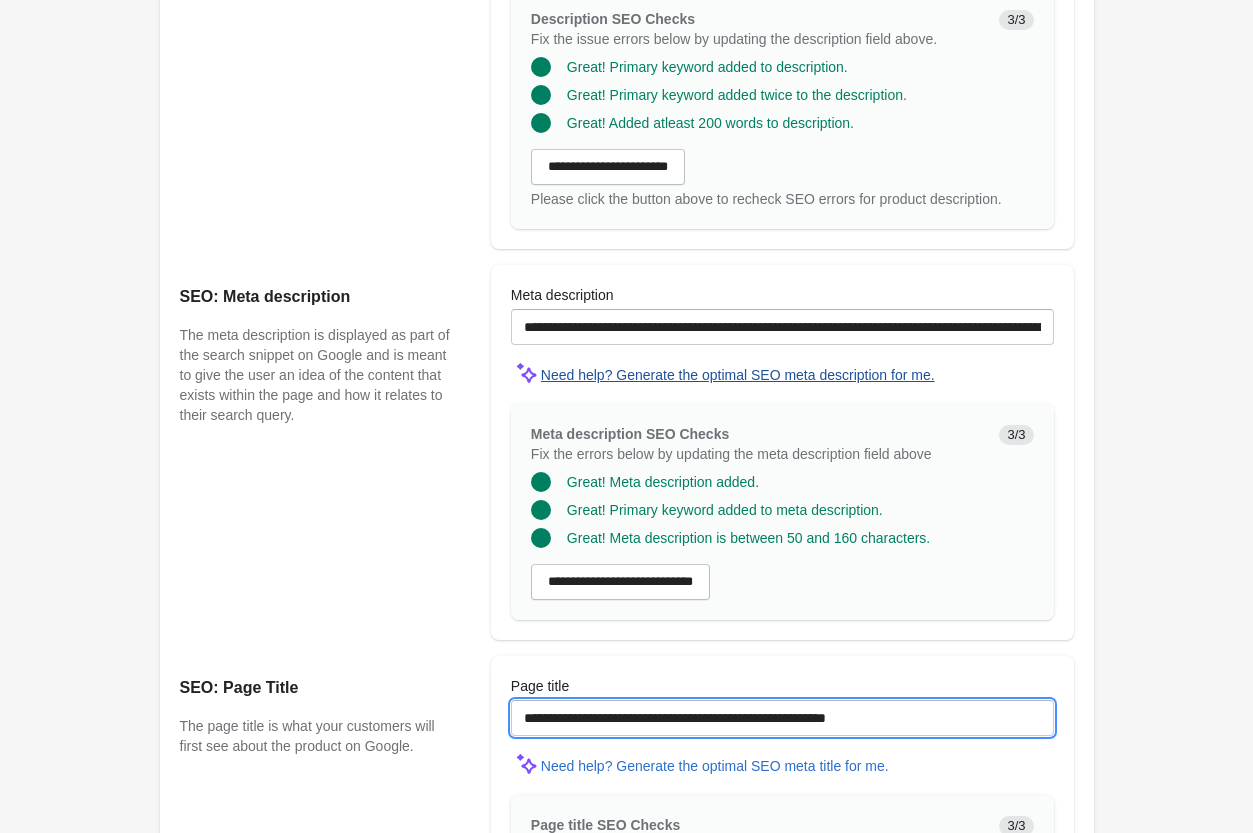 scroll, scrollTop: 1314, scrollLeft: 0, axis: vertical 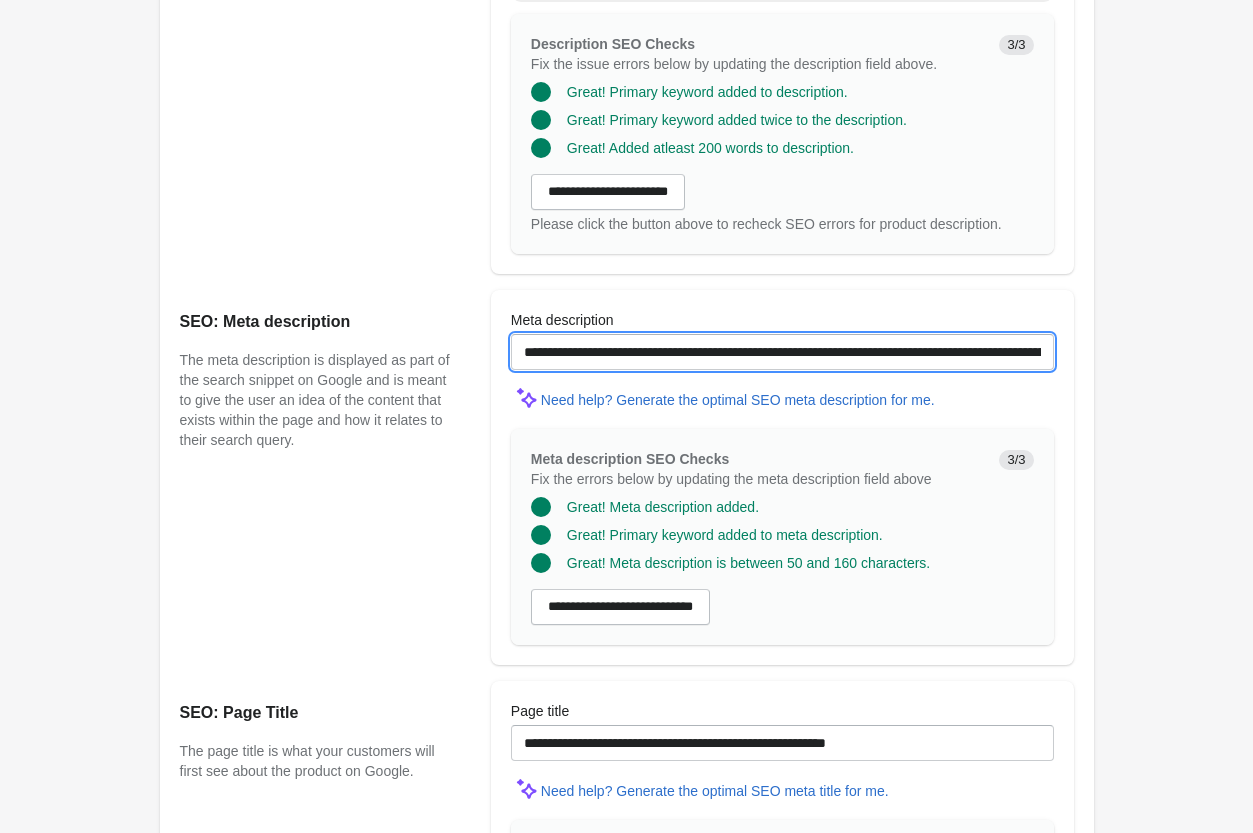 click on "**********" at bounding box center (782, 352) 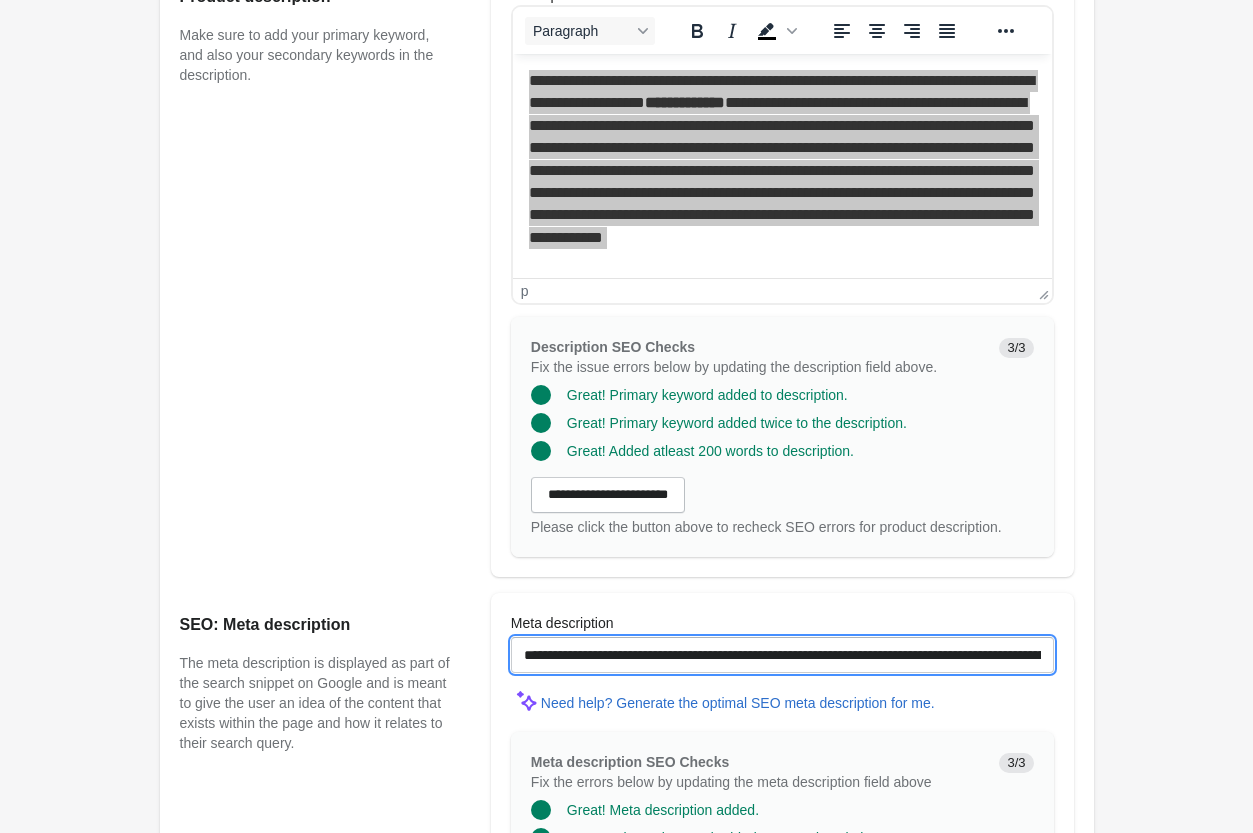 scroll, scrollTop: 906, scrollLeft: 0, axis: vertical 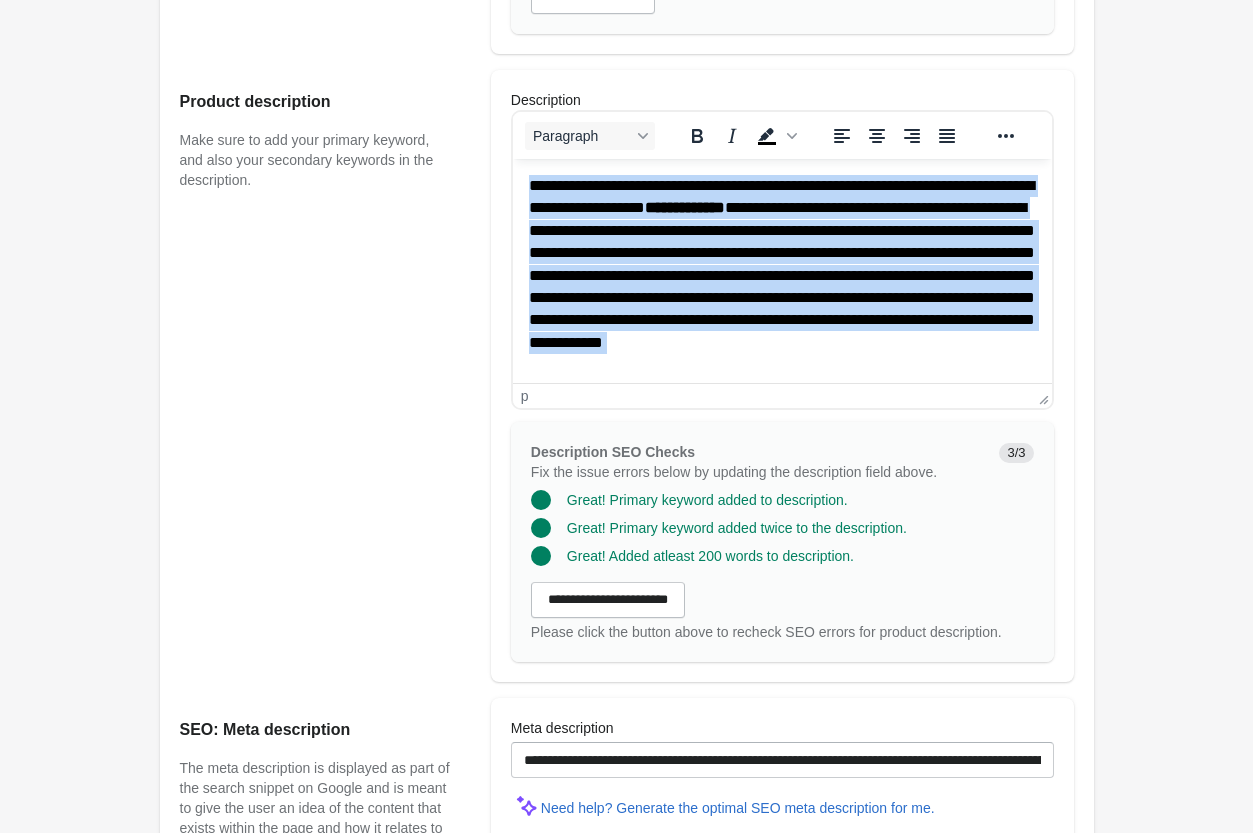 click on "**********" at bounding box center [781, 276] 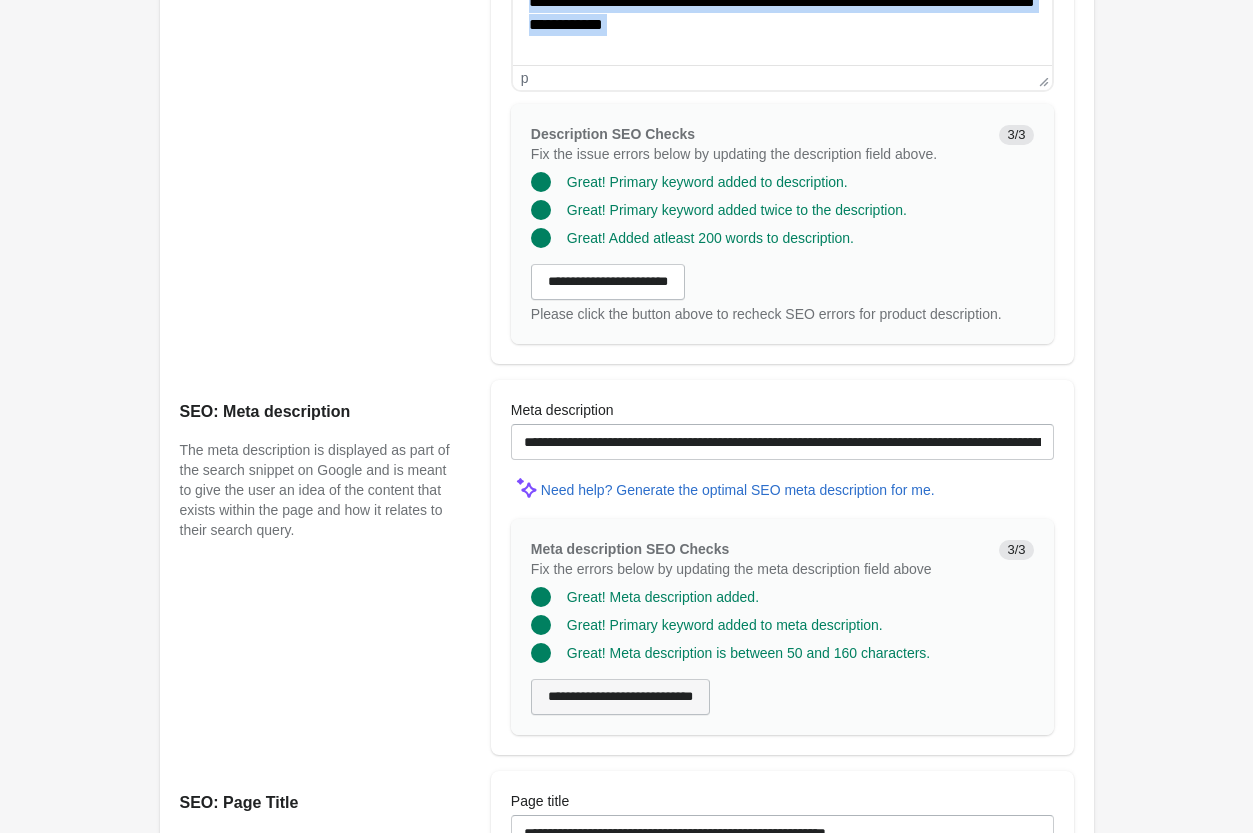 scroll, scrollTop: 1620, scrollLeft: 0, axis: vertical 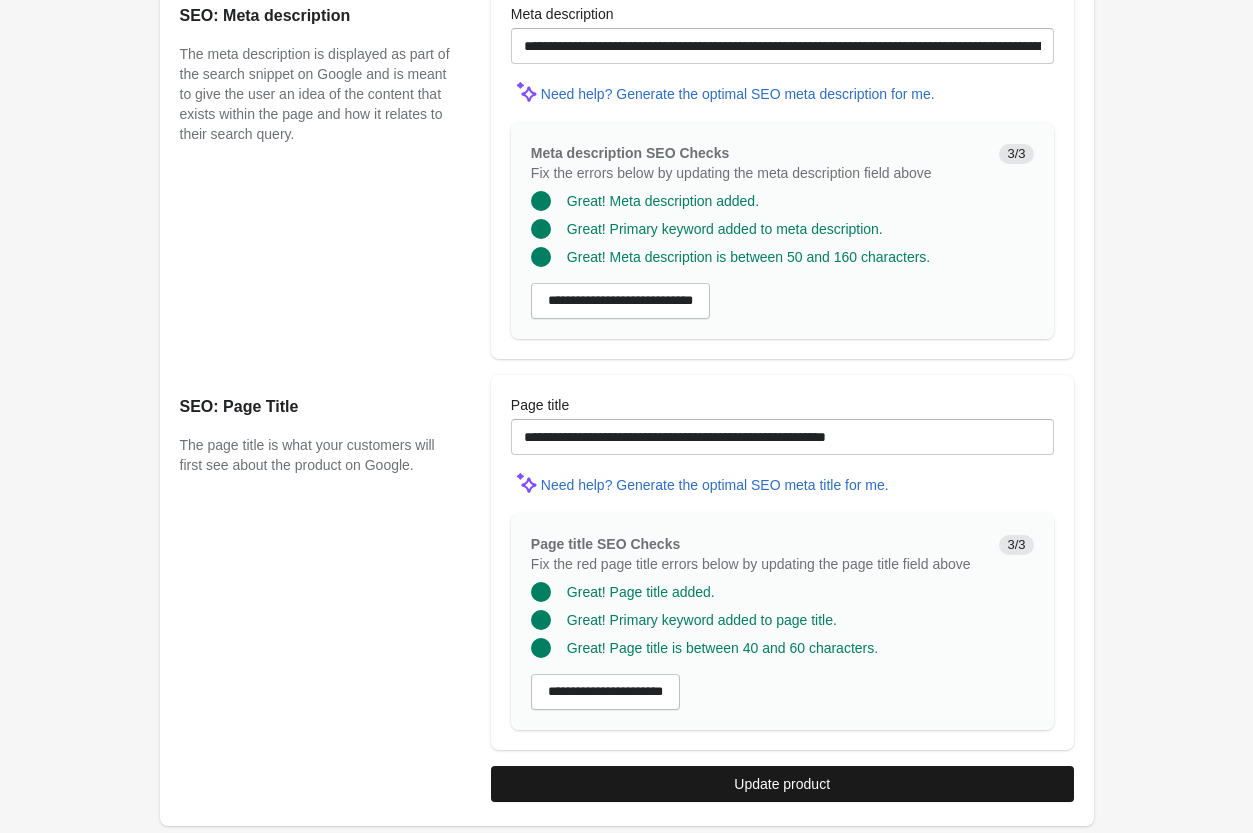 click on "Update product" at bounding box center [782, 784] 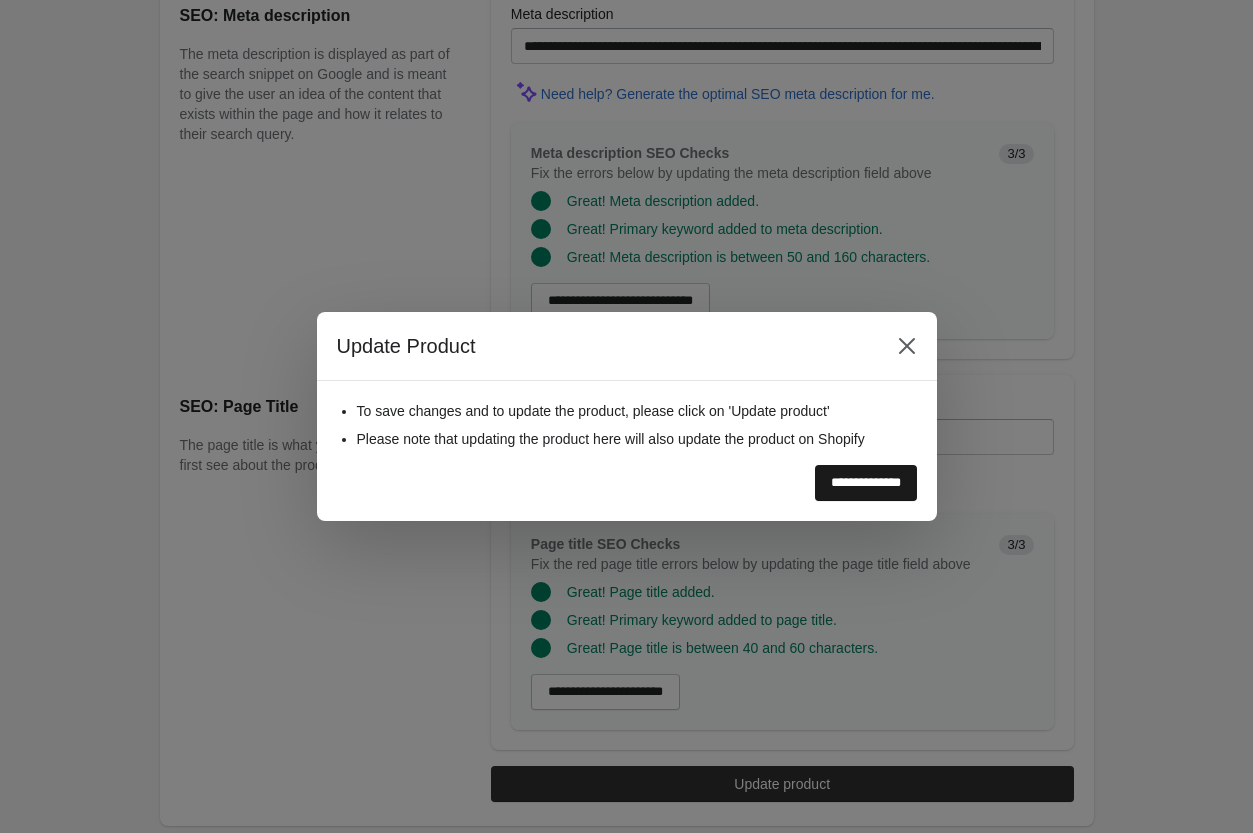 click on "**********" at bounding box center [866, 483] 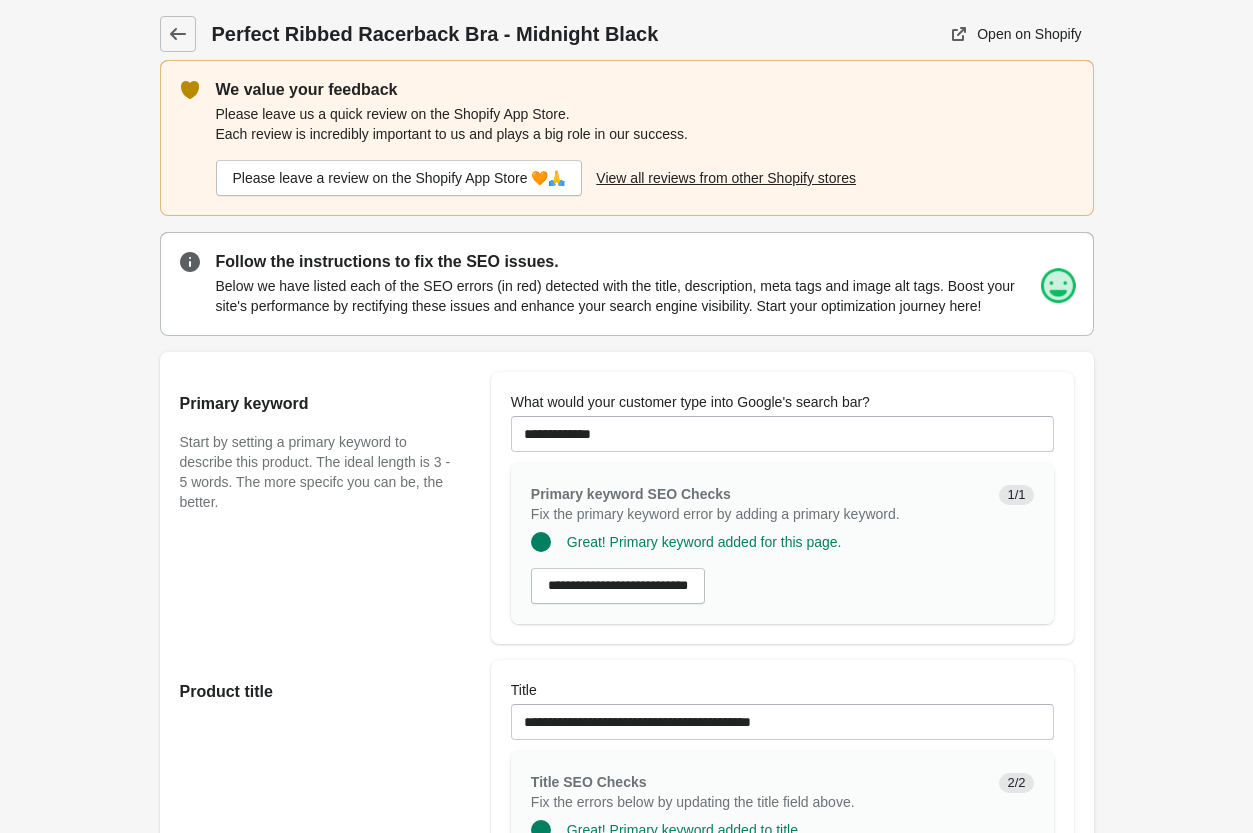 scroll, scrollTop: 0, scrollLeft: 0, axis: both 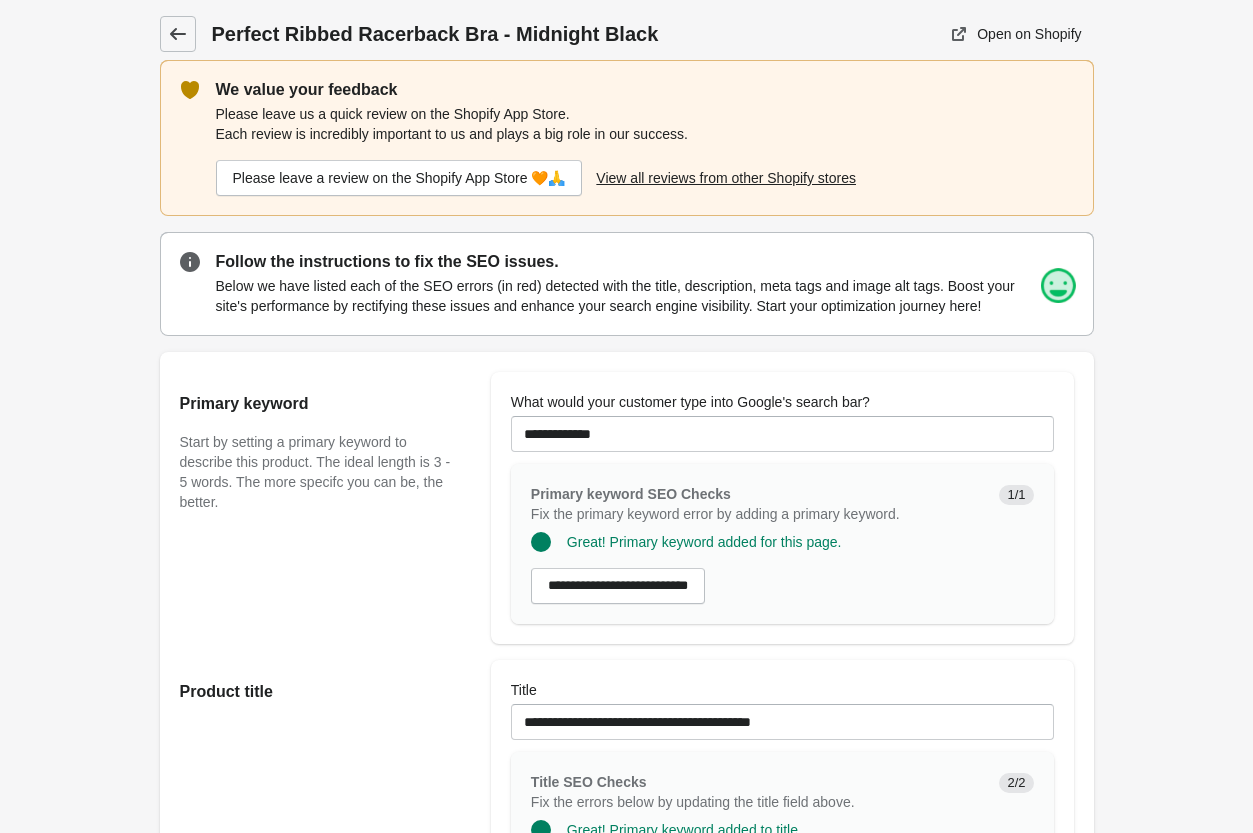 click 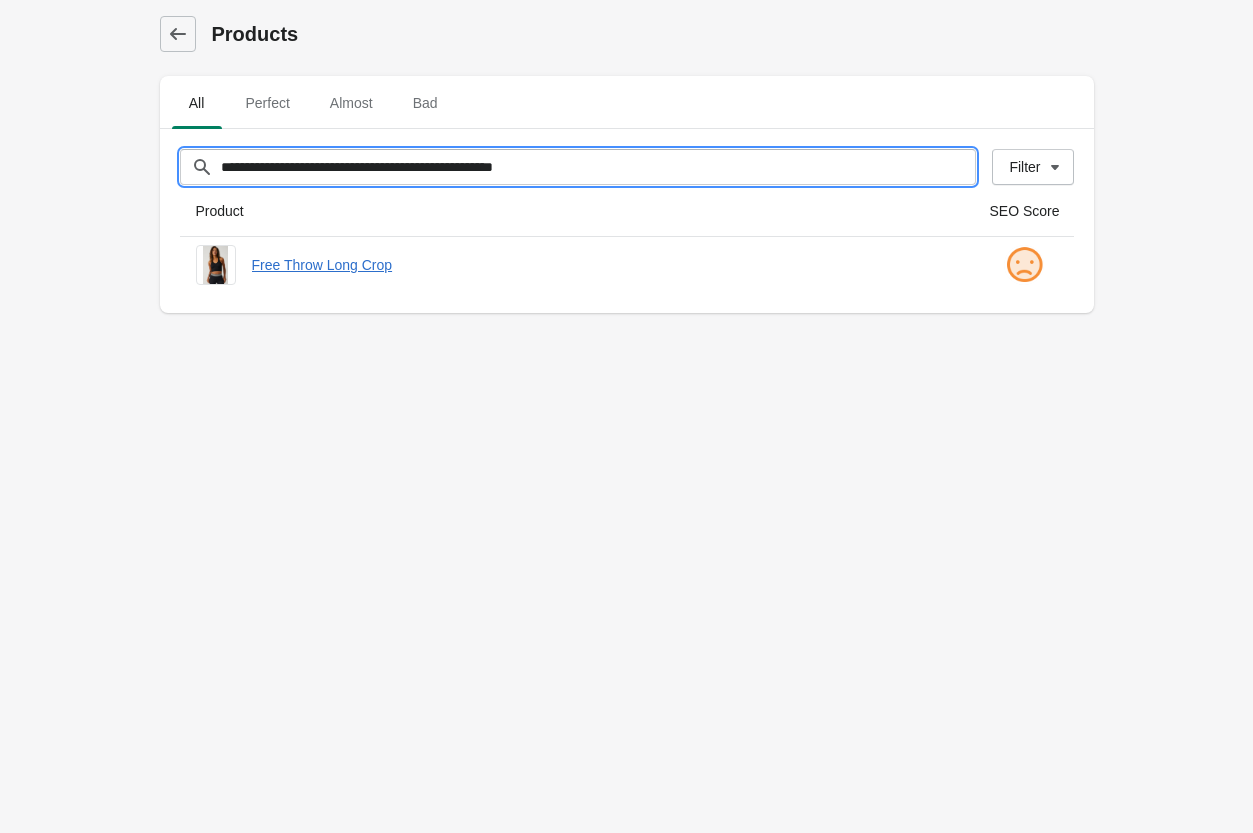 drag, startPoint x: 608, startPoint y: 170, endPoint x: 0, endPoint y: 192, distance: 608.3979 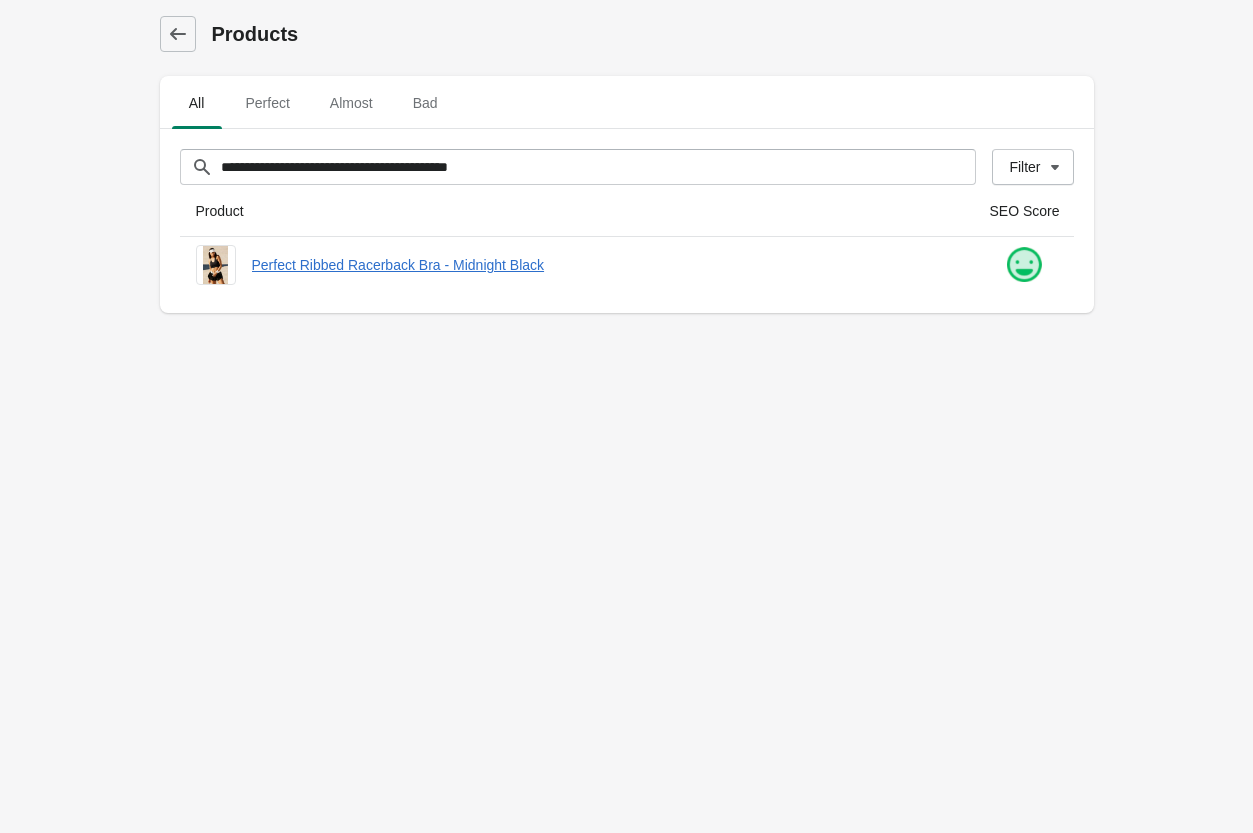 click on "**********" at bounding box center (626, 416) 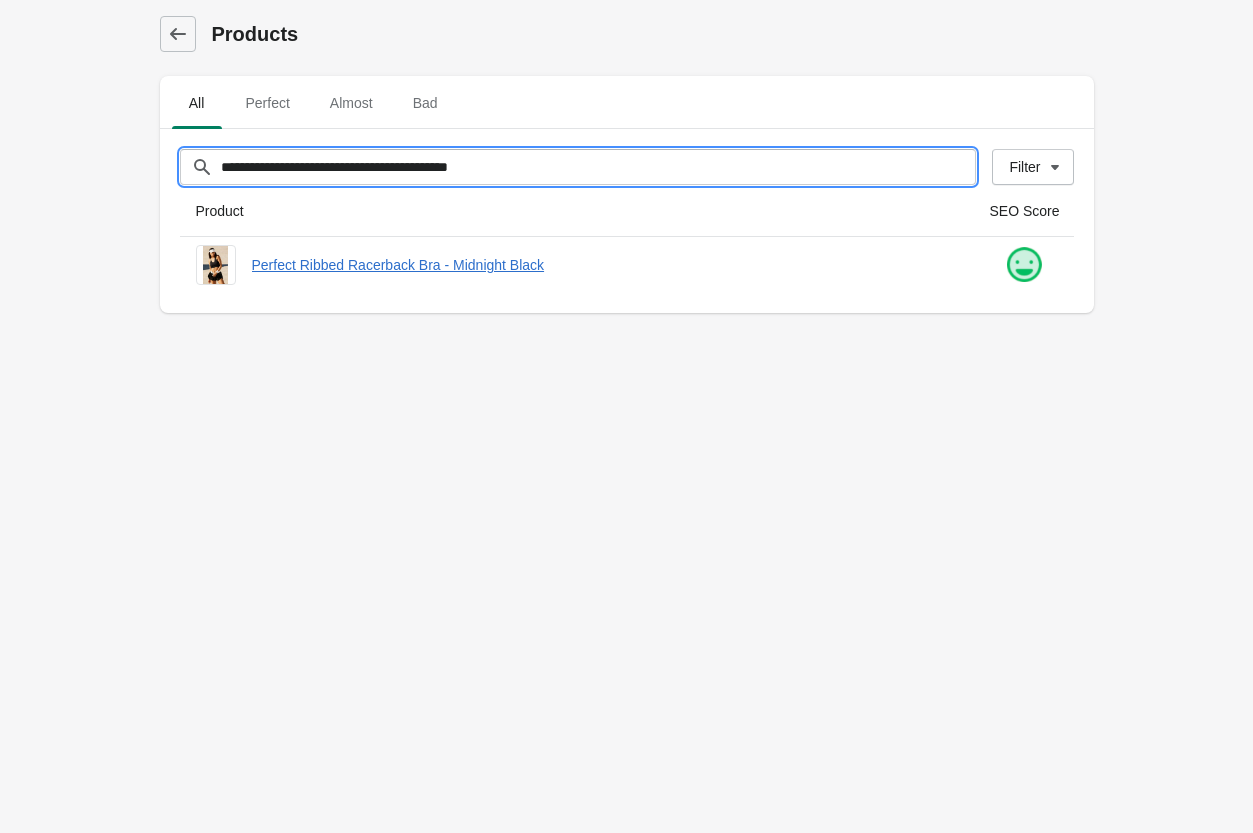 drag, startPoint x: 515, startPoint y: 181, endPoint x: -66, endPoint y: 117, distance: 584.51434 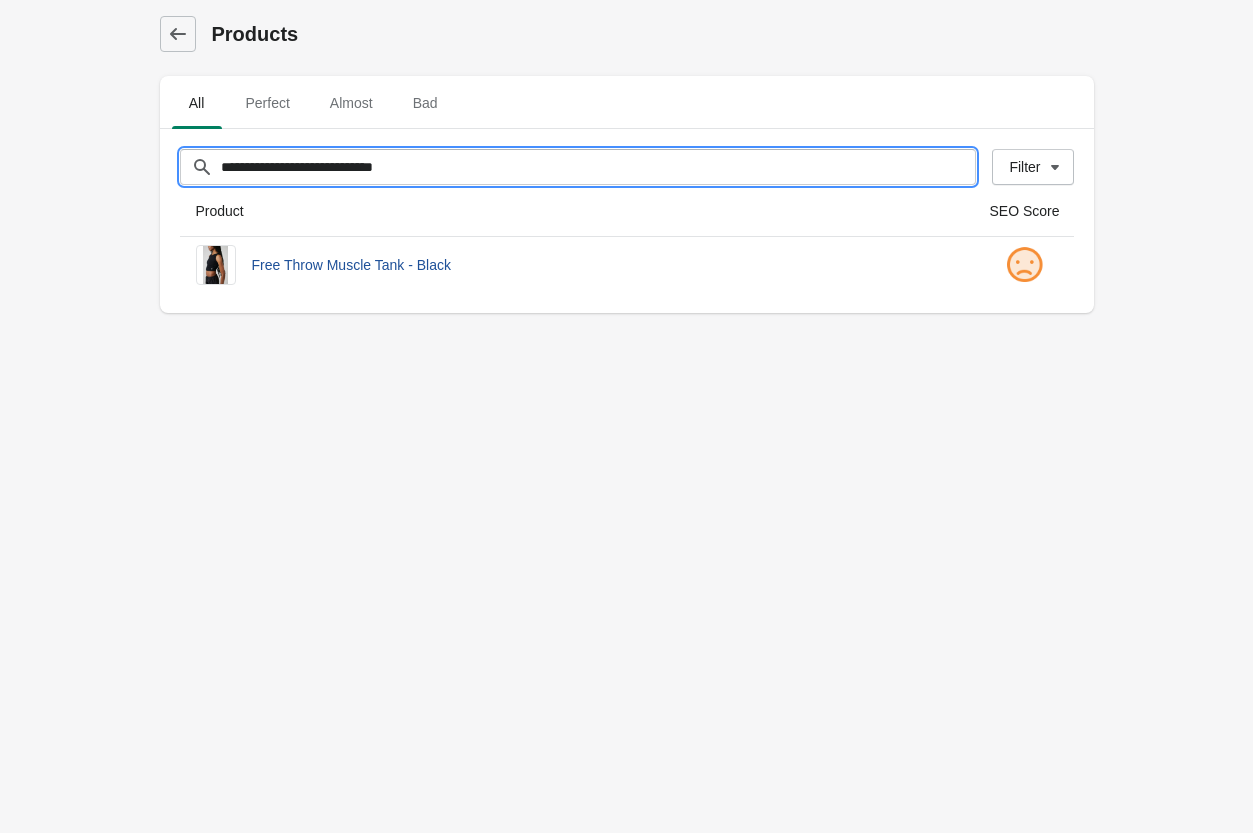 type on "**********" 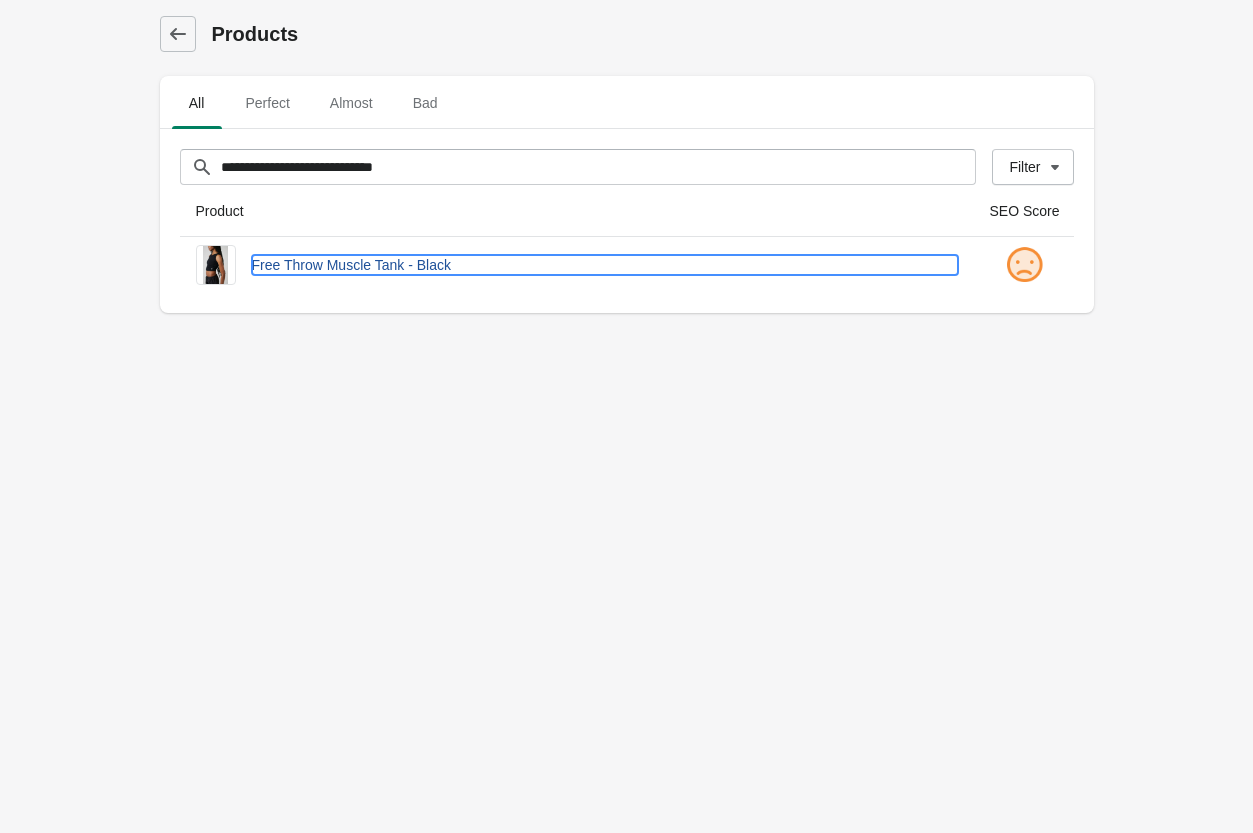 click on "Free Throw Muscle Tank - Black" at bounding box center [605, 265] 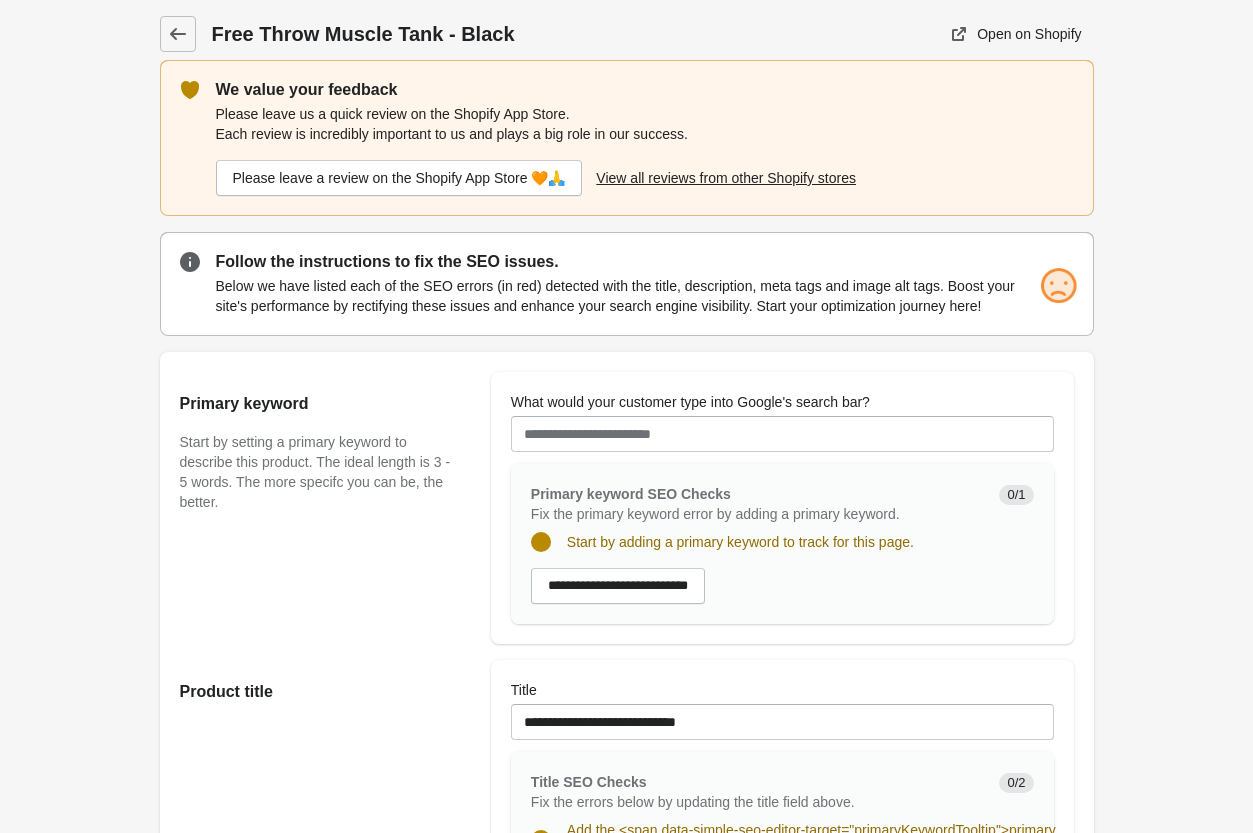 scroll, scrollTop: 0, scrollLeft: 0, axis: both 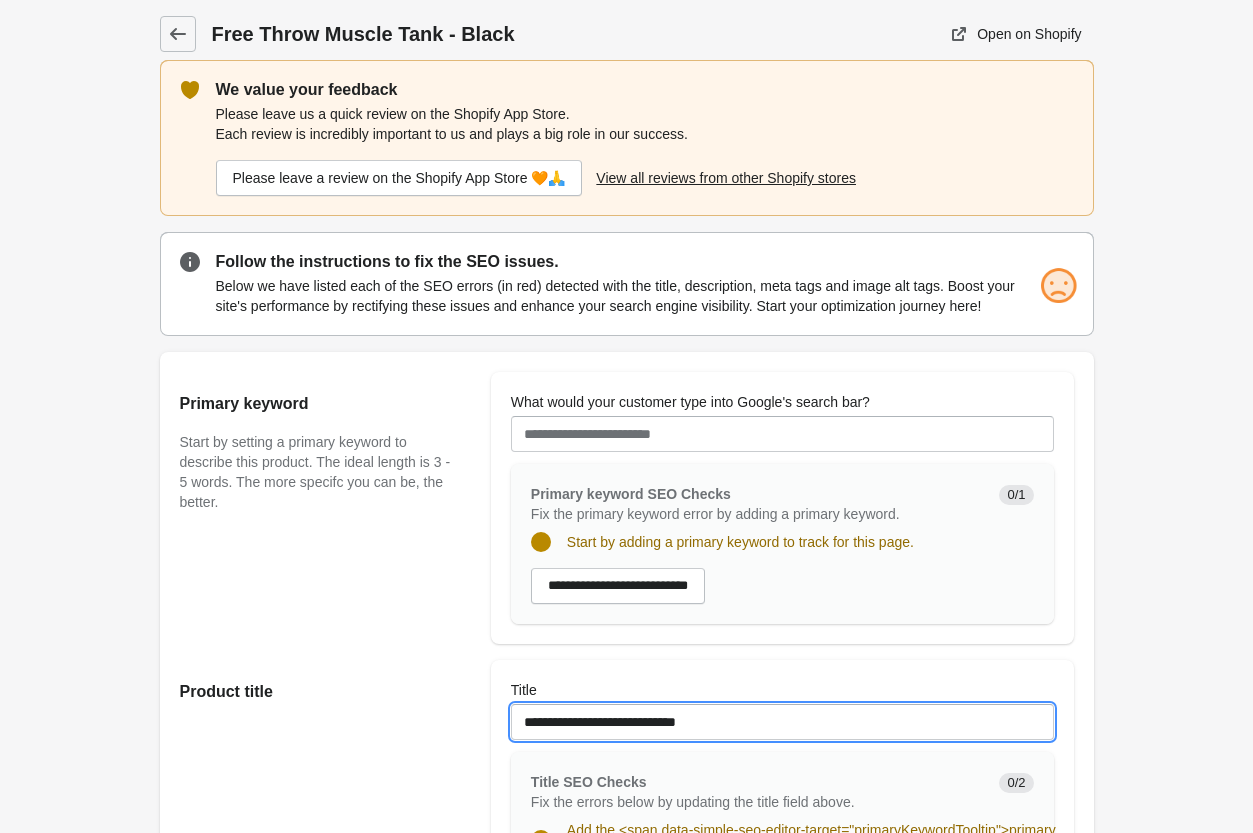 drag, startPoint x: 598, startPoint y: 721, endPoint x: 671, endPoint y: 720, distance: 73.00685 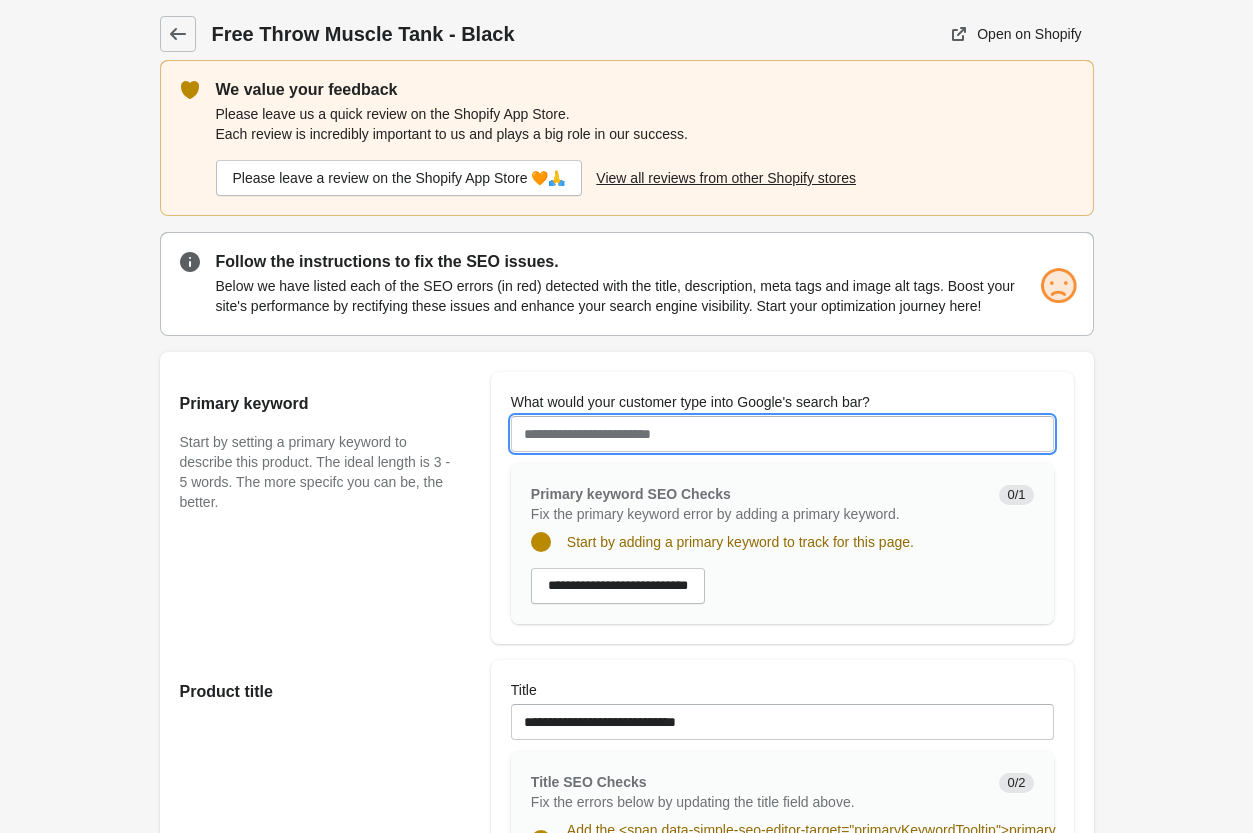 click on "What would your customer type into Google's search bar?" at bounding box center [782, 434] 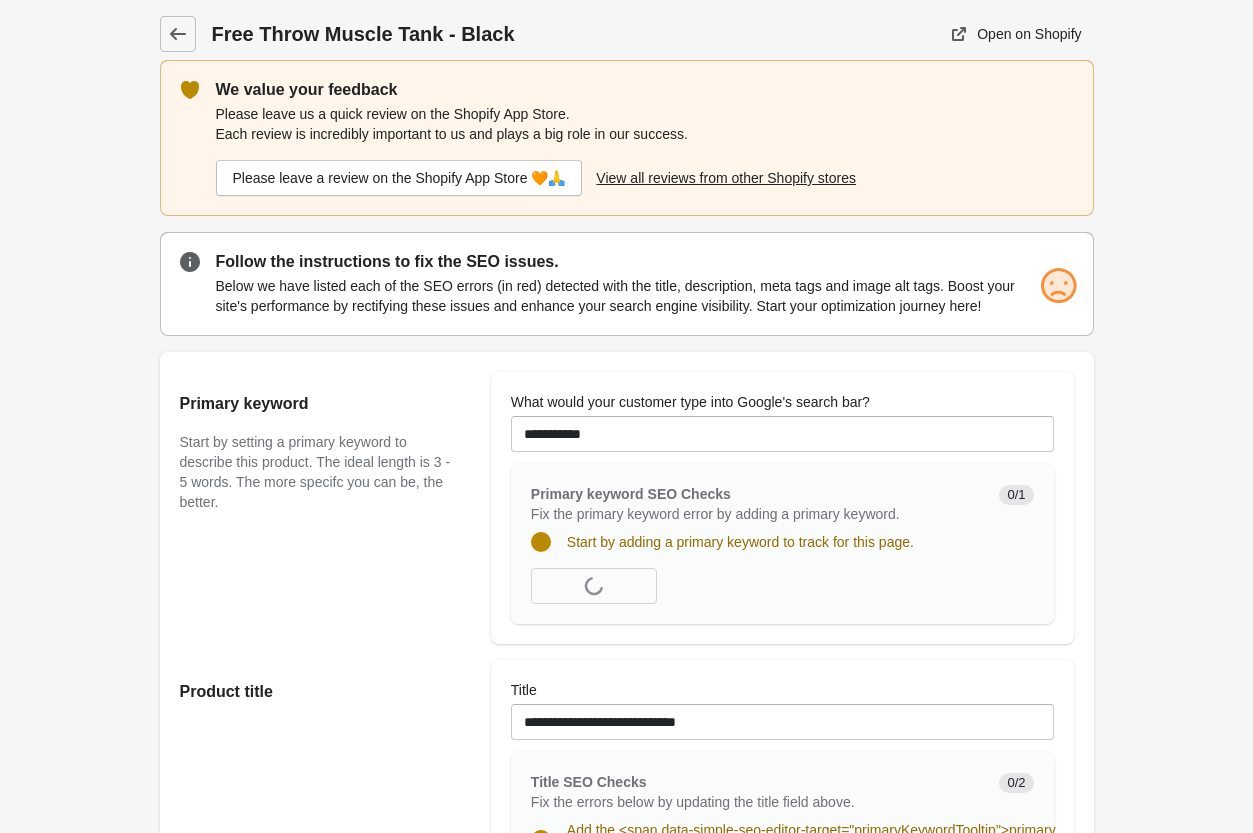 click on "Primary keyword
Start by setting a primary keyword to describe this product. The ideal length is 3 - 5 words. The more specifc you can be, the better." at bounding box center (325, 508) 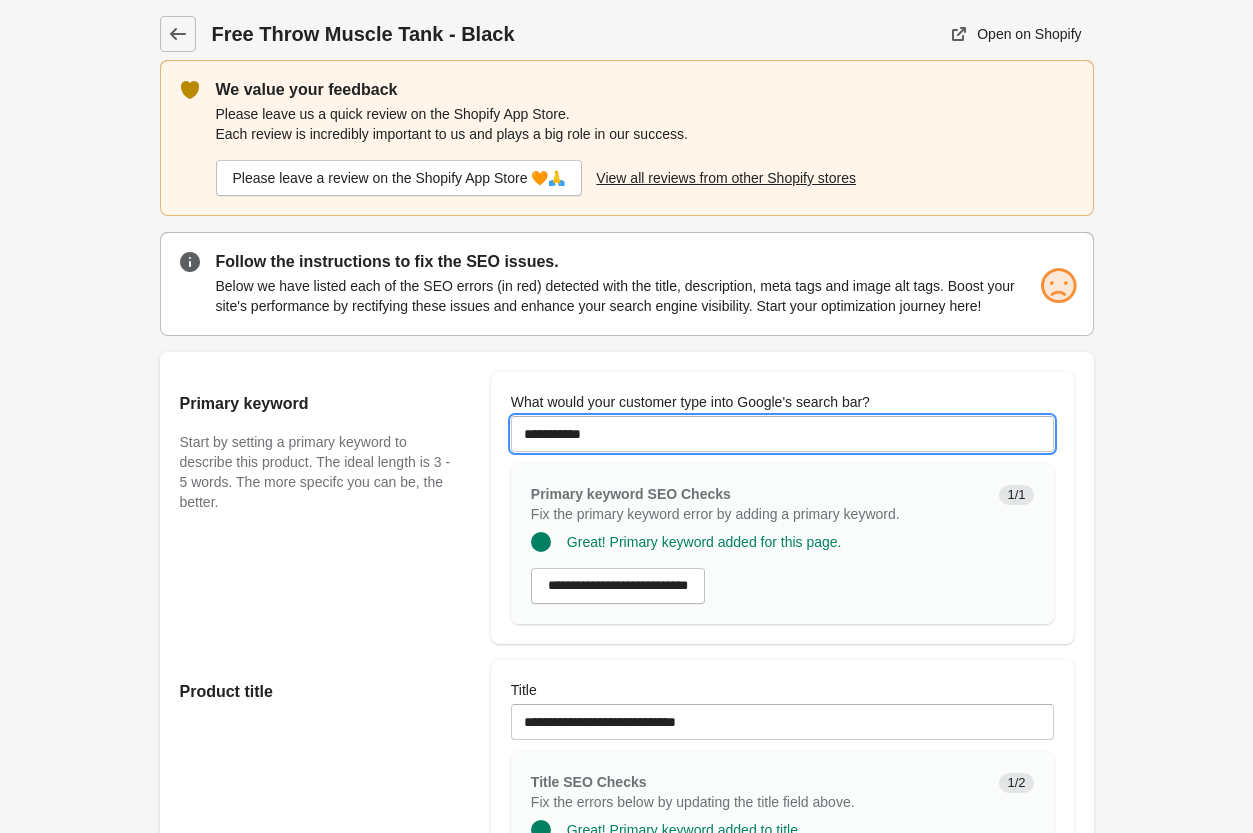 drag, startPoint x: 696, startPoint y: 449, endPoint x: 340, endPoint y: 400, distance: 359.35638 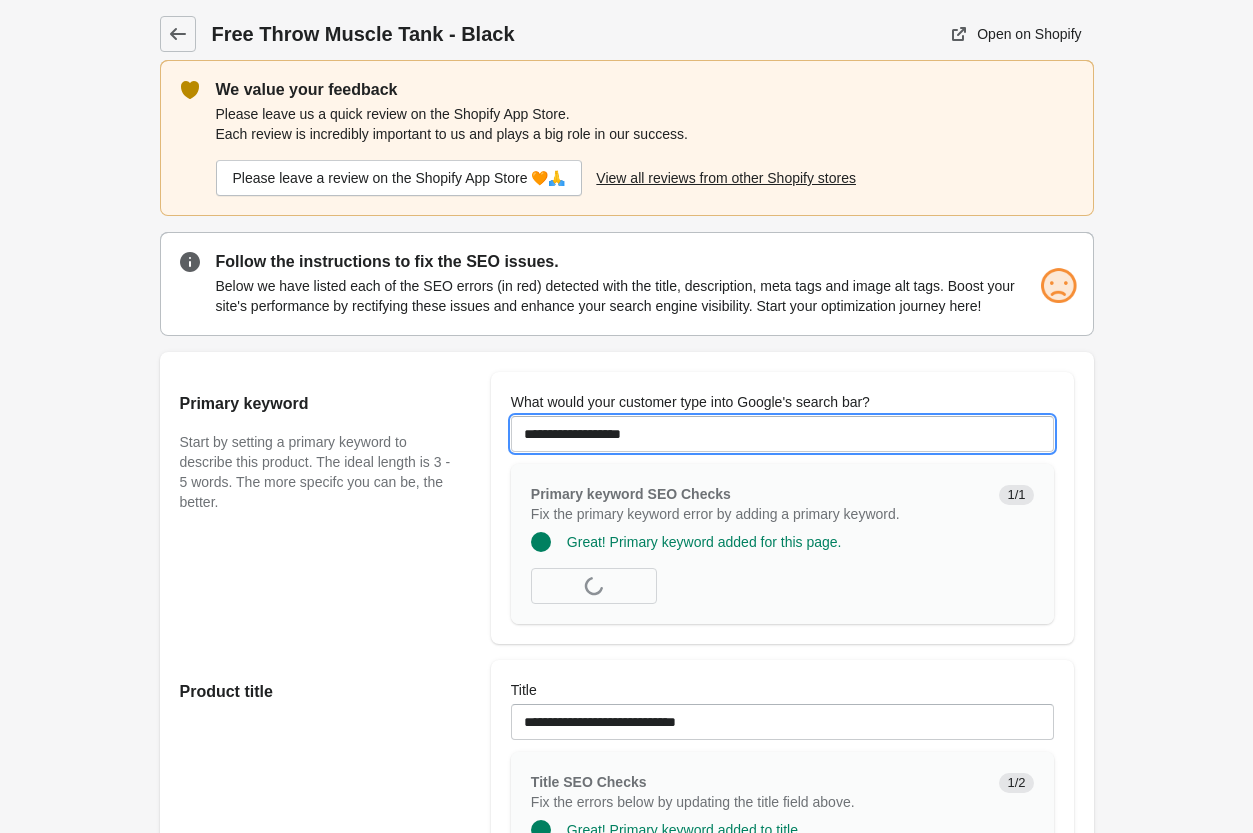 type on "**********" 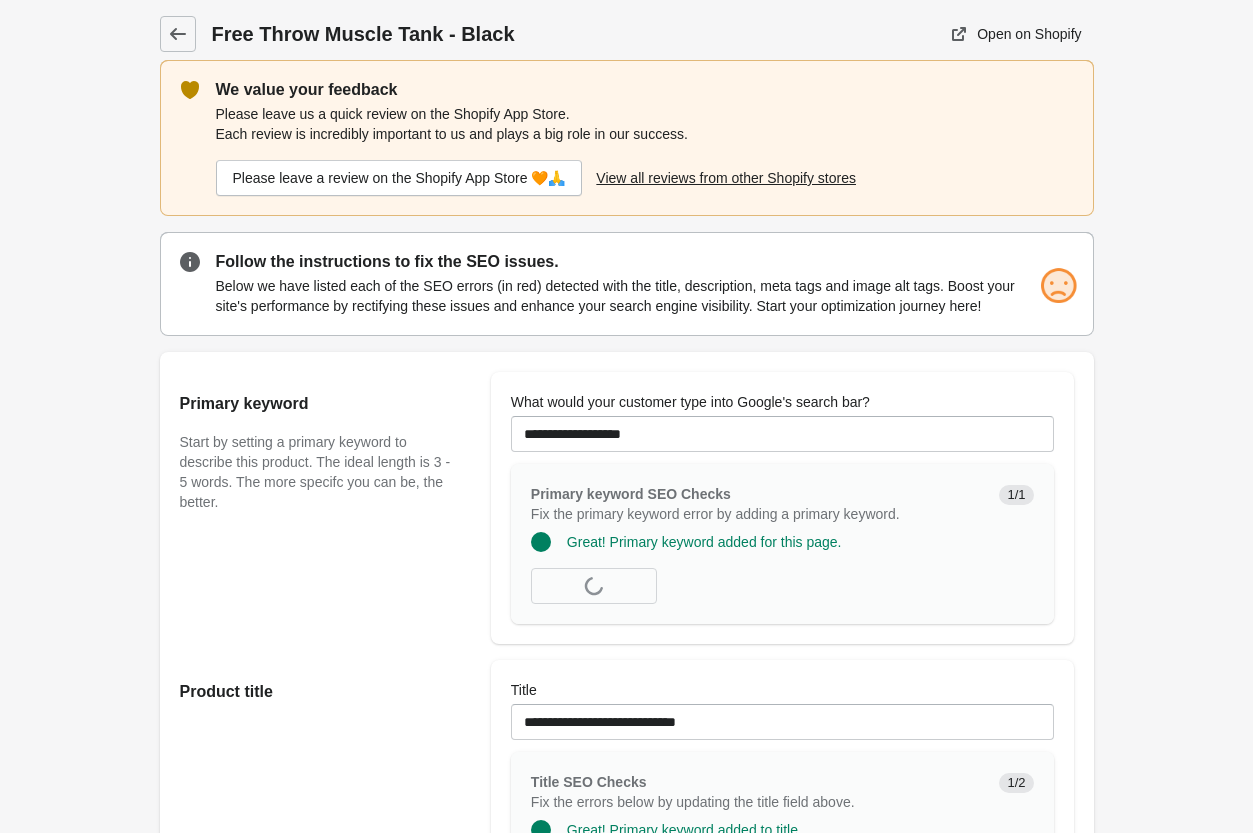 click on "**********" at bounding box center [782, 586] 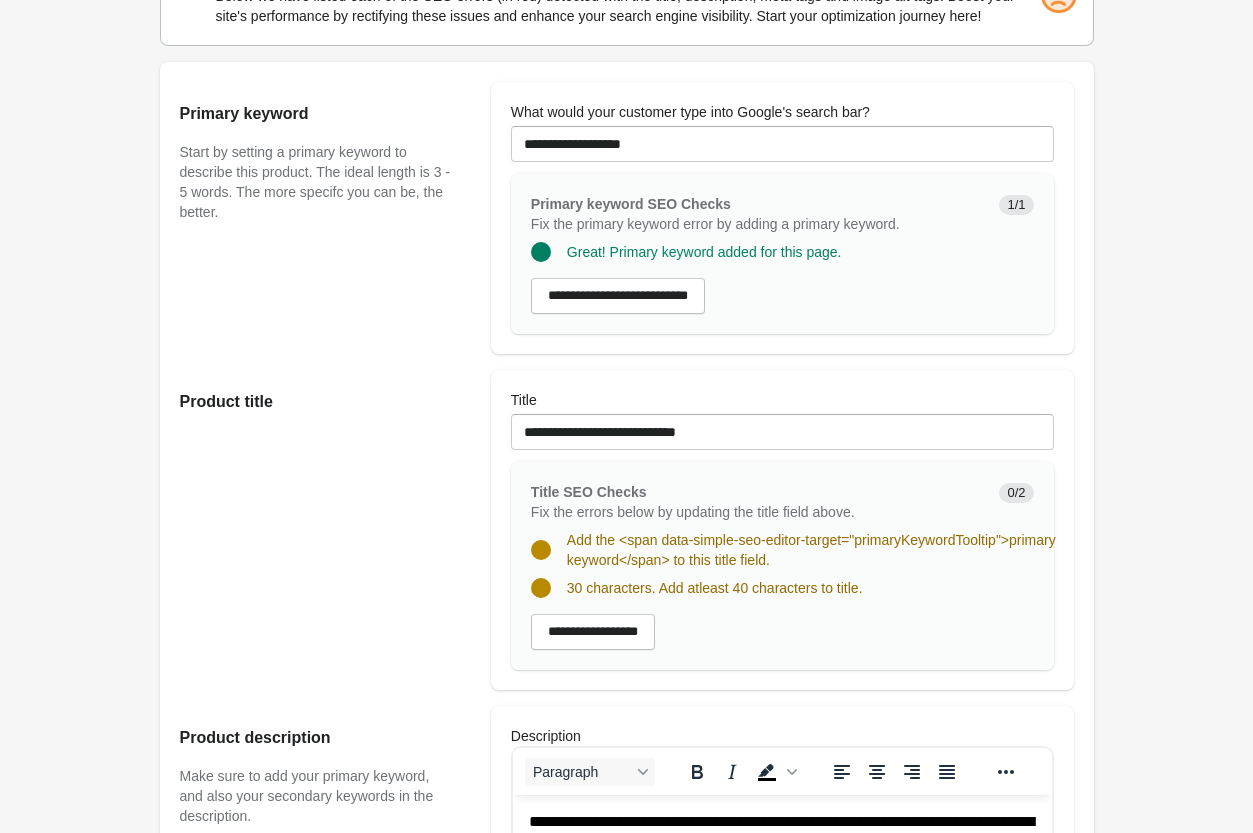 scroll, scrollTop: 306, scrollLeft: 0, axis: vertical 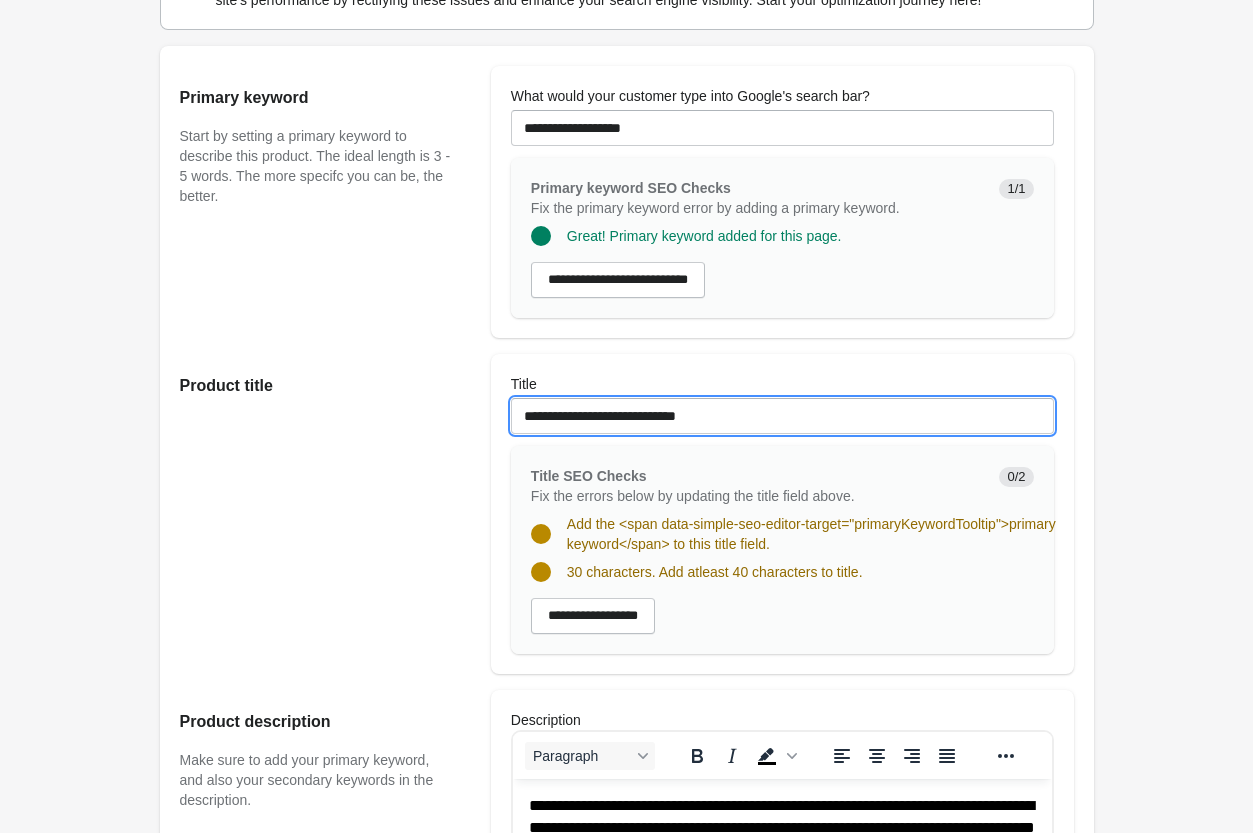 click on "**********" at bounding box center [782, 416] 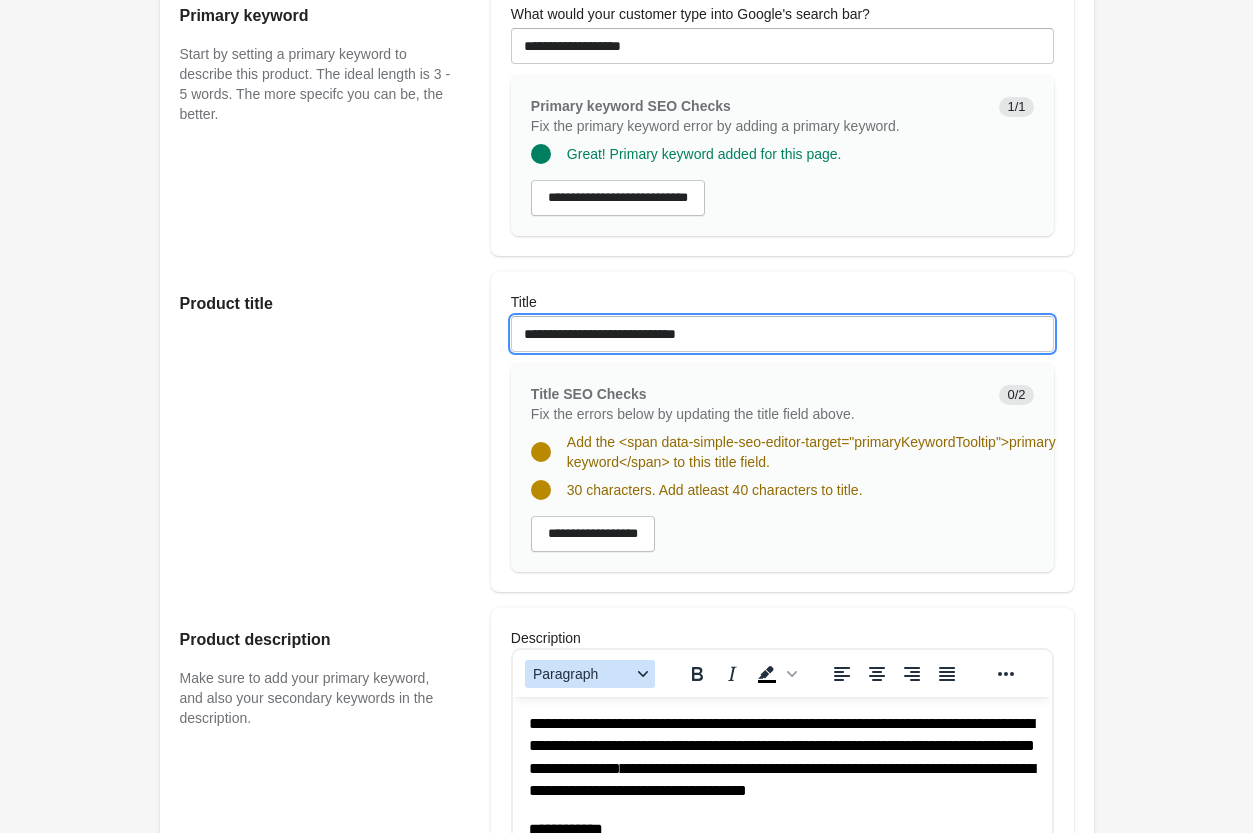 scroll, scrollTop: 612, scrollLeft: 0, axis: vertical 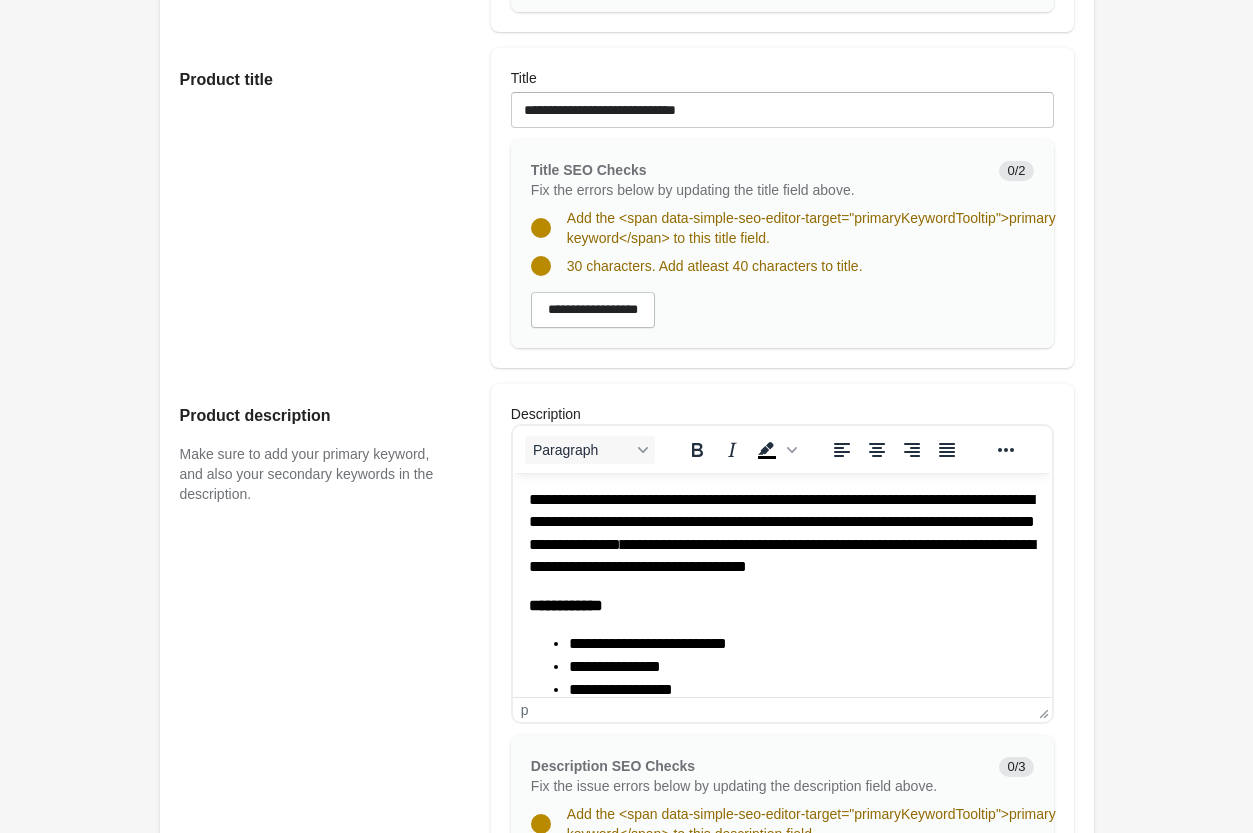 click on "**********" at bounding box center (781, 534) 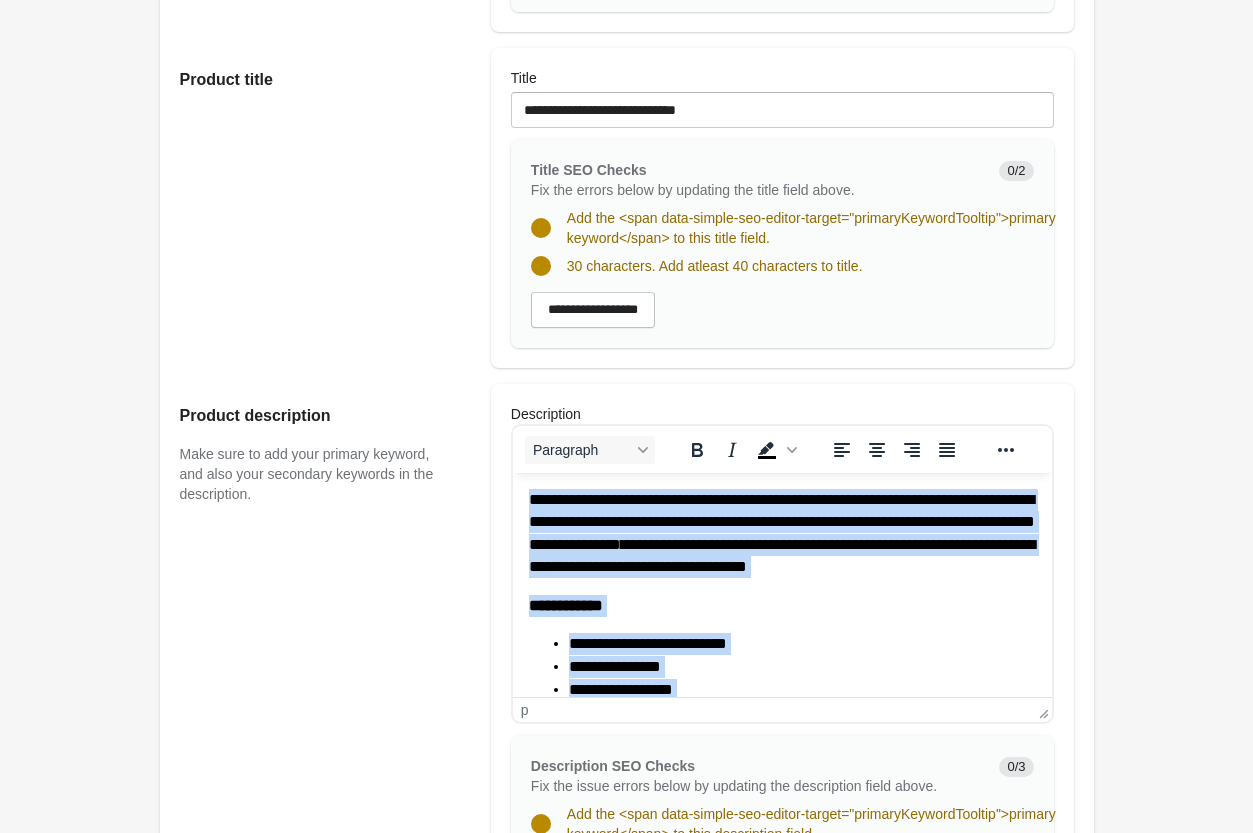 copy on "**********" 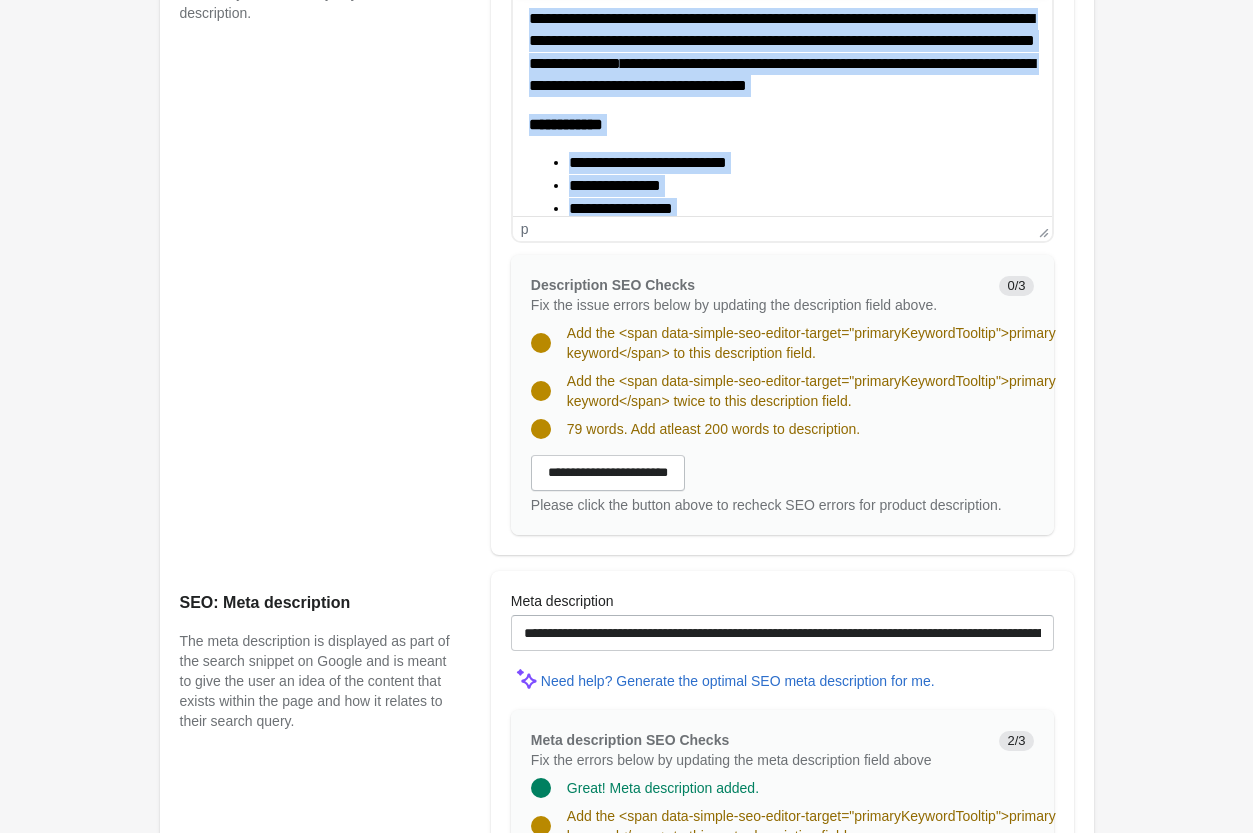 scroll, scrollTop: 1224, scrollLeft: 0, axis: vertical 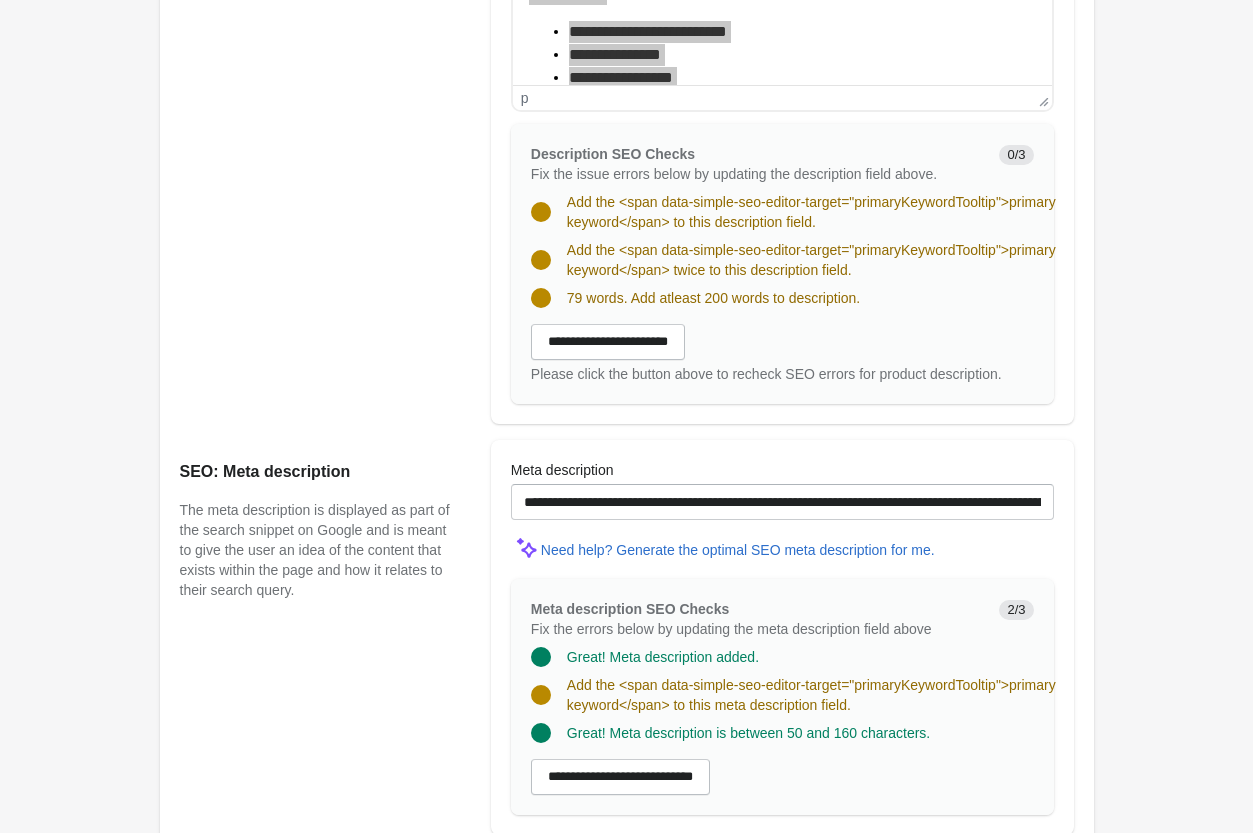 click on "**********" at bounding box center [782, 490] 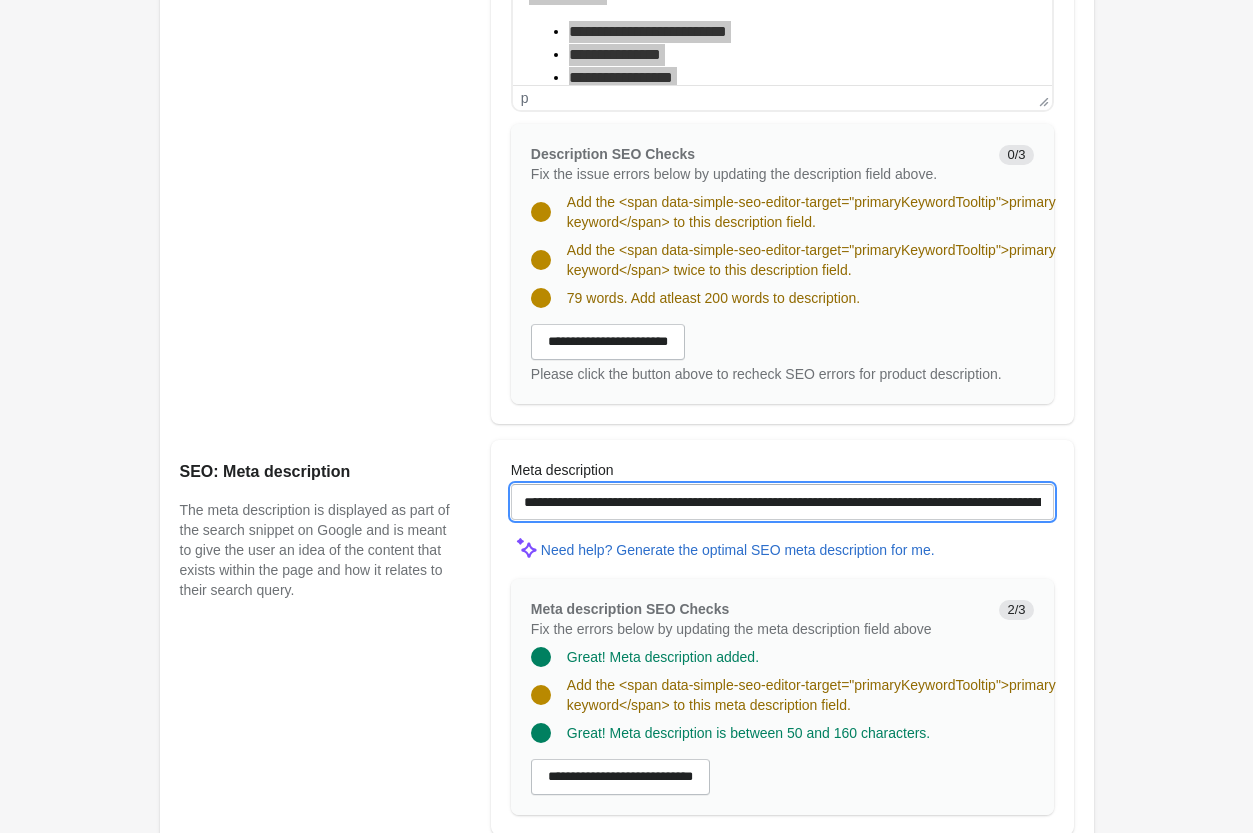 click on "**********" at bounding box center (782, 502) 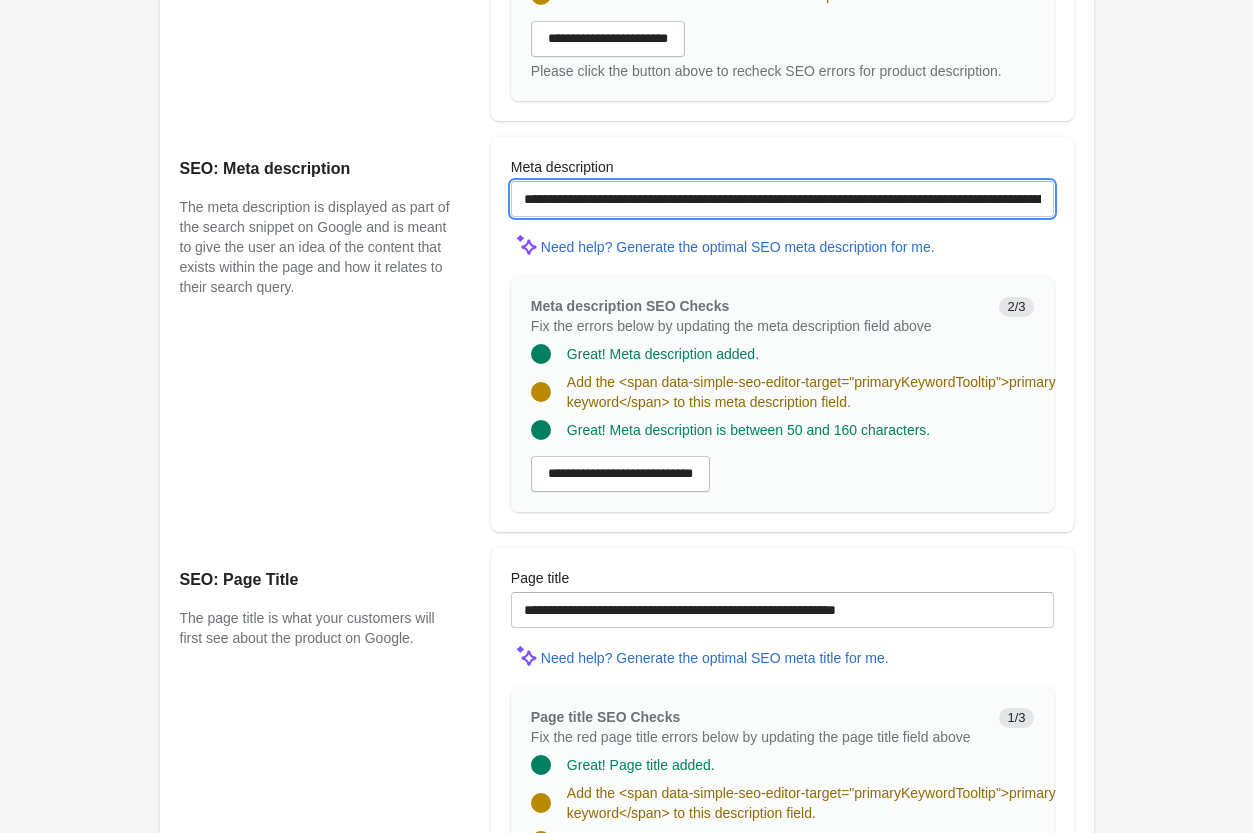 scroll, scrollTop: 1530, scrollLeft: 0, axis: vertical 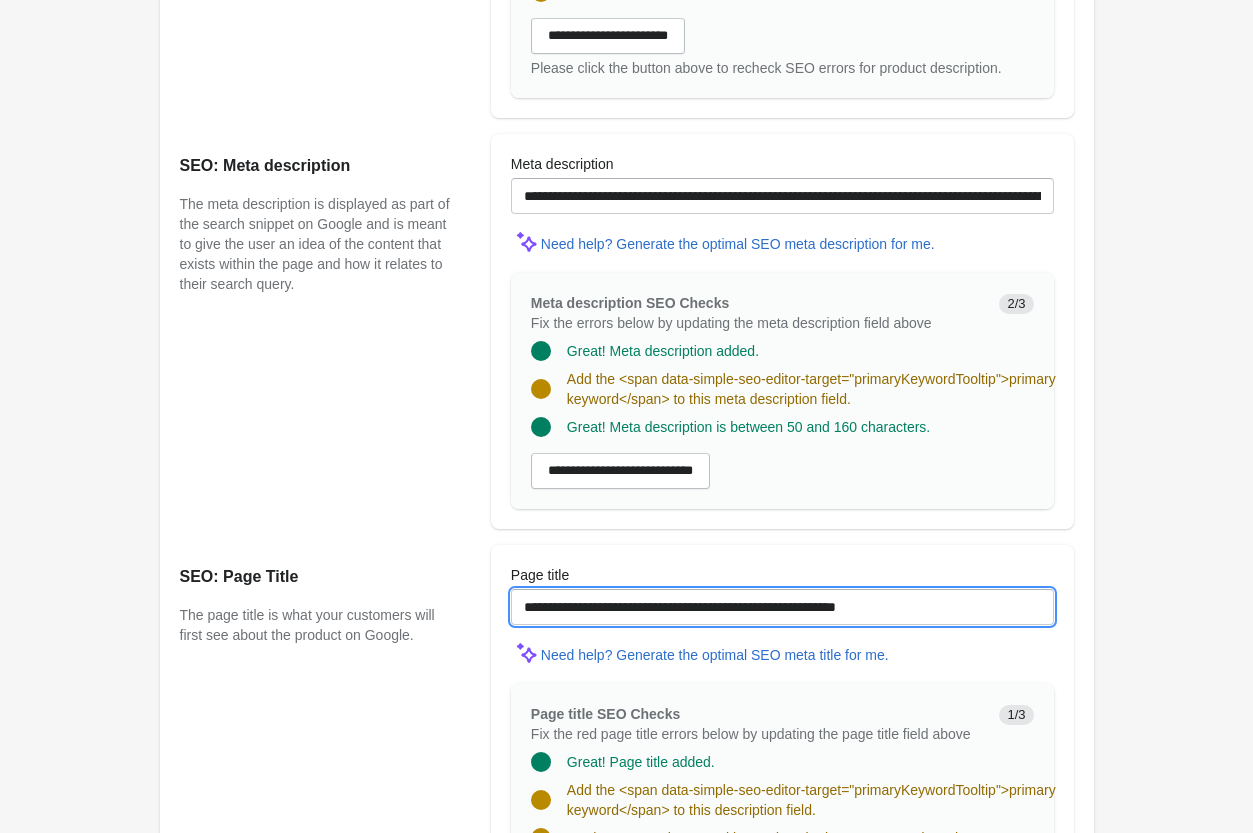 click on "**********" at bounding box center (782, 607) 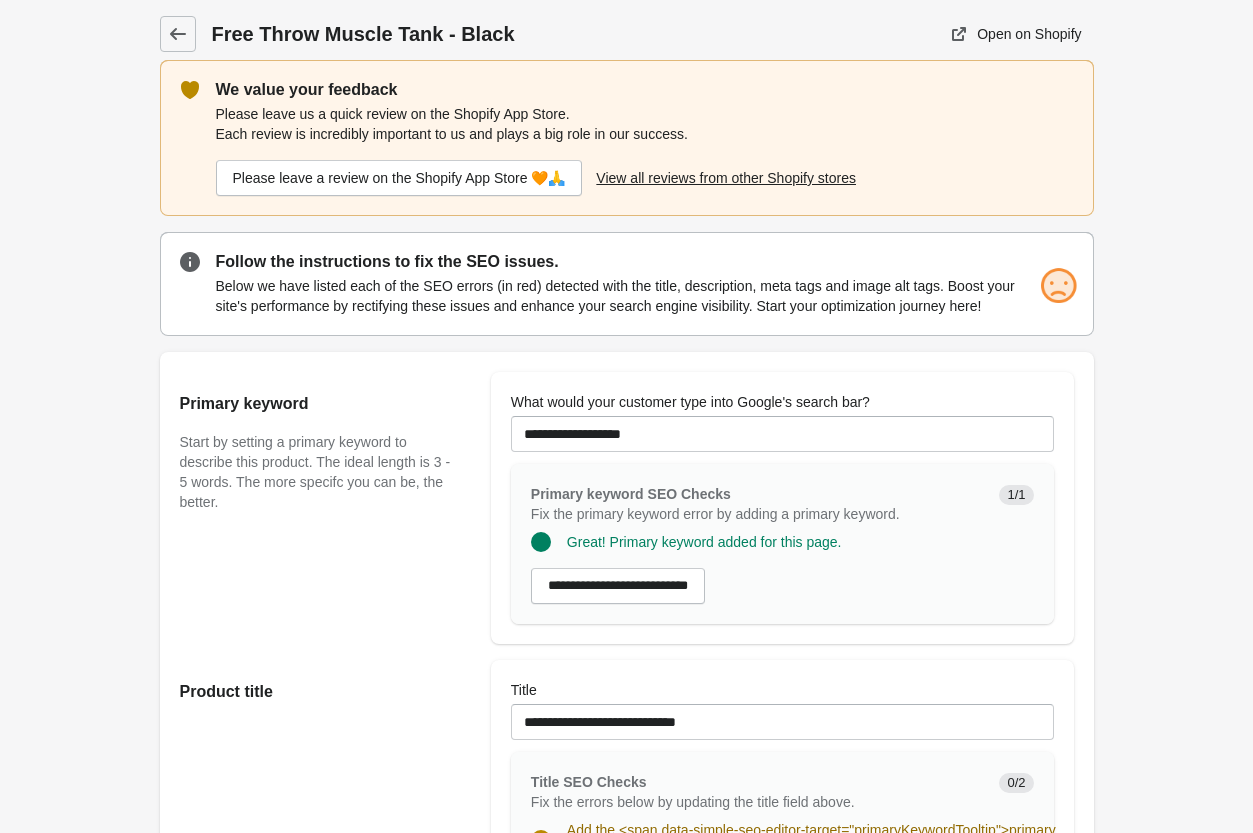 scroll, scrollTop: 306, scrollLeft: 0, axis: vertical 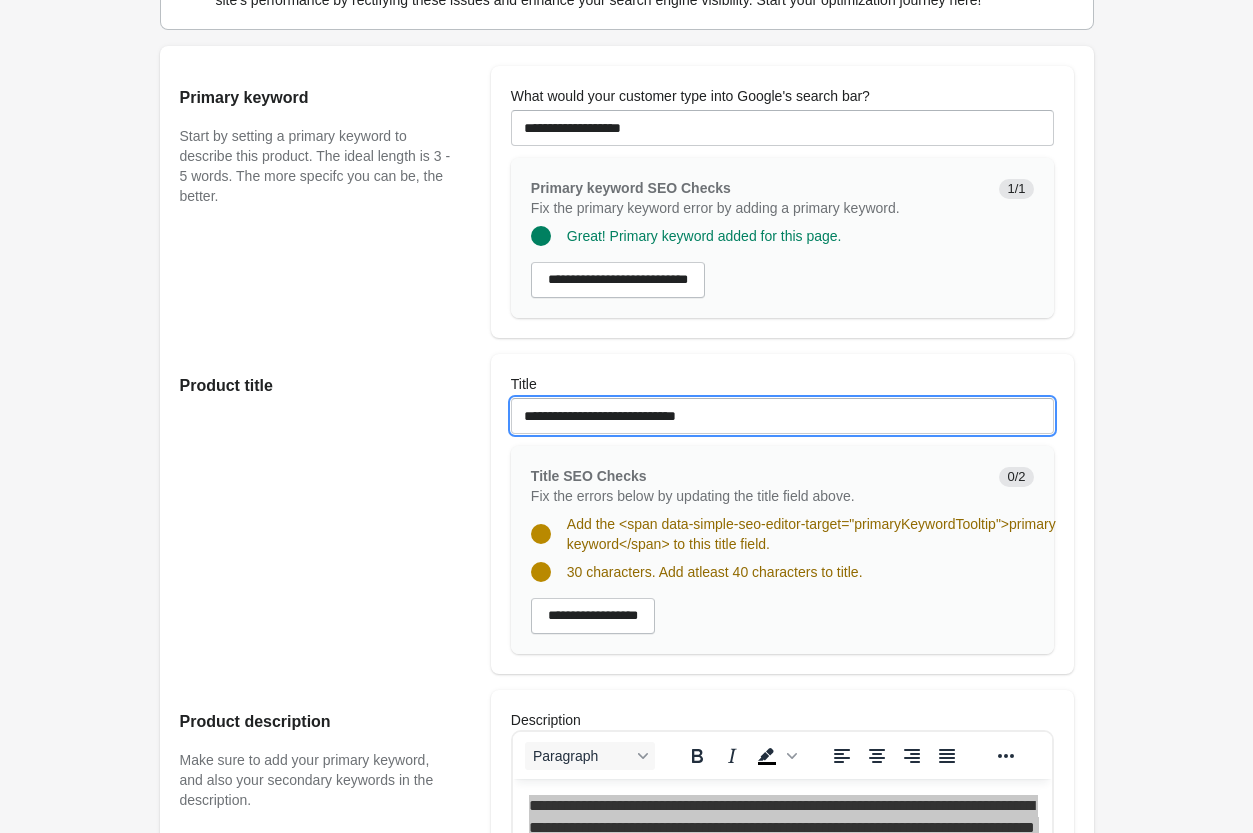 click on "**********" at bounding box center (782, 416) 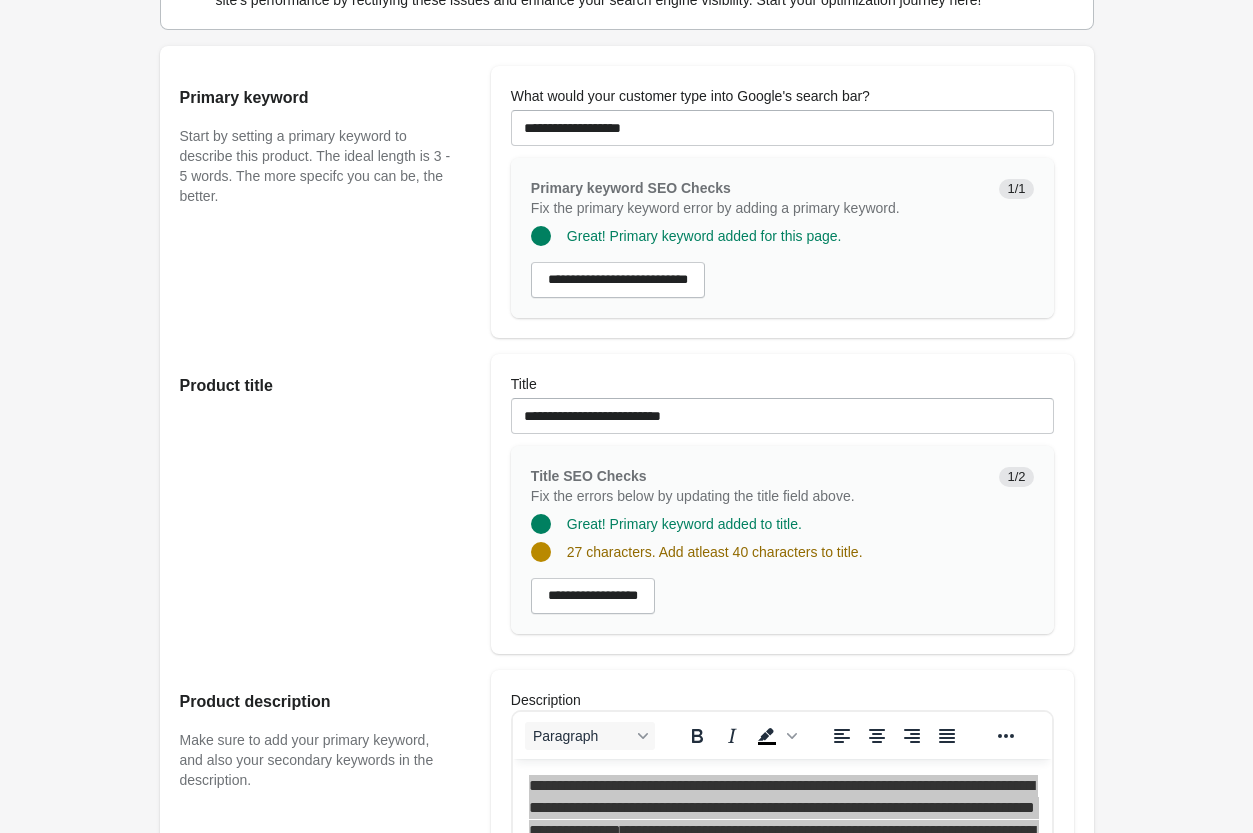 click on "27 characters. Add atleast 40 characters to title." at bounding box center [774, 544] 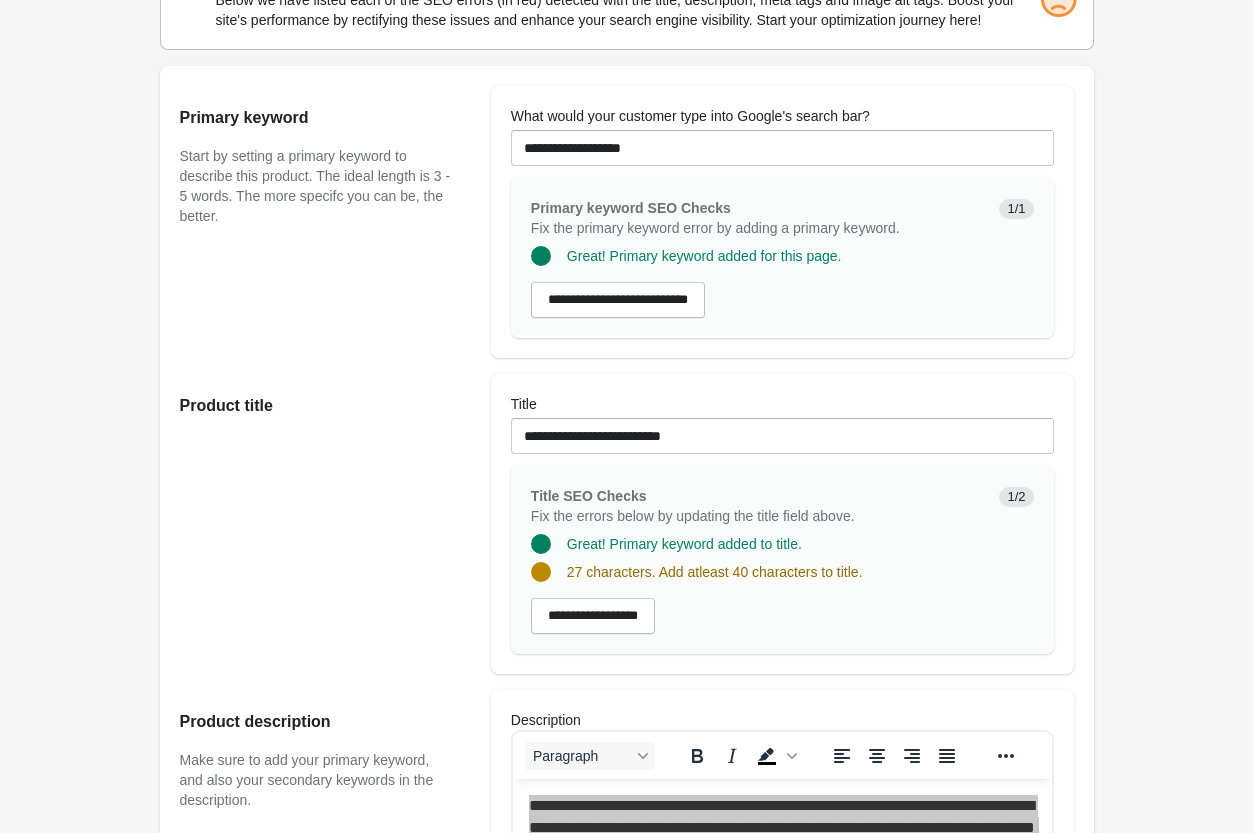 scroll, scrollTop: 408, scrollLeft: 0, axis: vertical 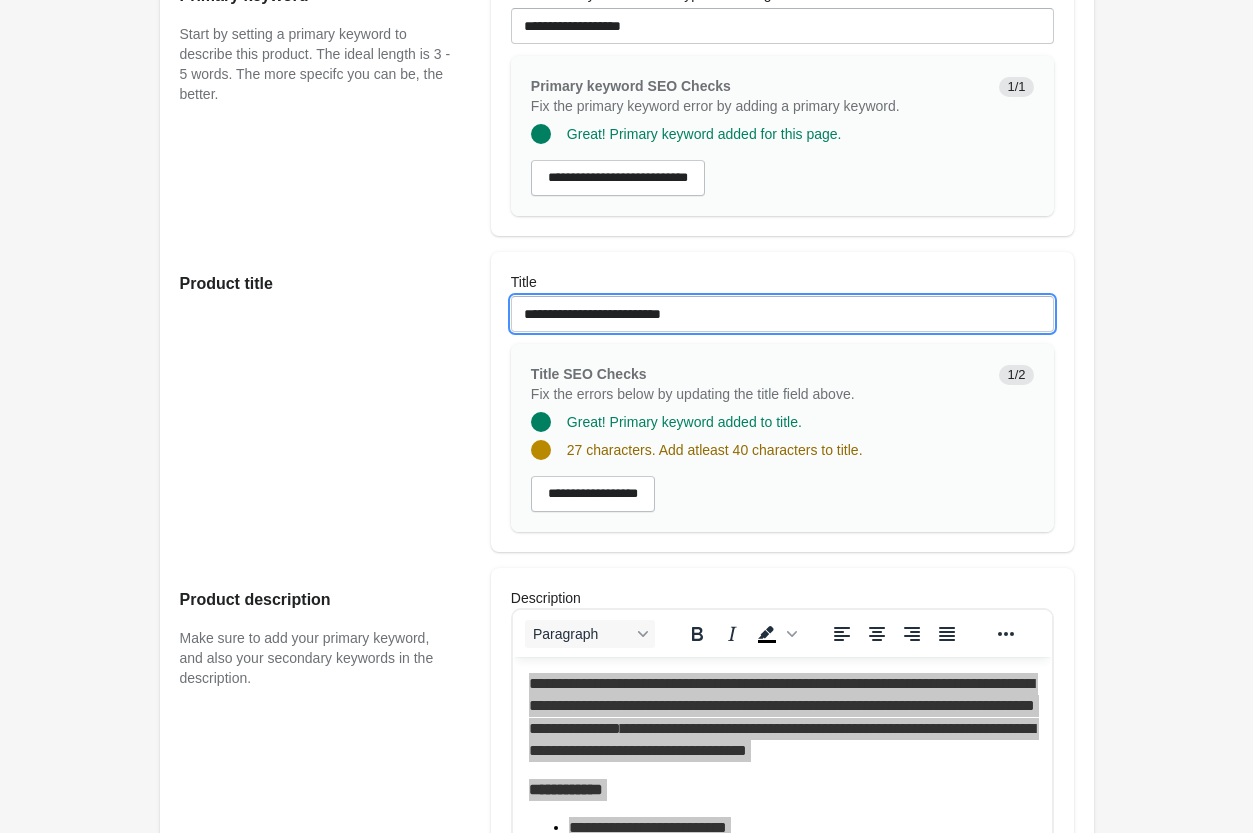 click on "**********" at bounding box center (782, 314) 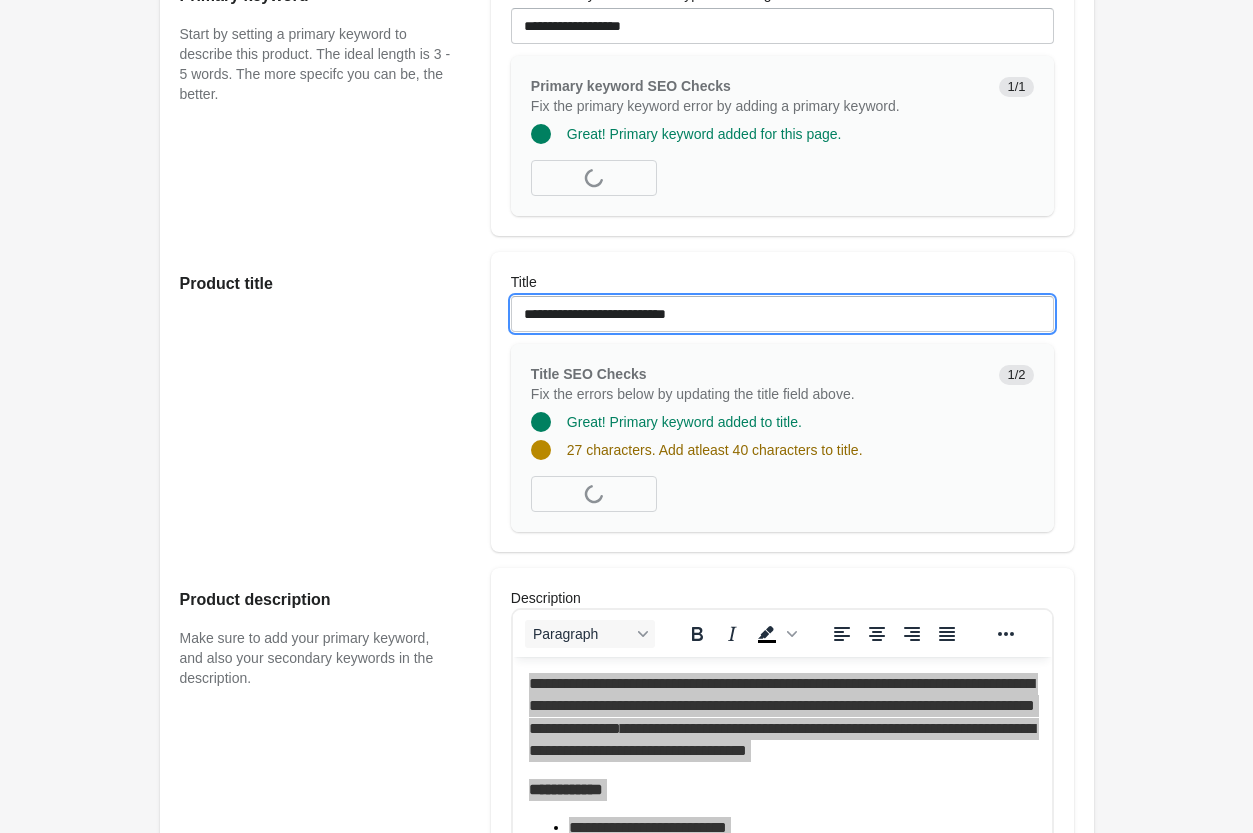 paste on "**********" 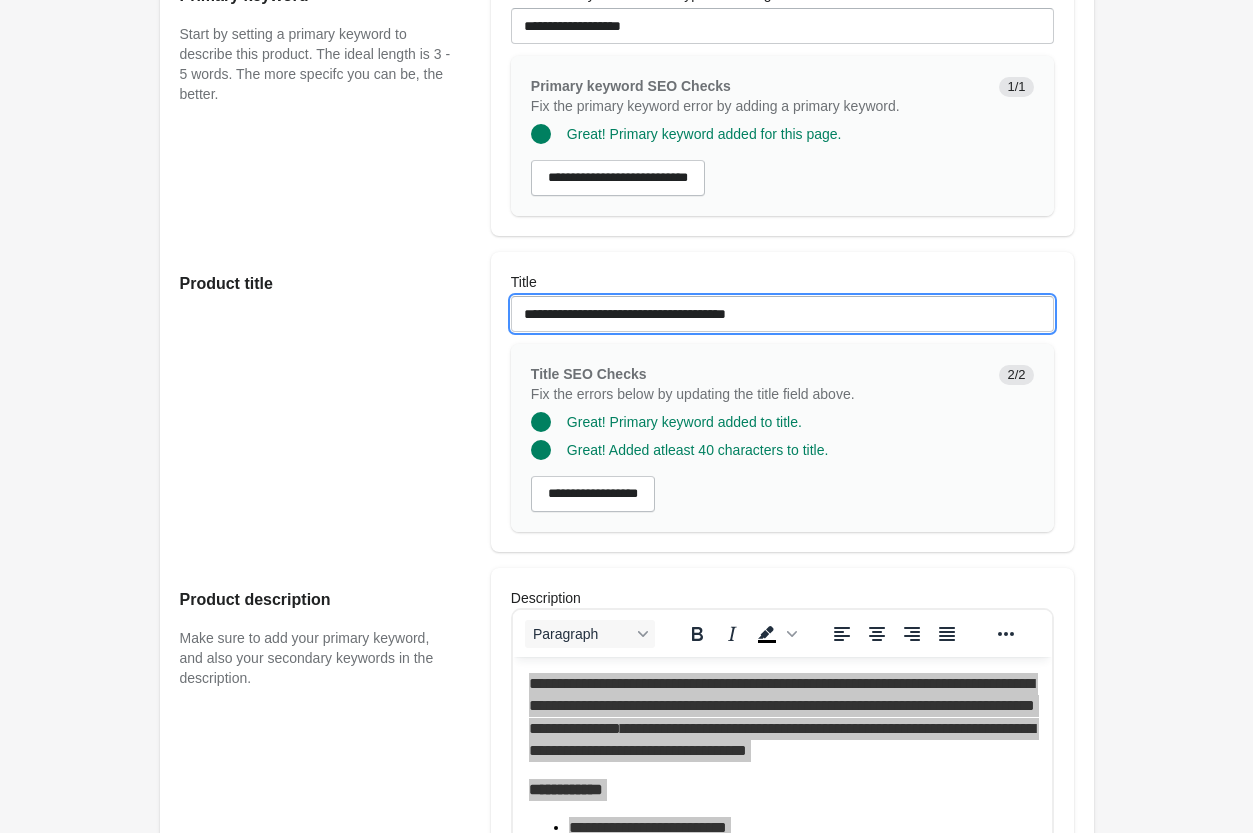 click on "**********" at bounding box center (782, 314) 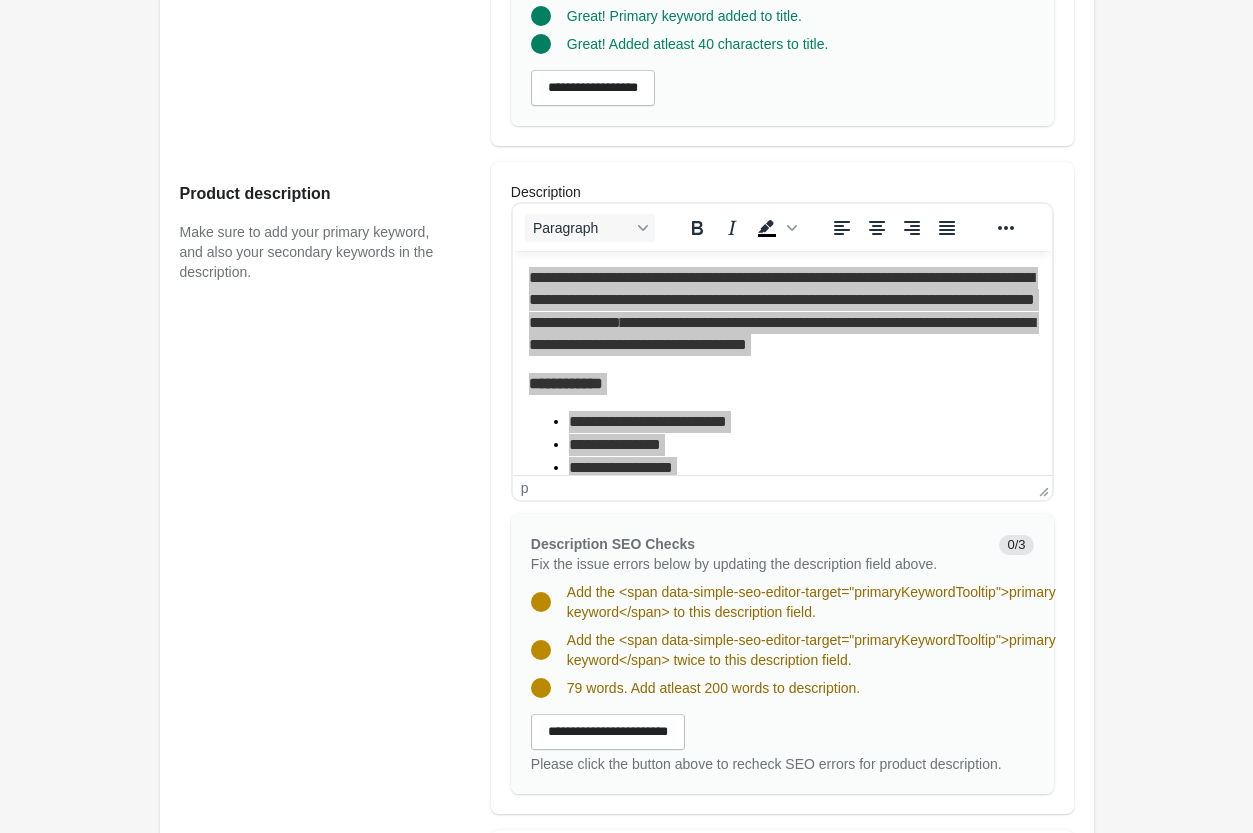 scroll, scrollTop: 816, scrollLeft: 0, axis: vertical 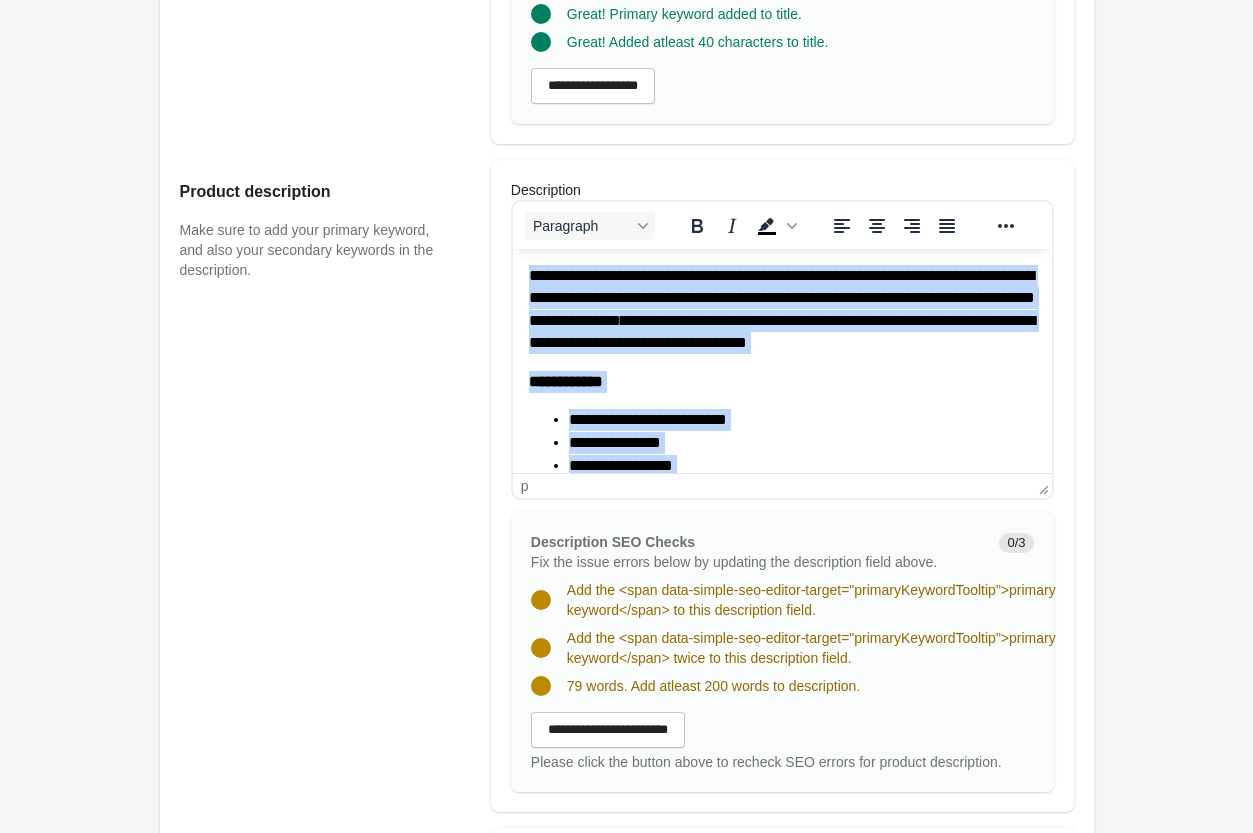 click on "**********" at bounding box center [781, 458] 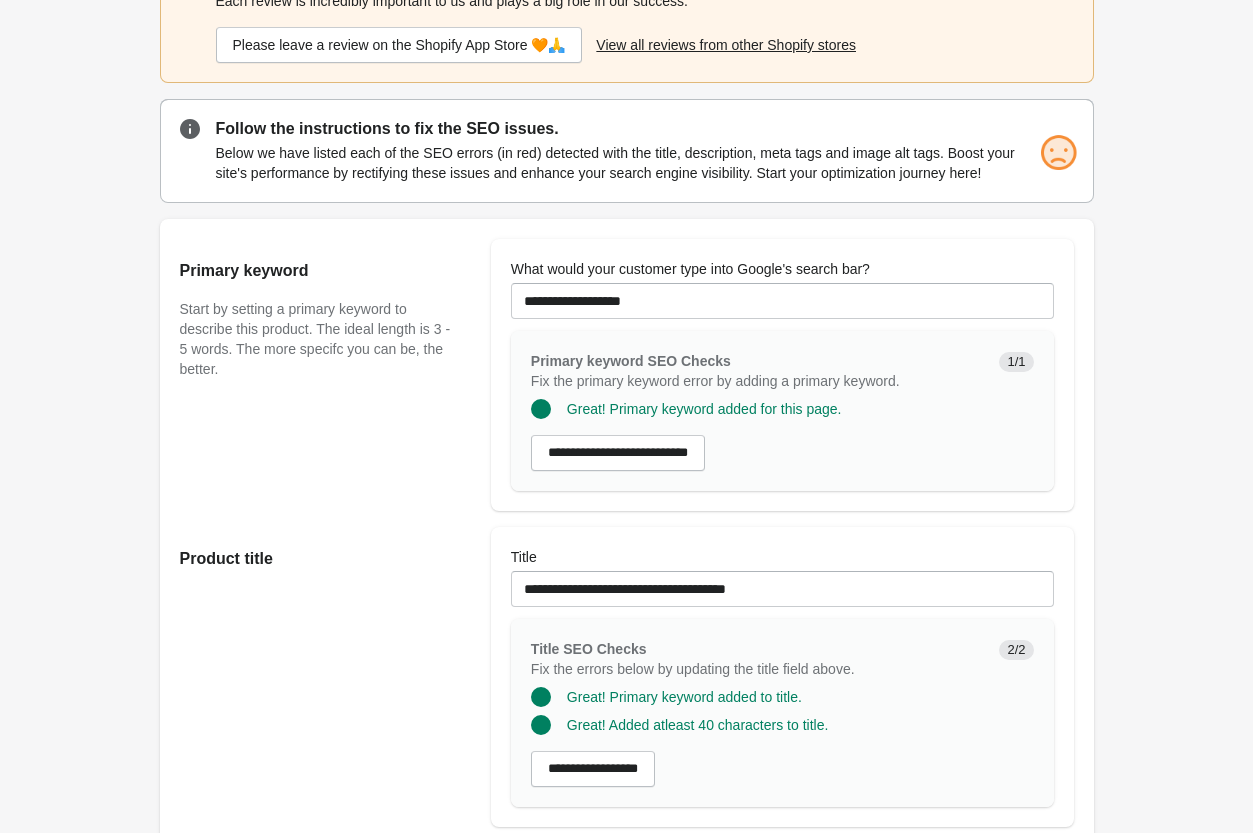 scroll, scrollTop: 102, scrollLeft: 0, axis: vertical 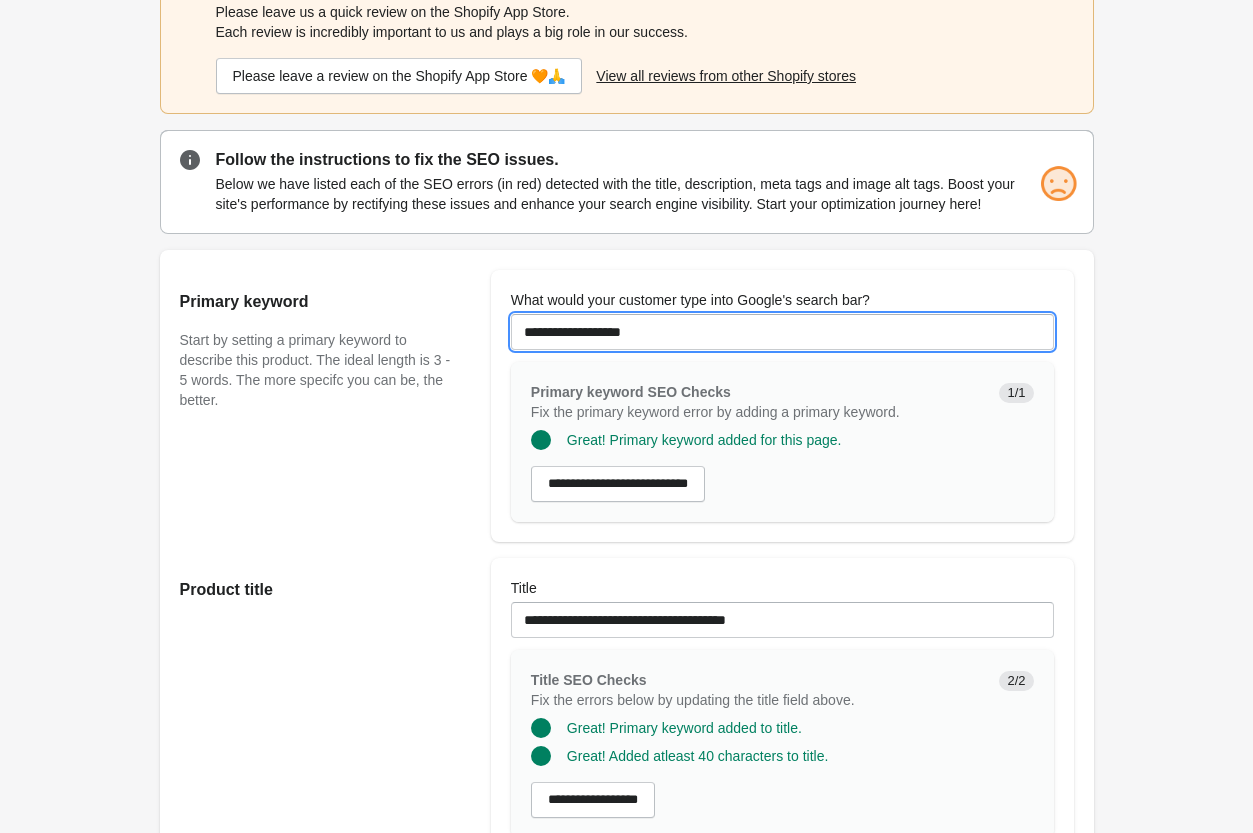 drag, startPoint x: 660, startPoint y: 327, endPoint x: 393, endPoint y: 302, distance: 268.16785 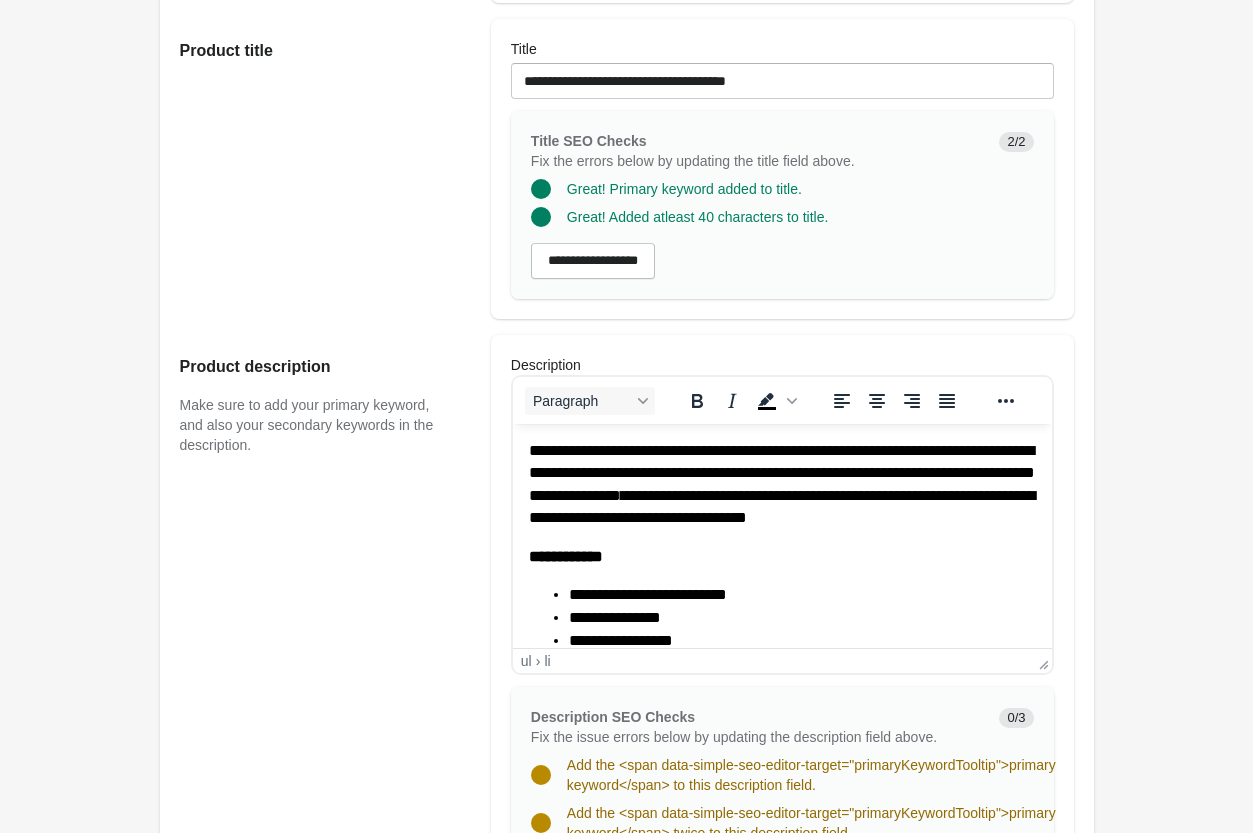 scroll, scrollTop: 714, scrollLeft: 0, axis: vertical 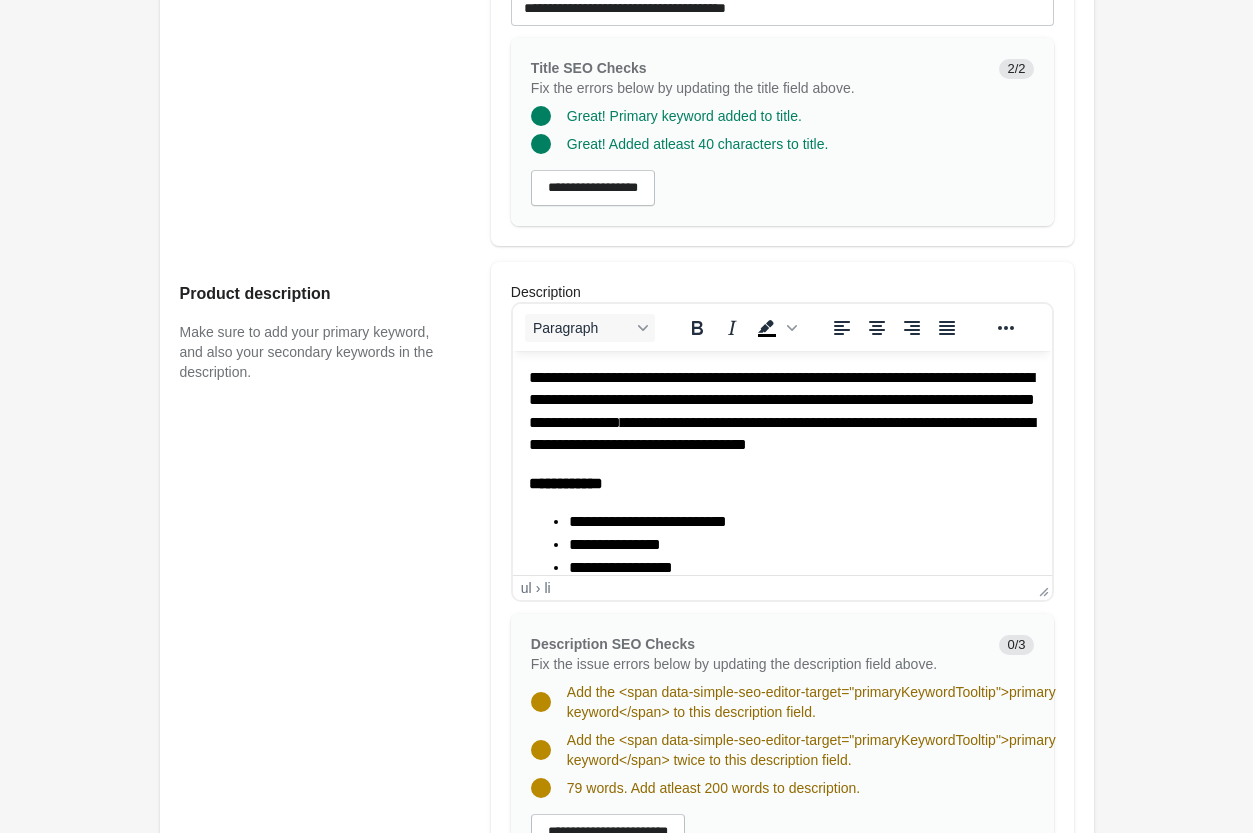click on "**********" at bounding box center (801, 522) 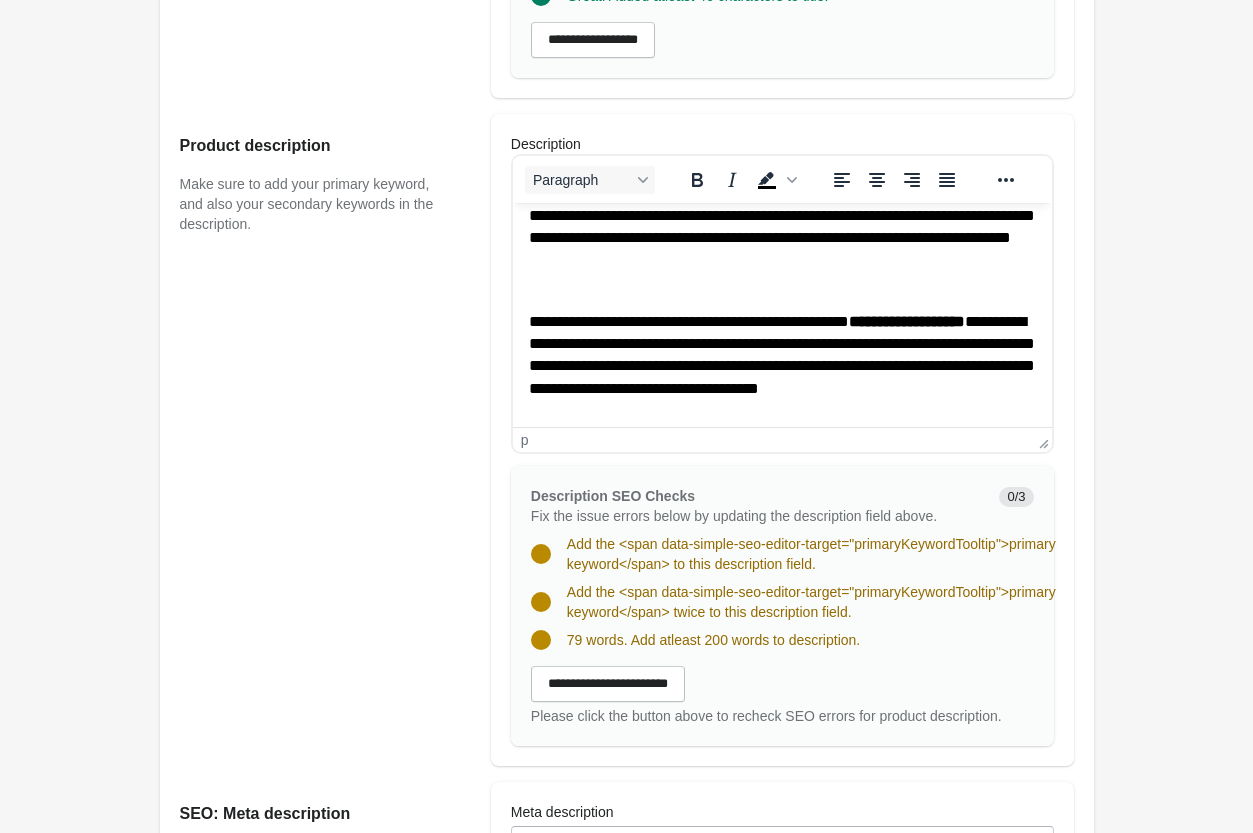 scroll, scrollTop: 918, scrollLeft: 0, axis: vertical 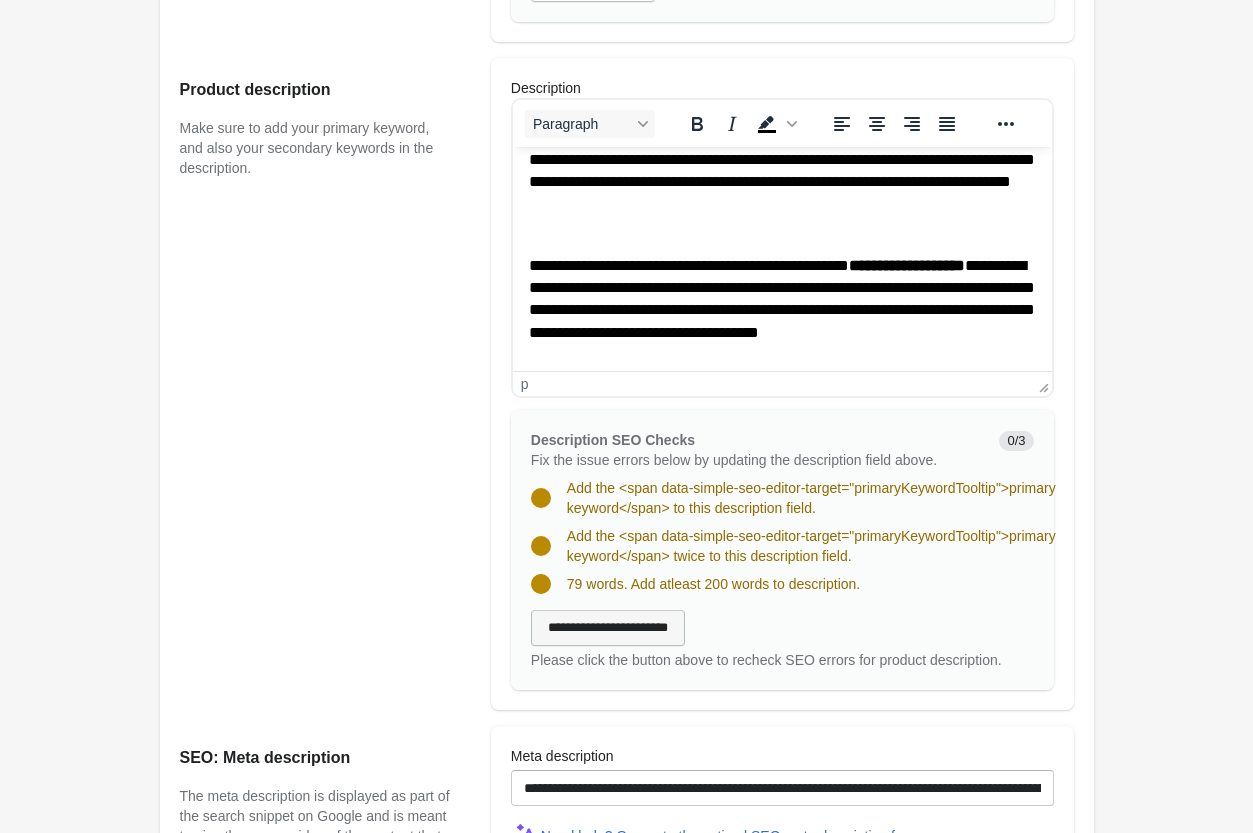 click on "**********" at bounding box center (608, 628) 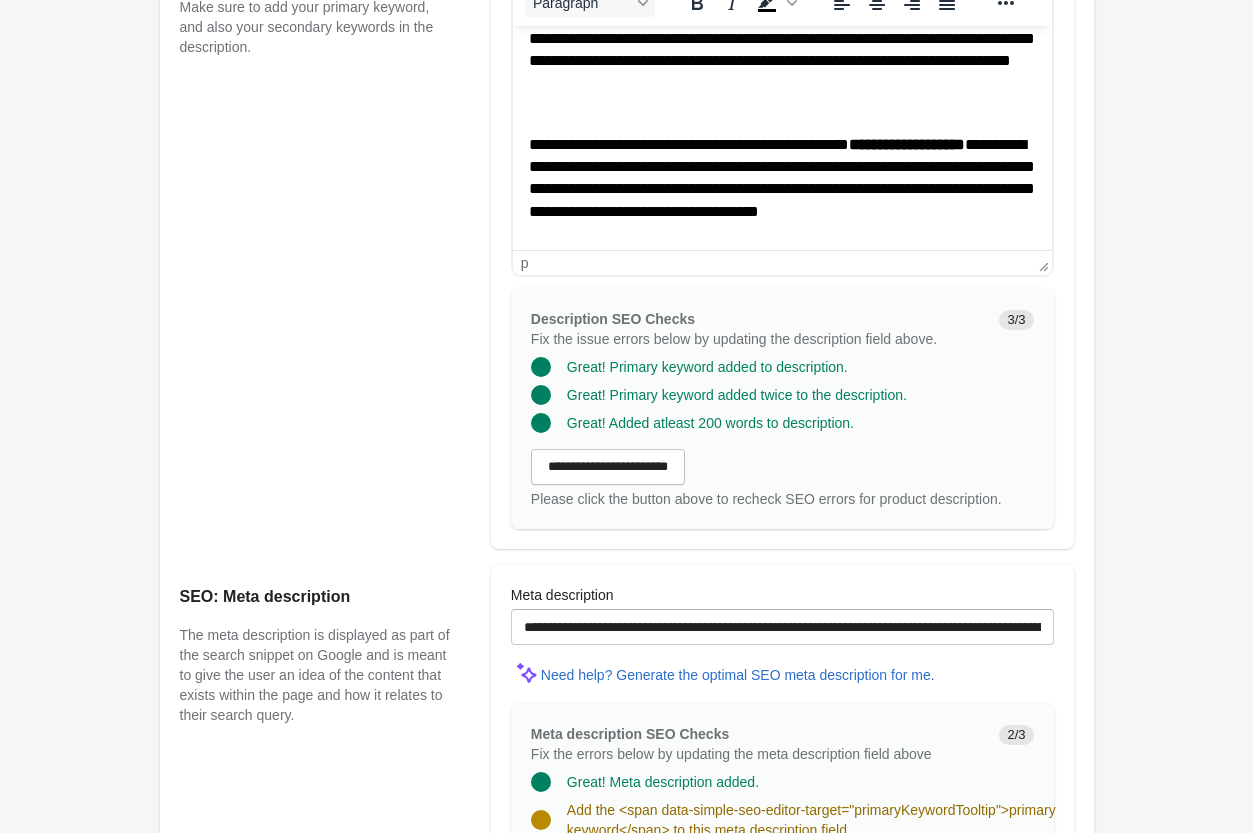 scroll, scrollTop: 1224, scrollLeft: 0, axis: vertical 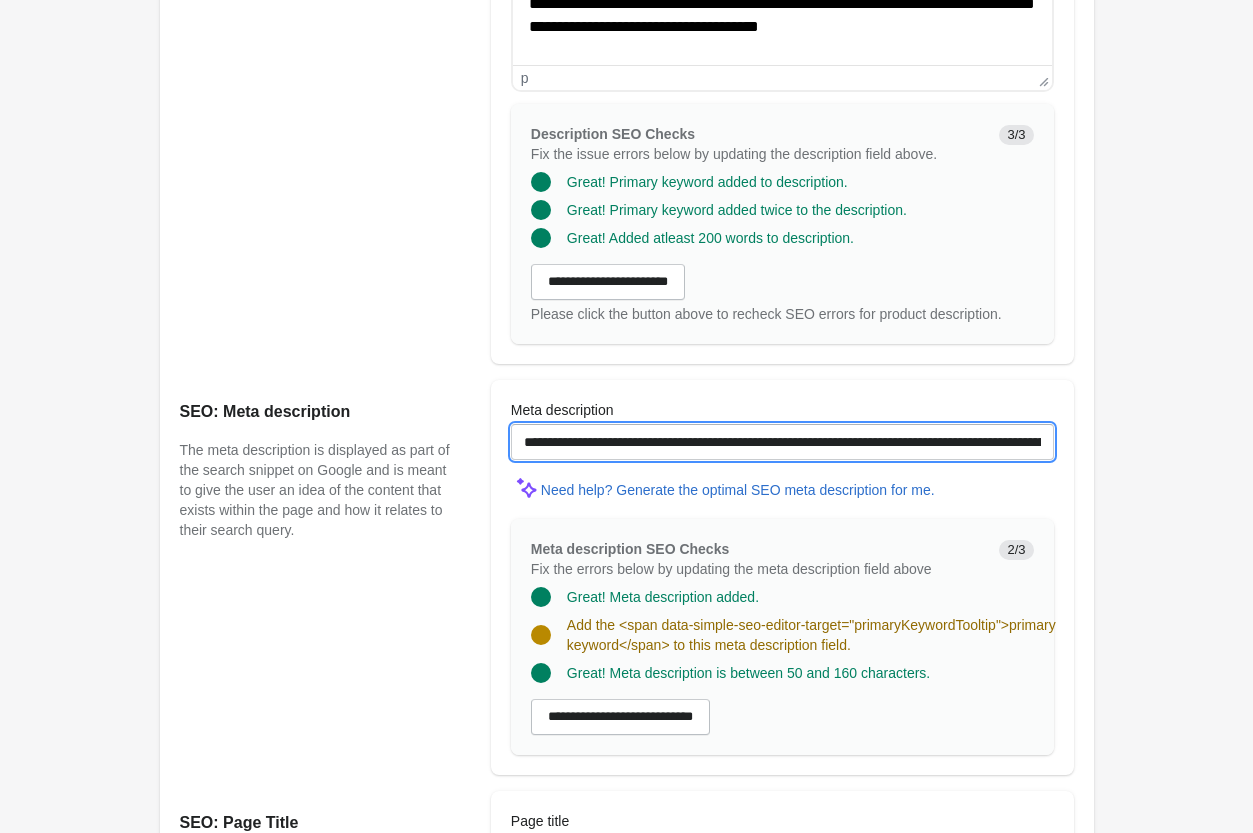 click on "**********" at bounding box center (782, 442) 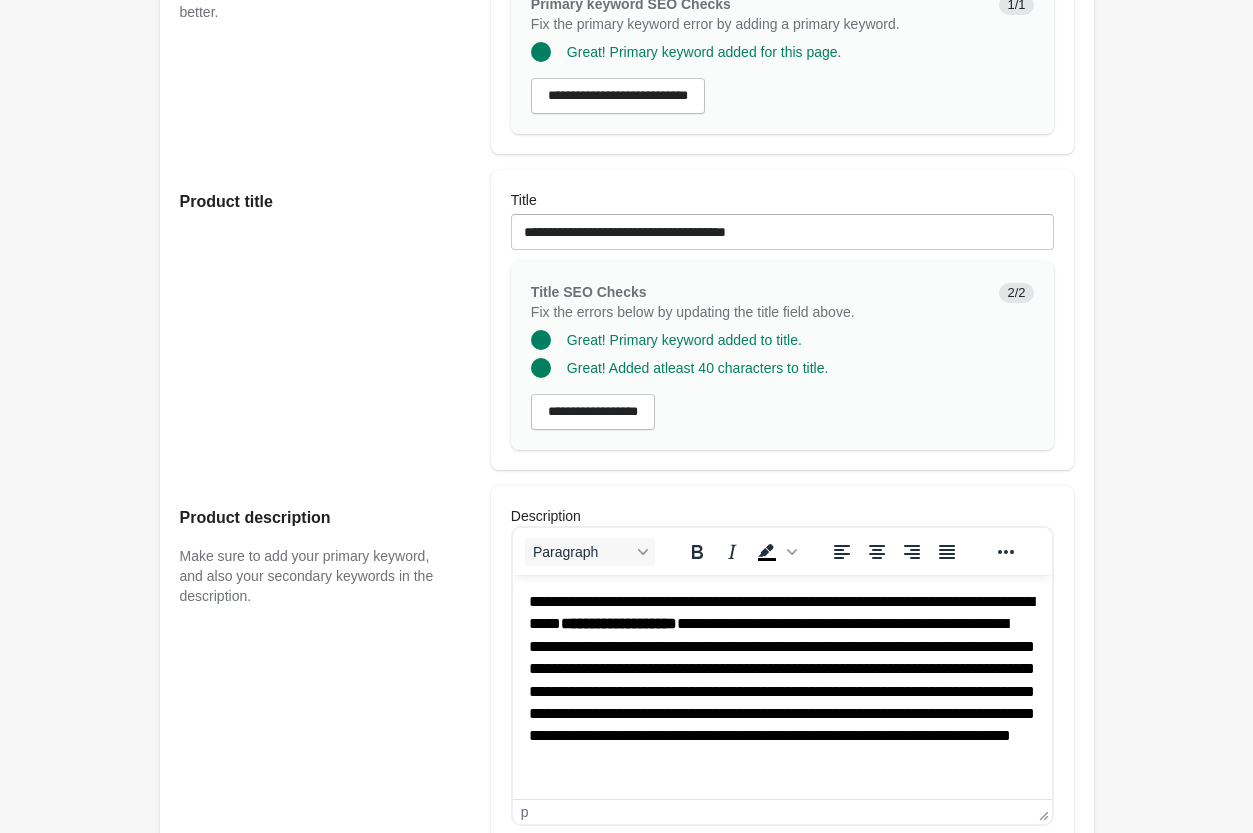 scroll, scrollTop: 204, scrollLeft: 0, axis: vertical 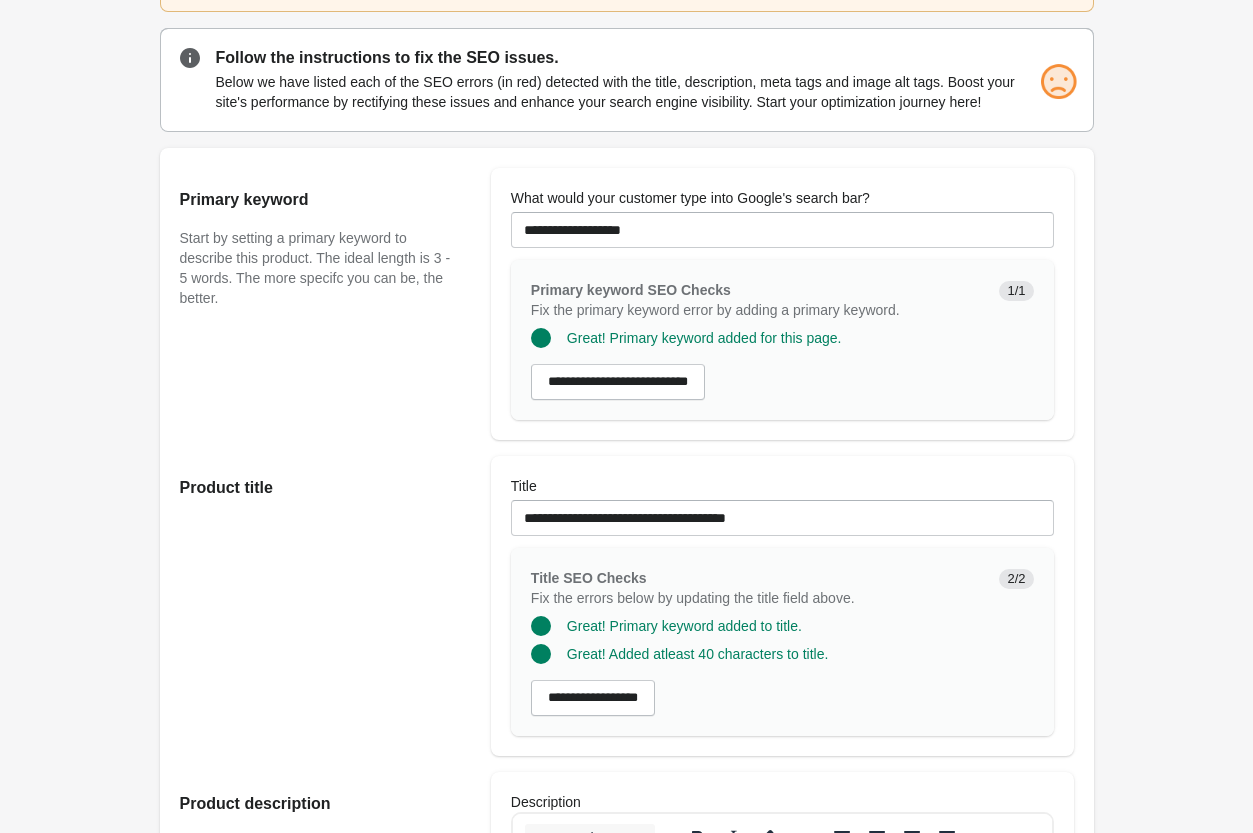 type on "**********" 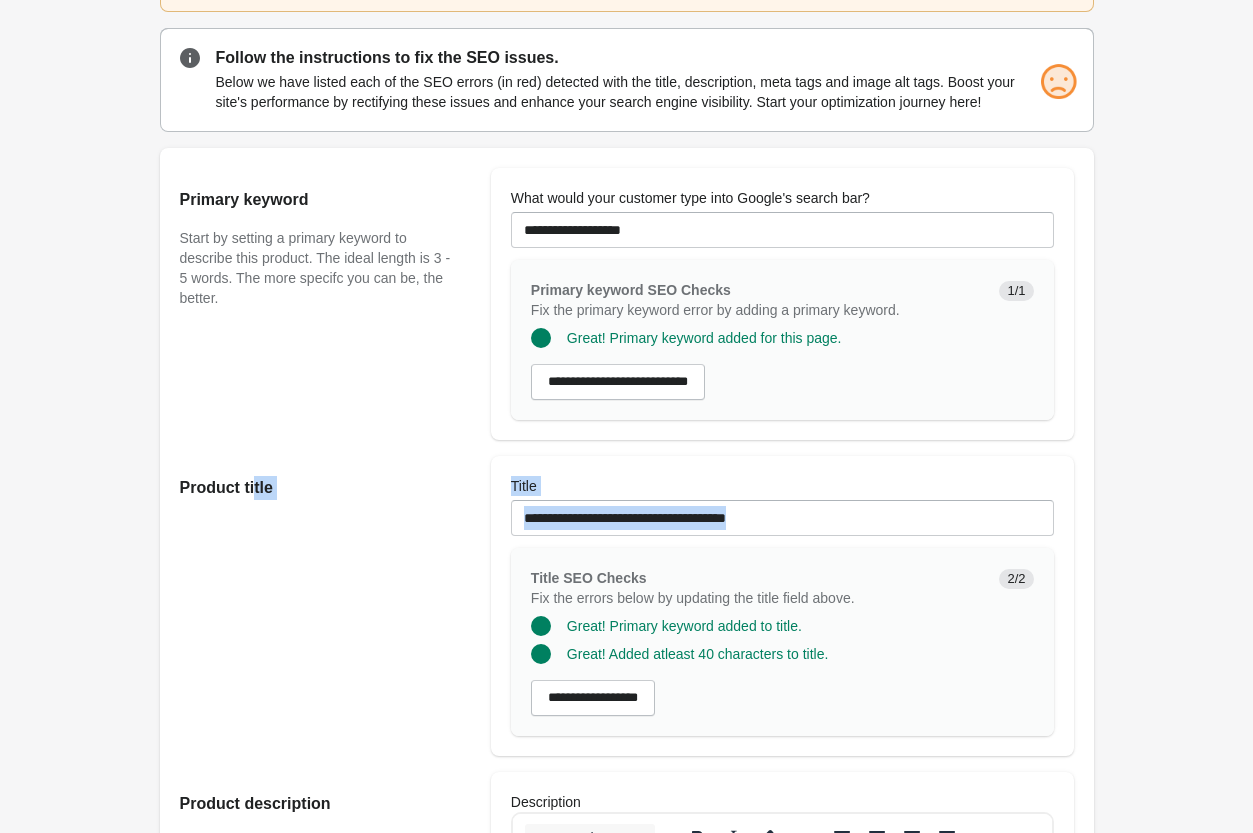 drag, startPoint x: 861, startPoint y: 542, endPoint x: 253, endPoint y: 466, distance: 612.73157 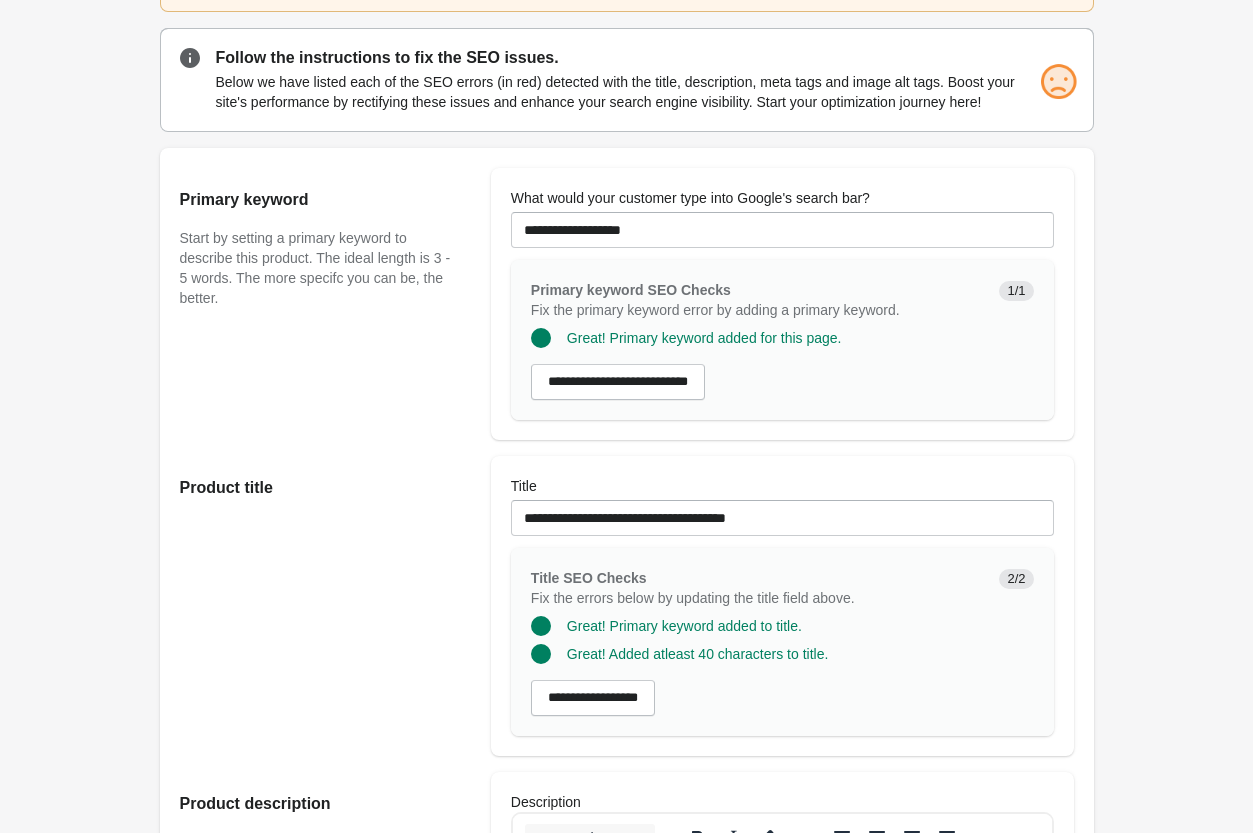 click at bounding box center (782, 542) 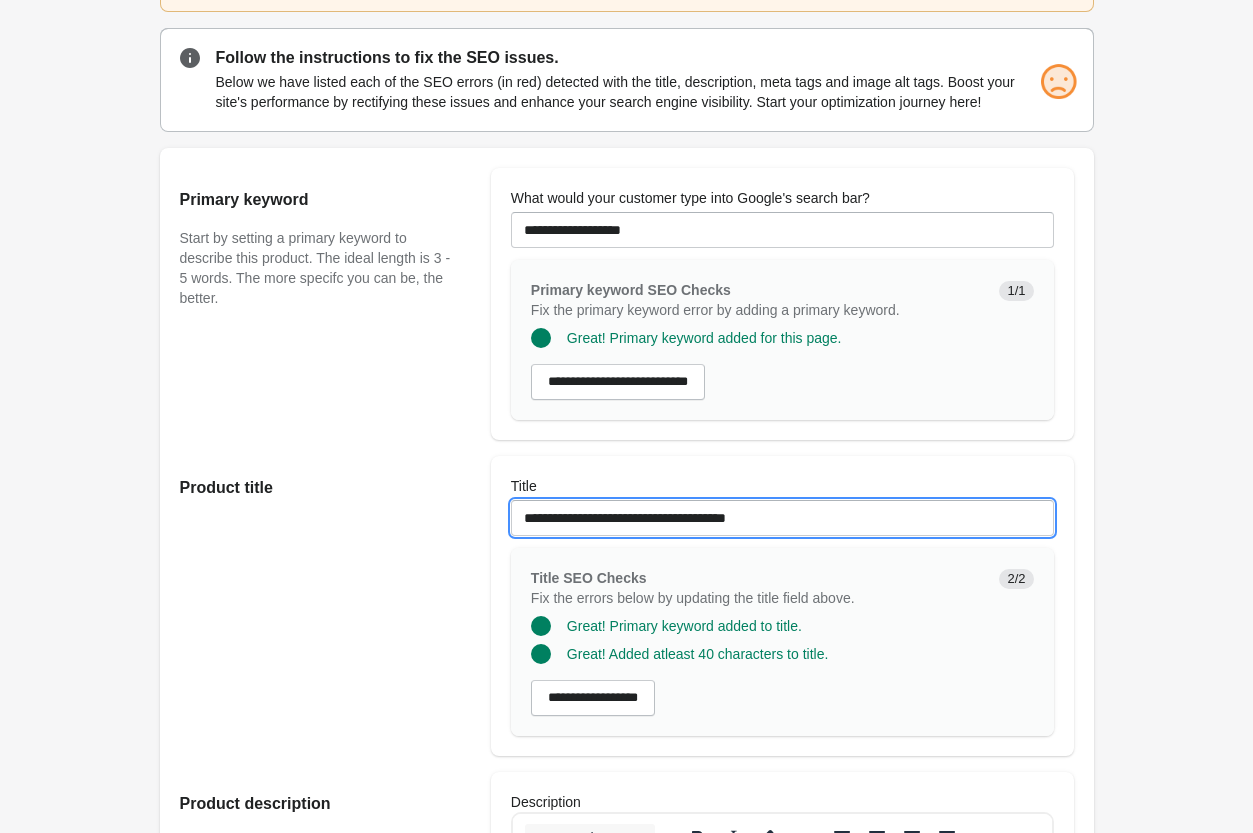 click on "**********" at bounding box center (782, 518) 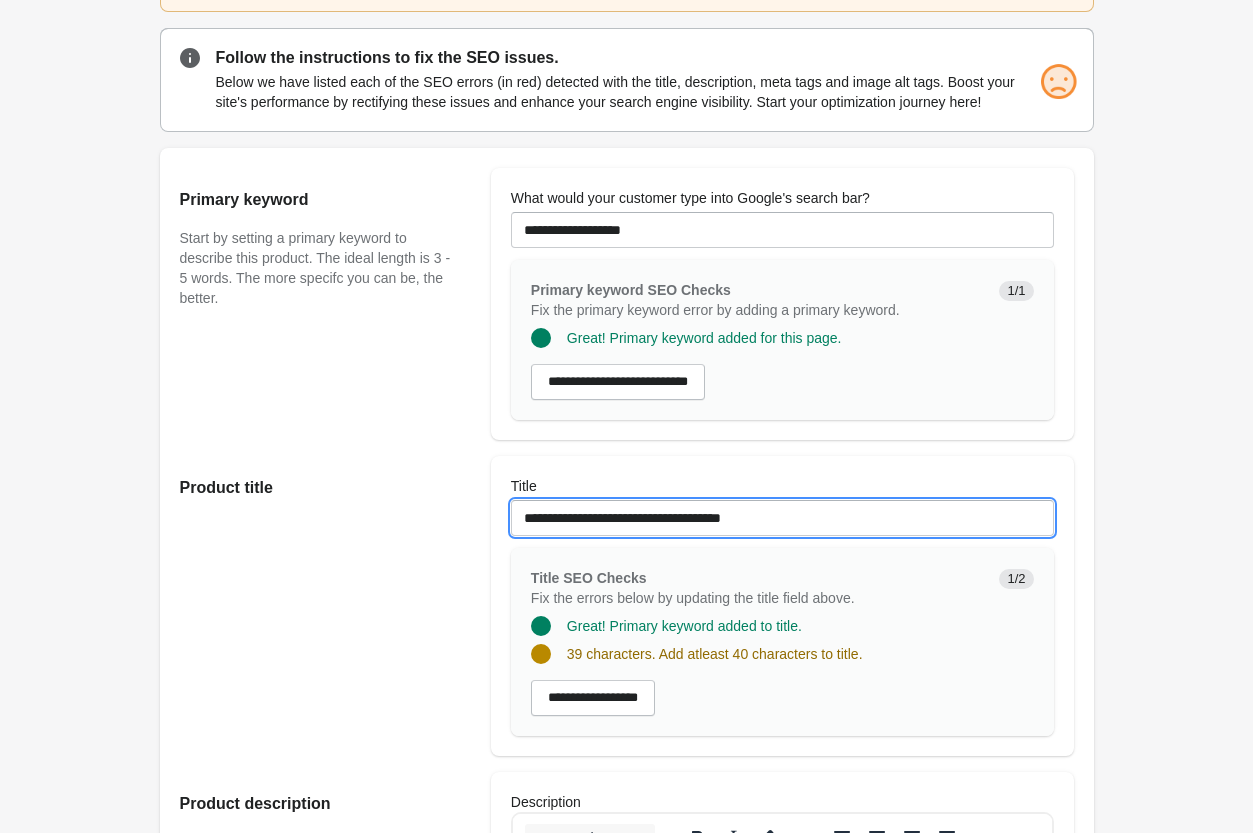 drag, startPoint x: 519, startPoint y: 514, endPoint x: 503, endPoint y: 523, distance: 18.35756 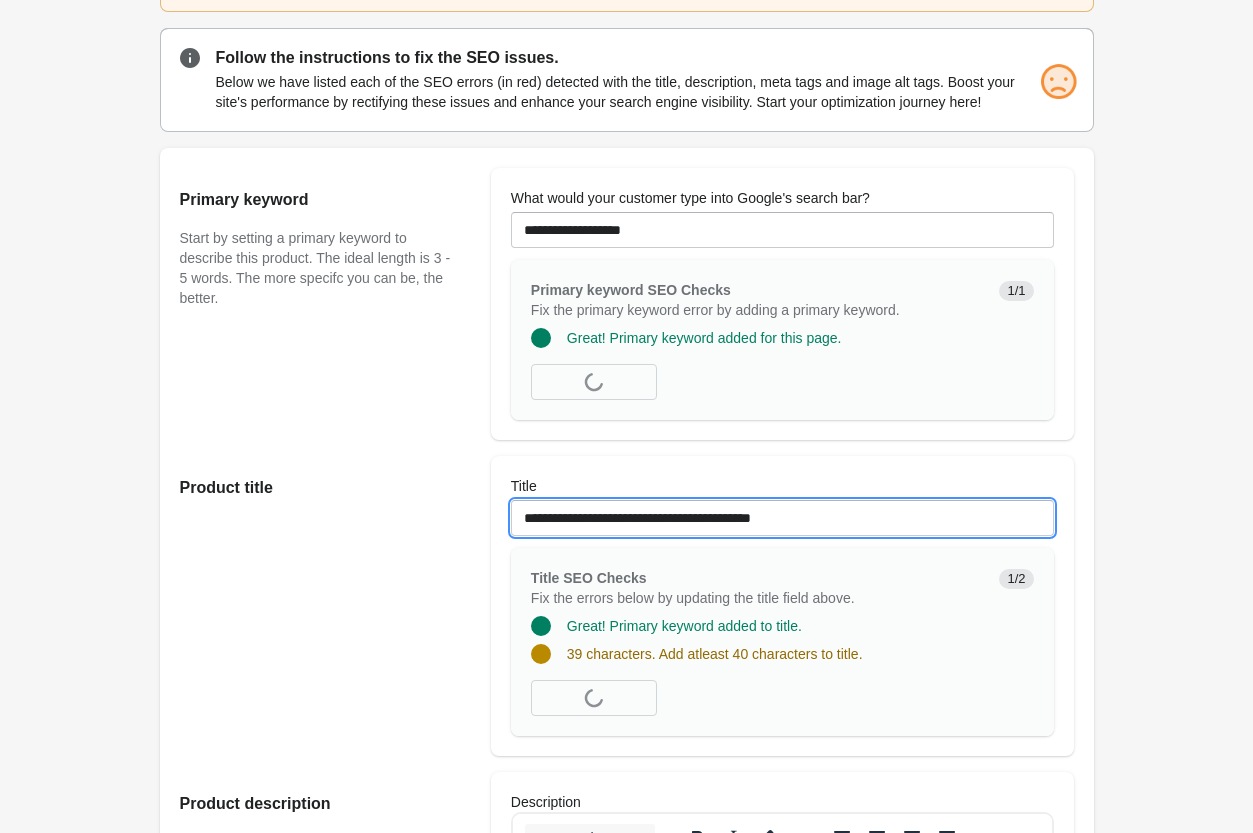 drag, startPoint x: 528, startPoint y: 521, endPoint x: 566, endPoint y: 520, distance: 38.013157 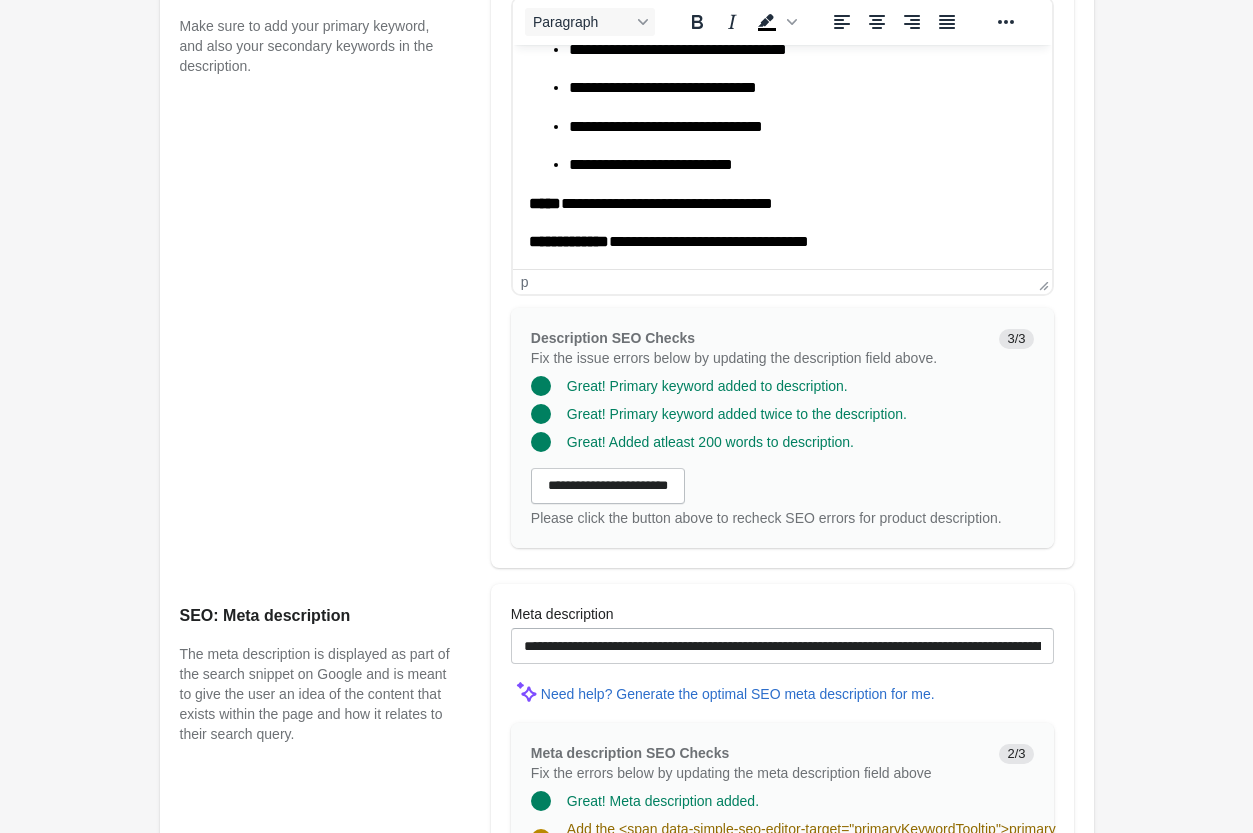 scroll, scrollTop: 1326, scrollLeft: 0, axis: vertical 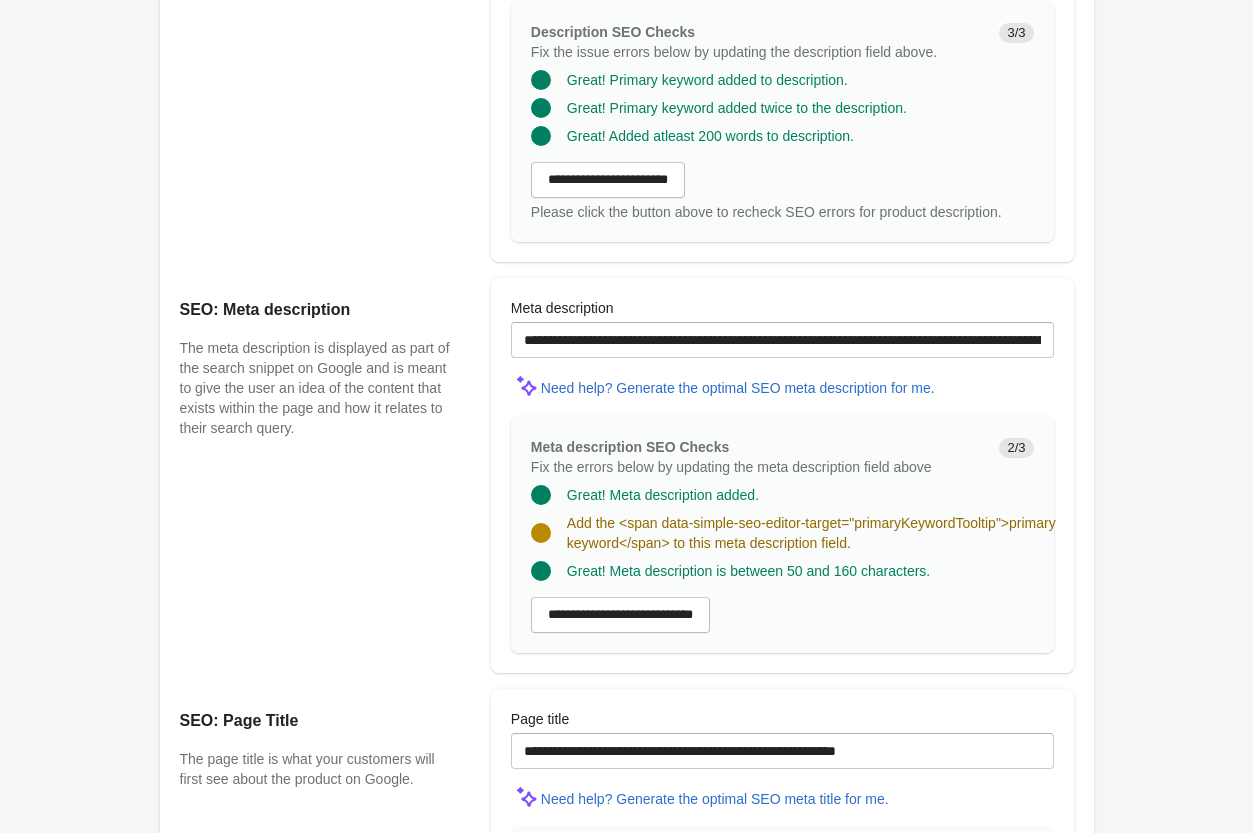 type on "**********" 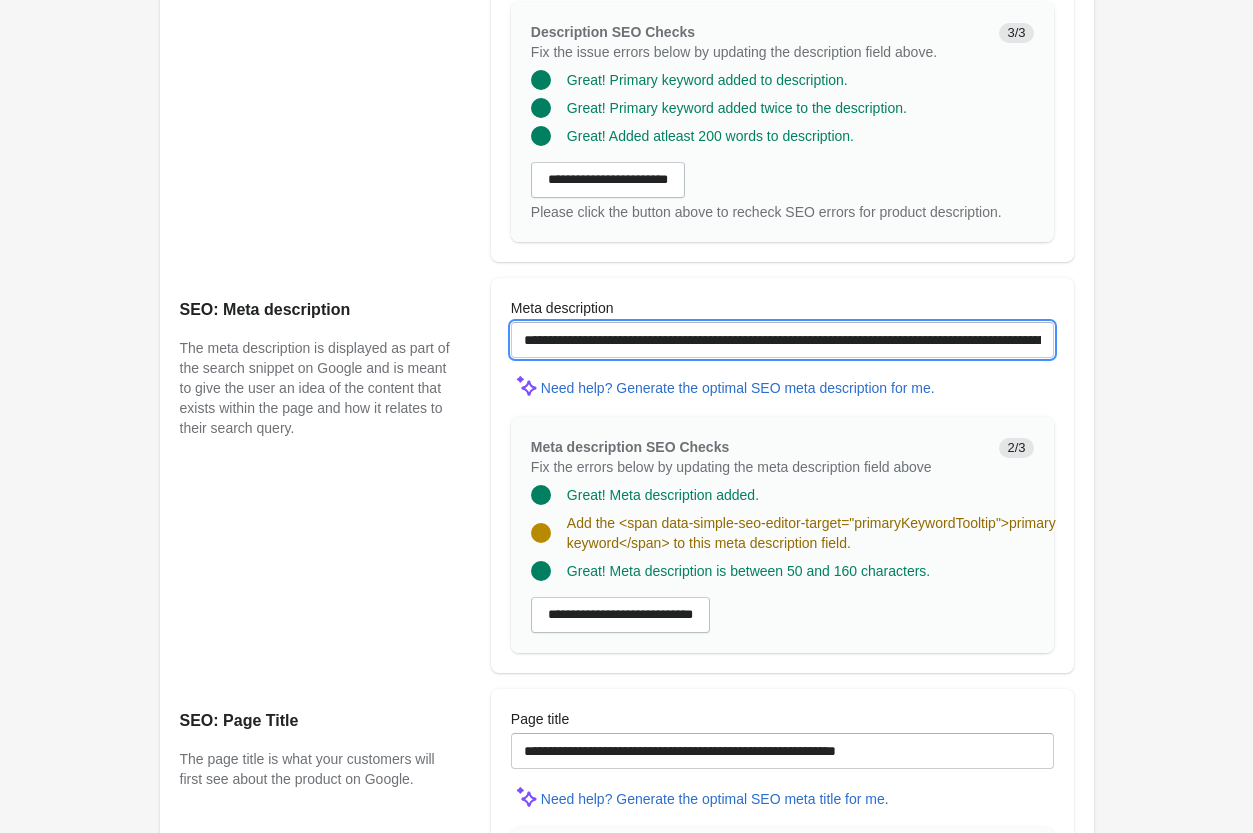 drag, startPoint x: 705, startPoint y: 340, endPoint x: 897, endPoint y: 370, distance: 194.32962 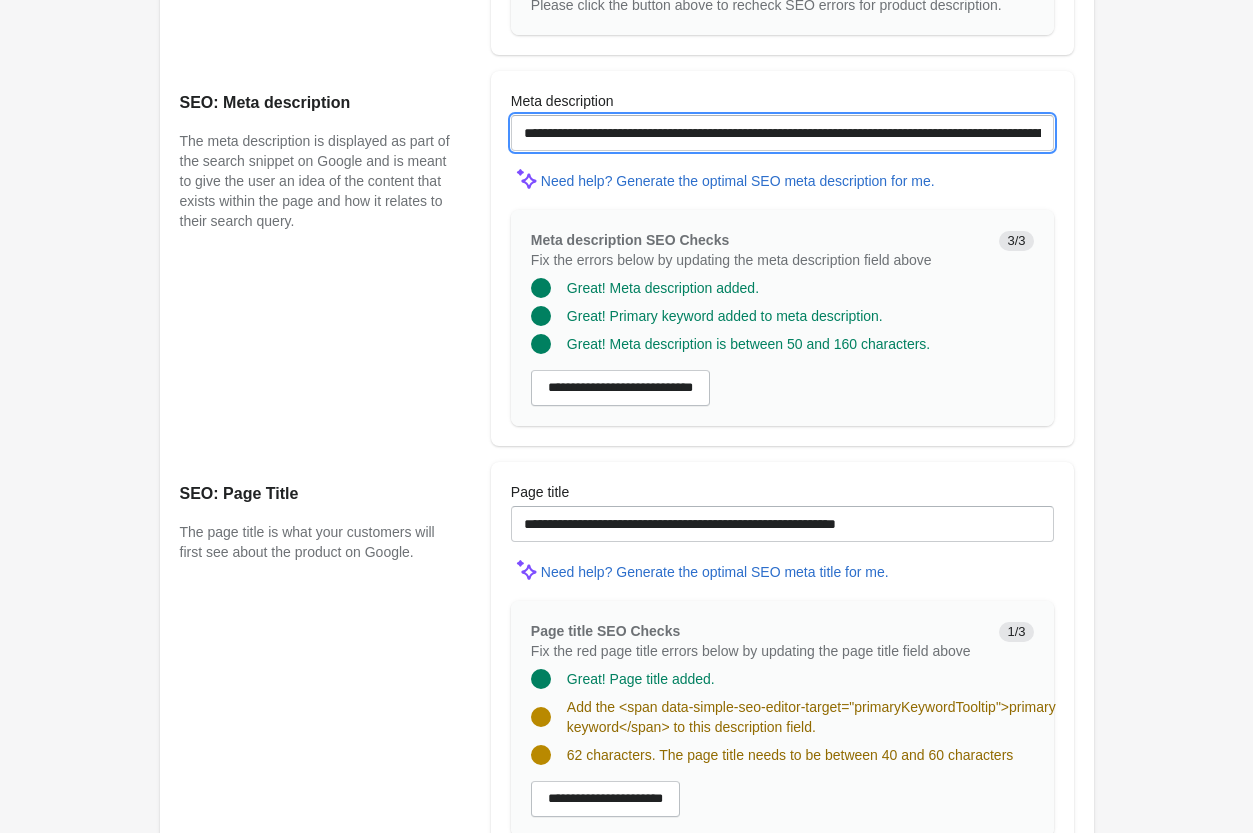 scroll, scrollTop: 1632, scrollLeft: 0, axis: vertical 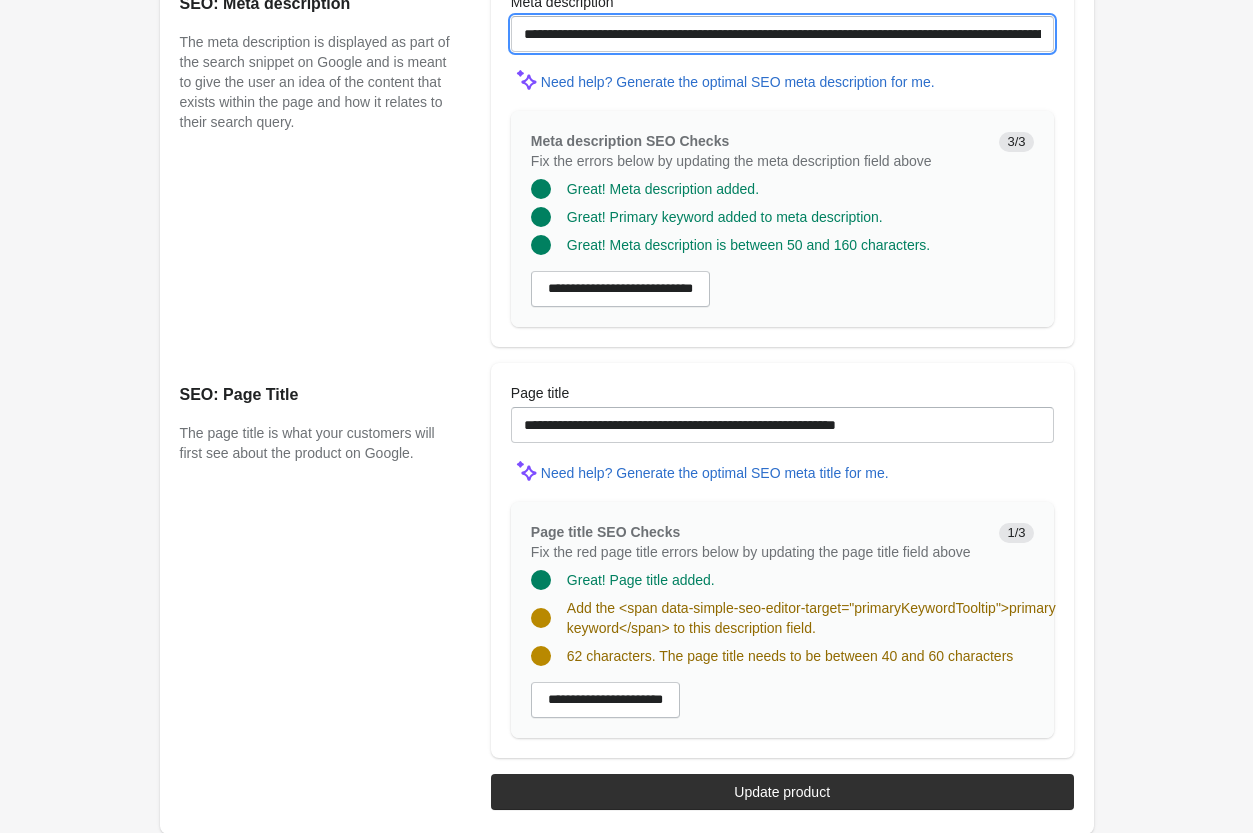 type on "**********" 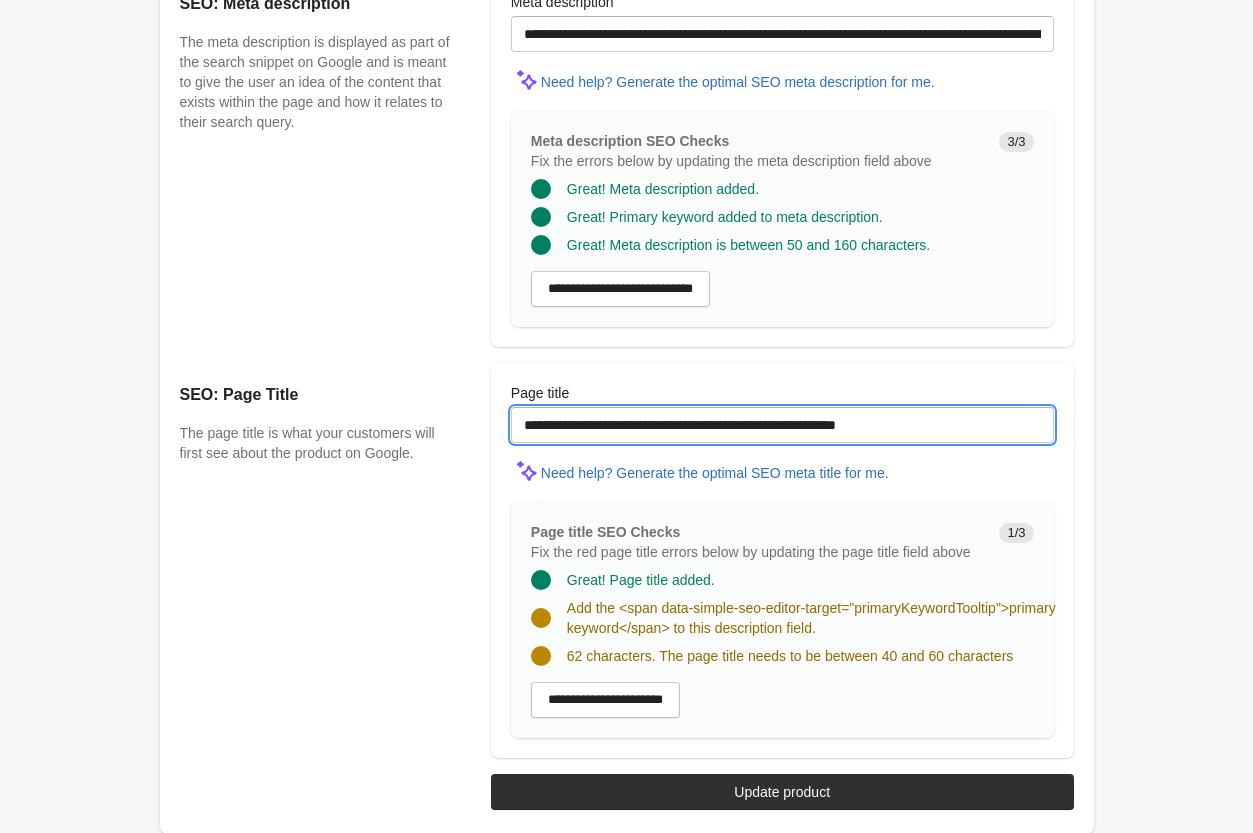 click on "**********" at bounding box center (782, 425) 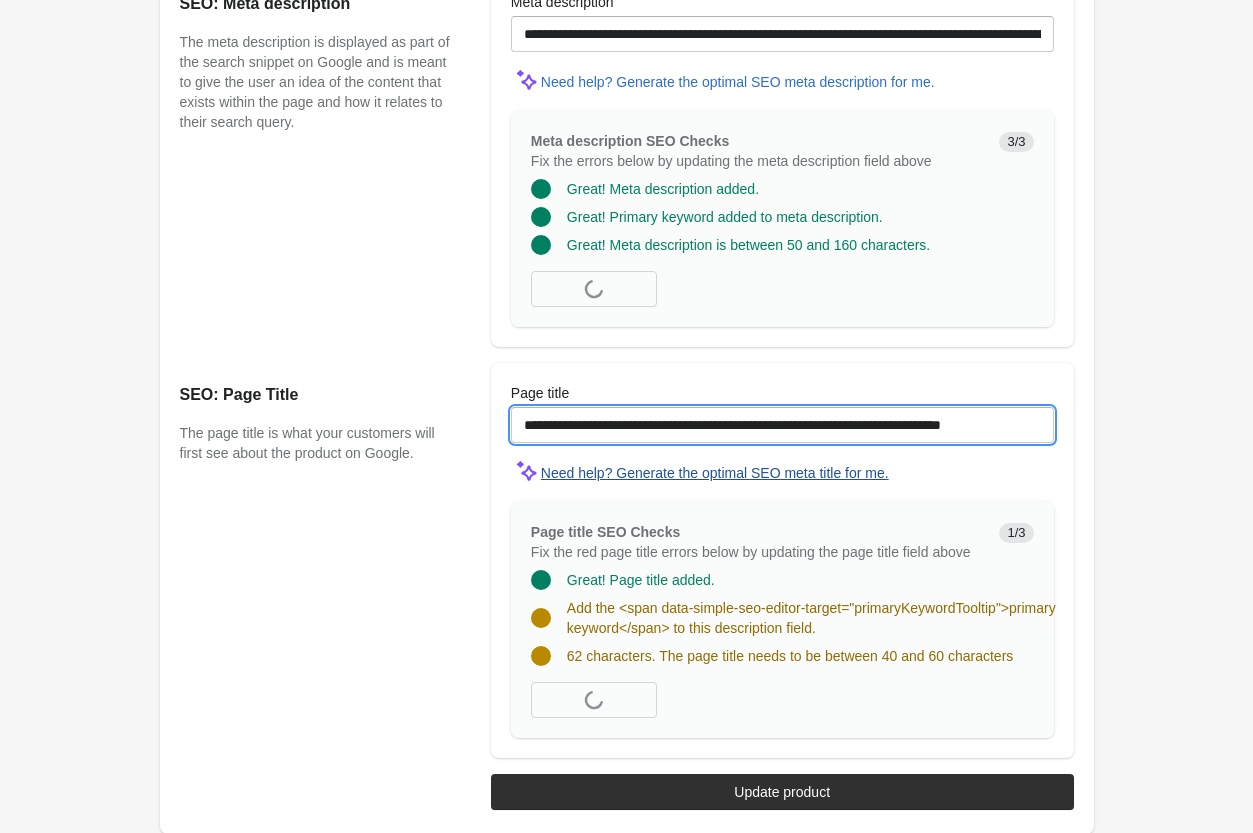 scroll, scrollTop: 1620, scrollLeft: 0, axis: vertical 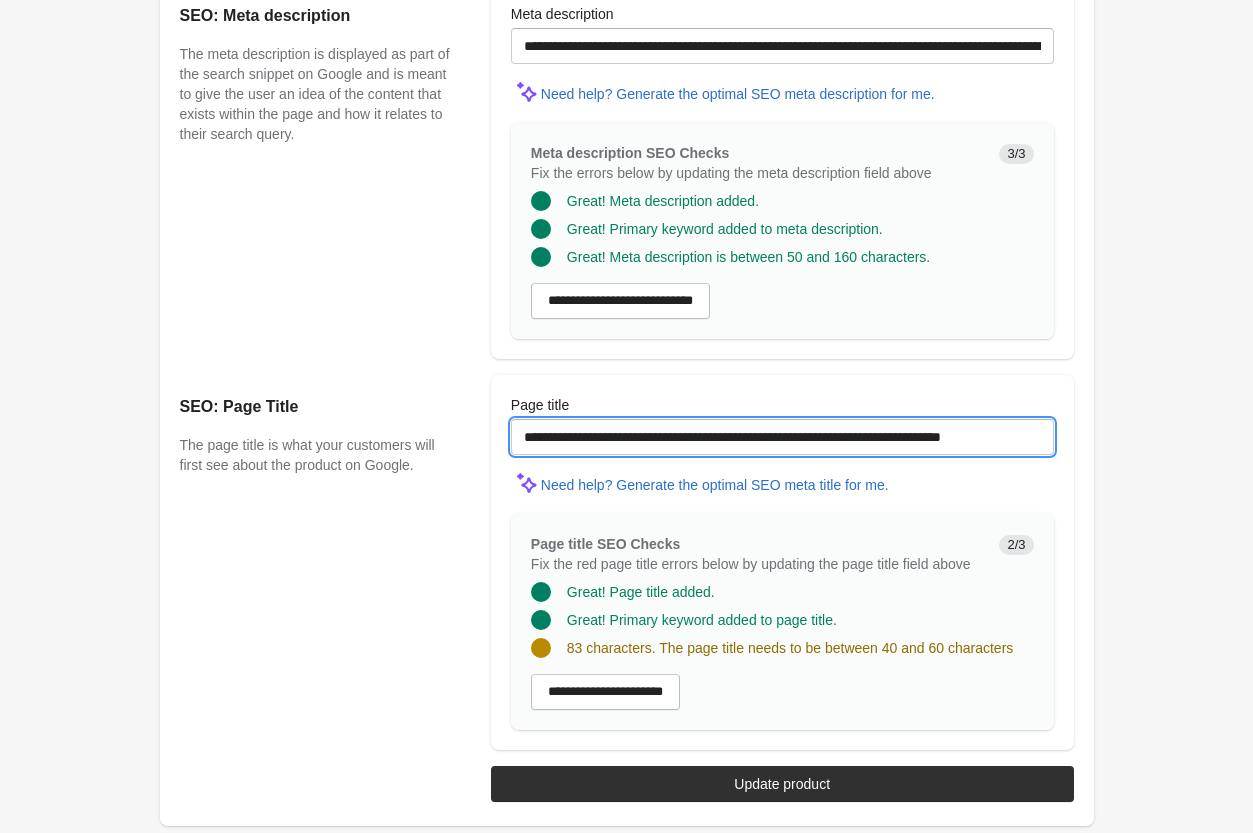 click on "**********" at bounding box center (782, 437) 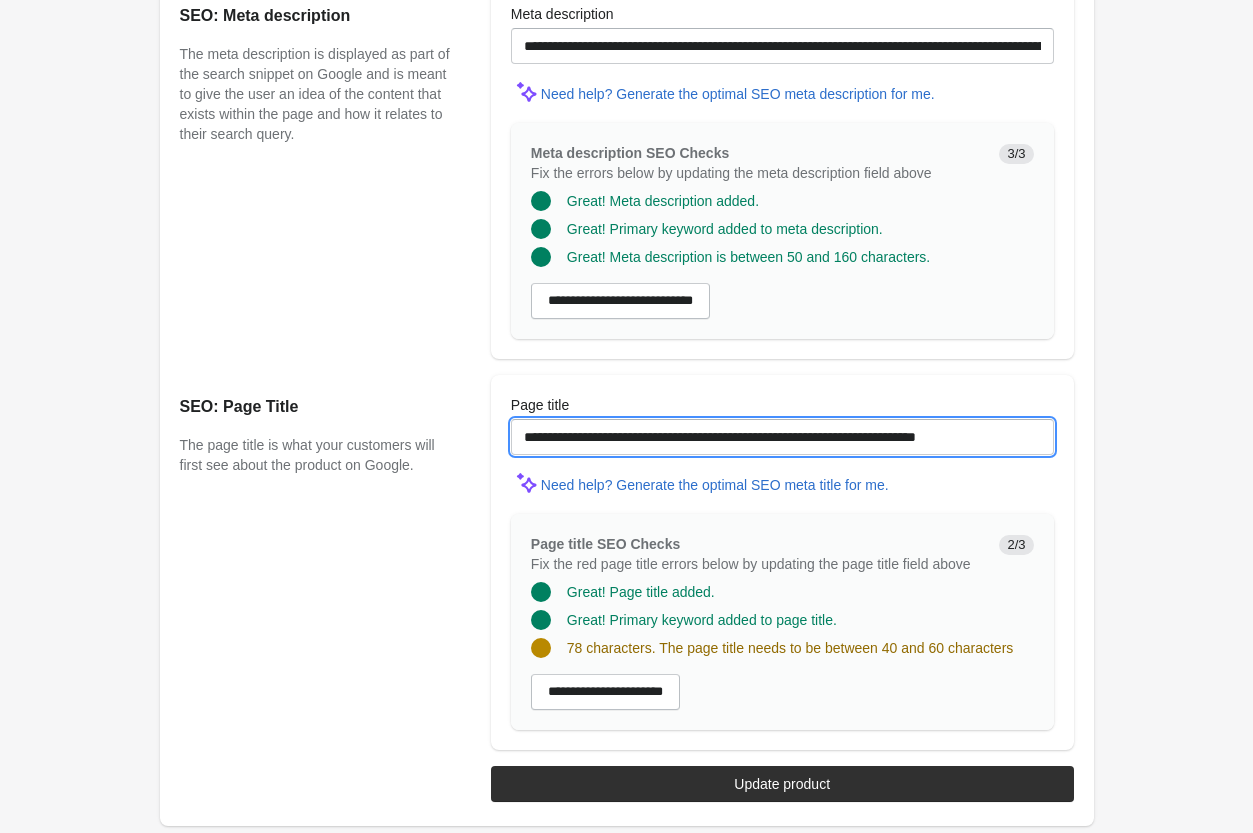 drag, startPoint x: 812, startPoint y: 433, endPoint x: 881, endPoint y: 448, distance: 70.61161 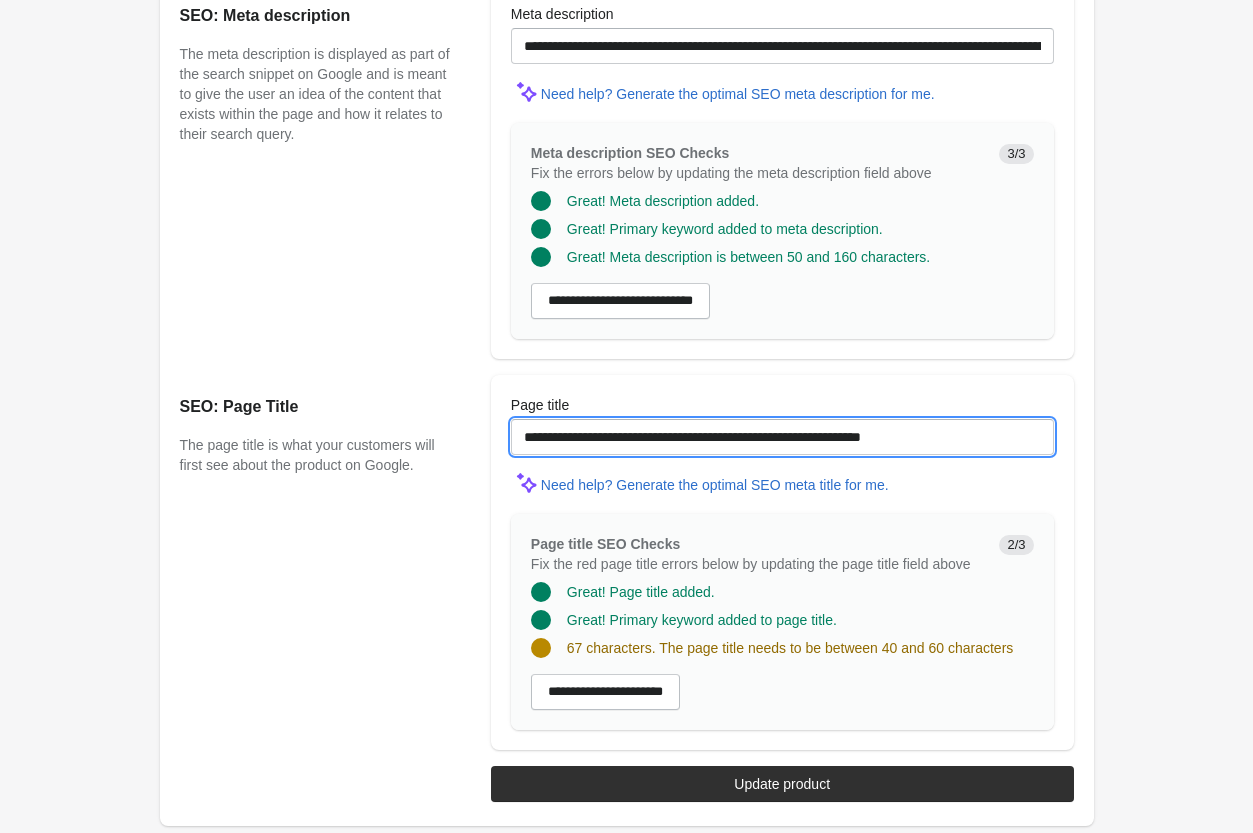 click on "**********" at bounding box center (782, 437) 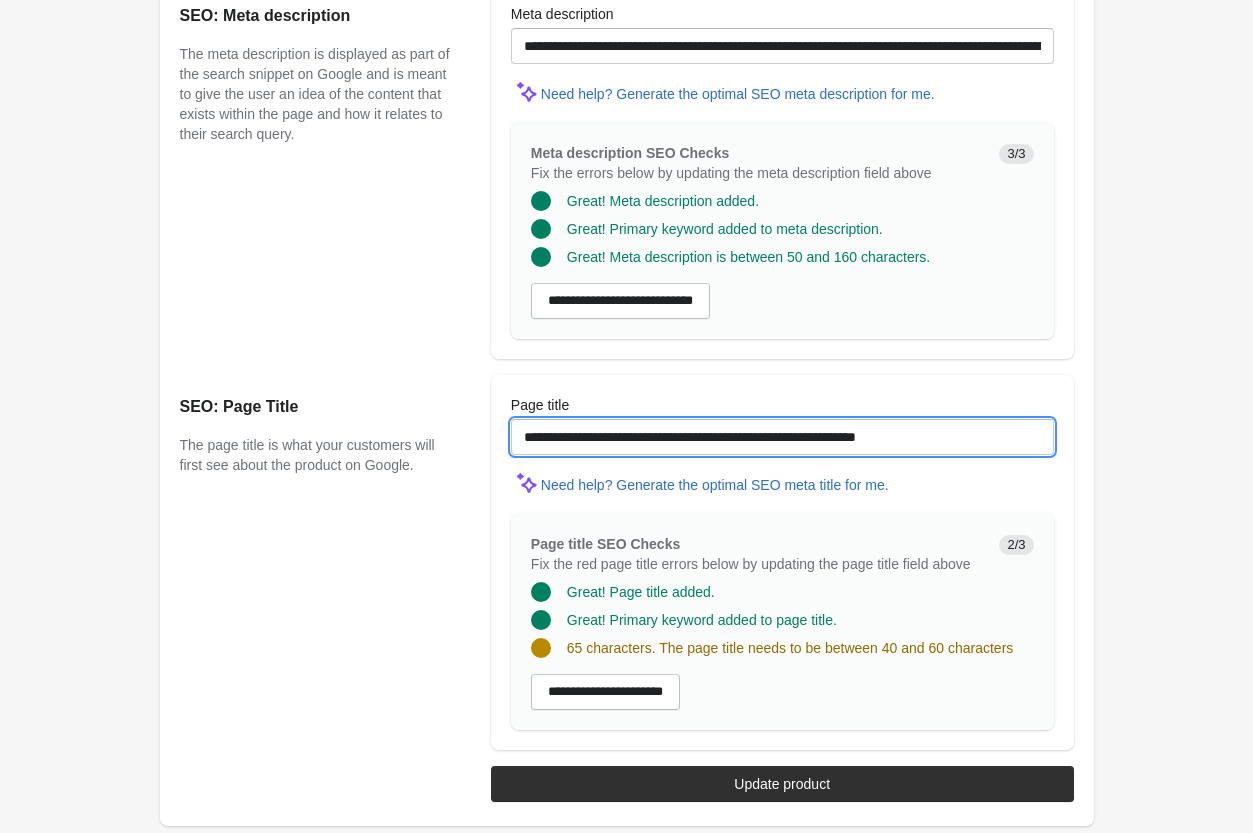 click on "**********" at bounding box center (782, 437) 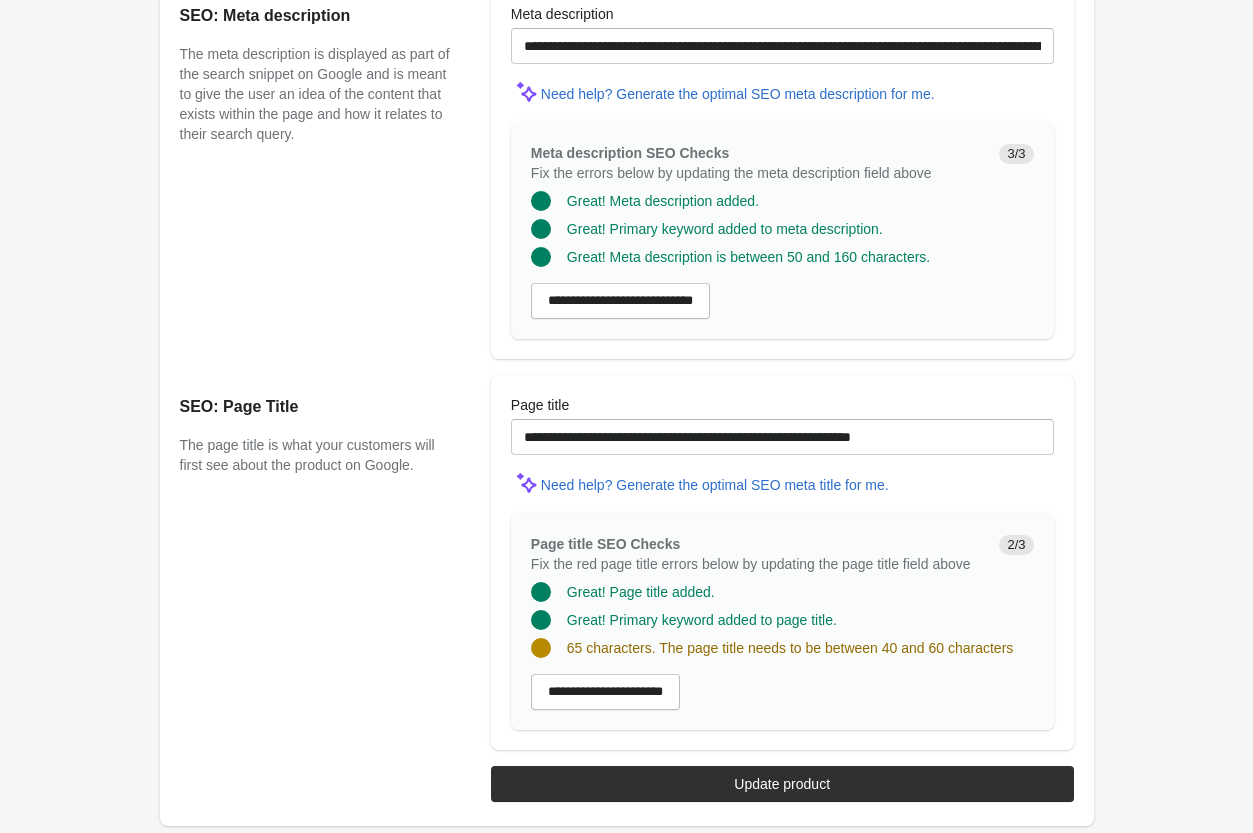 click on "SEO: Page Title
The page title is what your customers will first see about the product on Google." at bounding box center [325, 562] 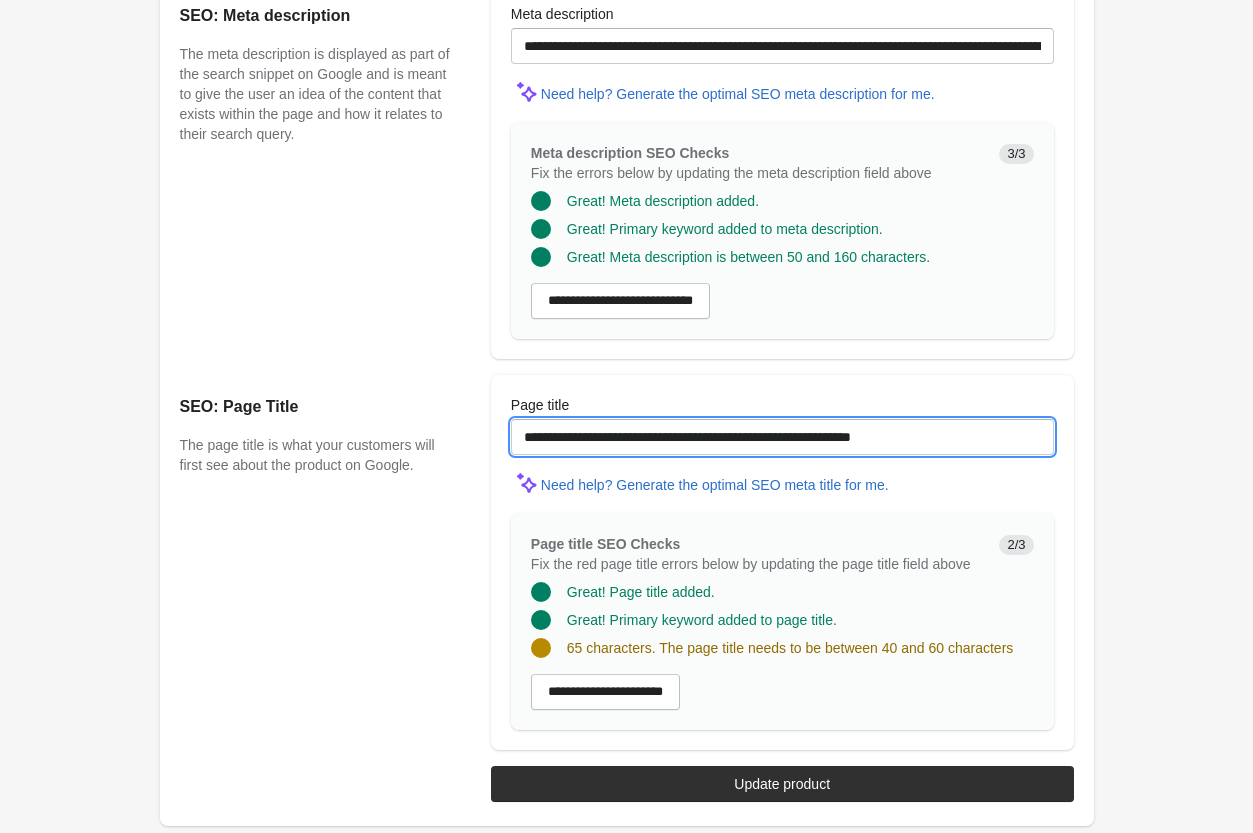 click on "**********" at bounding box center [782, 437] 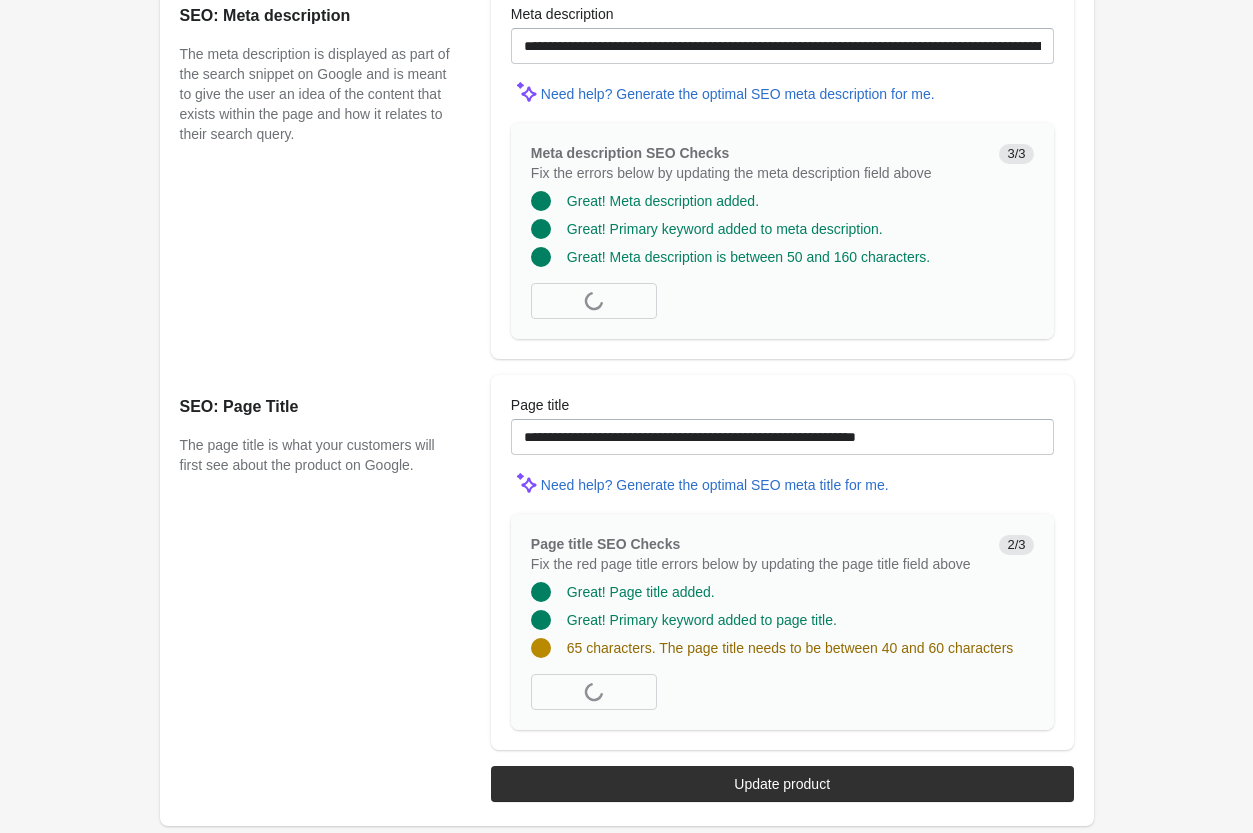click on "SEO: Page Title
The page title is what your customers will first see about the product on Google." at bounding box center (325, 562) 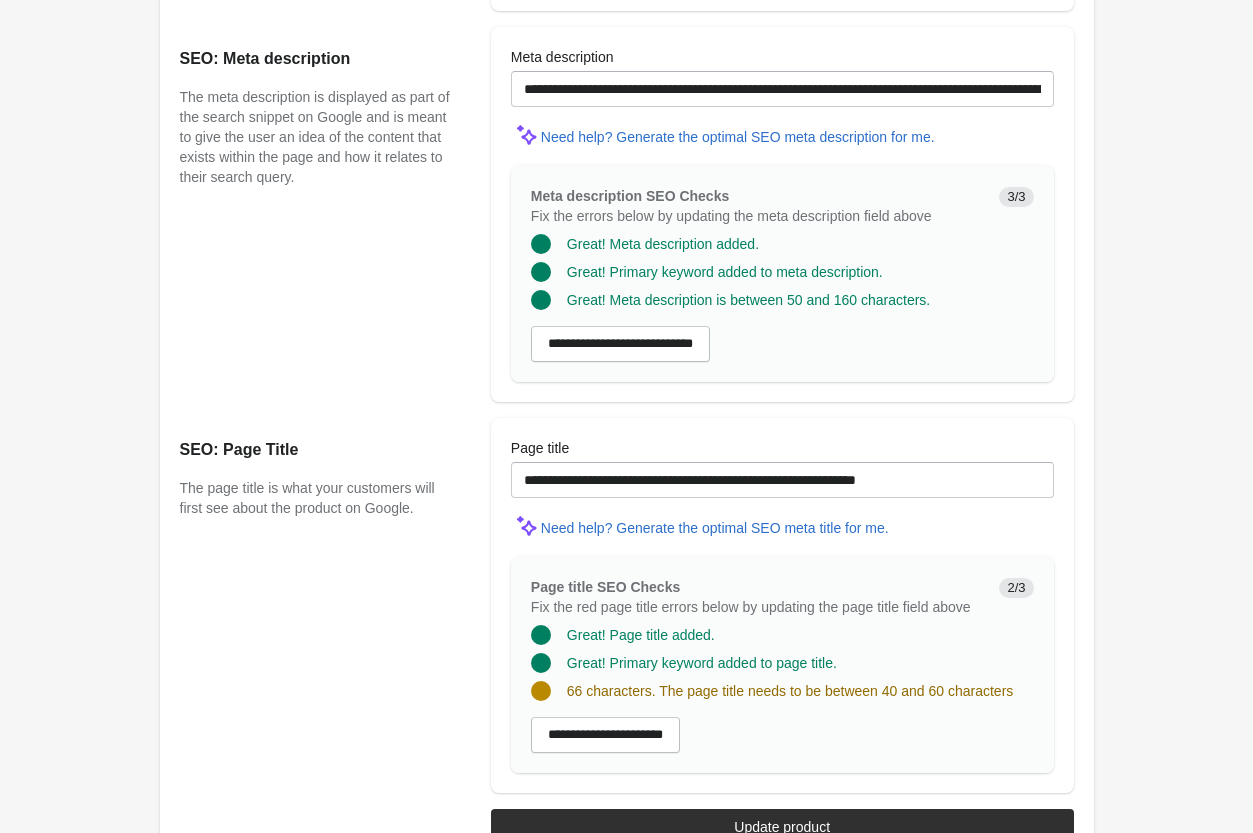 scroll, scrollTop: 1620, scrollLeft: 0, axis: vertical 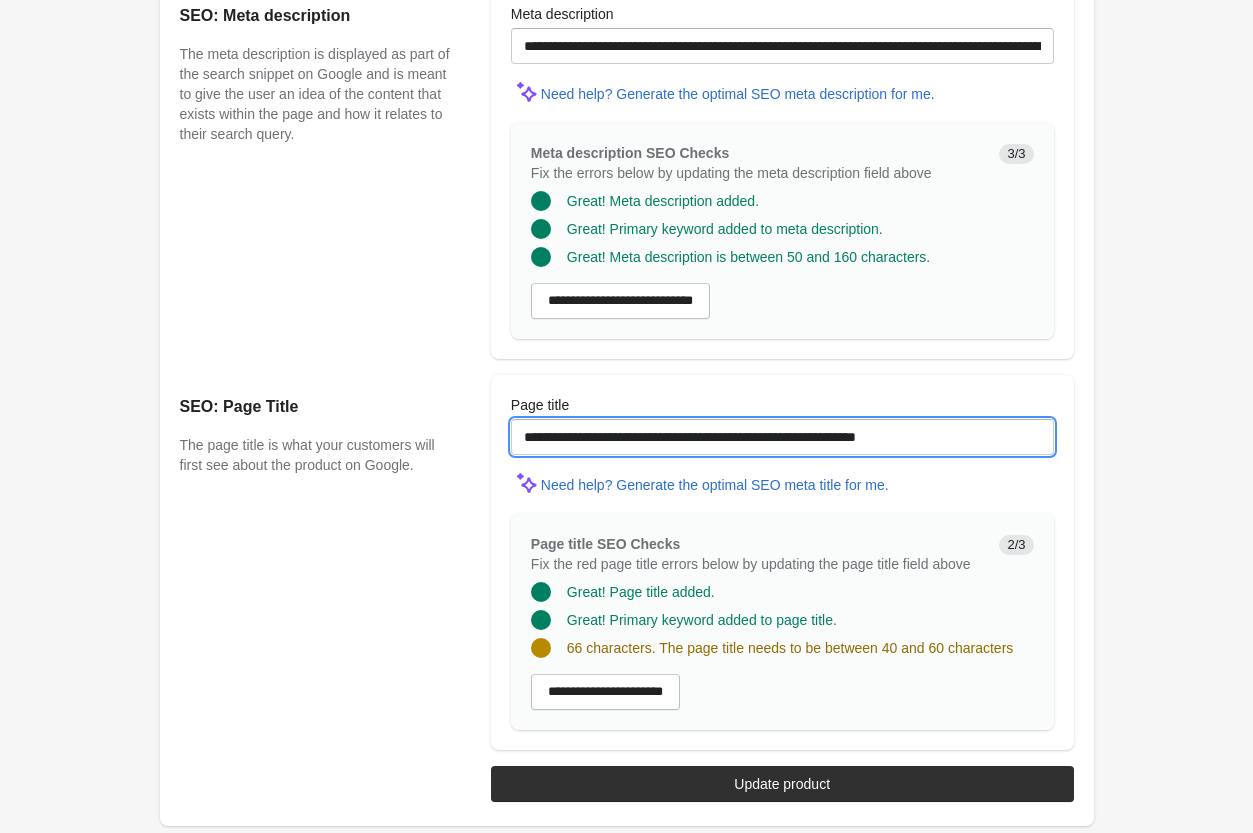 click on "**********" at bounding box center [782, 437] 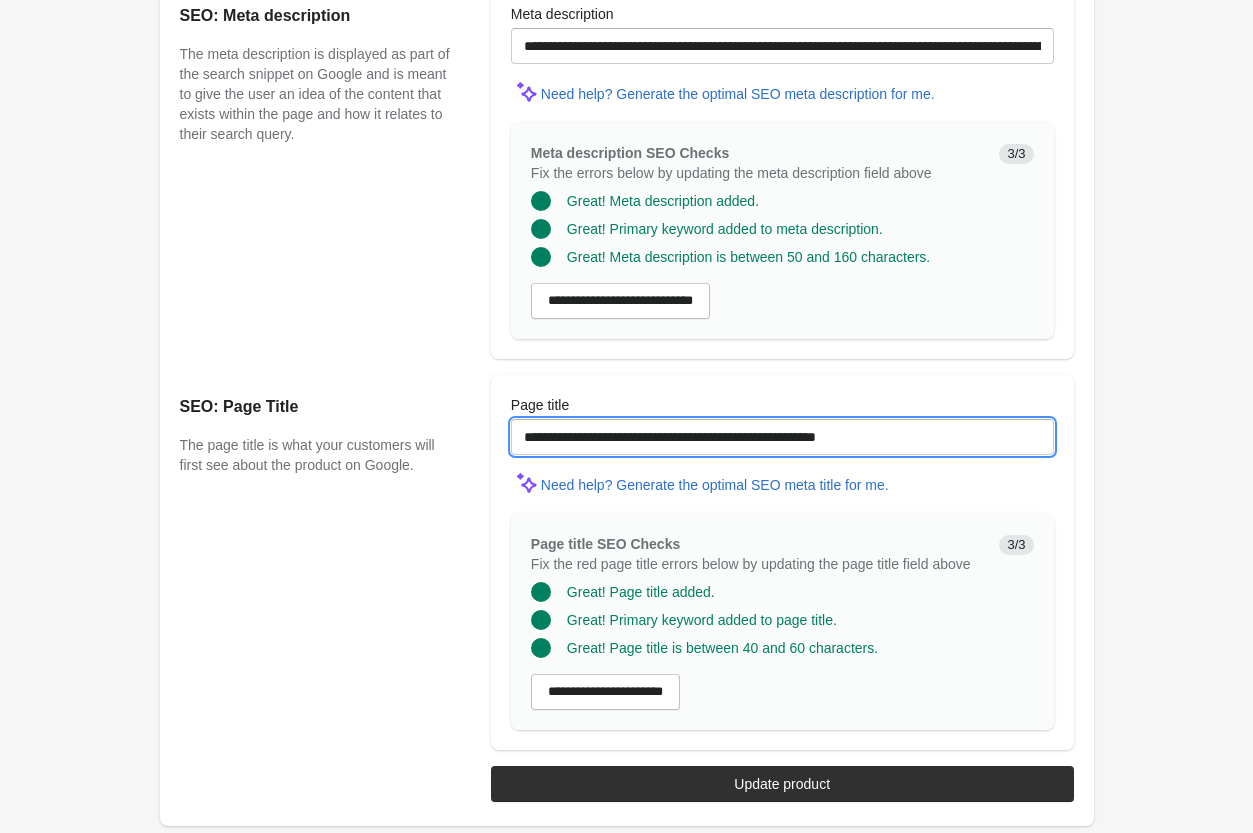 type on "**********" 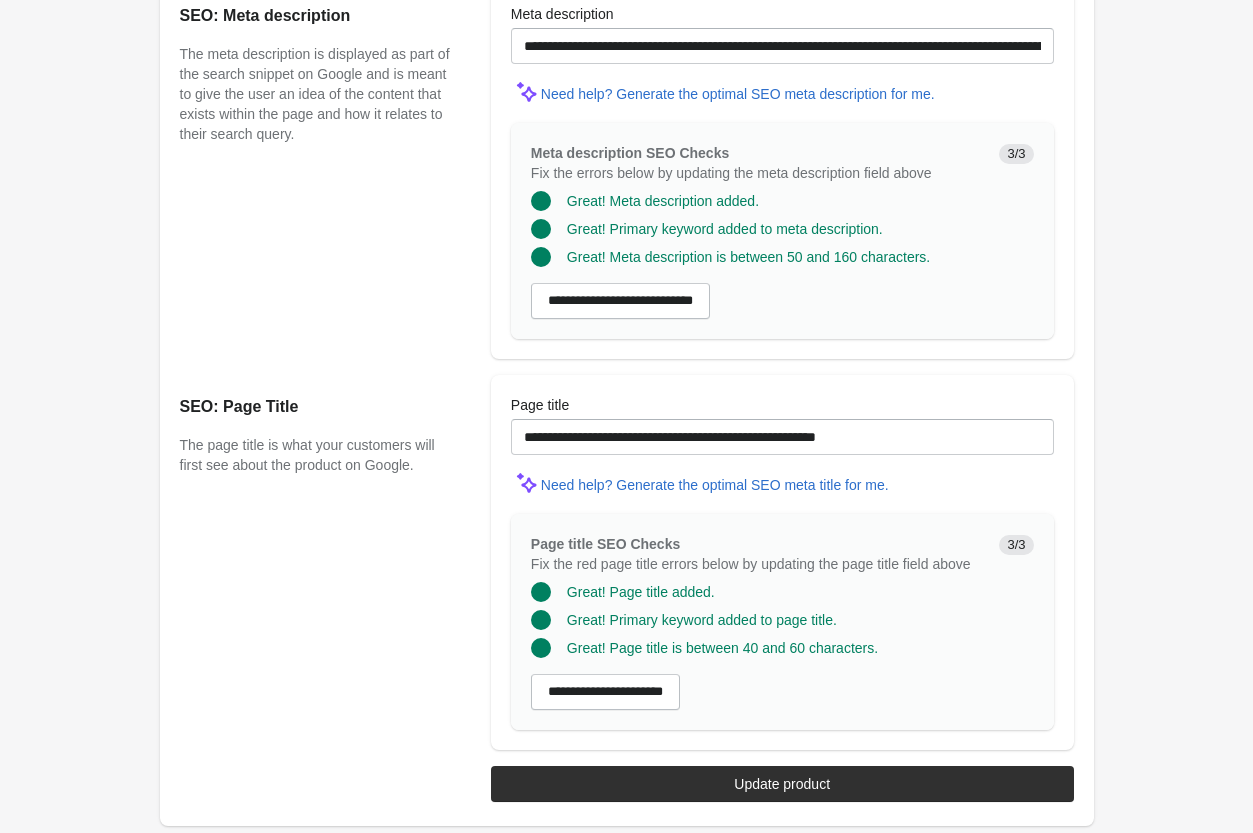 click on "SEO: Page Title
The page title is what your customers will first see about the product on Google." at bounding box center [325, 562] 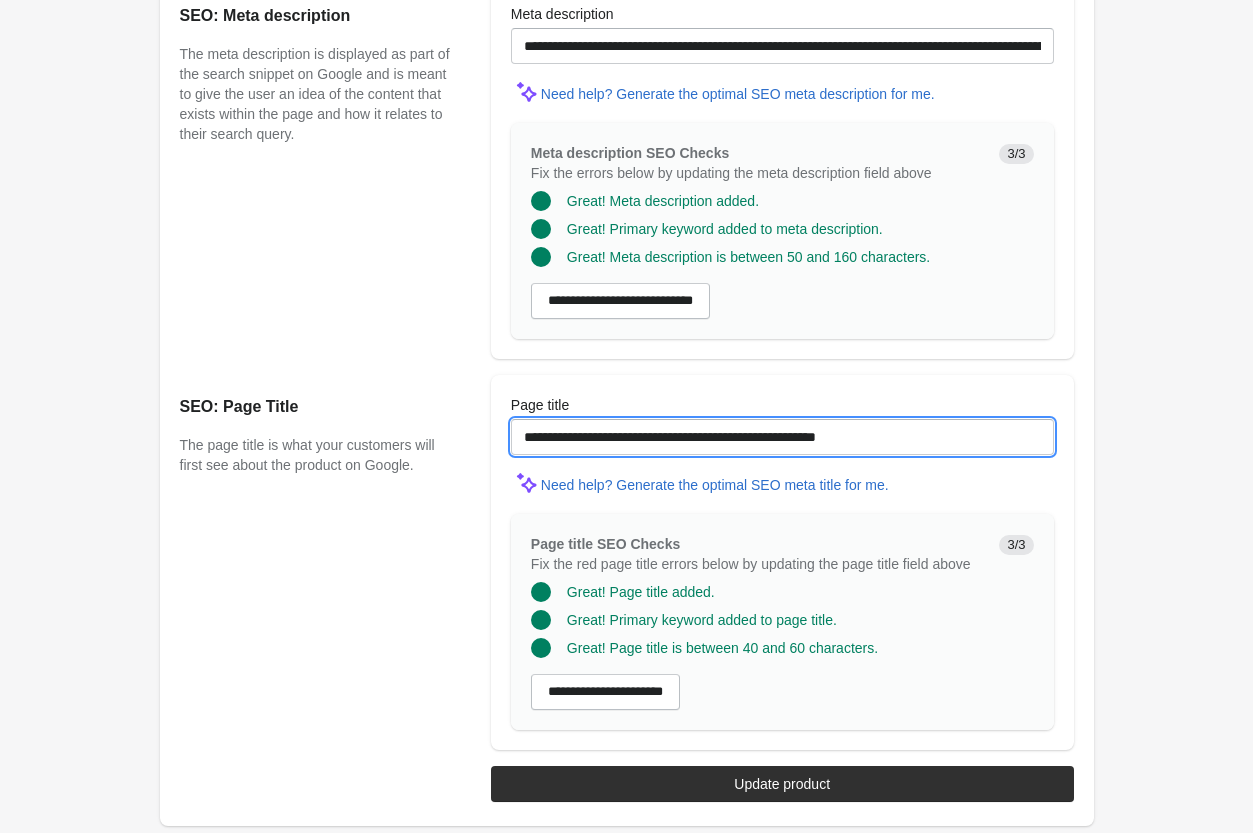 click on "**********" at bounding box center (782, 437) 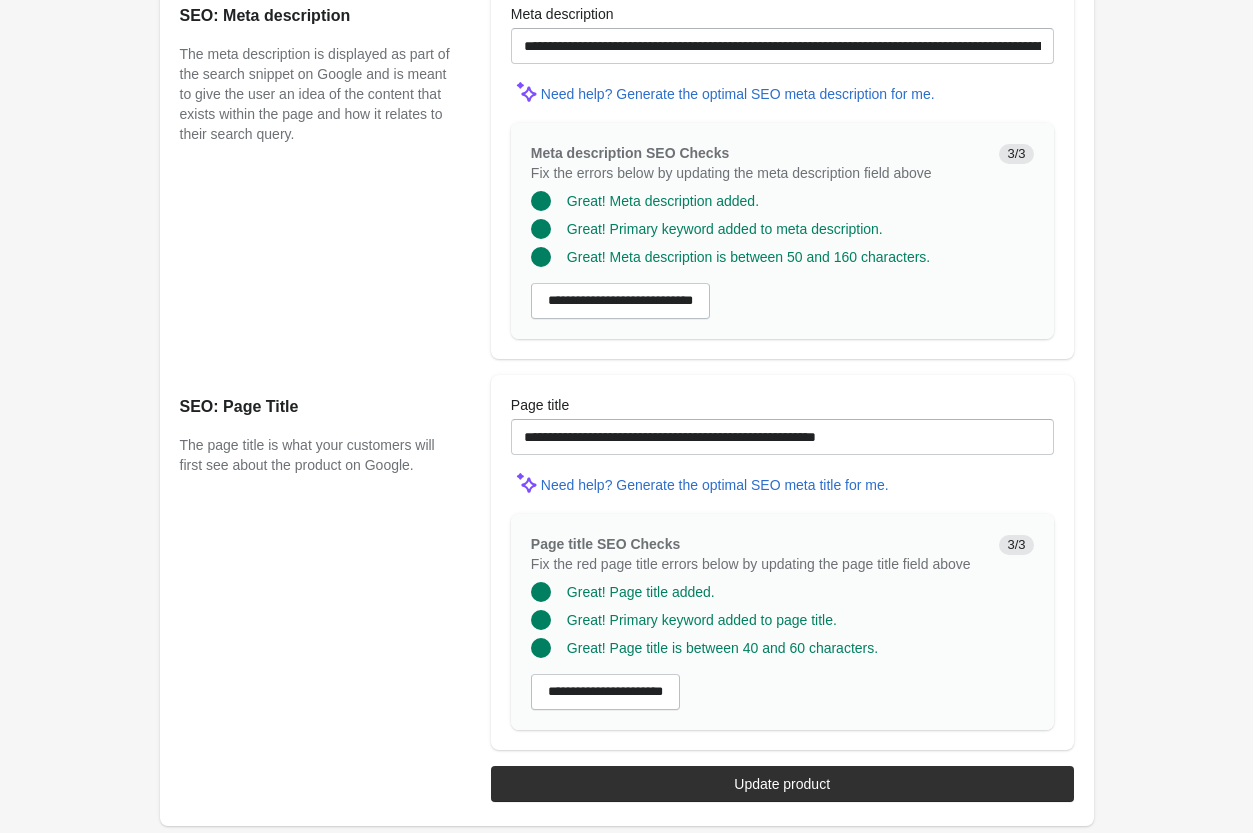 click on "SEO: Page Title
The page title is what your customers will first see about the product on Google." at bounding box center (325, 562) 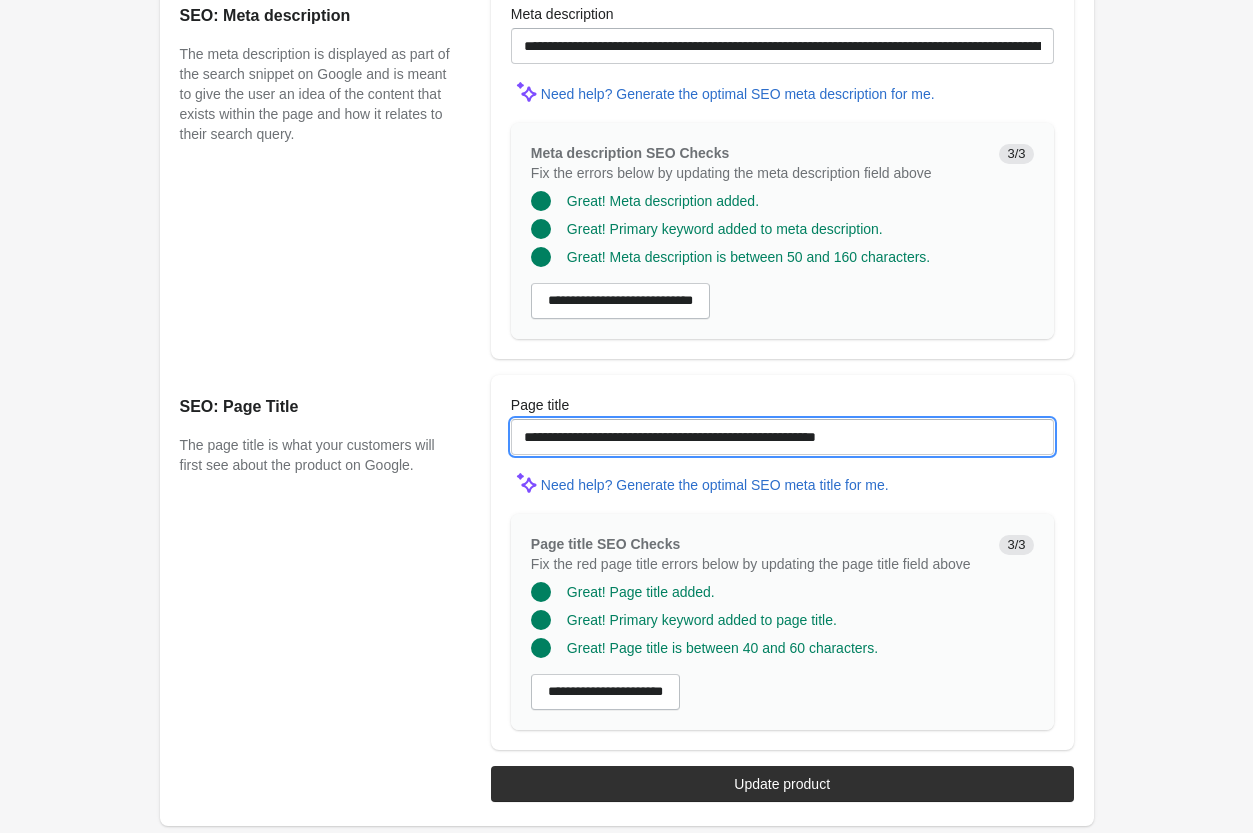 click on "**********" at bounding box center (782, 437) 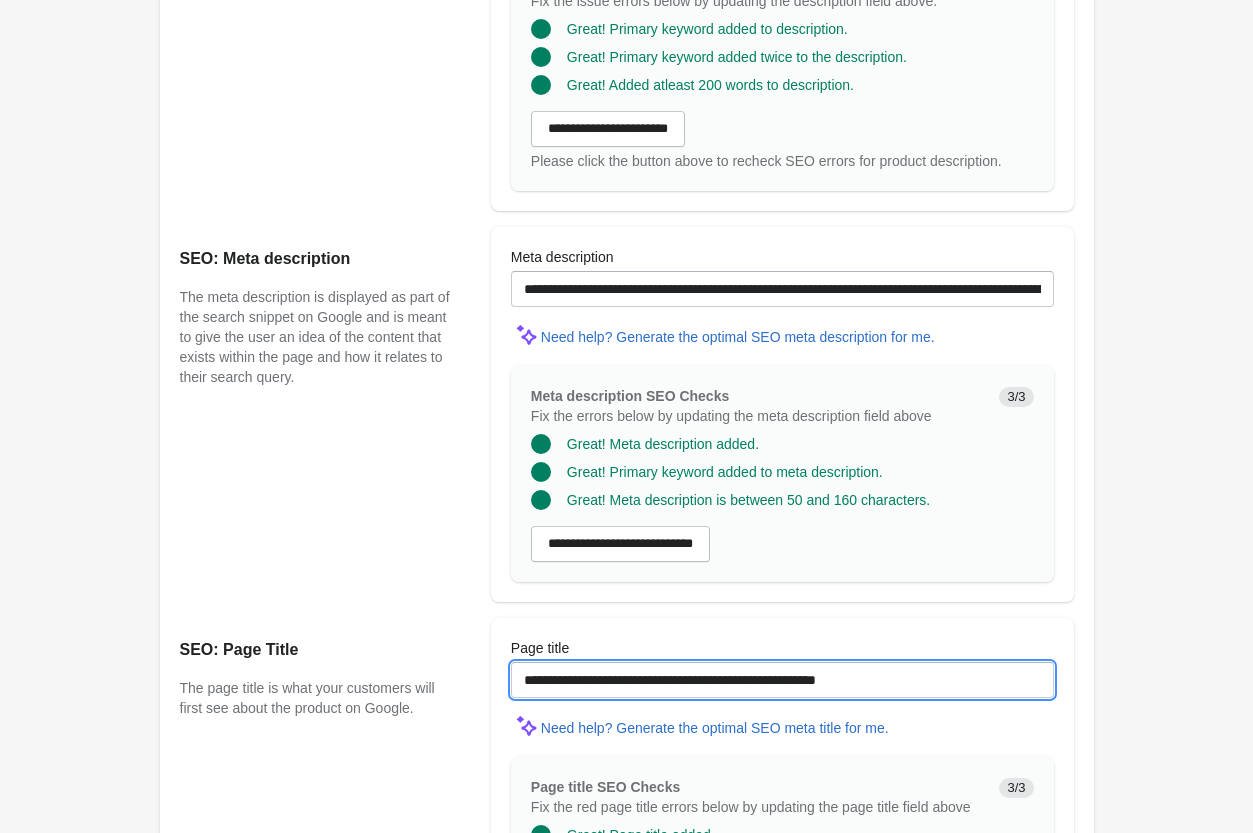 scroll, scrollTop: 1314, scrollLeft: 0, axis: vertical 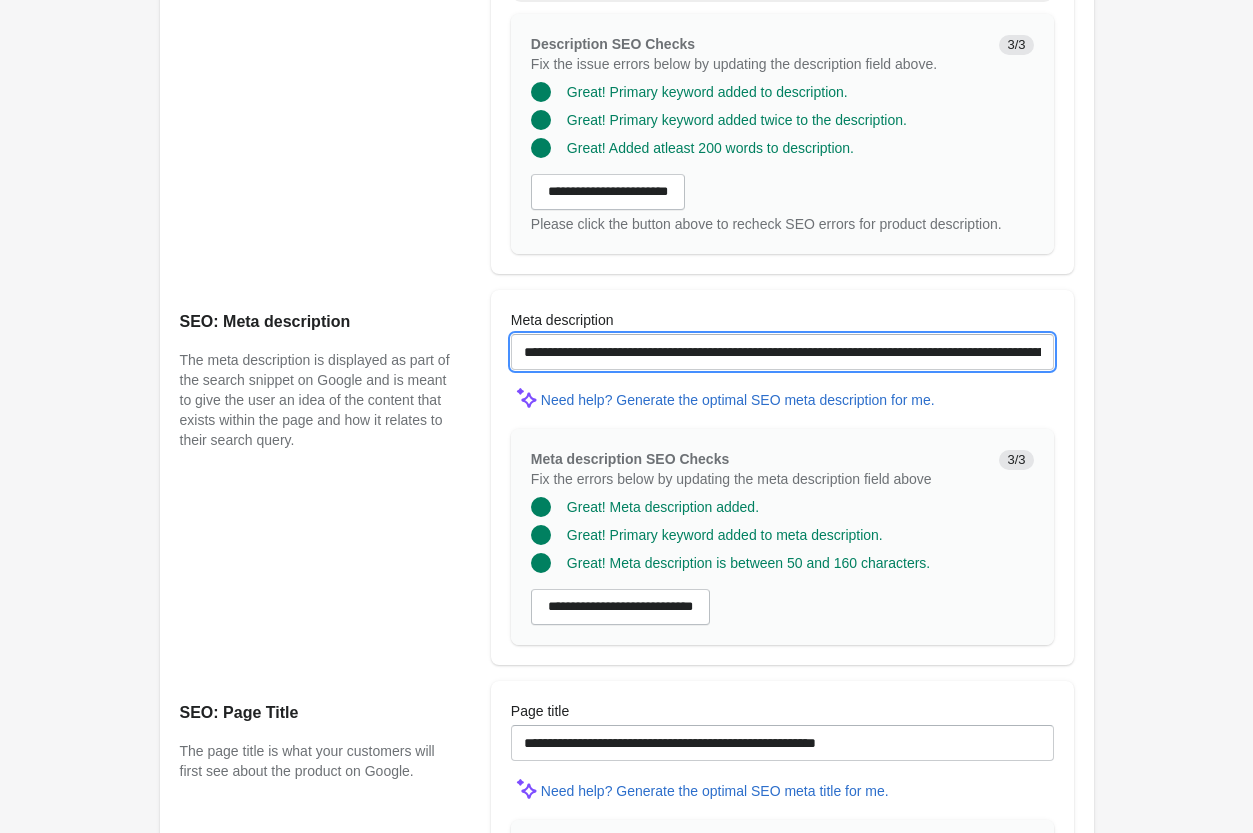 click on "**********" at bounding box center (782, 352) 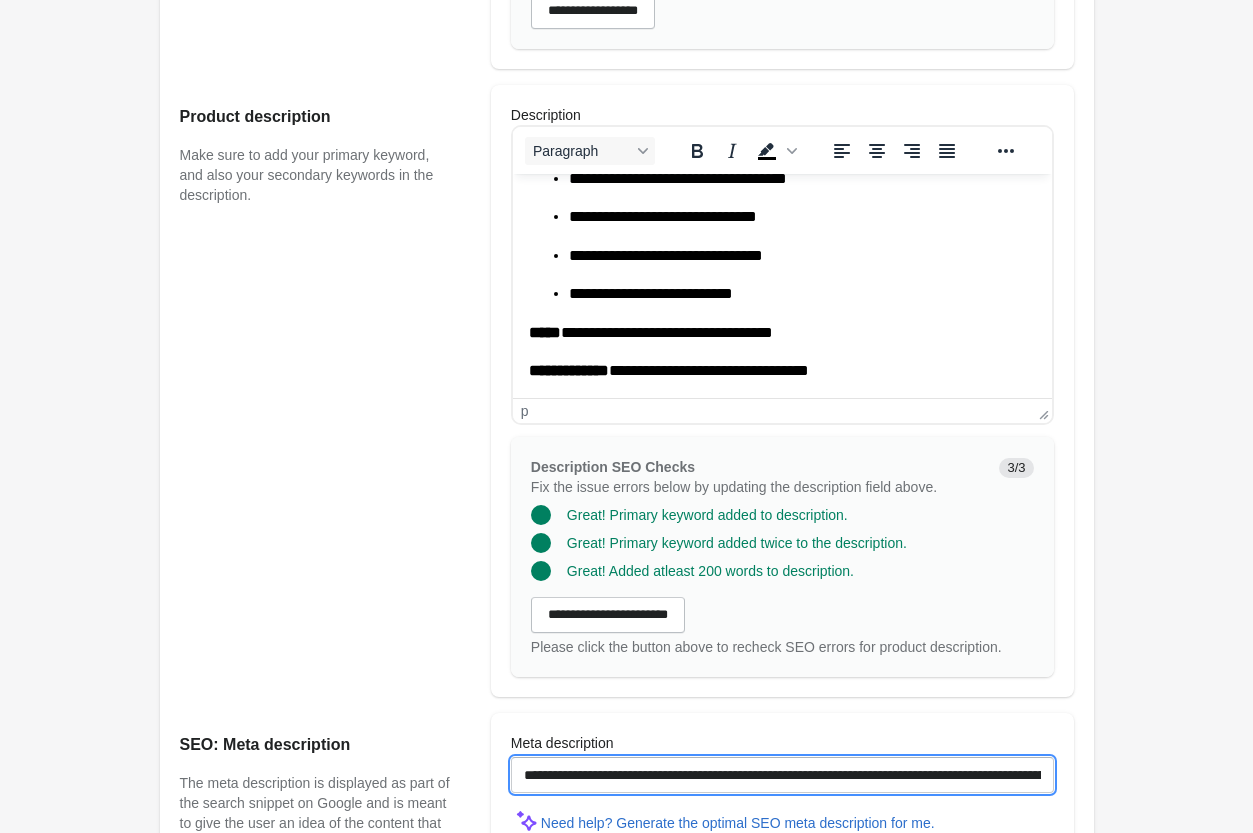 scroll, scrollTop: 804, scrollLeft: 0, axis: vertical 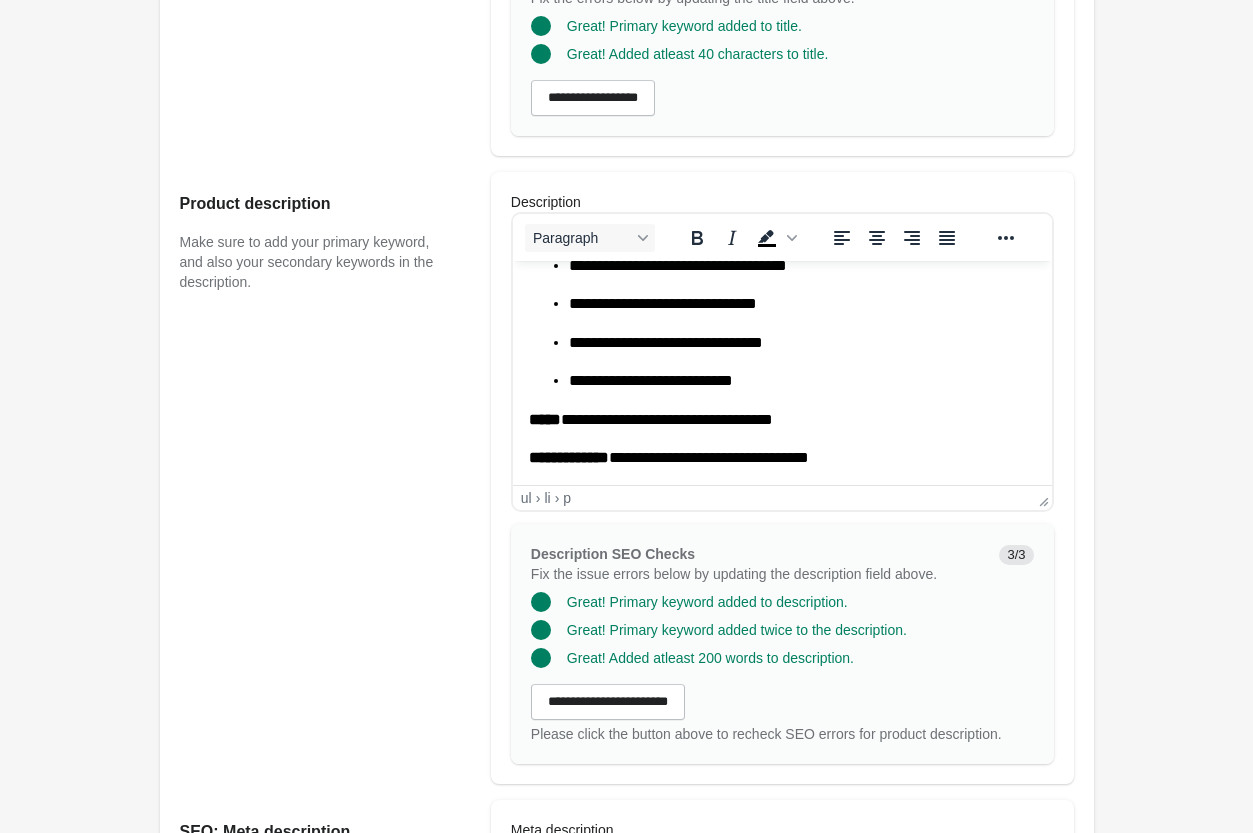 click on "**********" at bounding box center (801, 381) 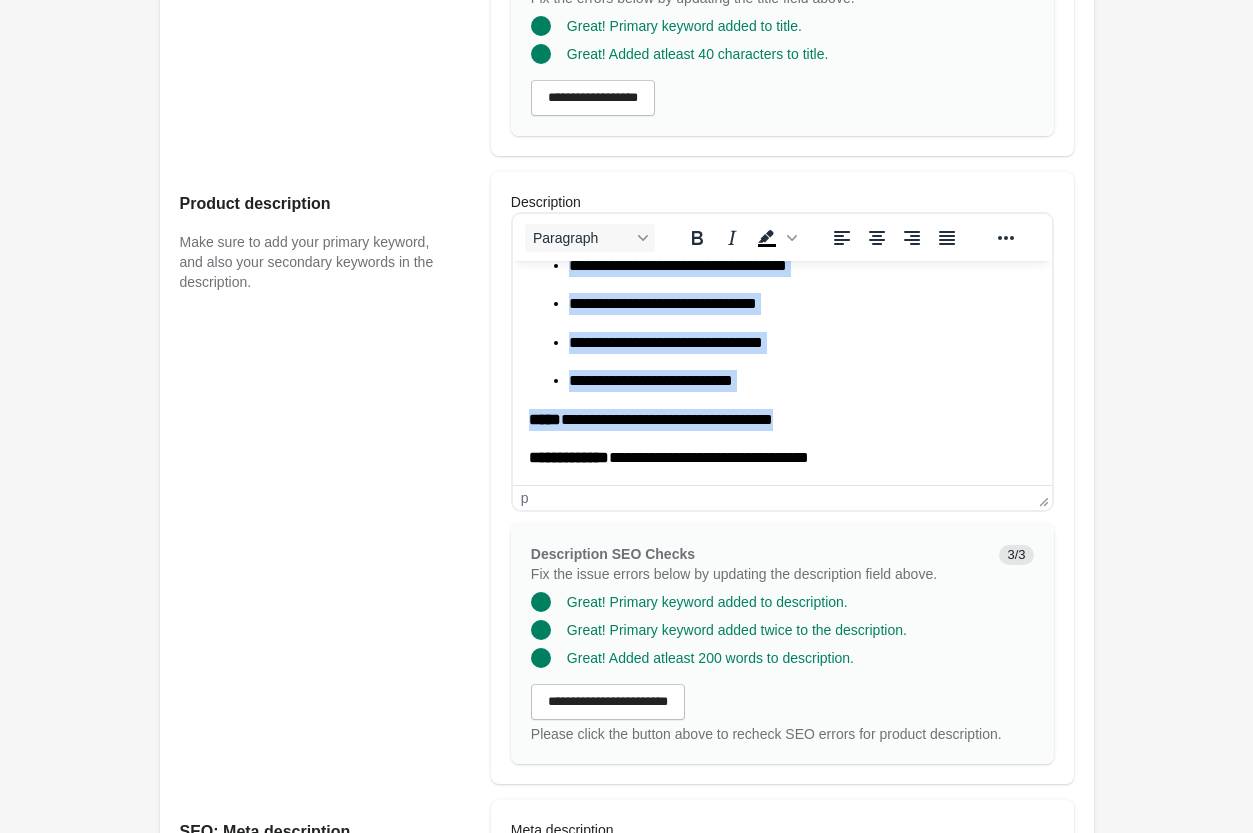 copy on "**********" 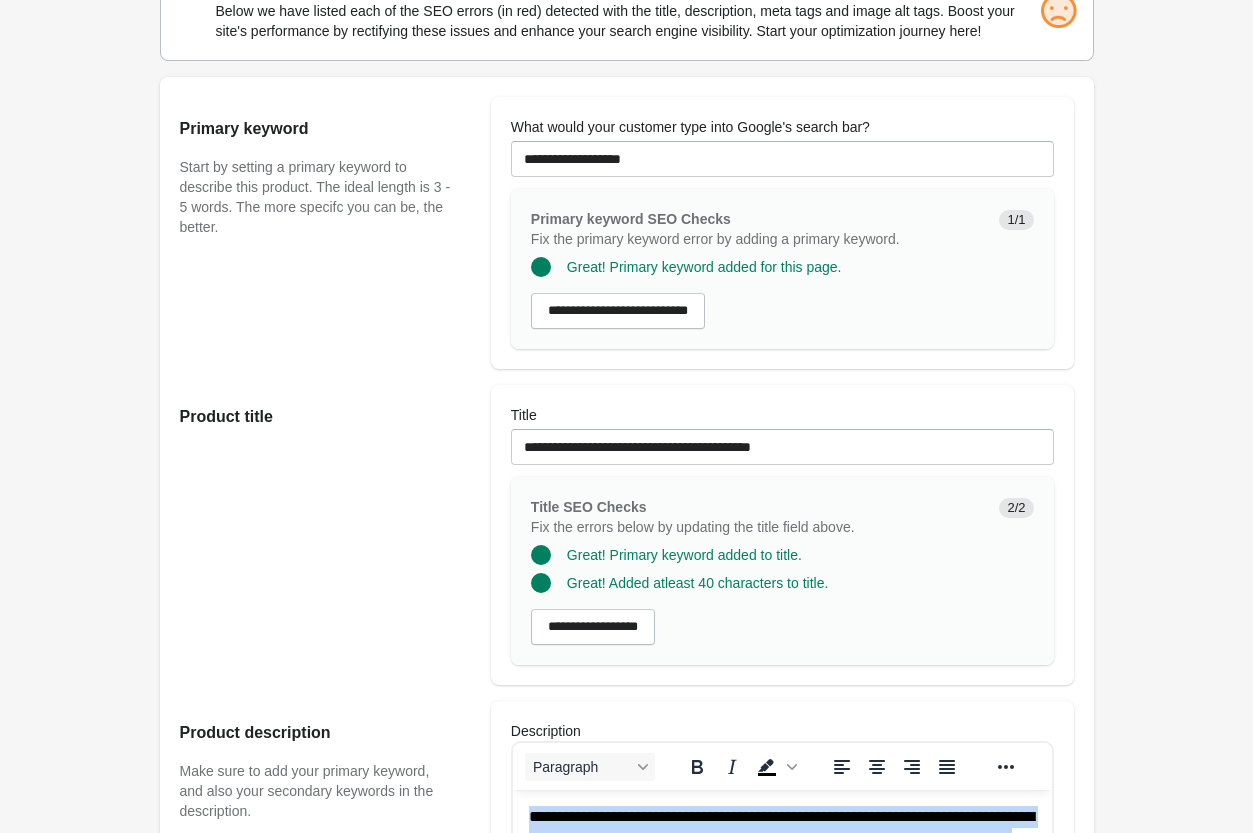 scroll, scrollTop: 294, scrollLeft: 0, axis: vertical 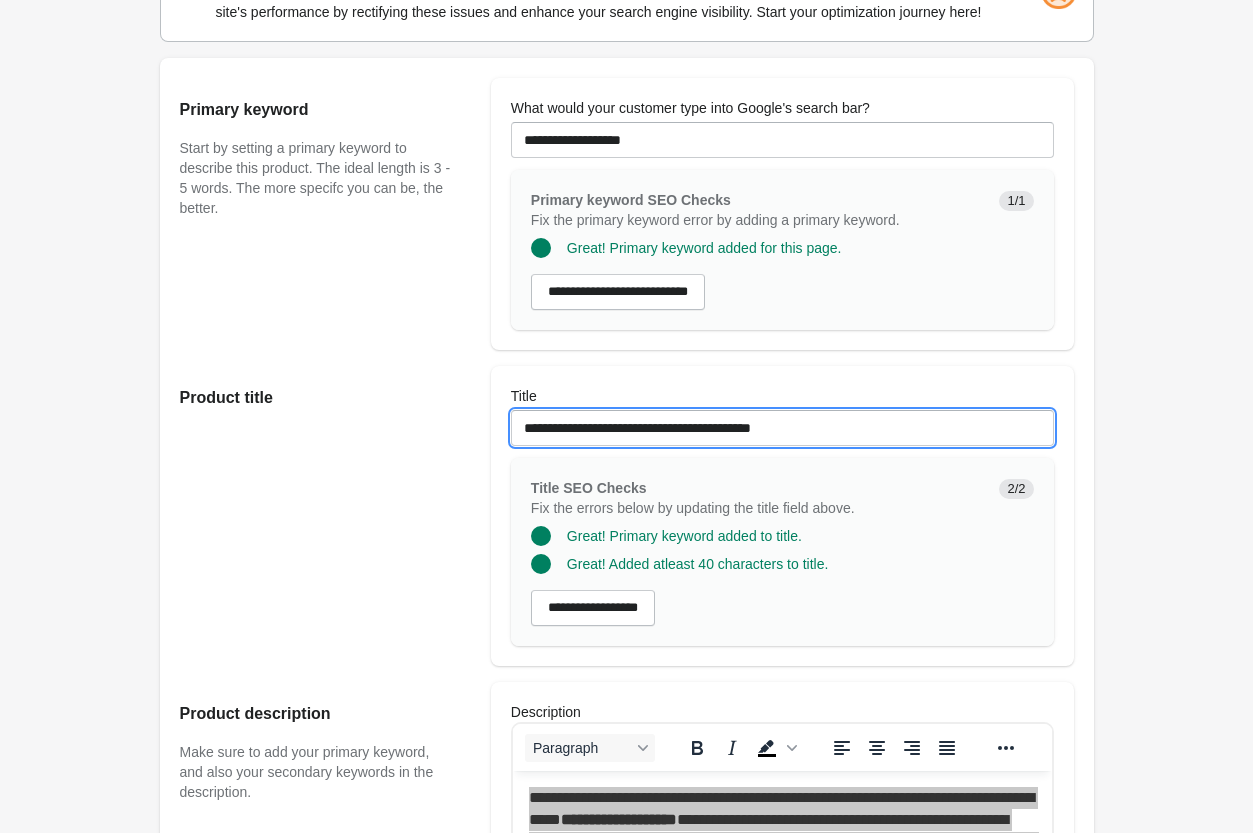 click on "**********" at bounding box center [782, 428] 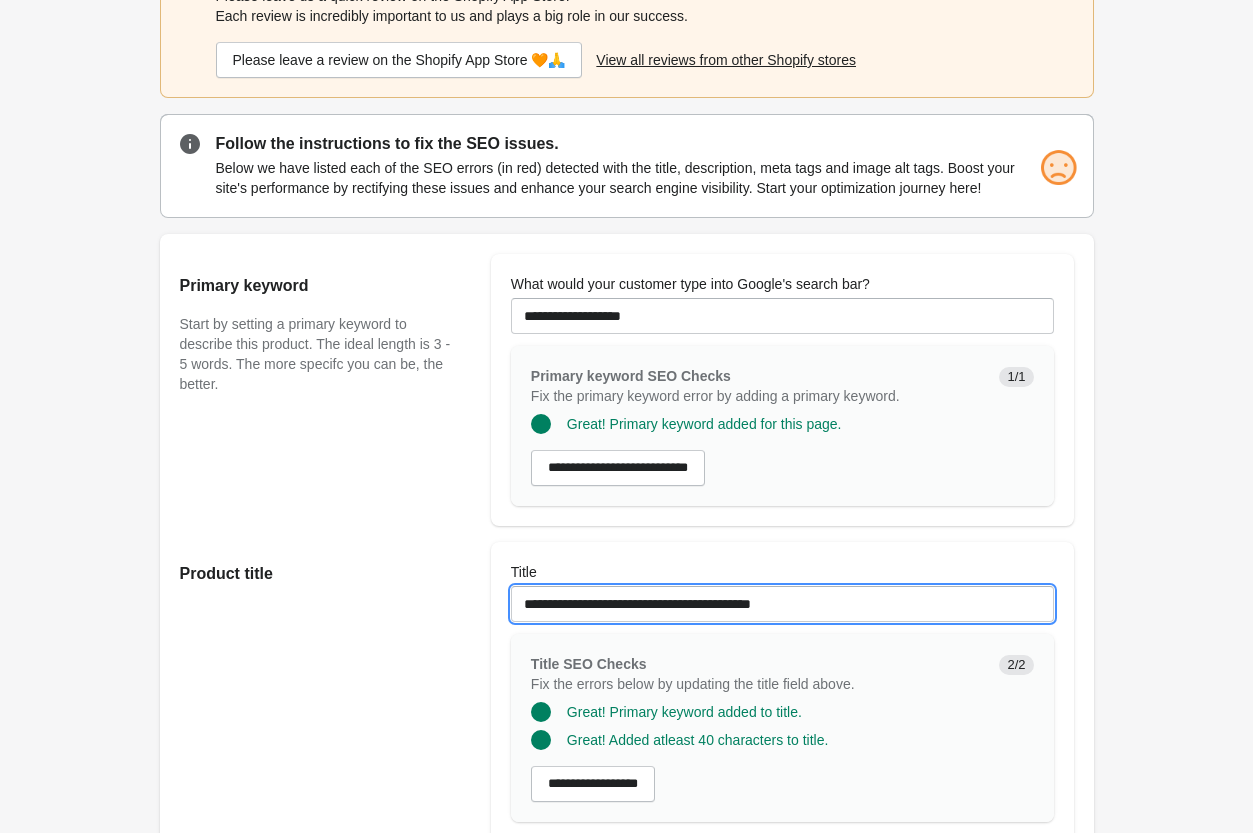 scroll, scrollTop: 0, scrollLeft: 0, axis: both 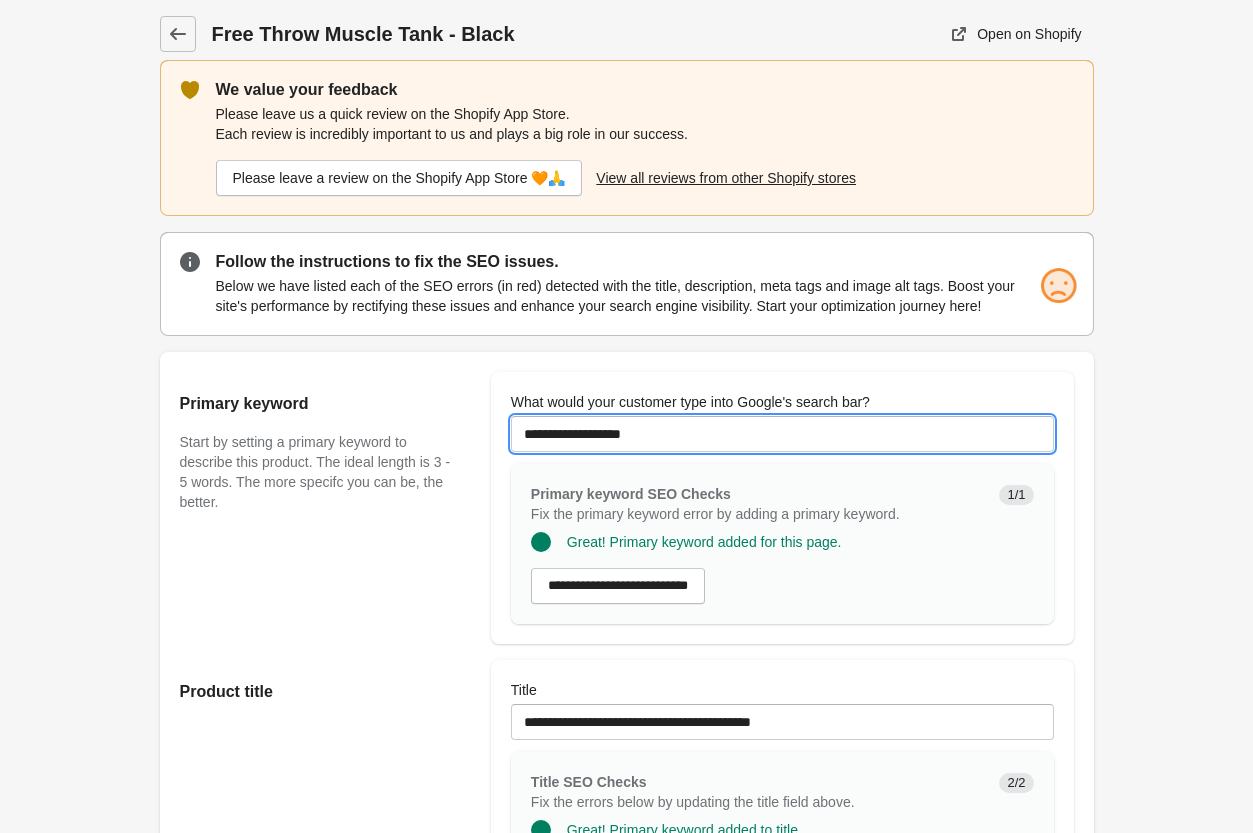 drag, startPoint x: 674, startPoint y: 430, endPoint x: 286, endPoint y: 422, distance: 388.08246 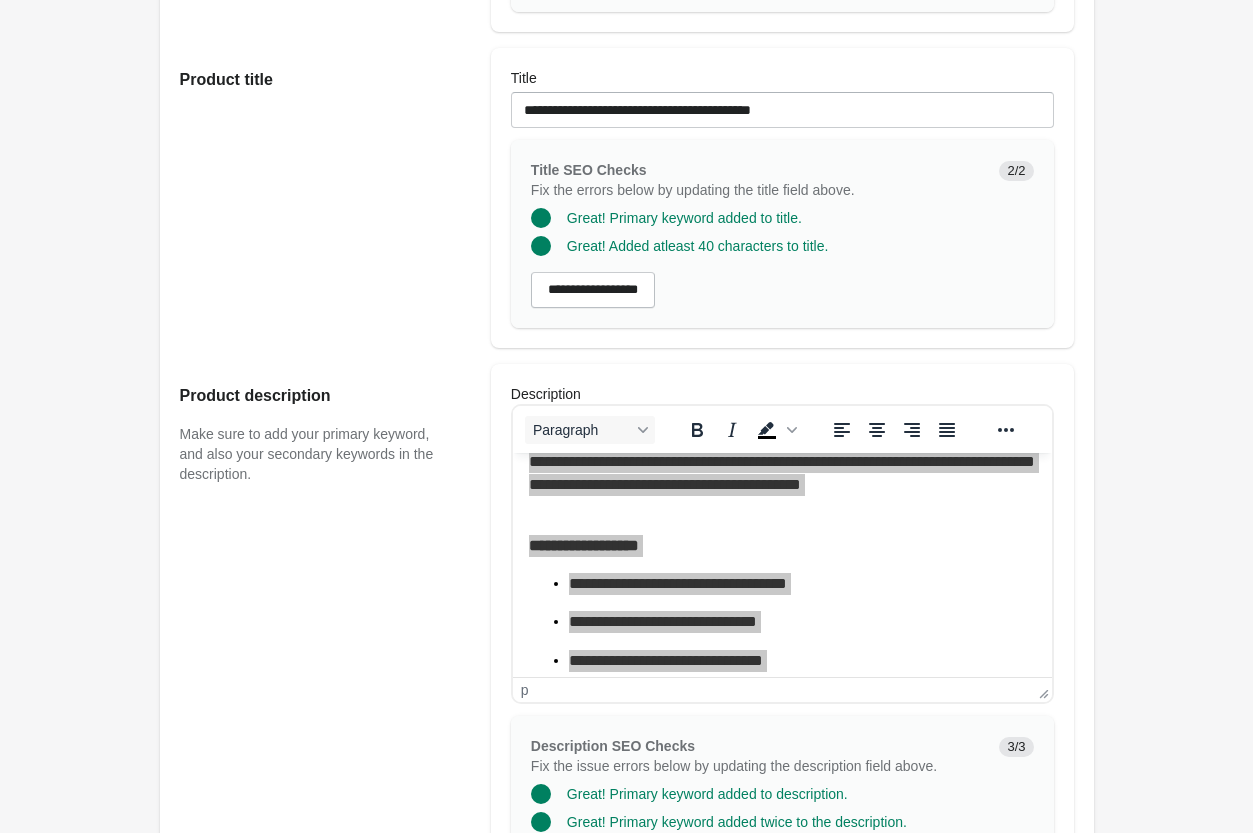scroll, scrollTop: 534, scrollLeft: 0, axis: vertical 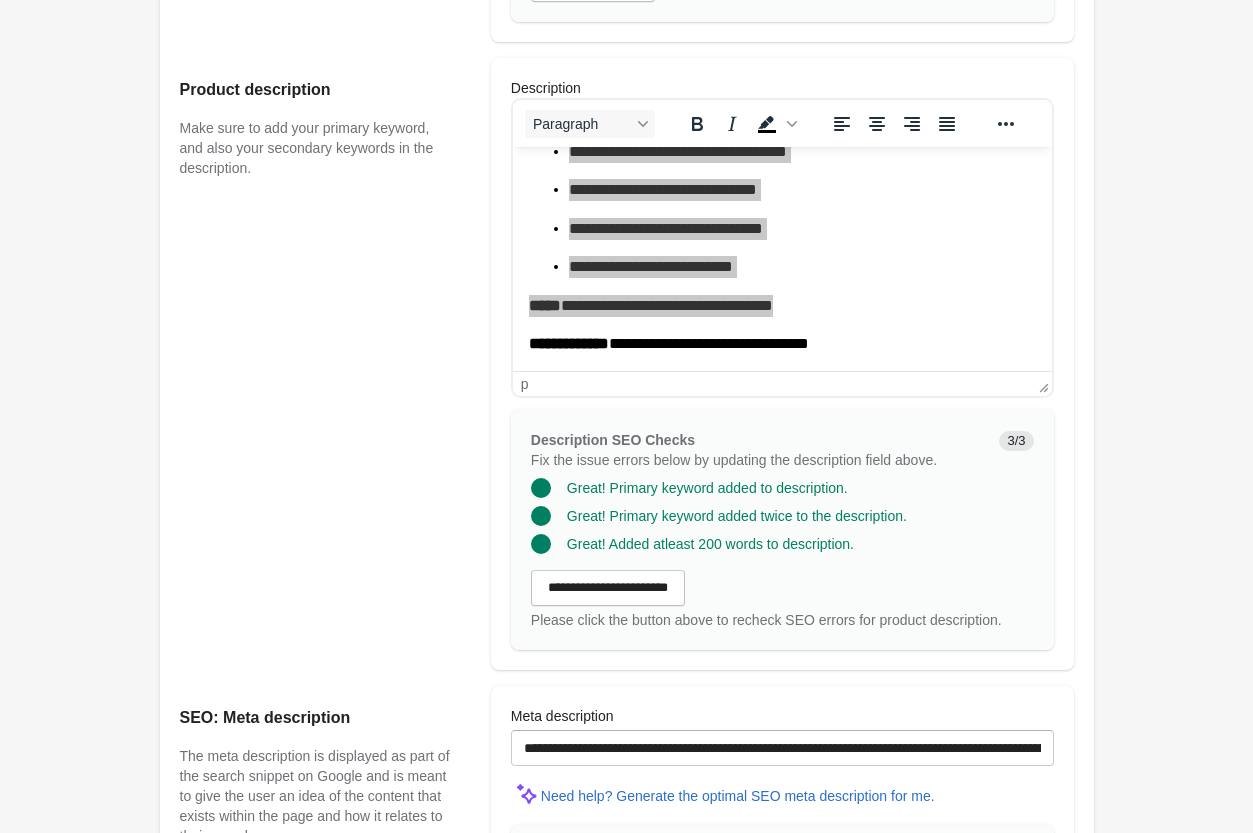 click on "Free Throw Muscle Tank - Black
Open on Shopify
Open on Shopify" at bounding box center (626, 309) 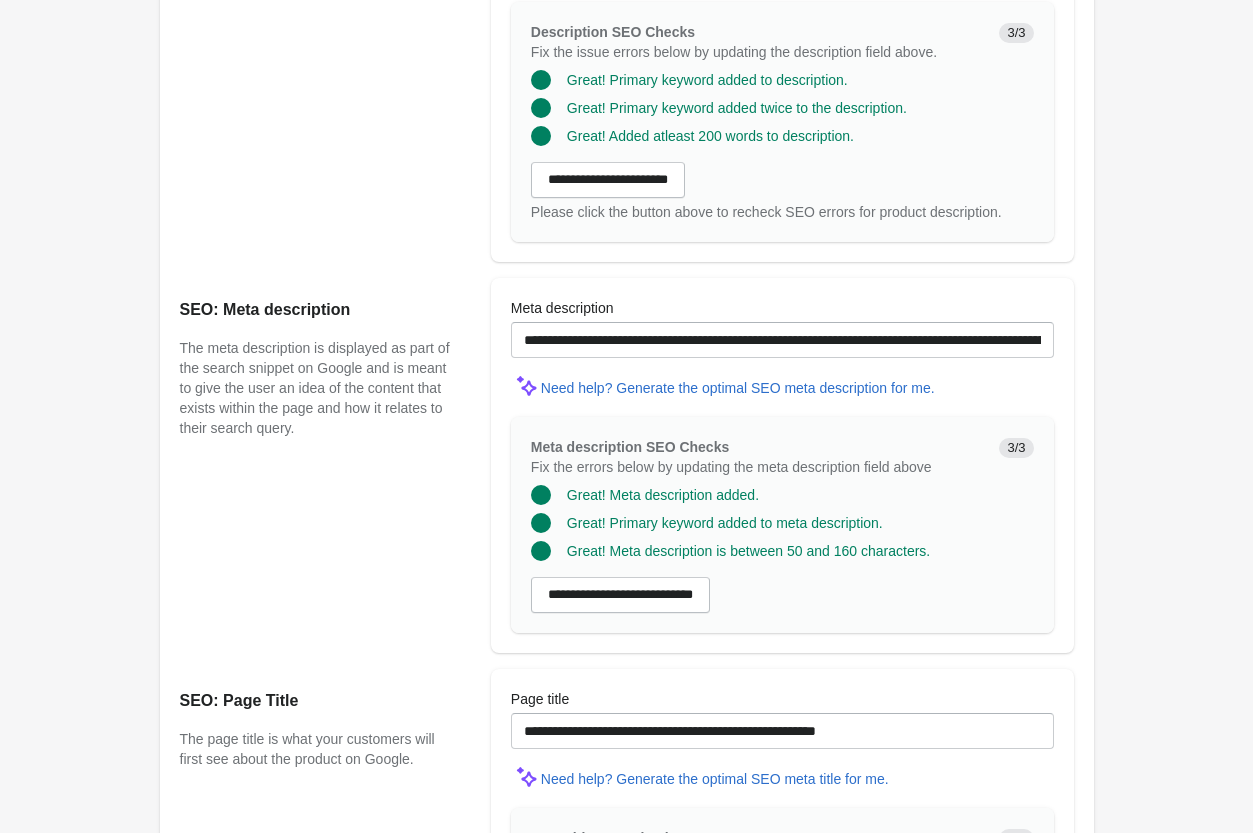 scroll, scrollTop: 1620, scrollLeft: 0, axis: vertical 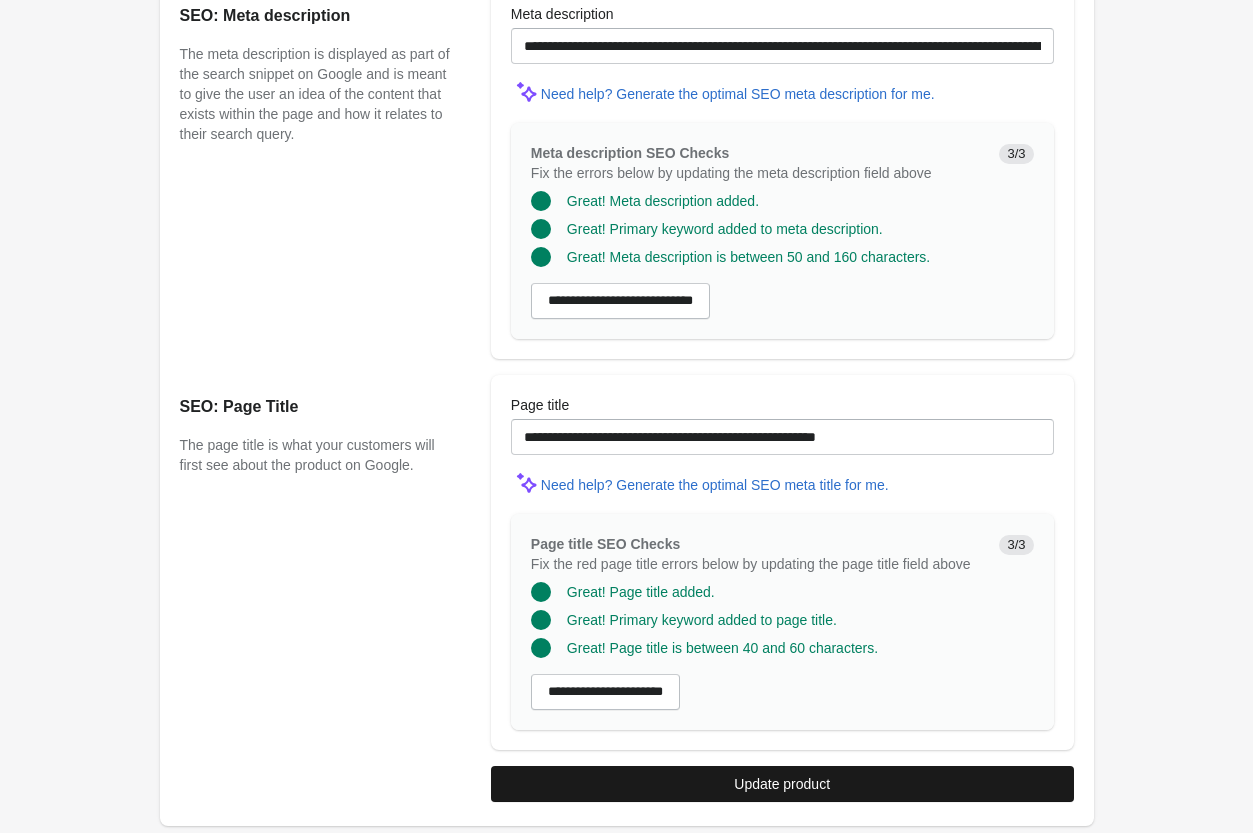 click on "Update product" at bounding box center [782, 784] 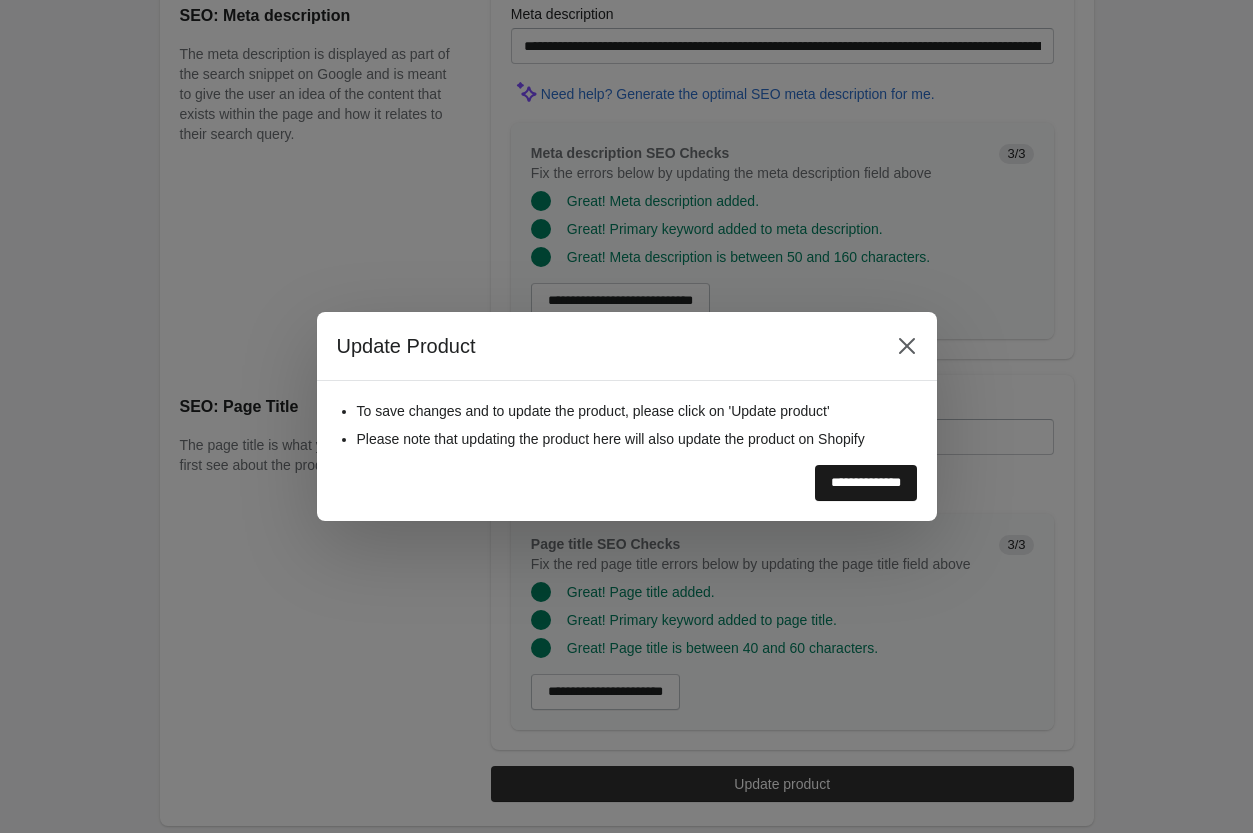 click on "**********" at bounding box center [866, 483] 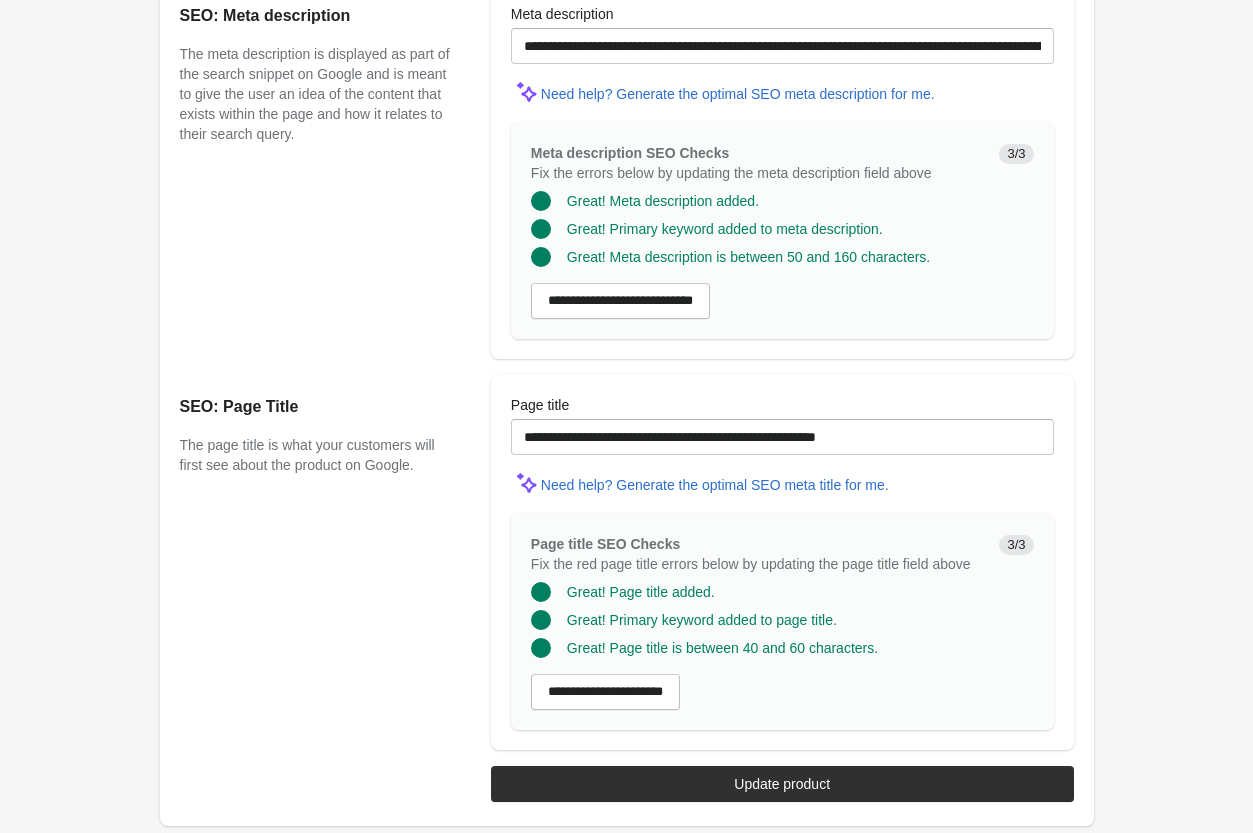 scroll, scrollTop: 1314, scrollLeft: 0, axis: vertical 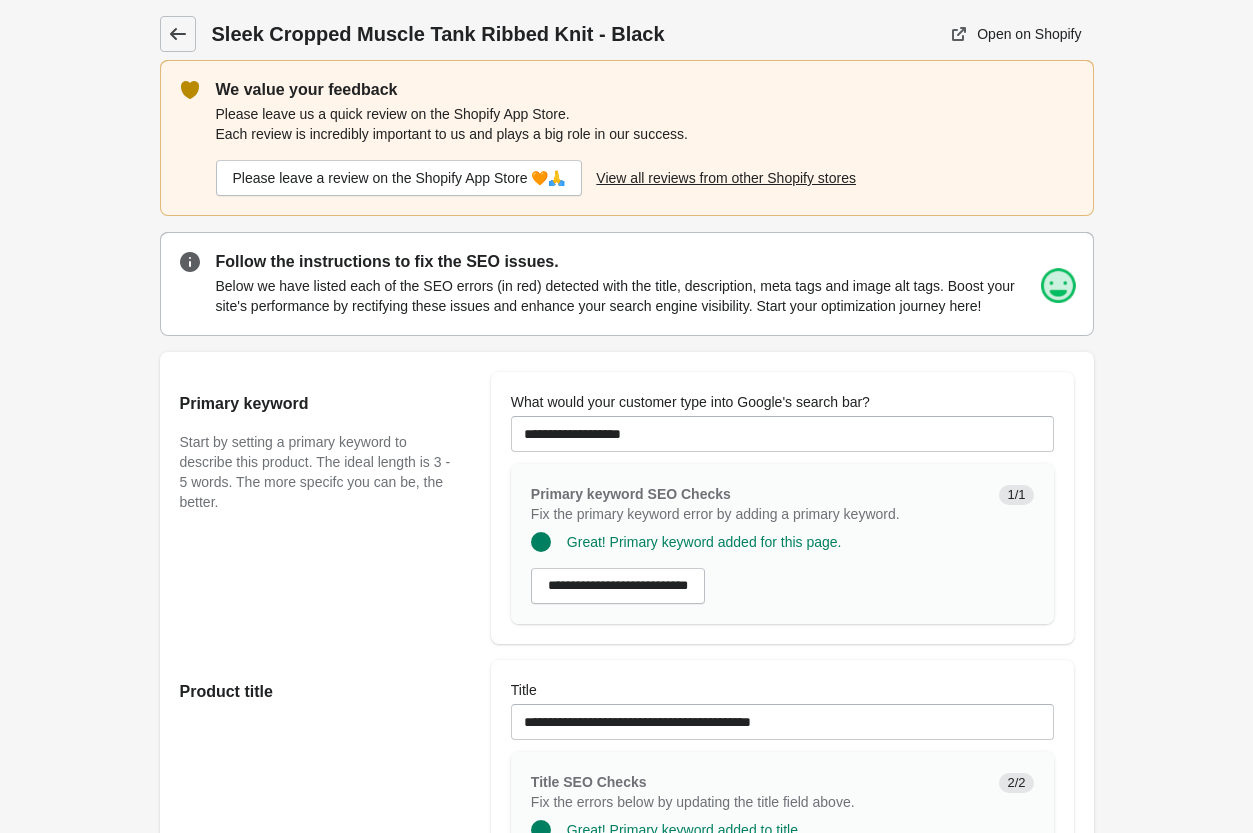 click 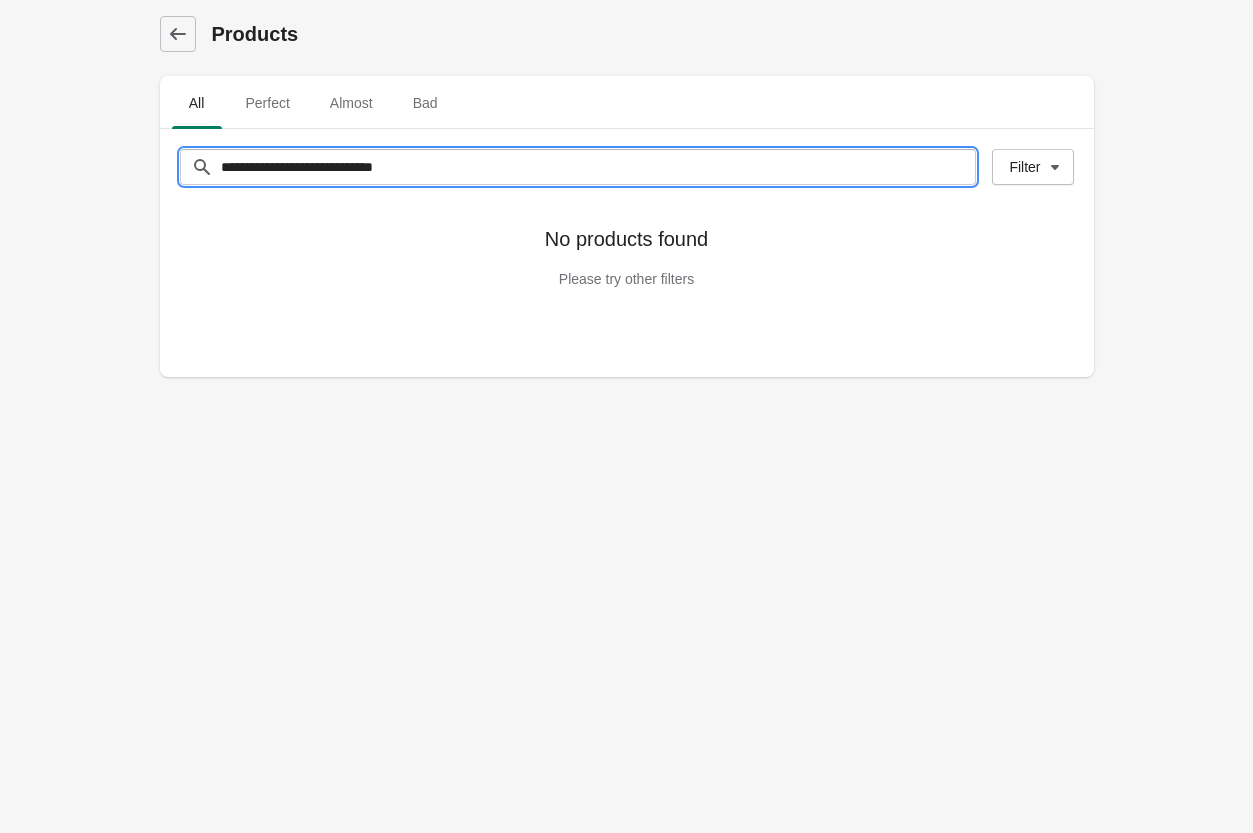drag, startPoint x: 400, startPoint y: 154, endPoint x: -294, endPoint y: 122, distance: 694.73737 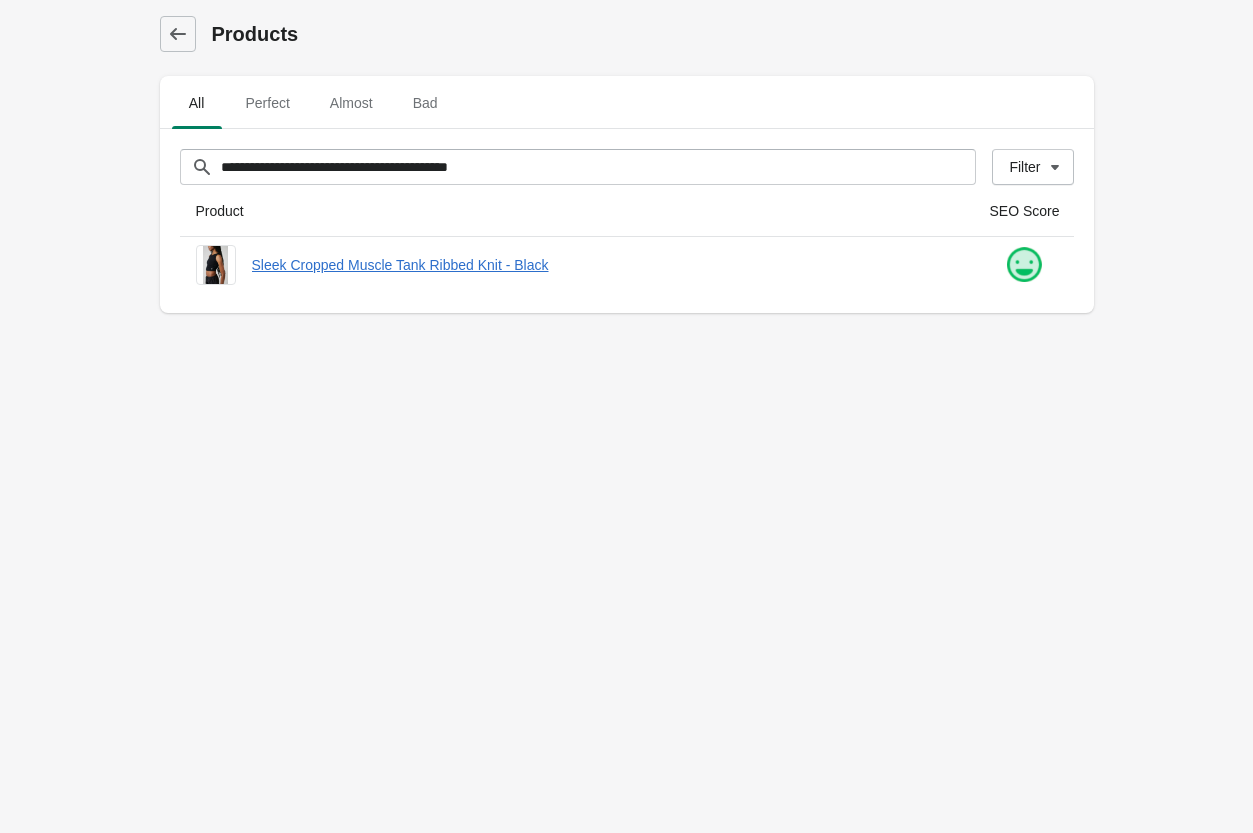 click on "**********" at bounding box center [626, 416] 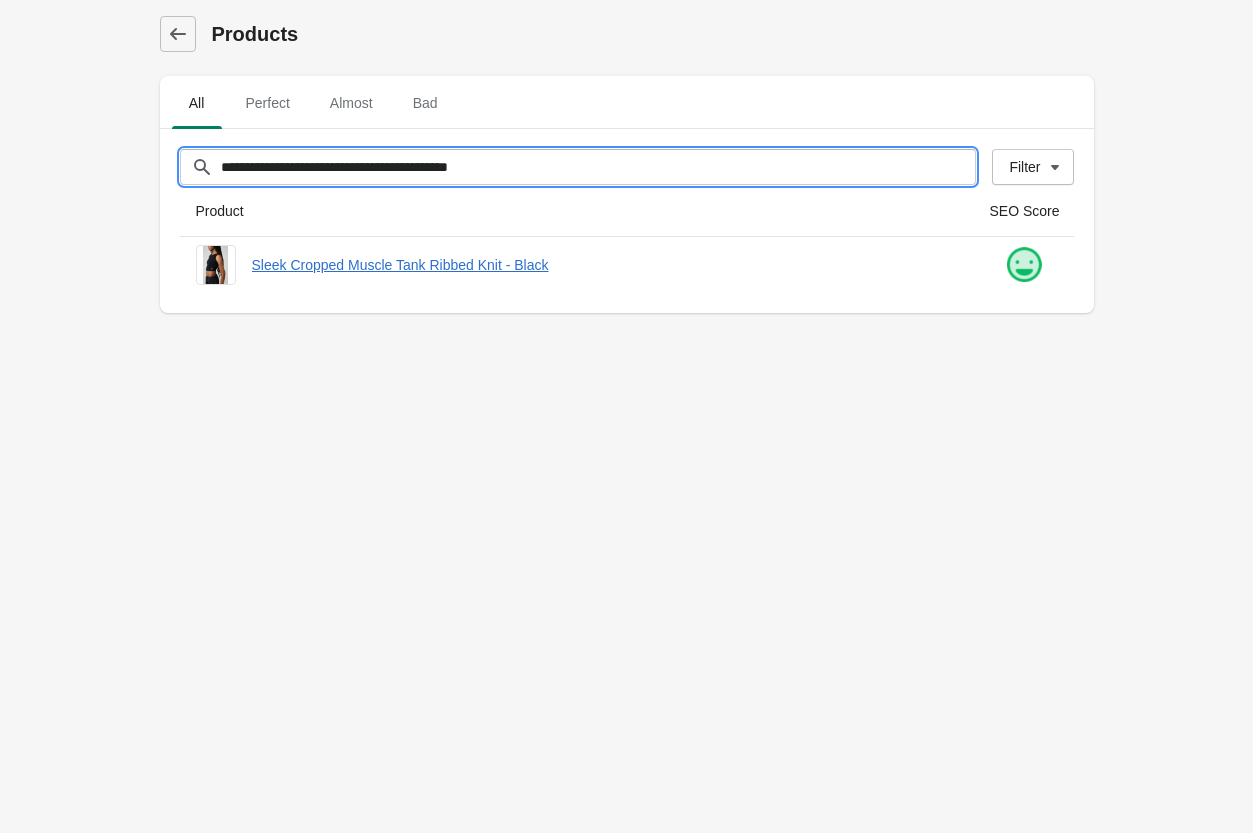drag, startPoint x: 586, startPoint y: 157, endPoint x: -64, endPoint y: 116, distance: 651.2918 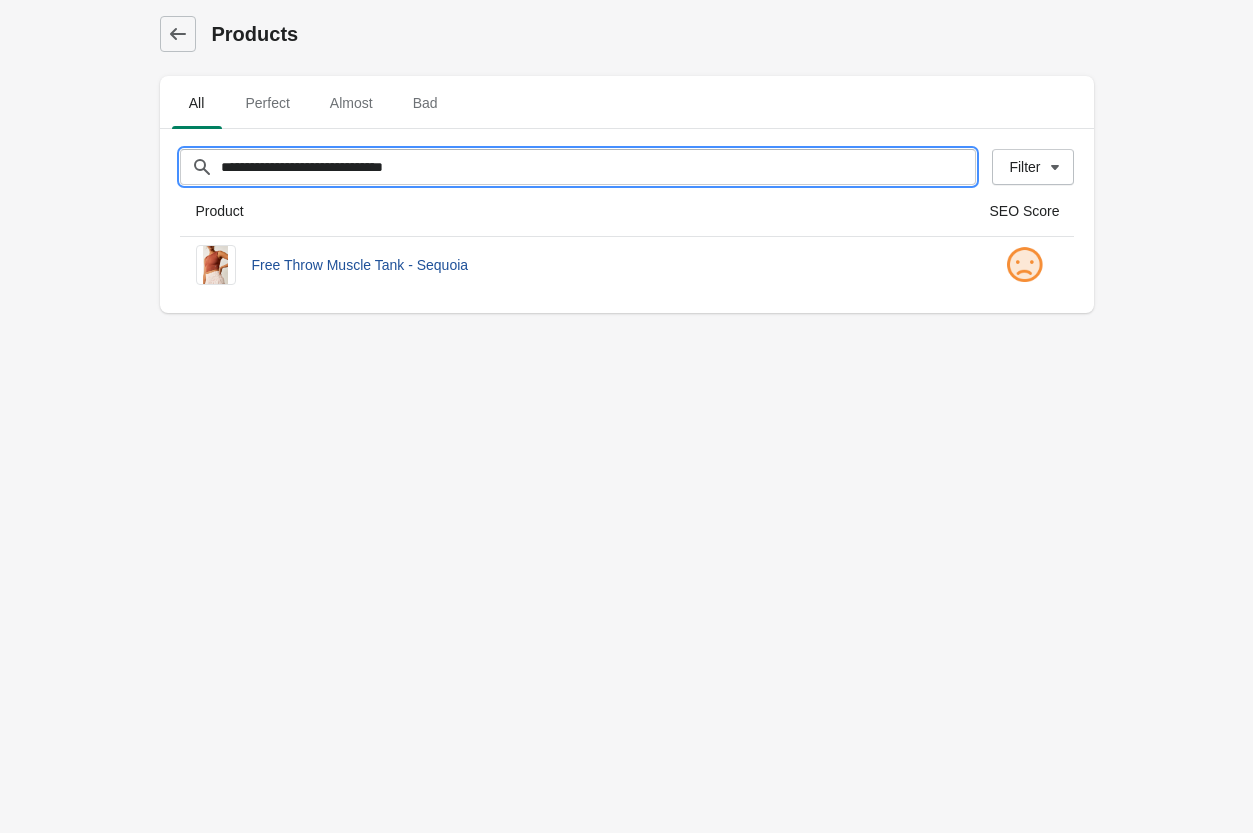 type on "**********" 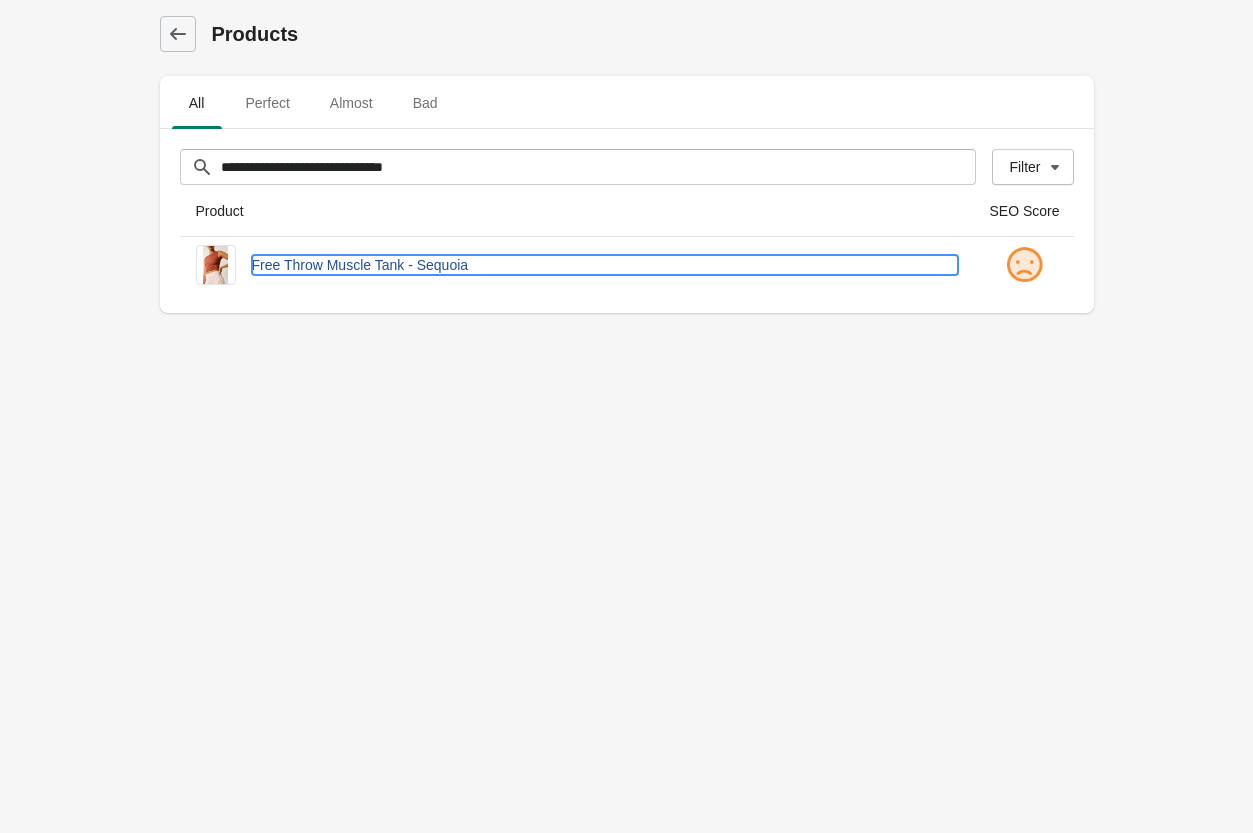 click on "Free Throw Muscle Tank - Sequoia" at bounding box center [605, 265] 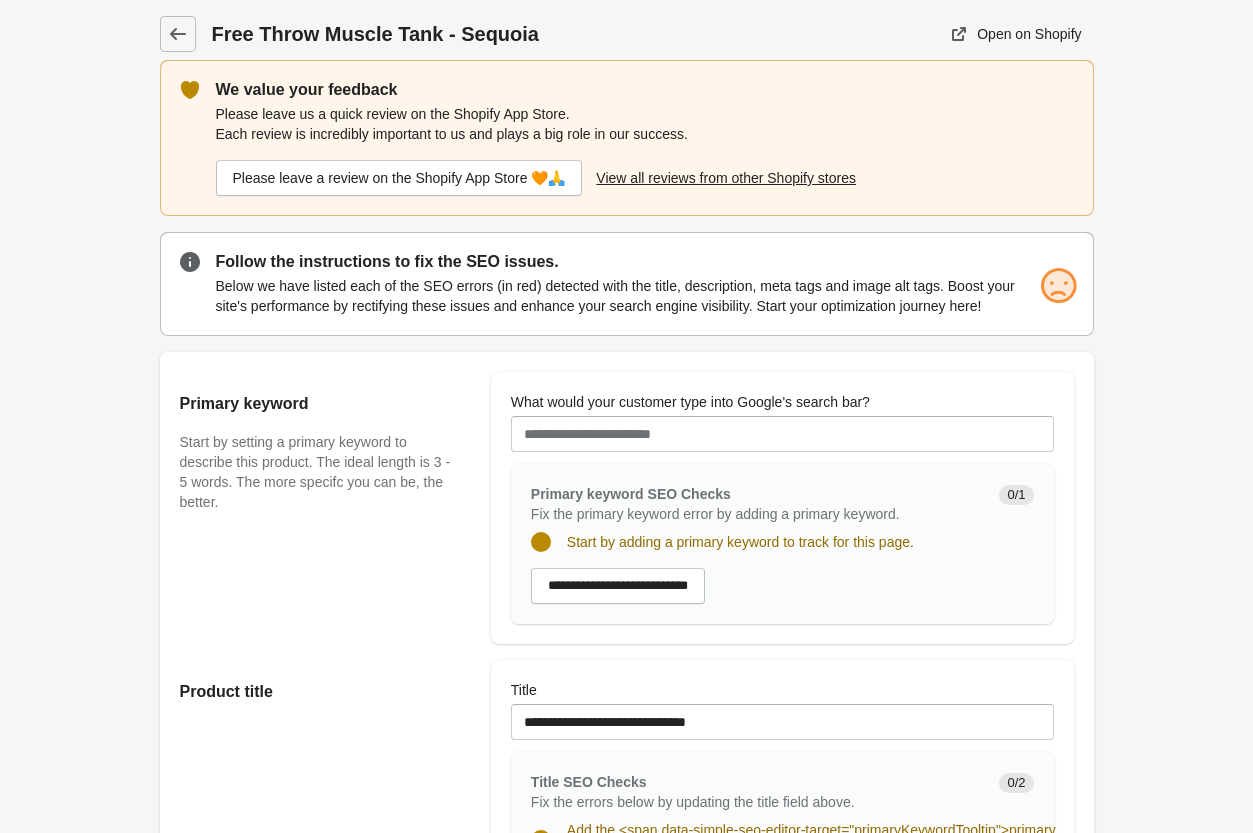 scroll, scrollTop: 0, scrollLeft: 0, axis: both 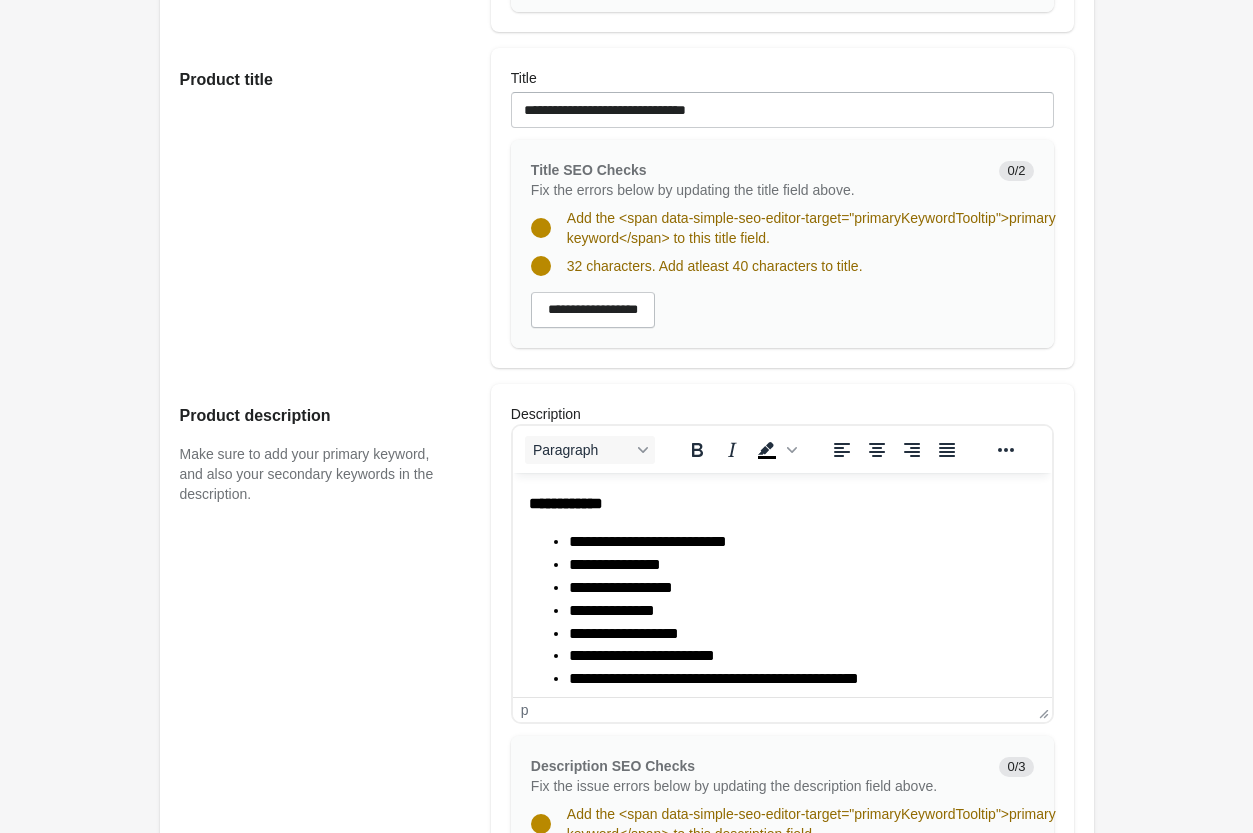 click on "**********" at bounding box center [801, 542] 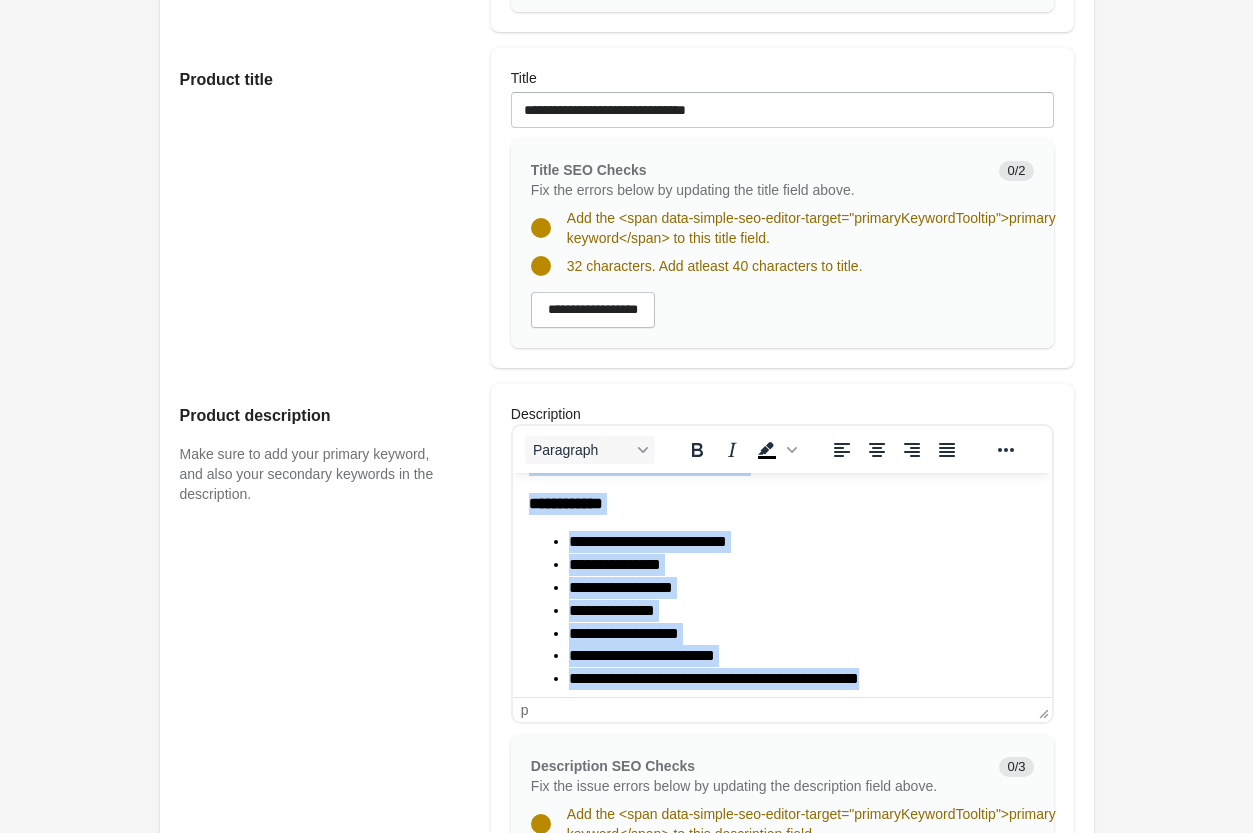 copy on "**********" 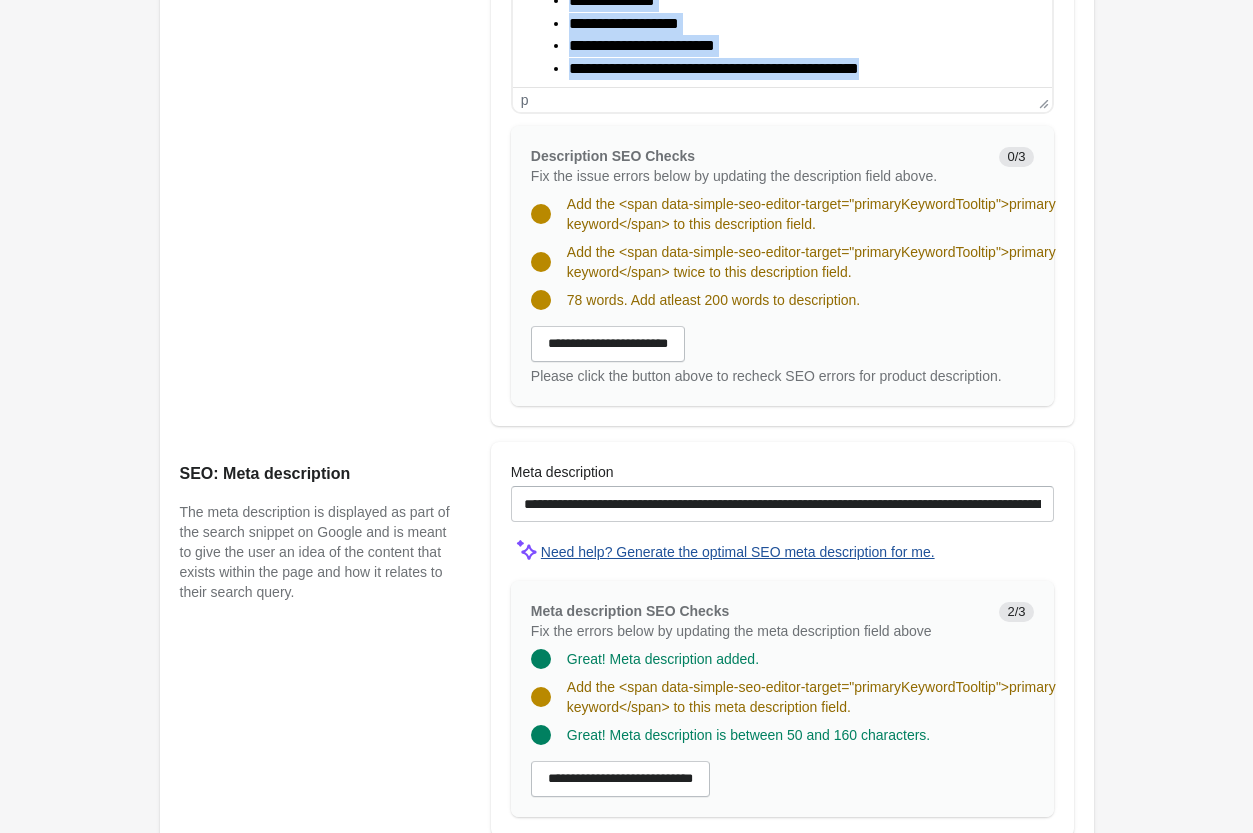 scroll, scrollTop: 1224, scrollLeft: 0, axis: vertical 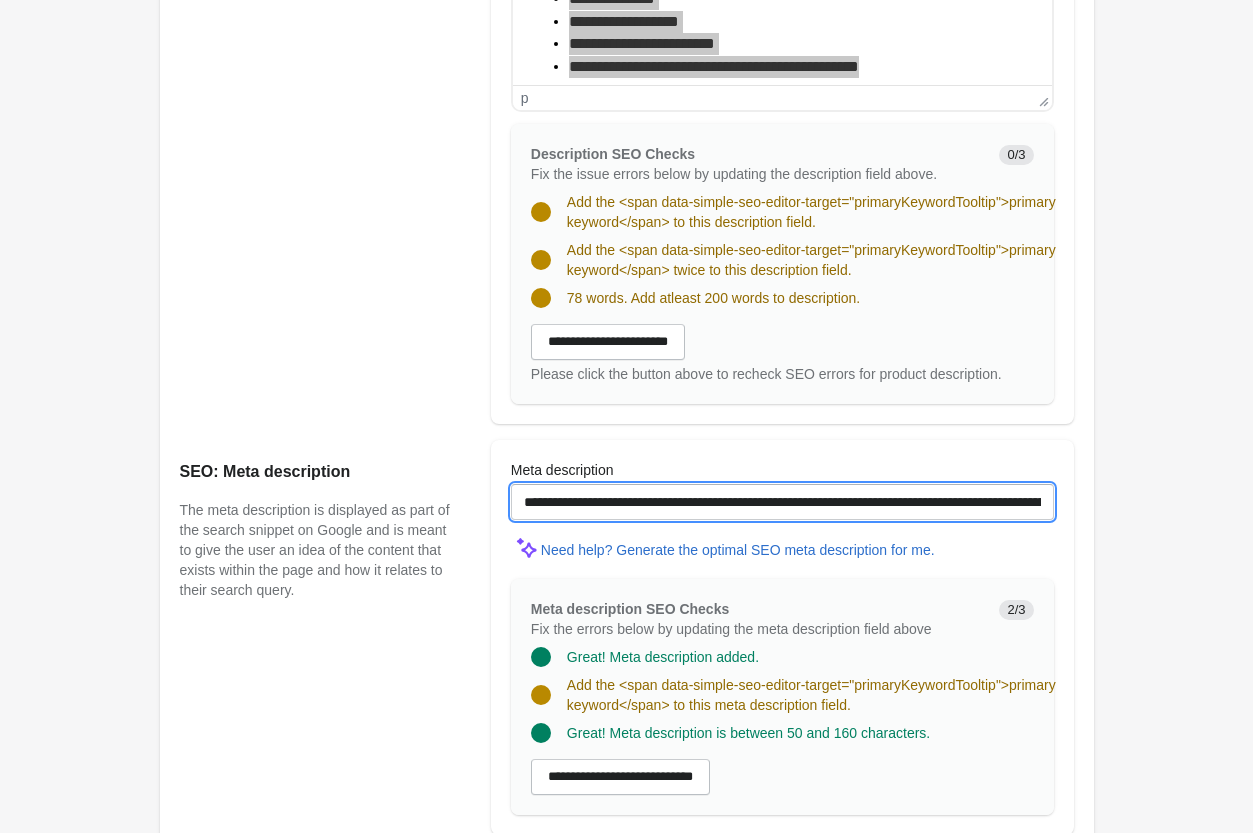 click on "**********" at bounding box center (782, 502) 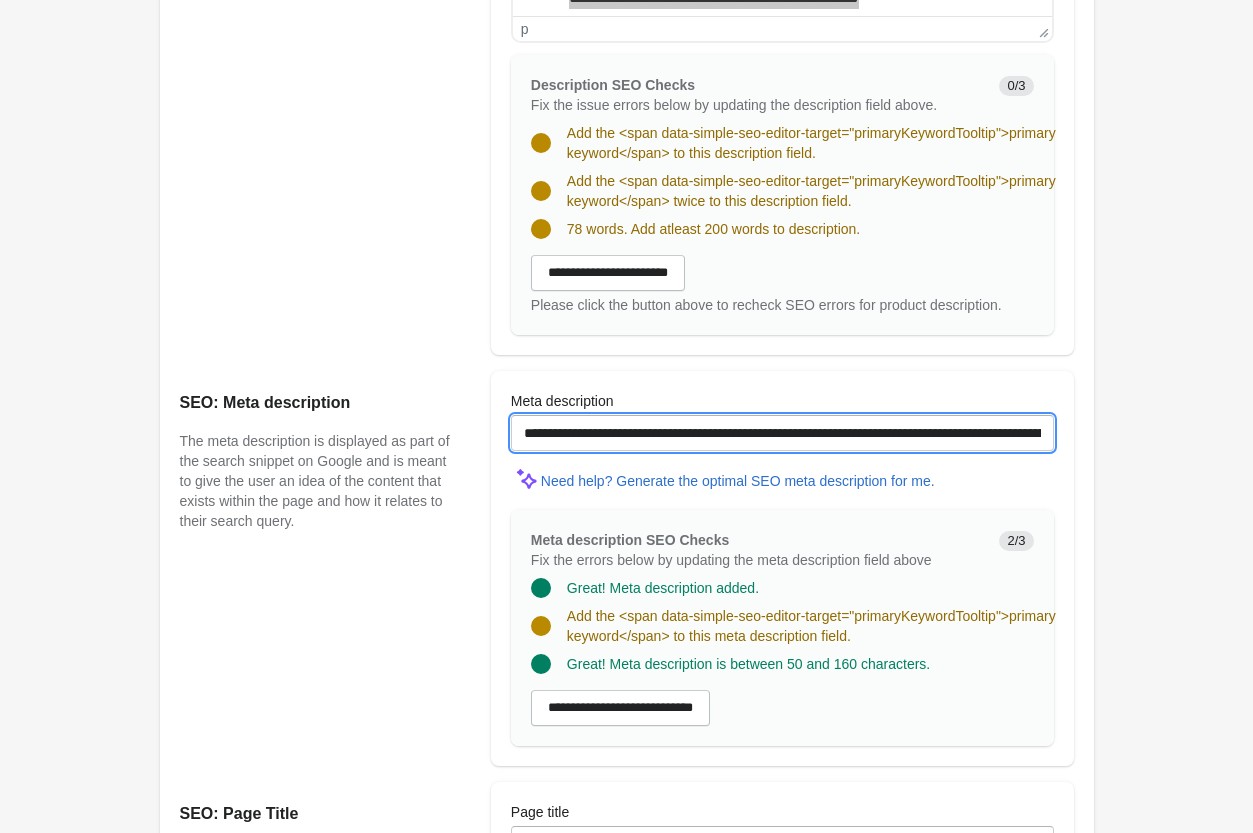 scroll, scrollTop: 1530, scrollLeft: 0, axis: vertical 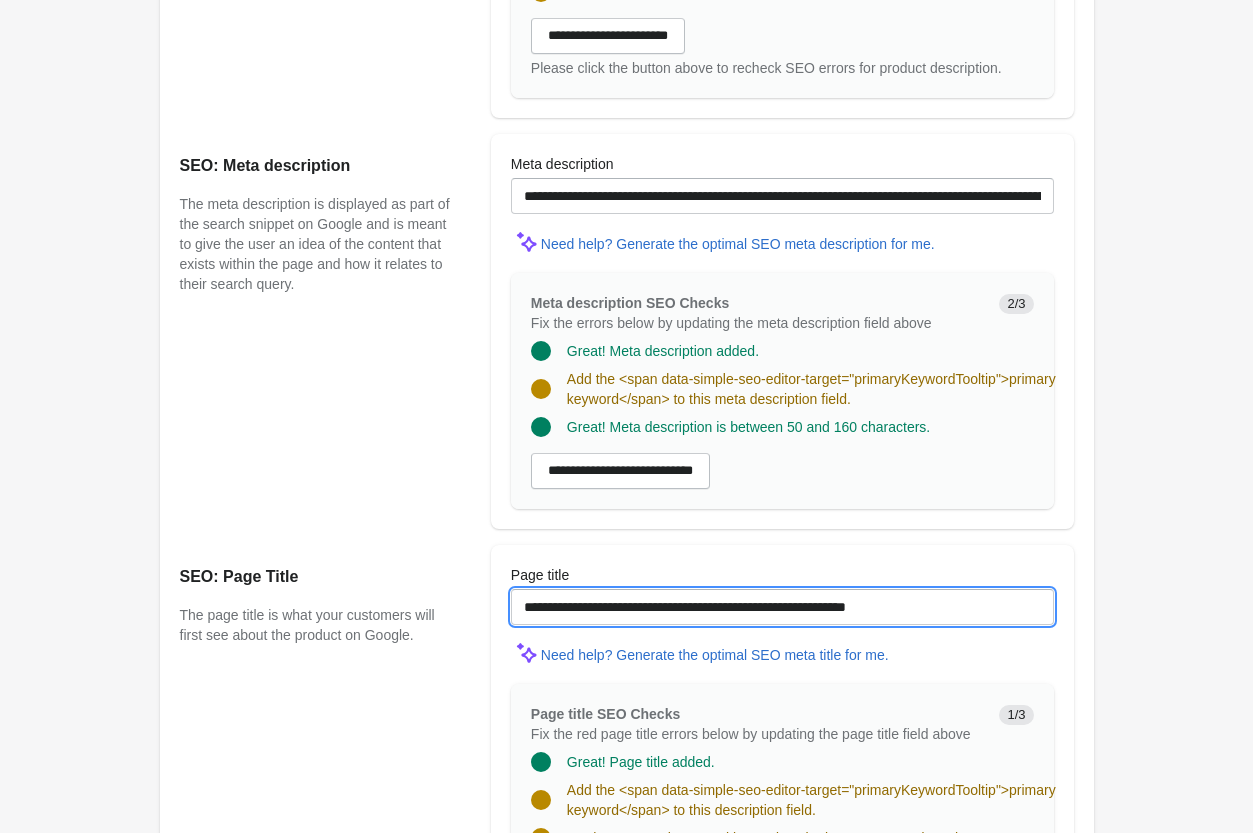 click on "**********" at bounding box center [782, 607] 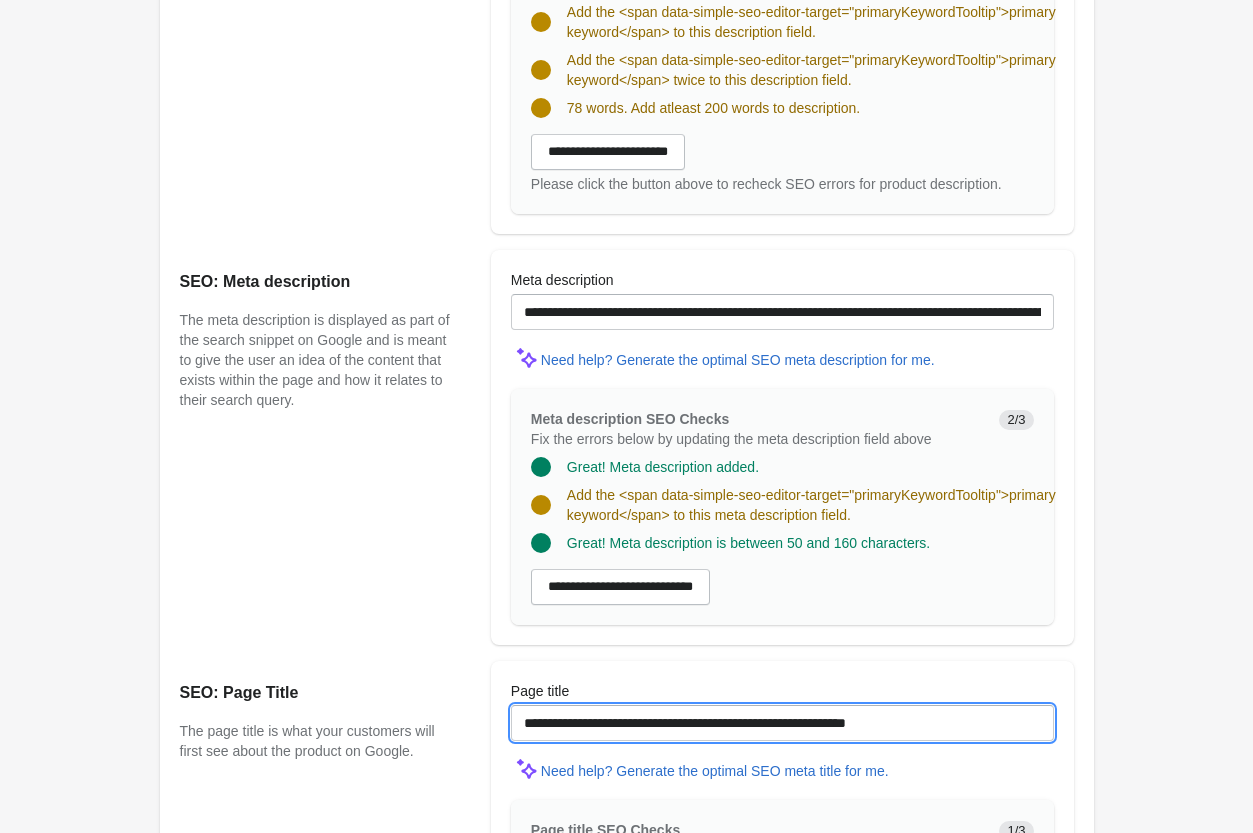 scroll, scrollTop: 1108, scrollLeft: 0, axis: vertical 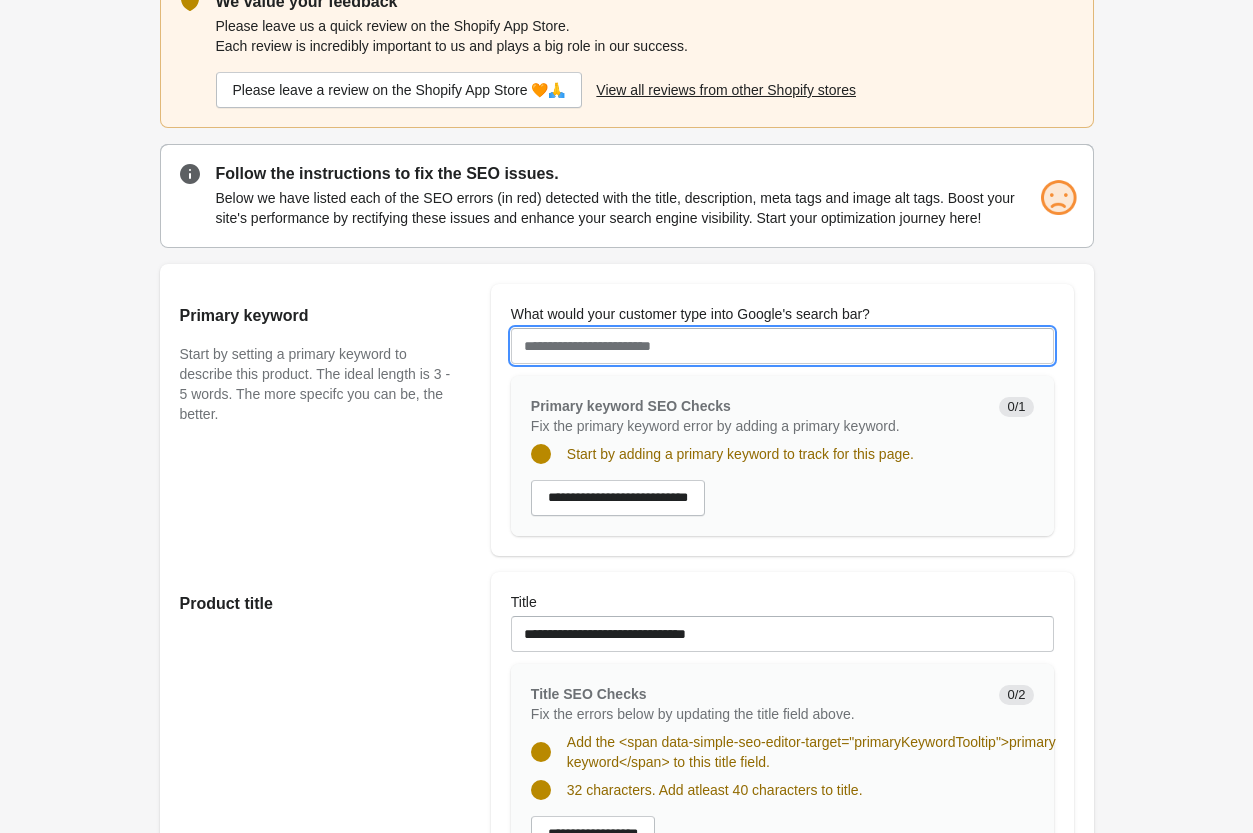 click on "What would your customer type into Google's search bar?" at bounding box center (782, 346) 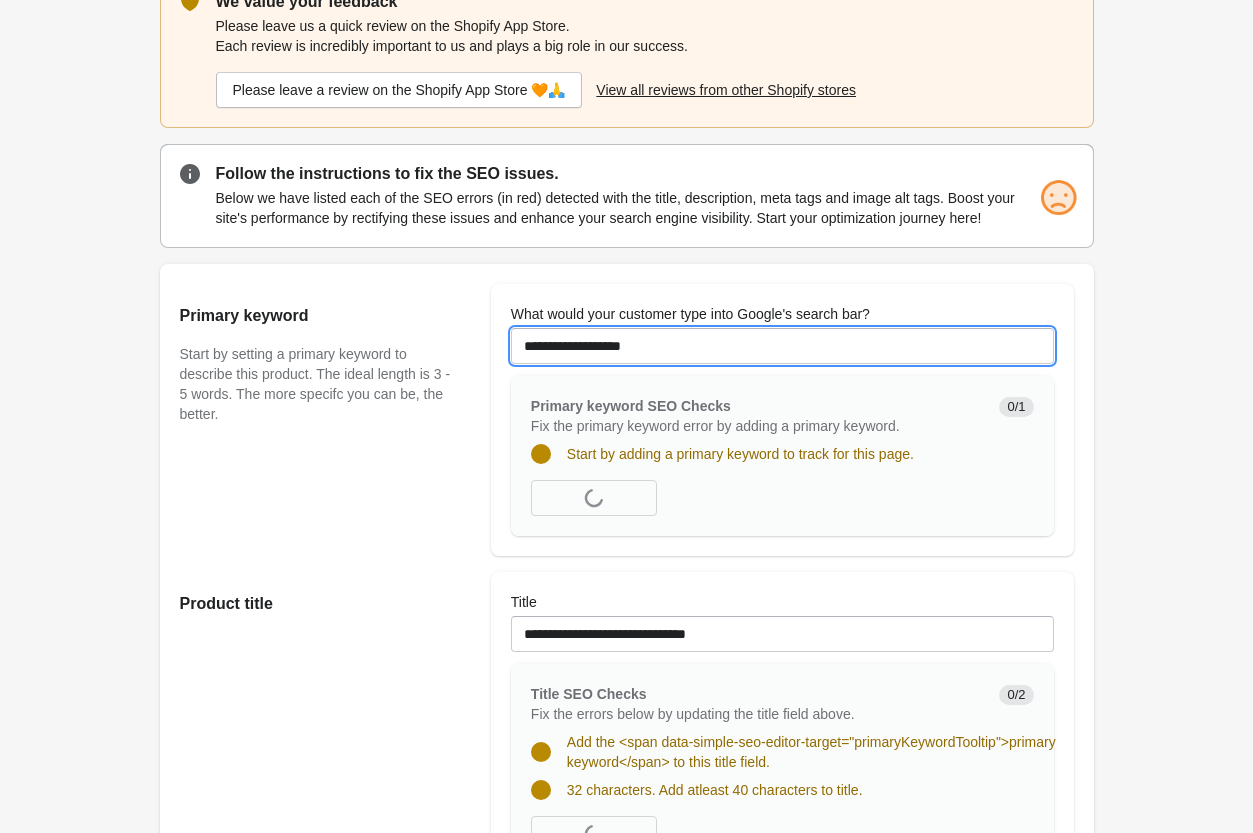 type on "**********" 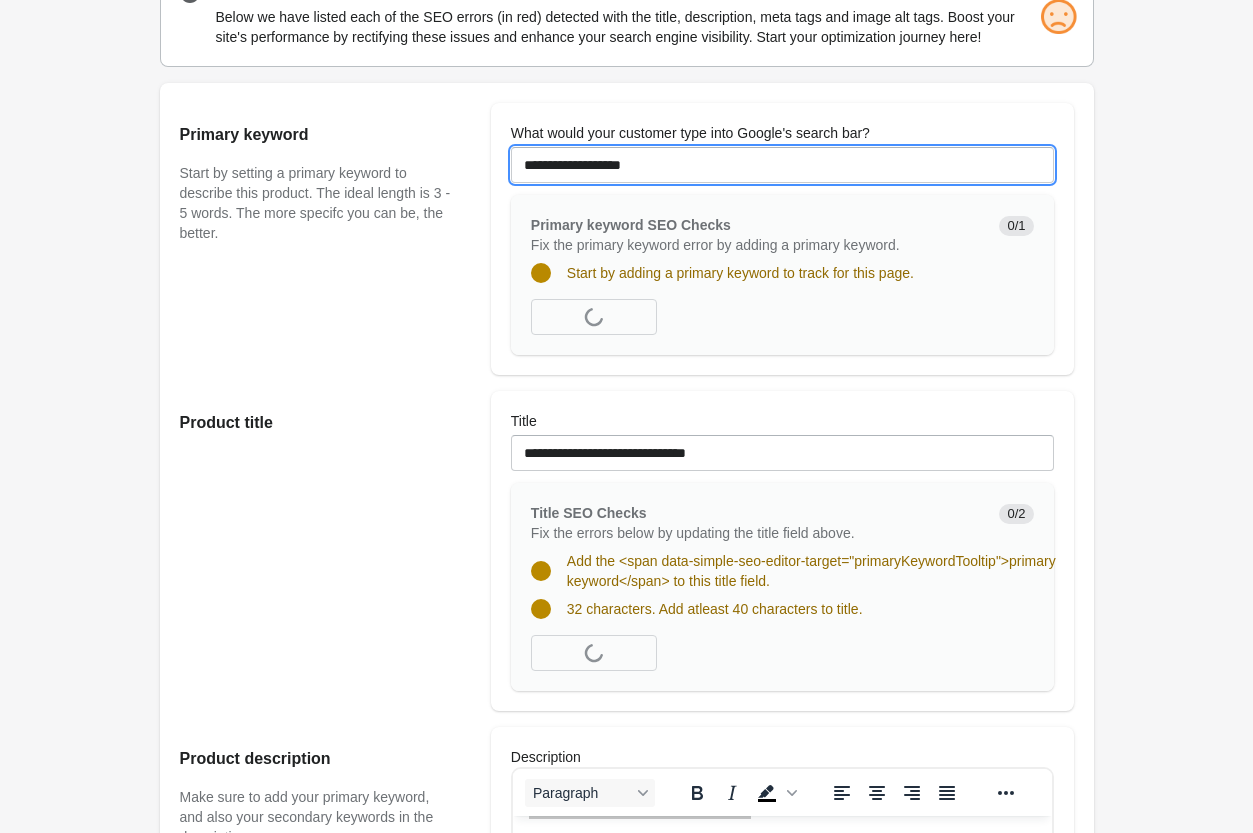 scroll, scrollTop: 394, scrollLeft: 0, axis: vertical 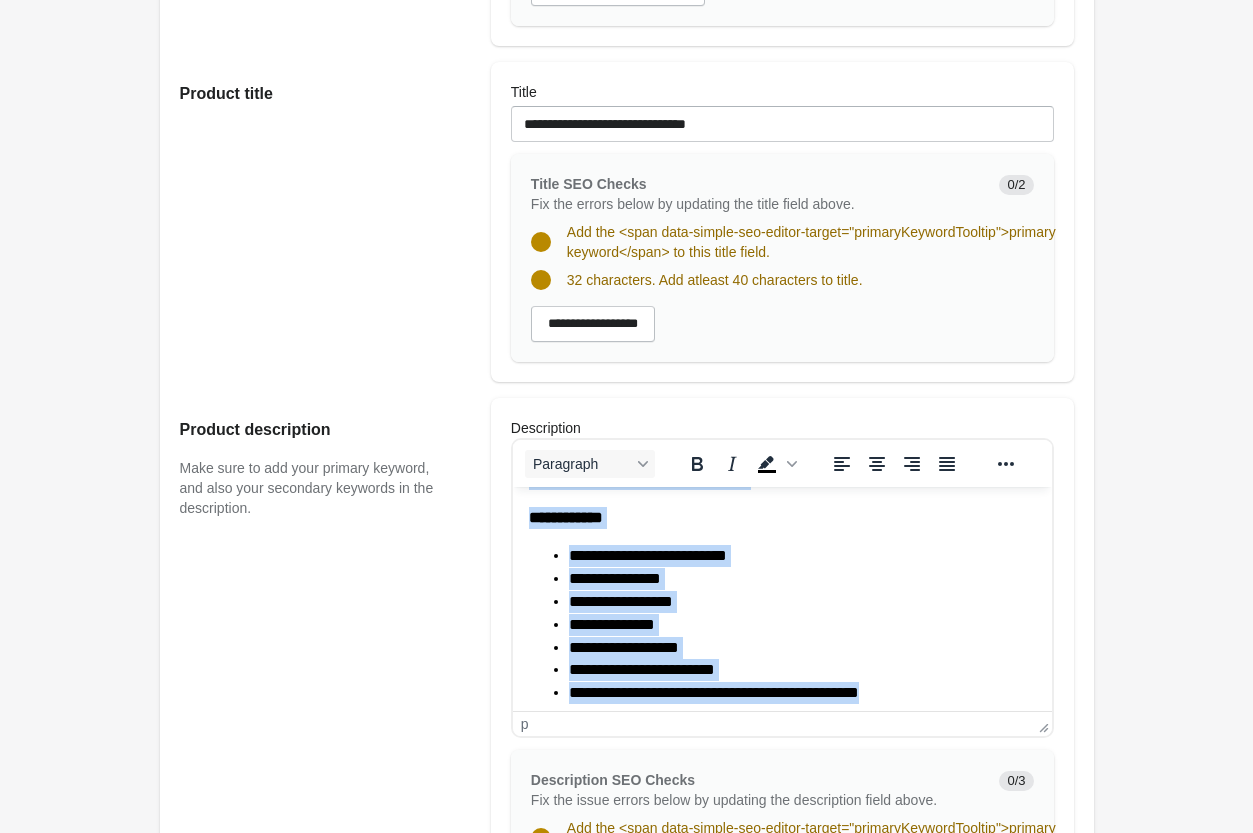 drag, startPoint x: 1172, startPoint y: 1086, endPoint x: 660, endPoint y: 599, distance: 706.62085 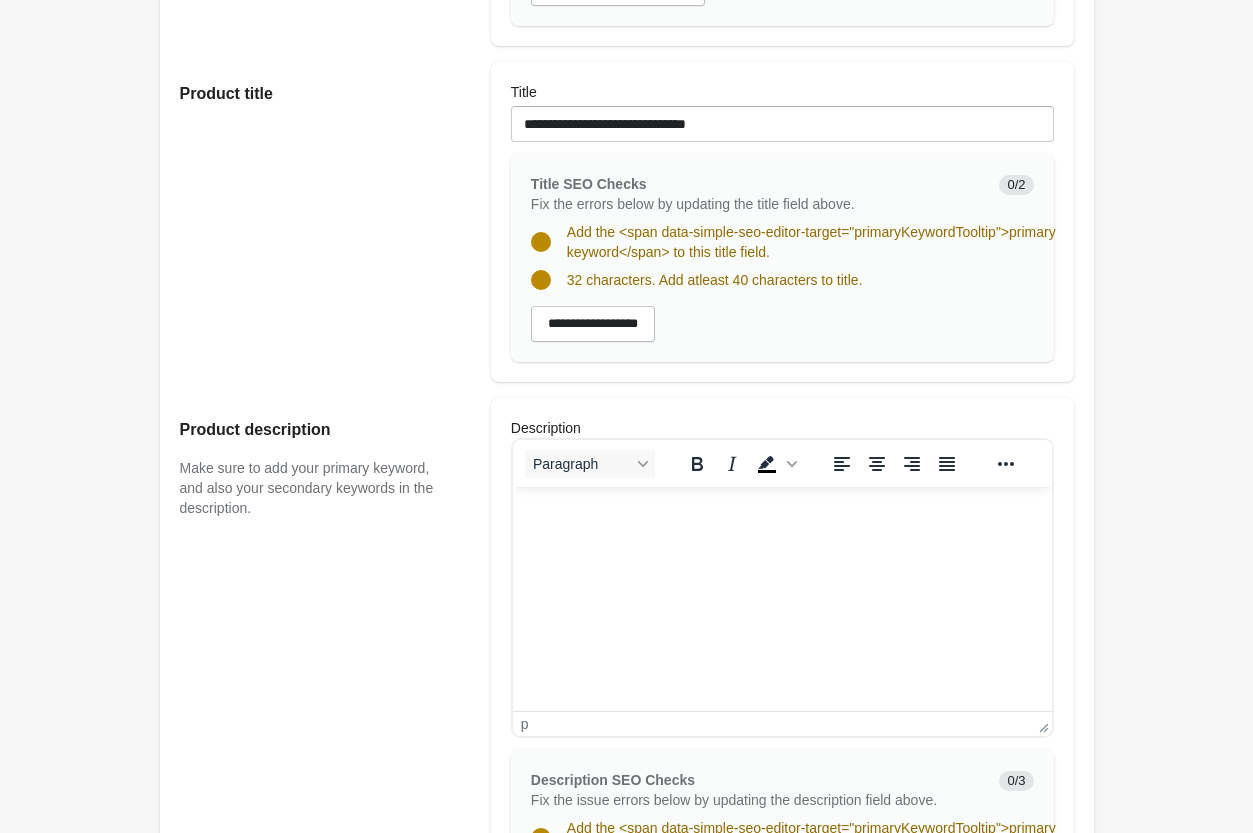 scroll, scrollTop: 493, scrollLeft: 0, axis: vertical 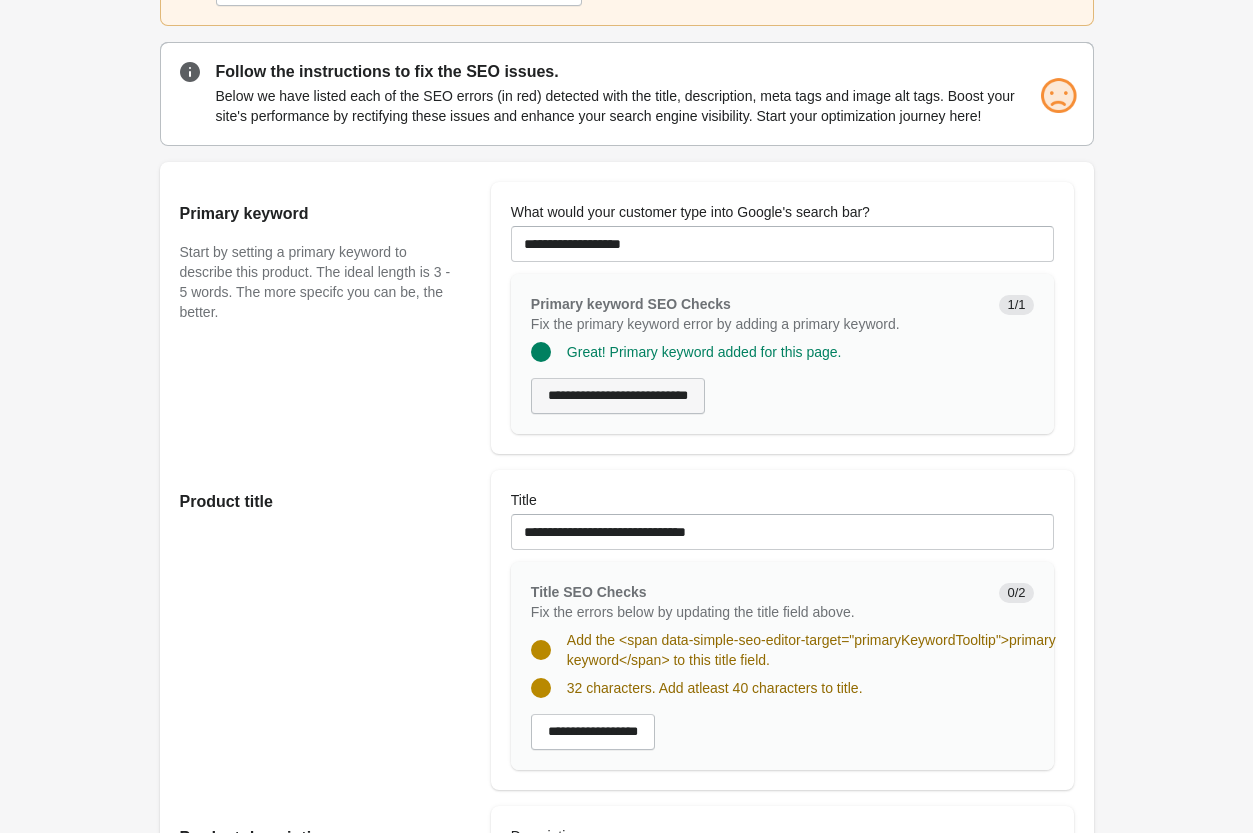 click on "**********" at bounding box center (618, 396) 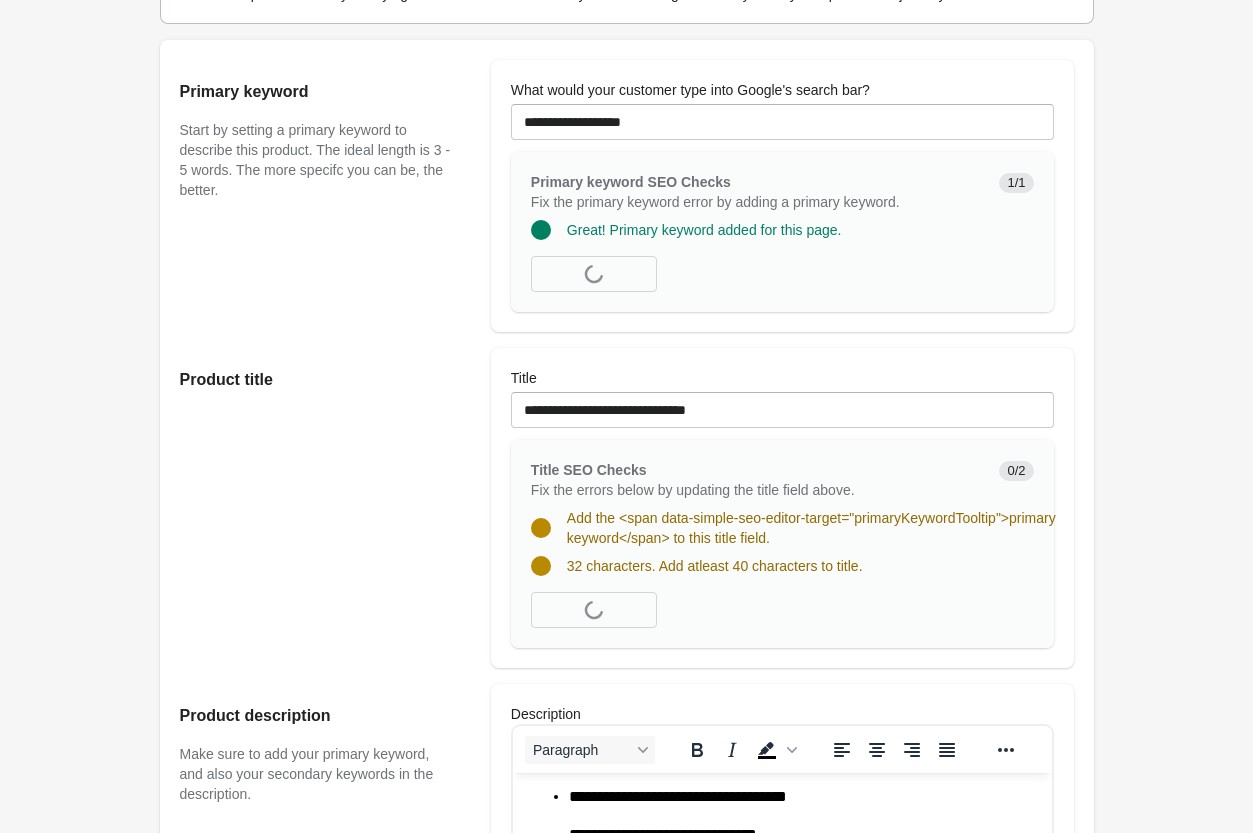 scroll, scrollTop: 190, scrollLeft: 0, axis: vertical 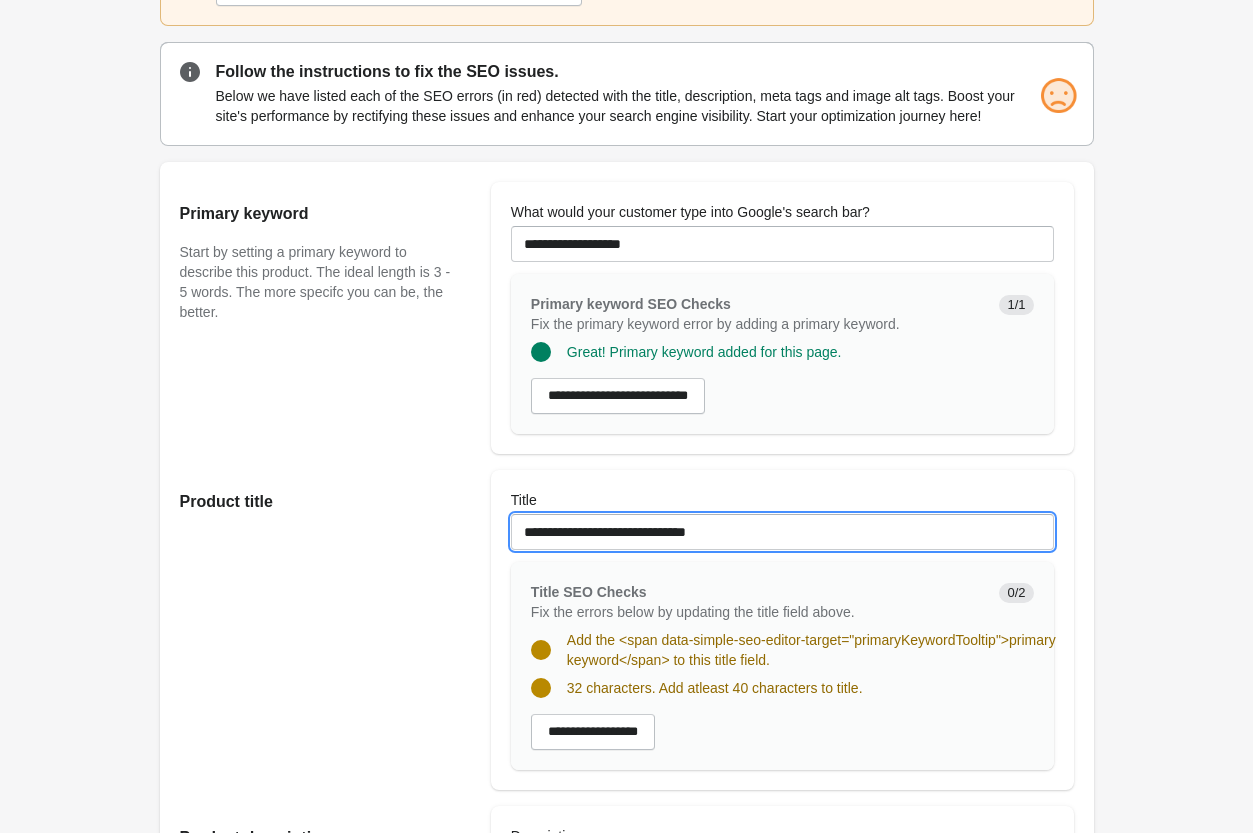 drag, startPoint x: 646, startPoint y: 528, endPoint x: 335, endPoint y: 493, distance: 312.96326 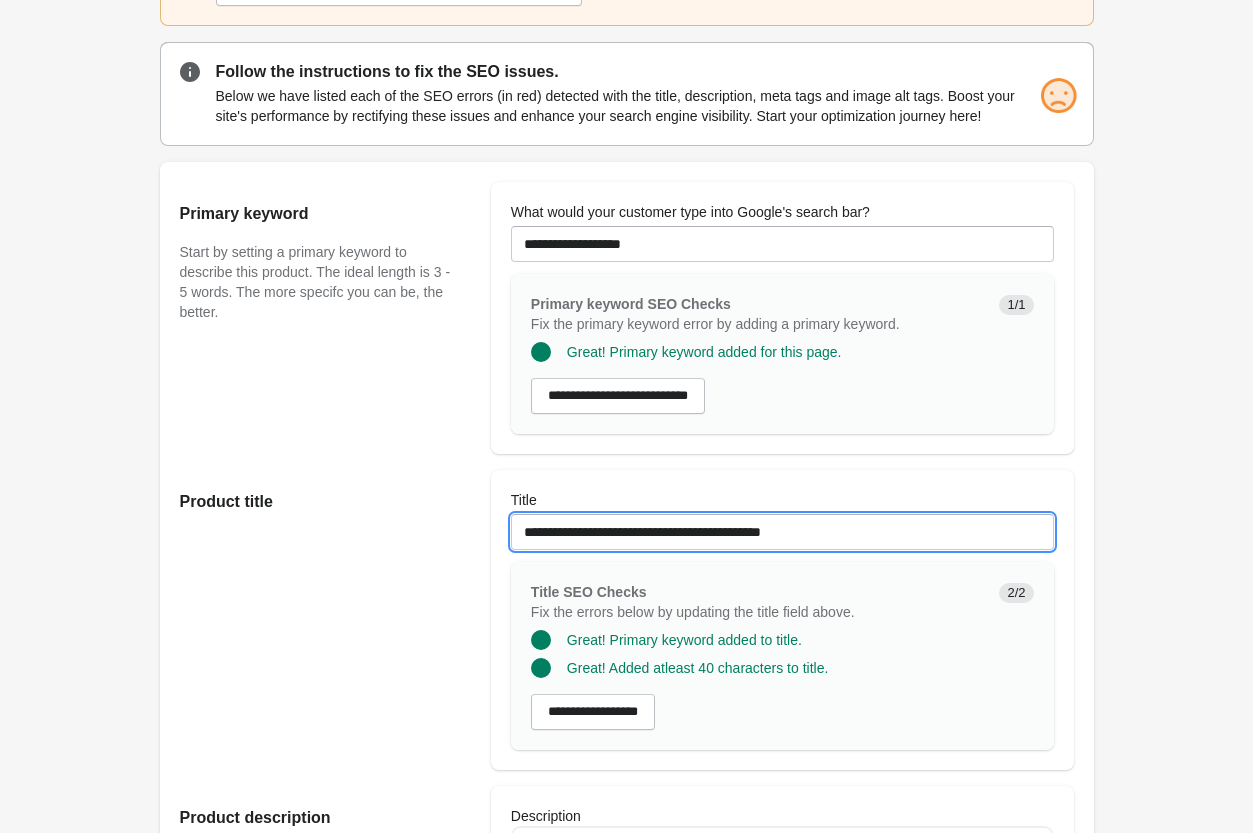 type on "**********" 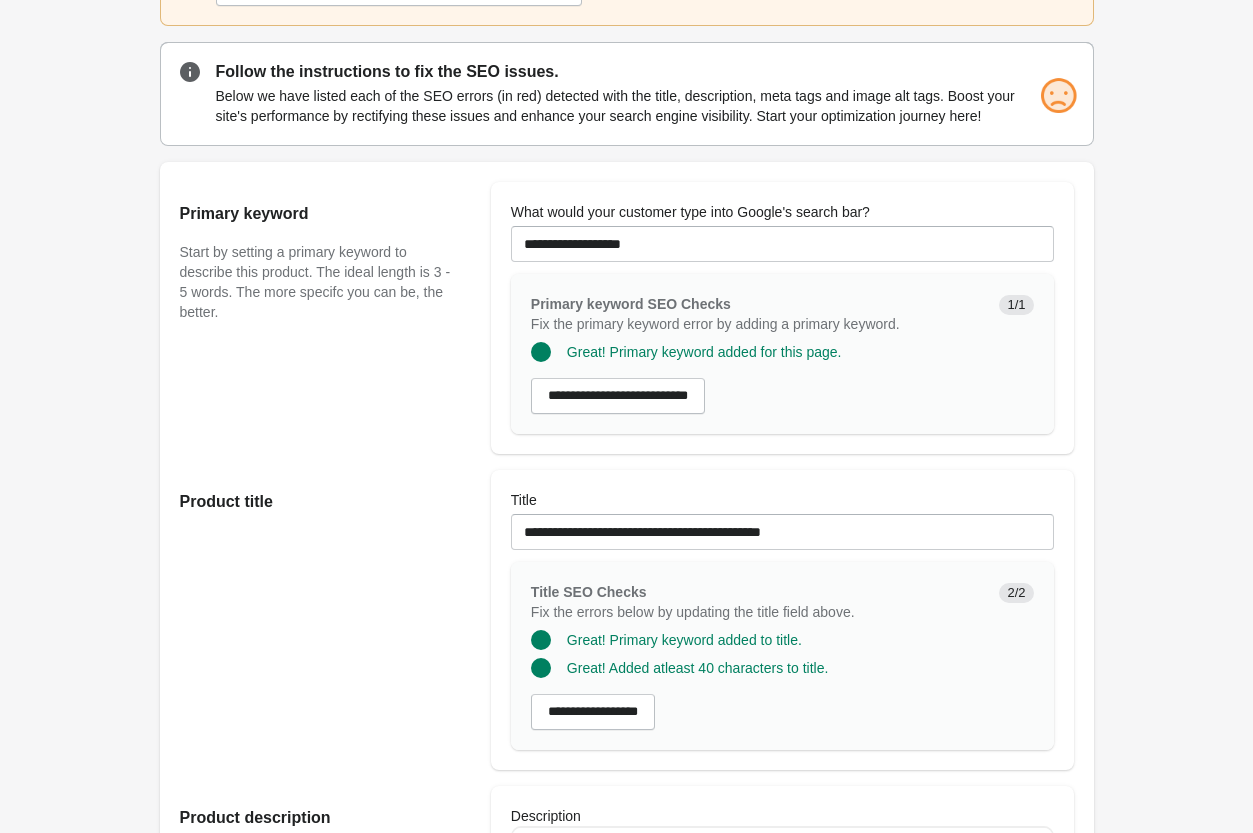 drag, startPoint x: 319, startPoint y: 650, endPoint x: 324, endPoint y: 620, distance: 30.413813 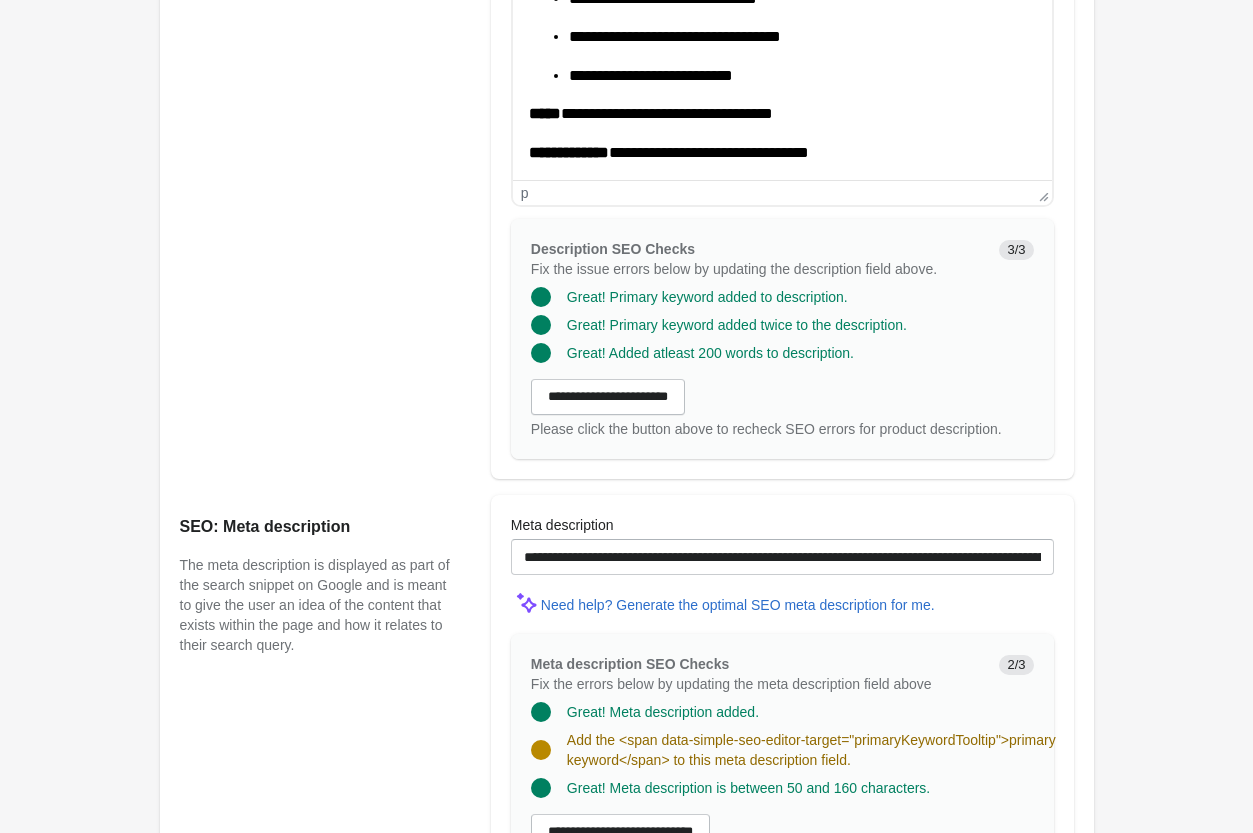scroll, scrollTop: 1210, scrollLeft: 0, axis: vertical 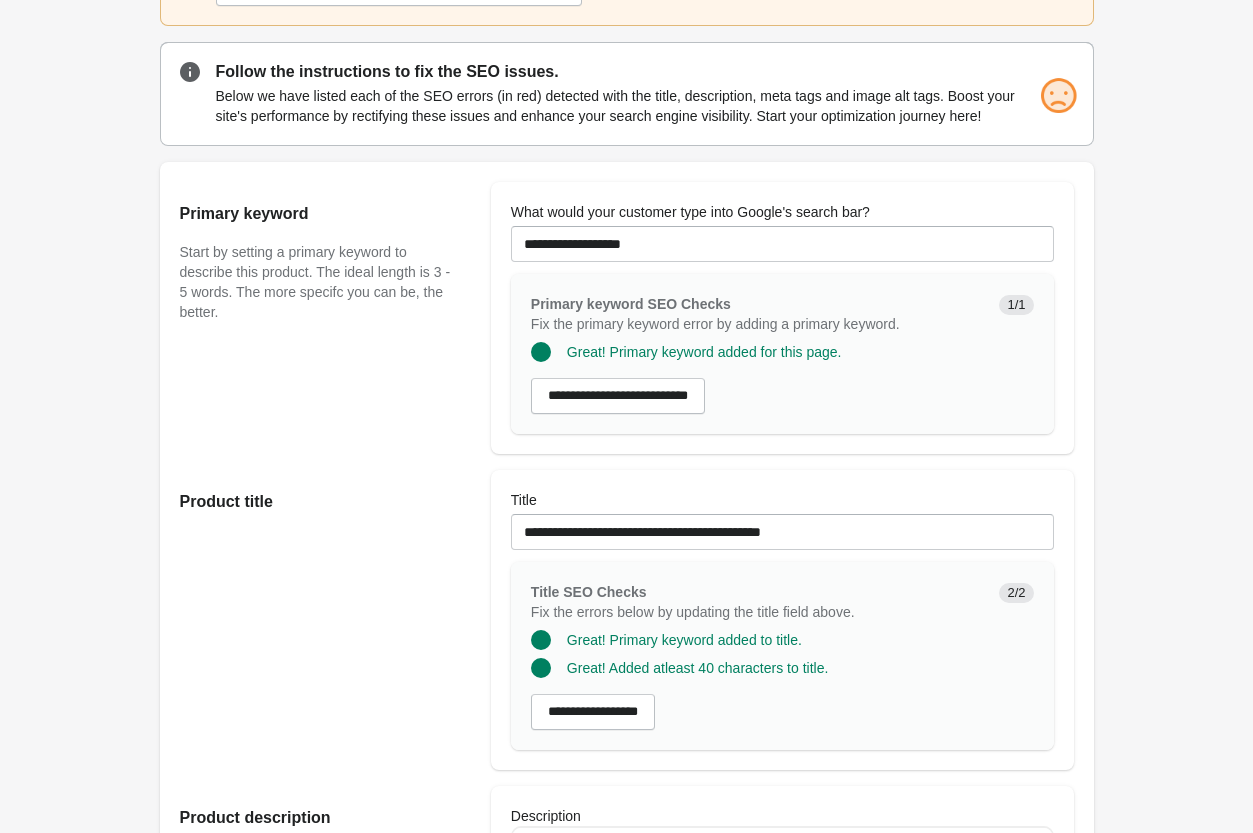 click on "**********" at bounding box center [782, 520] 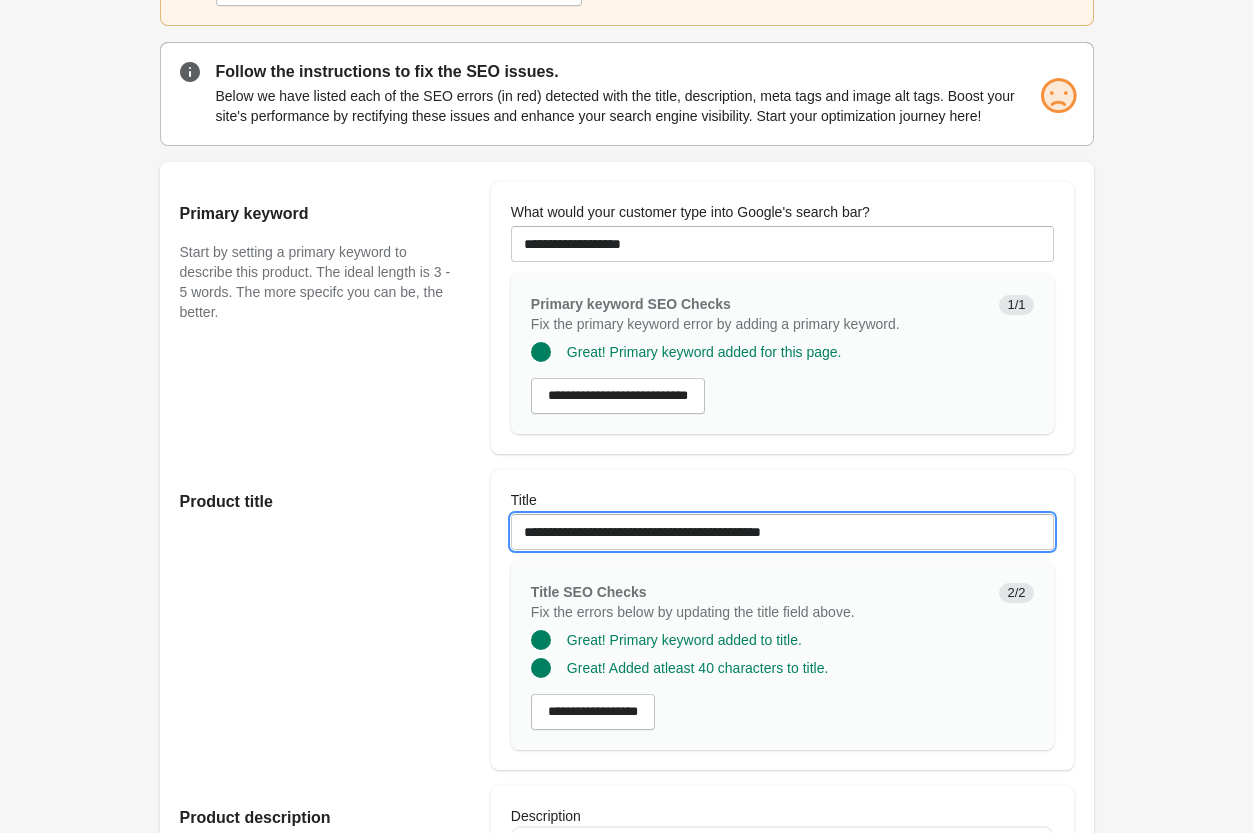 click on "**********" at bounding box center (782, 532) 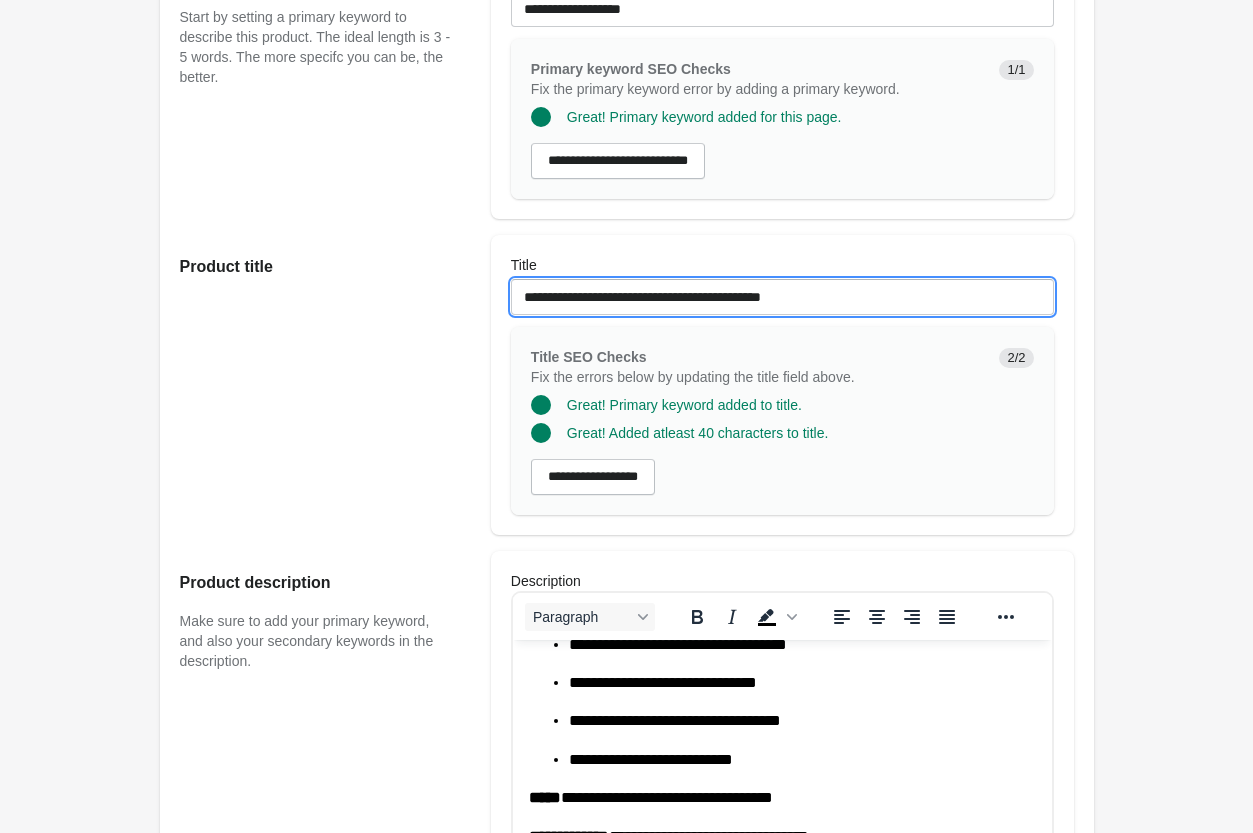 scroll, scrollTop: 496, scrollLeft: 0, axis: vertical 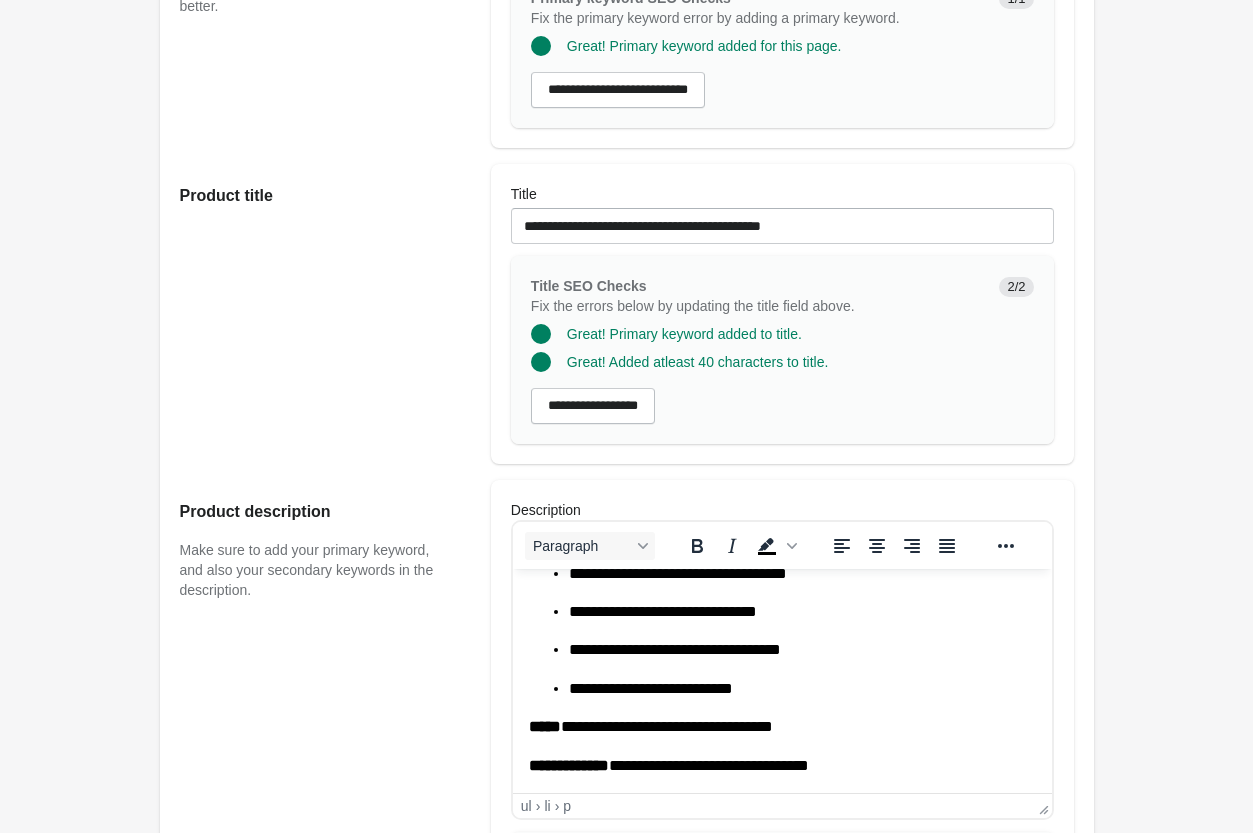 click on "**********" at bounding box center [801, 612] 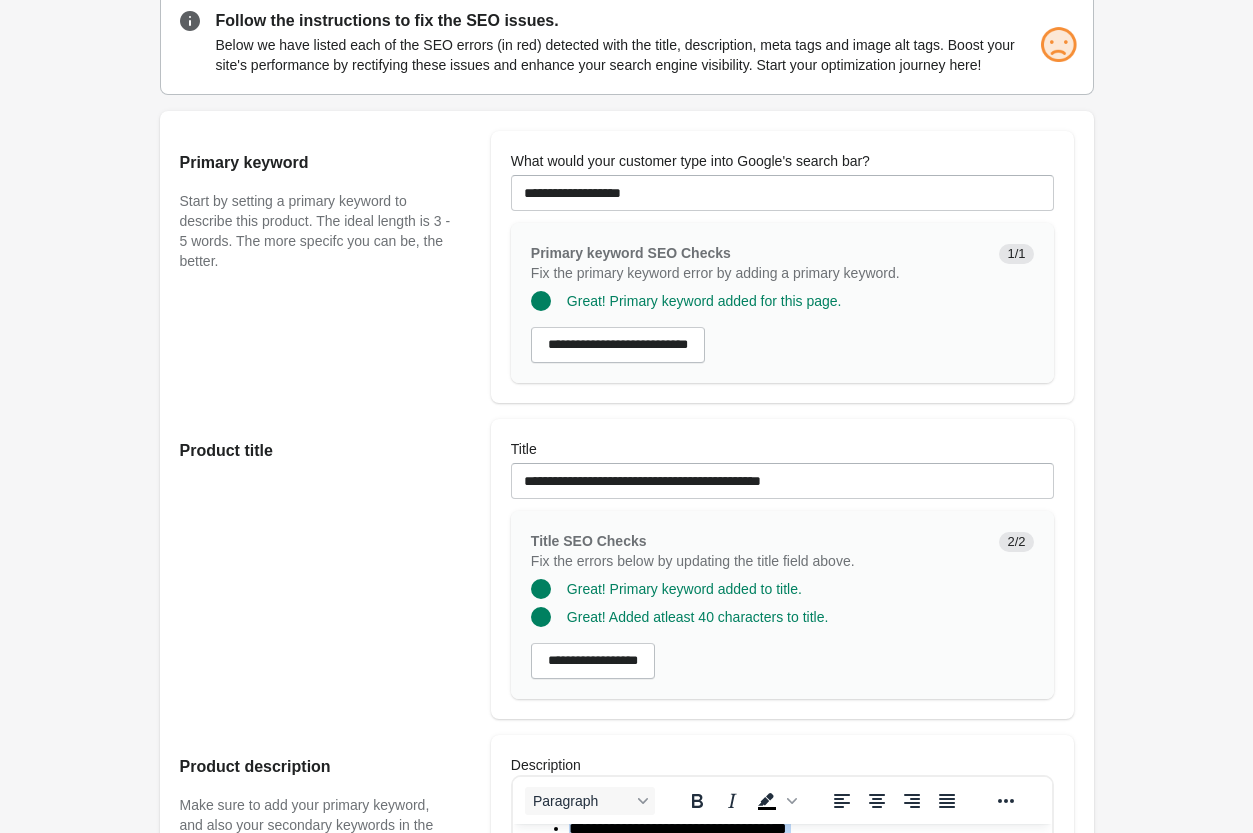 scroll, scrollTop: 190, scrollLeft: 0, axis: vertical 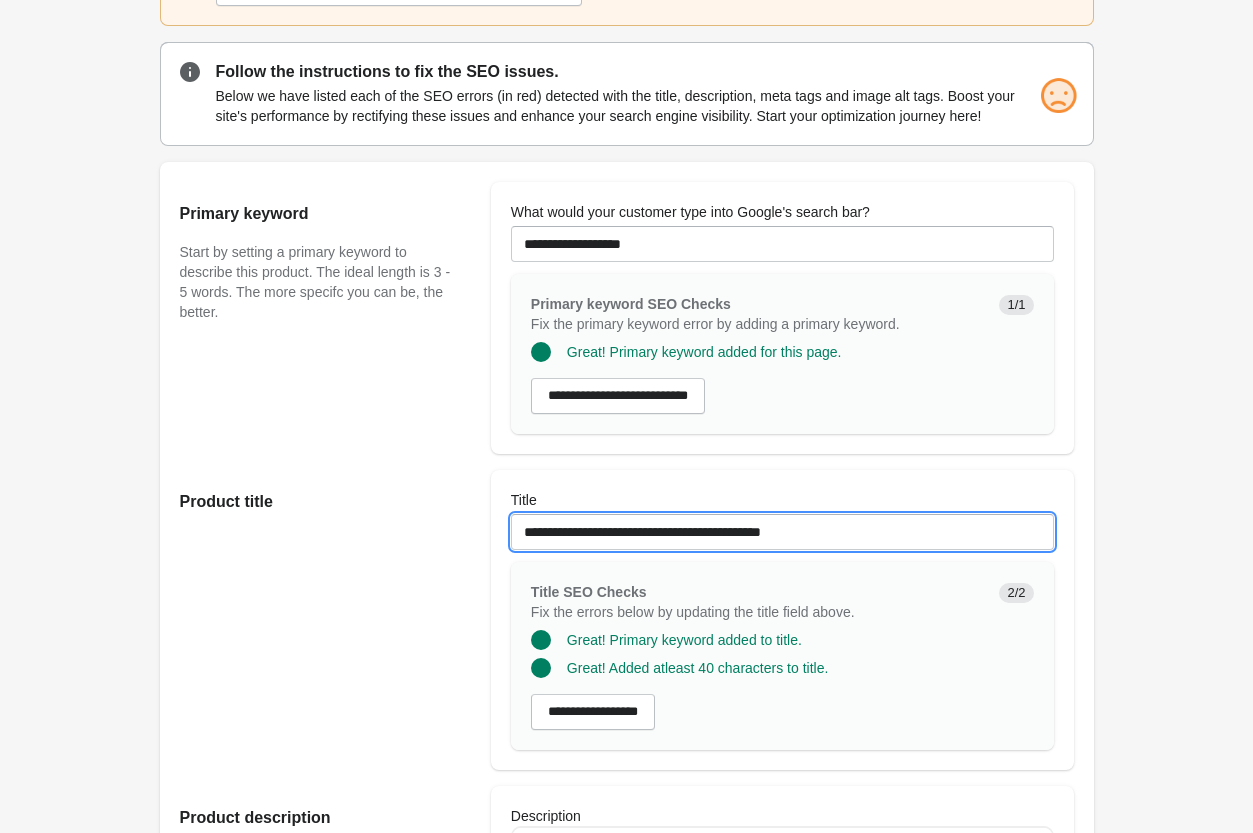 drag, startPoint x: 748, startPoint y: 509, endPoint x: -99, endPoint y: 409, distance: 852.88275 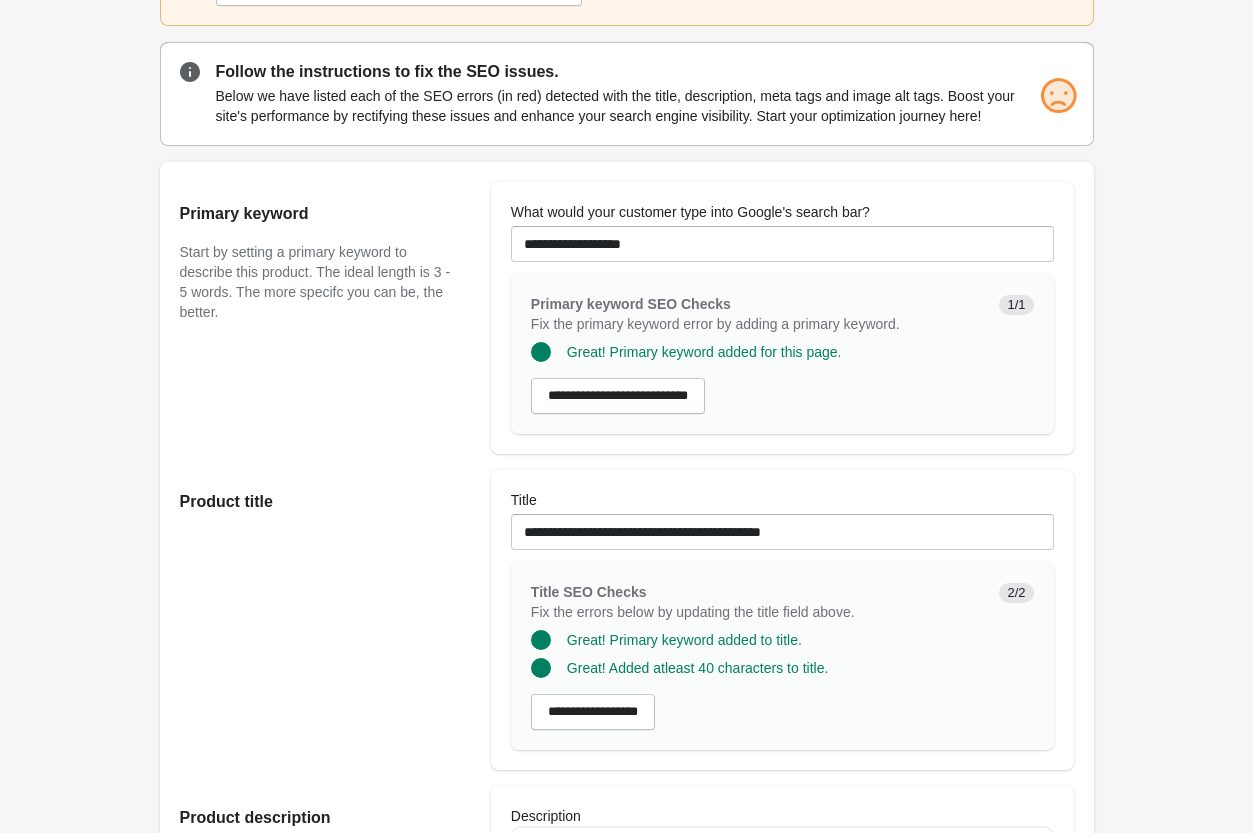 click on "Product title" at bounding box center (325, 620) 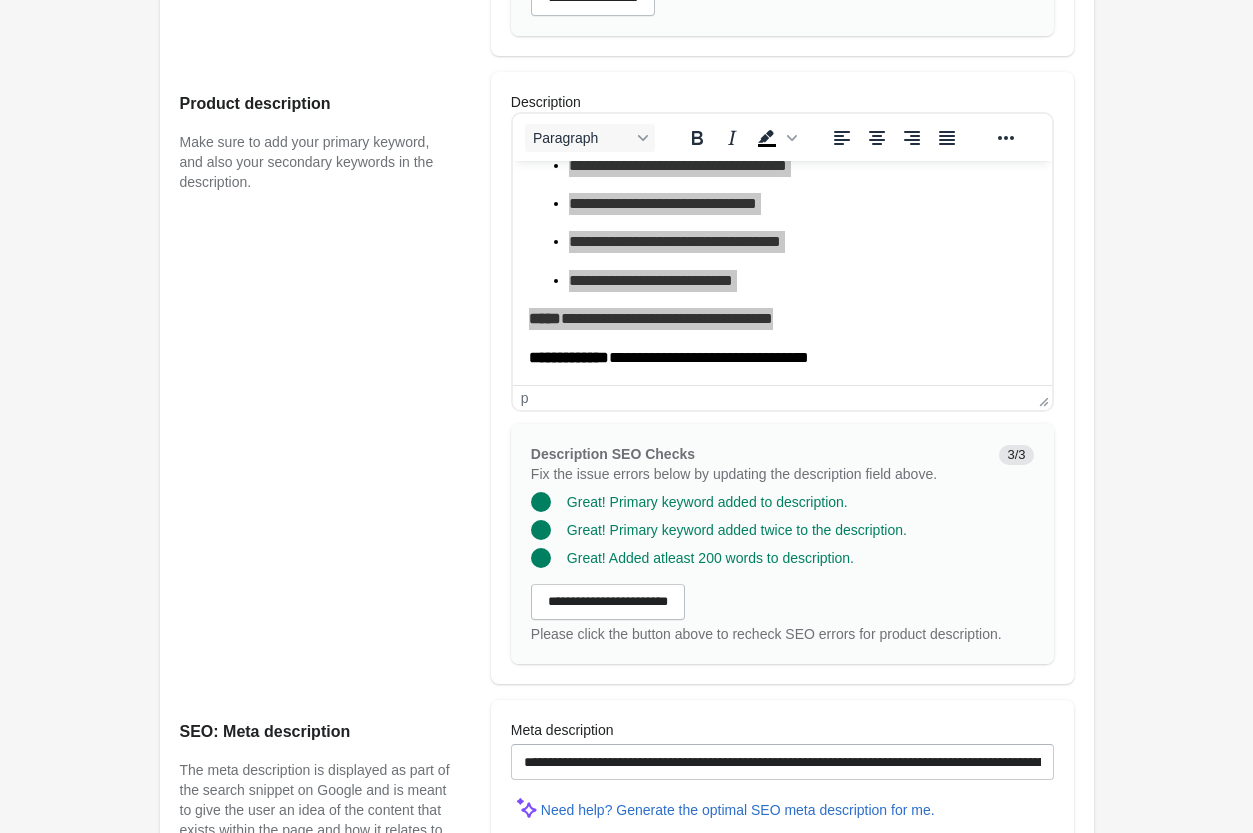 scroll, scrollTop: 1210, scrollLeft: 0, axis: vertical 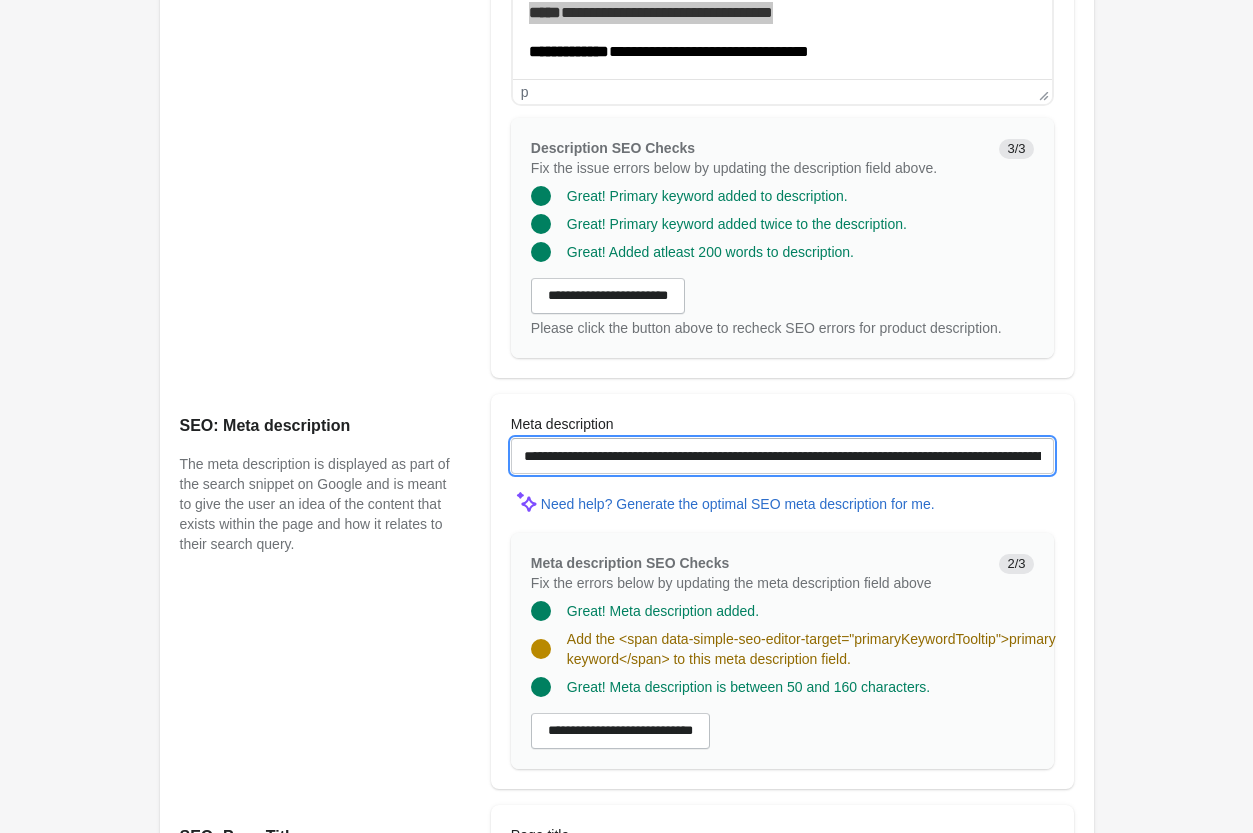drag, startPoint x: 920, startPoint y: 457, endPoint x: 1088, endPoint y: 489, distance: 171.02046 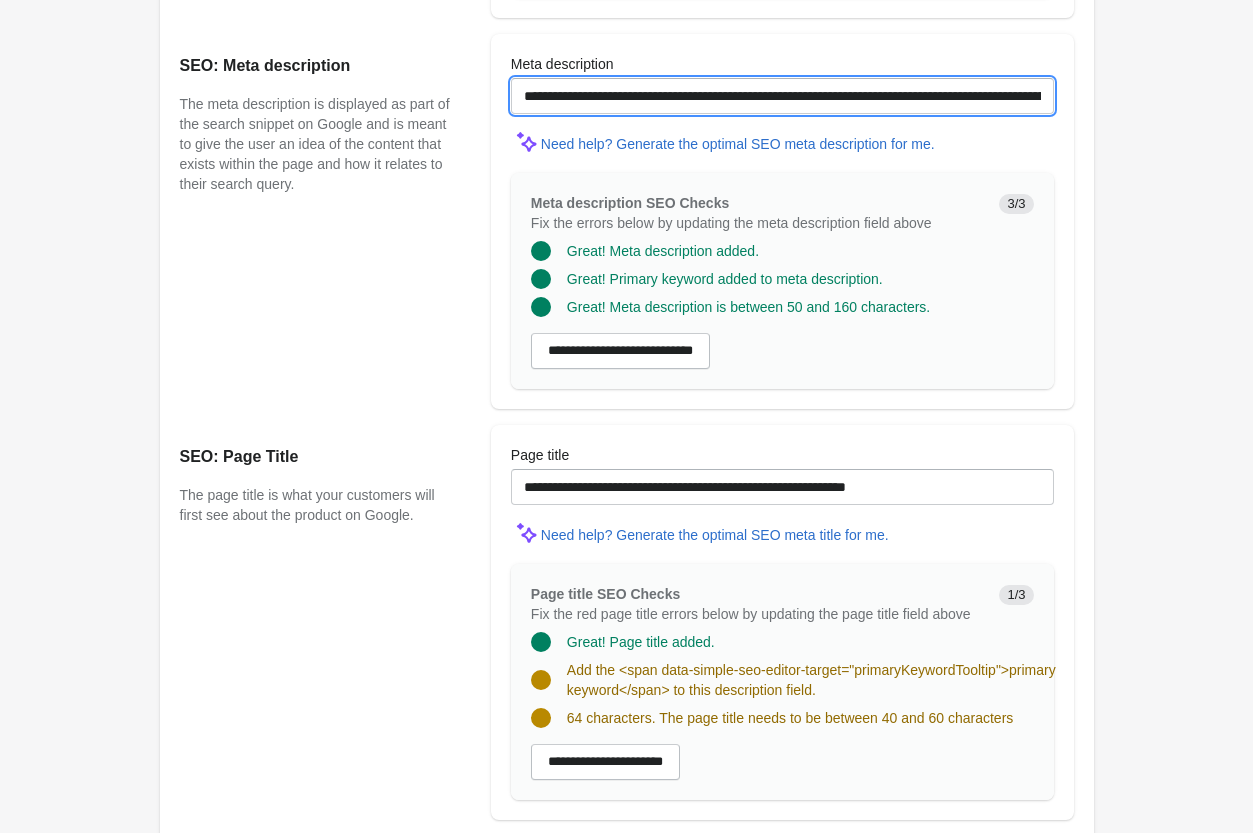 scroll, scrollTop: 1618, scrollLeft: 0, axis: vertical 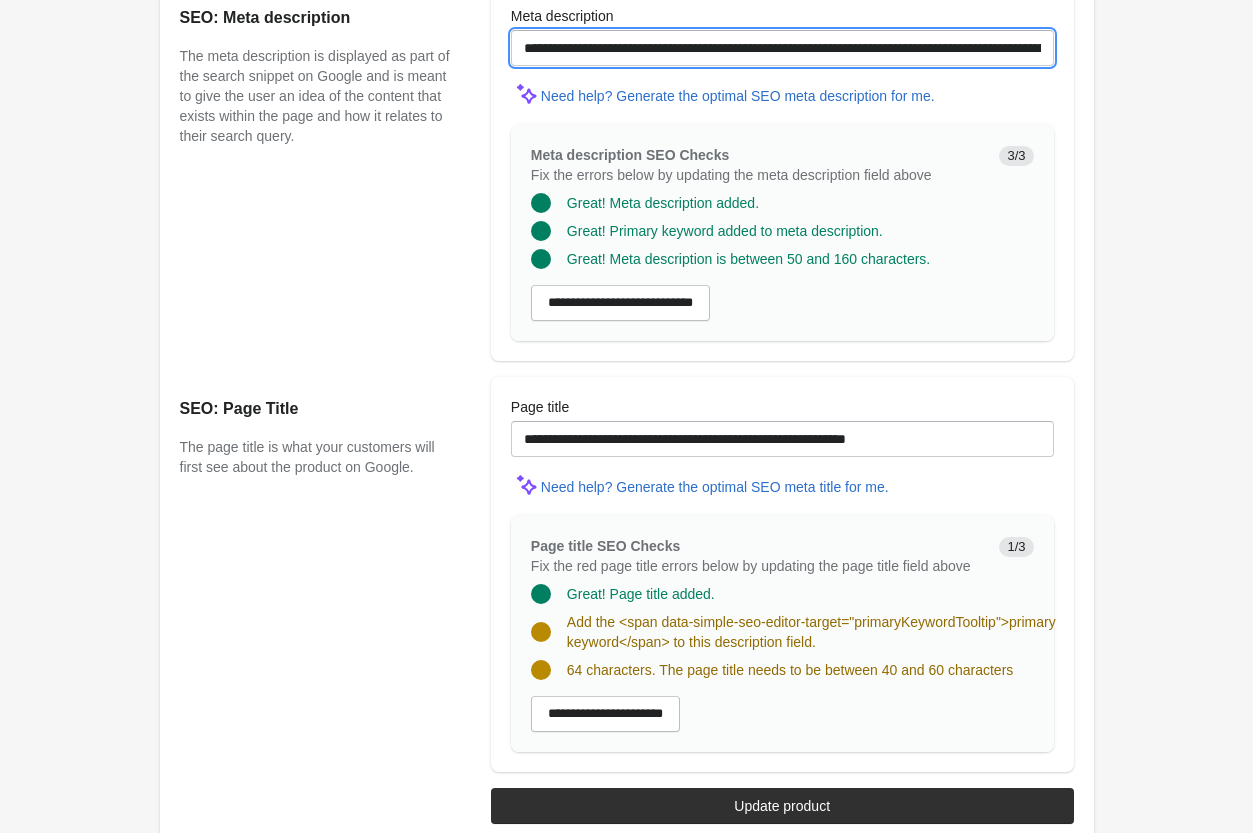 type on "**********" 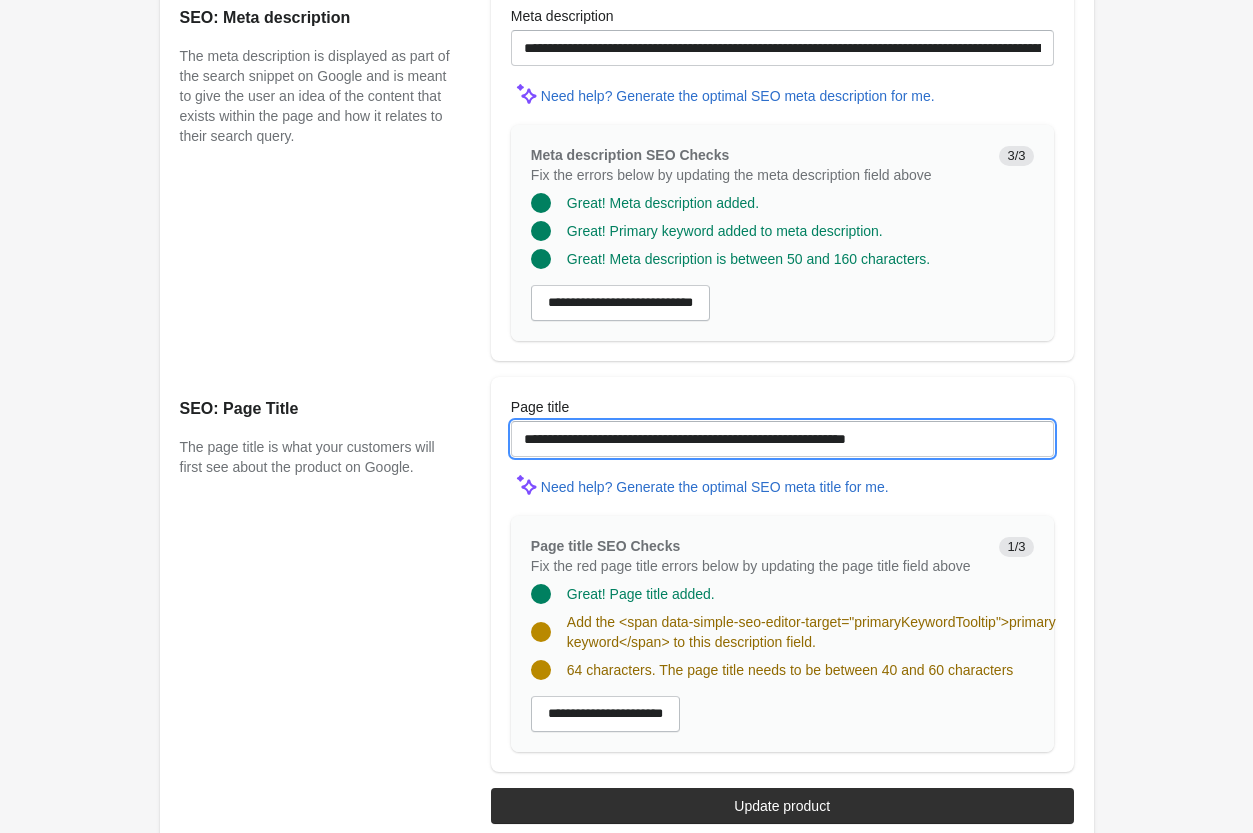 click on "**********" at bounding box center (782, 439) 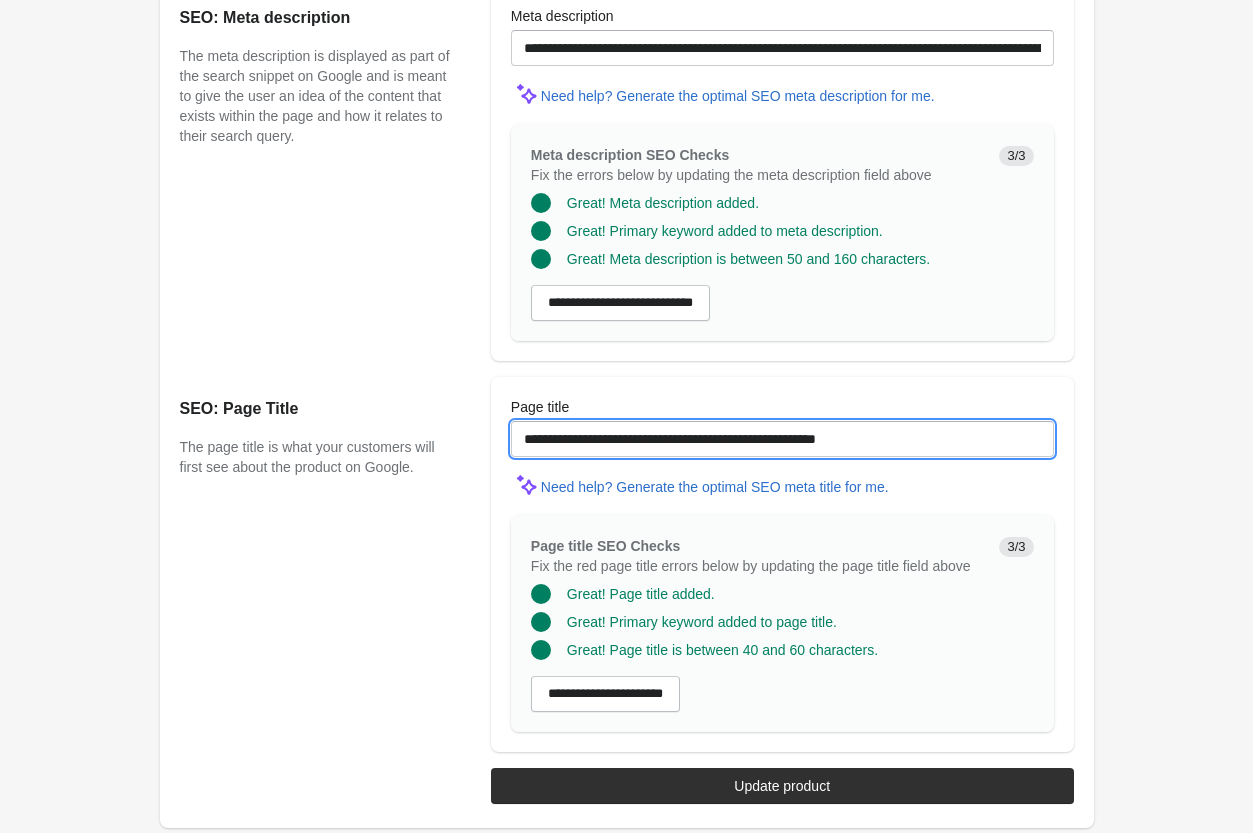 click on "**********" at bounding box center (782, 439) 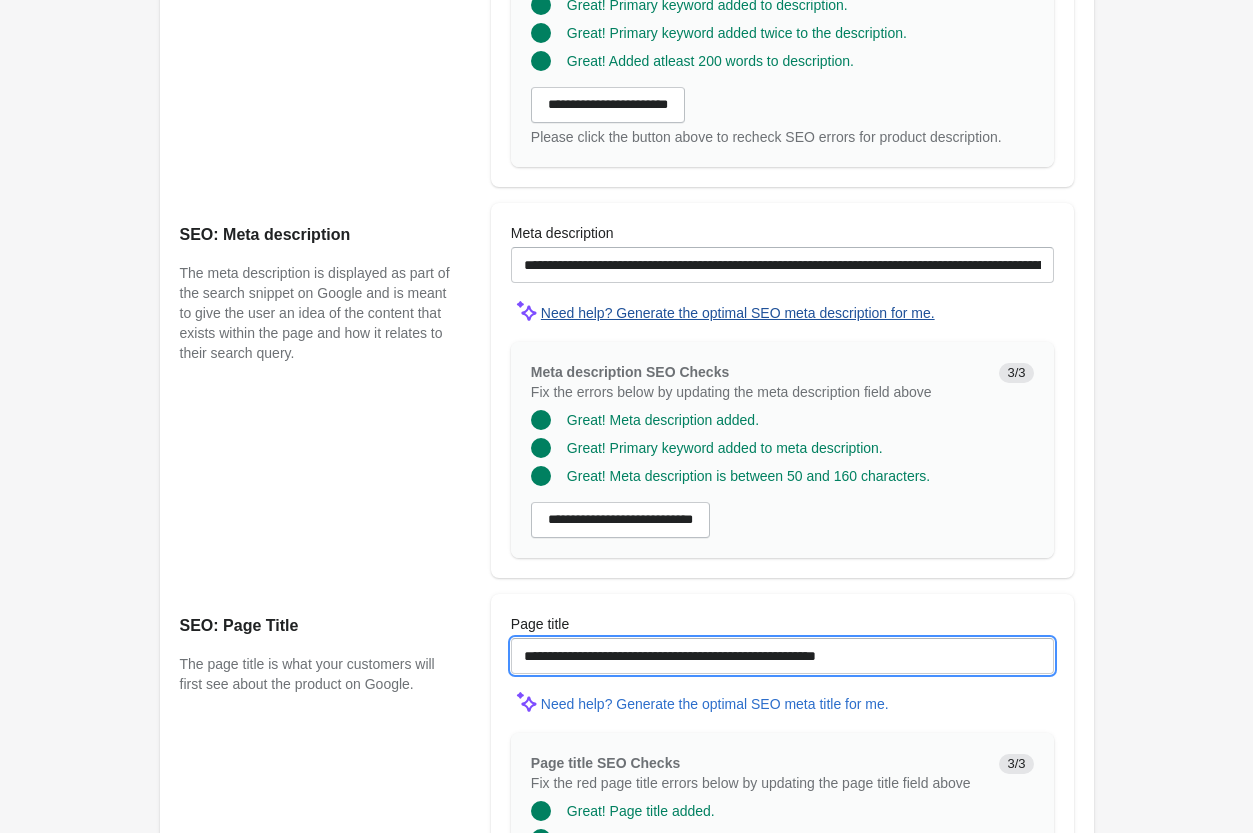 scroll, scrollTop: 1312, scrollLeft: 0, axis: vertical 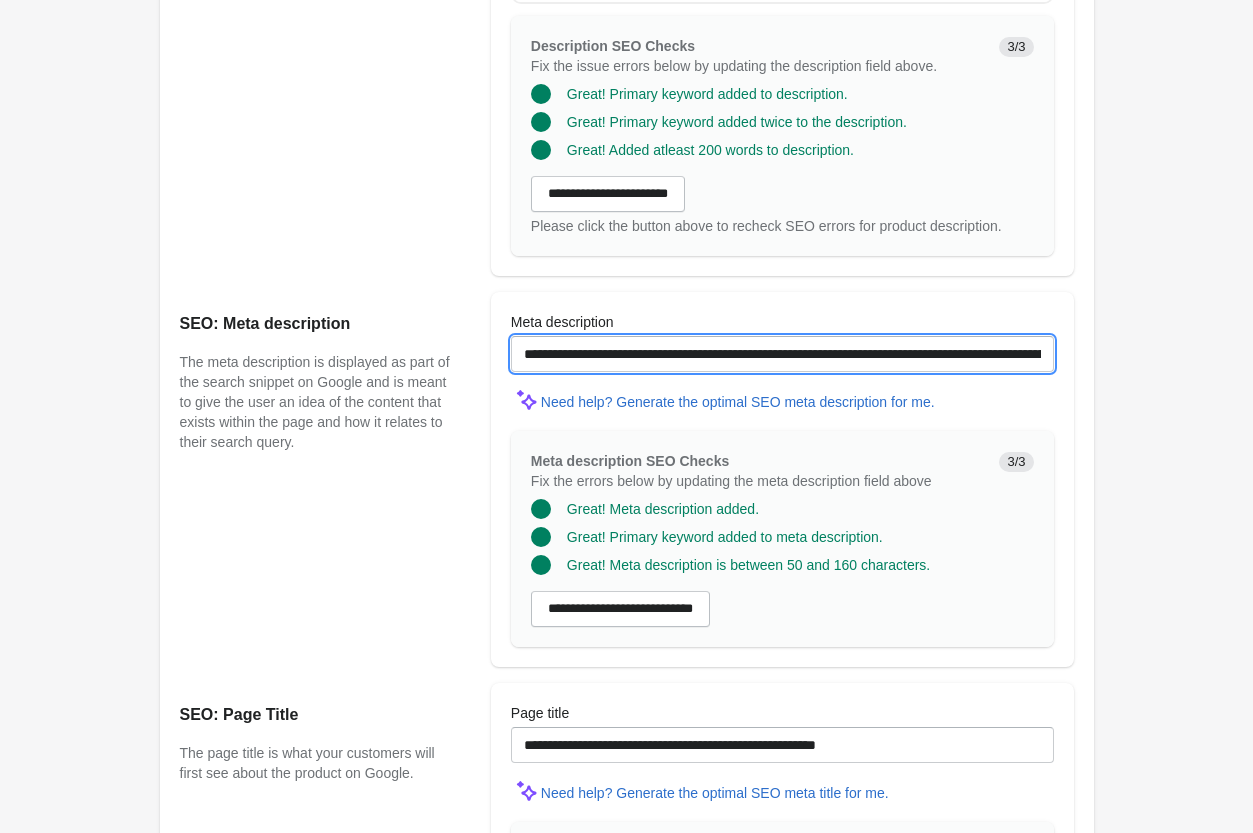 click on "**********" at bounding box center [782, 354] 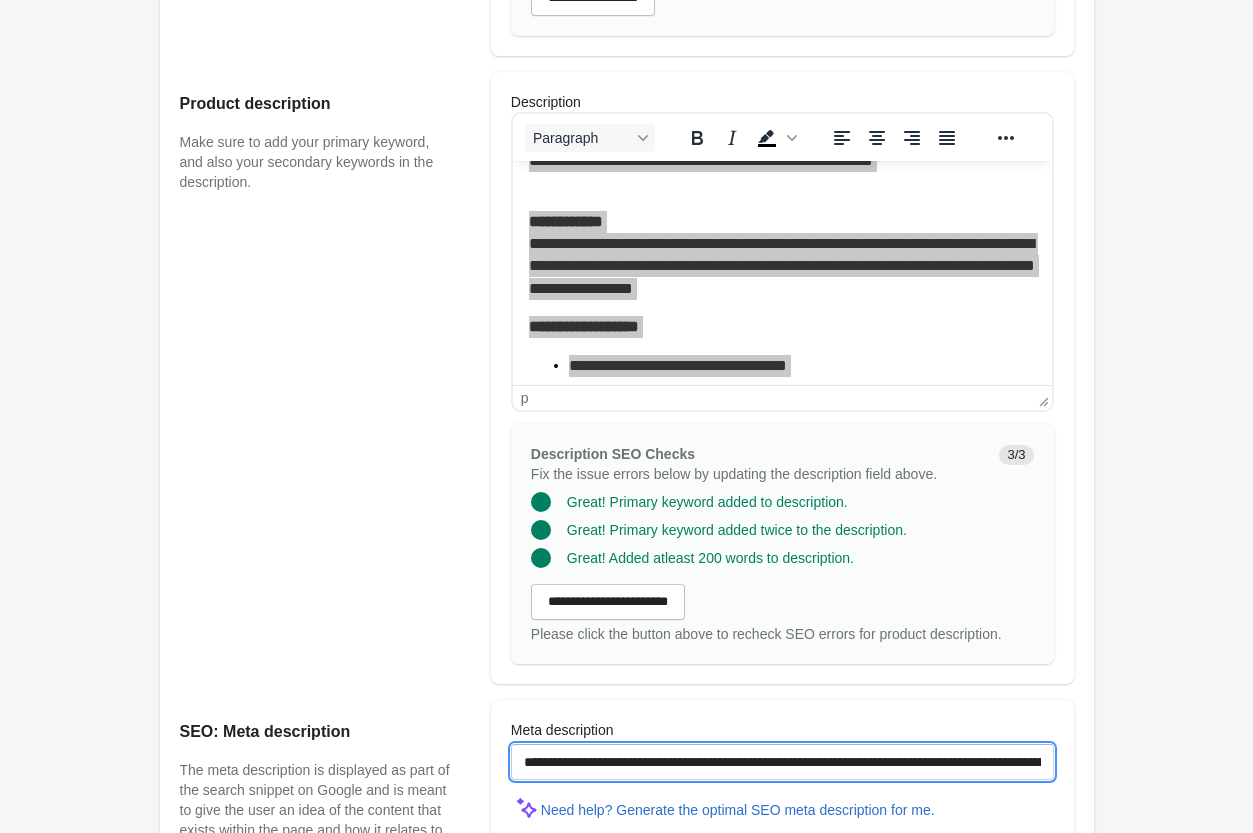 scroll, scrollTop: 308, scrollLeft: 0, axis: vertical 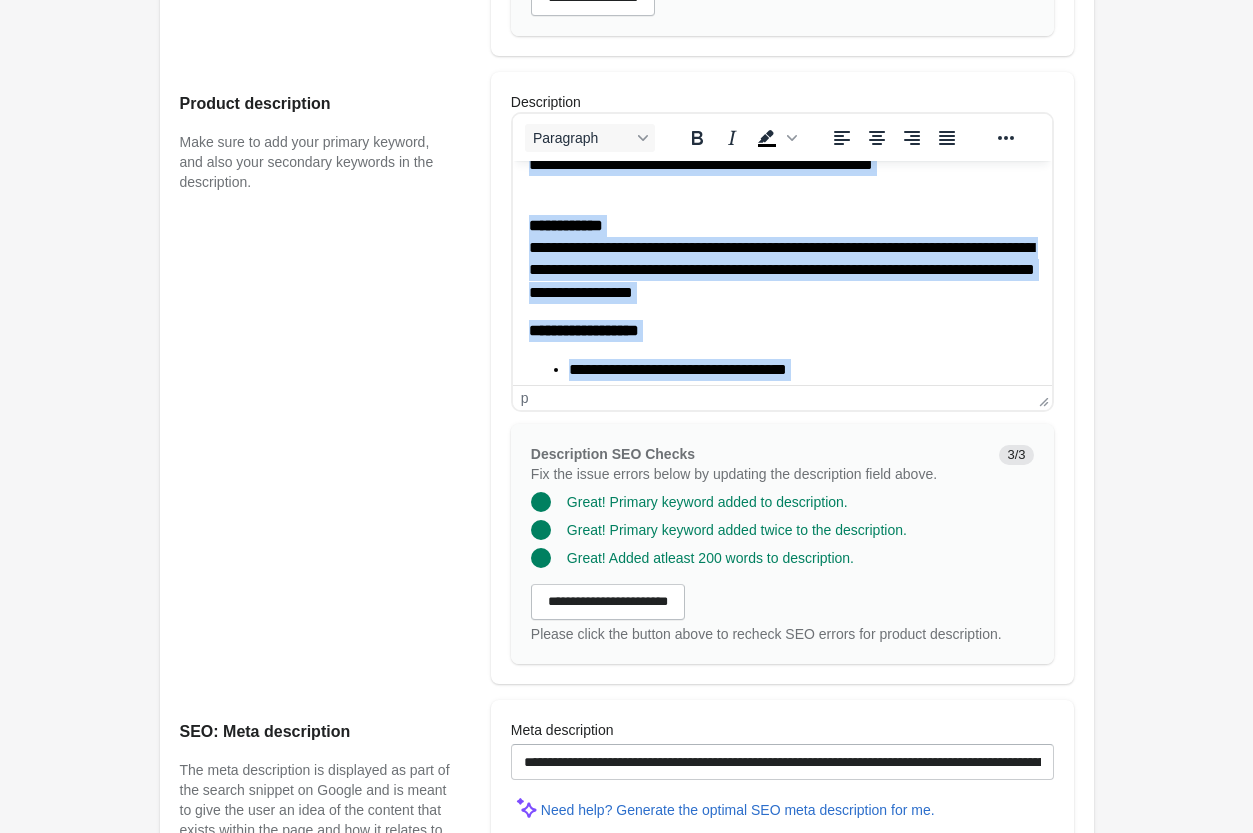 click on "**********" at bounding box center (781, 331) 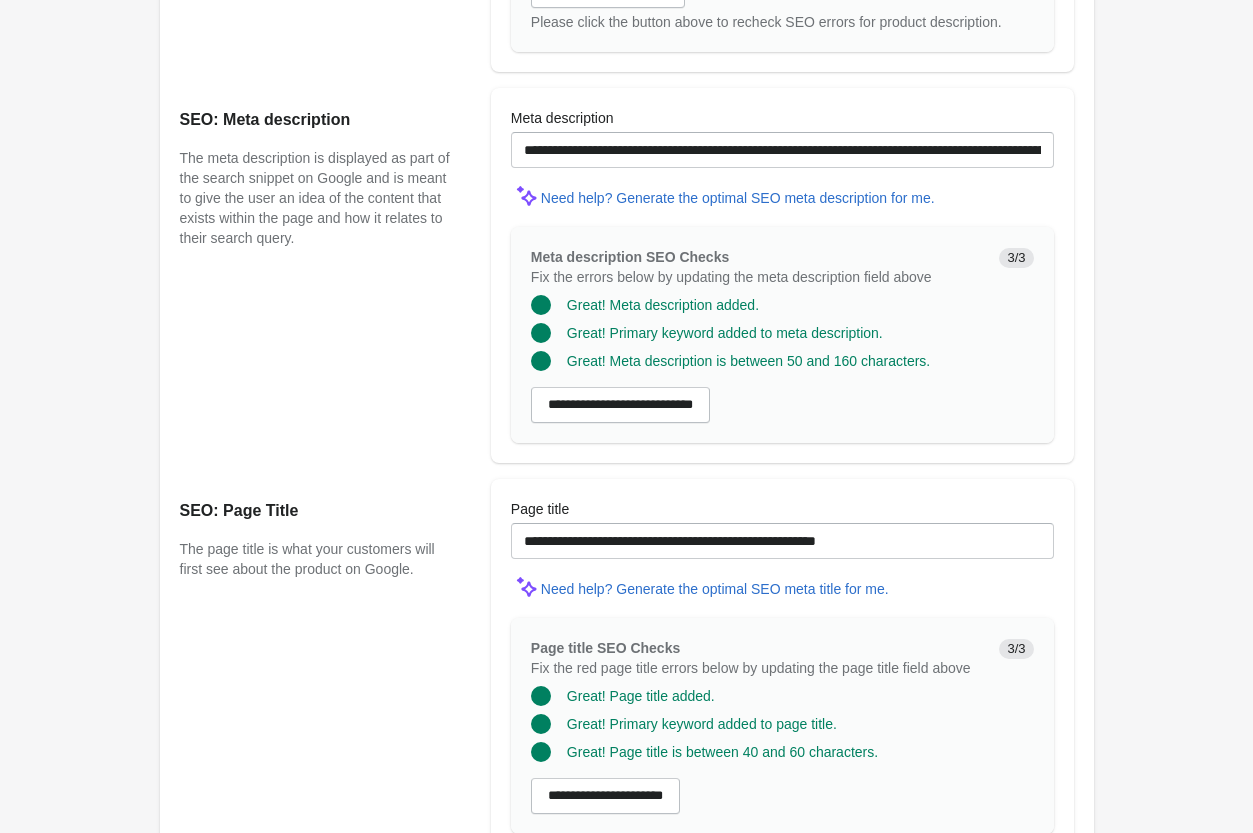 scroll, scrollTop: 1620, scrollLeft: 0, axis: vertical 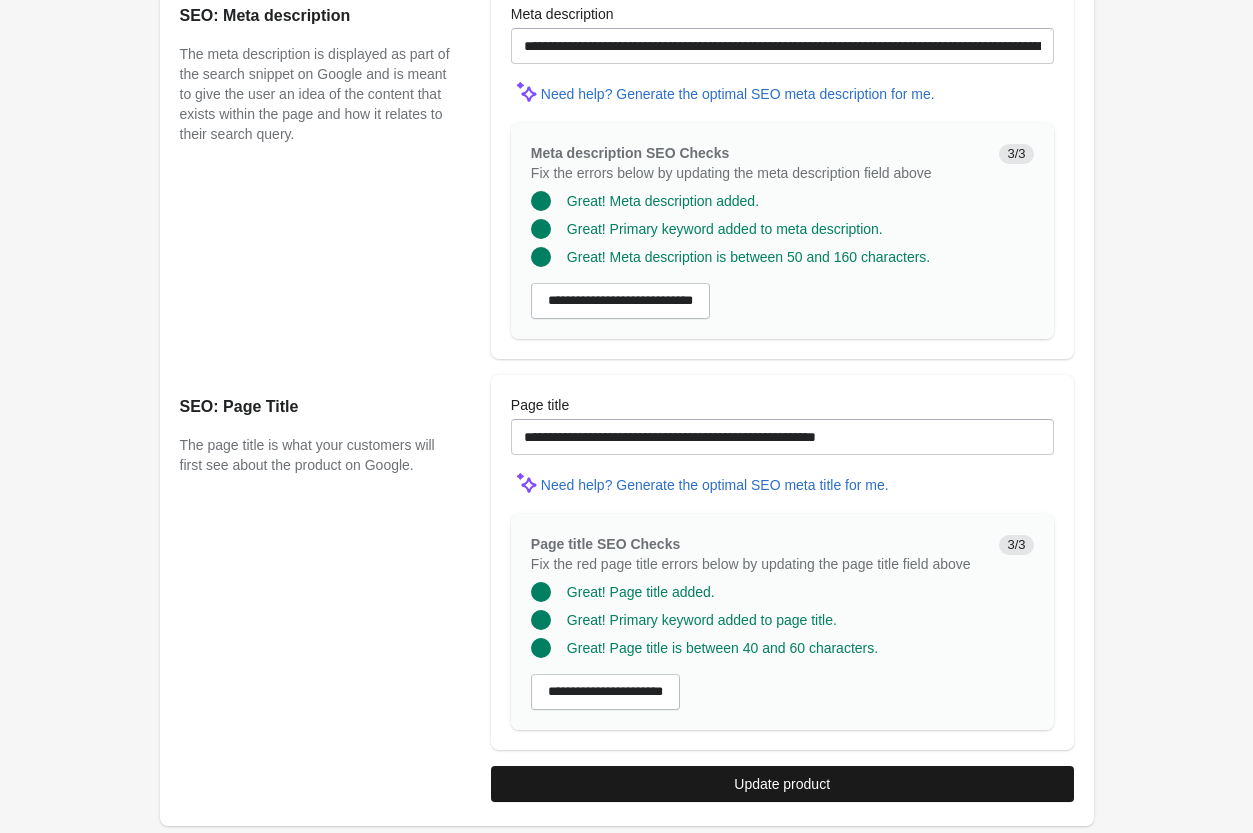 click on "Update product" at bounding box center (782, 784) 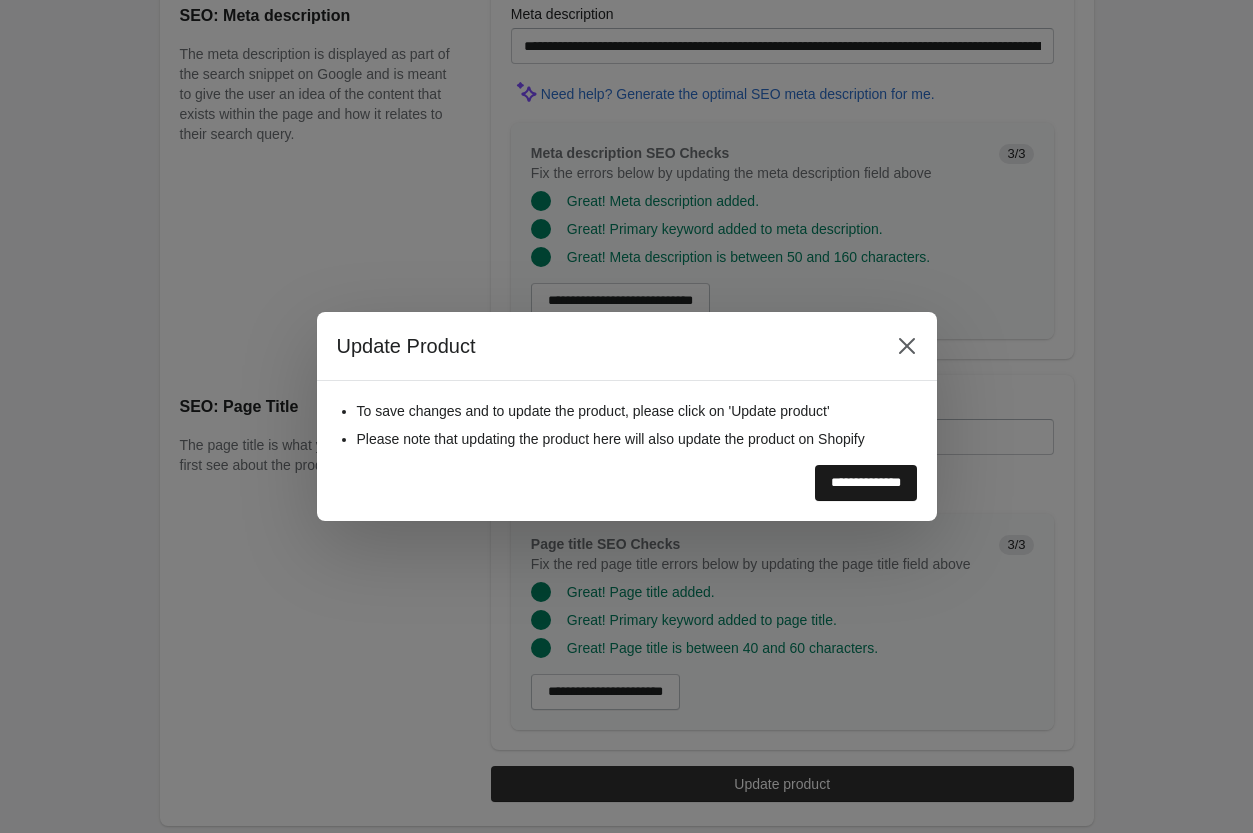 click on "**********" at bounding box center (866, 483) 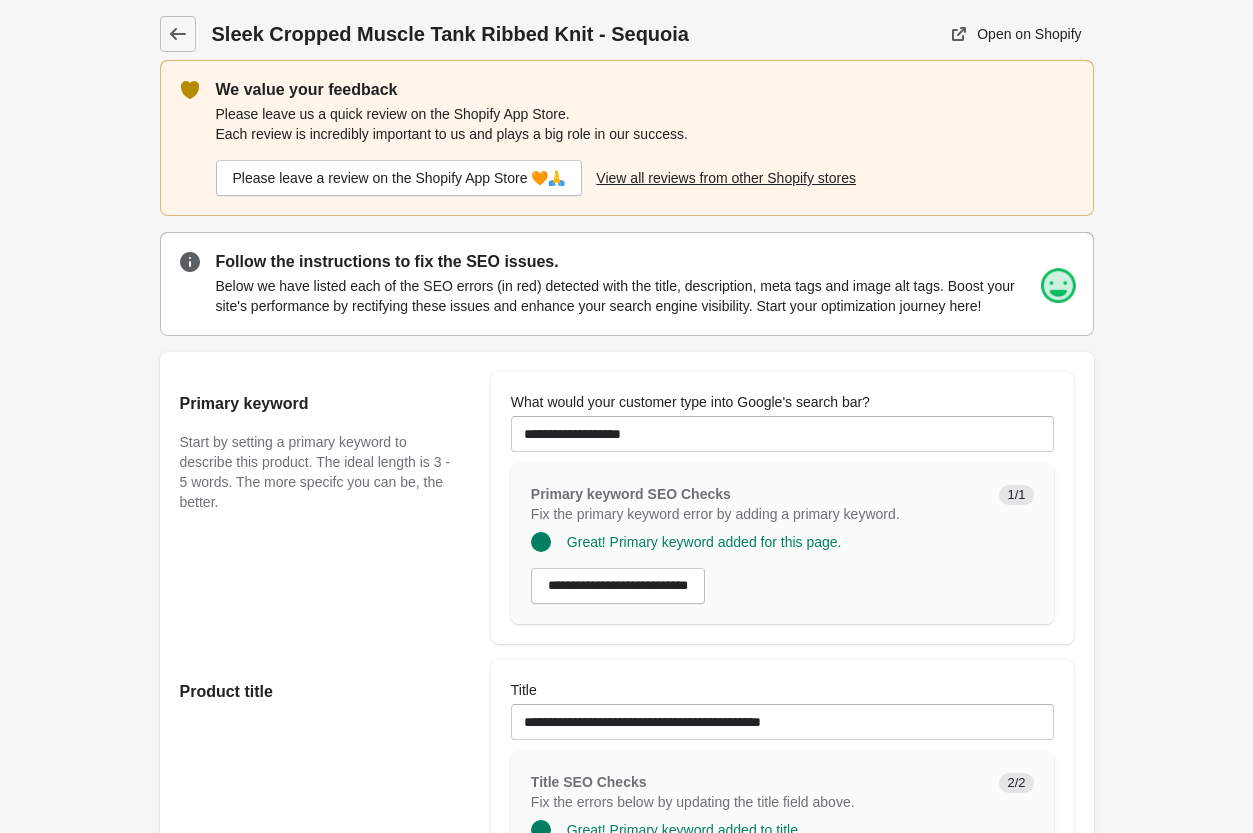 scroll, scrollTop: 0, scrollLeft: 0, axis: both 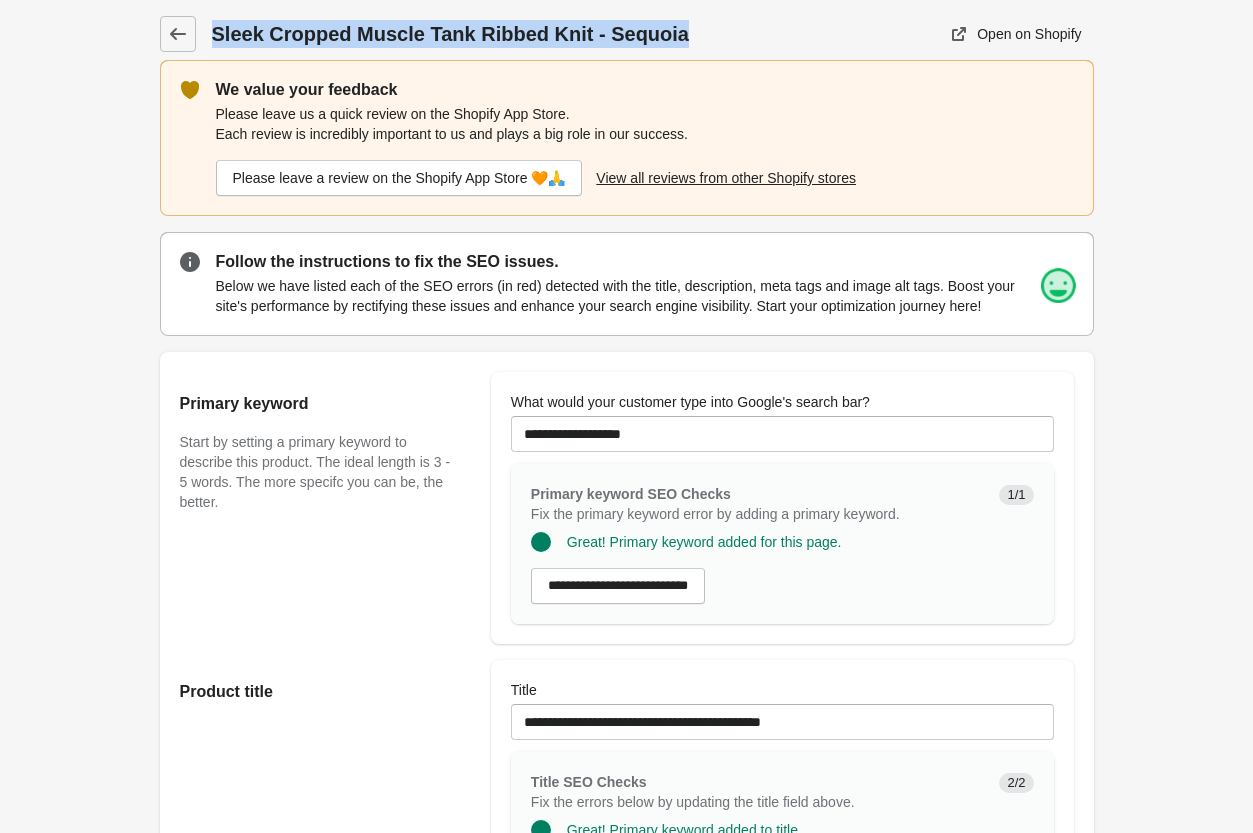 drag, startPoint x: 189, startPoint y: 6, endPoint x: 94, endPoint y: -6, distance: 95.7549 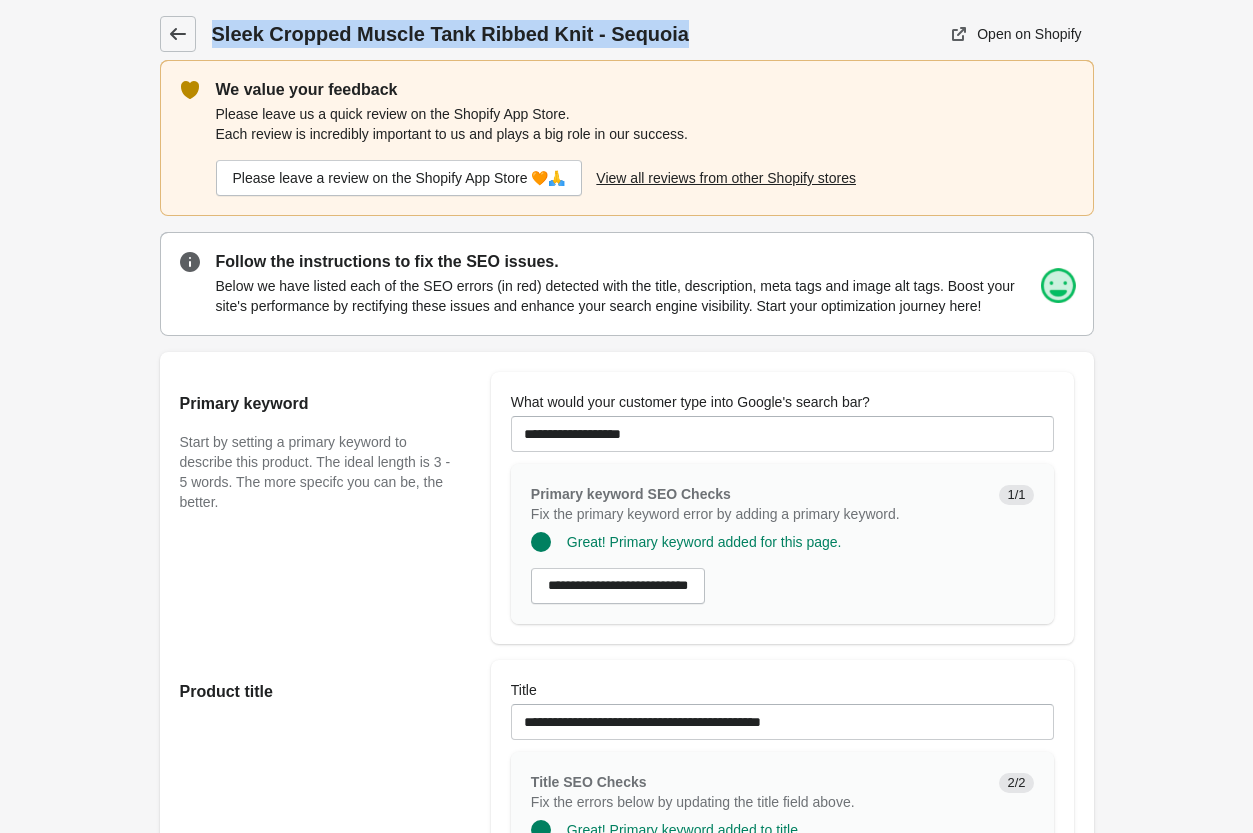 click at bounding box center (178, 34) 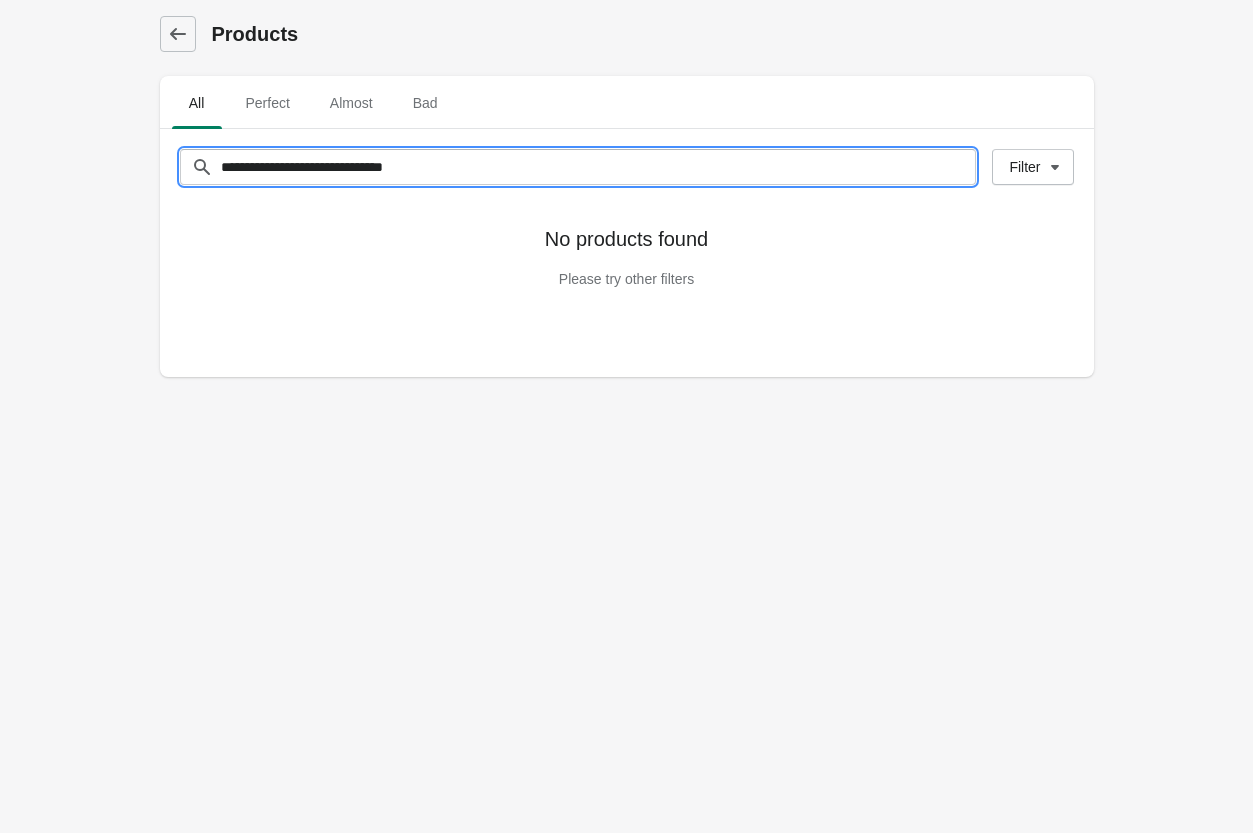 drag, startPoint x: 446, startPoint y: 178, endPoint x: -80, endPoint y: 152, distance: 526.6422 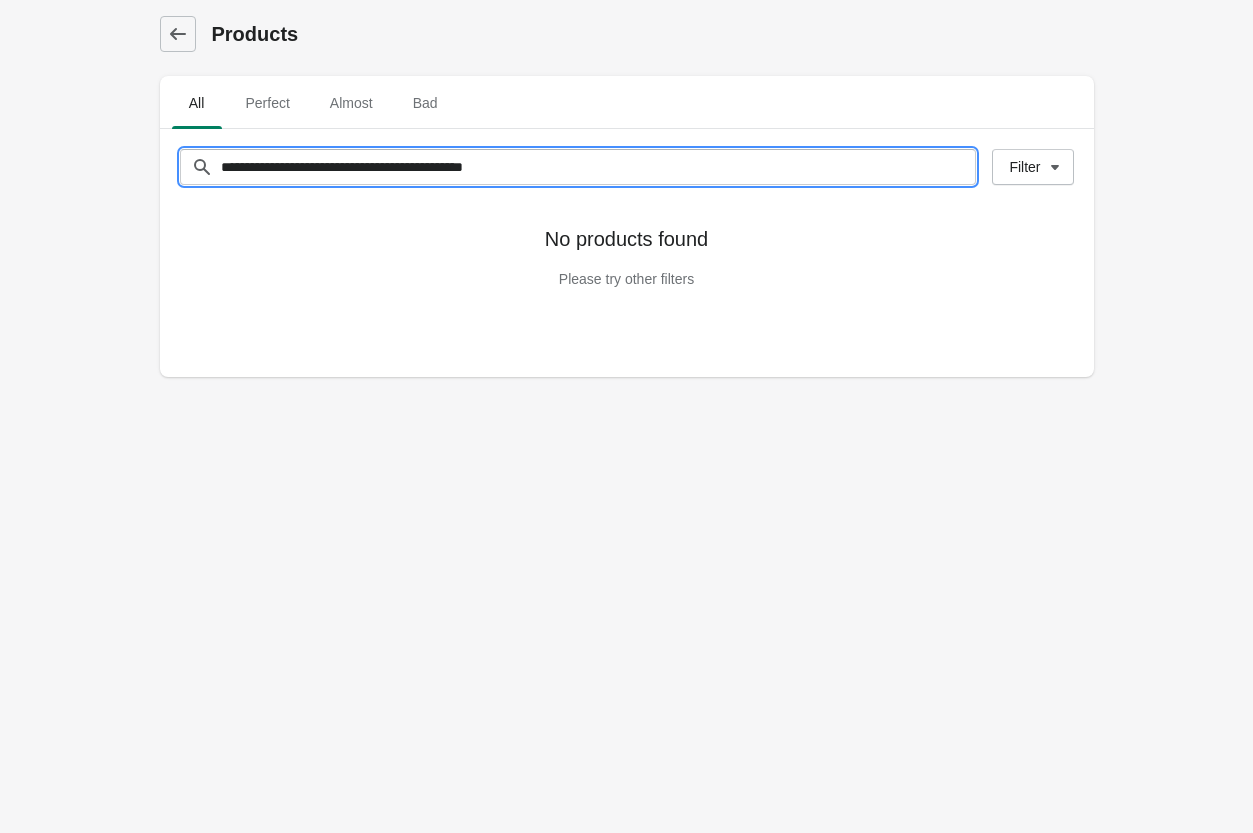 type on "**********" 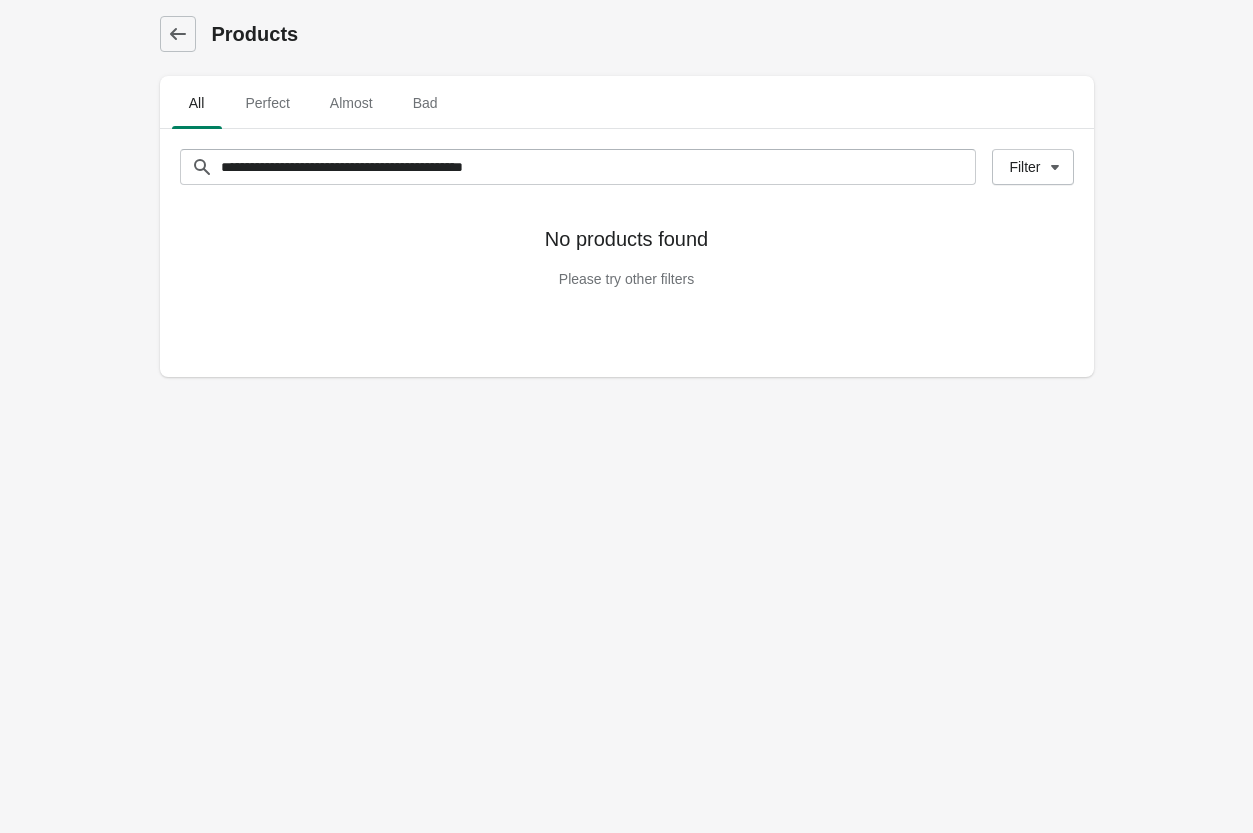 click on "**********" at bounding box center [626, 416] 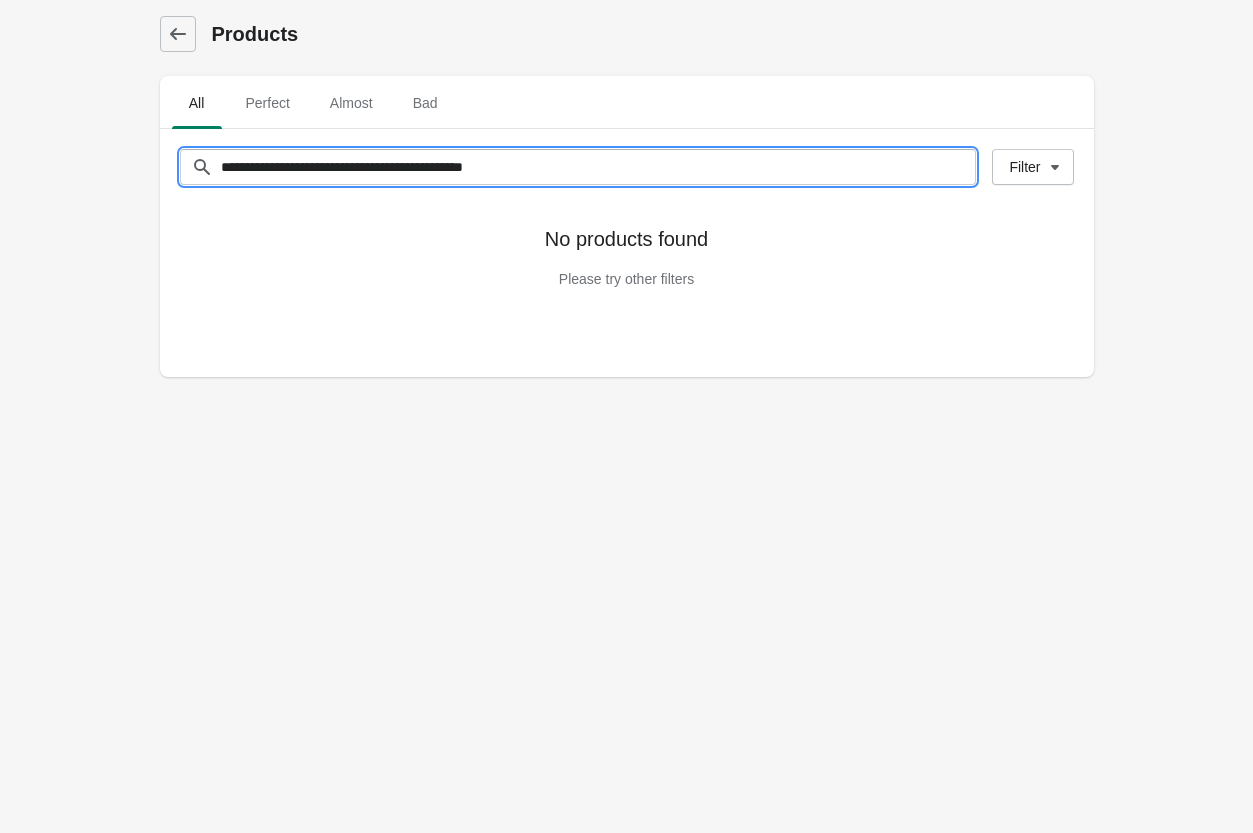 click on "**********" at bounding box center [598, 167] 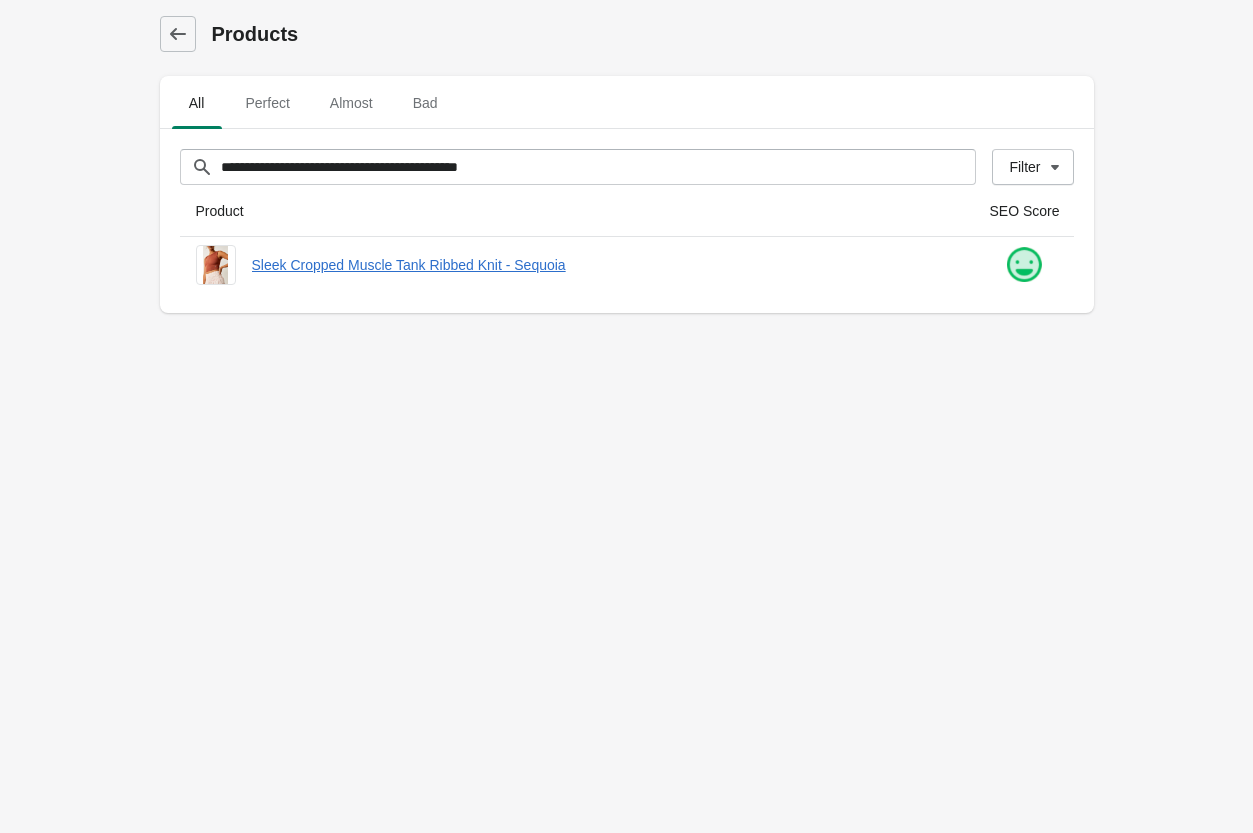 click on "**********" at bounding box center [626, 416] 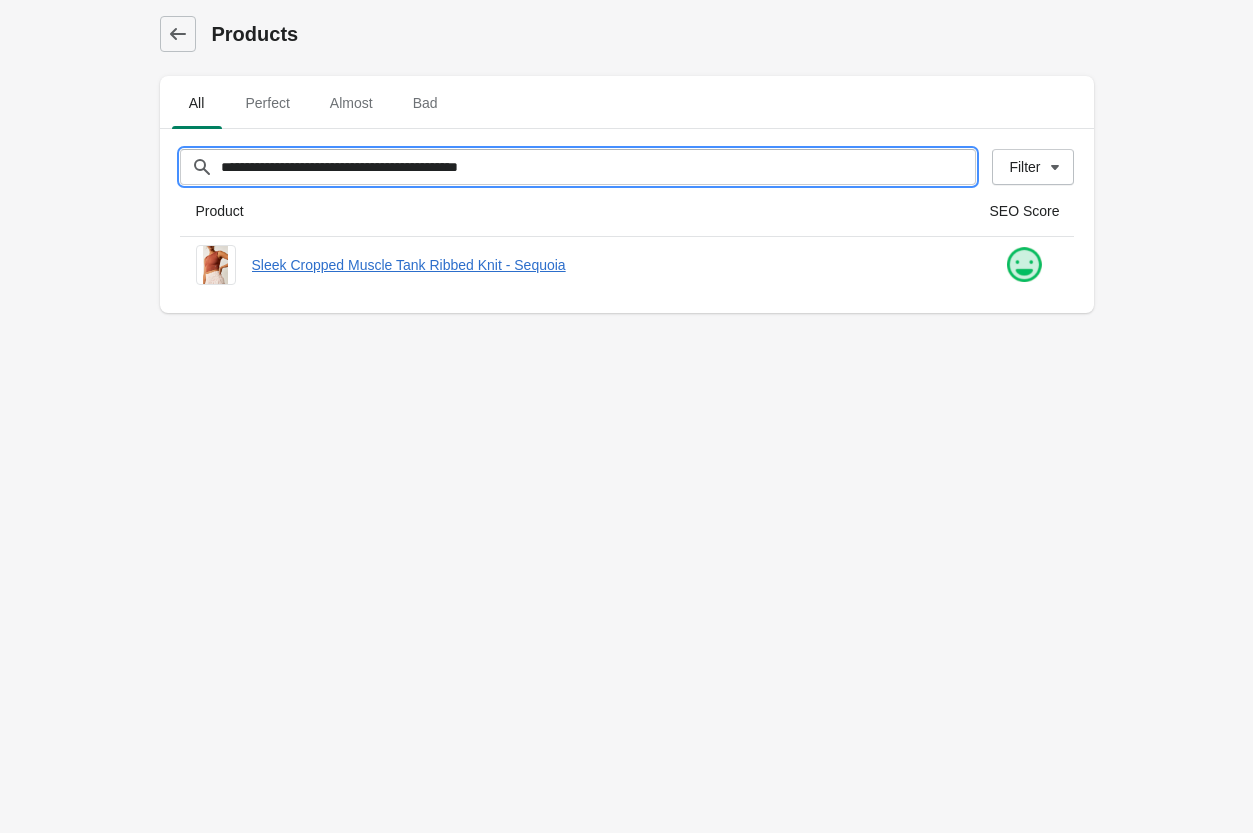 drag, startPoint x: 593, startPoint y: 163, endPoint x: -73, endPoint y: 153, distance: 666.0751 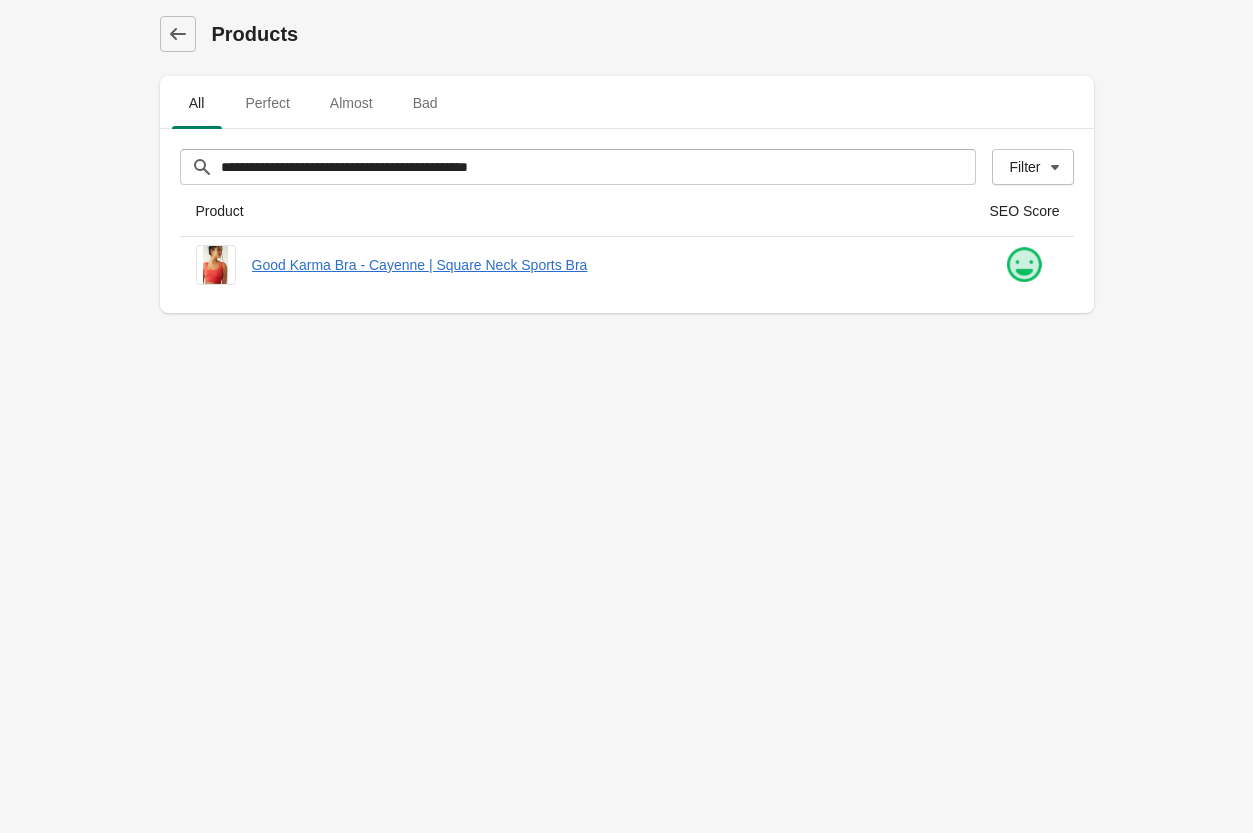 click on "**********" at bounding box center (626, 416) 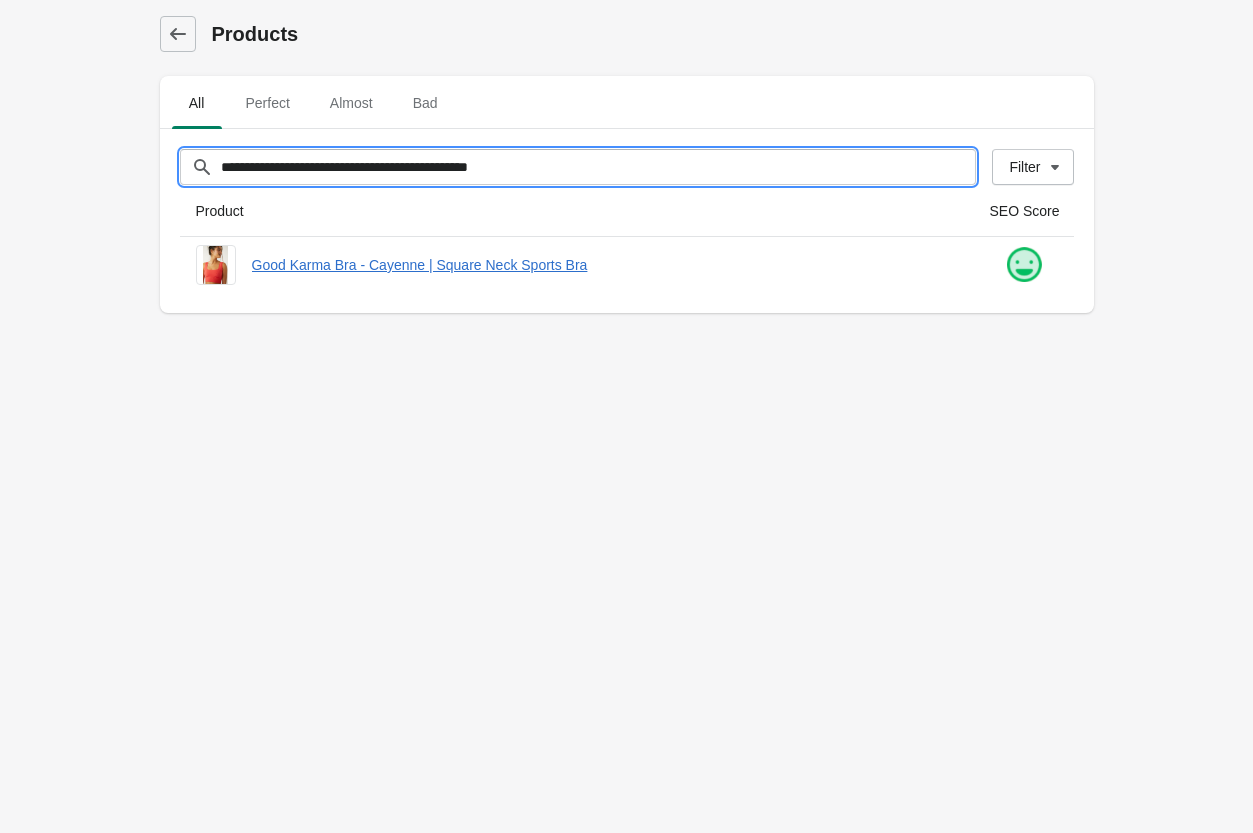 drag, startPoint x: 556, startPoint y: 161, endPoint x: -222, endPoint y: 89, distance: 781.3245 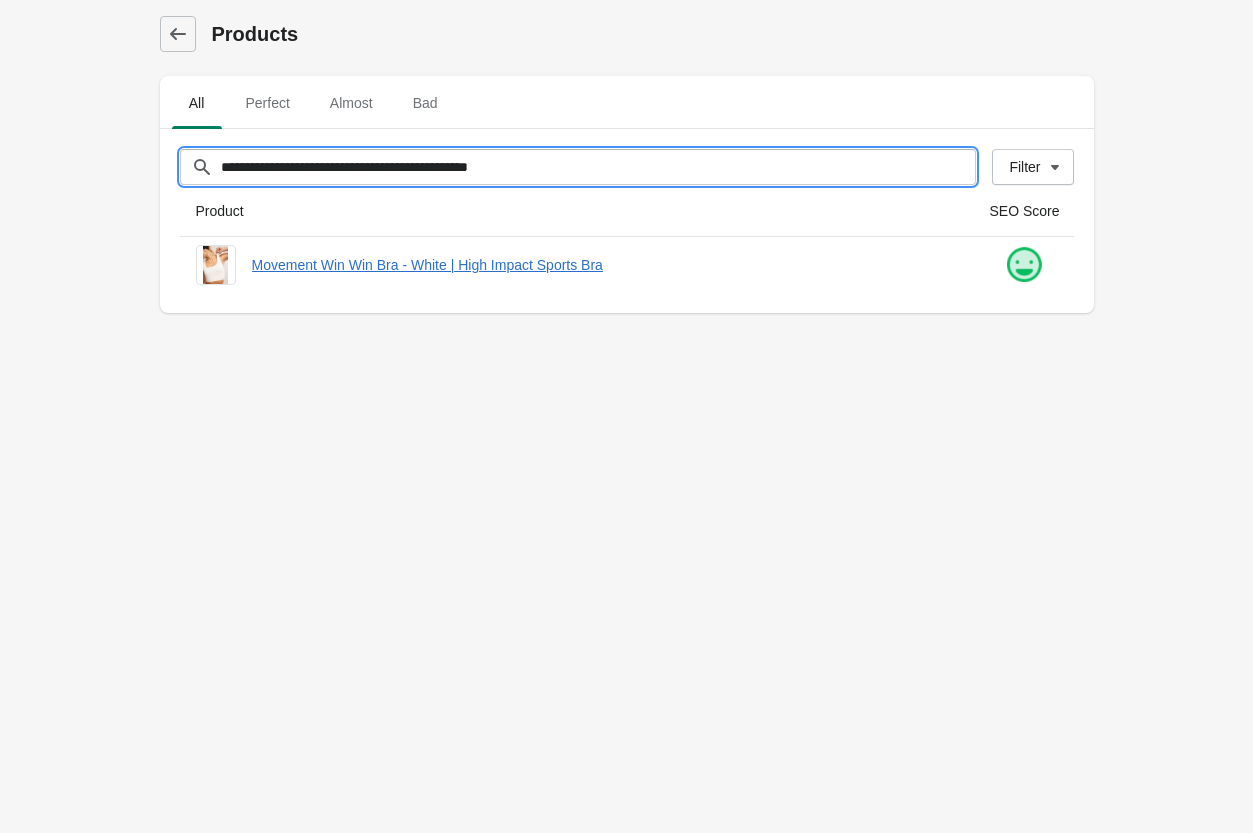drag, startPoint x: 303, startPoint y: 149, endPoint x: -253, endPoint y: 95, distance: 558.61615 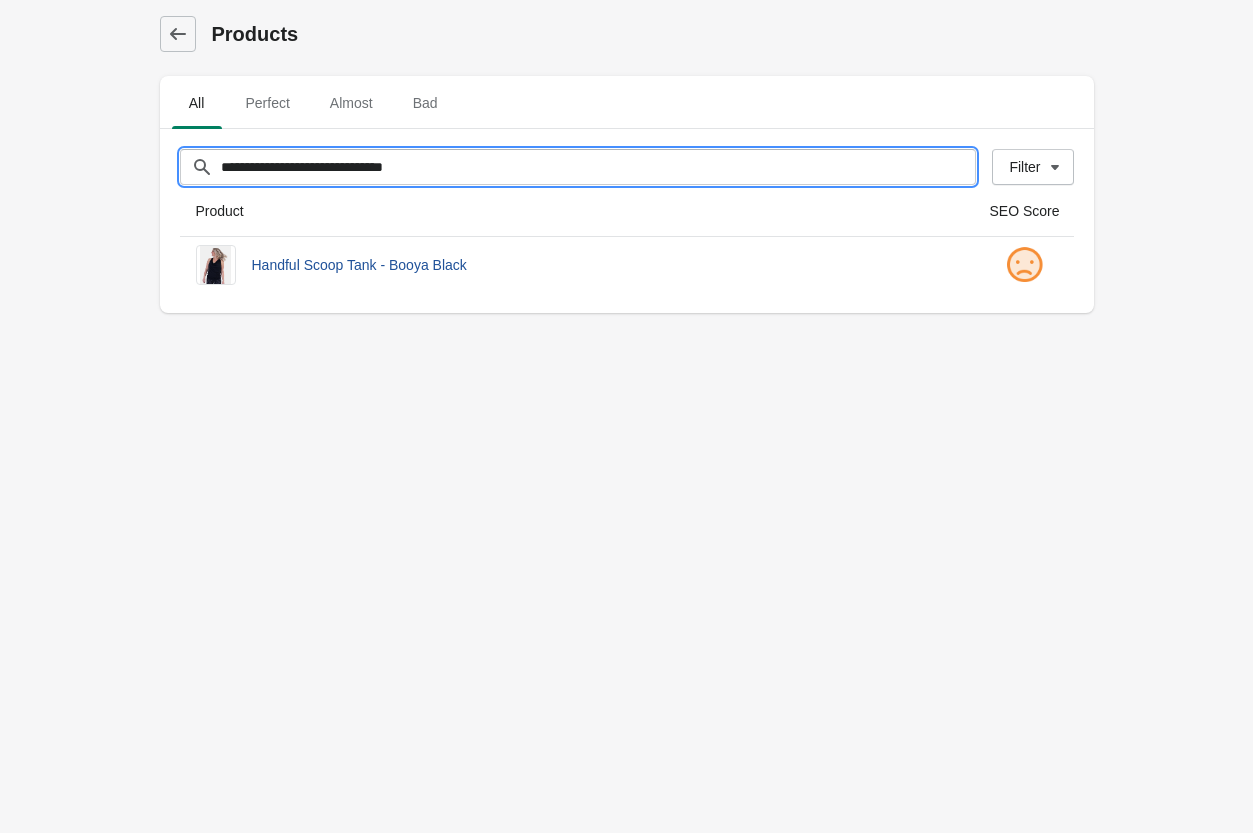 type on "**********" 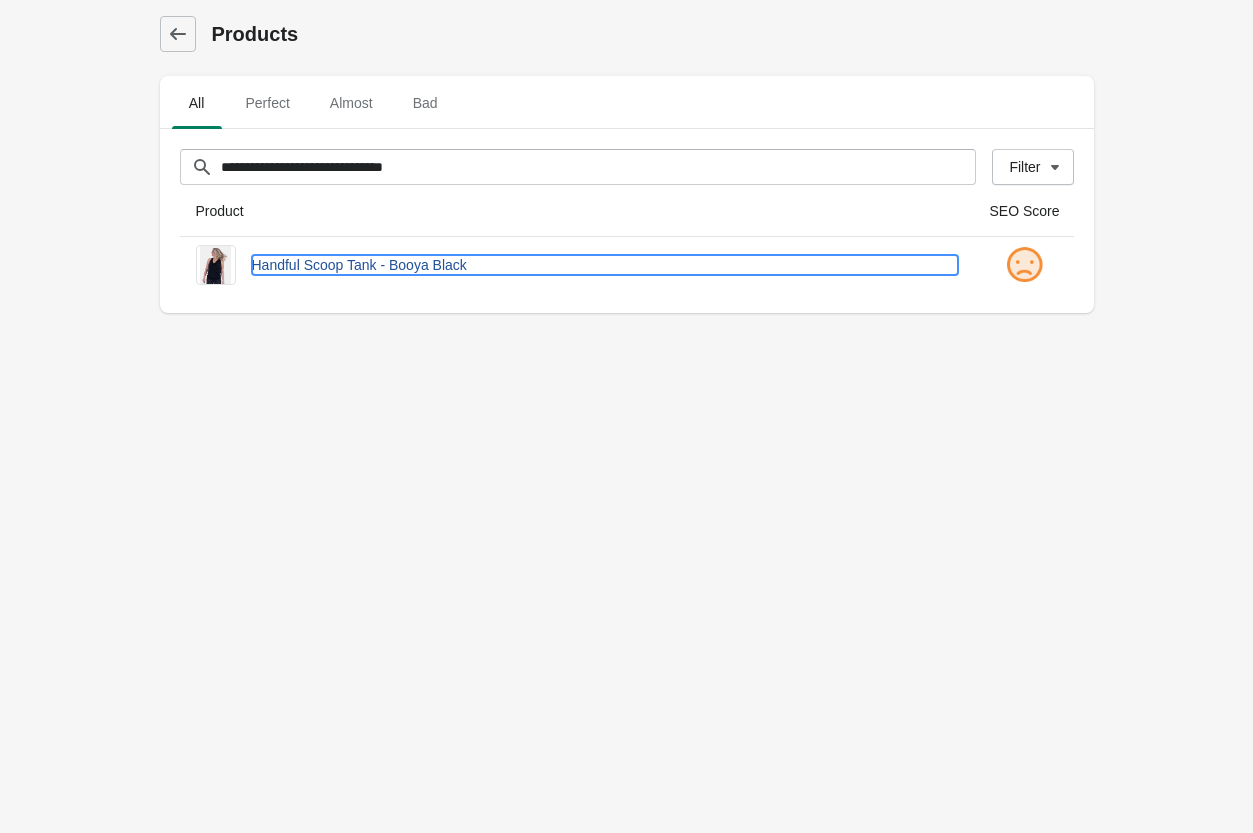 click on "Handful Scoop Tank - Booya Black" at bounding box center (605, 265) 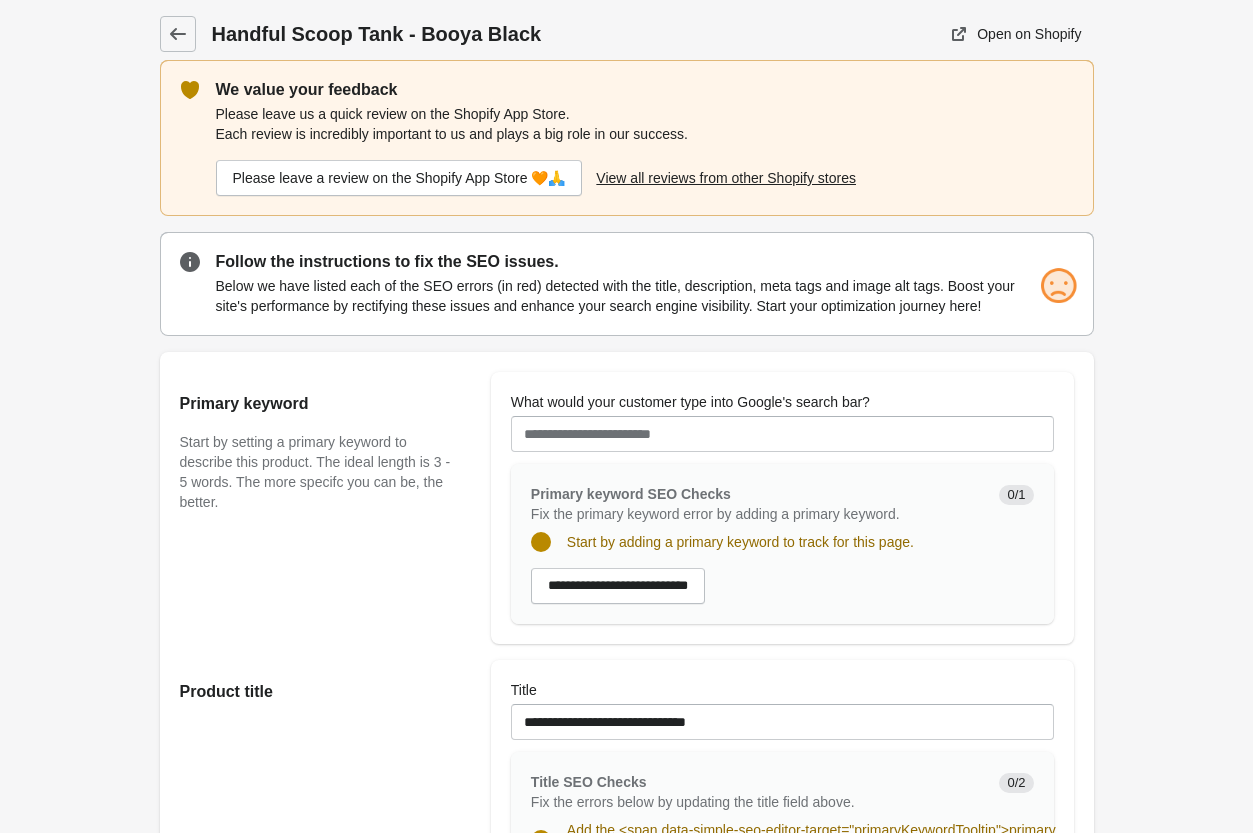 scroll, scrollTop: 0, scrollLeft: 0, axis: both 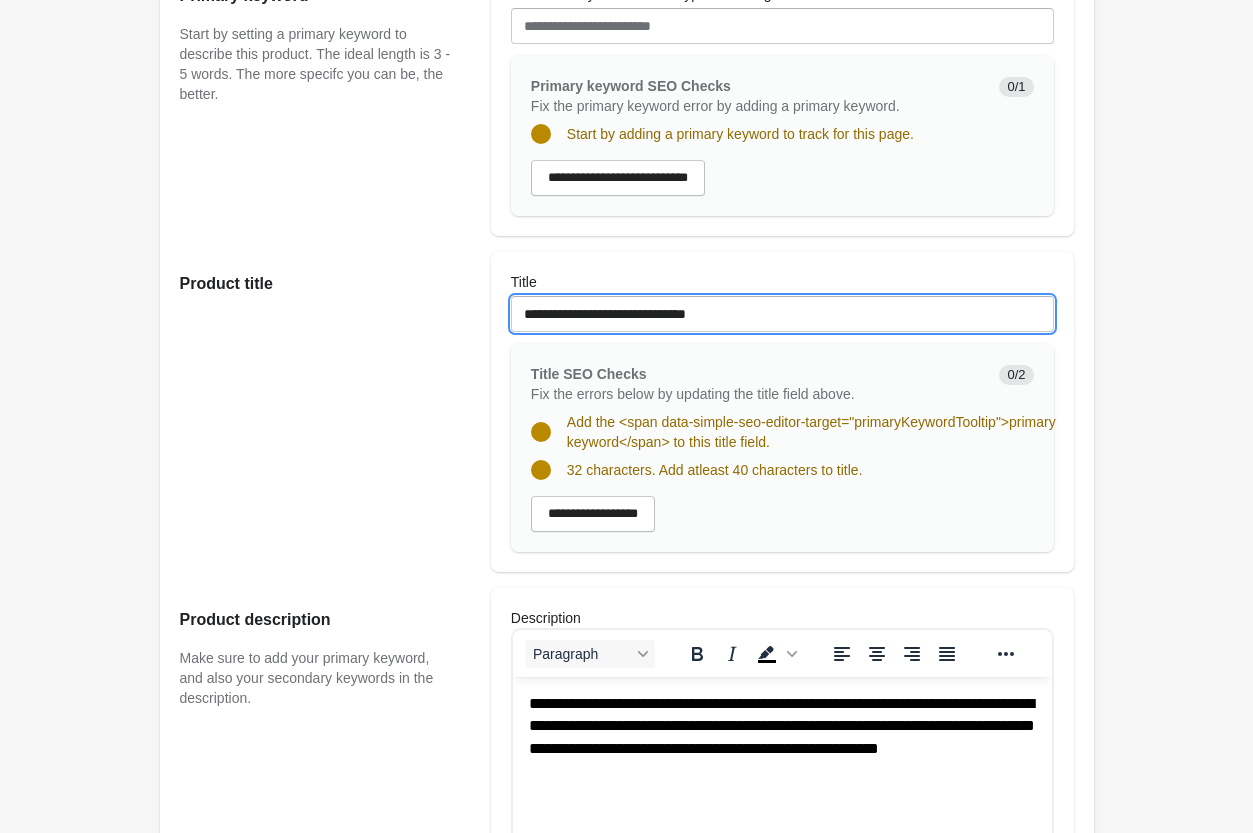click on "**********" at bounding box center [782, 314] 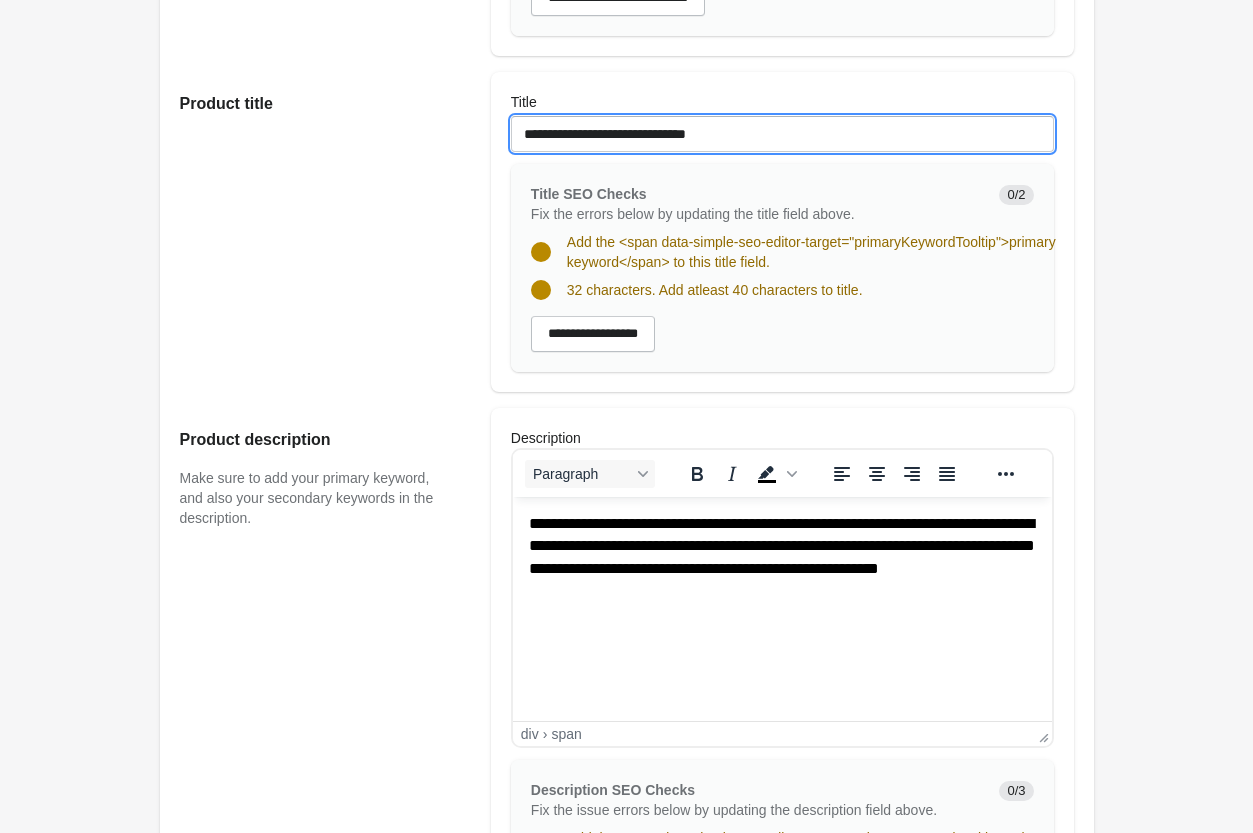 scroll, scrollTop: 714, scrollLeft: 0, axis: vertical 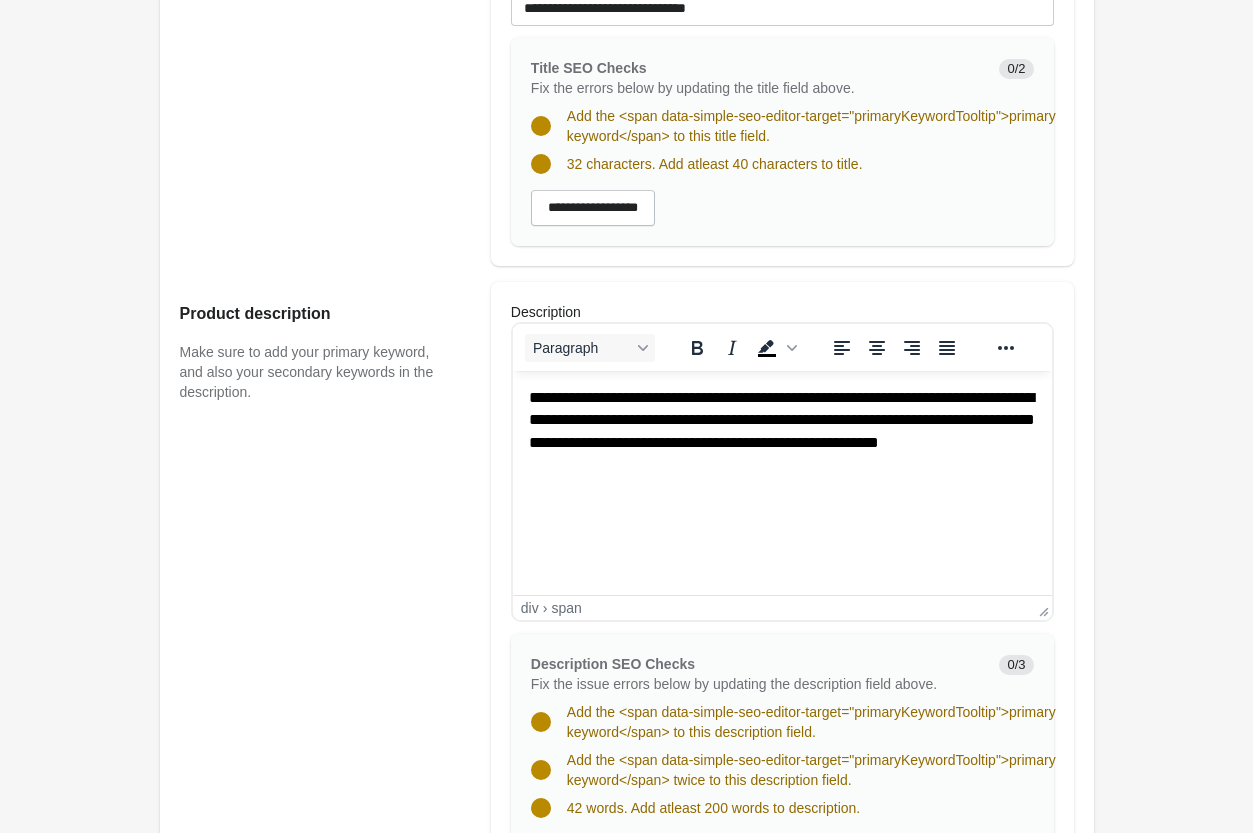 click on "**********" at bounding box center (781, 420) 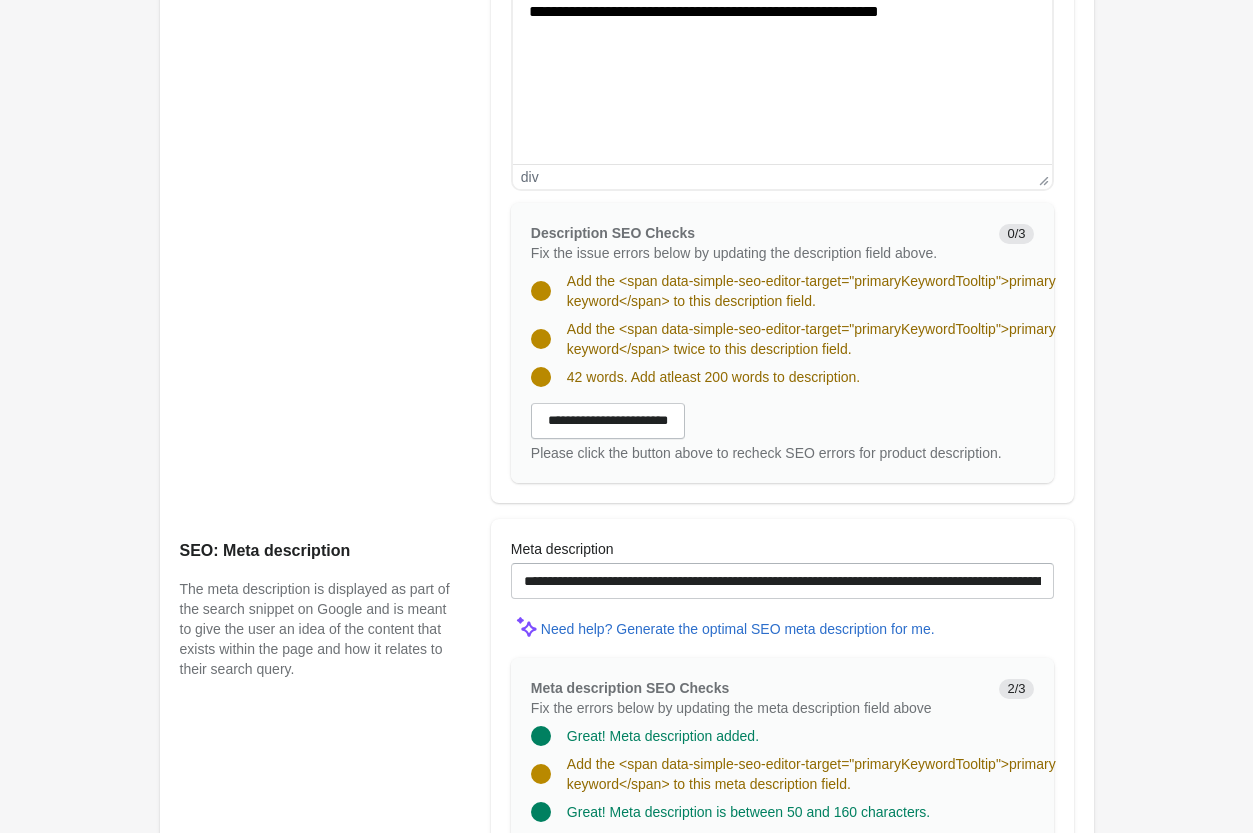 scroll, scrollTop: 1224, scrollLeft: 0, axis: vertical 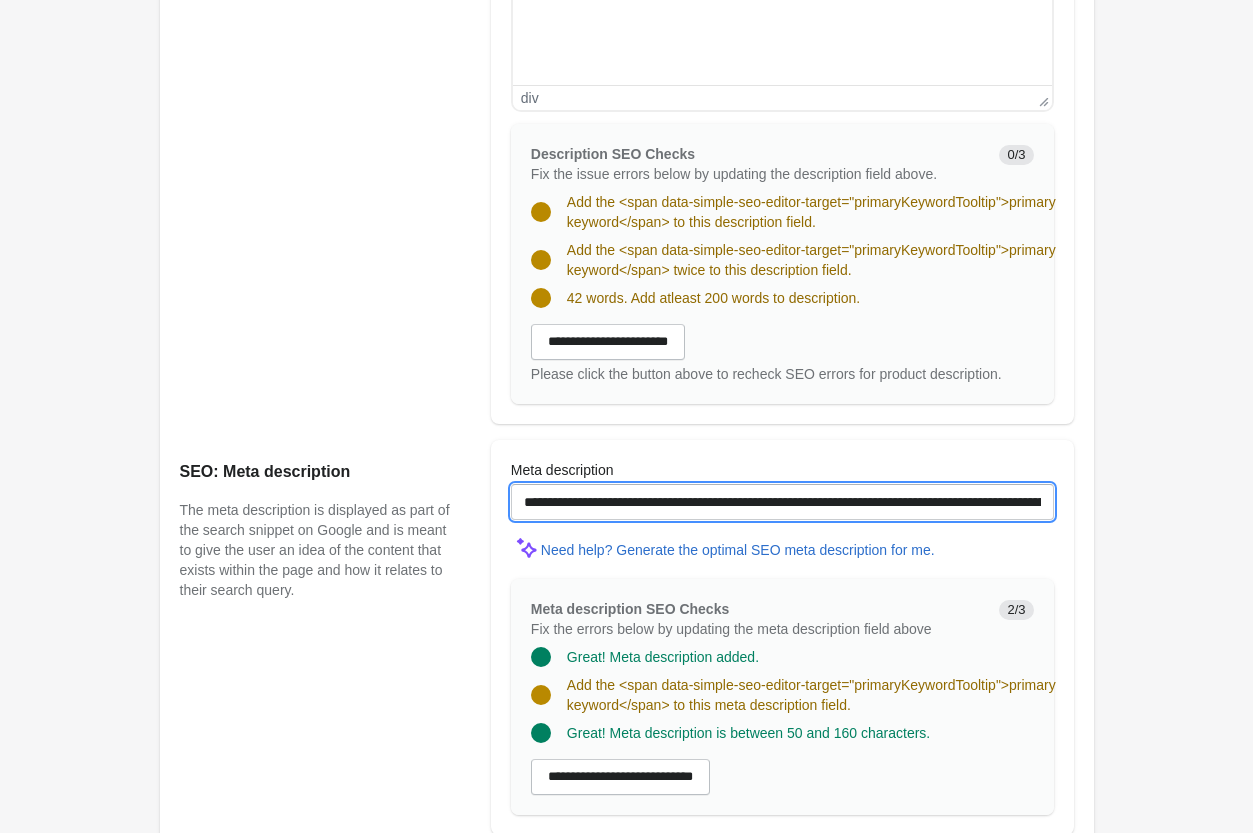 click on "**********" at bounding box center [782, 502] 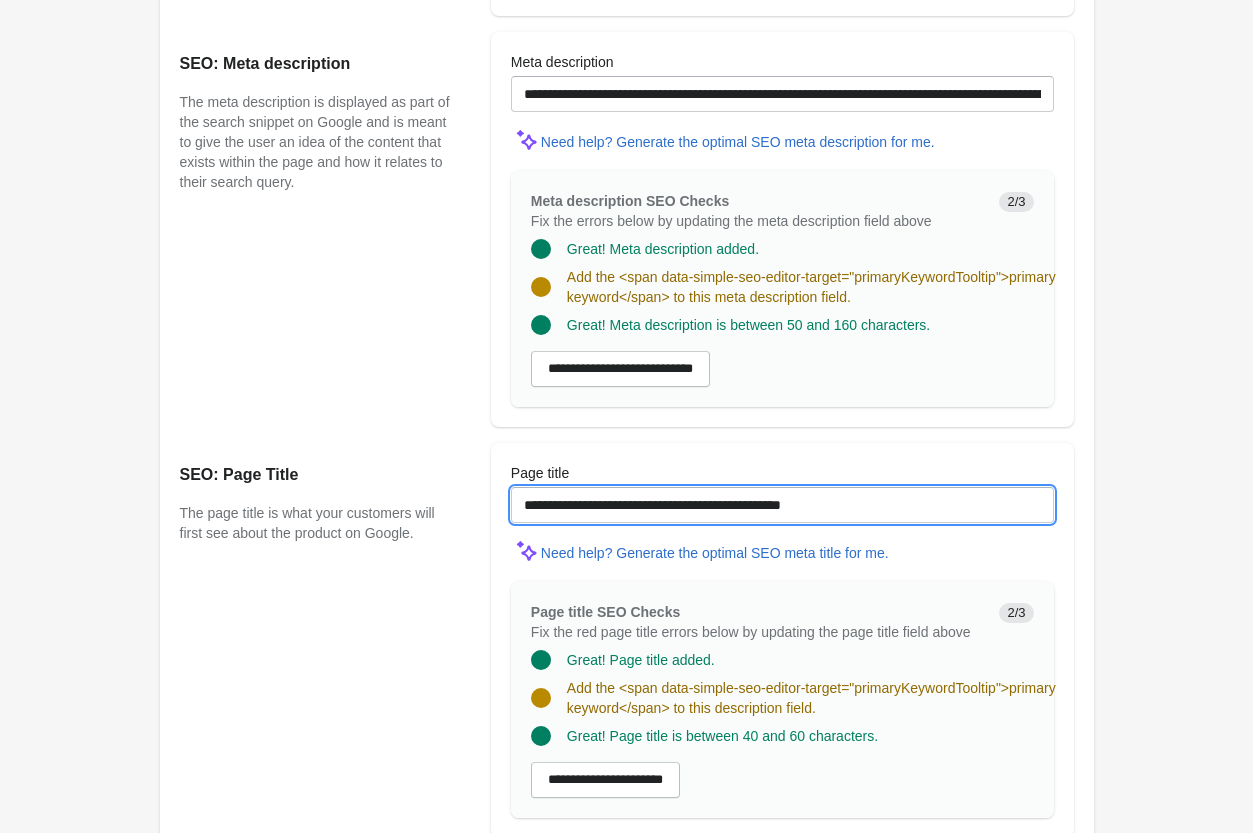 click on "**********" at bounding box center [782, 505] 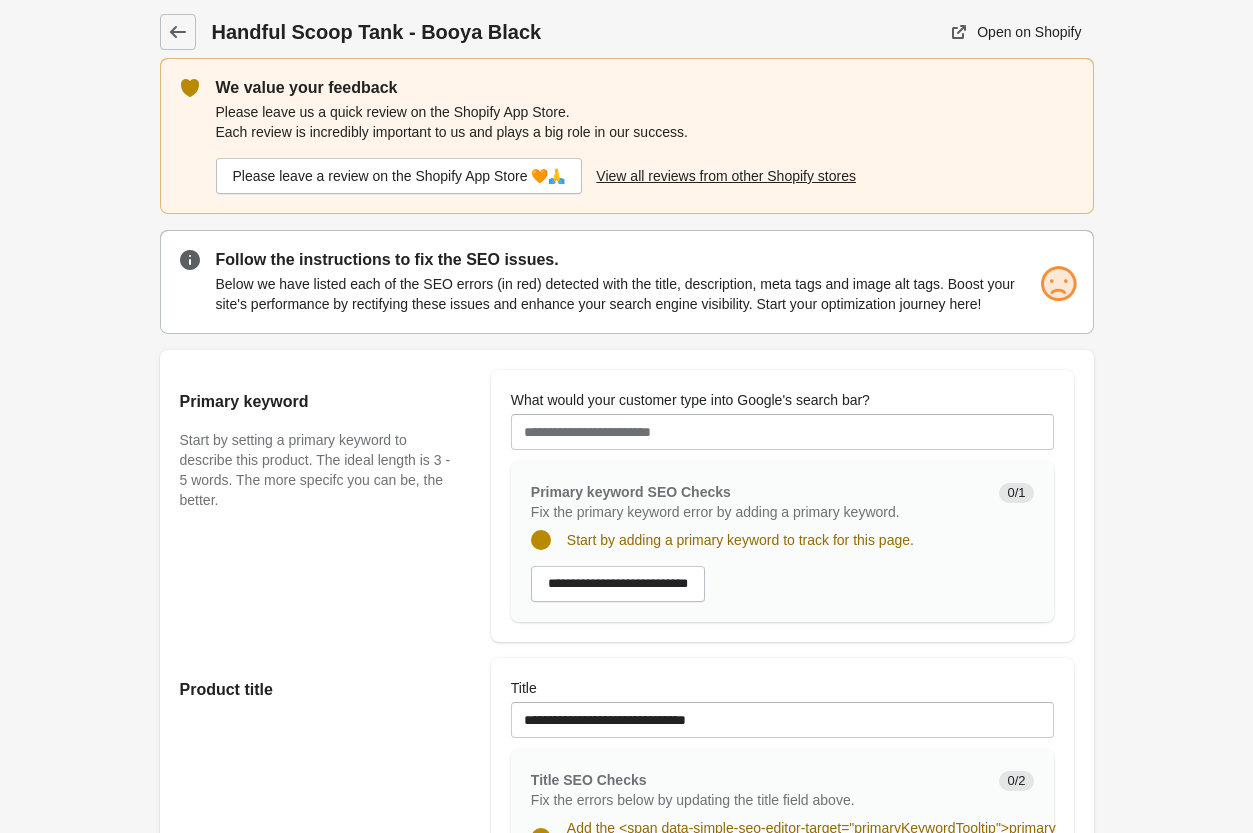 scroll, scrollTop: 0, scrollLeft: 0, axis: both 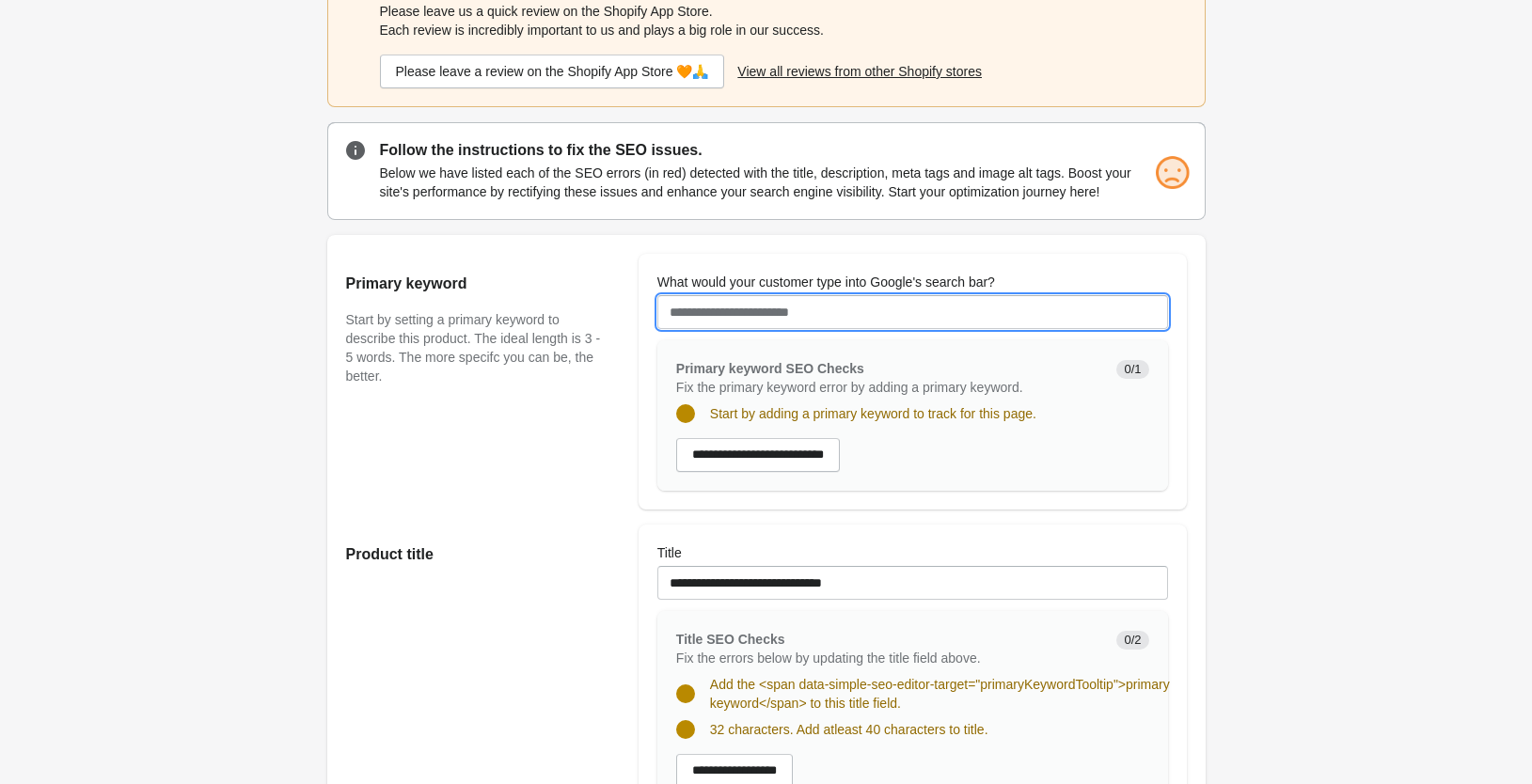 click on "What would your customer type into Google's search bar?" at bounding box center (912, 312) 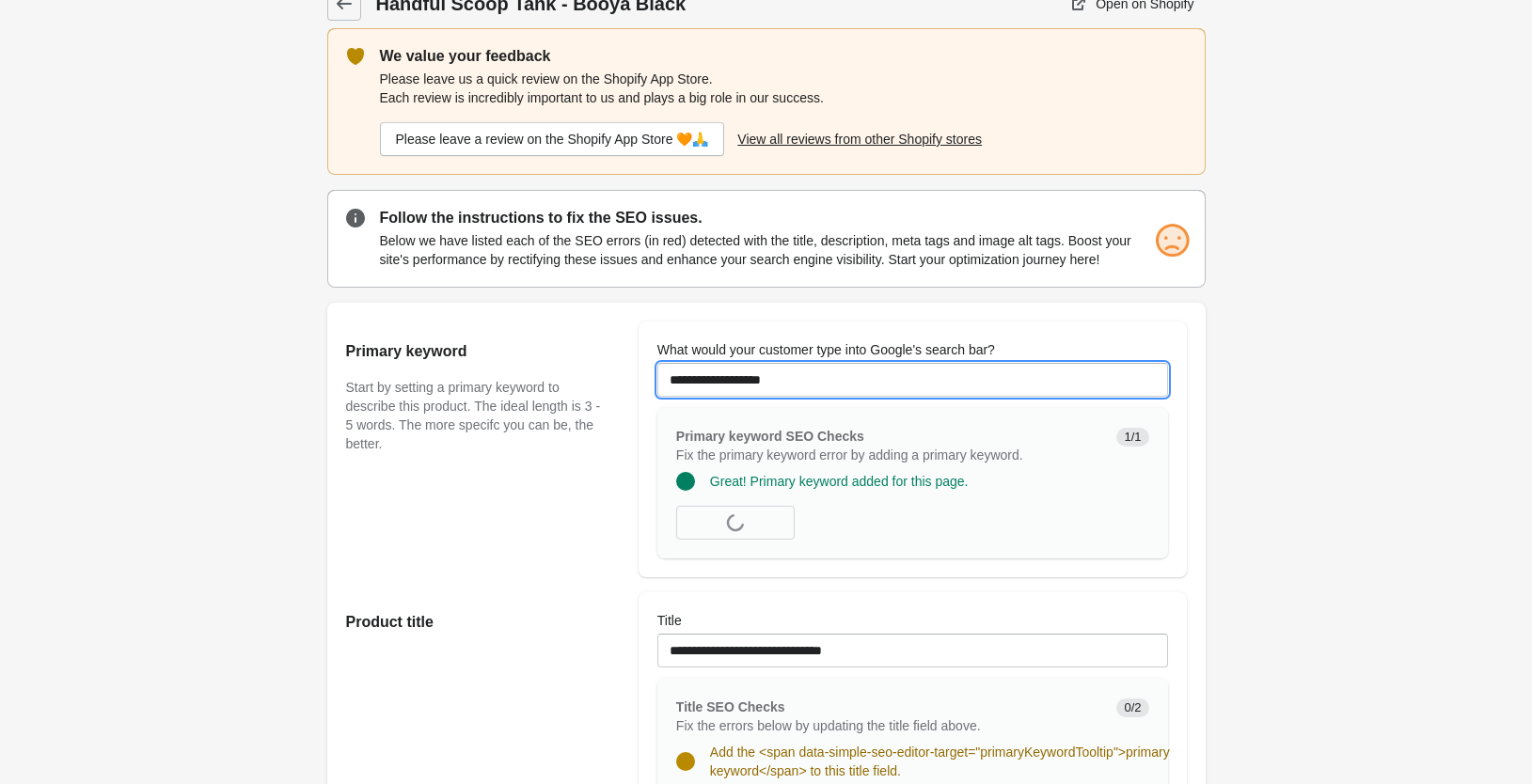 scroll, scrollTop: 0, scrollLeft: 0, axis: both 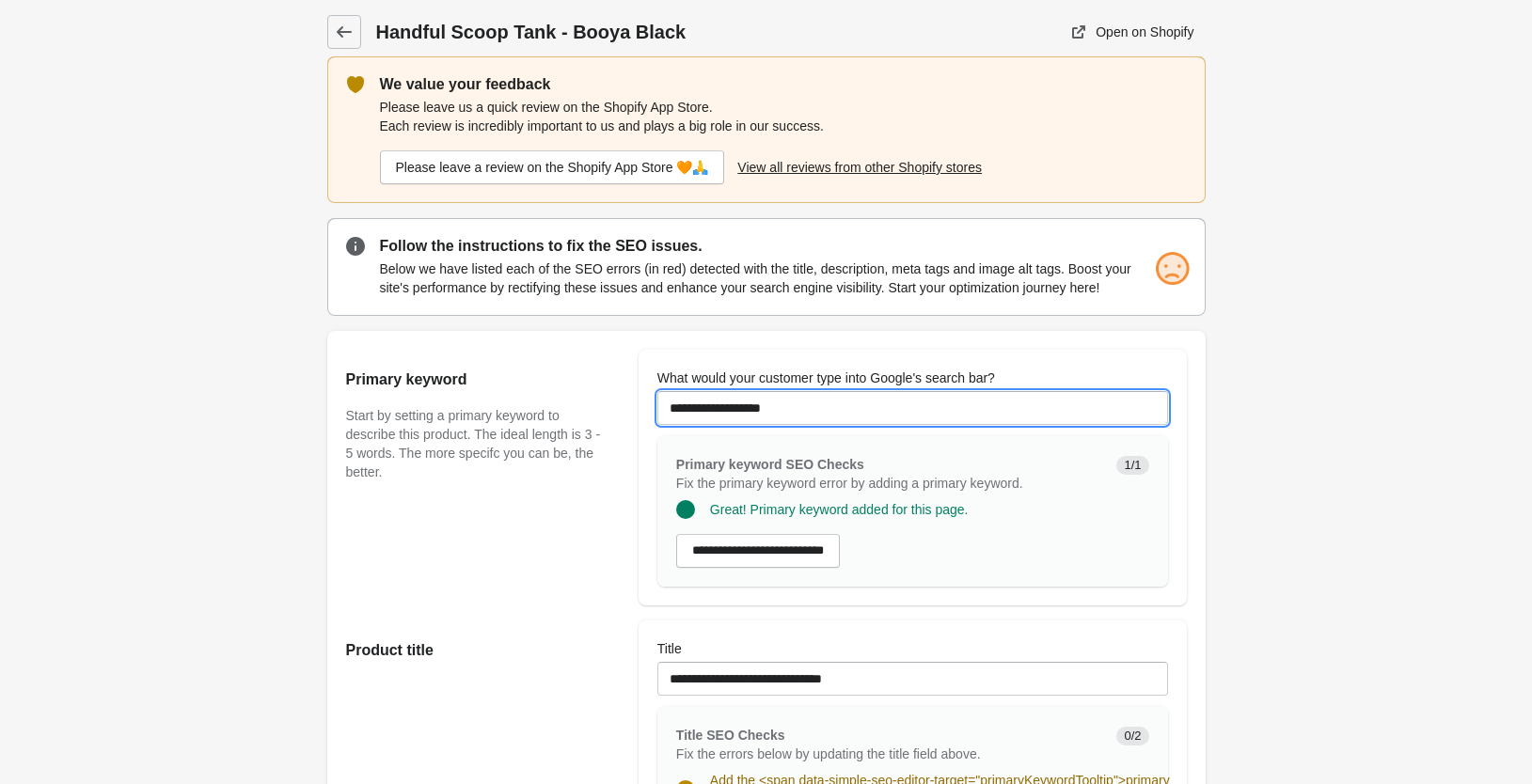 type on "**********" 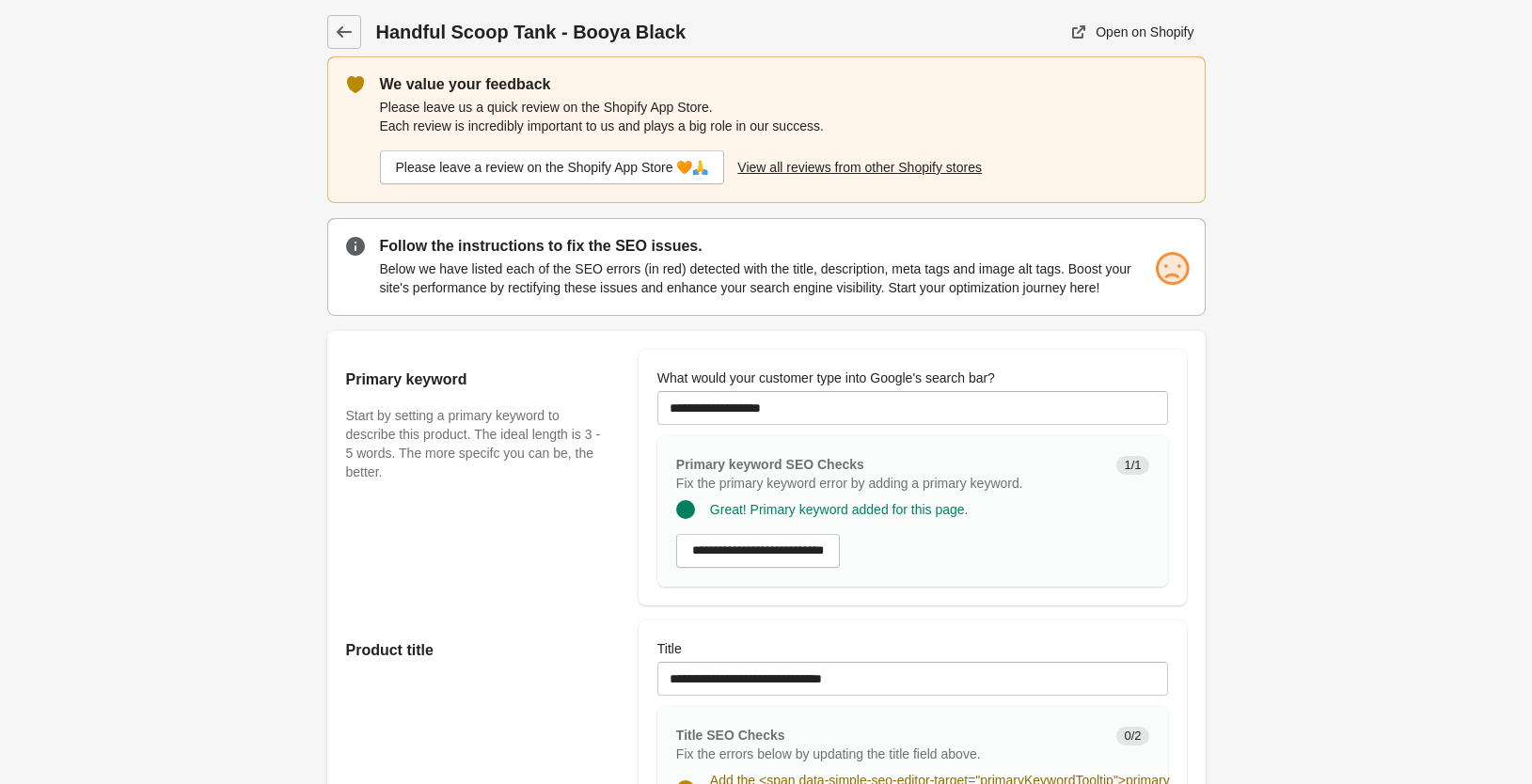 click on "**********" at bounding box center (912, 397) 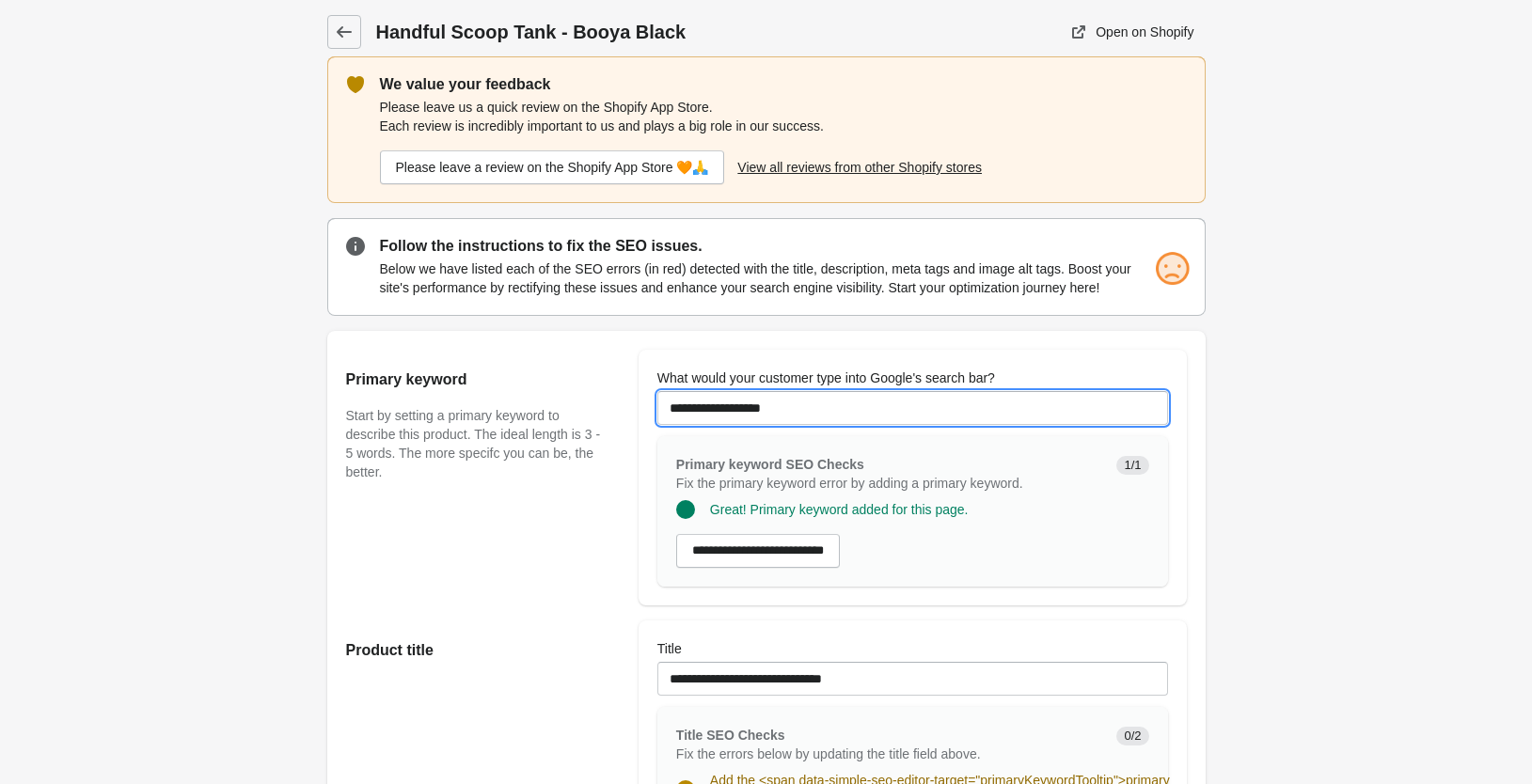 click on "**********" at bounding box center (912, 408) 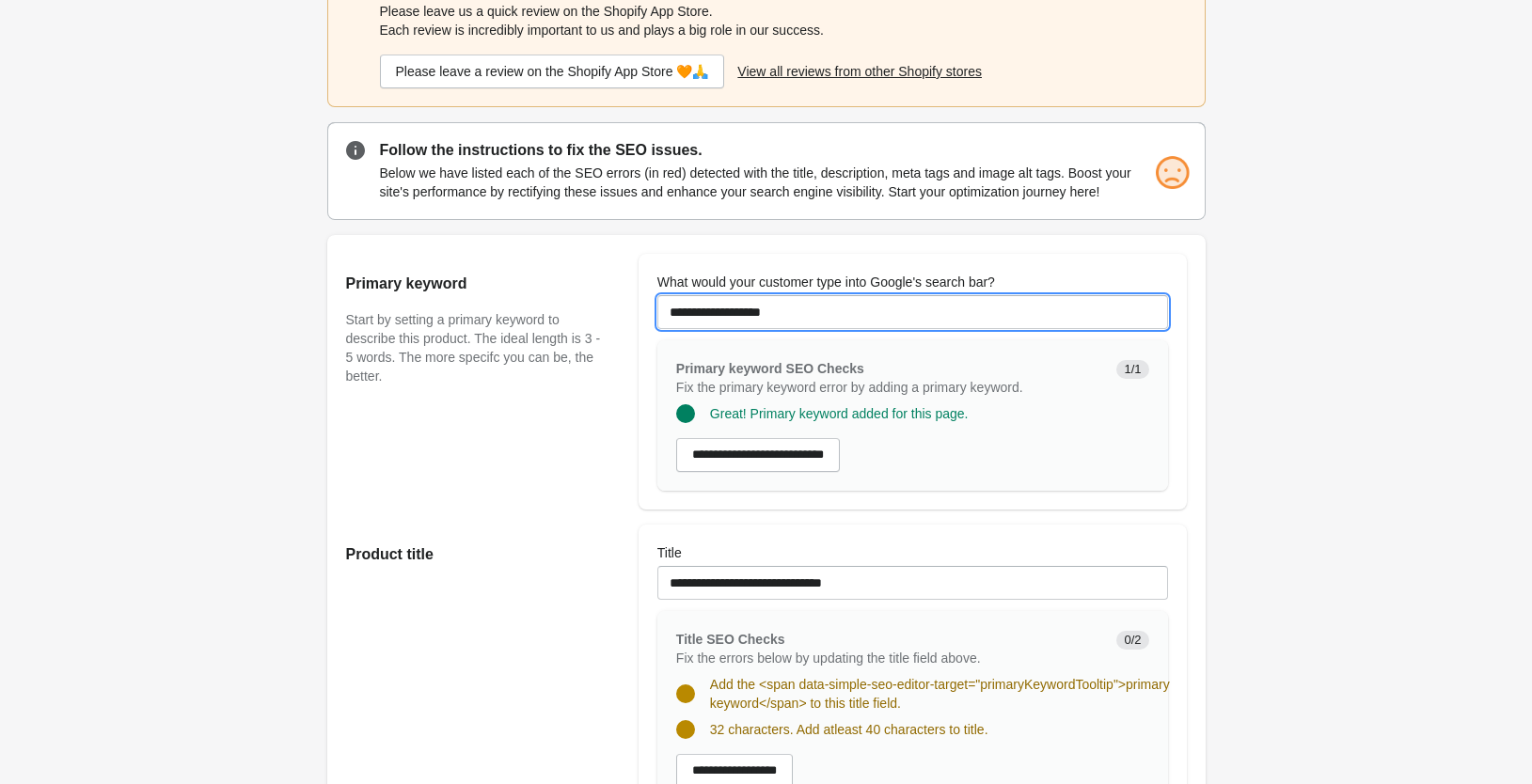 scroll, scrollTop: 192, scrollLeft: 0, axis: vertical 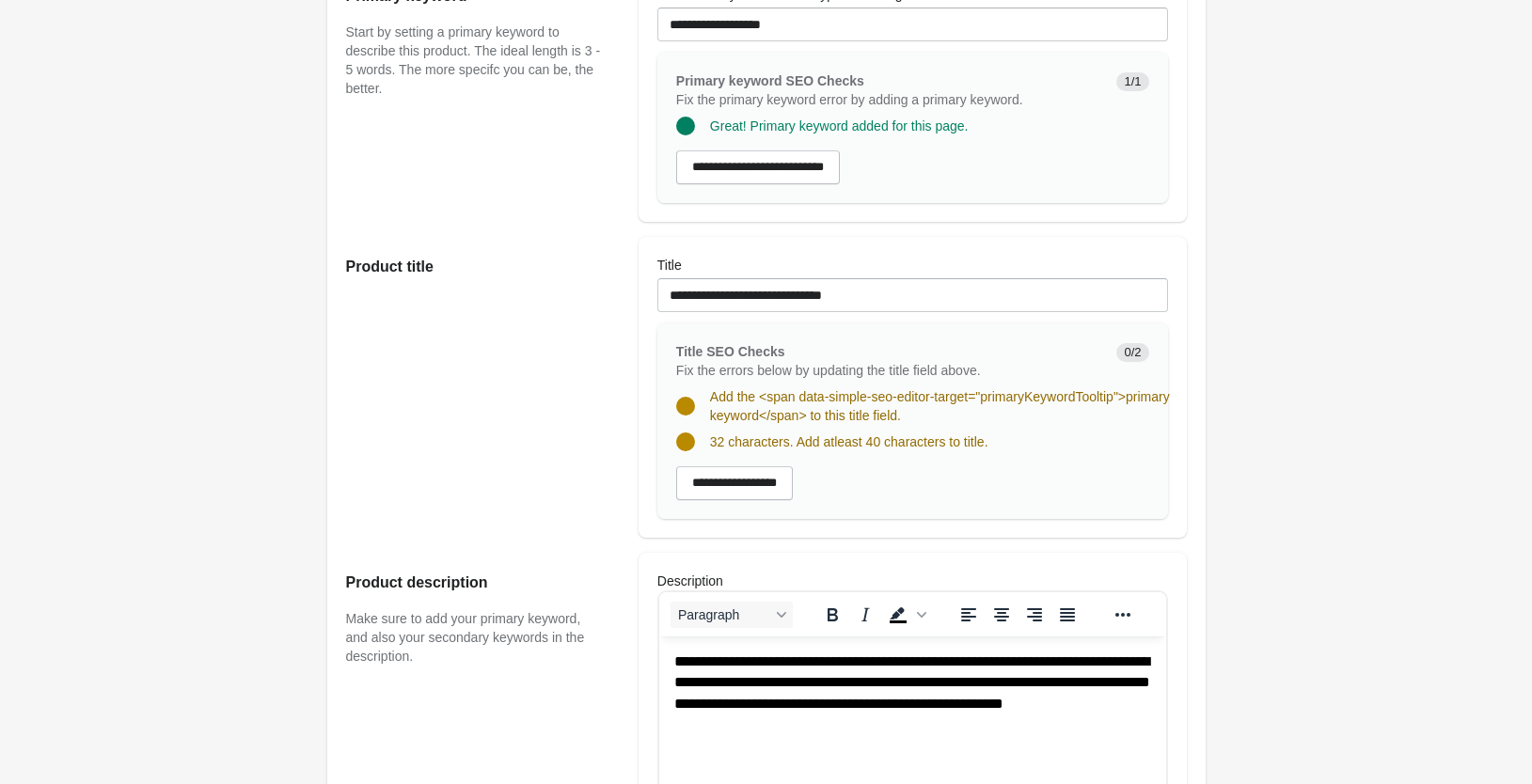 click on "Title" at bounding box center (912, 265) 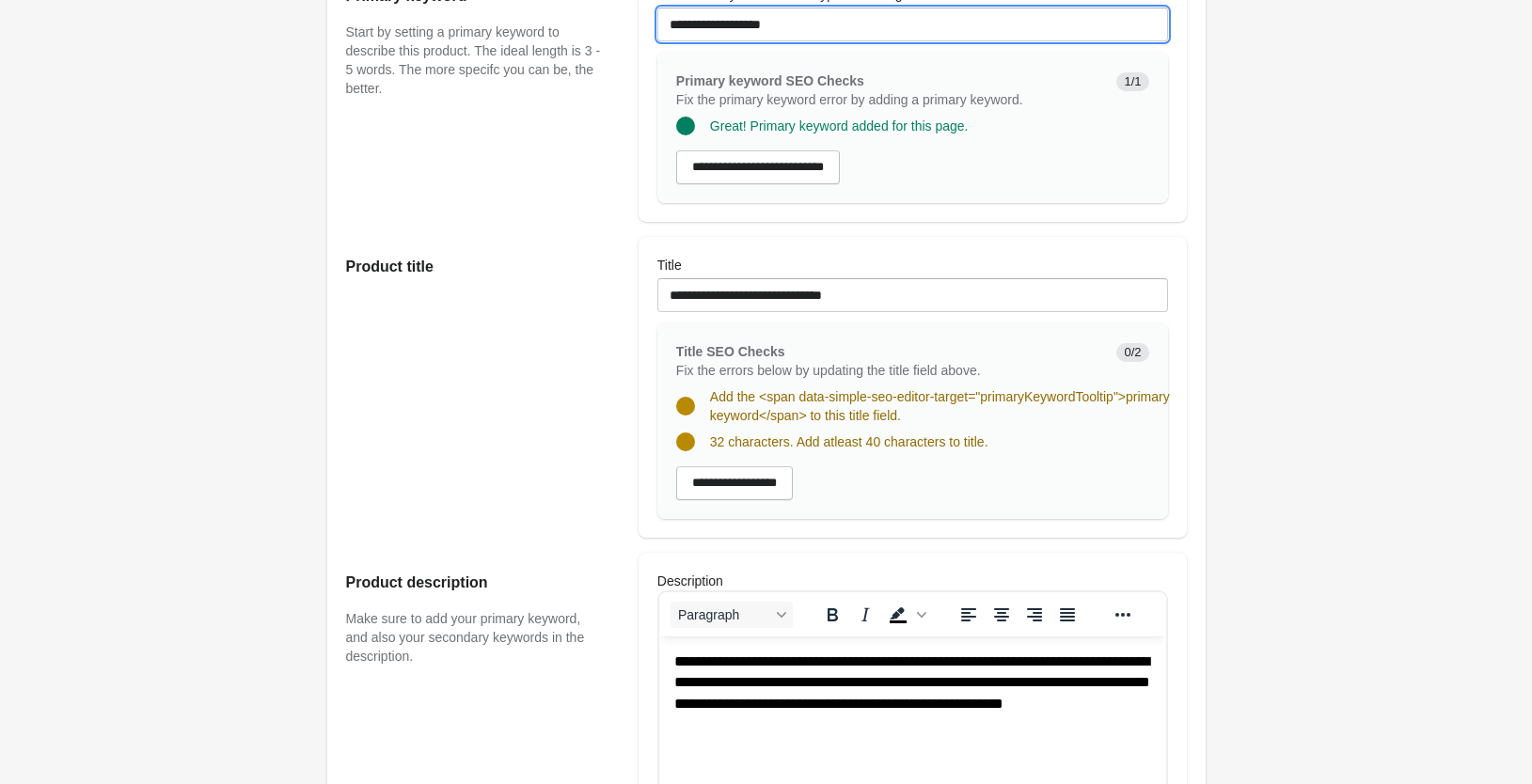 drag, startPoint x: 793, startPoint y: 17, endPoint x: 391, endPoint y: 20, distance: 402.01119 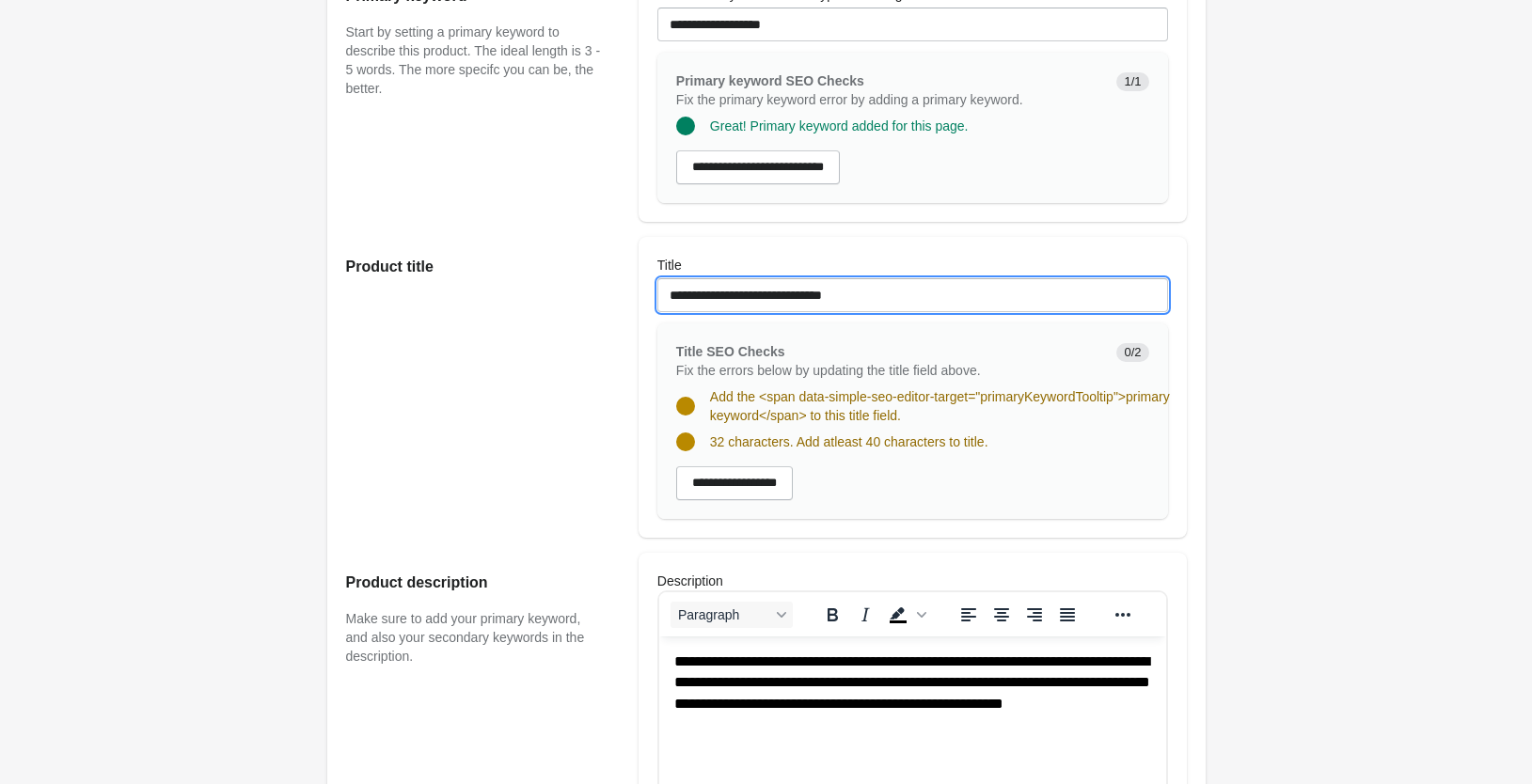 click on "**********" at bounding box center [912, 295] 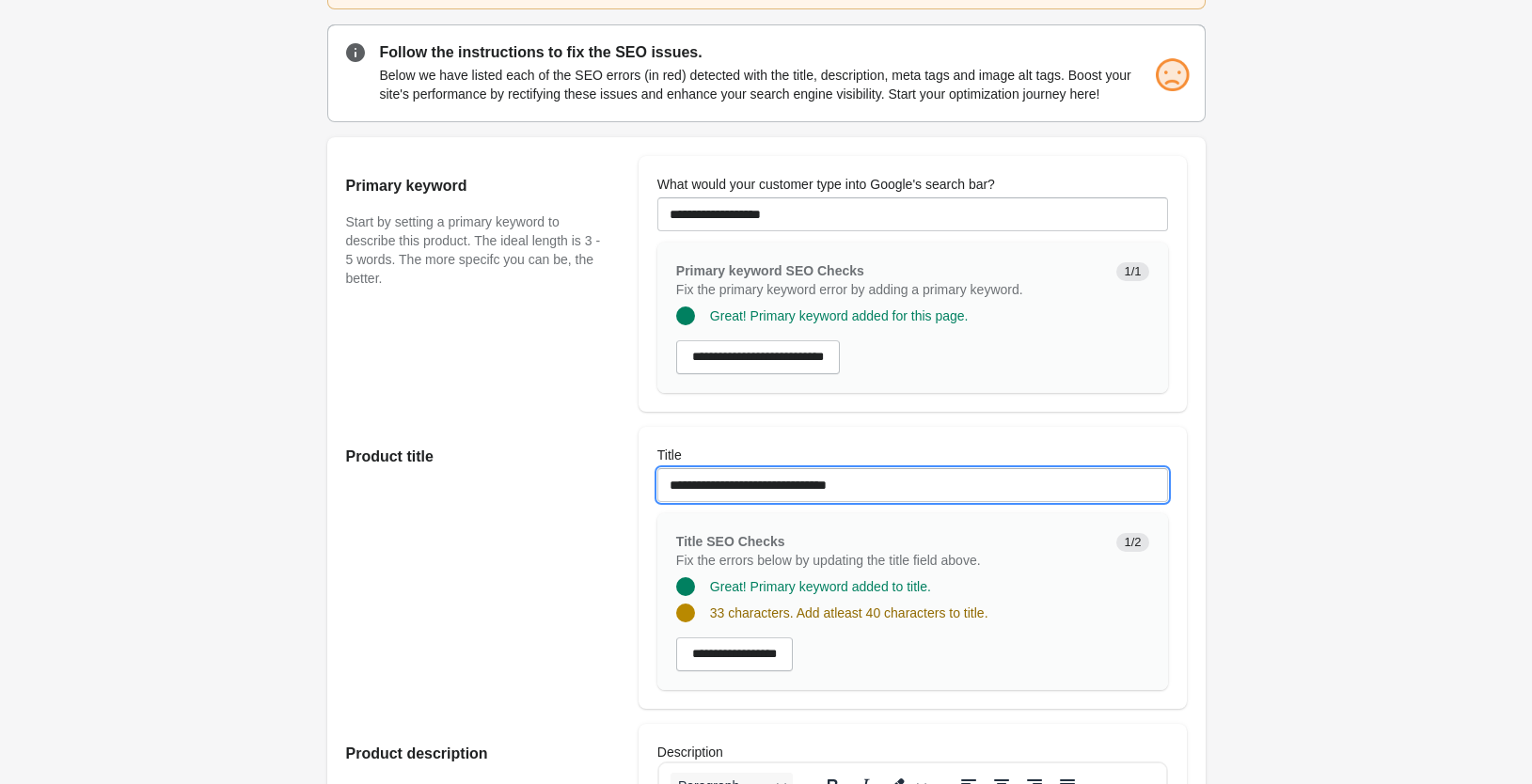 scroll, scrollTop: 192, scrollLeft: 0, axis: vertical 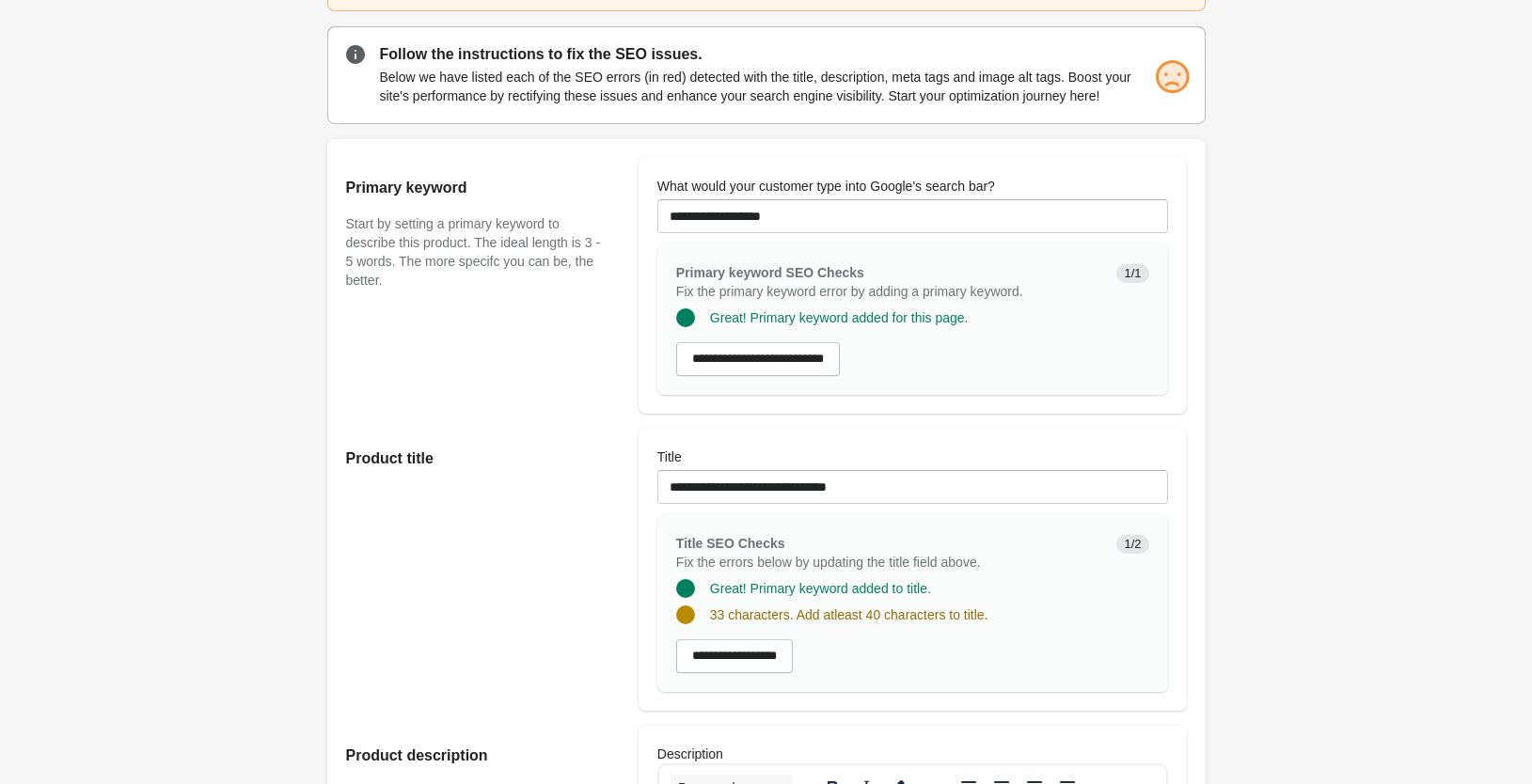 click on "Primary keyword
Start by setting a primary keyword to describe this product. The ideal length is 3 - 5 words. The more specifc you can be, the better." at bounding box center [482, 286] 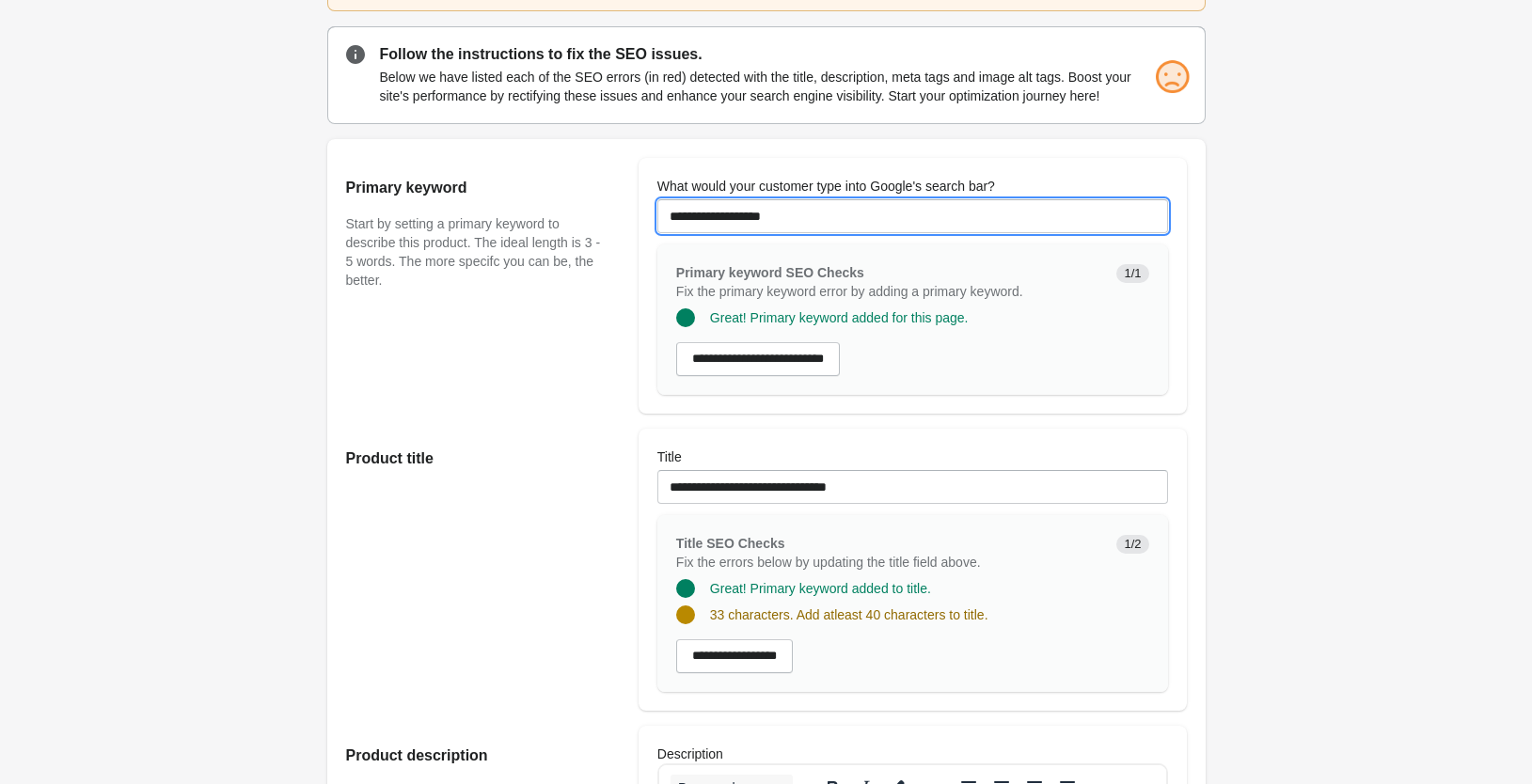 click on "**********" at bounding box center [912, 216] 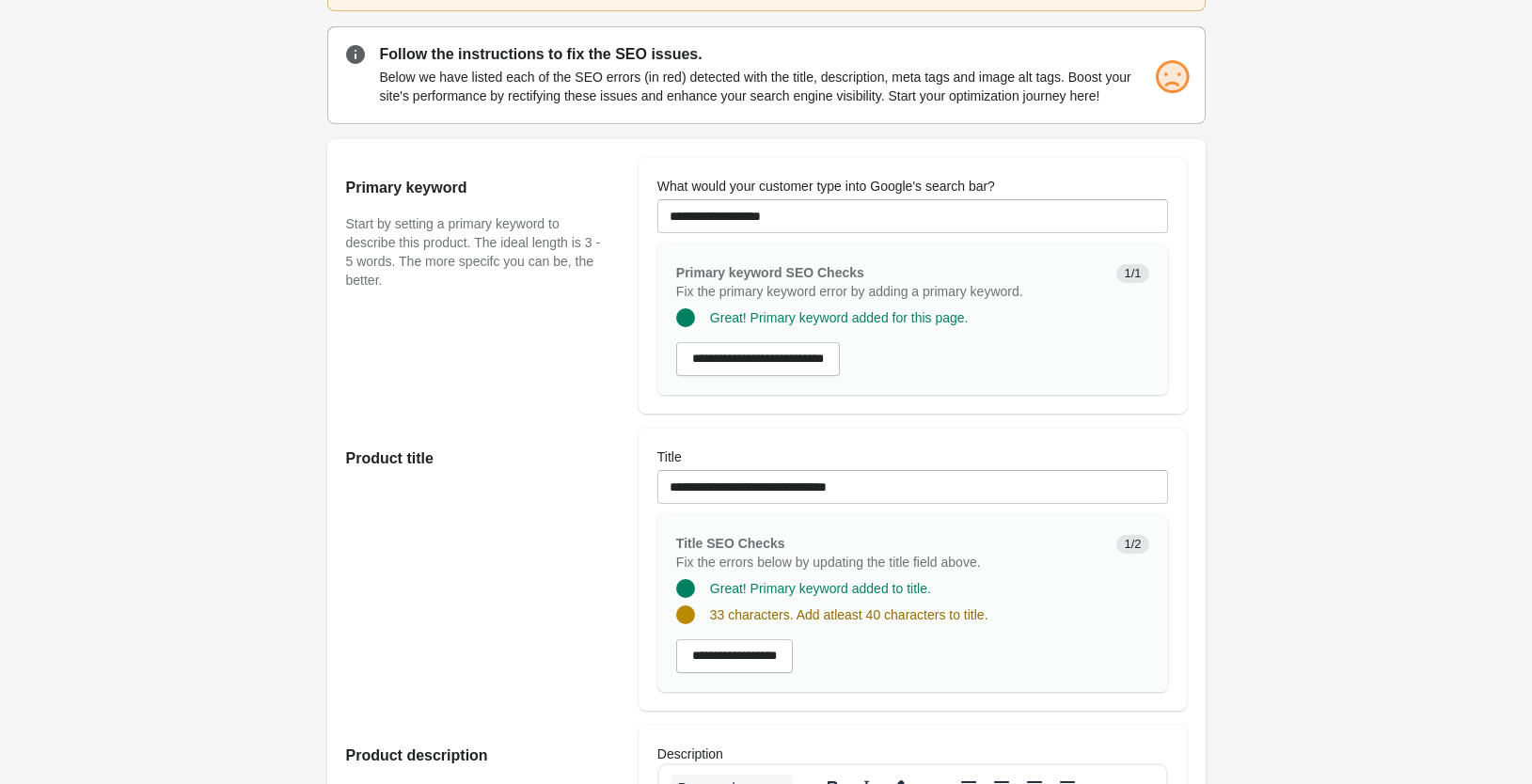 click on "Product title" at bounding box center [482, 570] 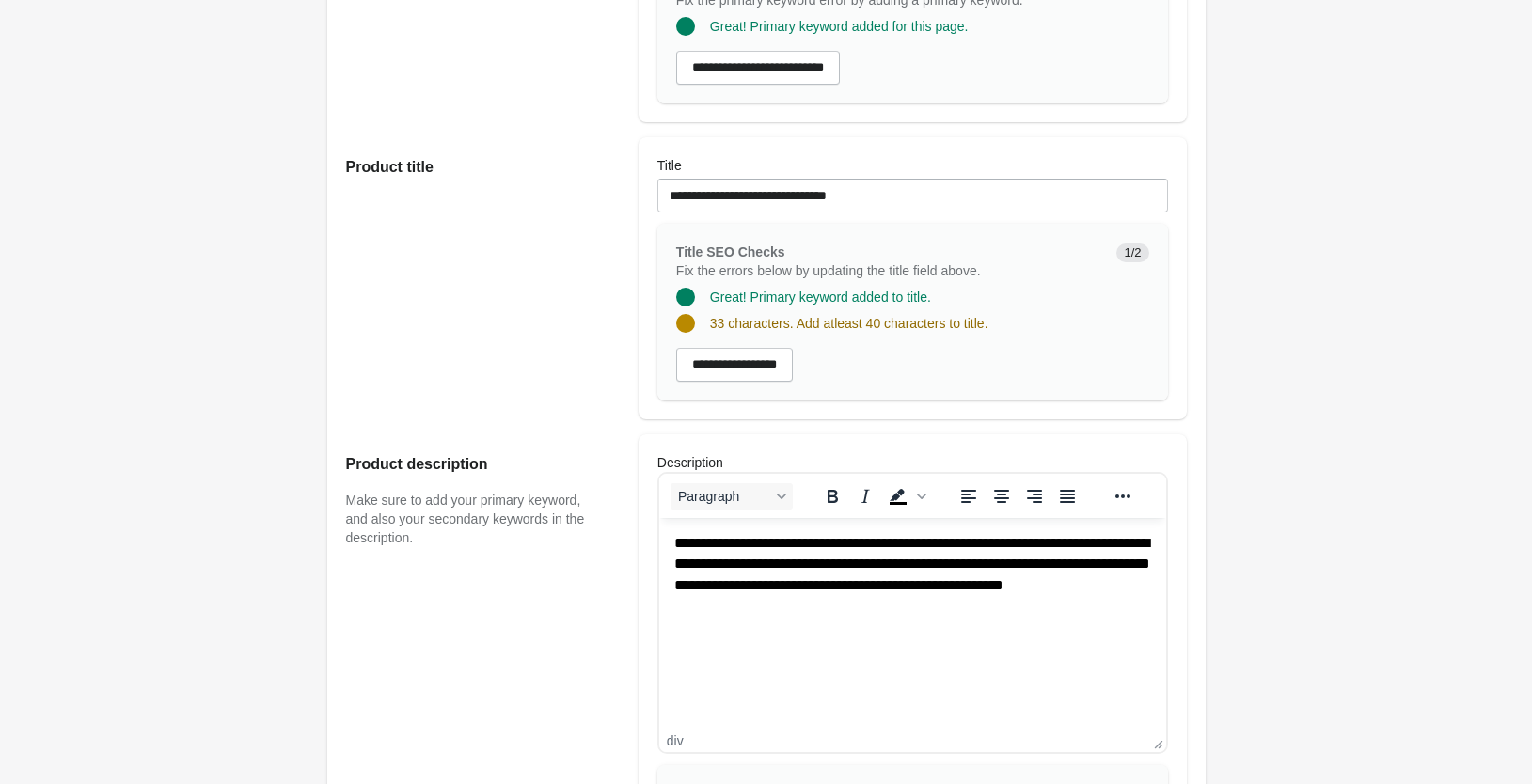 scroll, scrollTop: 479, scrollLeft: 0, axis: vertical 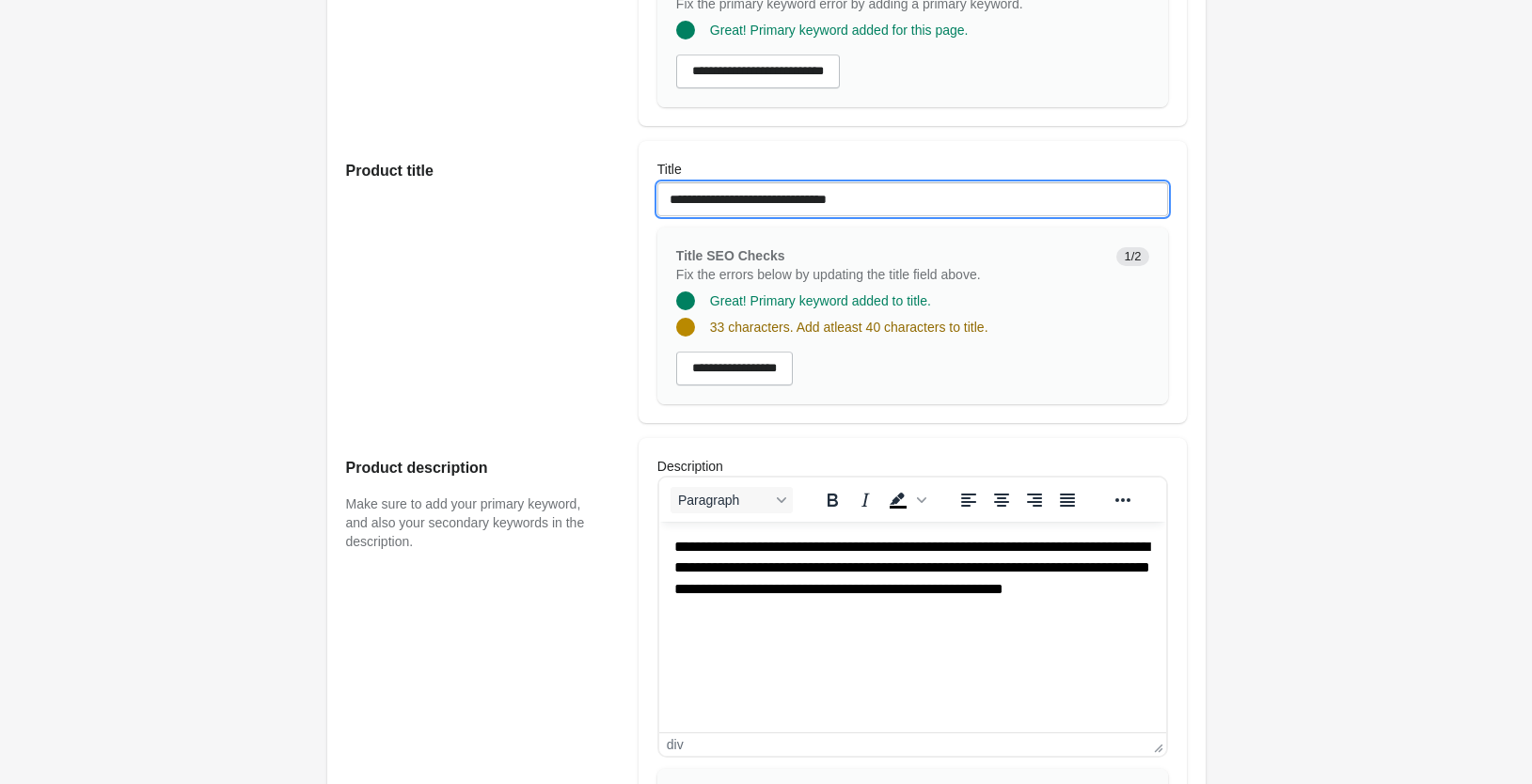 click on "**********" at bounding box center (912, 199) 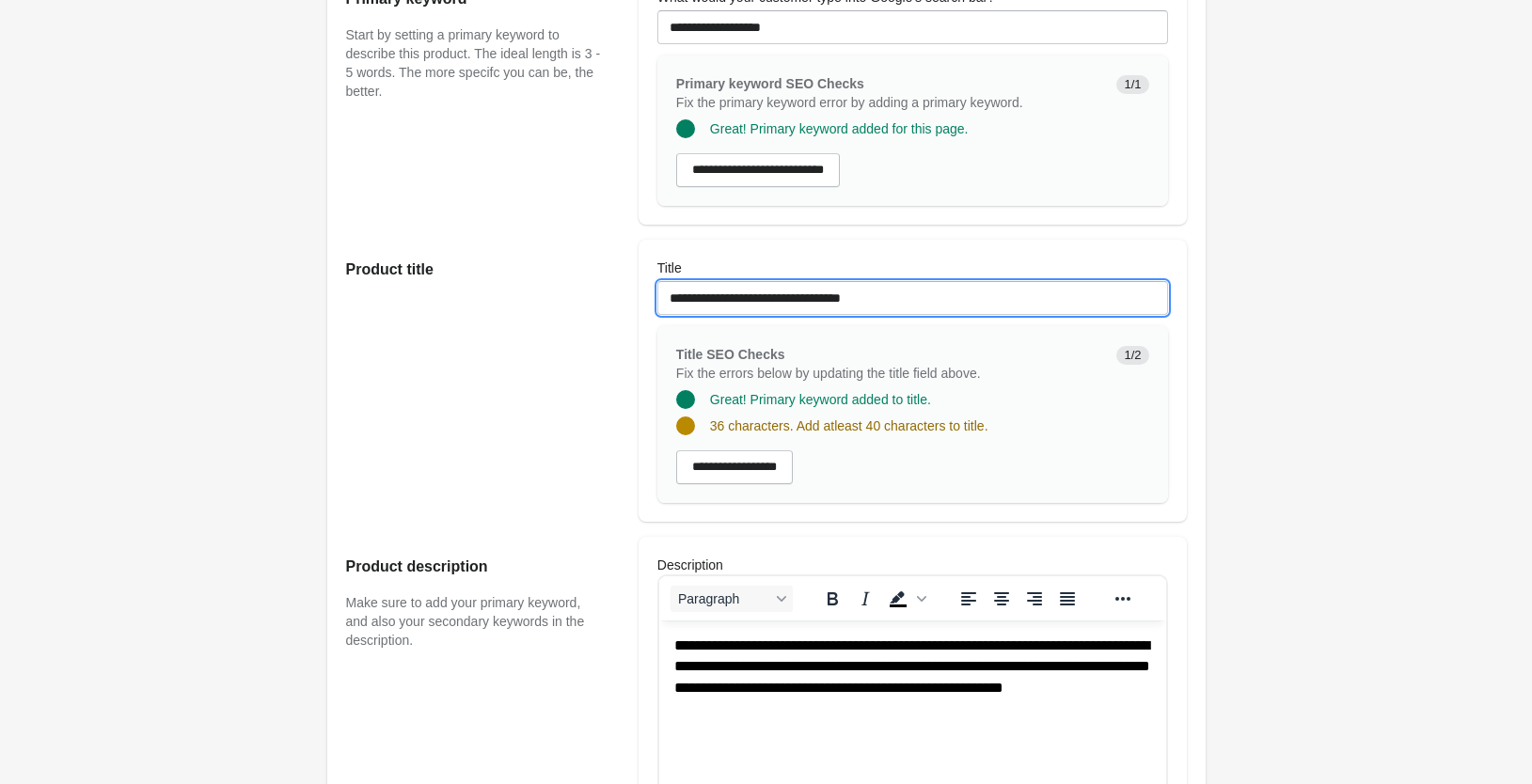 scroll, scrollTop: 384, scrollLeft: 0, axis: vertical 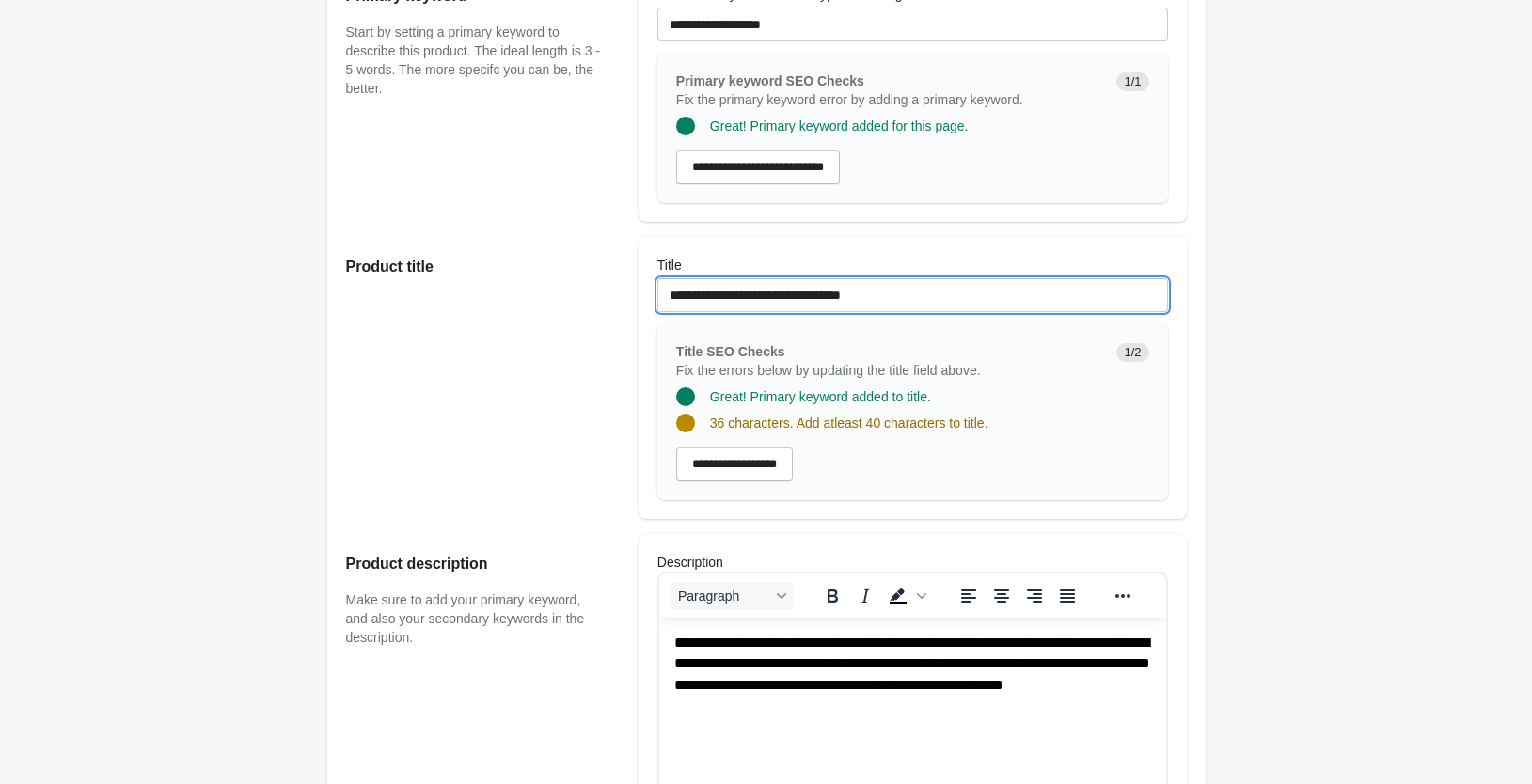 type on "**********" 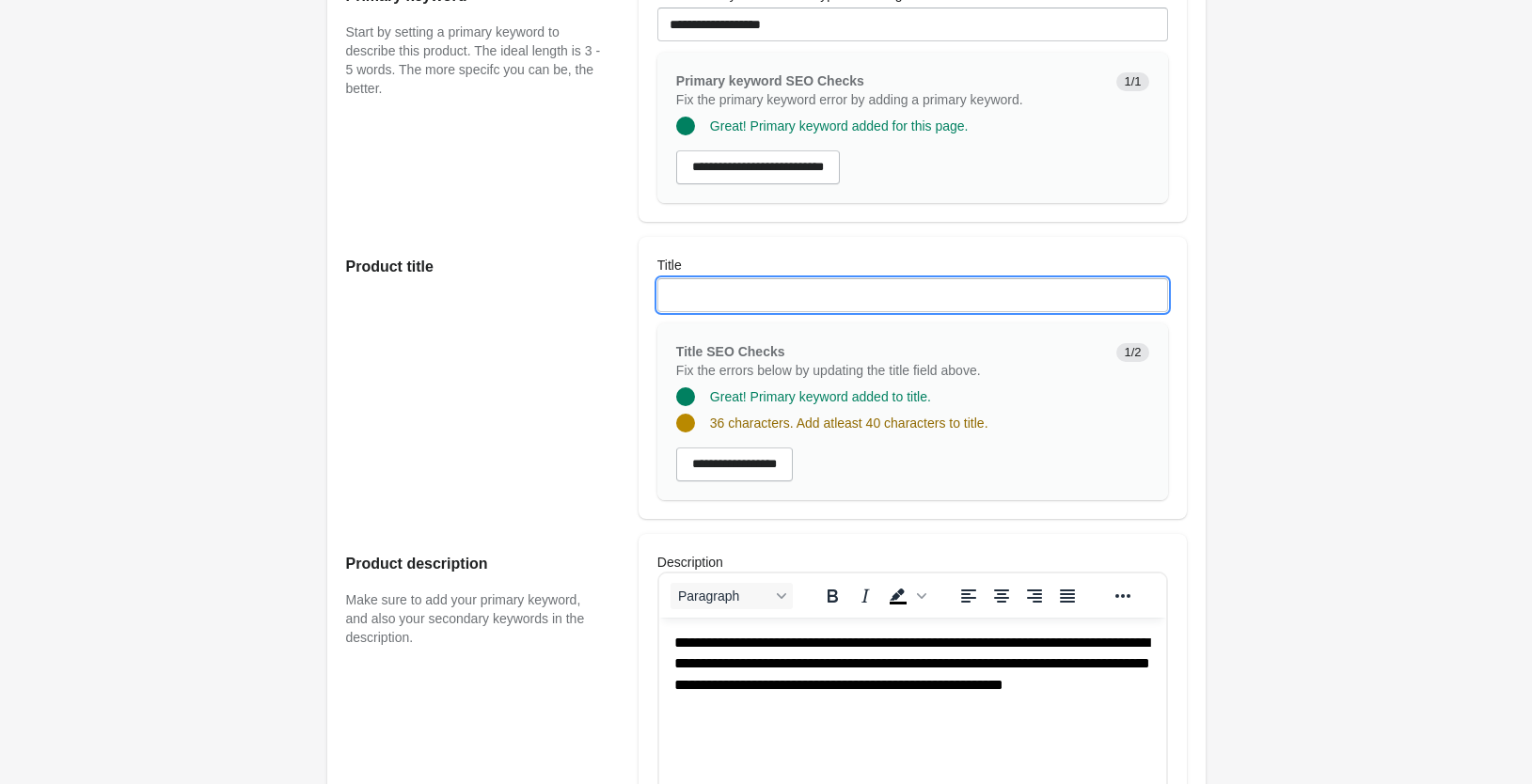 paste on "**********" 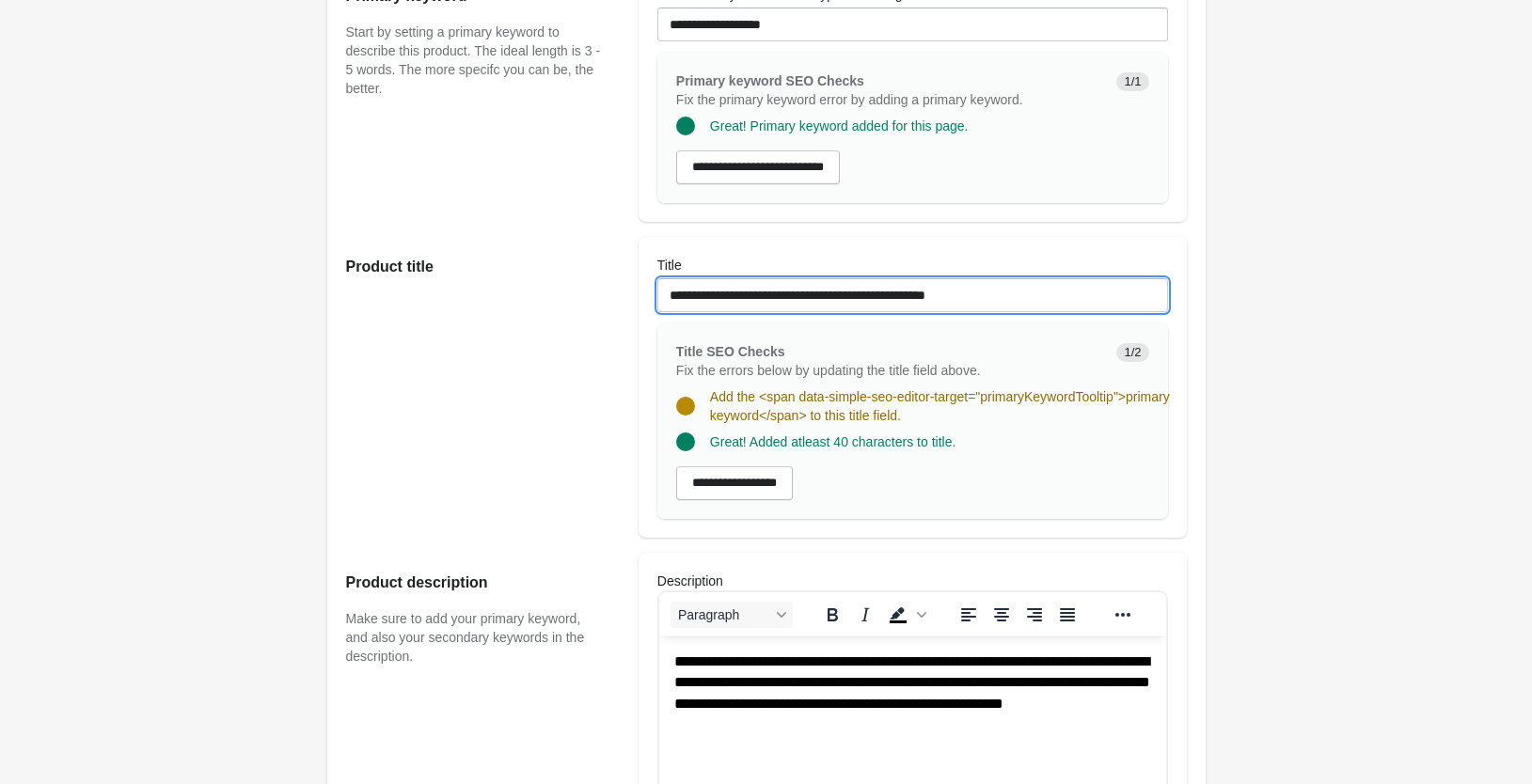 click on "**********" at bounding box center (912, 295) 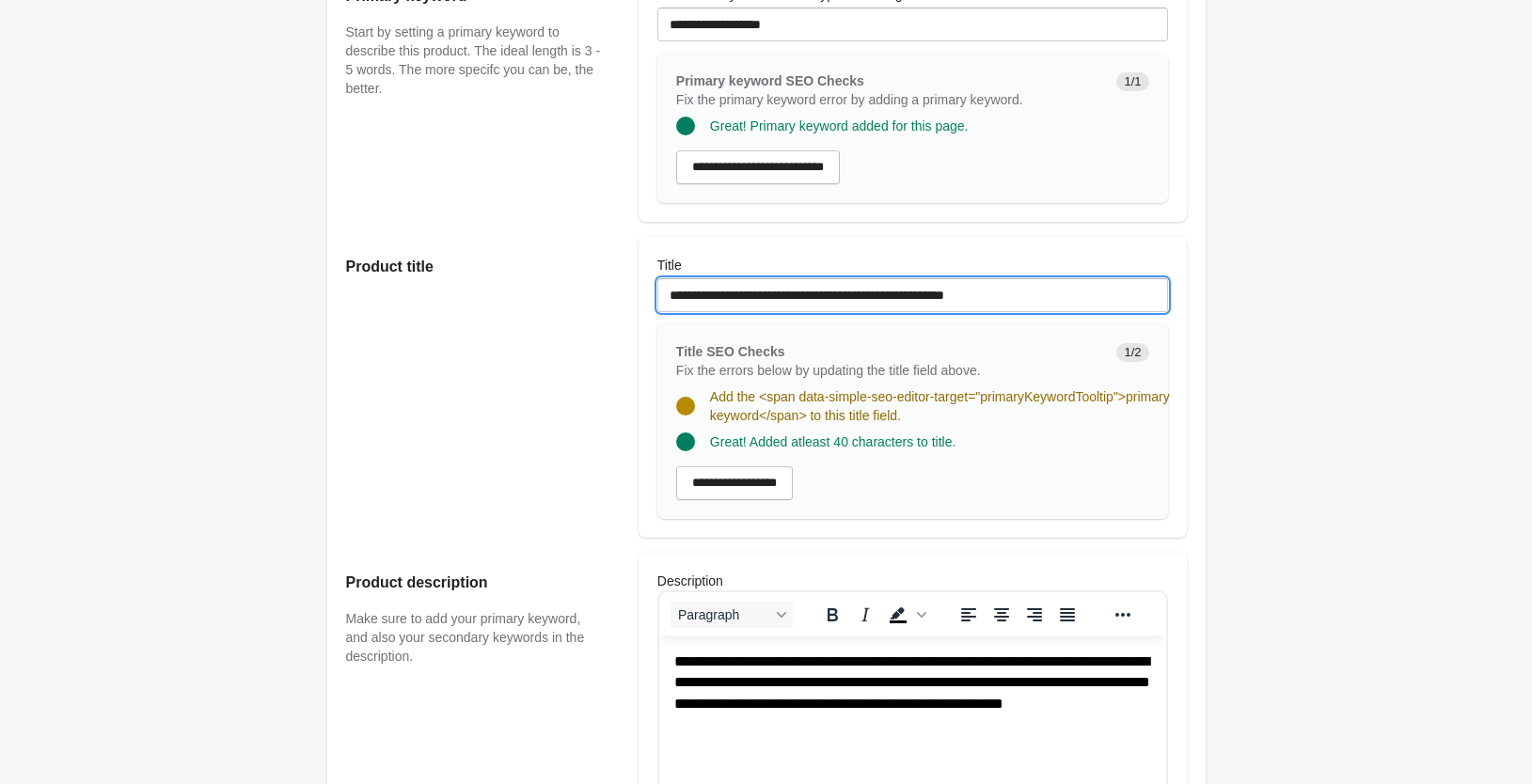 type on "**********" 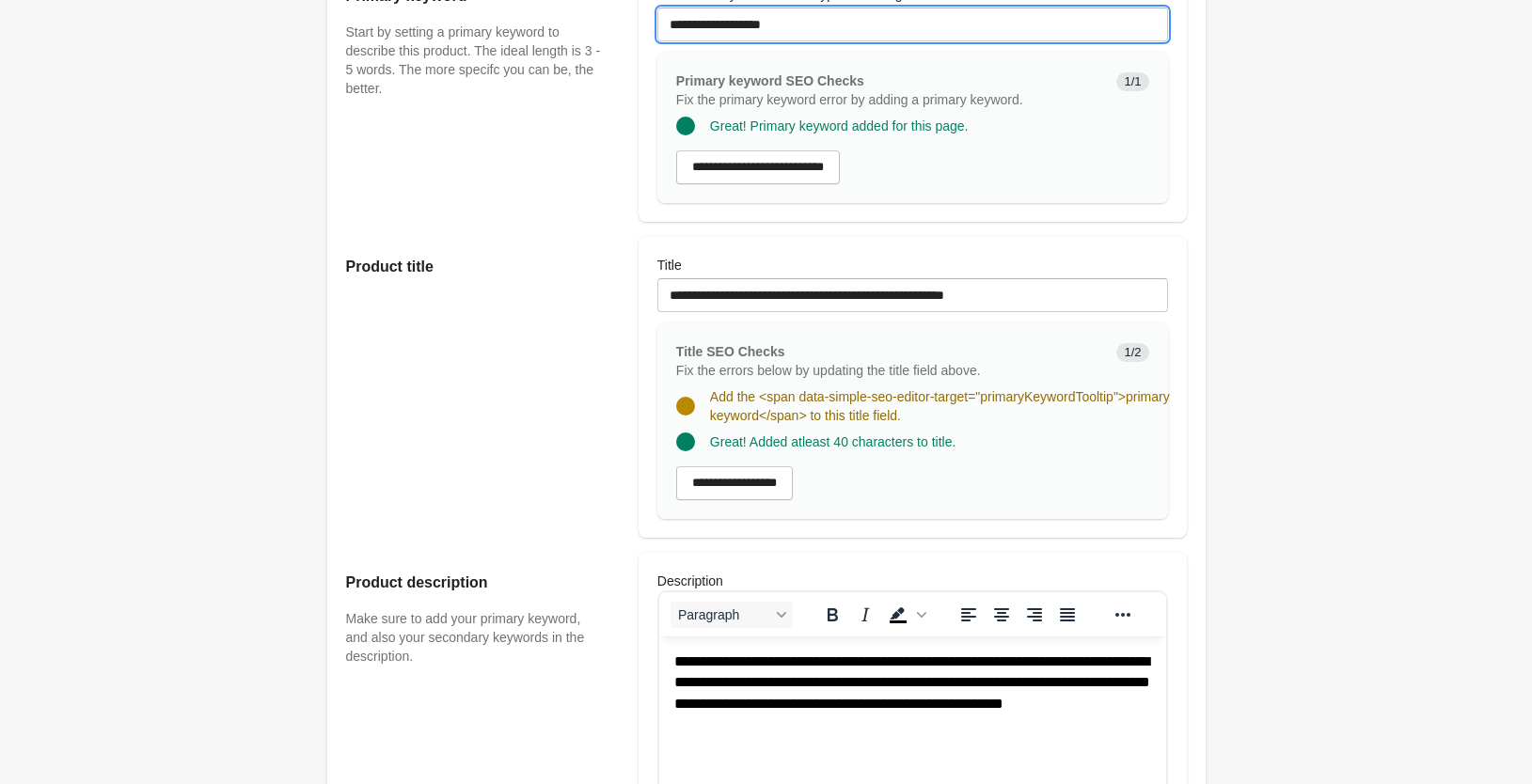click on "**********" at bounding box center [912, 24] 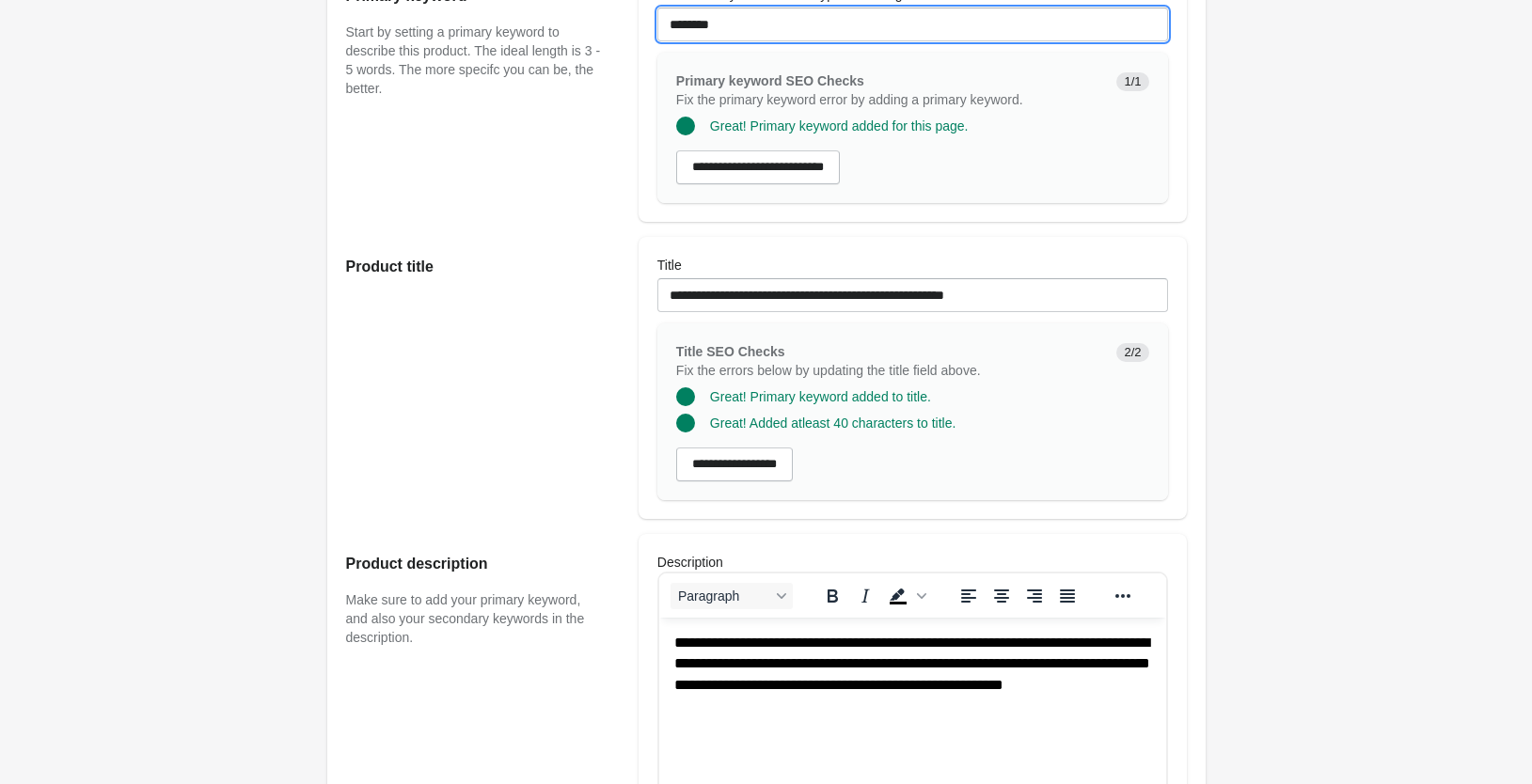 type on "********" 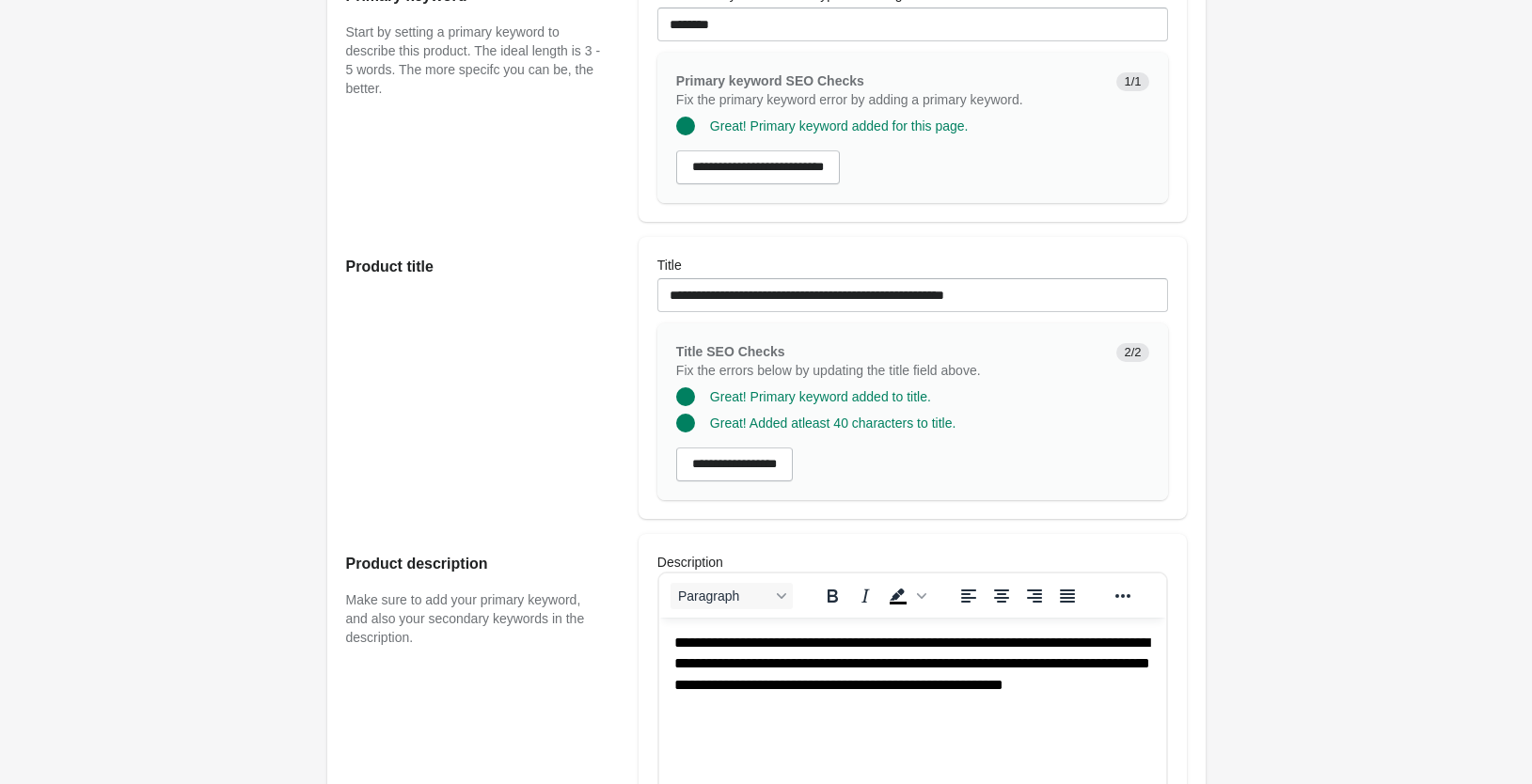 click on "Handful Scoop Tank - Booya Black
Open on Shopify" at bounding box center [766, 808] 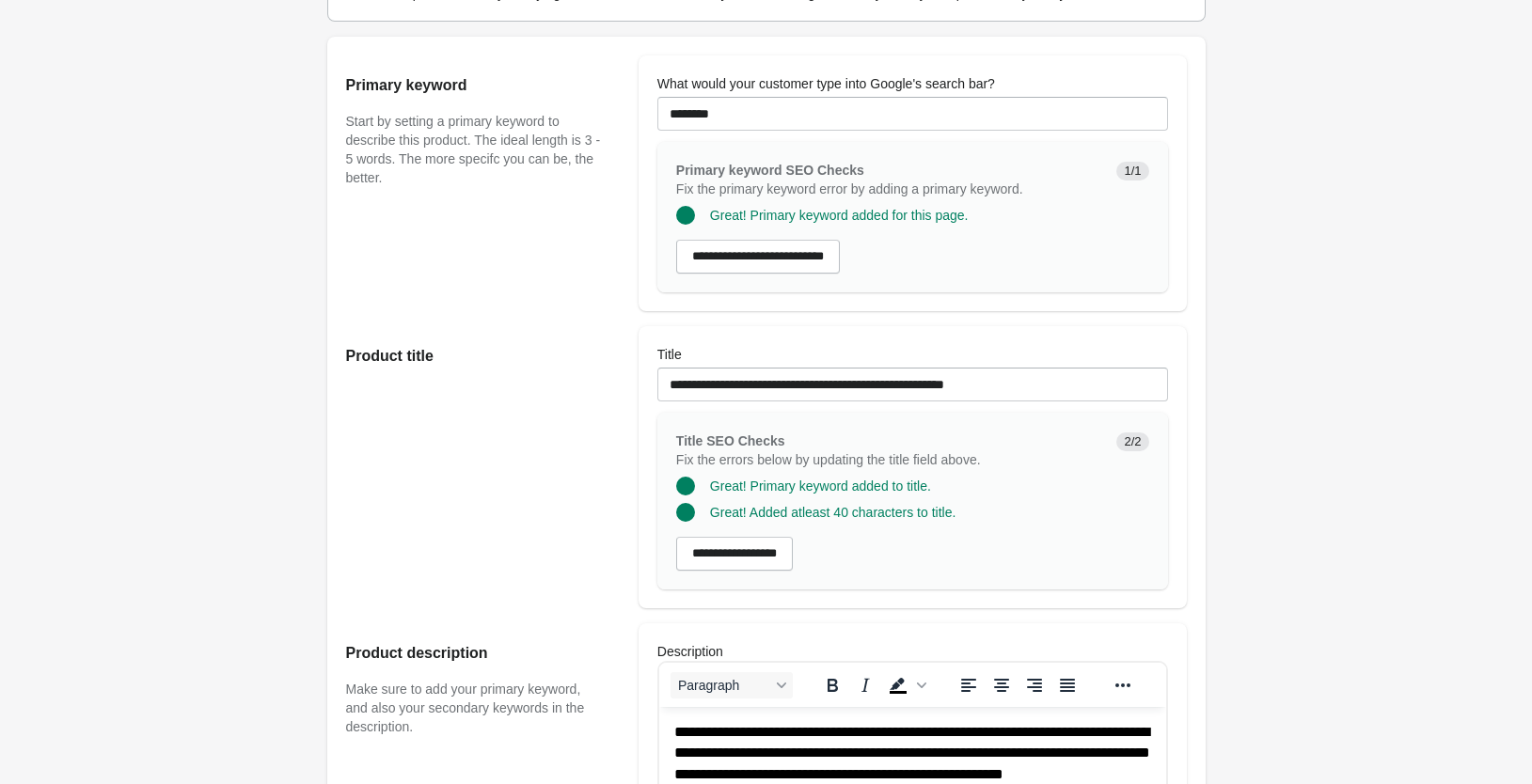 scroll, scrollTop: 288, scrollLeft: 0, axis: vertical 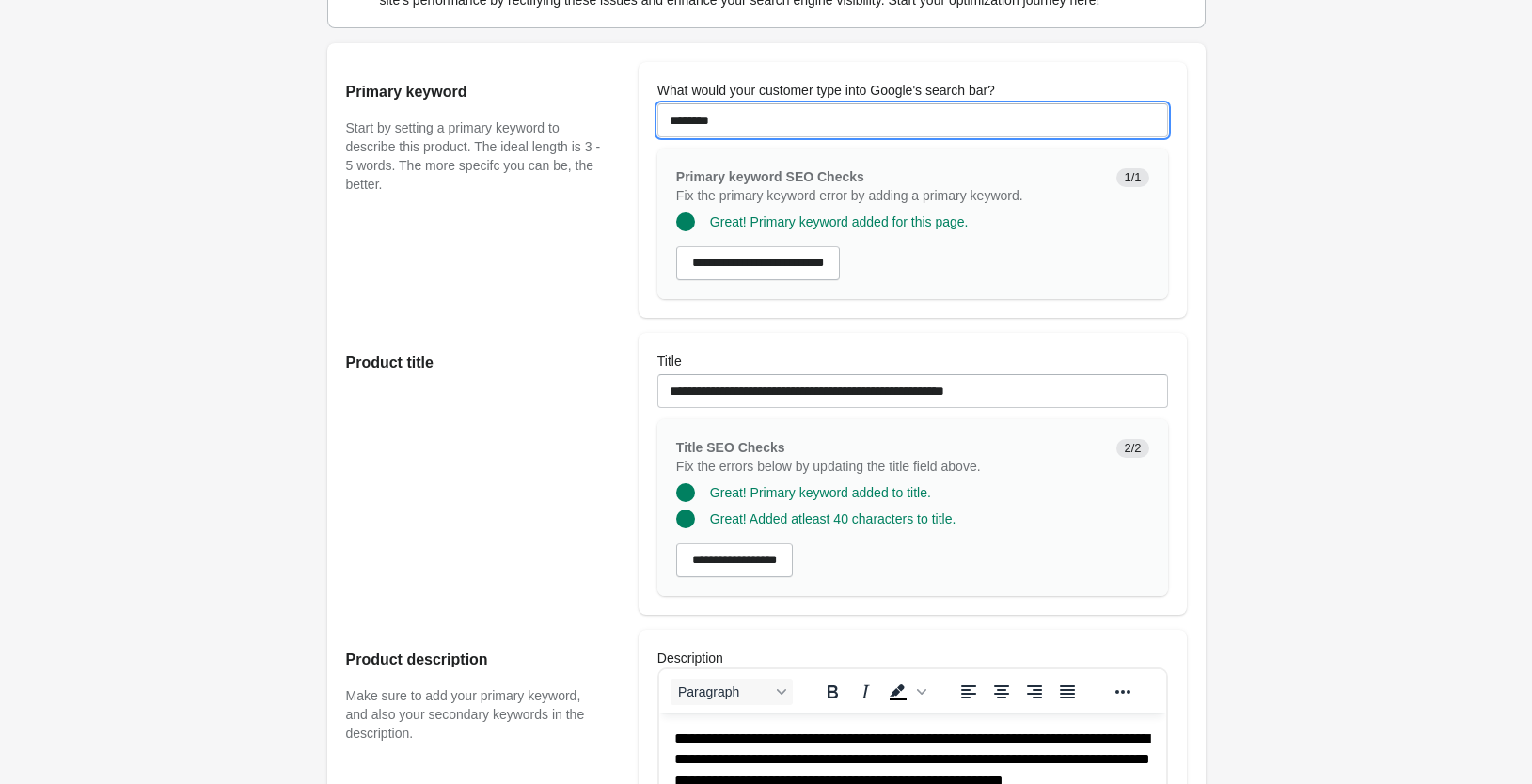 drag, startPoint x: 747, startPoint y: 120, endPoint x: 450, endPoint y: 90, distance: 298.51131 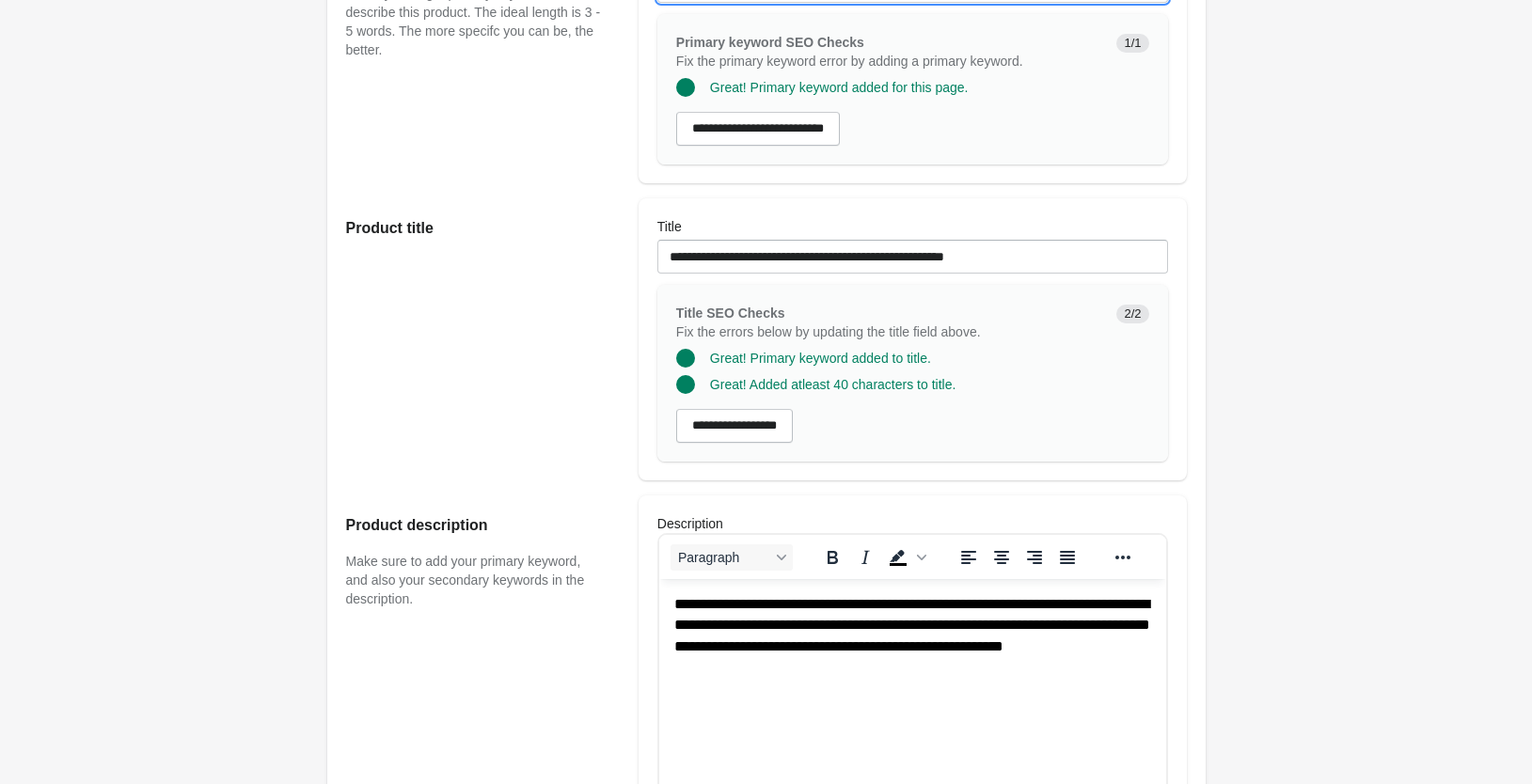 scroll, scrollTop: 575, scrollLeft: 0, axis: vertical 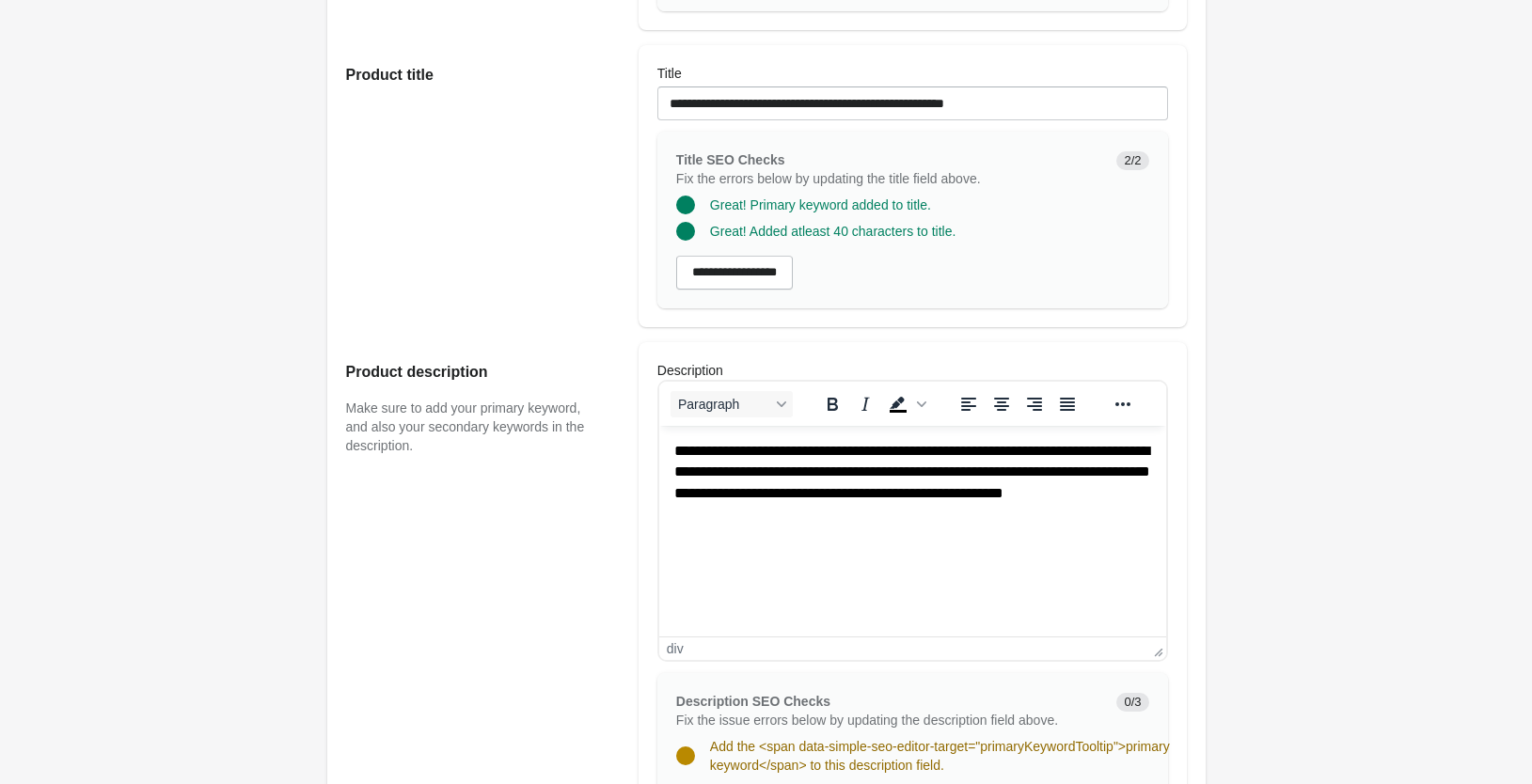 click on "**********" at bounding box center [911, 472] 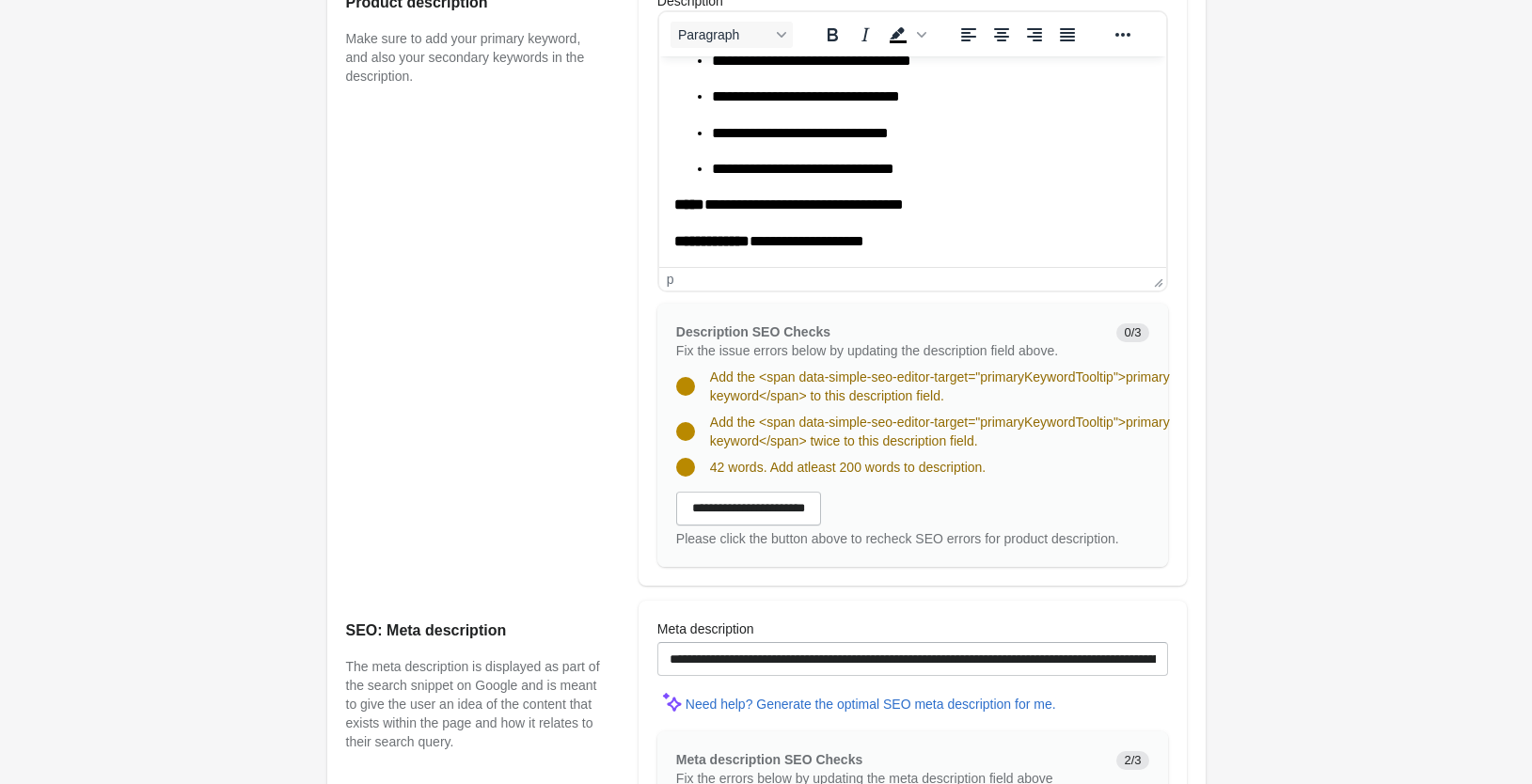 scroll, scrollTop: 959, scrollLeft: 0, axis: vertical 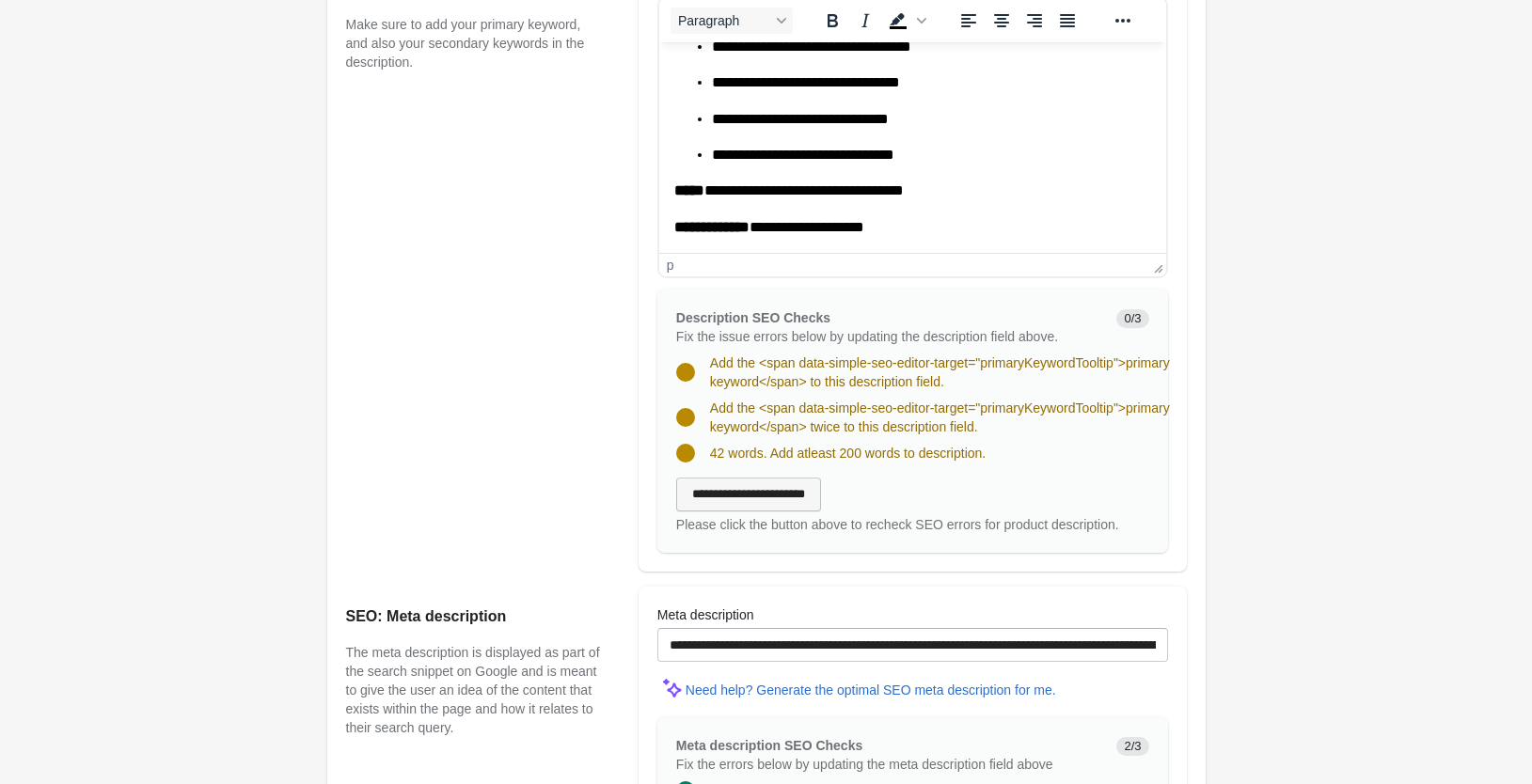 click on "**********" at bounding box center (749, 494) 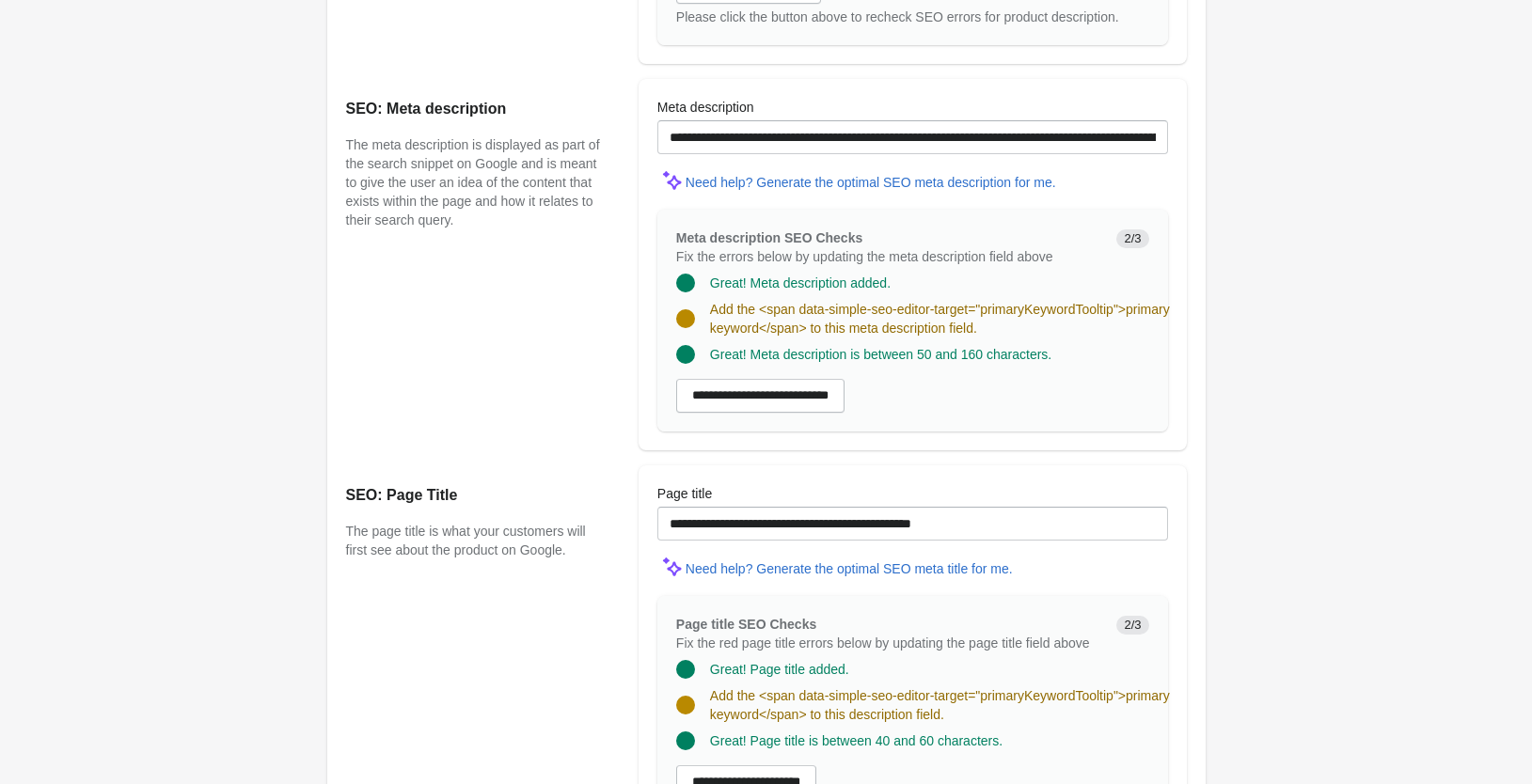 scroll, scrollTop: 1438, scrollLeft: 0, axis: vertical 